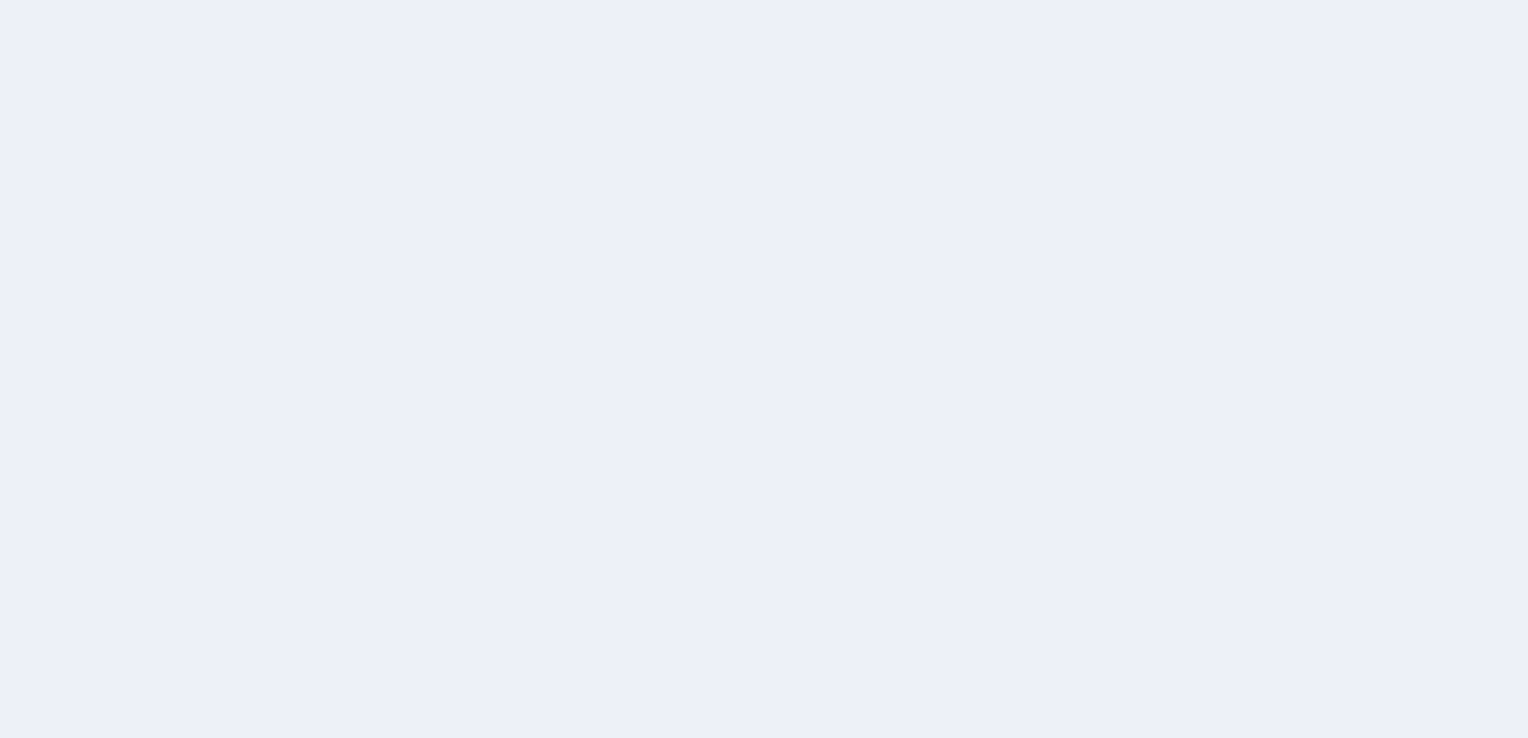 scroll, scrollTop: 0, scrollLeft: 0, axis: both 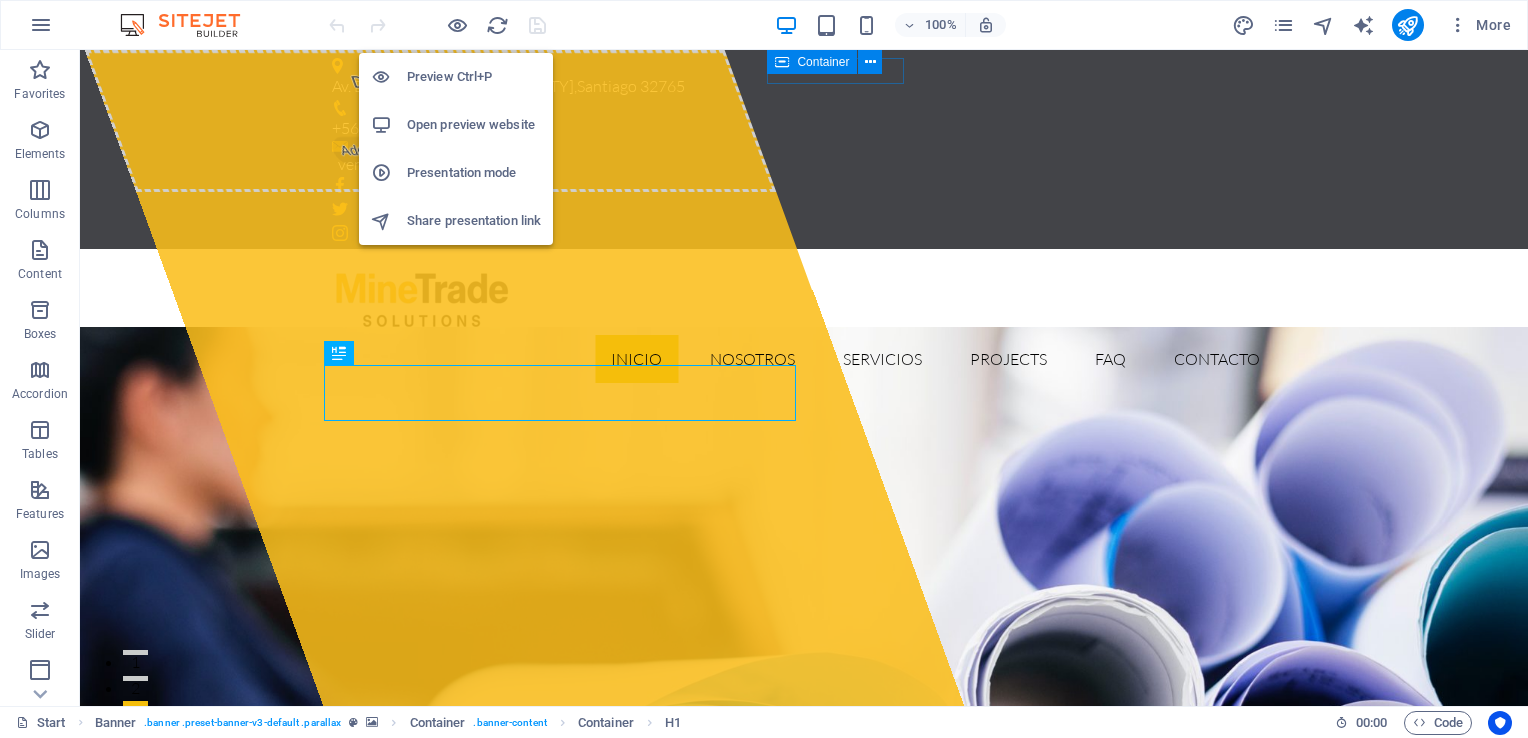 click on "Open preview website" at bounding box center [474, 125] 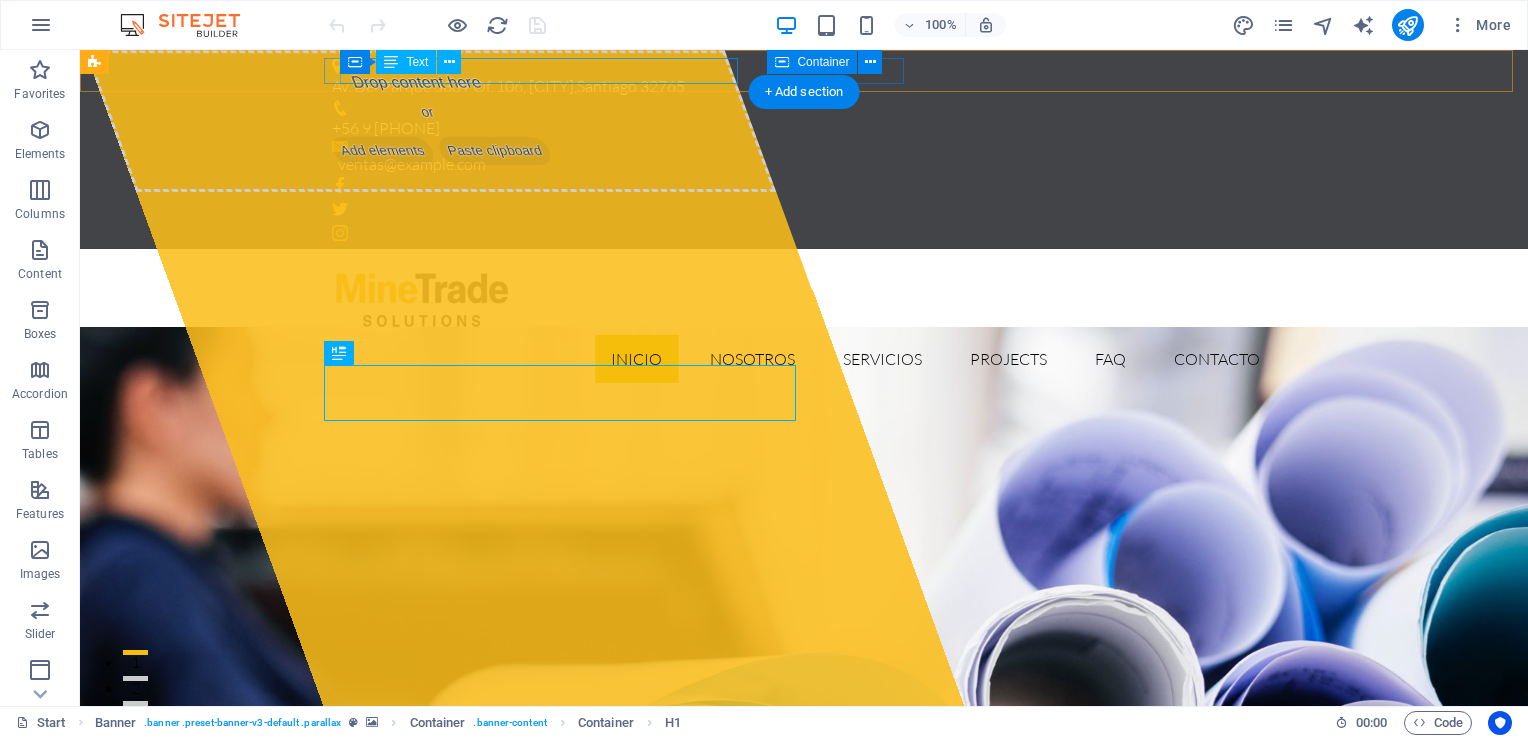 click on "Av. Del Parque [NUMBER], Huechuraba , [CITY] [POSTAL_CODE]" at bounding box center [796, 87] 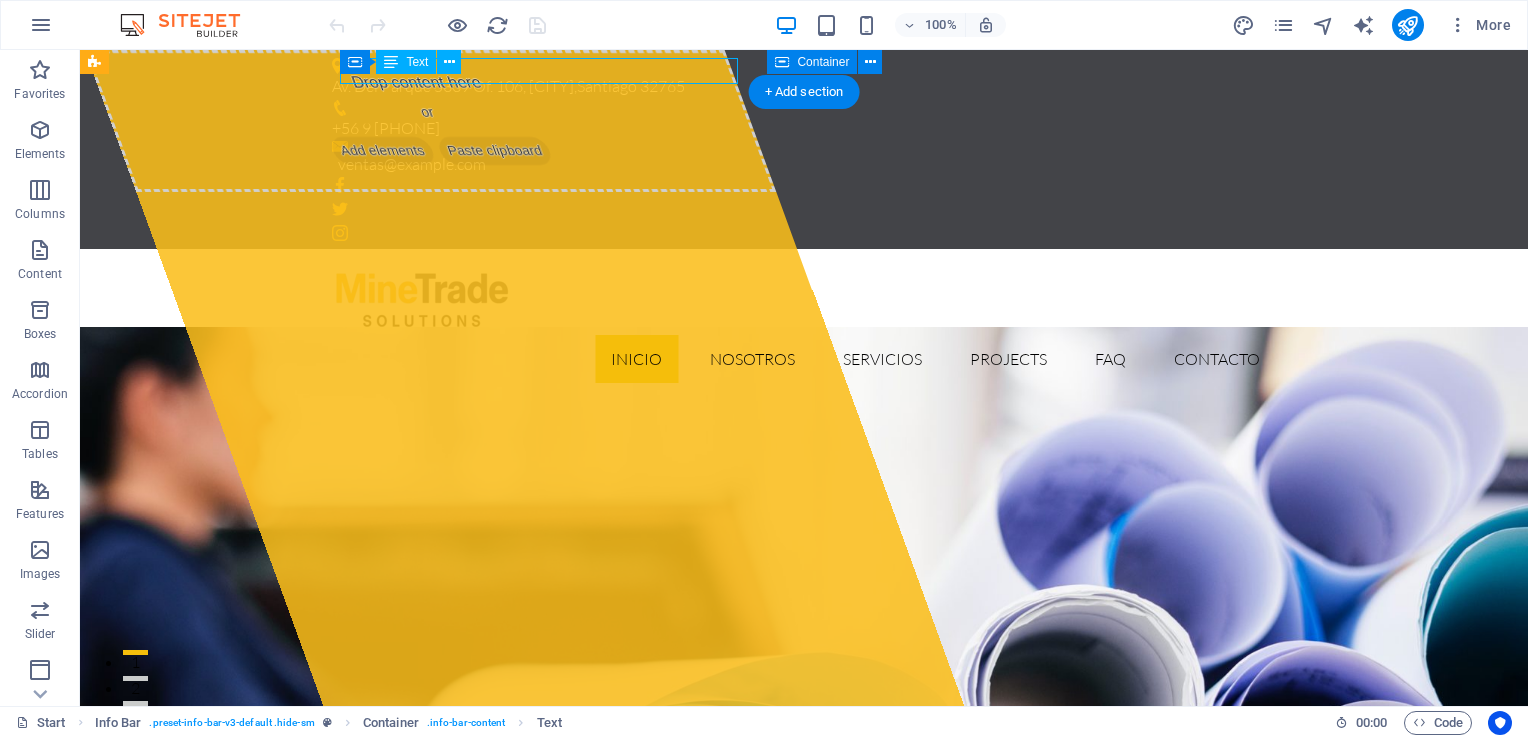 click on "Av. Del Parque [NUMBER], Huechuraba , [CITY] [POSTAL_CODE]" at bounding box center [796, 87] 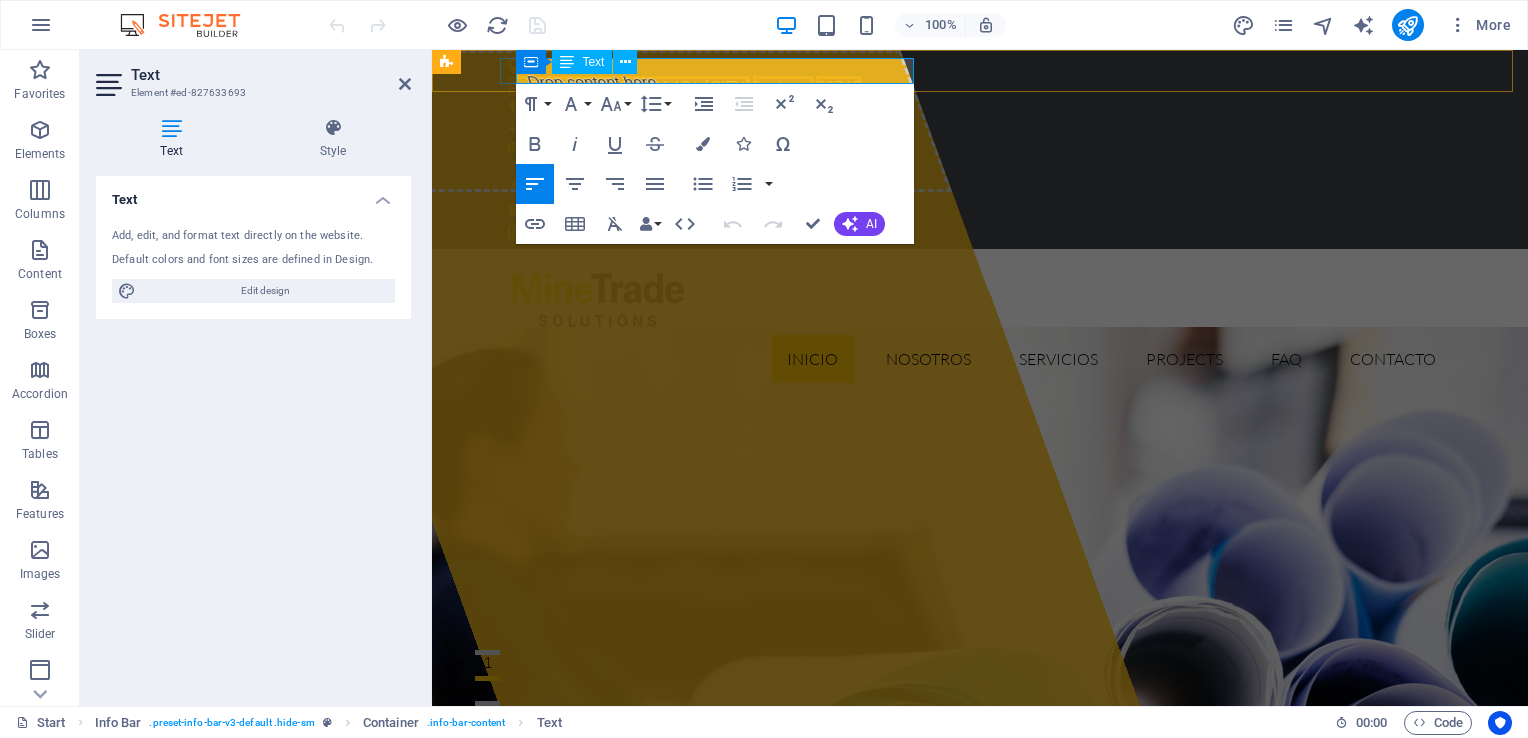 click on "32765" at bounding box center [838, 86] 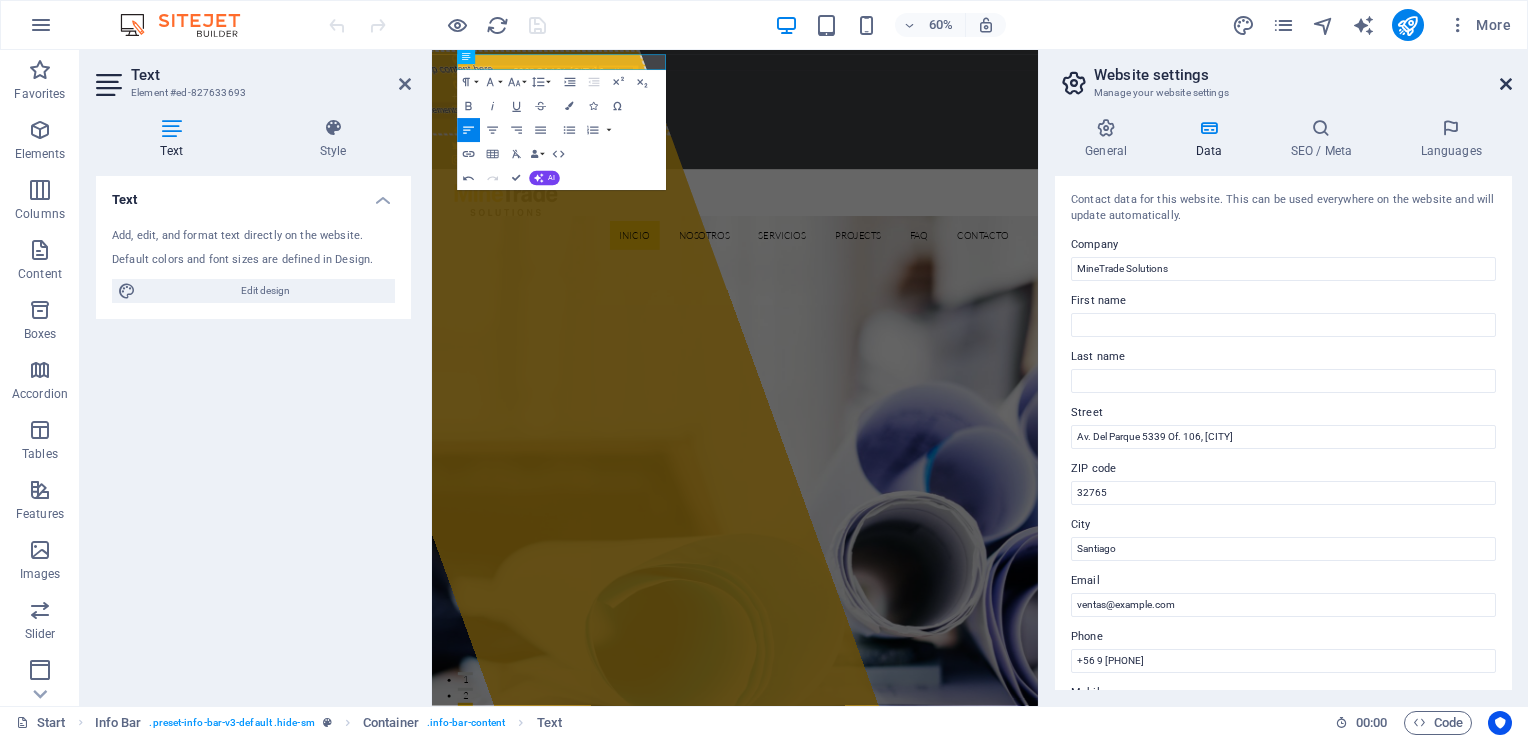 click at bounding box center [1506, 84] 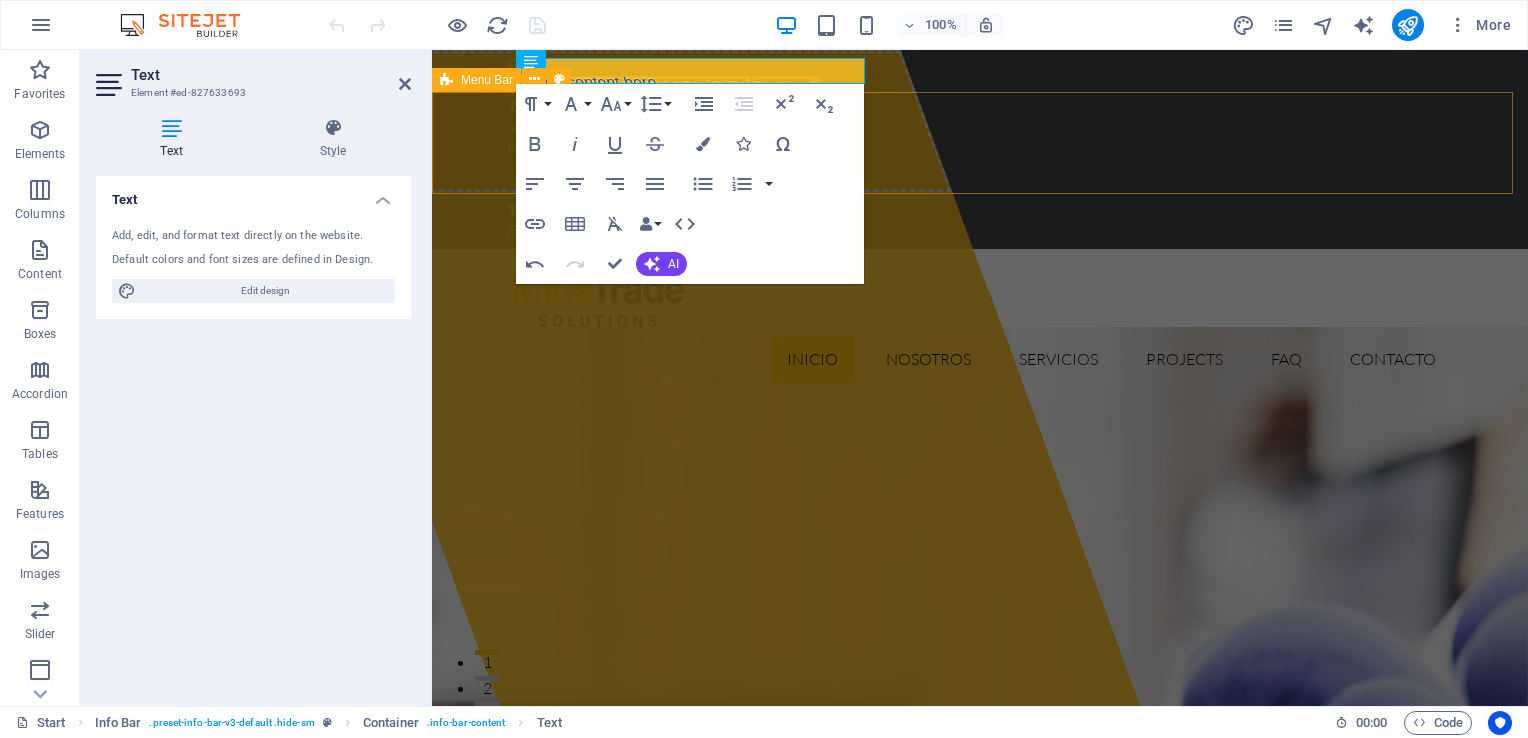 click on "Inicio Nosotros Servicios Projects FAQ Contacto" at bounding box center (980, 324) 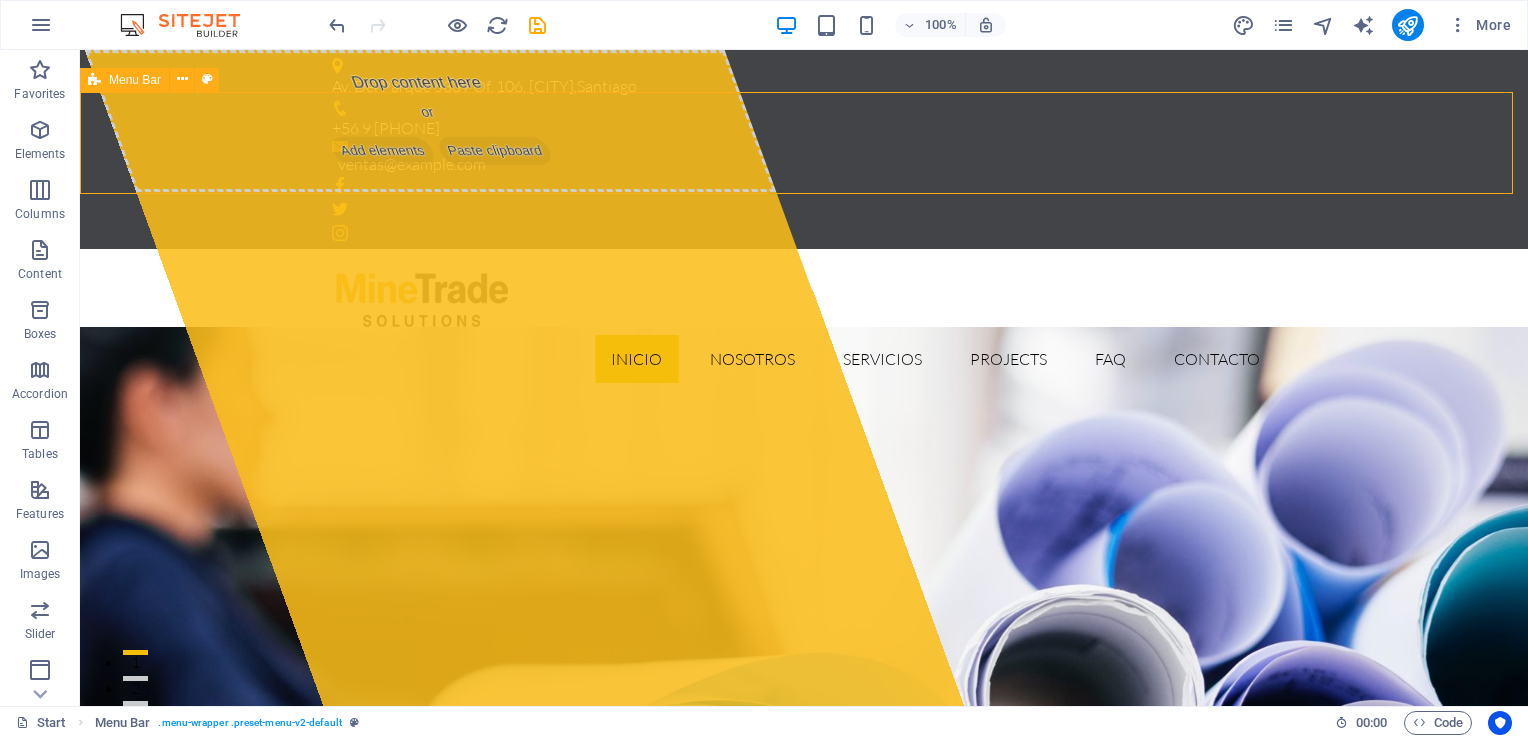 click on "Inicio Nosotros Servicios Projects FAQ Contacto" at bounding box center [804, 324] 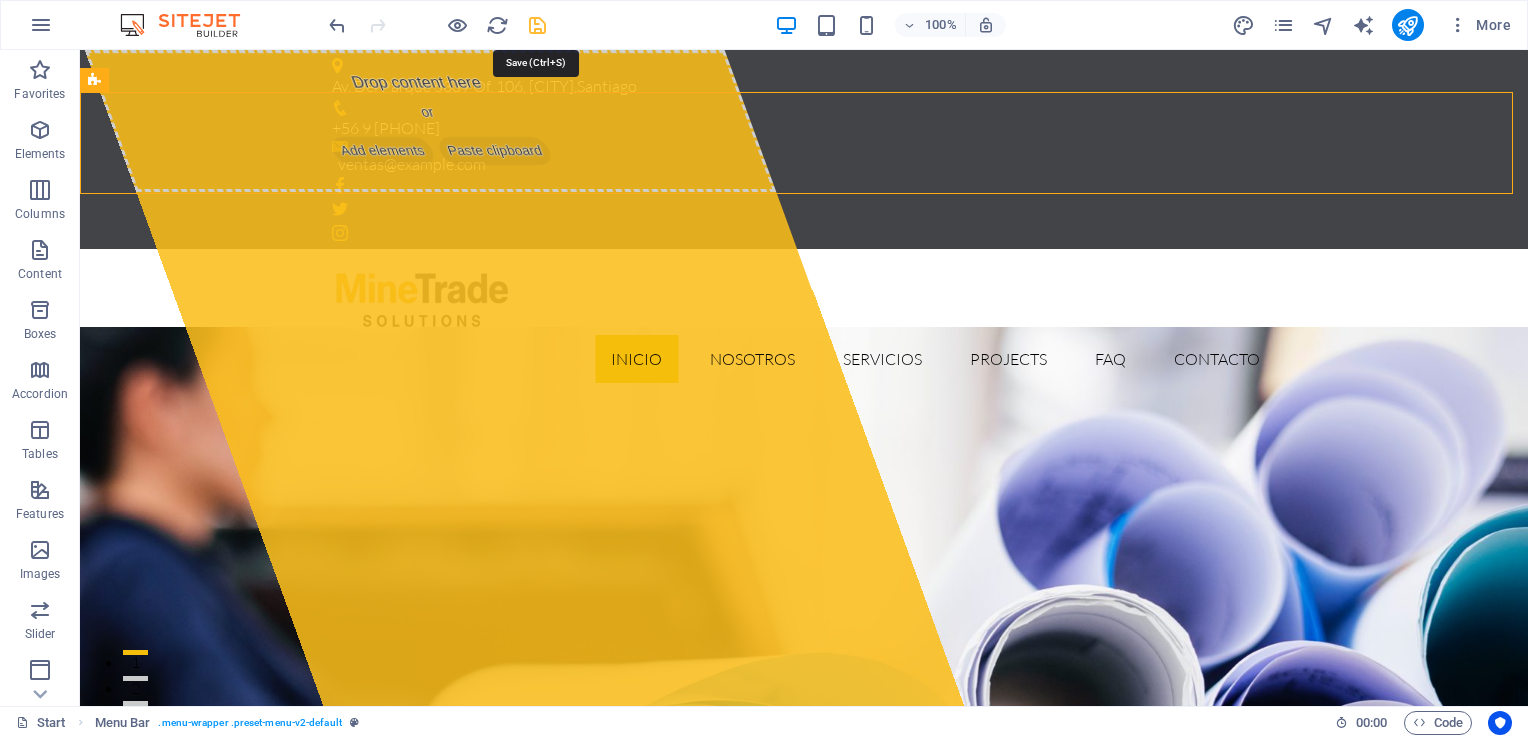 click at bounding box center (537, 25) 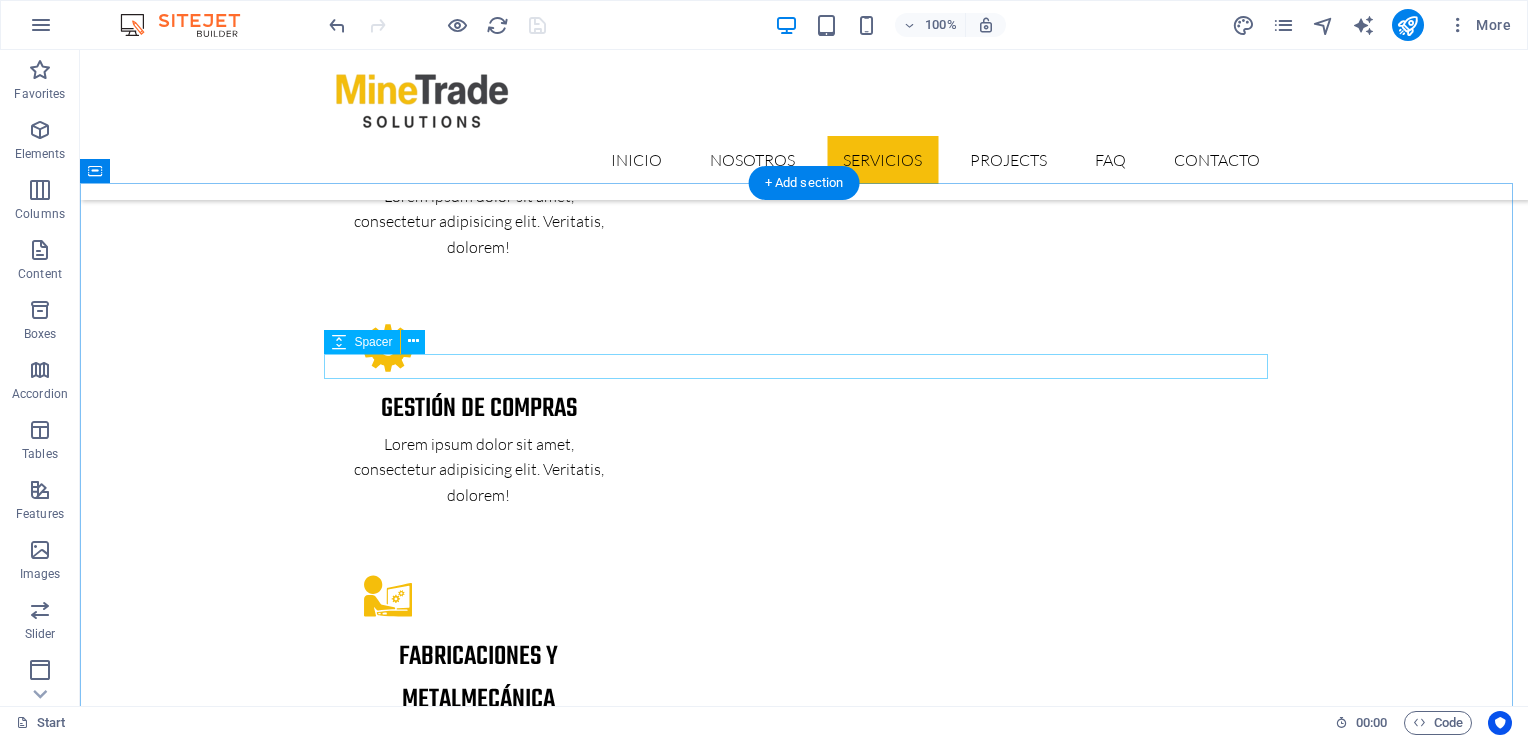 scroll, scrollTop: 3242, scrollLeft: 0, axis: vertical 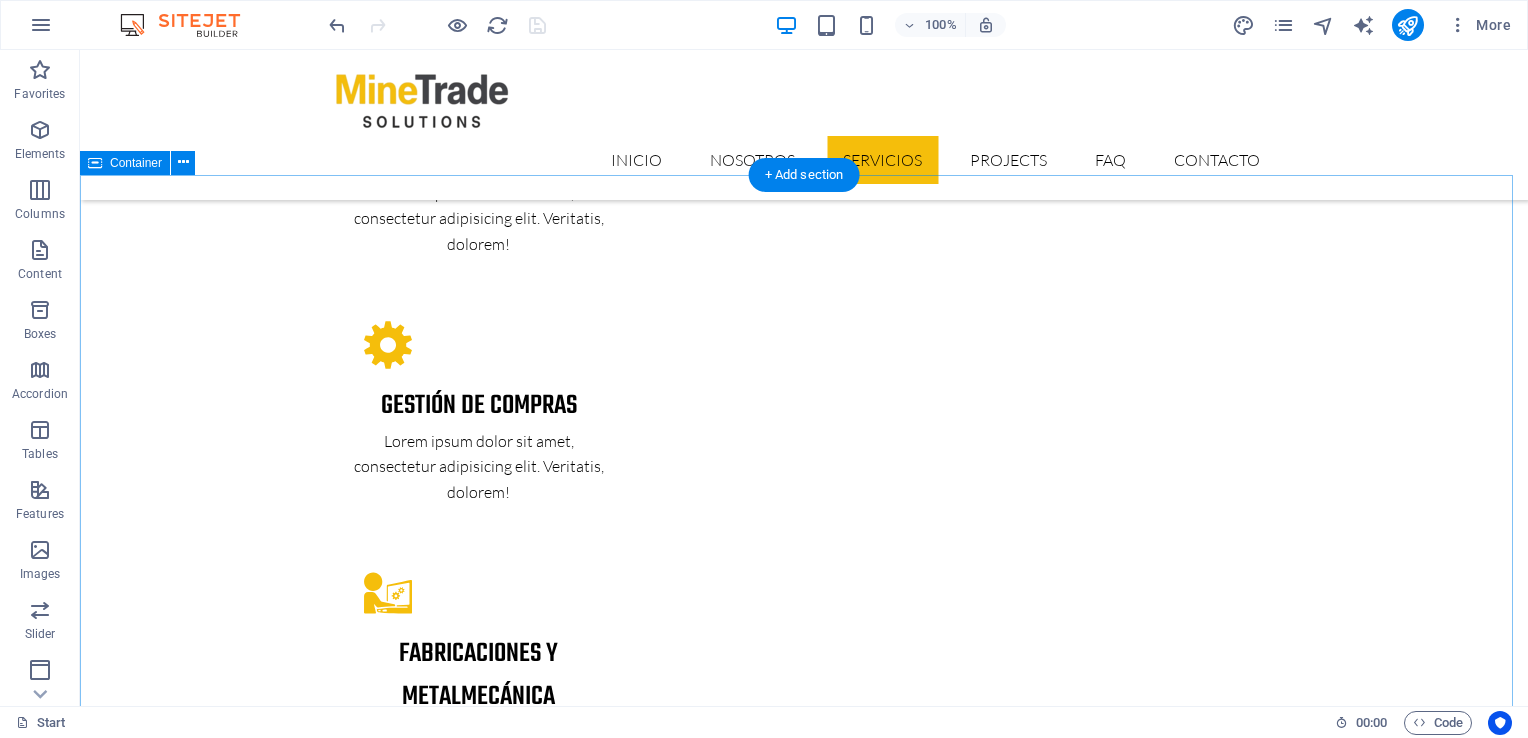 click on "Latest Projects Solution for Industries PROJECT 1 Our latest project Lorem ipsum dolor sit amet, consectetur adipisicing elit. Natus, dolores, at, nisi eligendi repellat voluptatem minima officia veritatis quasi animi porro laudantium dicta dolor voluptate non maiores ipsum reprehenderit odio fugiat reiciendis consectetur fuga pariatur libero accusantium quod minus odit debitis. Morrupti ipsum Perferendis Cumque quo adipisci vel vitae aliquid  Corrupti perferendis voluptates Voluptatem minima officia veritatis PROJECT 2 Our latest project Lorem ipsum dolor sit amet, consectetur adipisicing elit. Natus, dolores, at, nisi eligendi repellat voluptatem minima officia veritatis quasi animi porro laudantium dicta dolor voluptate non maiores ipsum reprehenderit odio fugiat reiciendis consectetur fuga pariatur libero accusantium quod minus odit debitis. Morrupti ipsum Perferendis Cumque quo adipisci vel vitae aliquid  Corrupti perferendis voluptates Voluptatem minima officia veritatis PROJECT 3 Our latest project" at bounding box center [804, 5973] 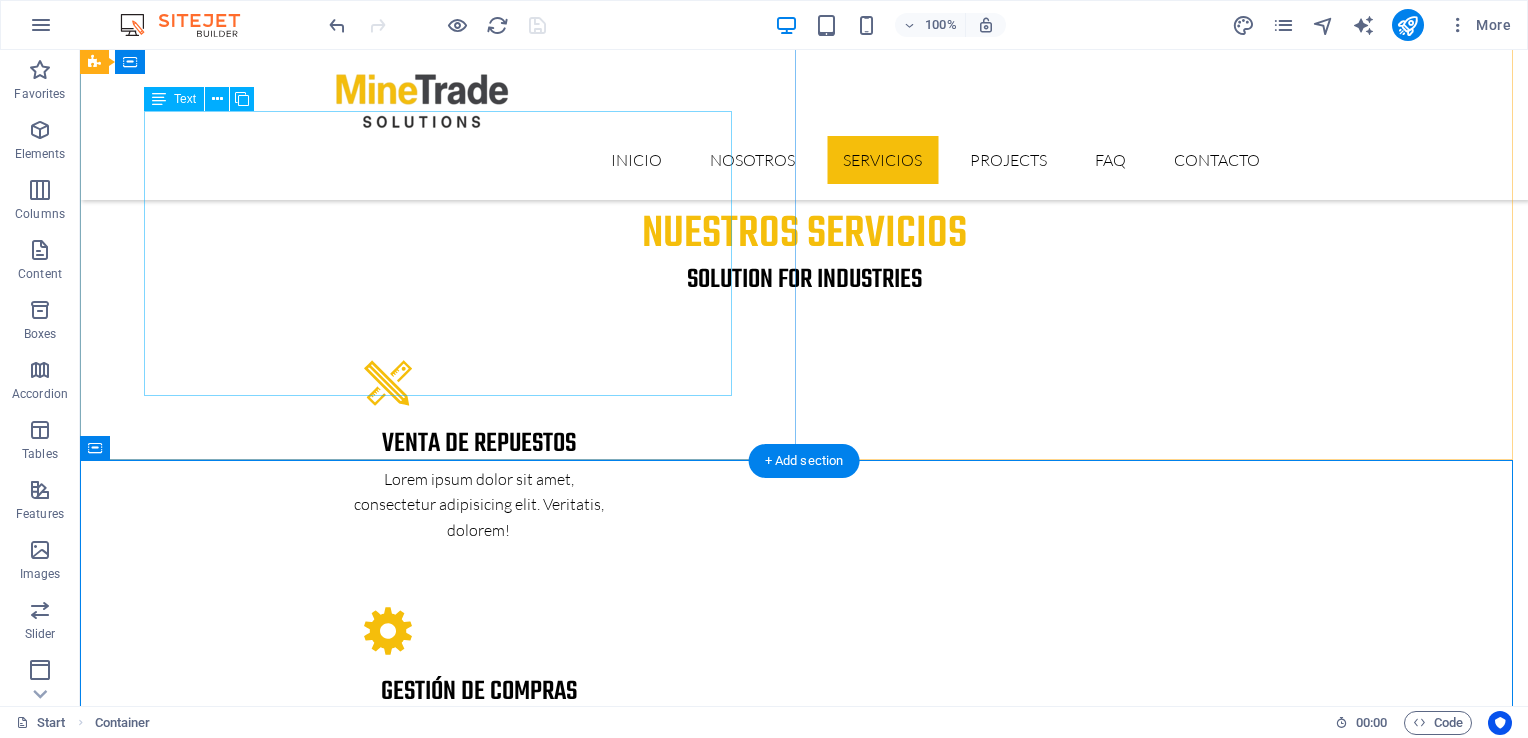 scroll, scrollTop: 2964, scrollLeft: 0, axis: vertical 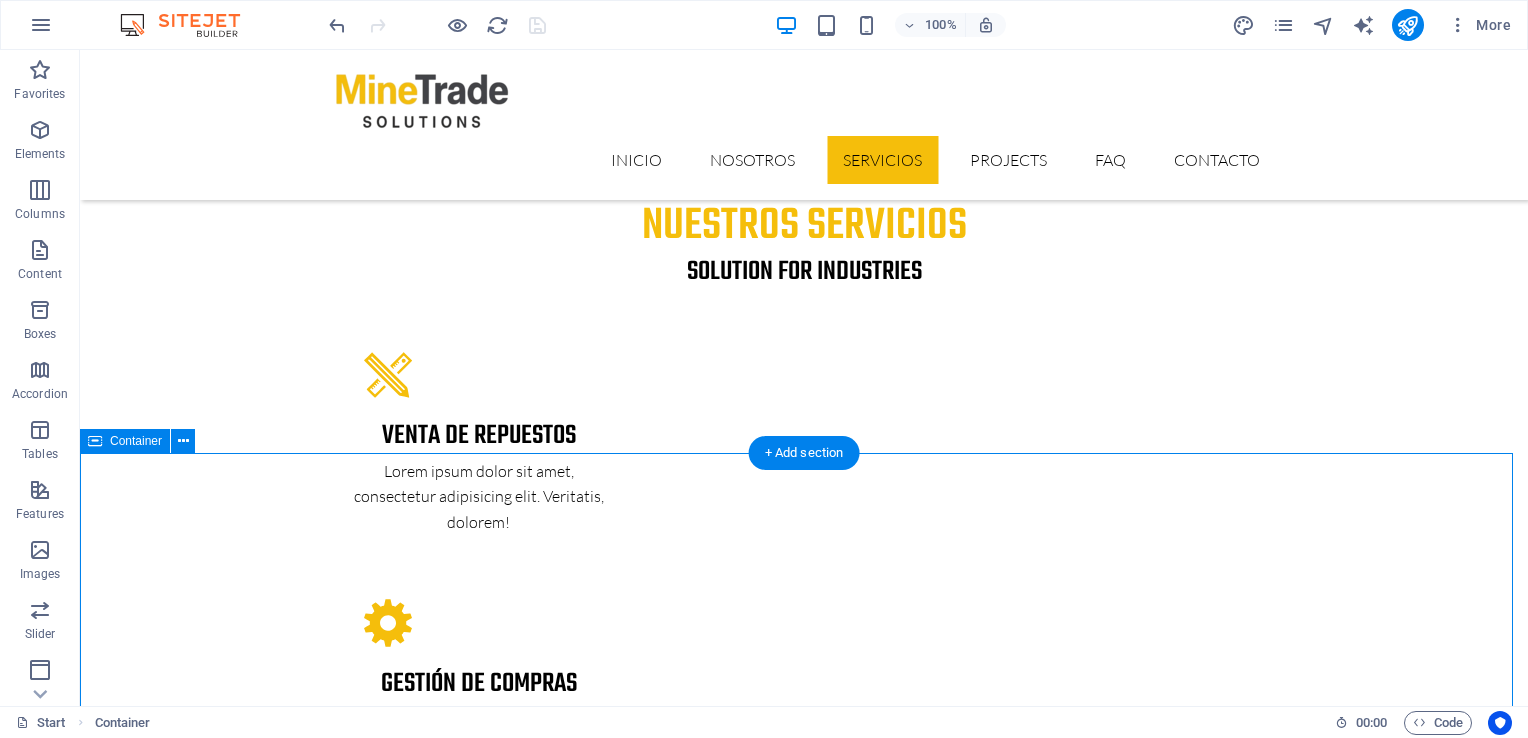 click on "Latest Projects Solution for Industries PROJECT 1 Our latest project Lorem ipsum dolor sit amet, consectetur adipisicing elit. Natus, dolores, at, nisi eligendi repellat voluptatem minima officia veritatis quasi animi porro laudantium dicta dolor voluptate non maiores ipsum reprehenderit odio fugiat reiciendis consectetur fuga pariatur libero accusantium quod minus odit debitis. Morrupti ipsum Perferendis Cumque quo adipisci vel vitae aliquid  Corrupti perferendis voluptates Voluptatem minima officia veritatis PROJECT 2 Our latest project Lorem ipsum dolor sit amet, consectetur adipisicing elit. Natus, dolores, at, nisi eligendi repellat voluptatem minima officia veritatis quasi animi porro laudantium dicta dolor voluptate non maiores ipsum reprehenderit odio fugiat reiciendis consectetur fuga pariatur libero accusantium quod minus odit debitis. Morrupti ipsum Perferendis Cumque quo adipisci vel vitae aliquid  Corrupti perferendis voluptates Voluptatem minima officia veritatis PROJECT 3 Our latest project" at bounding box center (804, 6251) 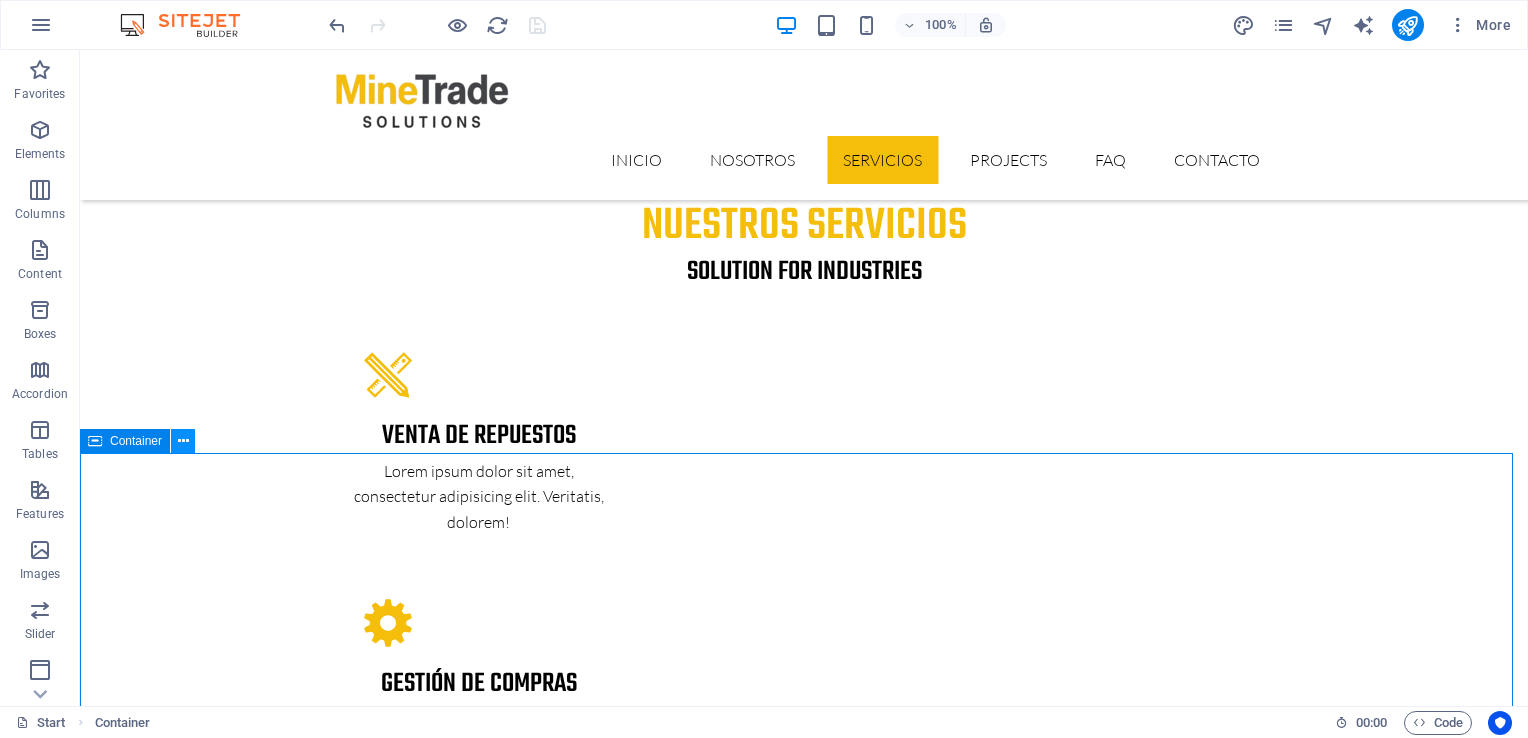 click at bounding box center [183, 441] 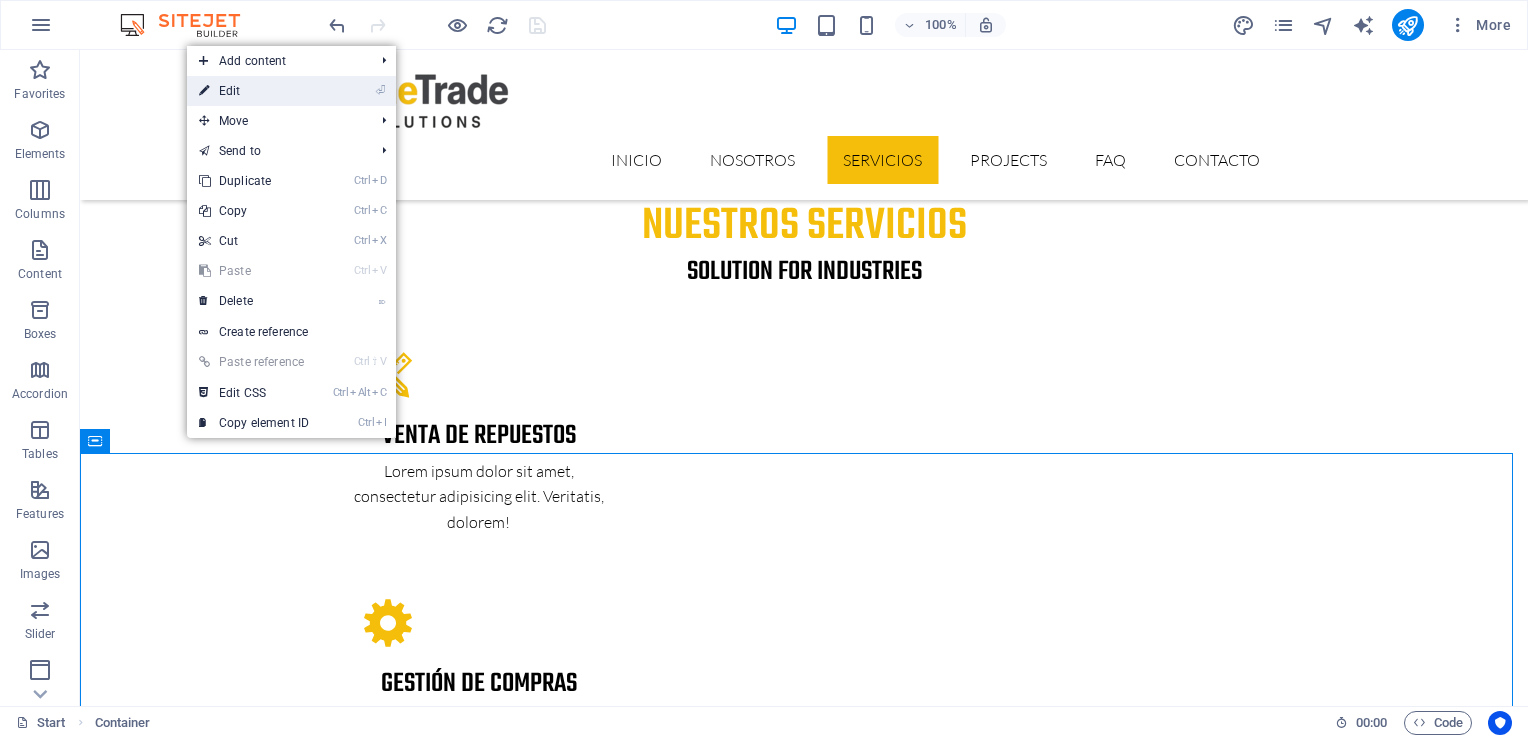 click on "⏎  Edit" at bounding box center [254, 91] 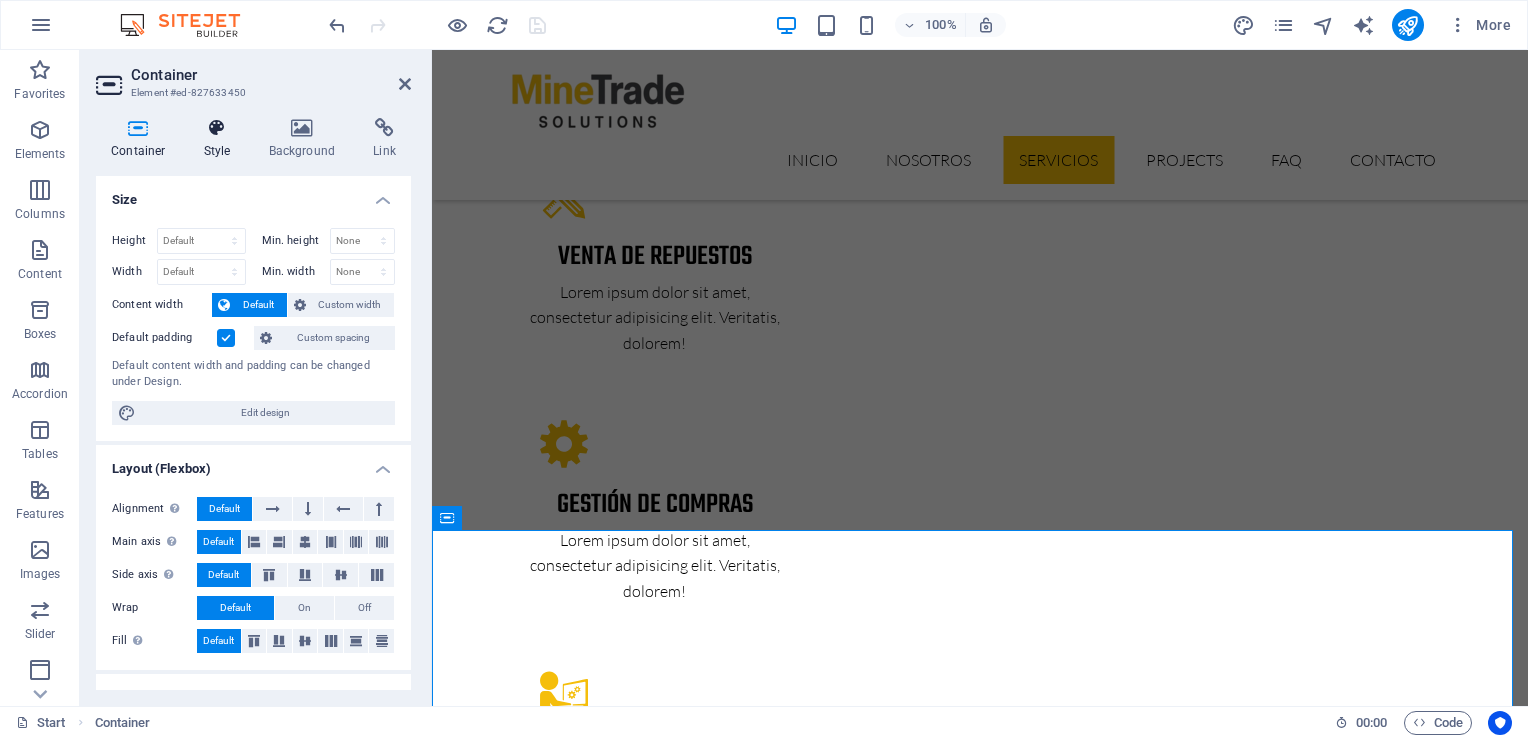 click at bounding box center [217, 128] 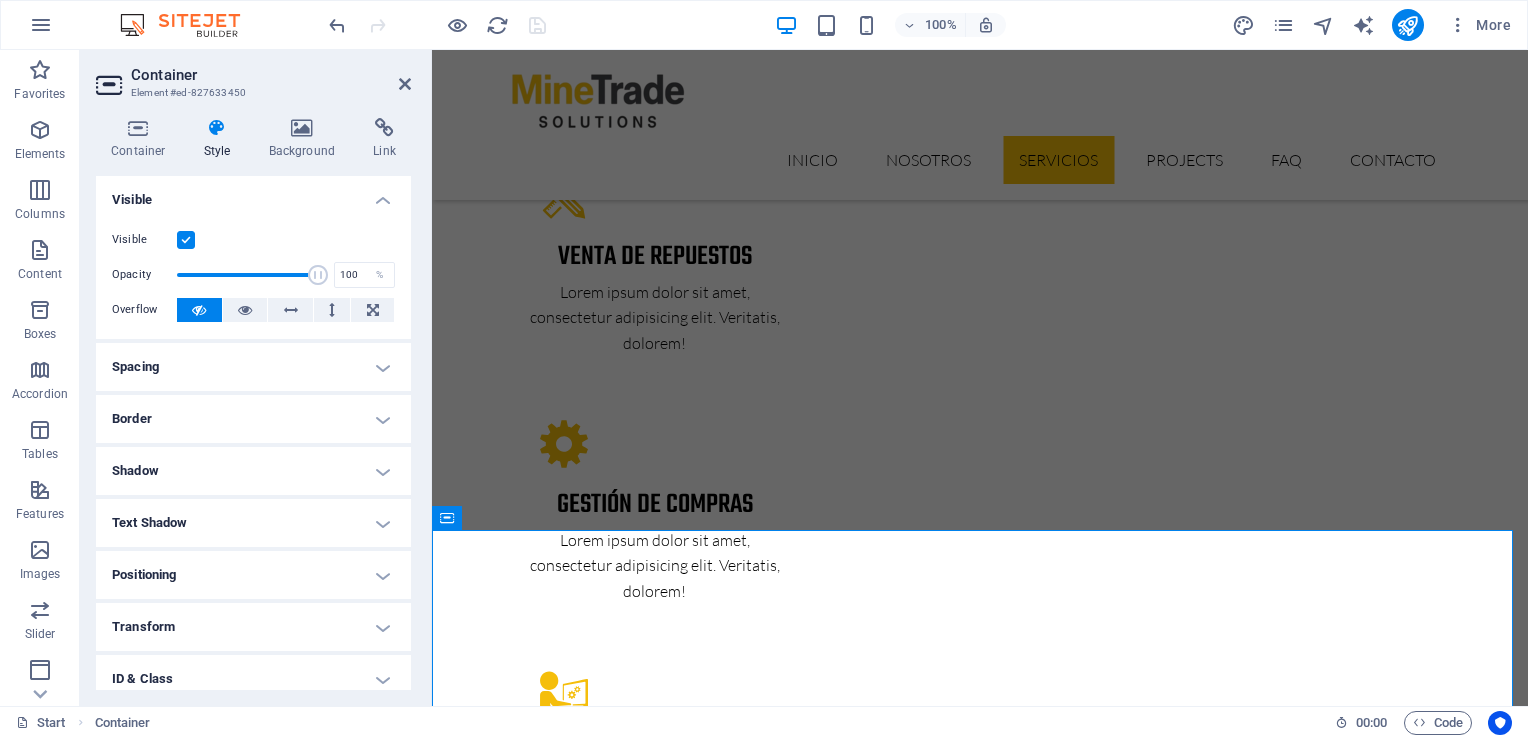 click at bounding box center (186, 240) 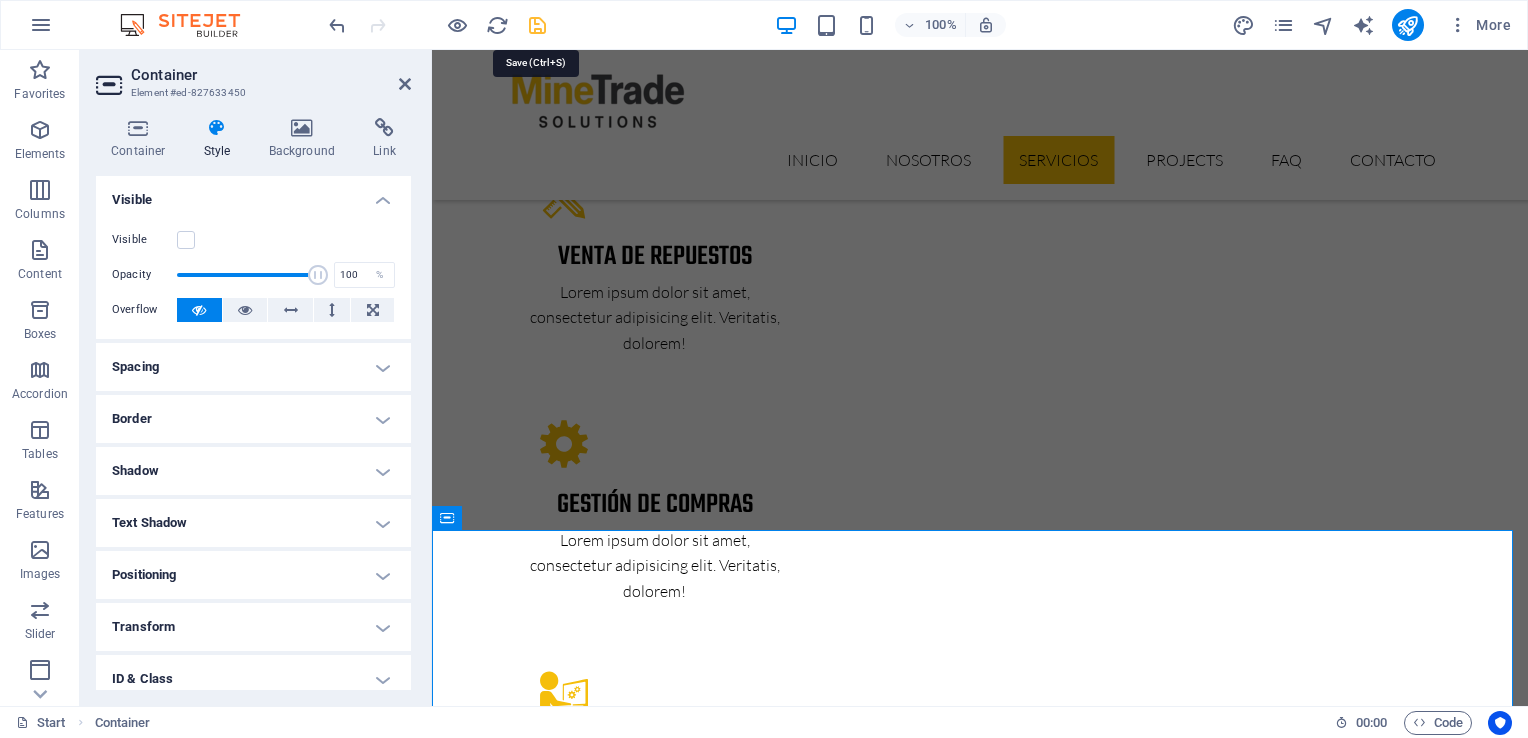 click at bounding box center [537, 25] 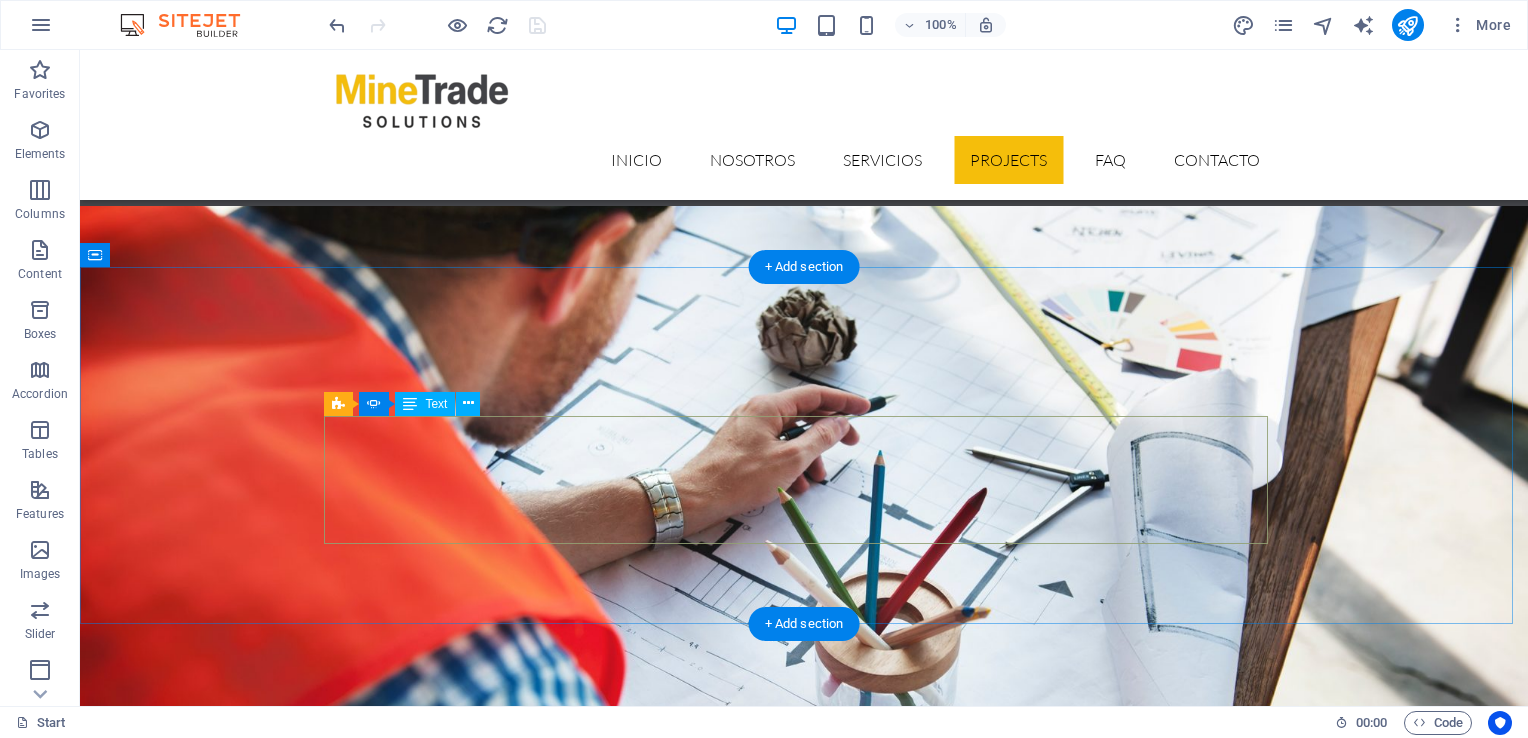 scroll, scrollTop: 5072, scrollLeft: 0, axis: vertical 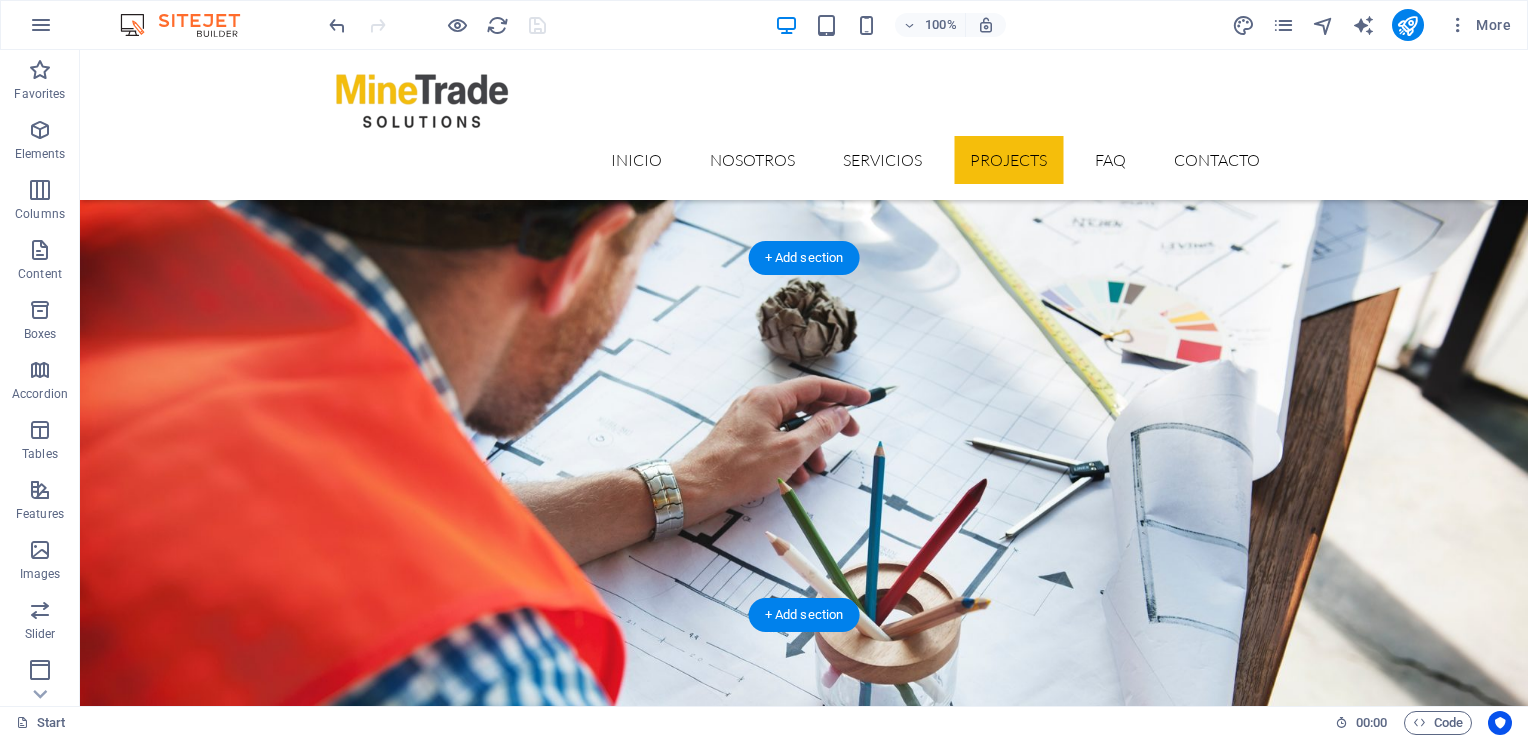 click at bounding box center [804, 5249] 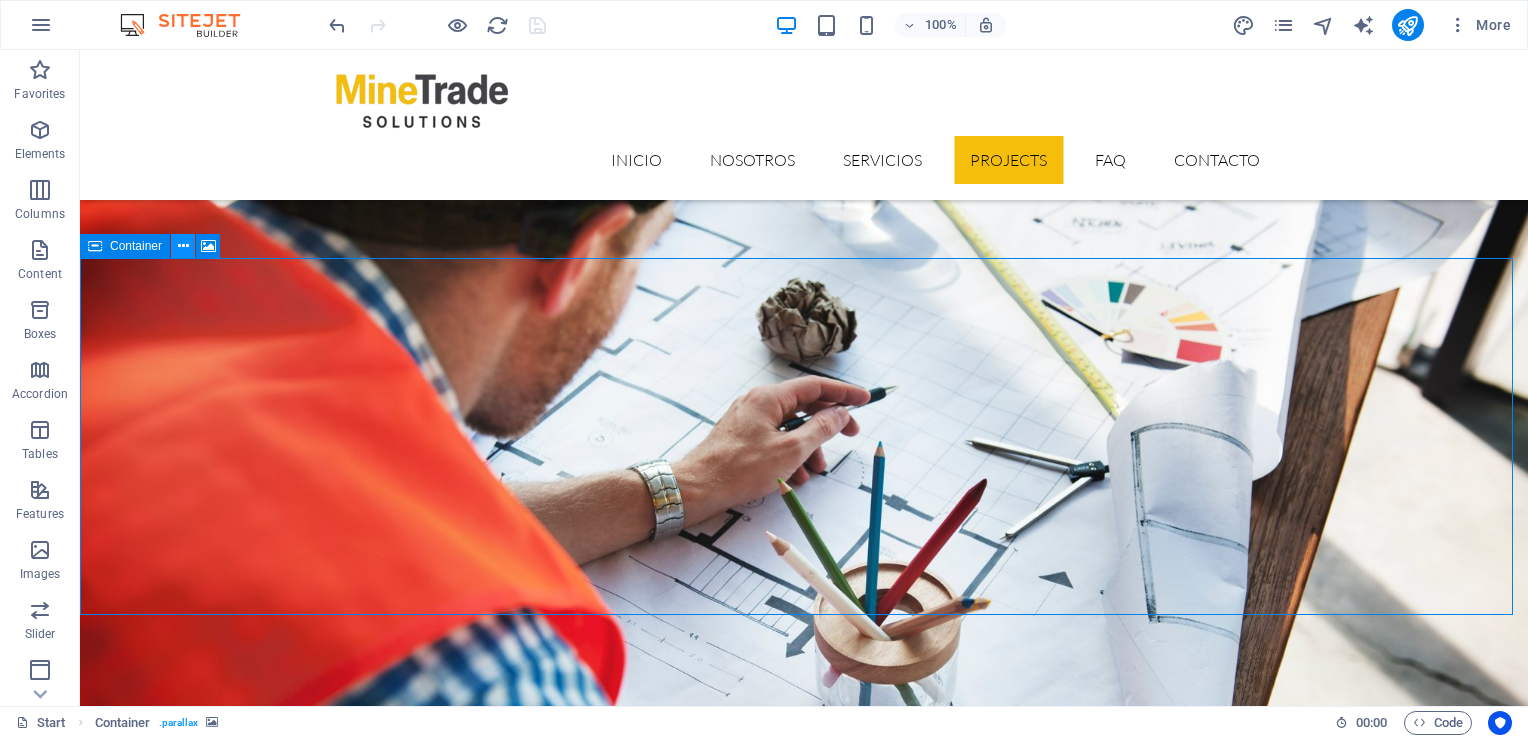 click at bounding box center (183, 246) 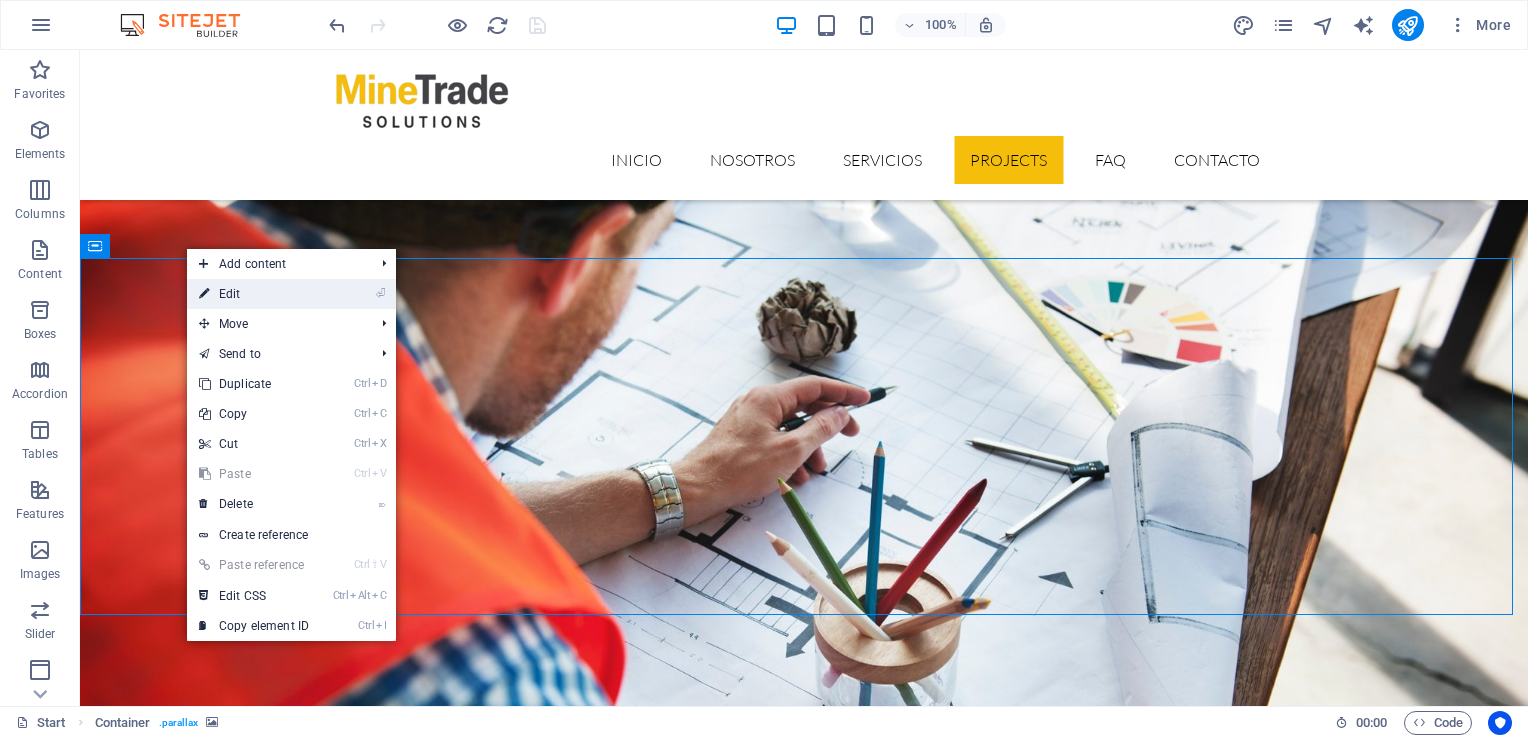 click on "⏎  Edit" at bounding box center [254, 294] 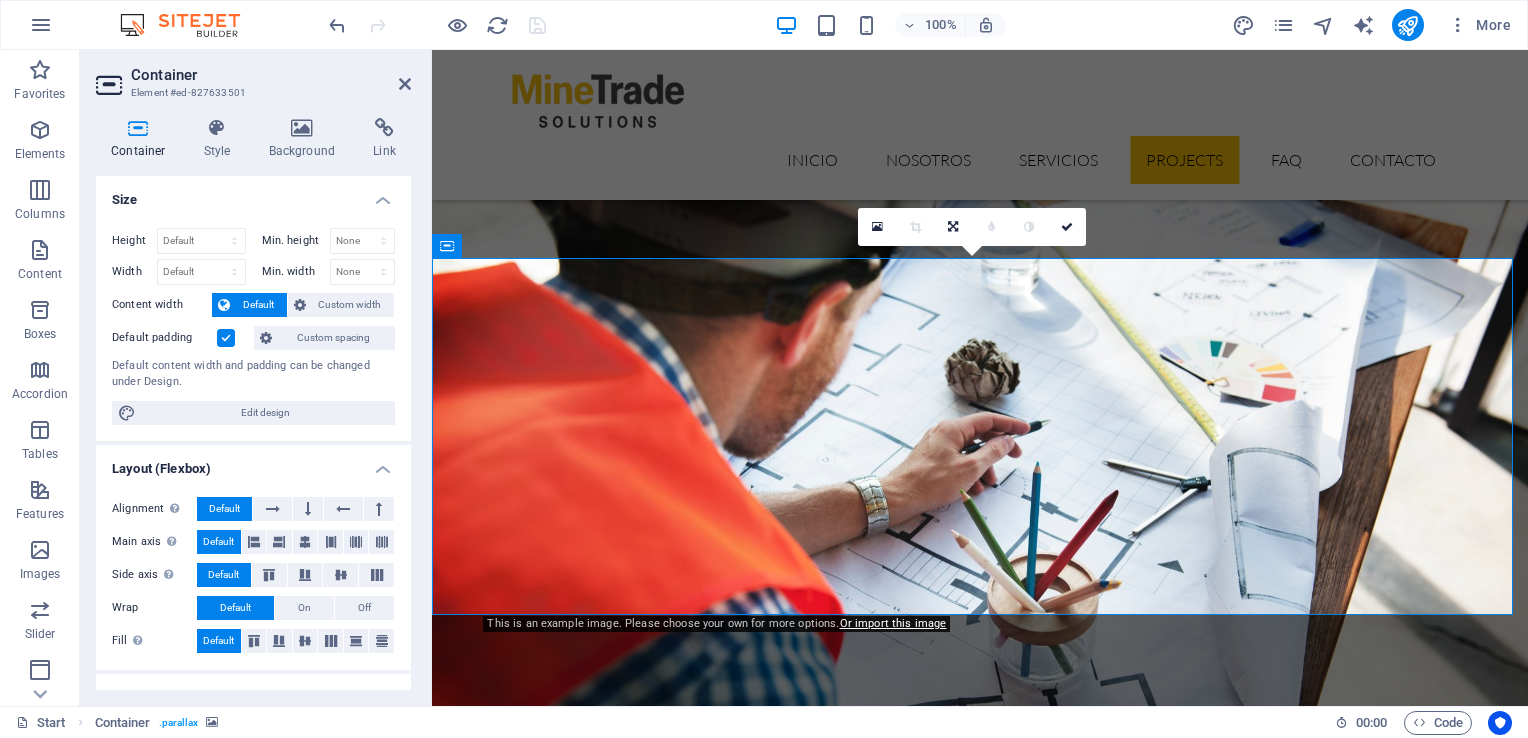 scroll, scrollTop: 5328, scrollLeft: 0, axis: vertical 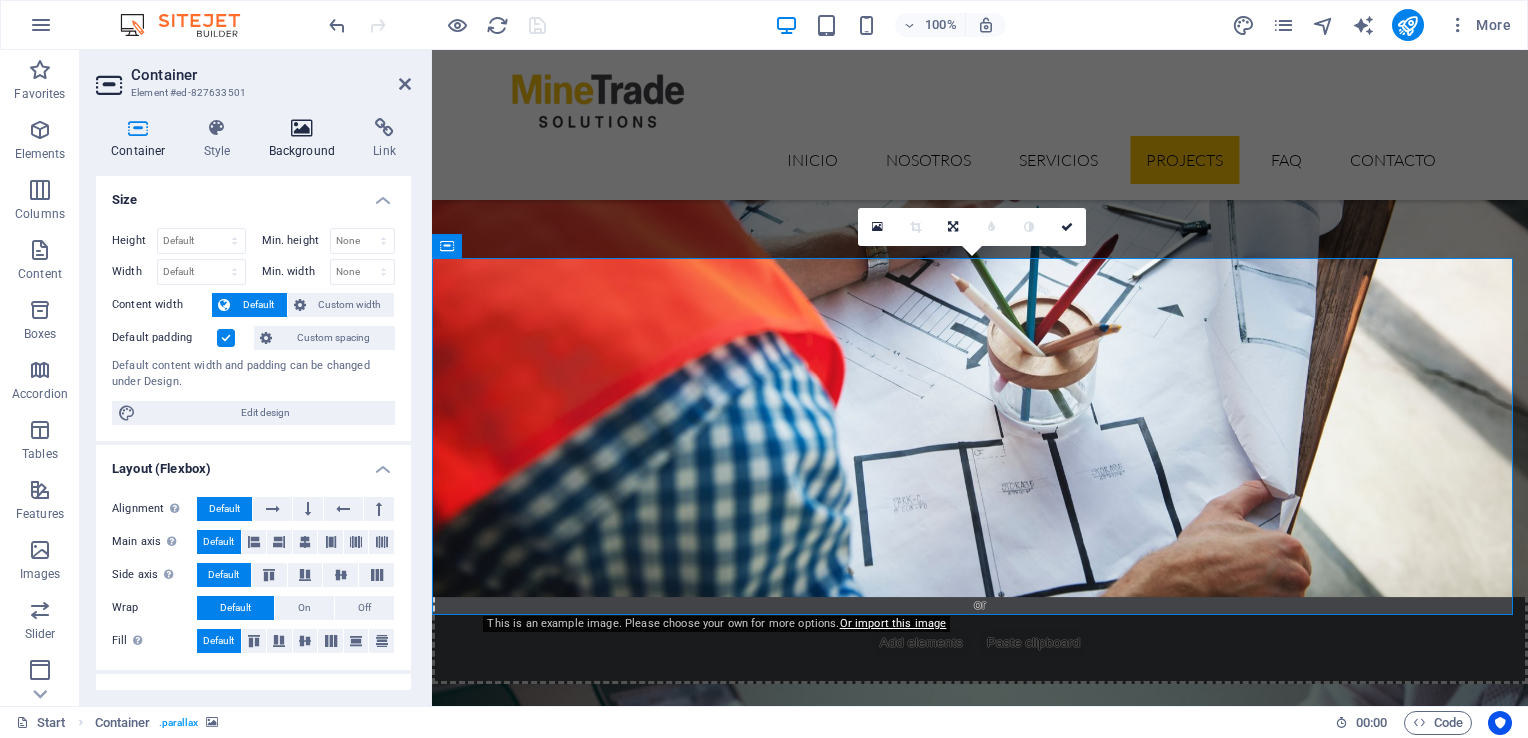 click on "Background" at bounding box center [306, 139] 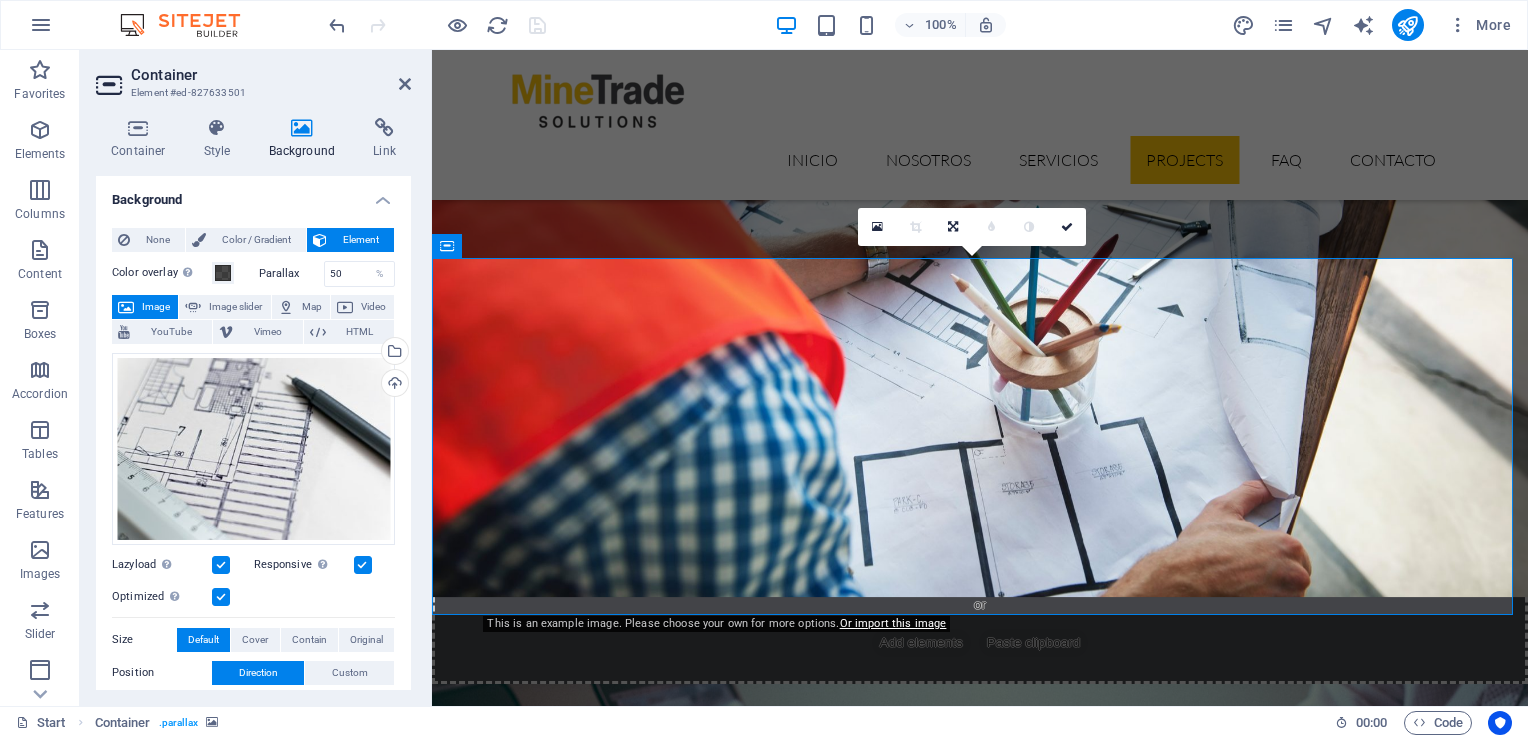 click on "Element #ed-827633501" at bounding box center [251, 93] 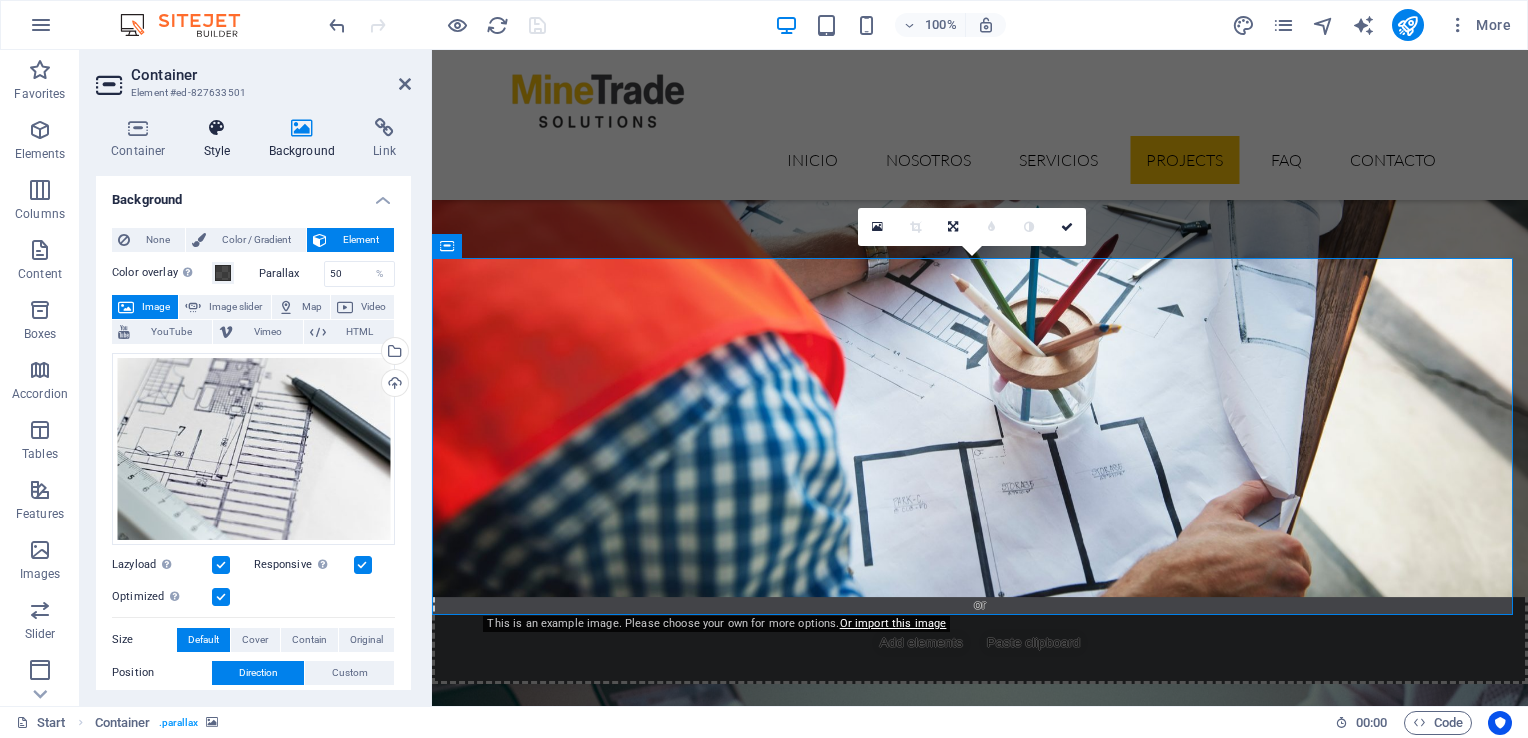 click on "Style" at bounding box center [221, 139] 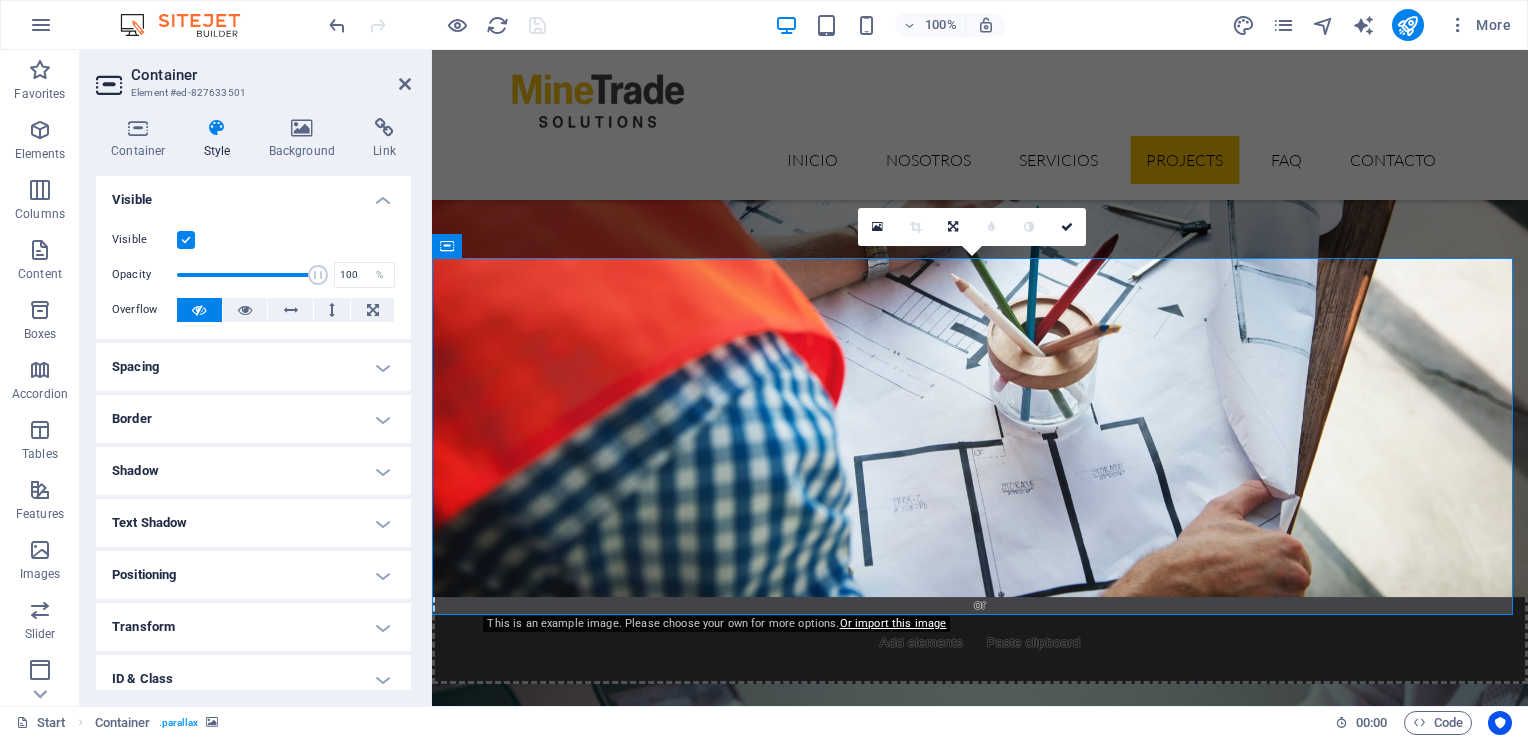 click at bounding box center [186, 240] 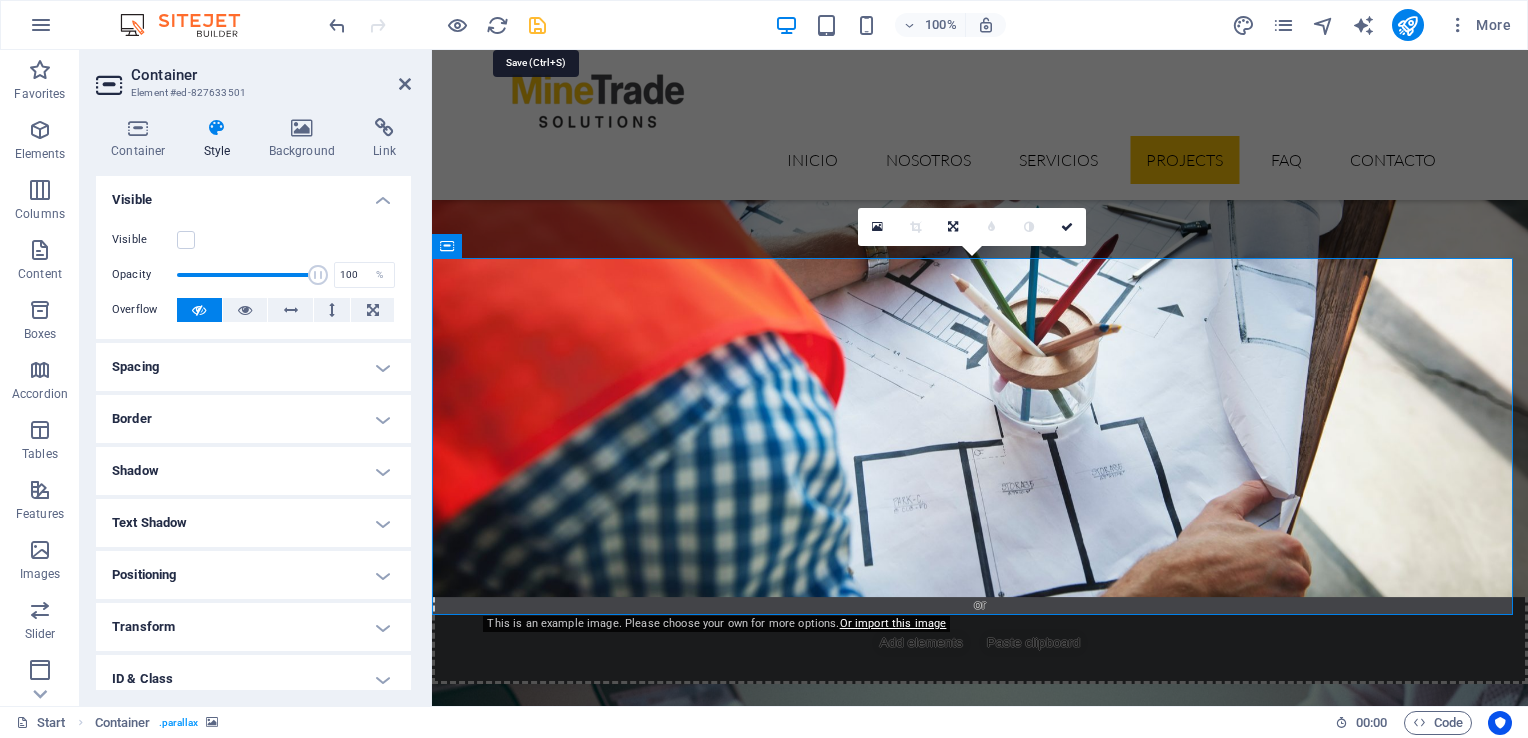 click at bounding box center (537, 25) 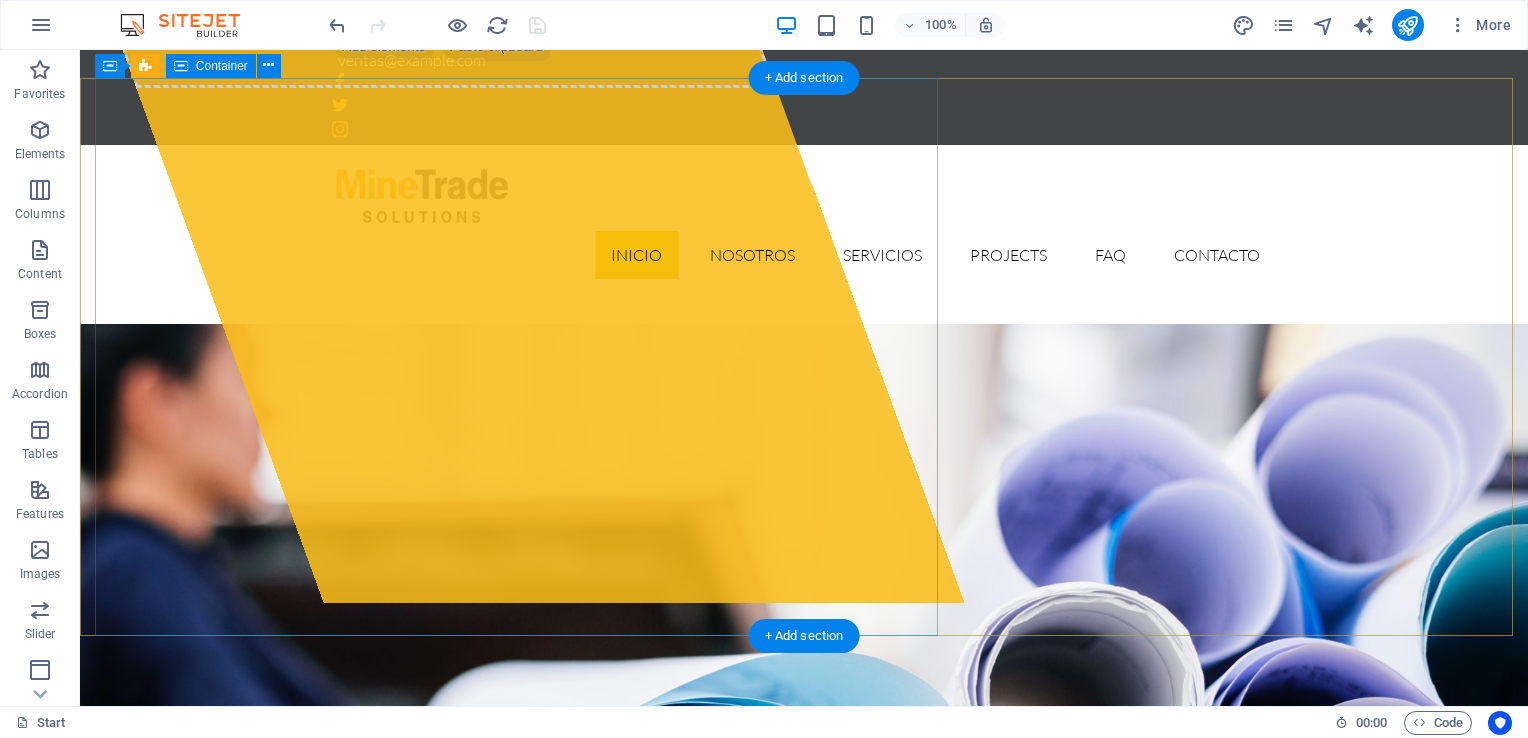 scroll, scrollTop: 0, scrollLeft: 0, axis: both 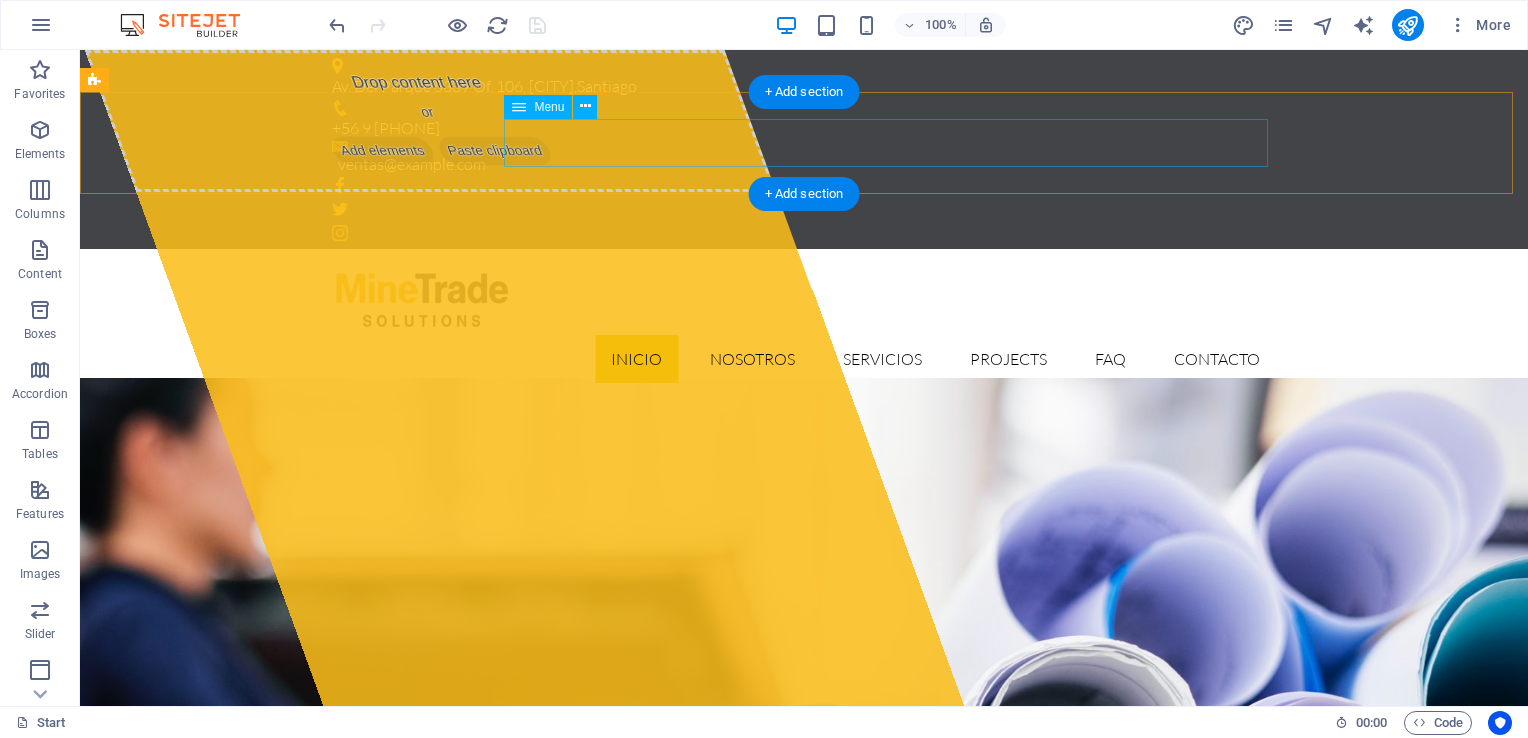 click on "Inicio Nosotros Servicios Projects FAQ Contacto" at bounding box center (804, 359) 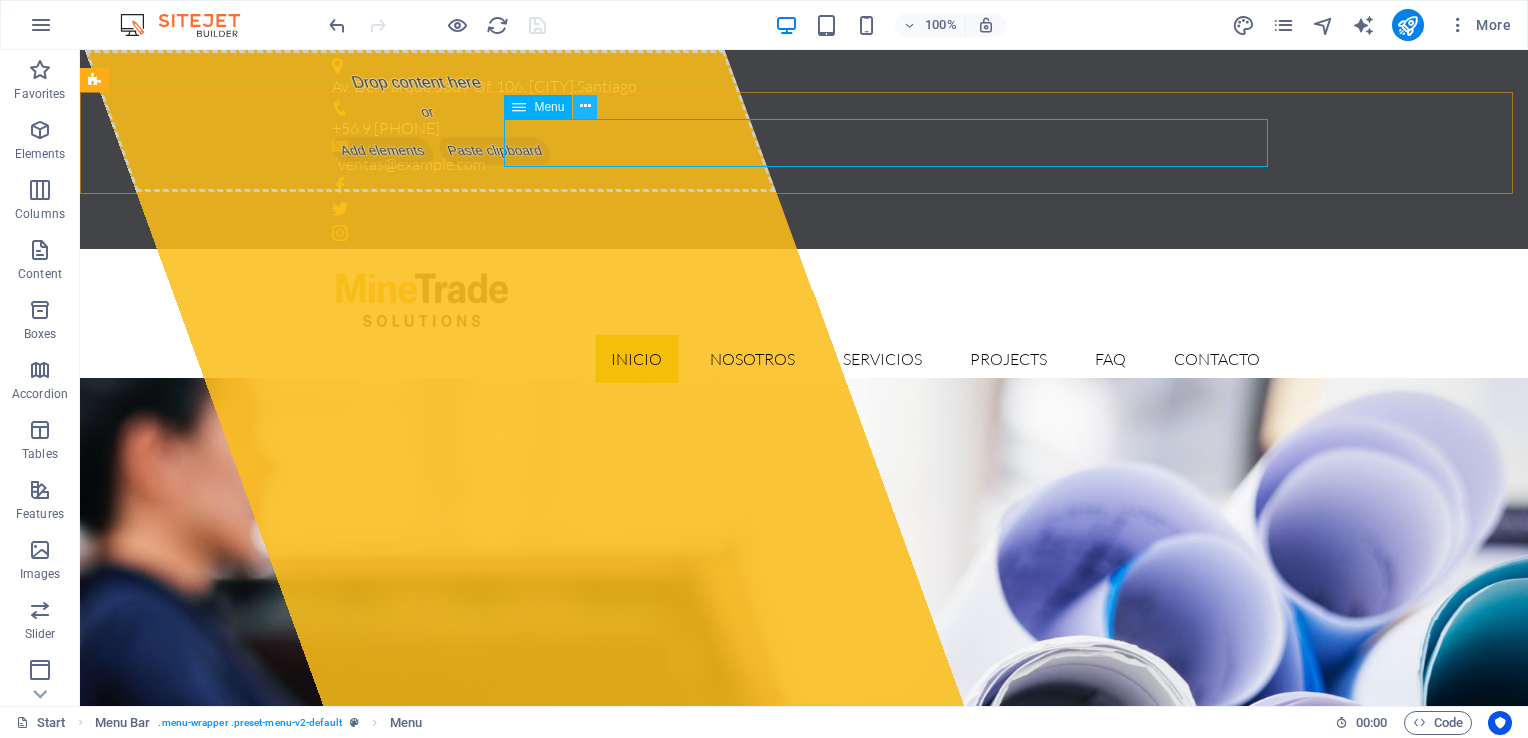 click at bounding box center (585, 106) 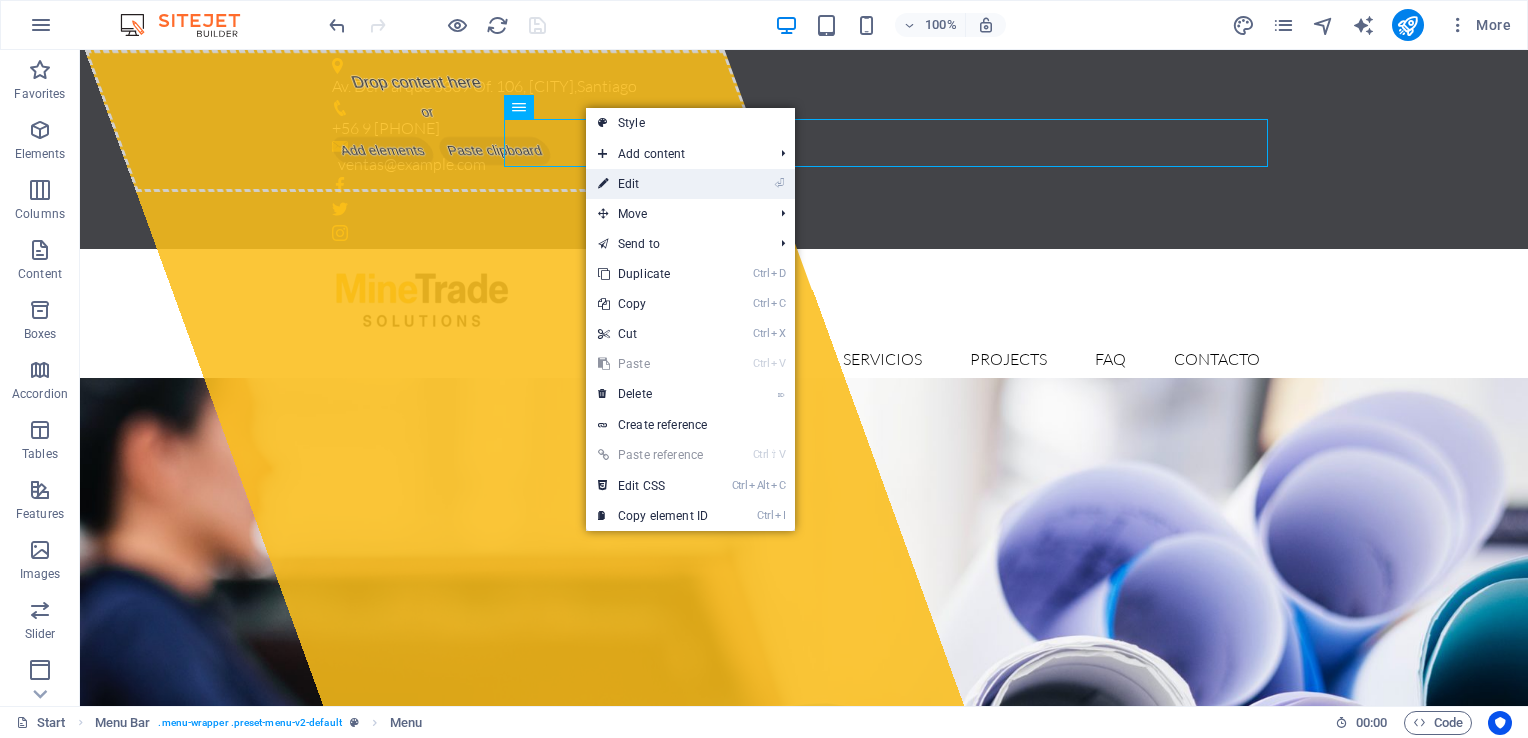 click on "⏎  Edit" at bounding box center (653, 184) 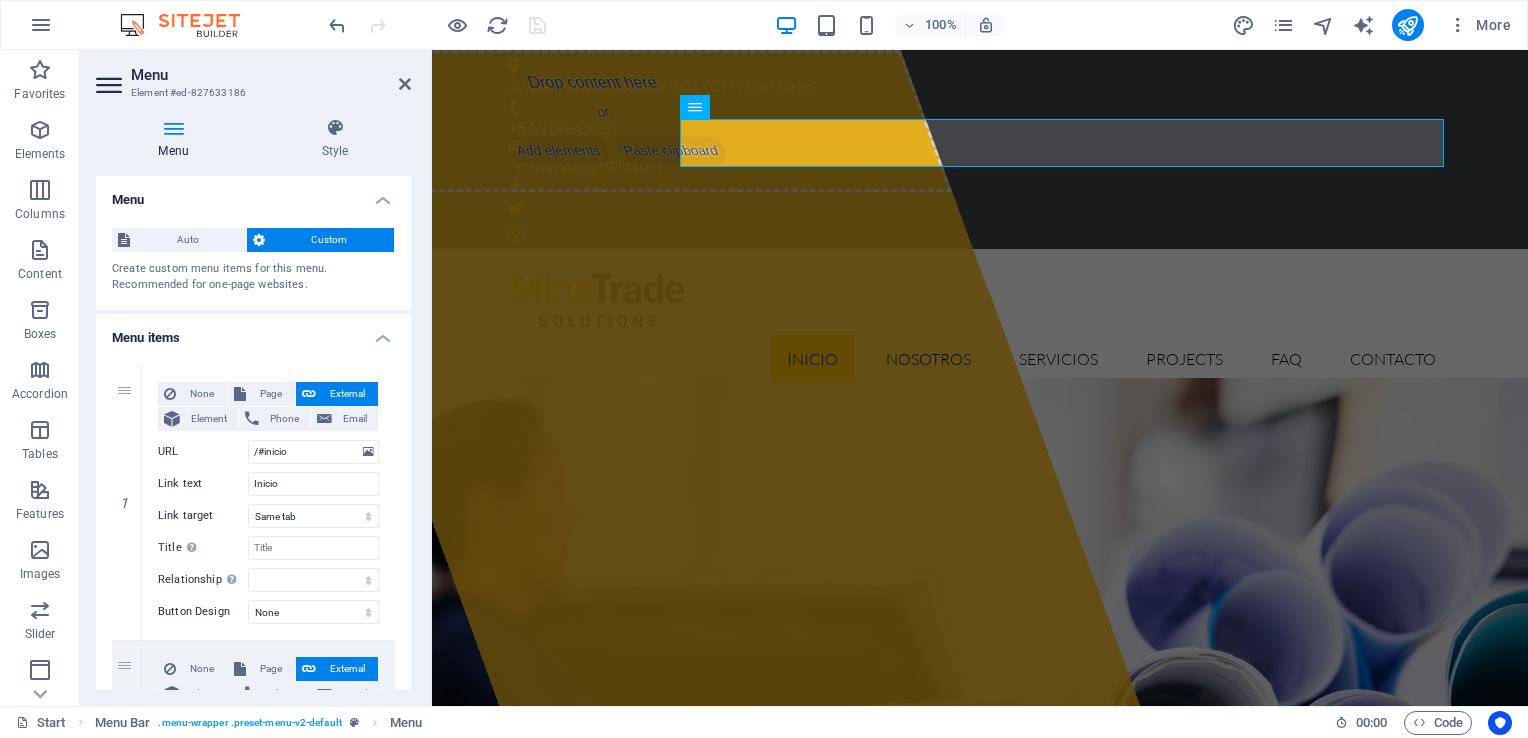 click on "Menu items" at bounding box center [253, 332] 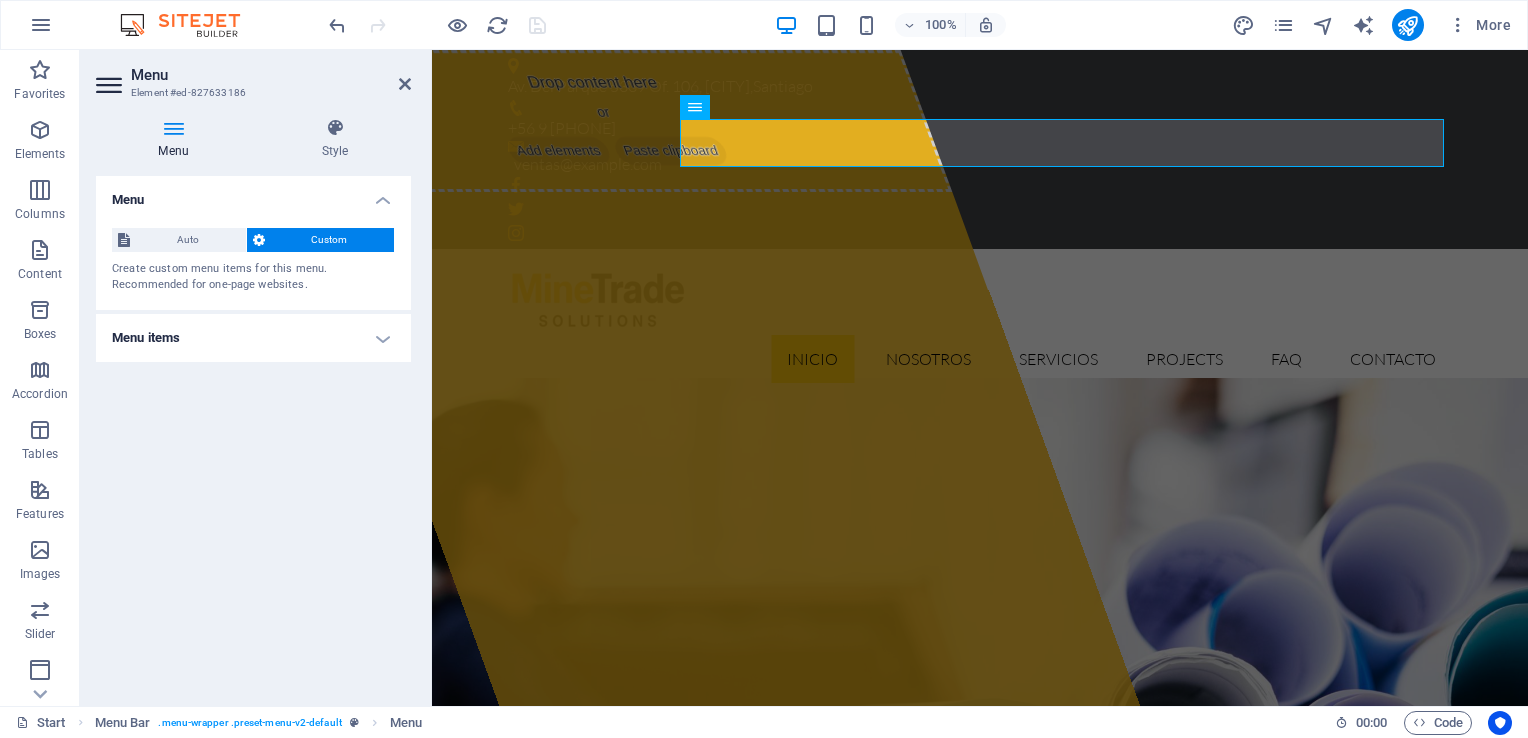 click on "Menu items" at bounding box center (253, 338) 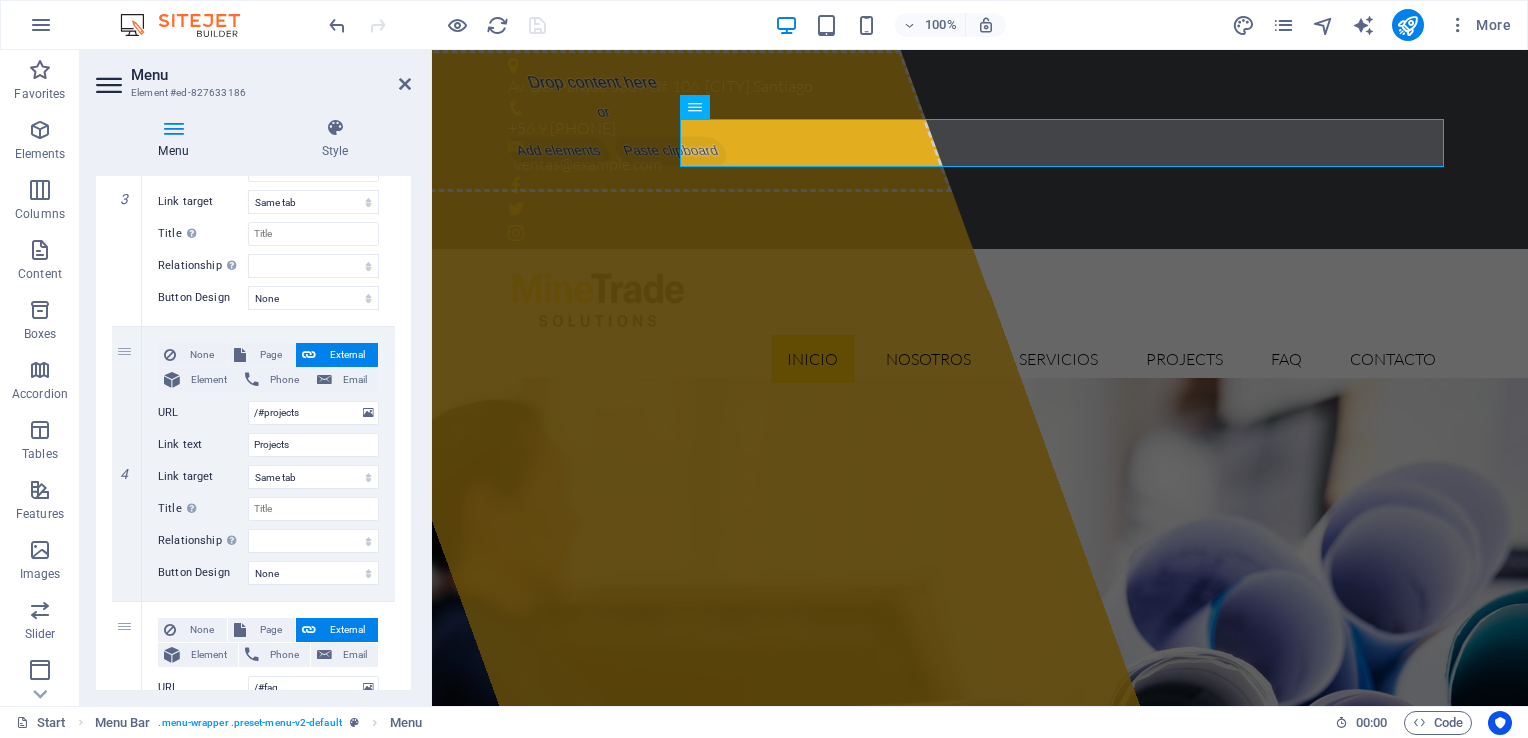 scroll, scrollTop: 866, scrollLeft: 0, axis: vertical 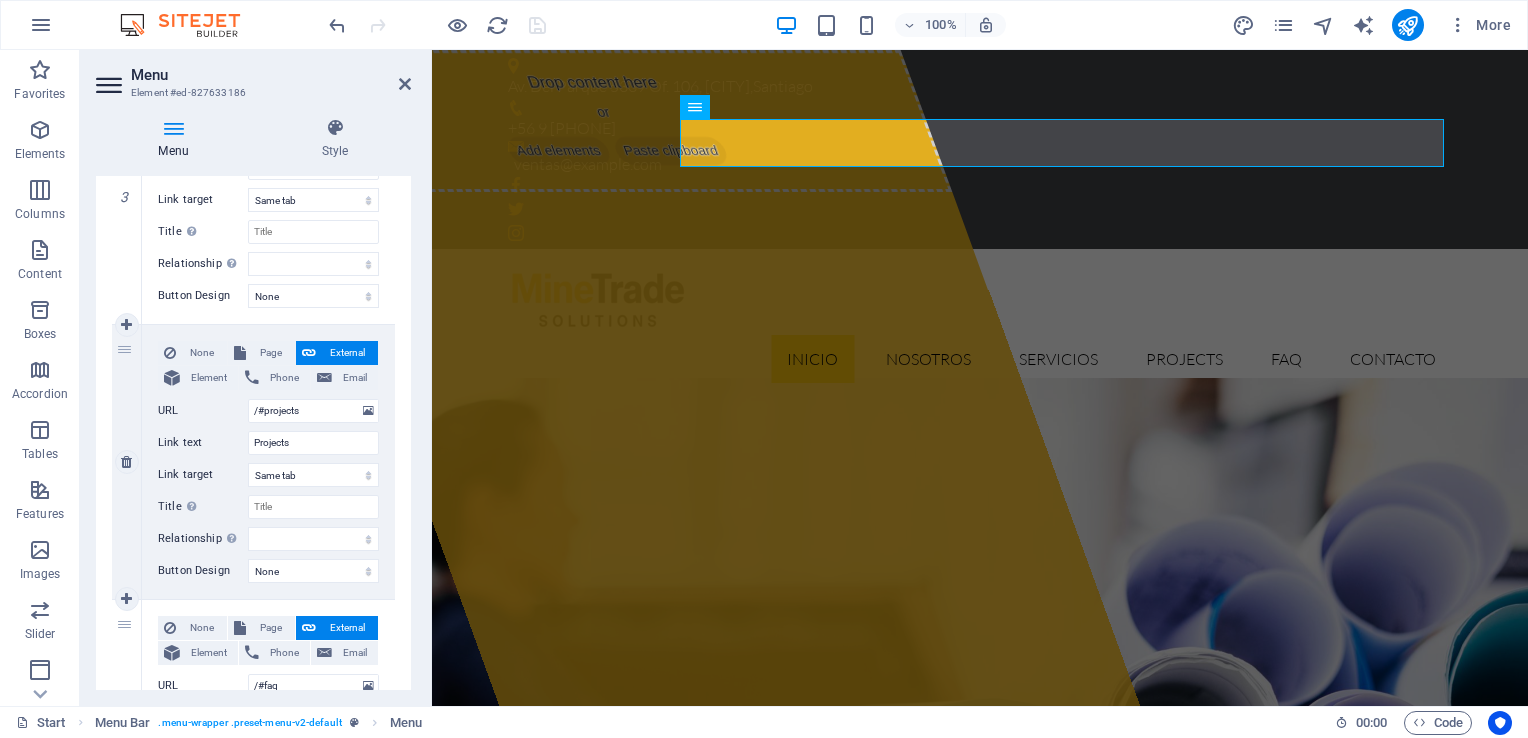 click on "4" at bounding box center [127, 462] 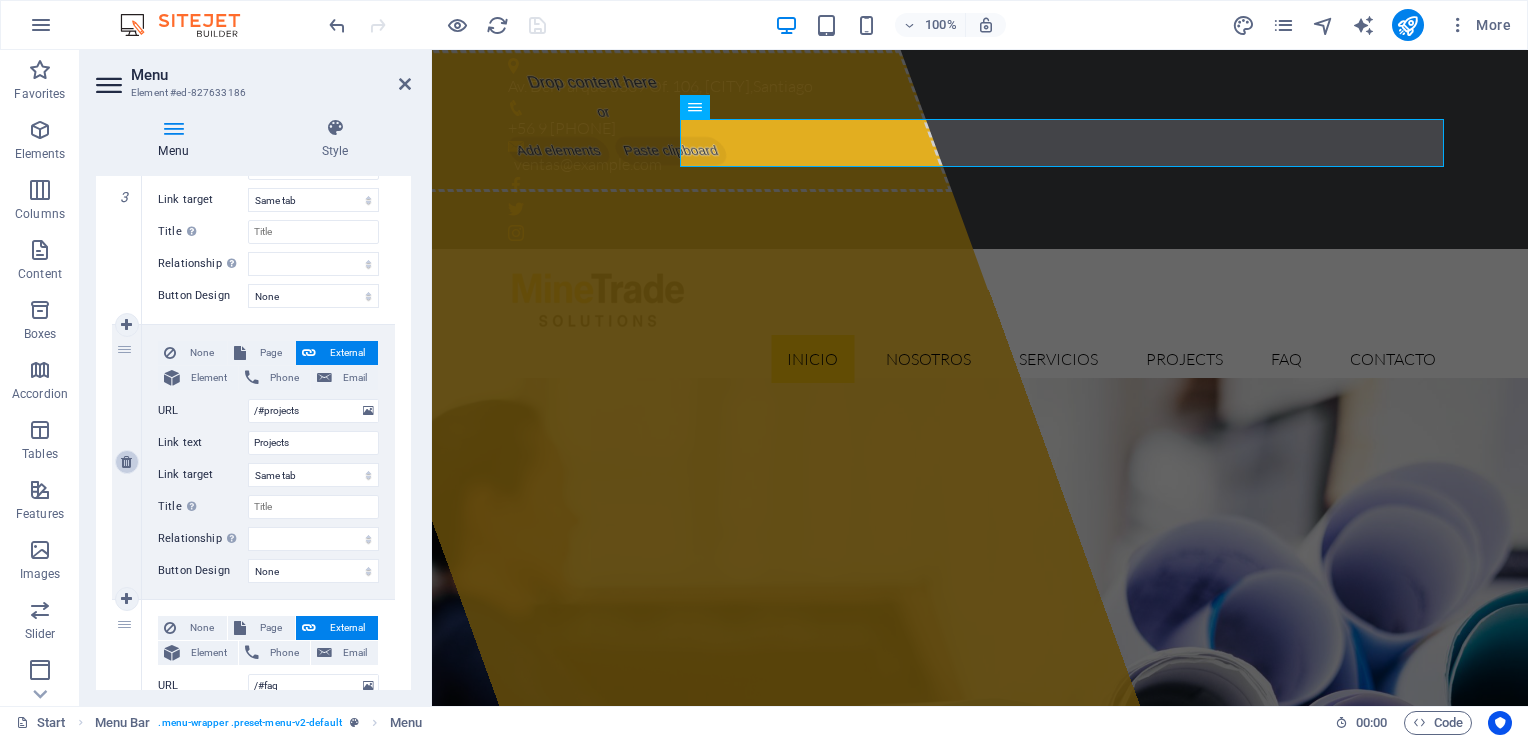 click at bounding box center [126, 462] 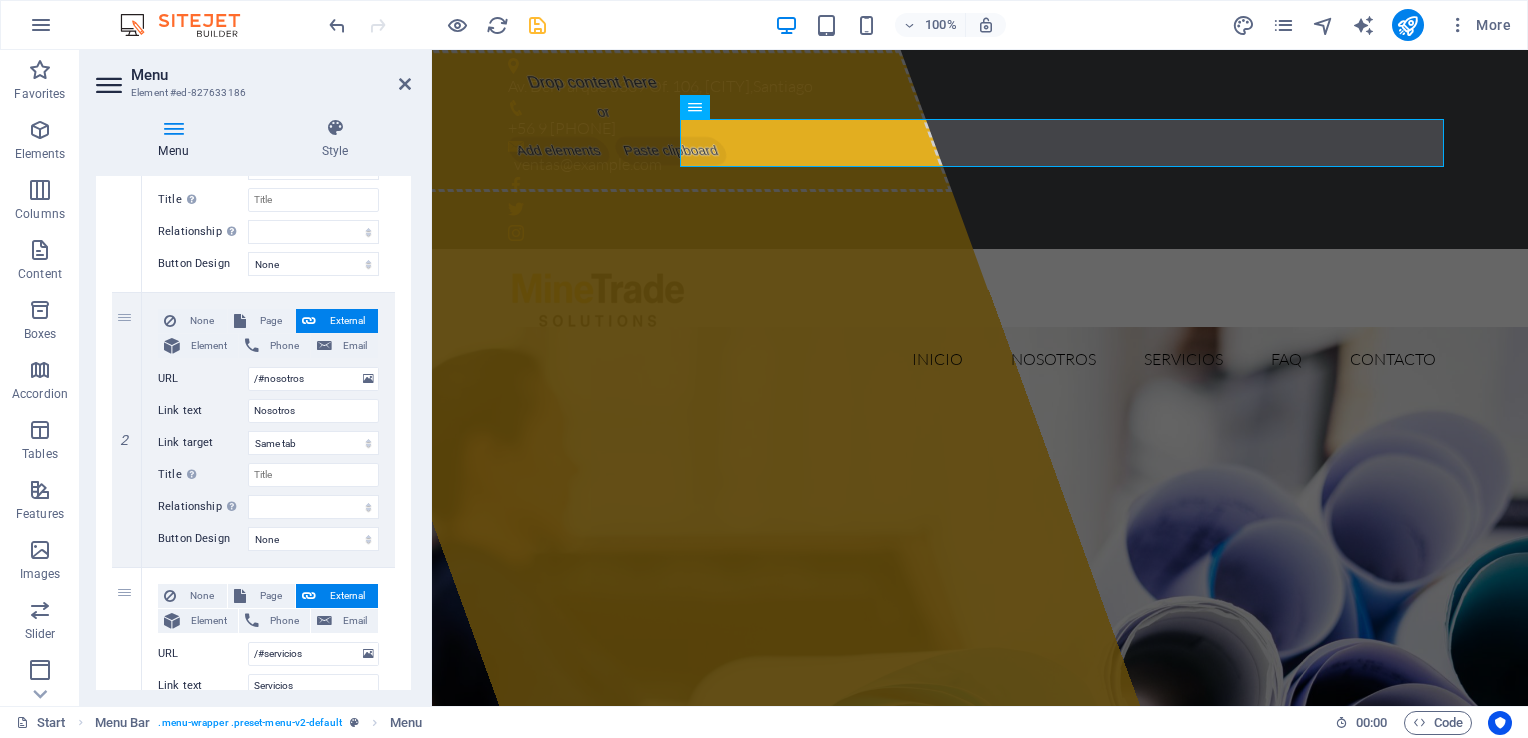 scroll, scrollTop: 0, scrollLeft: 0, axis: both 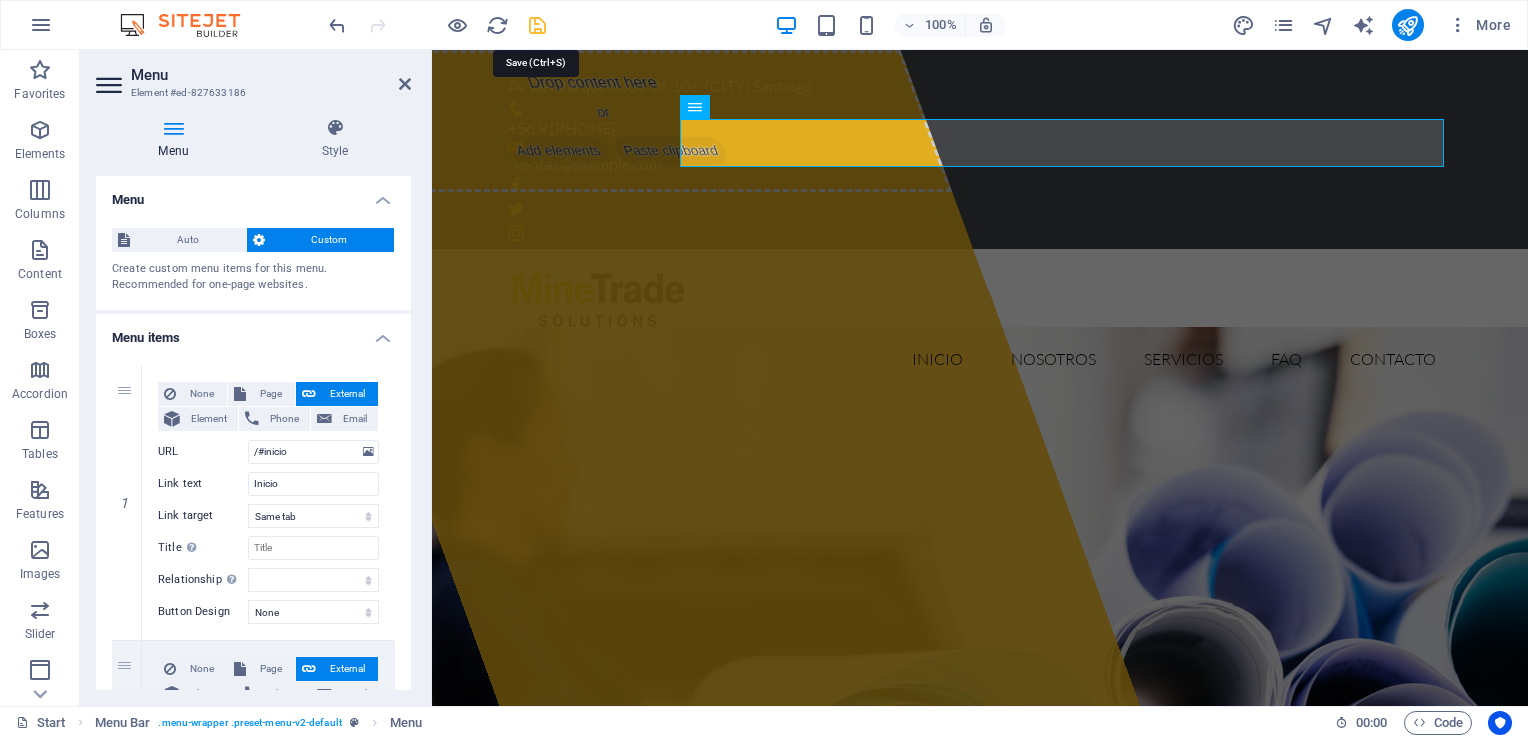 click at bounding box center (537, 25) 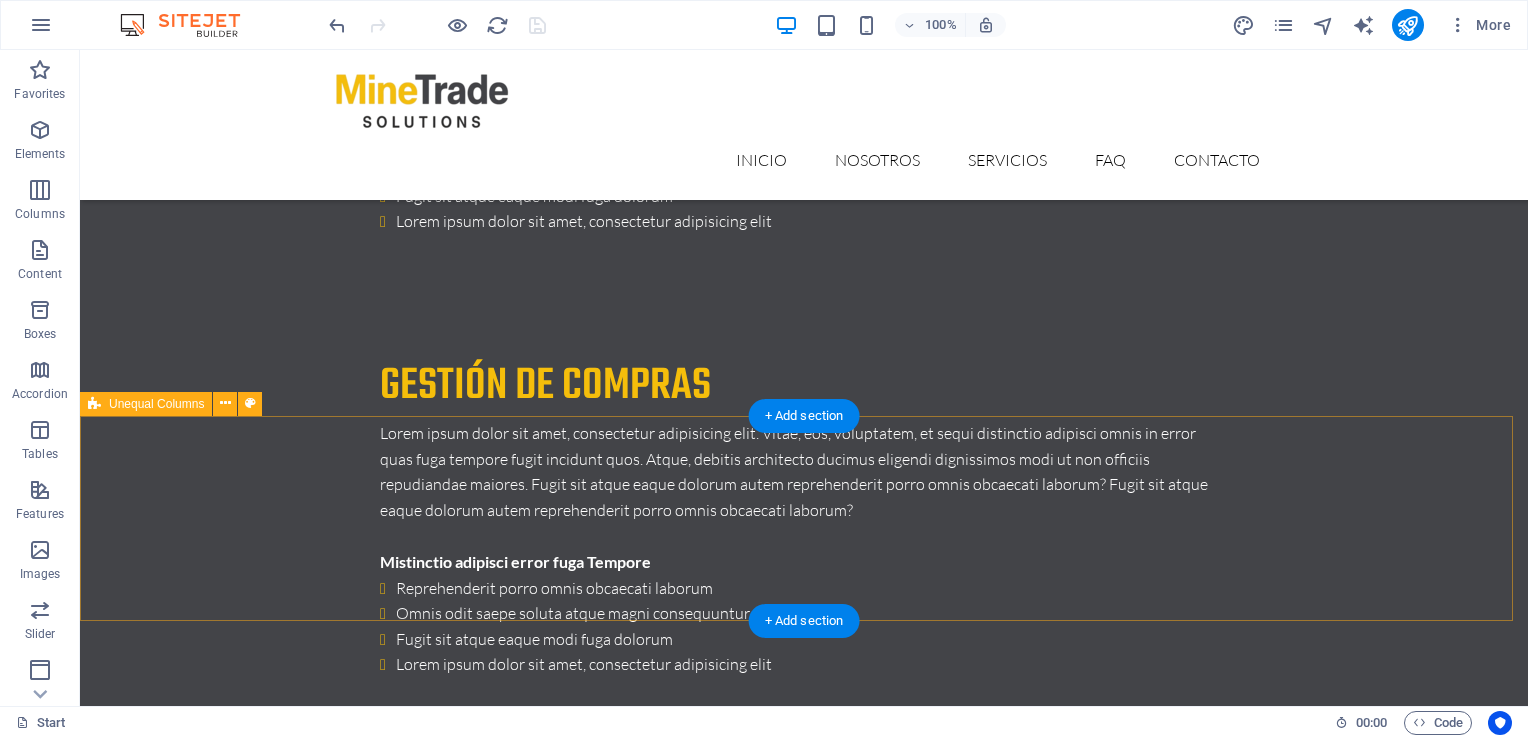 scroll, scrollTop: 6900, scrollLeft: 0, axis: vertical 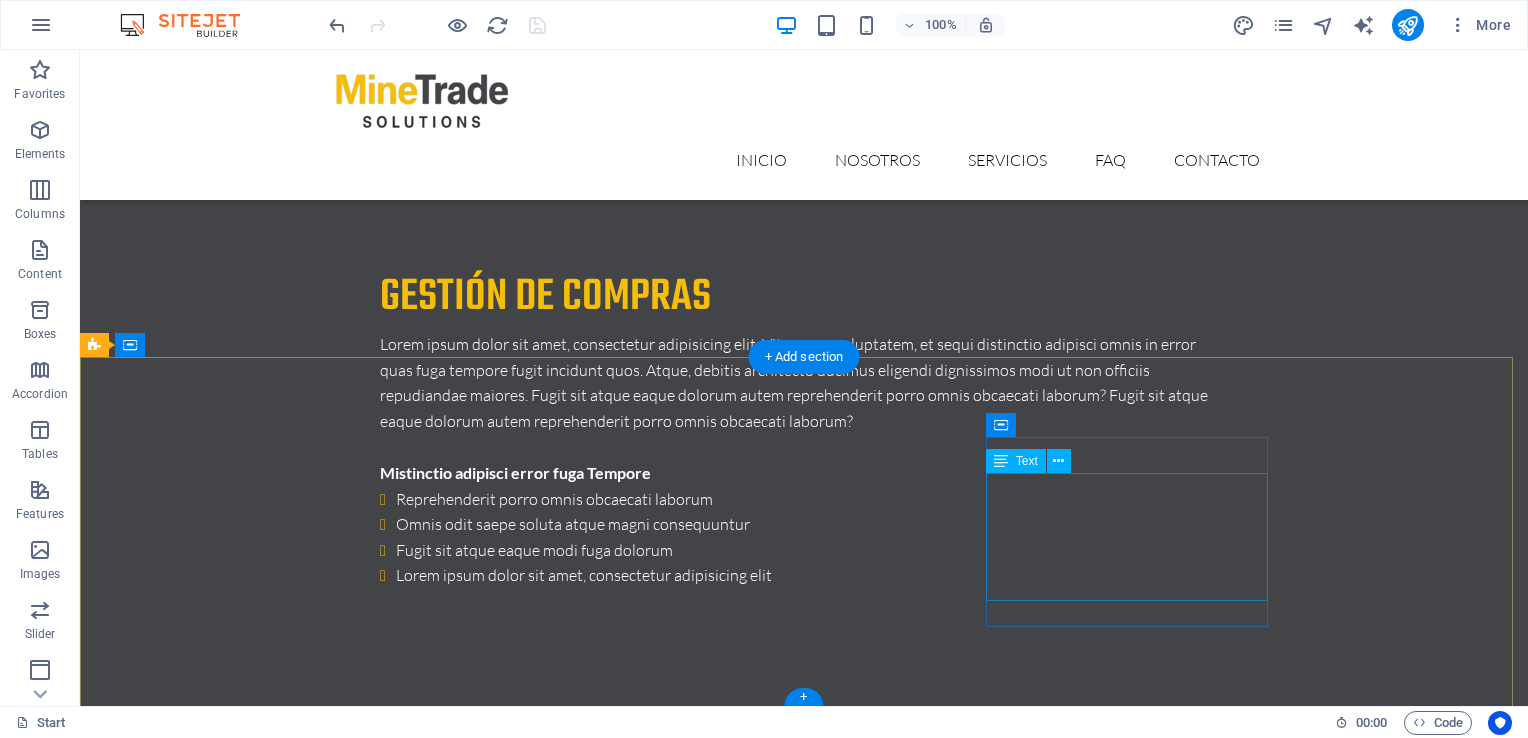 click on "About us Our Services Latest Projects Our FAQ´s Contact us" at bounding box center (237, 7722) 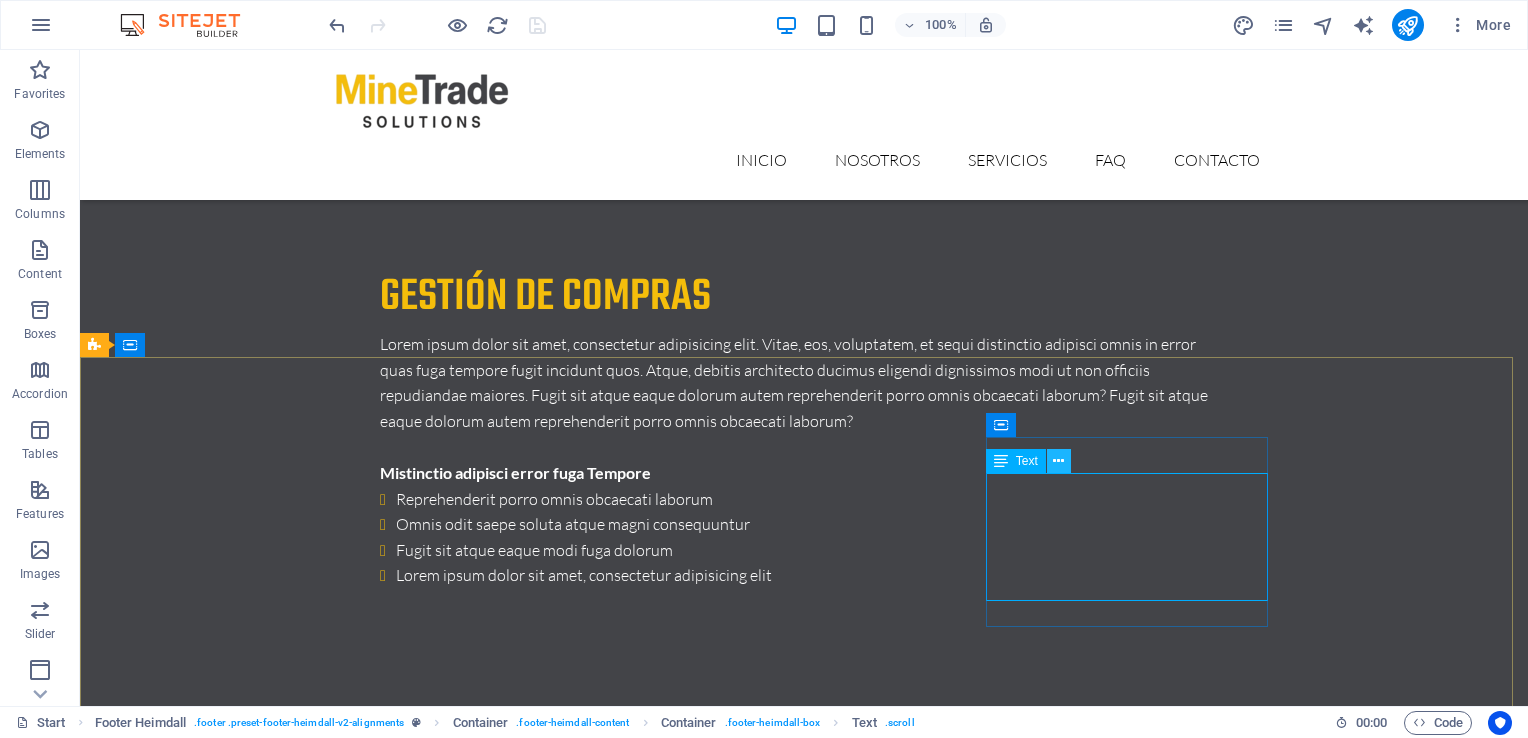 click at bounding box center (1058, 461) 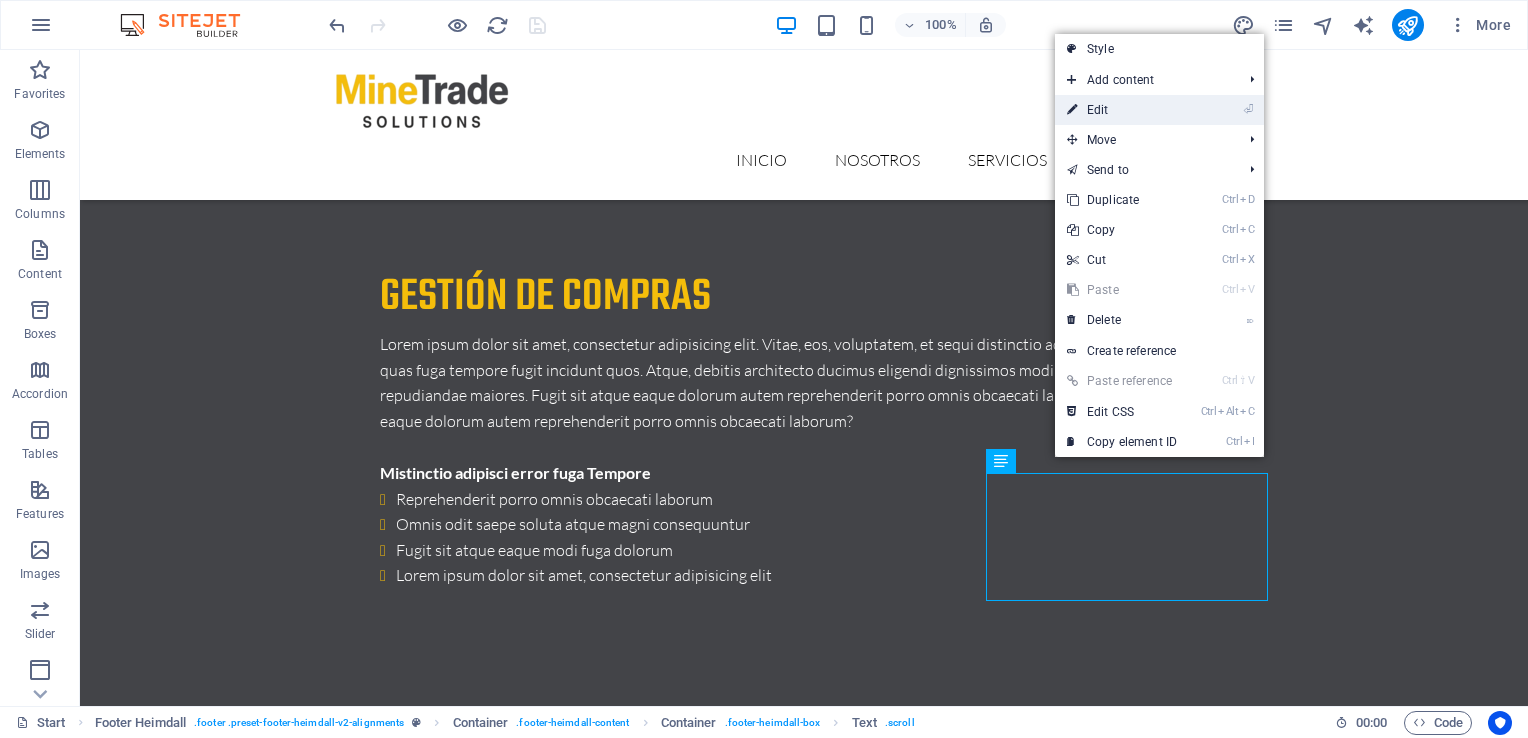 click on "⏎  Edit" at bounding box center (1122, 110) 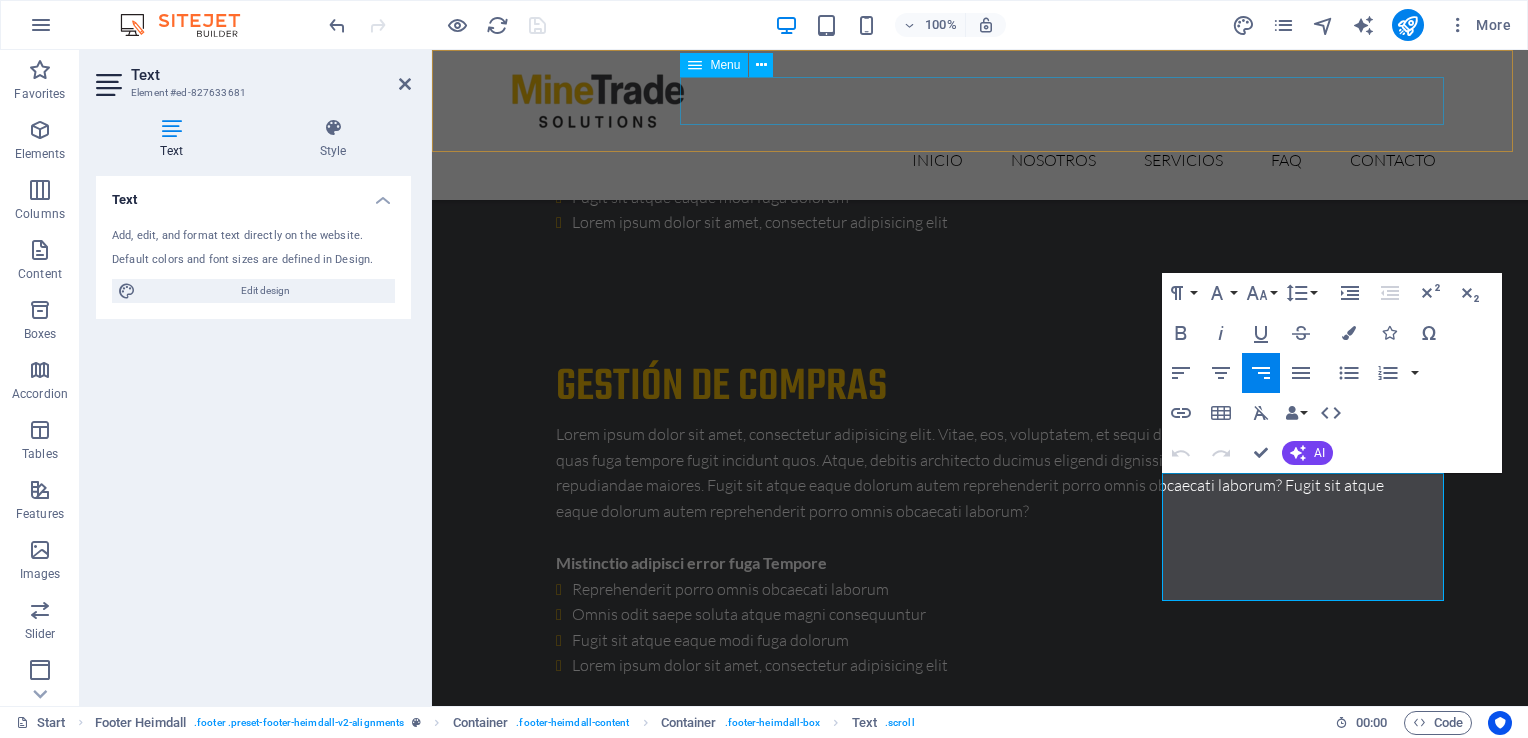 scroll, scrollTop: 7156, scrollLeft: 0, axis: vertical 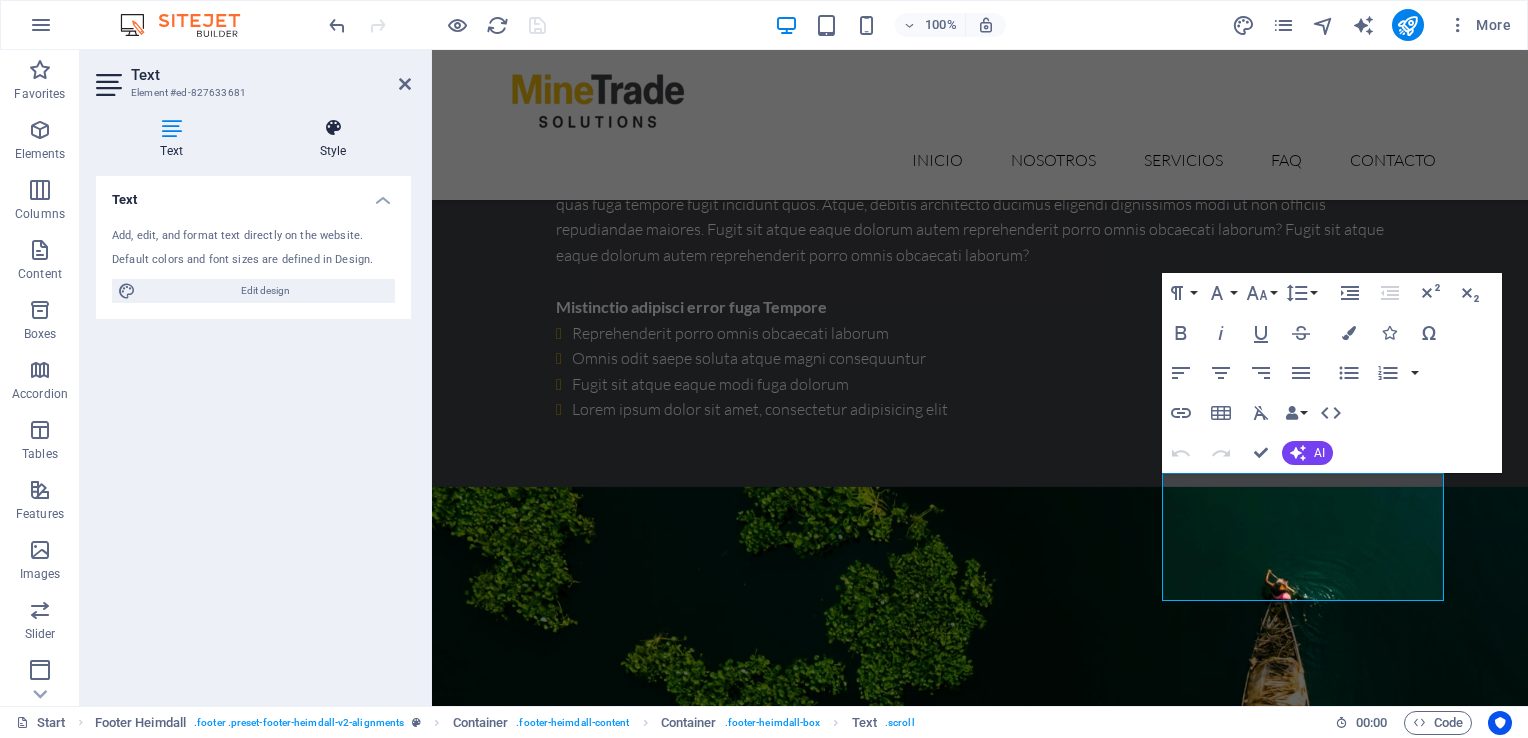 click on "Style" at bounding box center (333, 139) 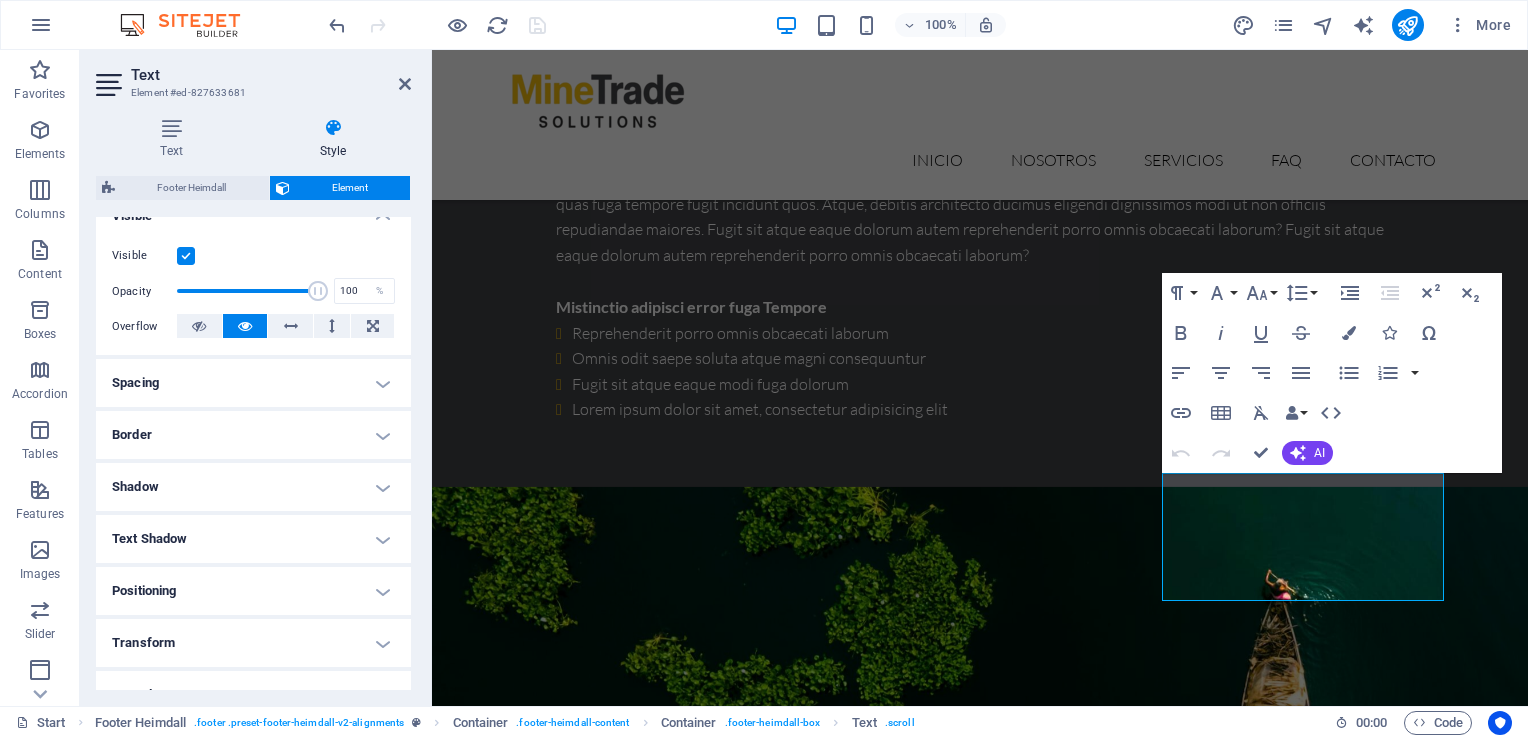 scroll, scrollTop: 0, scrollLeft: 0, axis: both 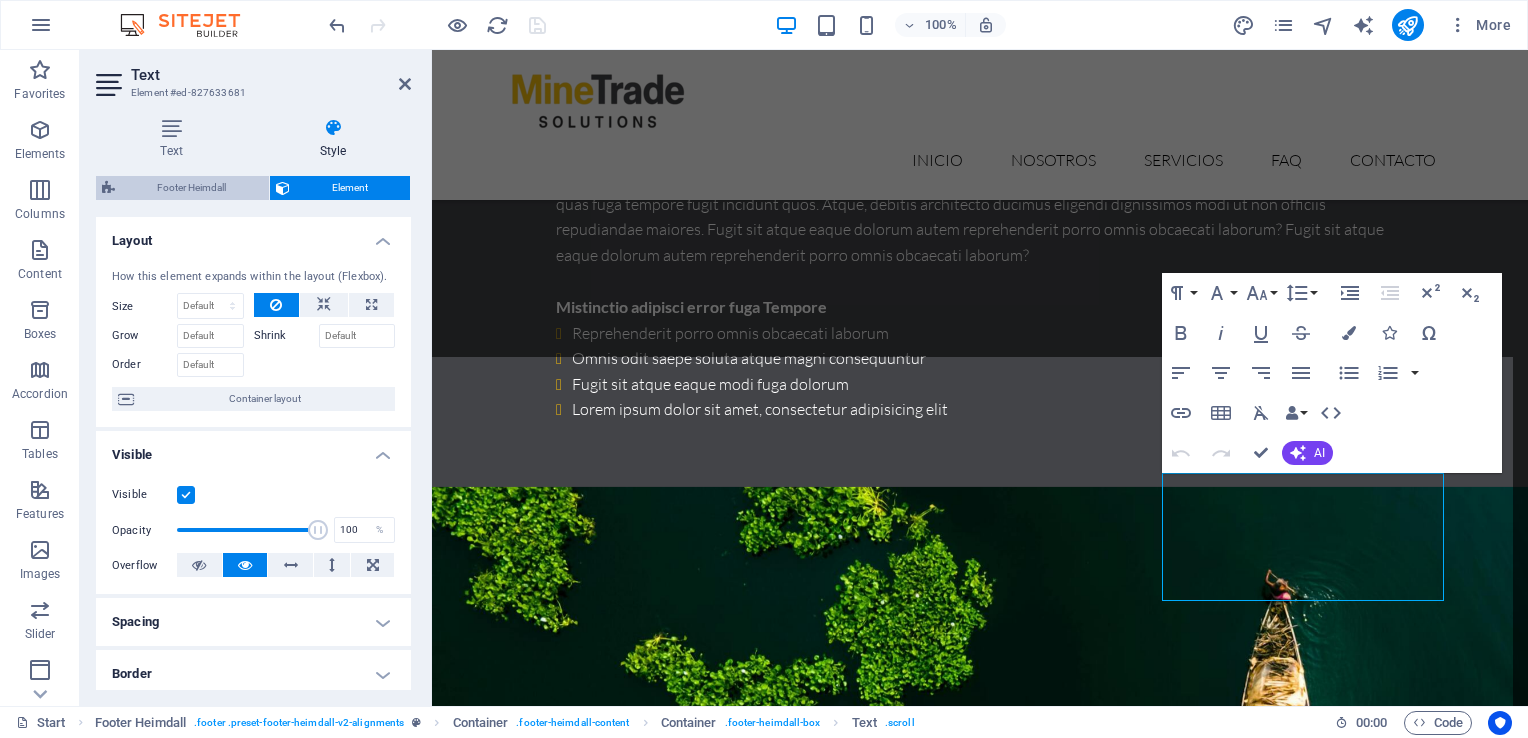 click on "Footer Heimdall" at bounding box center (192, 188) 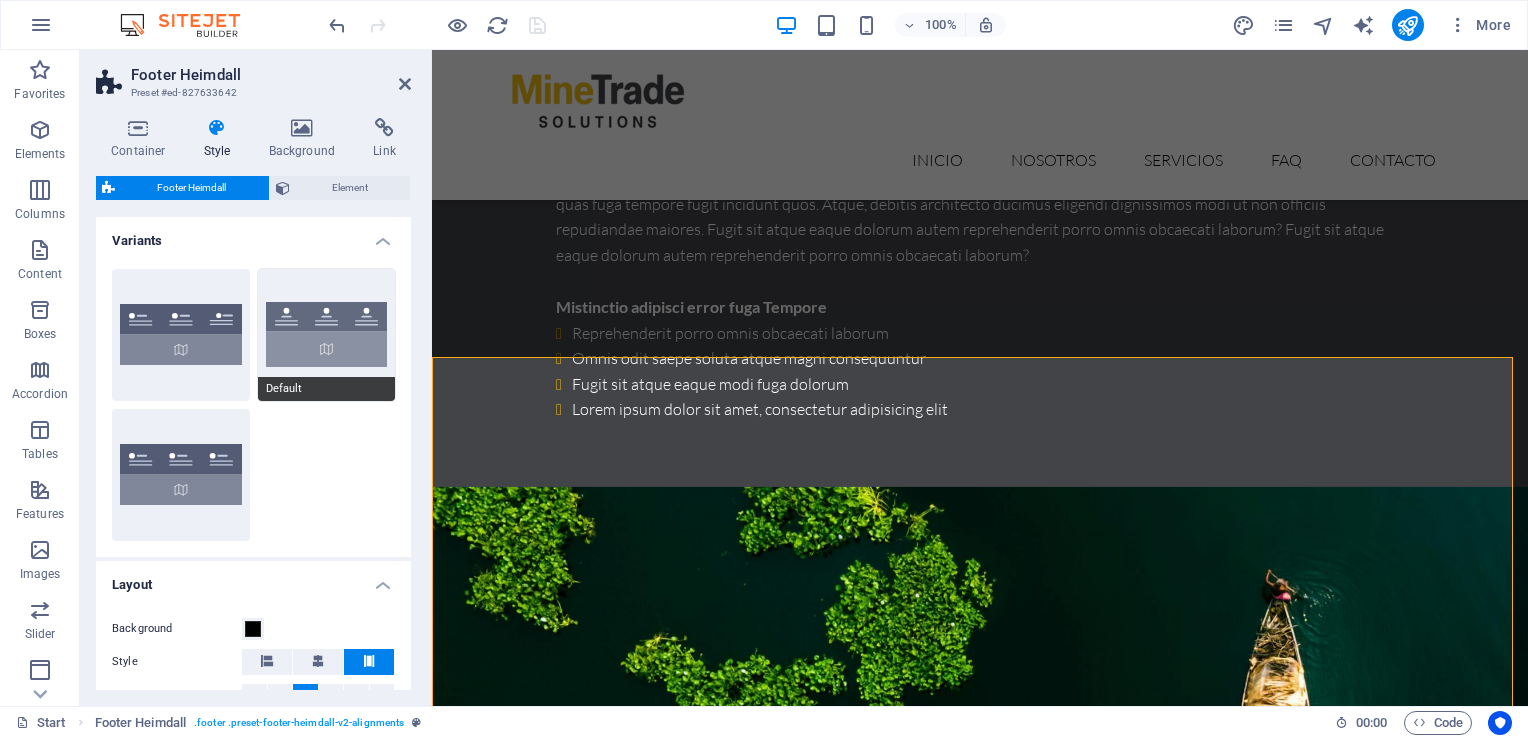 scroll, scrollTop: 319, scrollLeft: 0, axis: vertical 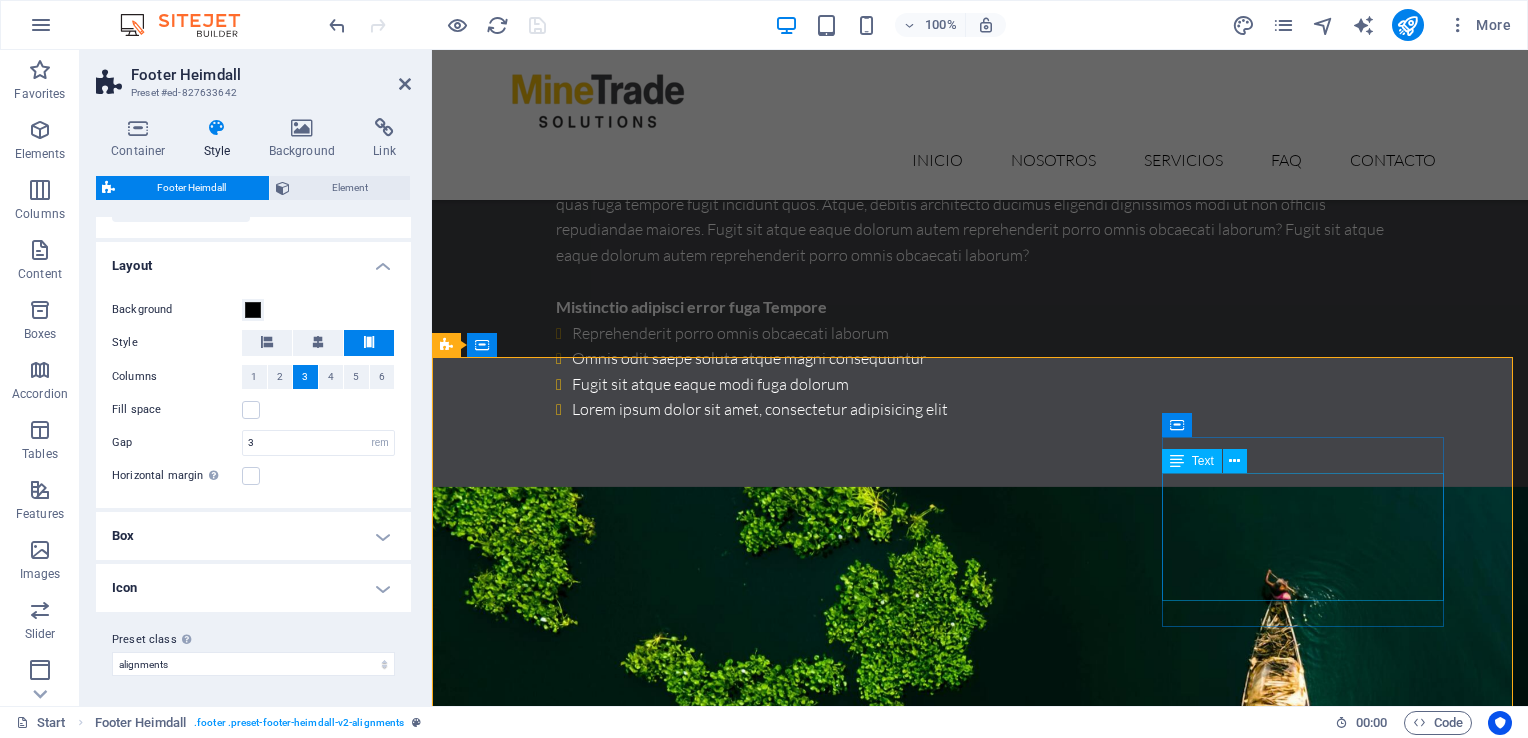 click on "About us Our Services Latest Projects Our FAQ´s Contact us" at bounding box center [589, 7595] 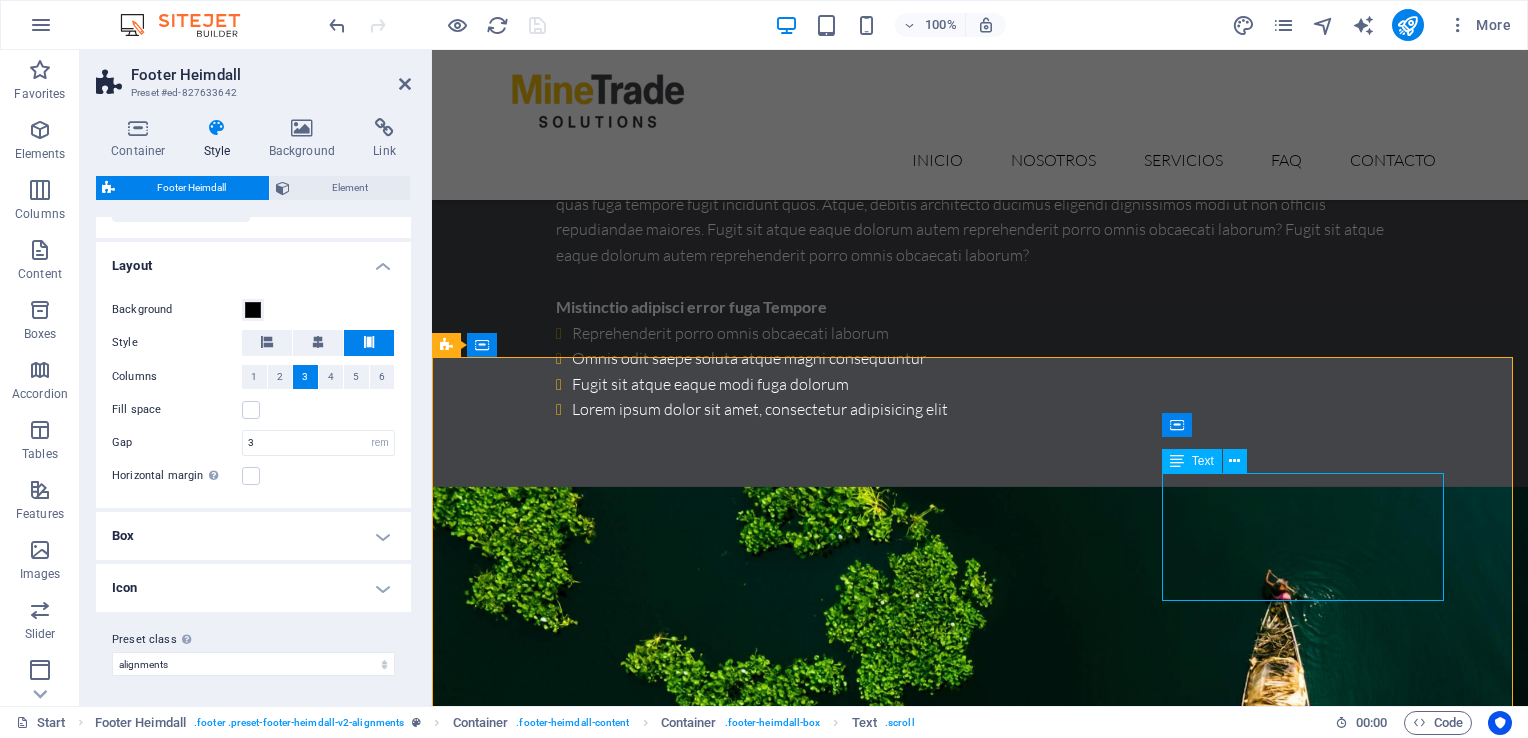 click on "About us Our Services Latest Projects Our FAQ´s Contact us" at bounding box center [589, 7595] 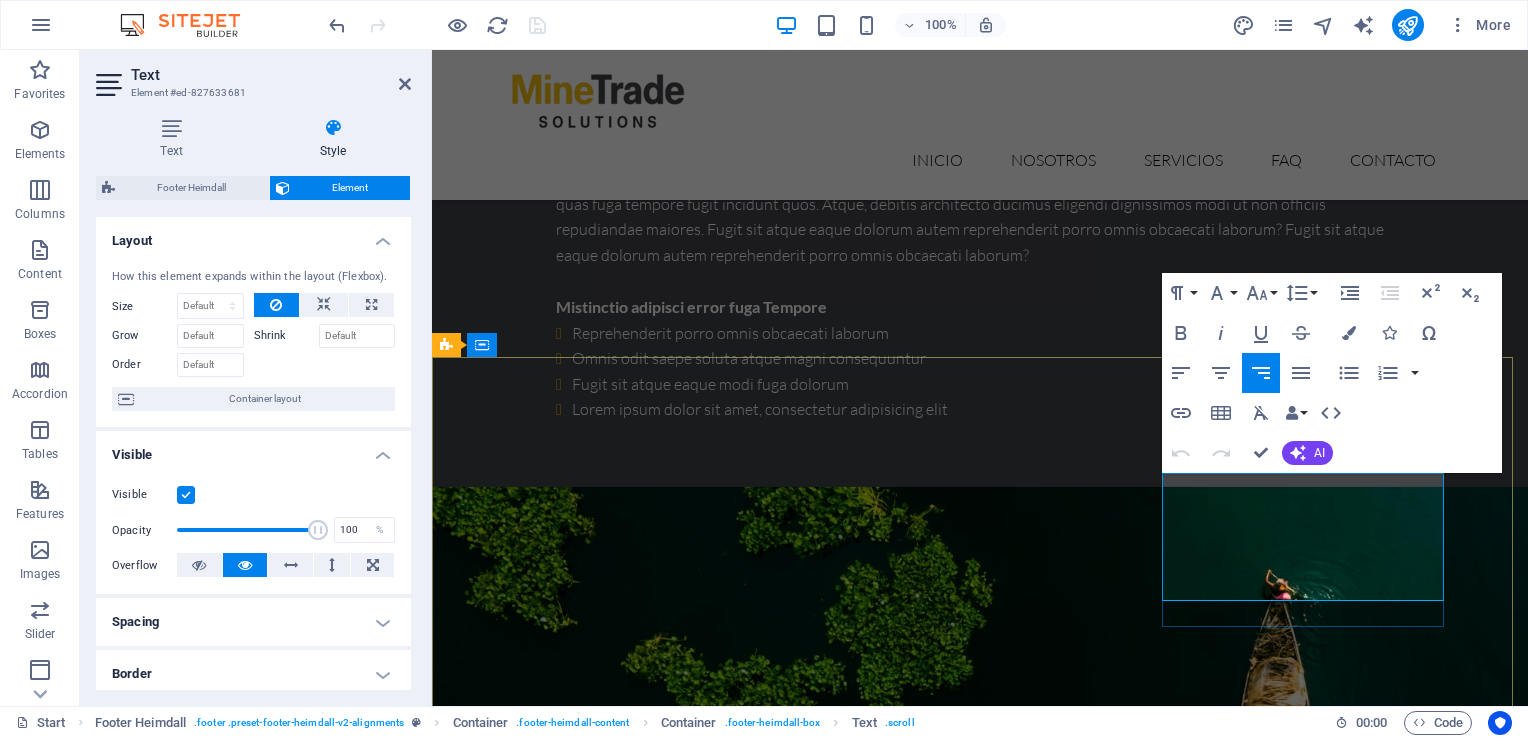 scroll, scrollTop: 6900, scrollLeft: 0, axis: vertical 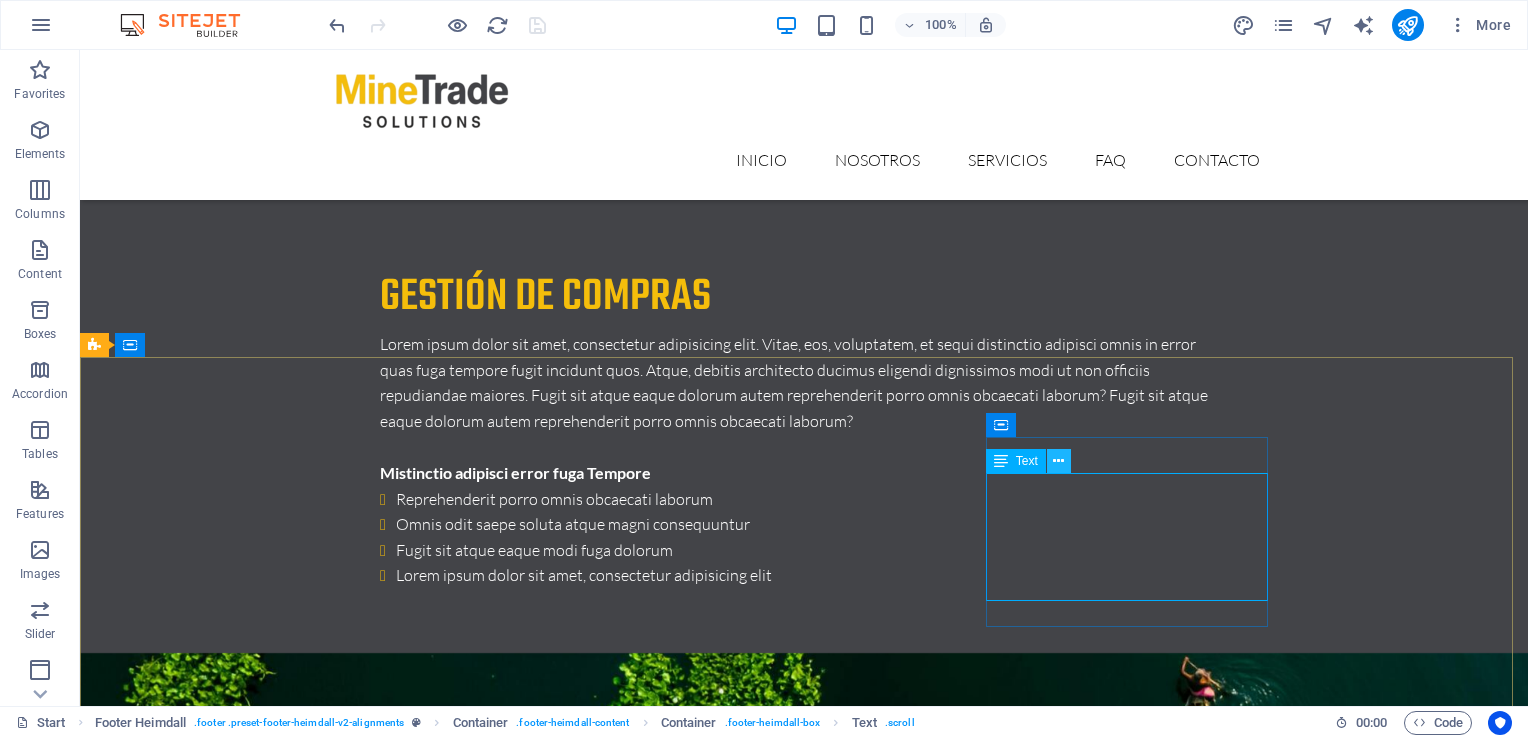 click at bounding box center (1058, 461) 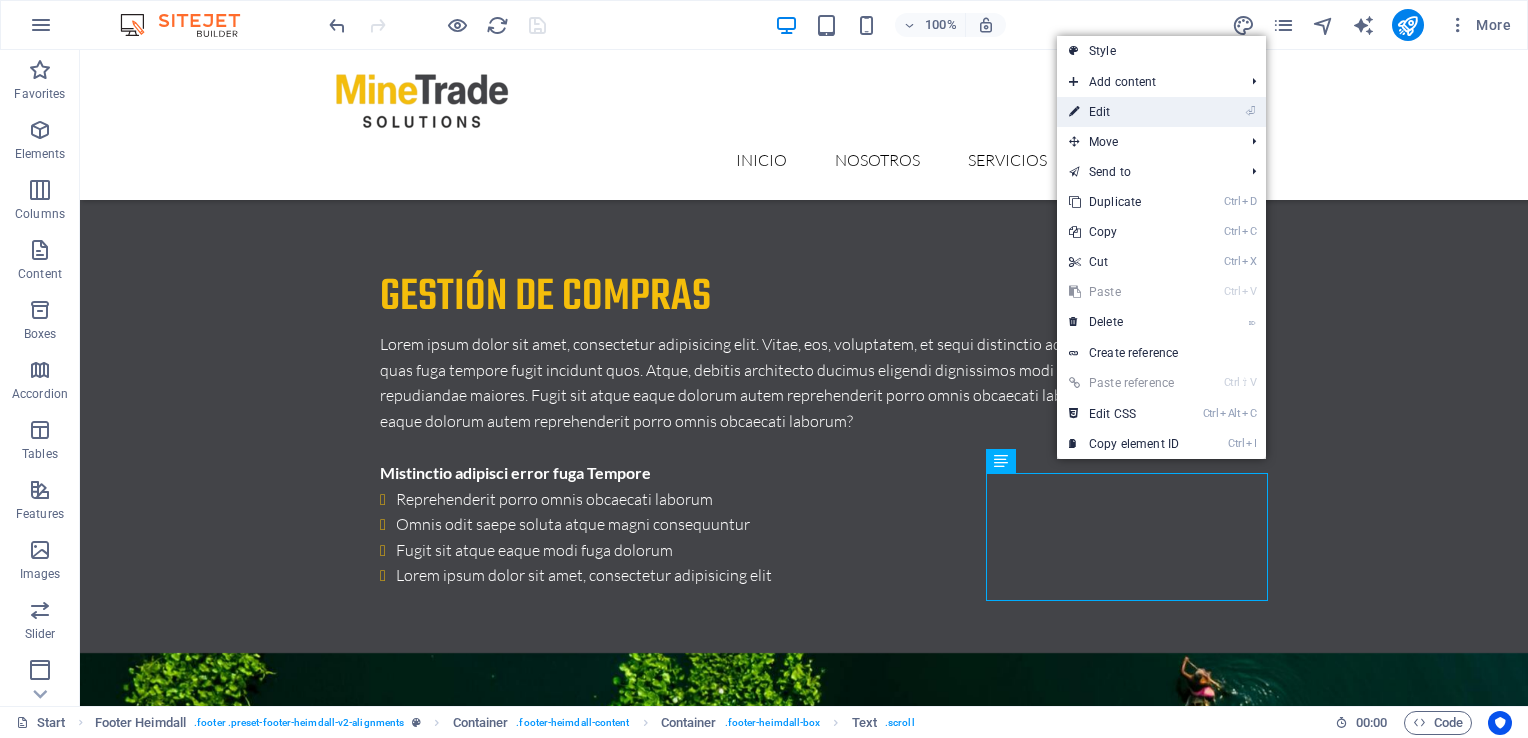 click on "⏎  Edit" at bounding box center [1124, 112] 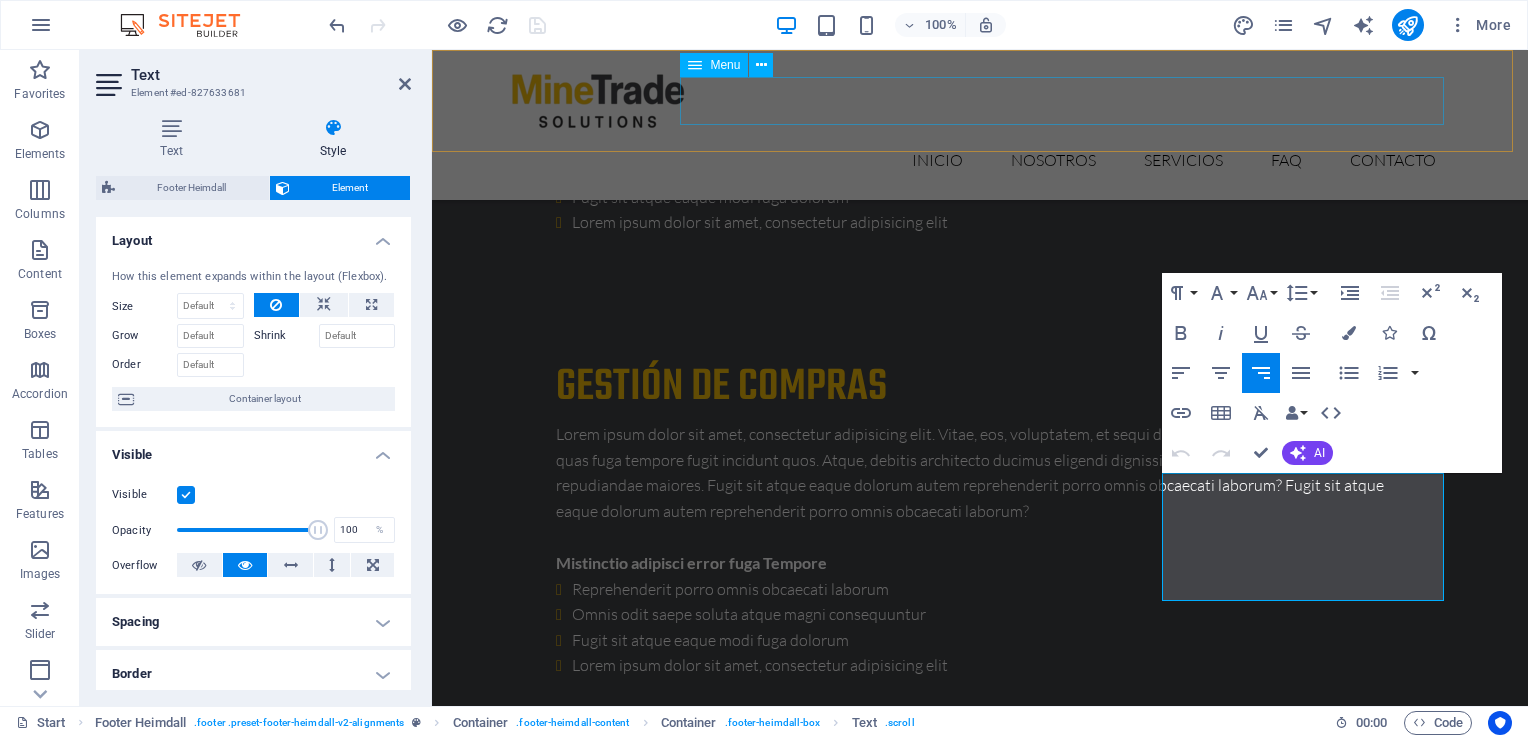 scroll, scrollTop: 7156, scrollLeft: 0, axis: vertical 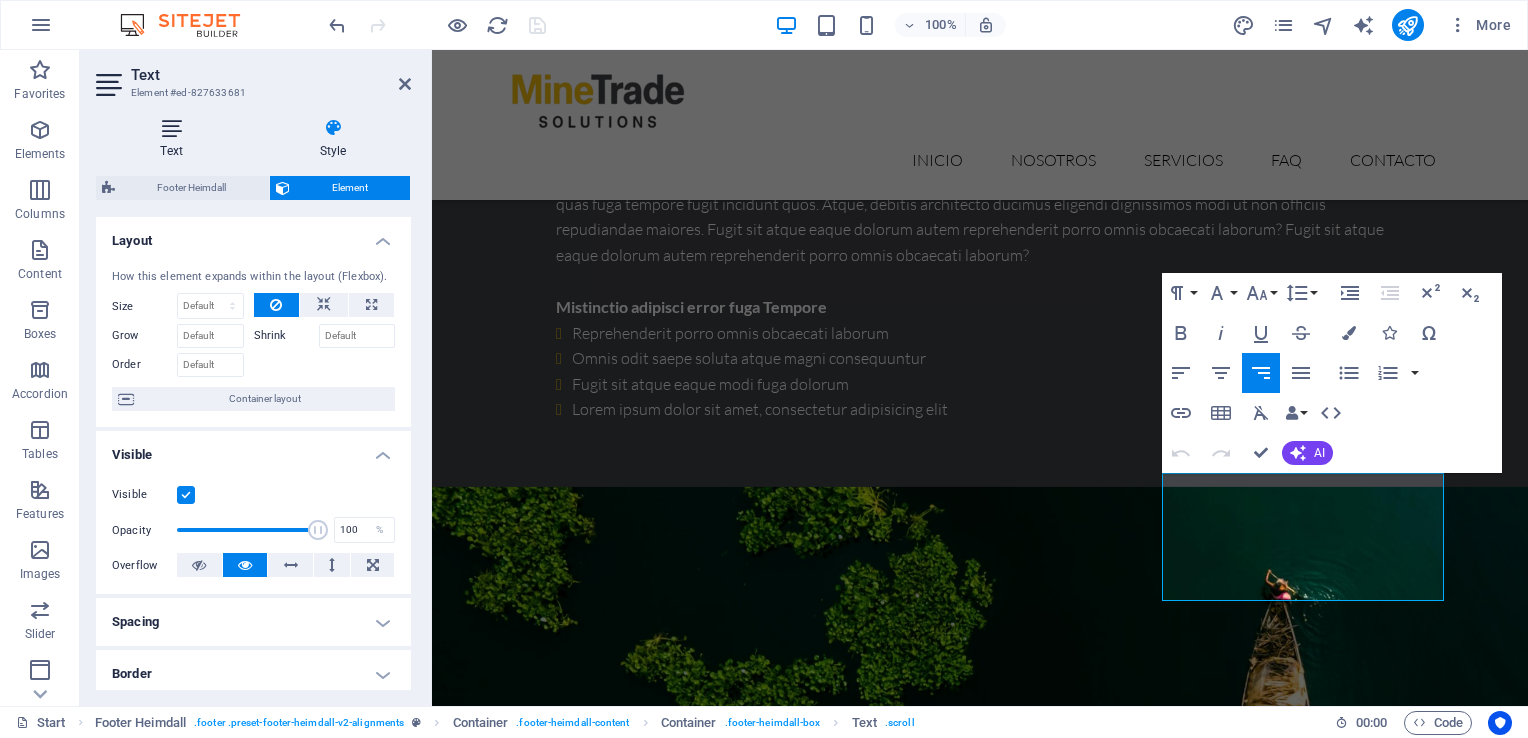 click on "Text" at bounding box center (175, 139) 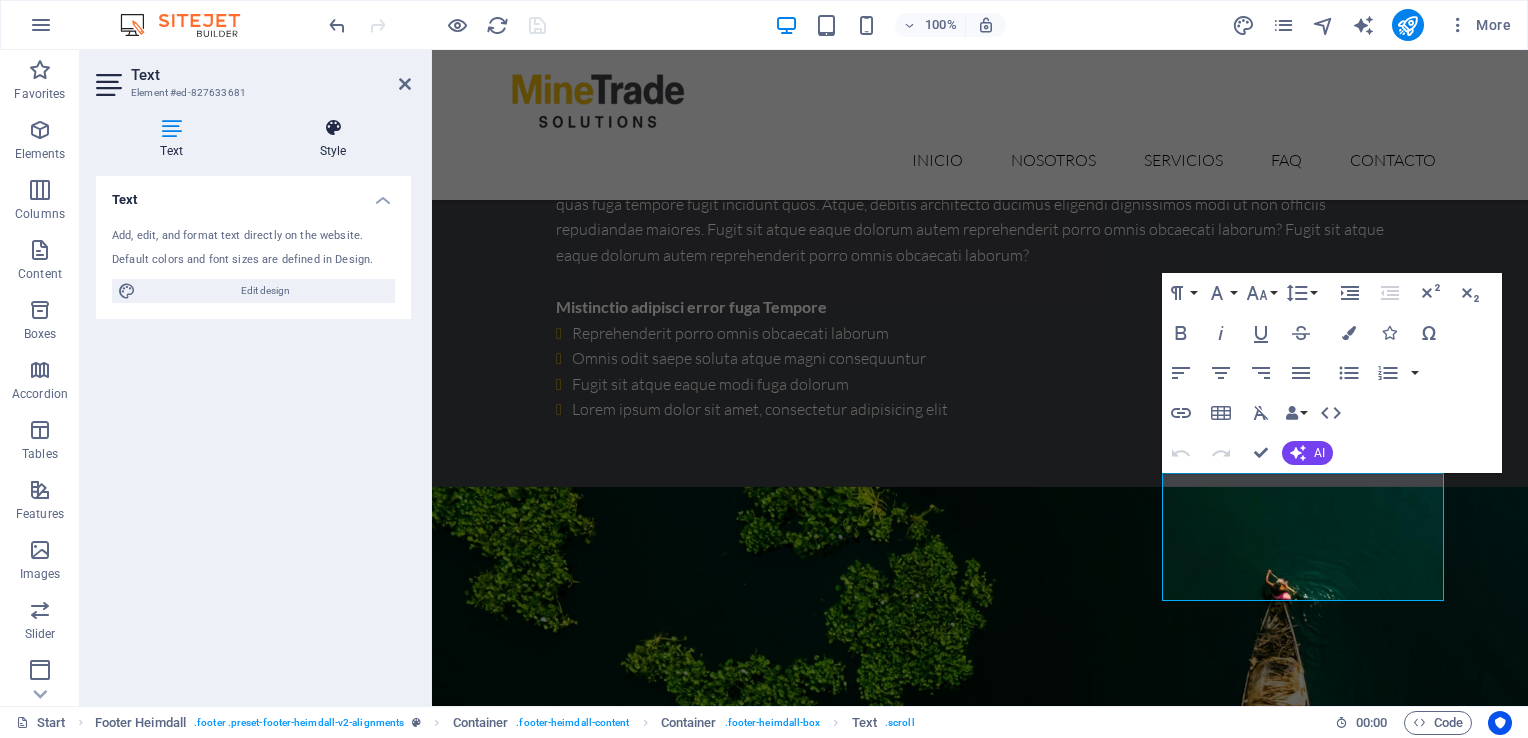 click at bounding box center (333, 128) 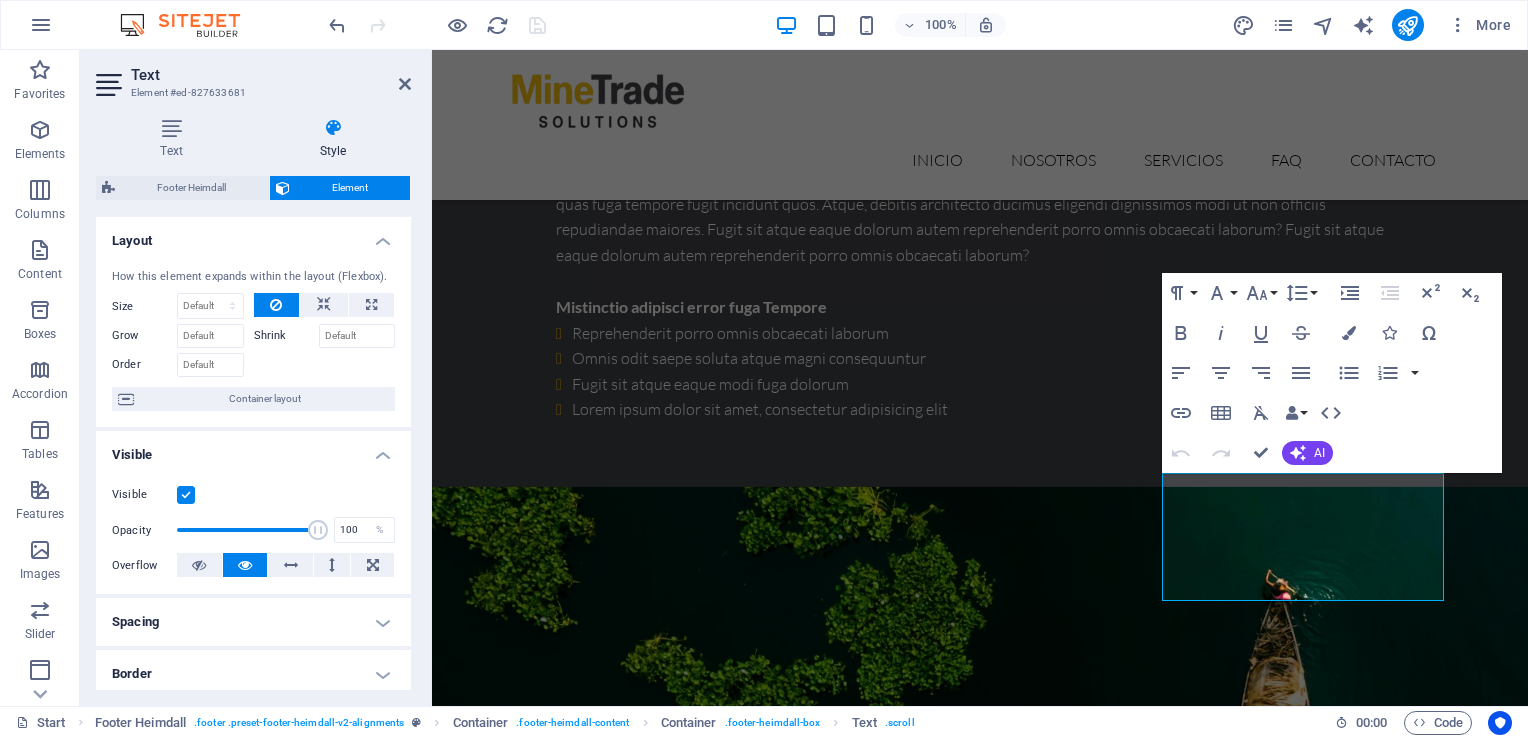 click on "Layout" at bounding box center [253, 235] 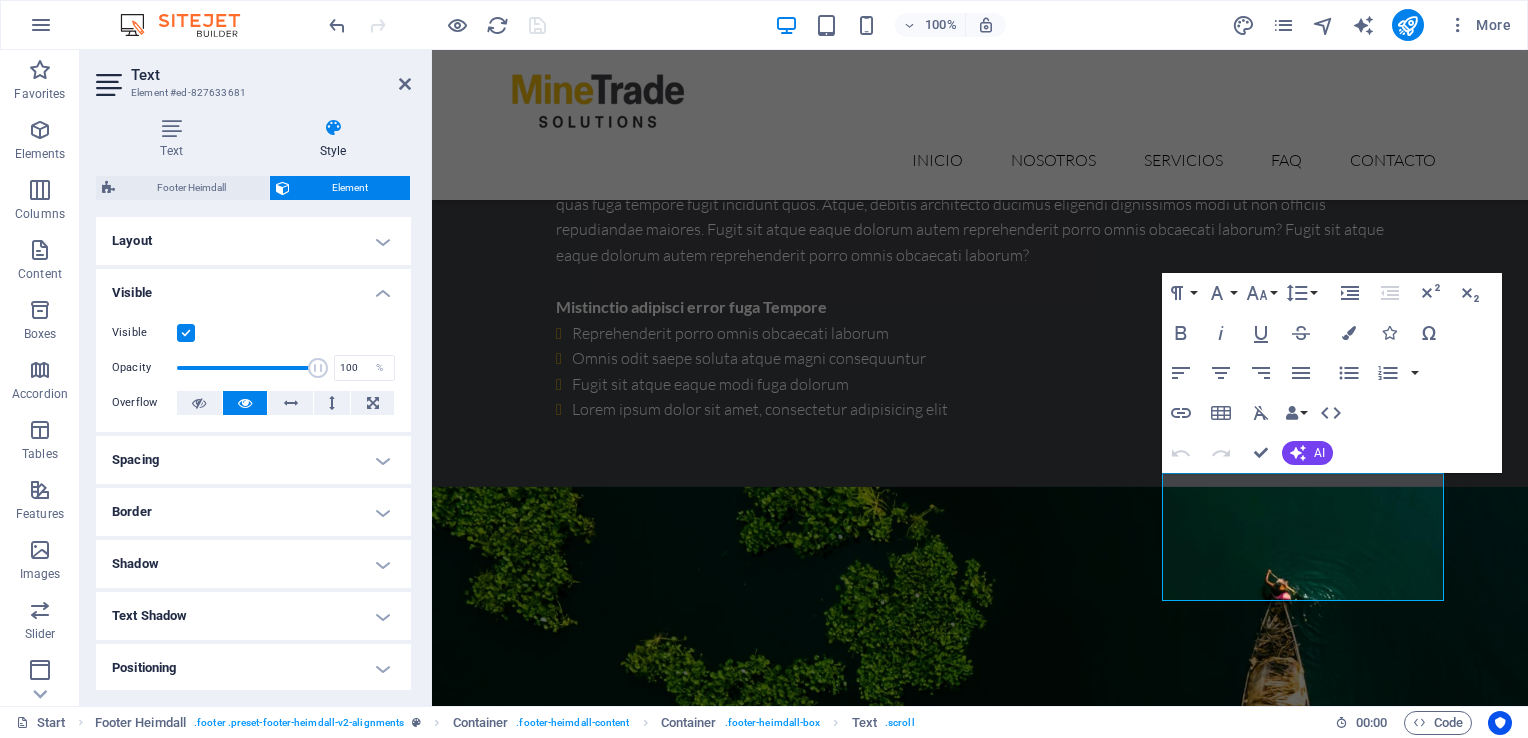 click on "Visible" at bounding box center [253, 287] 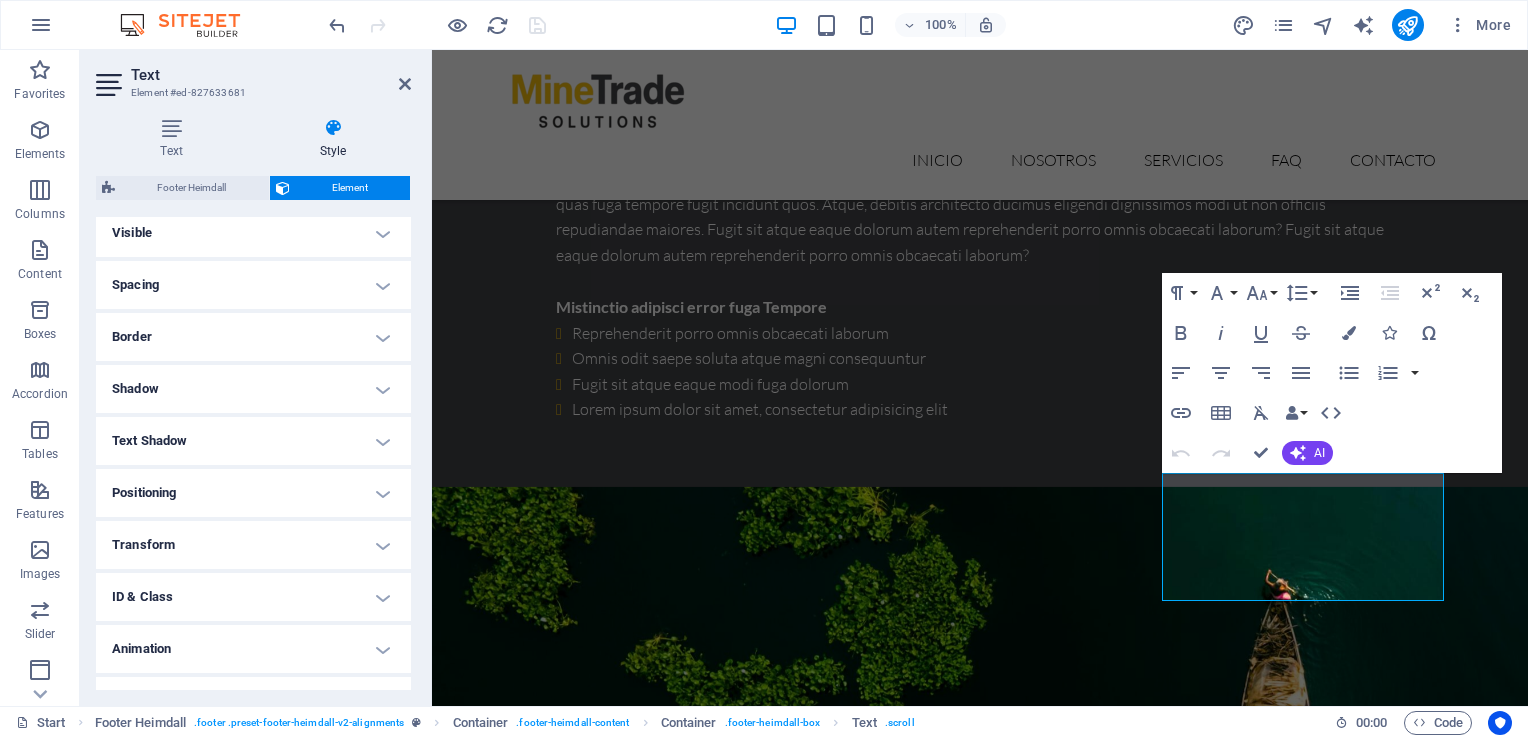 scroll, scrollTop: 94, scrollLeft: 0, axis: vertical 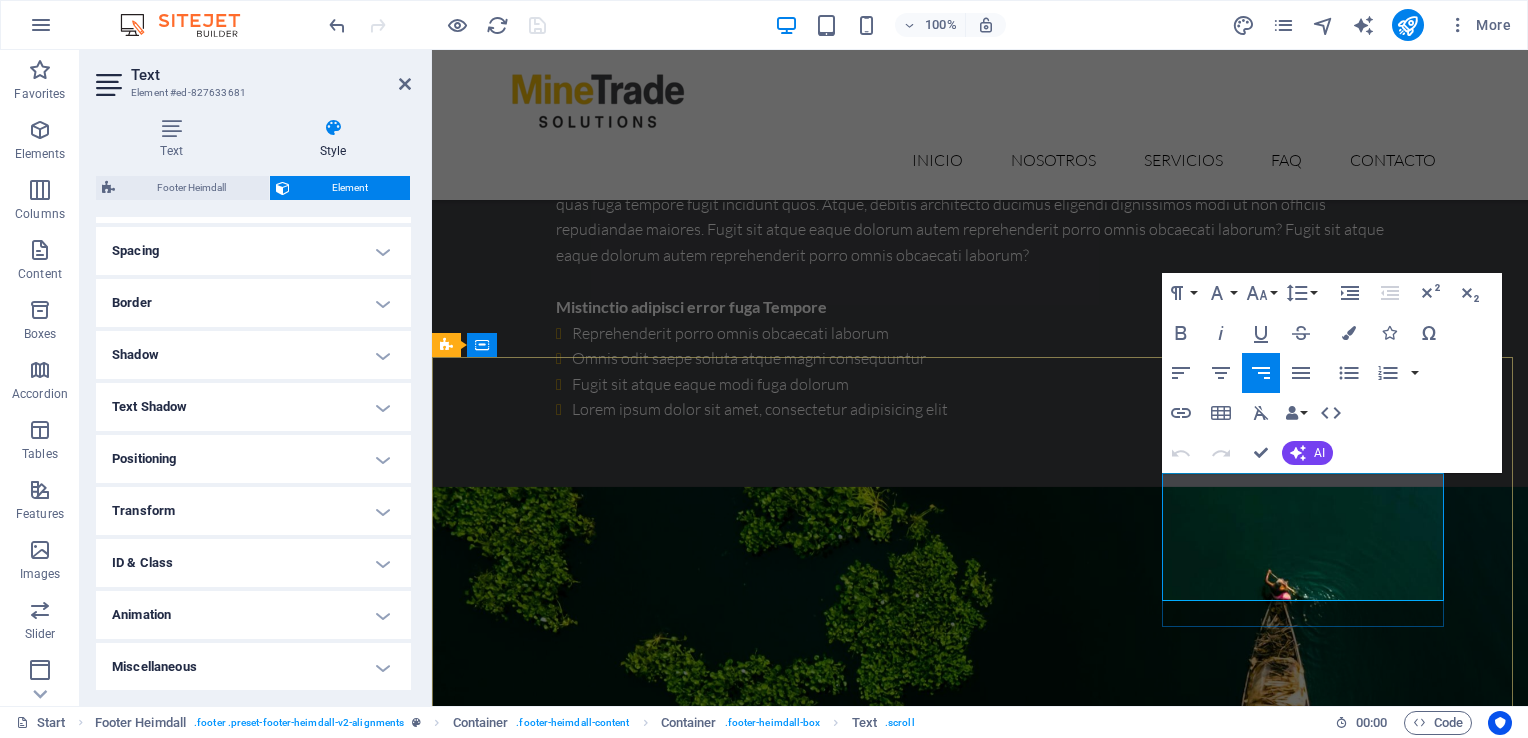 drag, startPoint x: 1438, startPoint y: 535, endPoint x: 1286, endPoint y: 570, distance: 155.97757 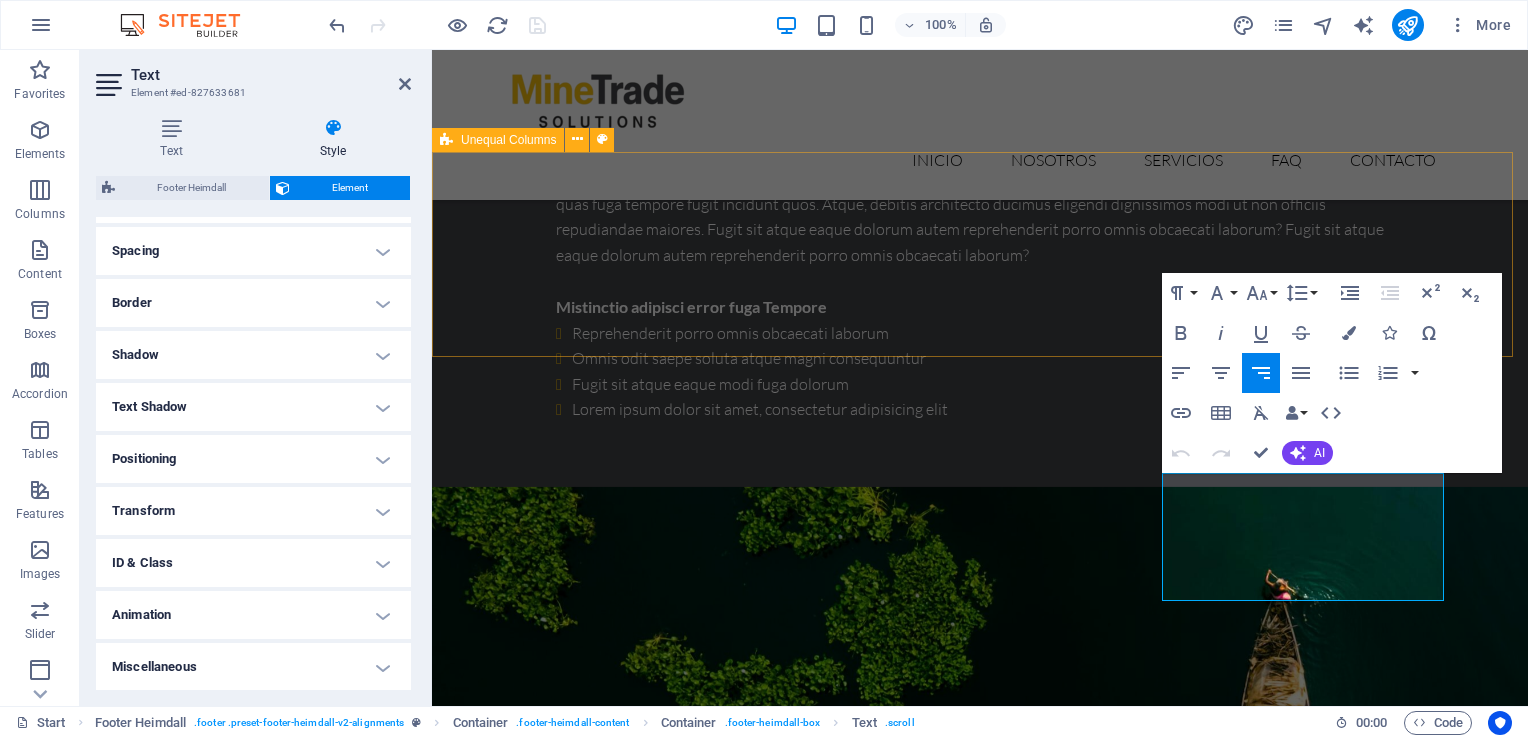 click on "Looking for a quality and affordable Services for your next project?   +56 9 5165 1442" at bounding box center [980, 6850] 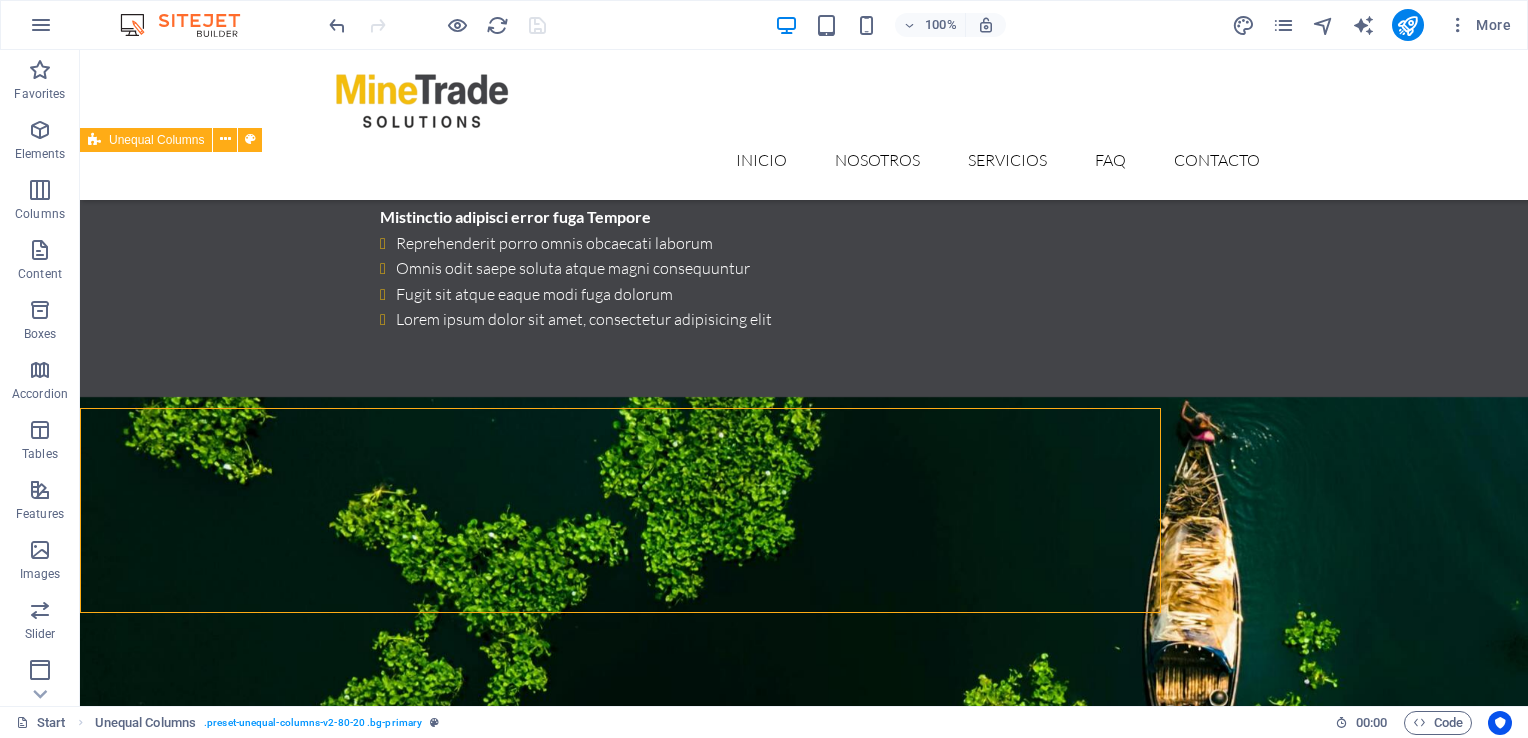 scroll, scrollTop: 6900, scrollLeft: 0, axis: vertical 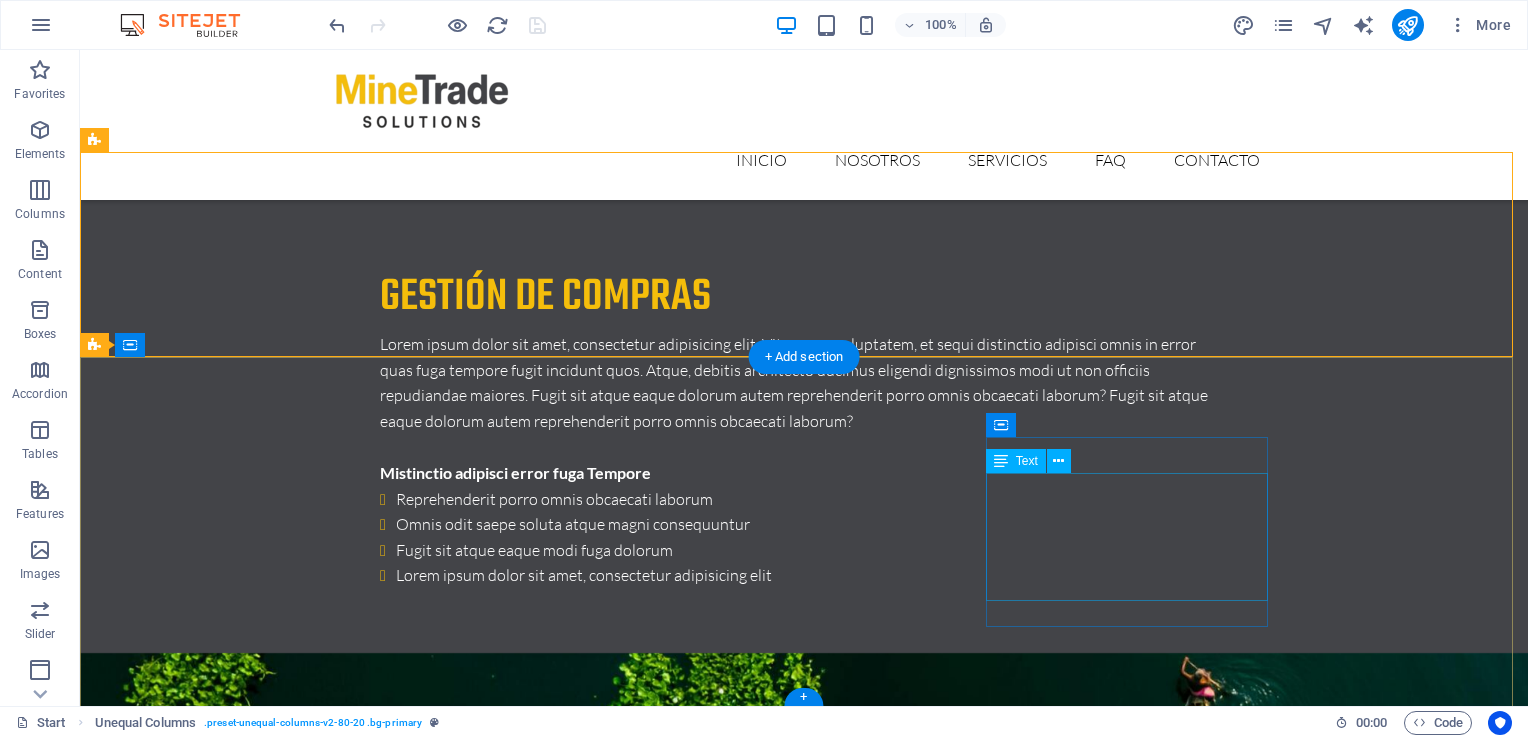 click on "About us Our Services Latest Projects Our FAQ´s Contact us" at bounding box center (237, 7722) 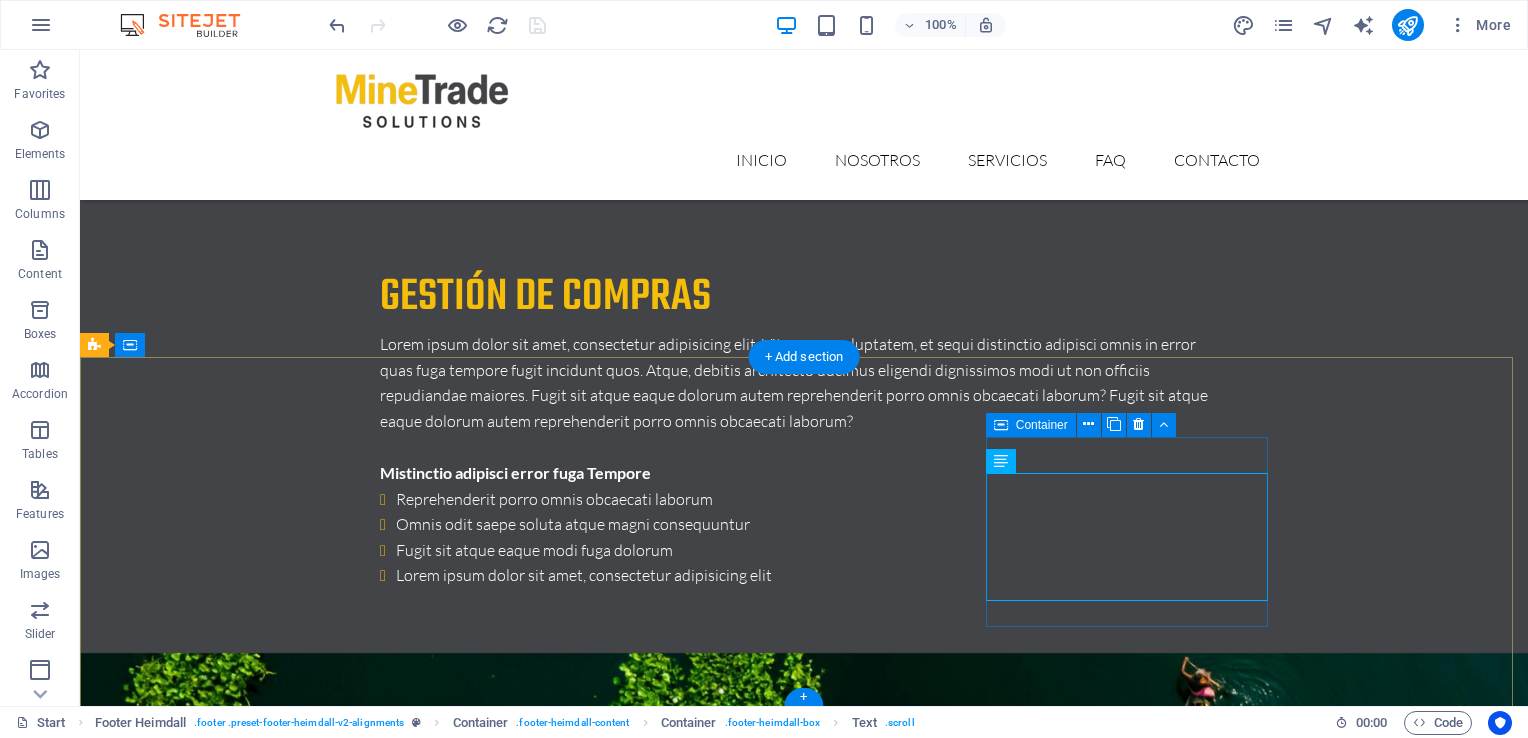 click on "Navegación About us Our Services Latest Projects Our FAQ´s Contact us" at bounding box center [237, 7690] 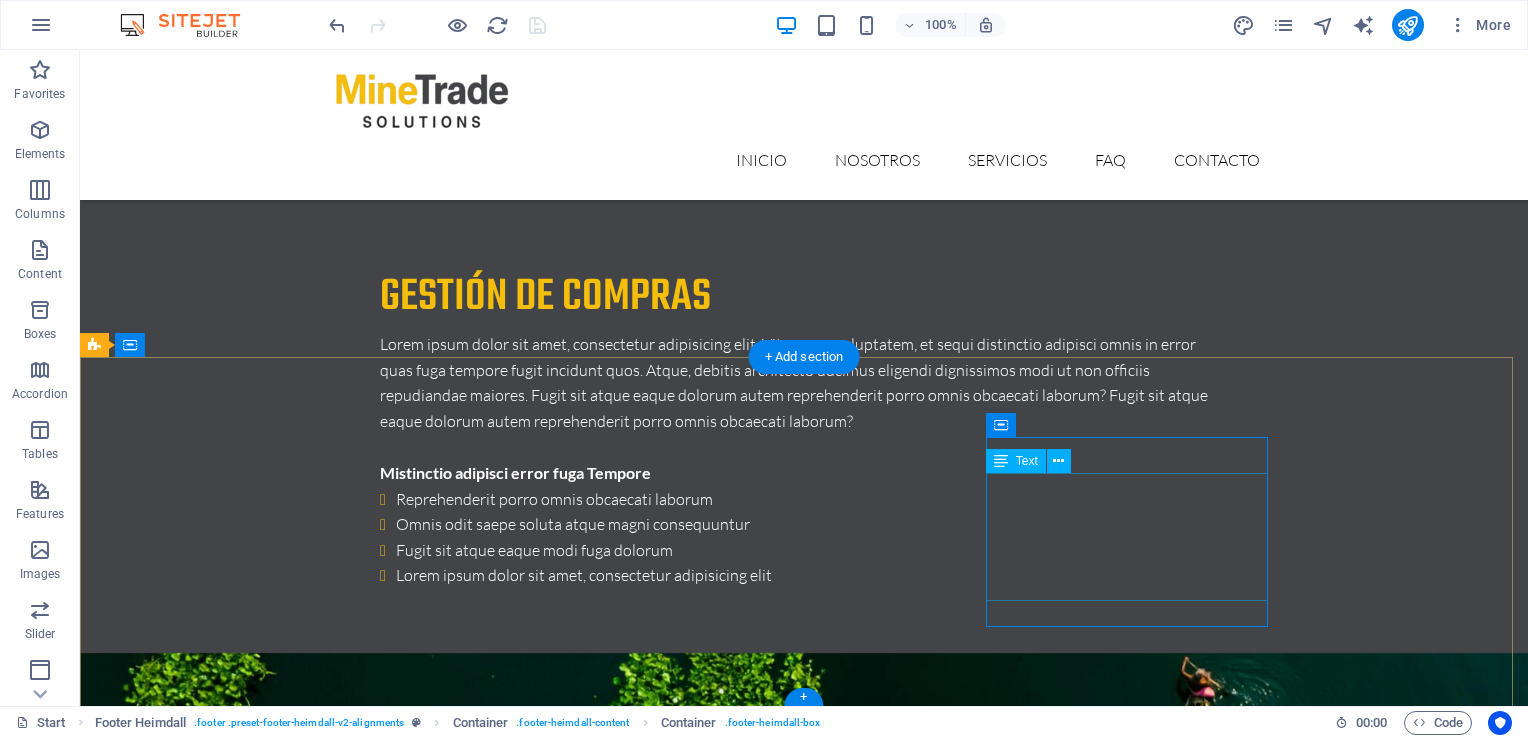 click on "About us Our Services Latest Projects Our FAQ´s Contact us" at bounding box center (237, 7722) 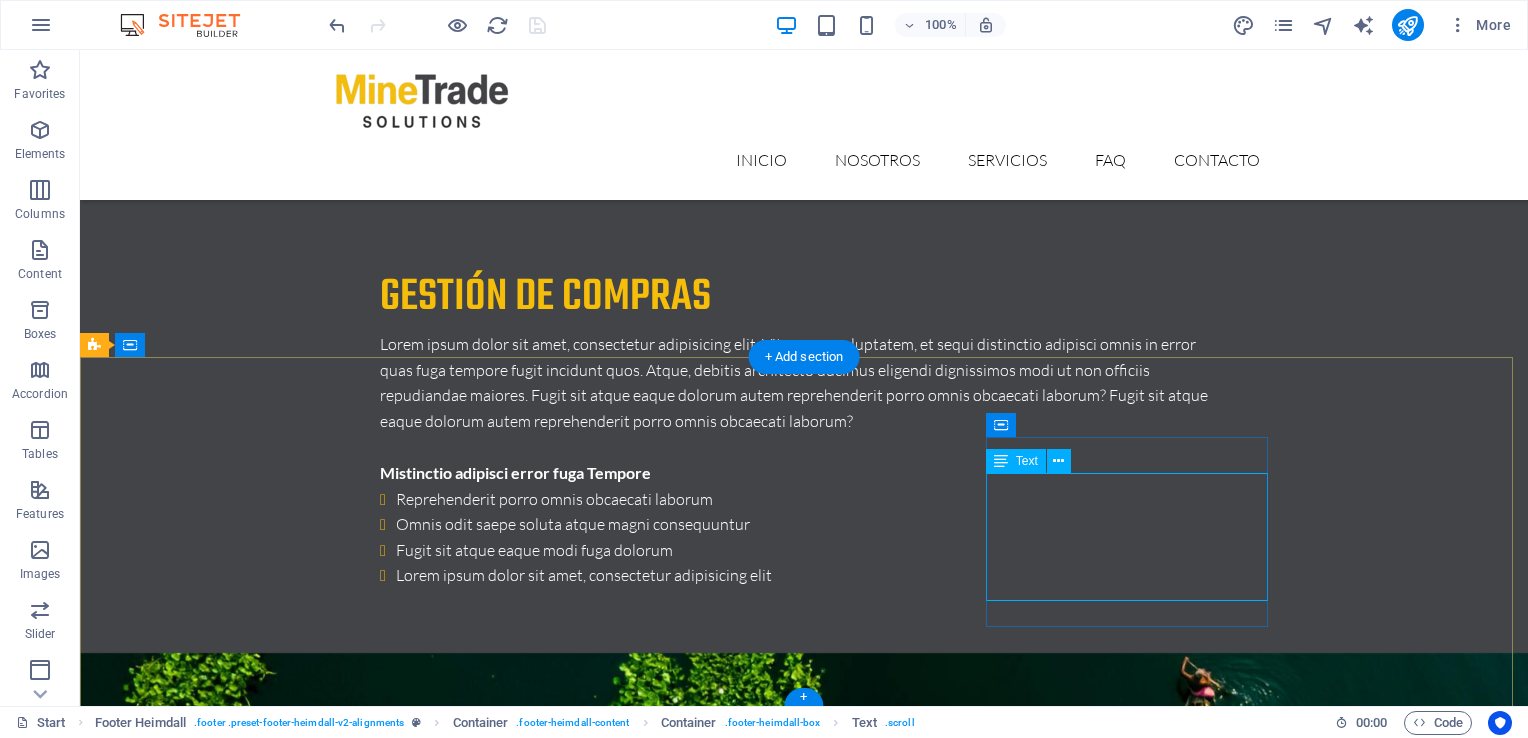 click on "About us Our Services Latest Projects Our FAQ´s Contact us" at bounding box center (237, 7722) 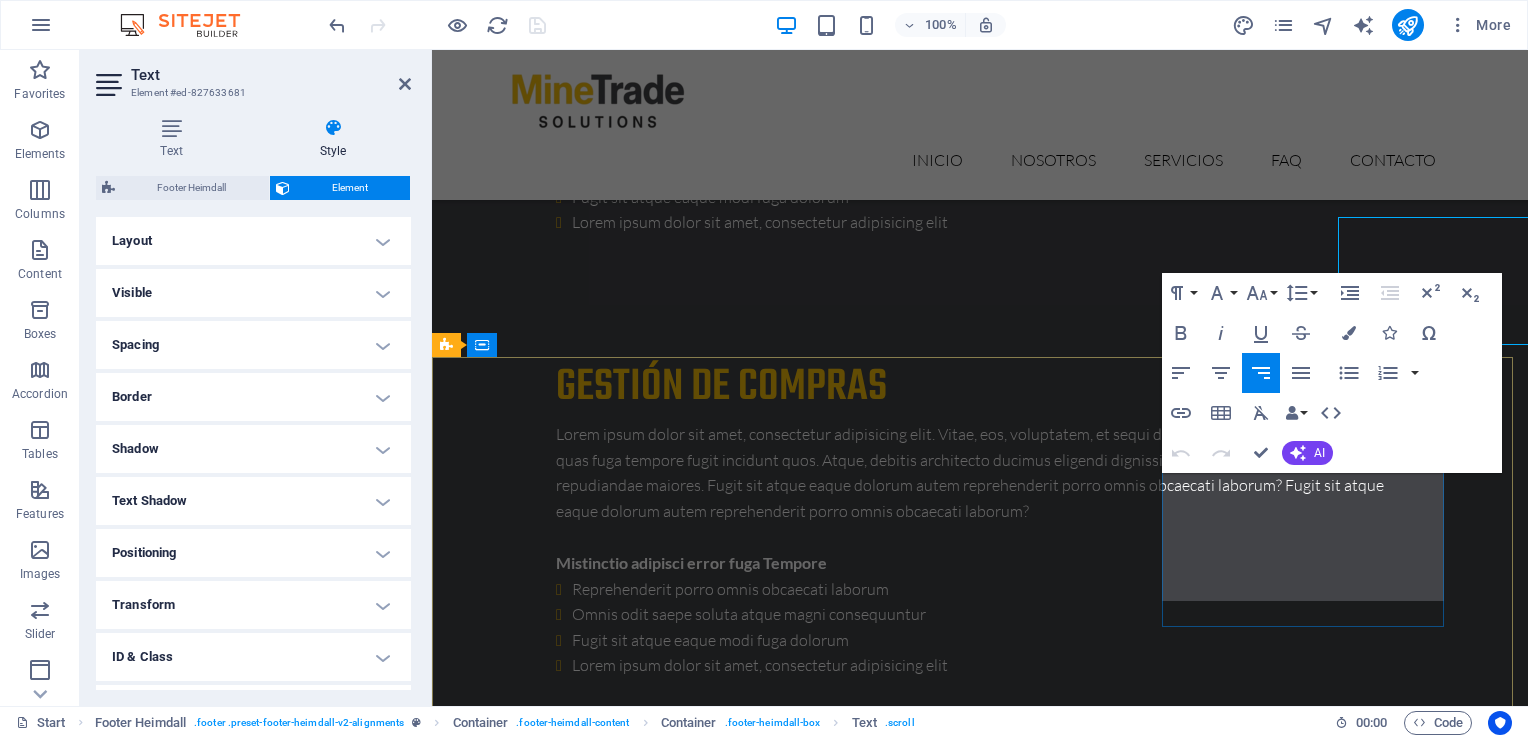 scroll, scrollTop: 7156, scrollLeft: 0, axis: vertical 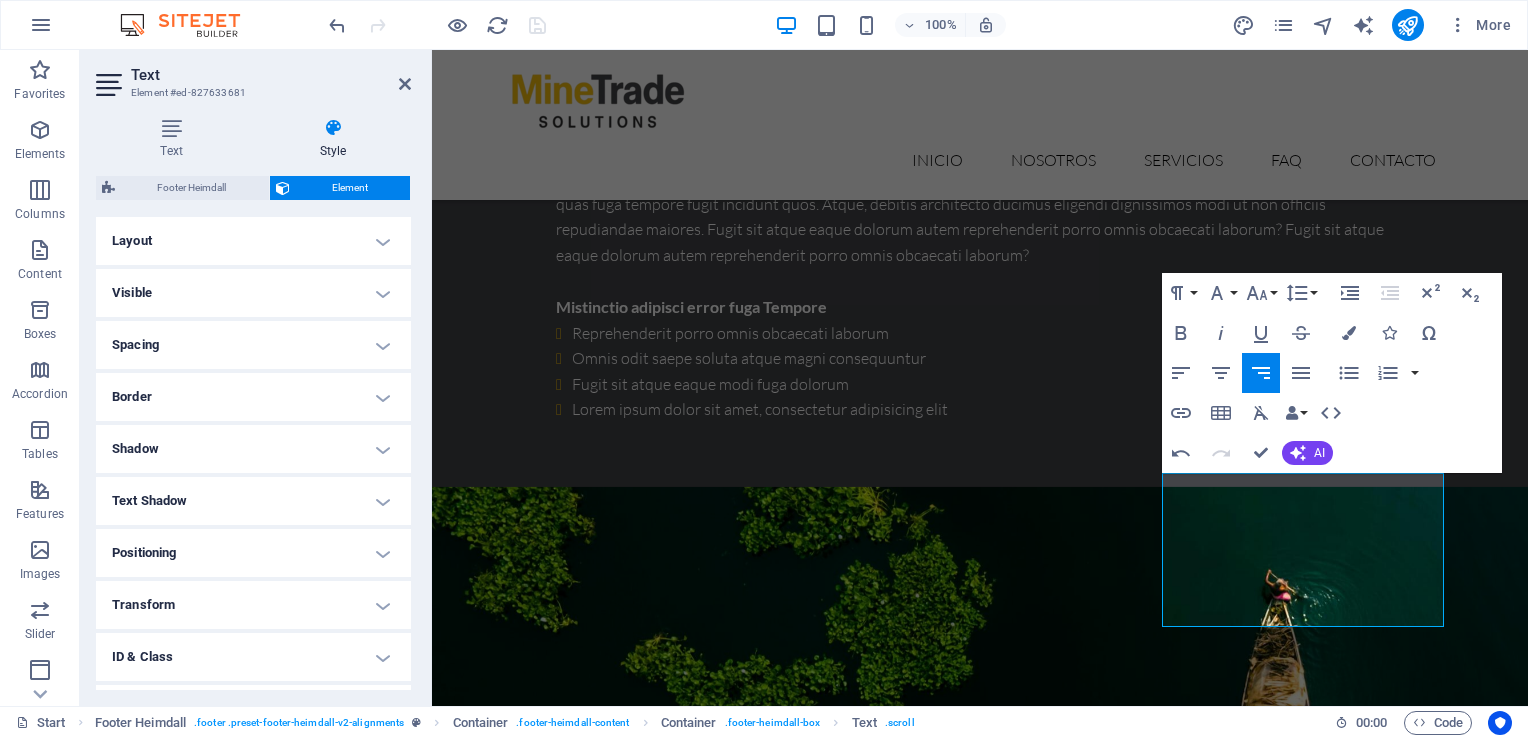 type 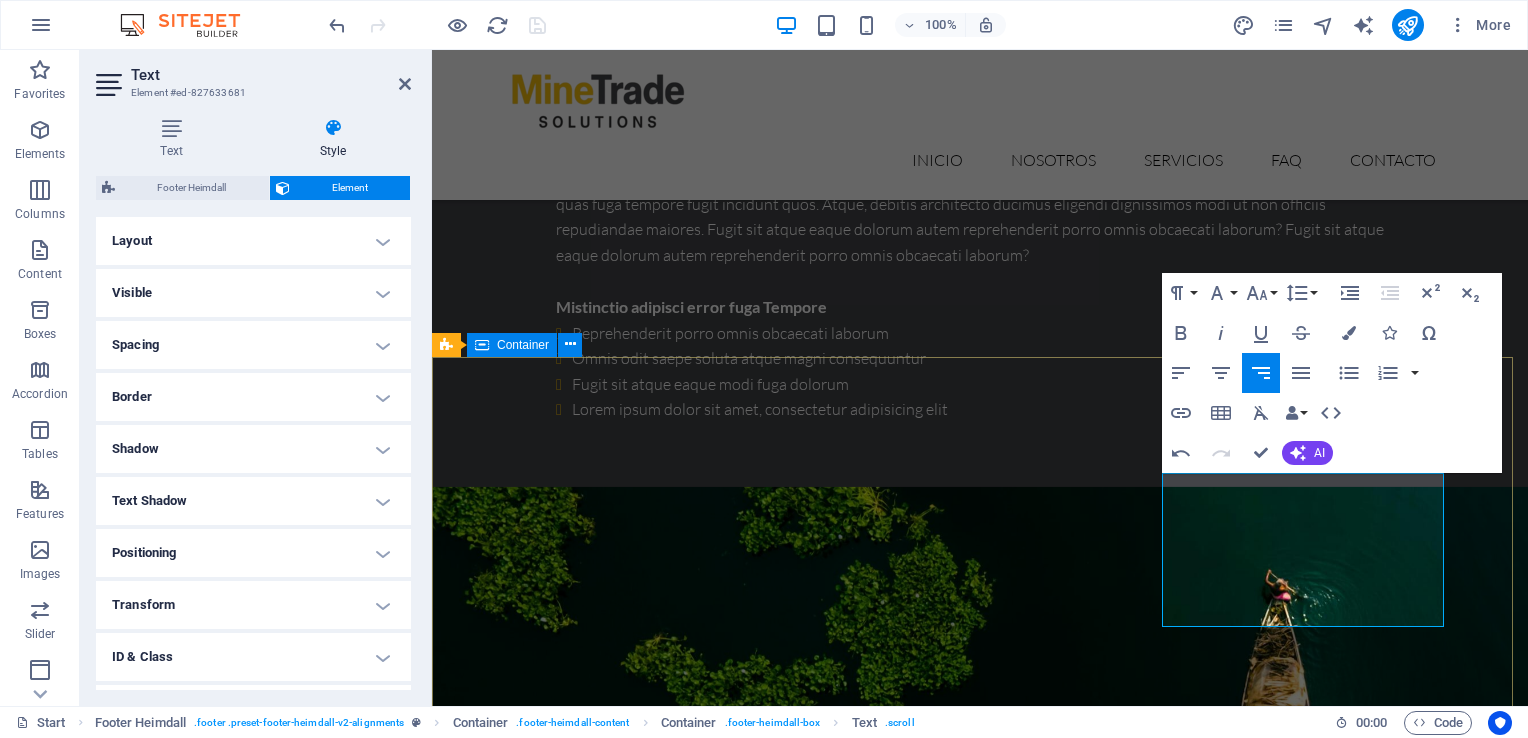 click on "Contáctanos Av. Del Parque 5339 Of. 106, Huechuraba Santiago   32765 Teléfono:  +56 9 5165 1442 Email:  ventas@minetradesolutions.cl Legal Notice  |  Privacy Lorem ipsum dolor sit amet, consetur adipisicing elit. Natus, dores midimak at eligendi repellat voluptatem officia. Navegación About us Our Services Latest Projects Our FAQ´s Contact us hola" at bounding box center [980, 7369] 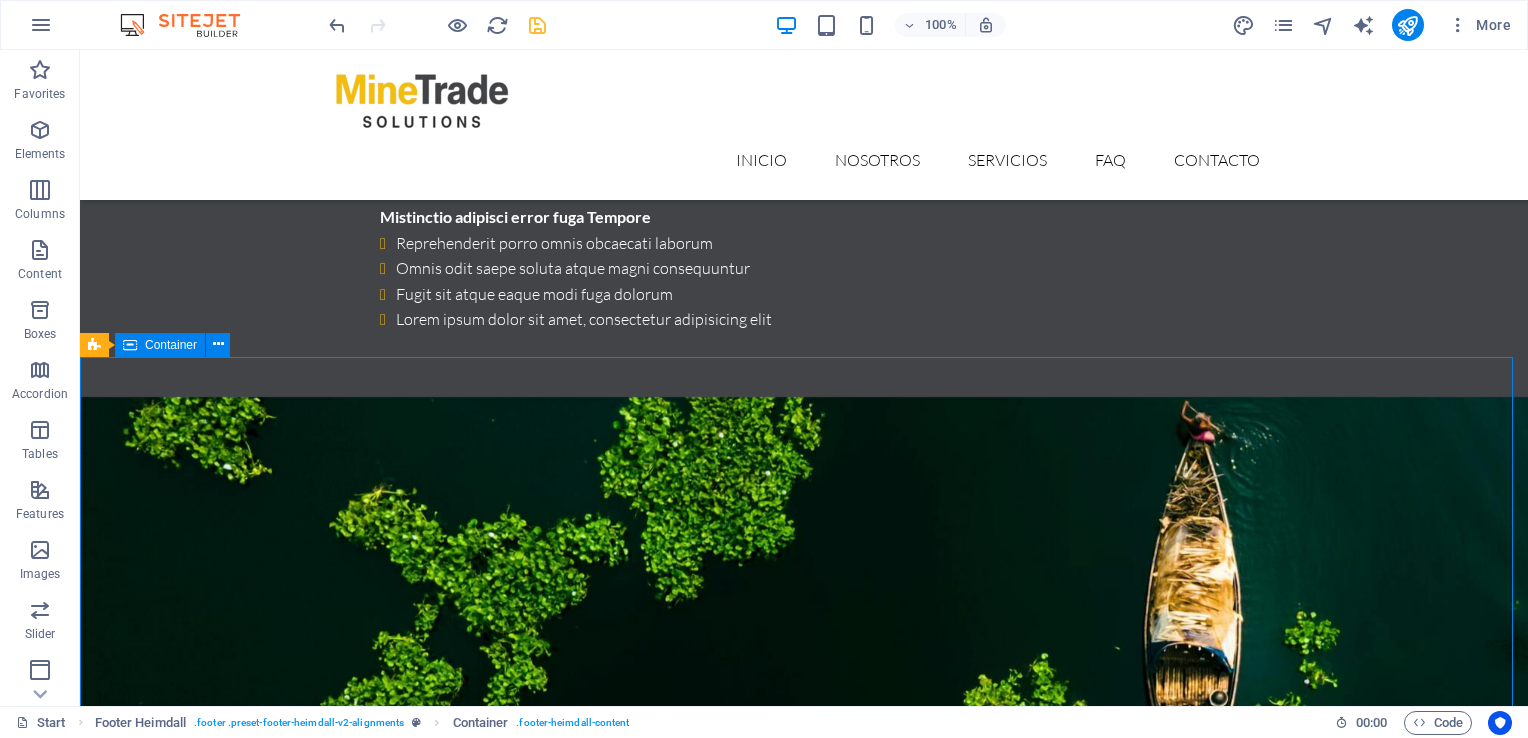 scroll, scrollTop: 6900, scrollLeft: 0, axis: vertical 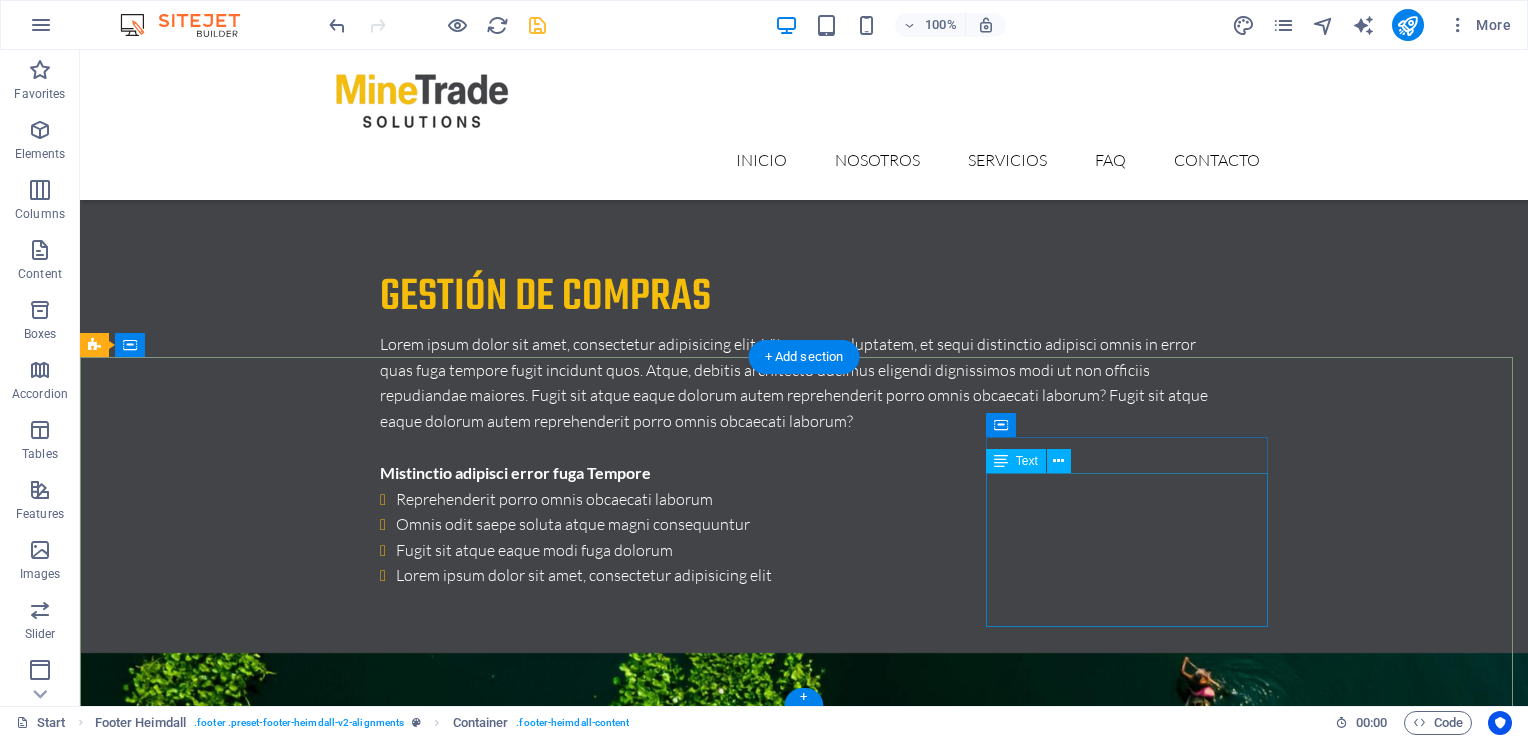 click on "About us Our Services Latest Projects Our FAQ´s Contact us hola" at bounding box center [237, 7735] 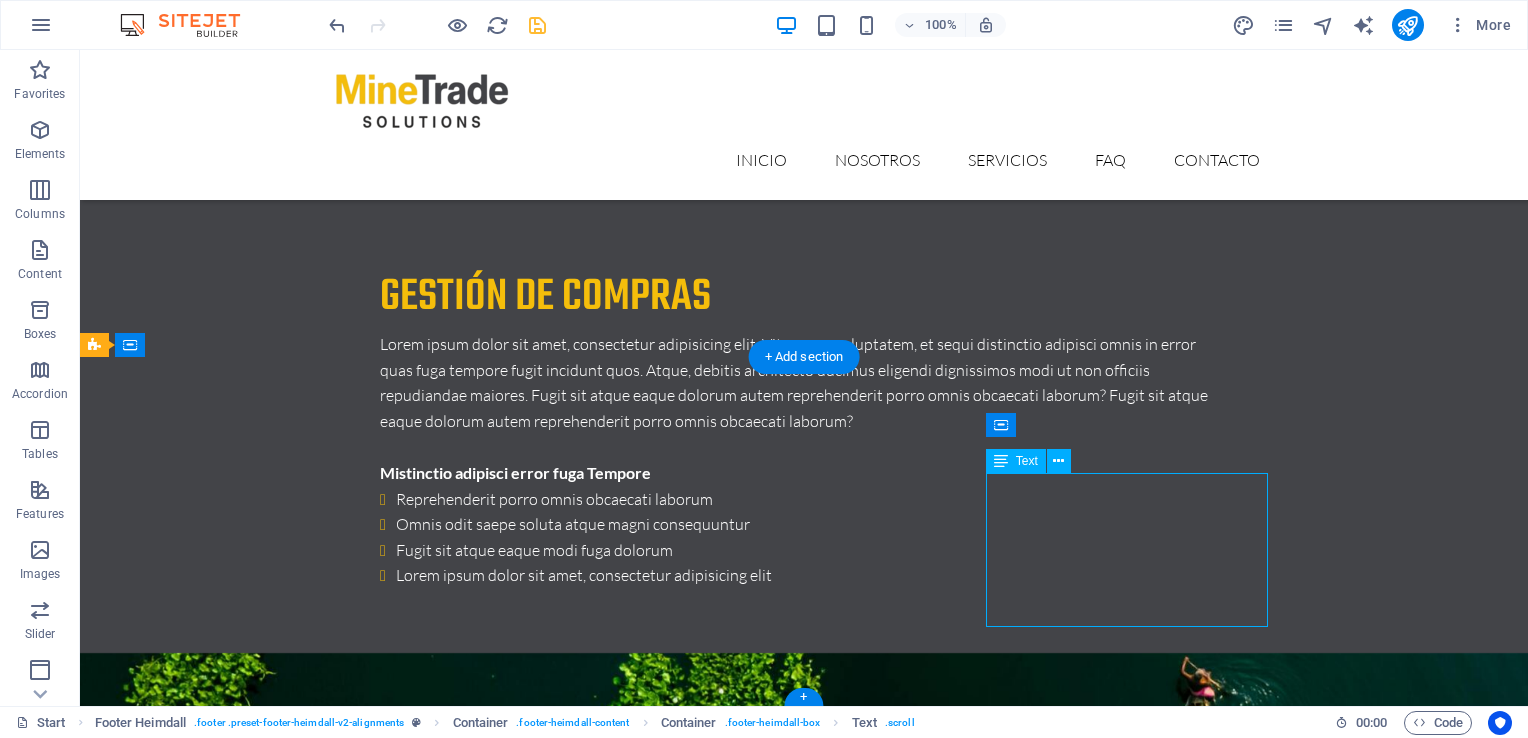 click on "About us Our Services Latest Projects Our FAQ´s Contact us hola" at bounding box center [237, 7735] 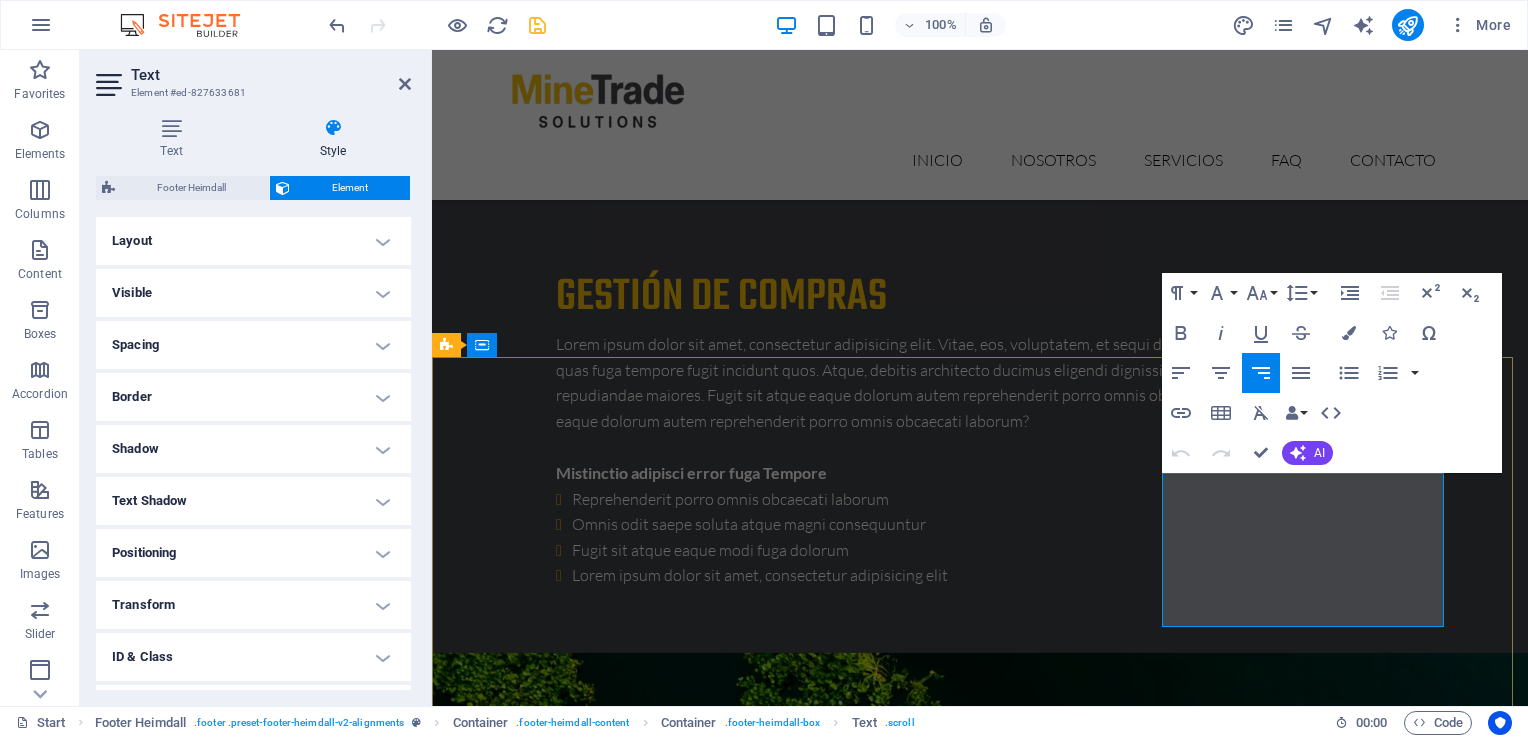 scroll, scrollTop: 7156, scrollLeft: 0, axis: vertical 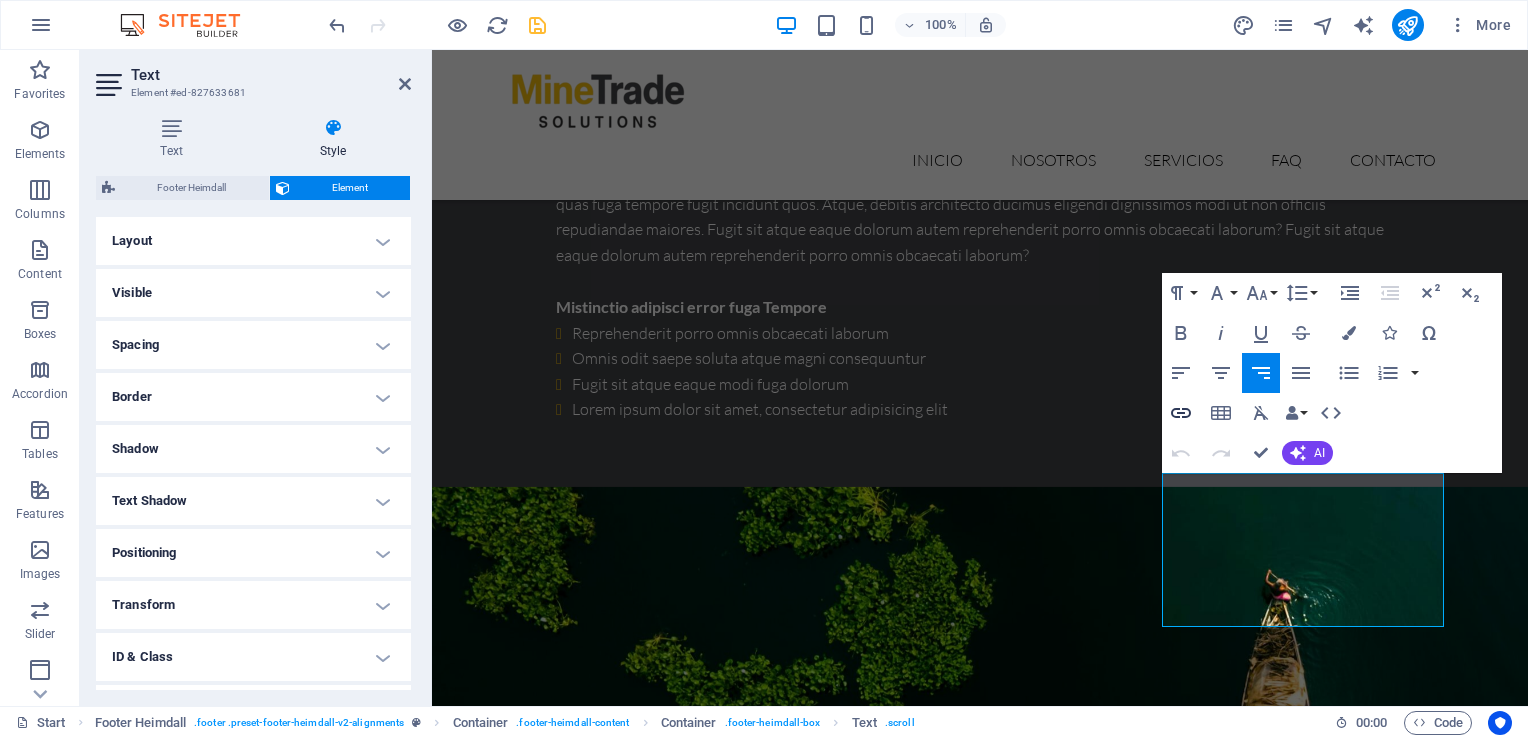 click 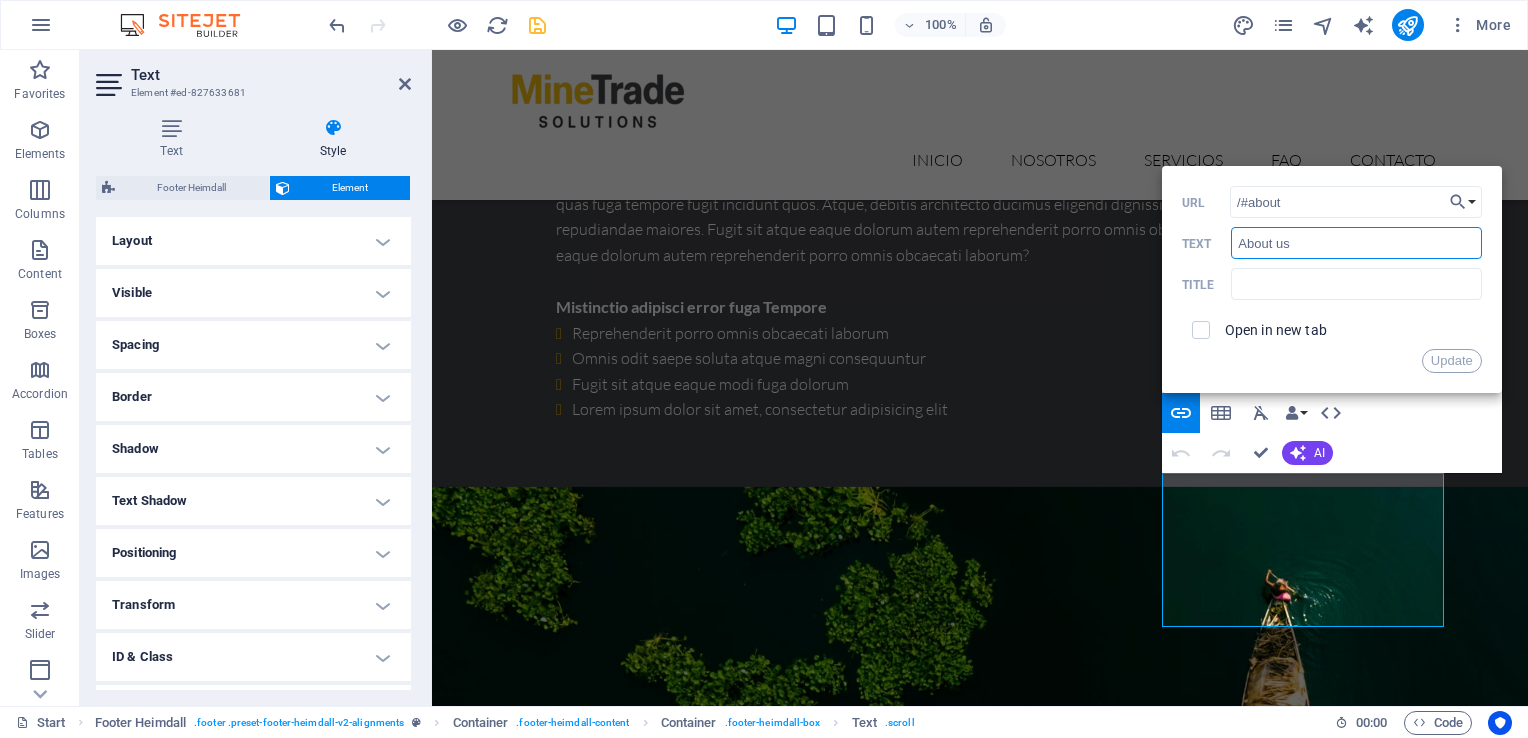 click on "About us" at bounding box center (1356, 243) 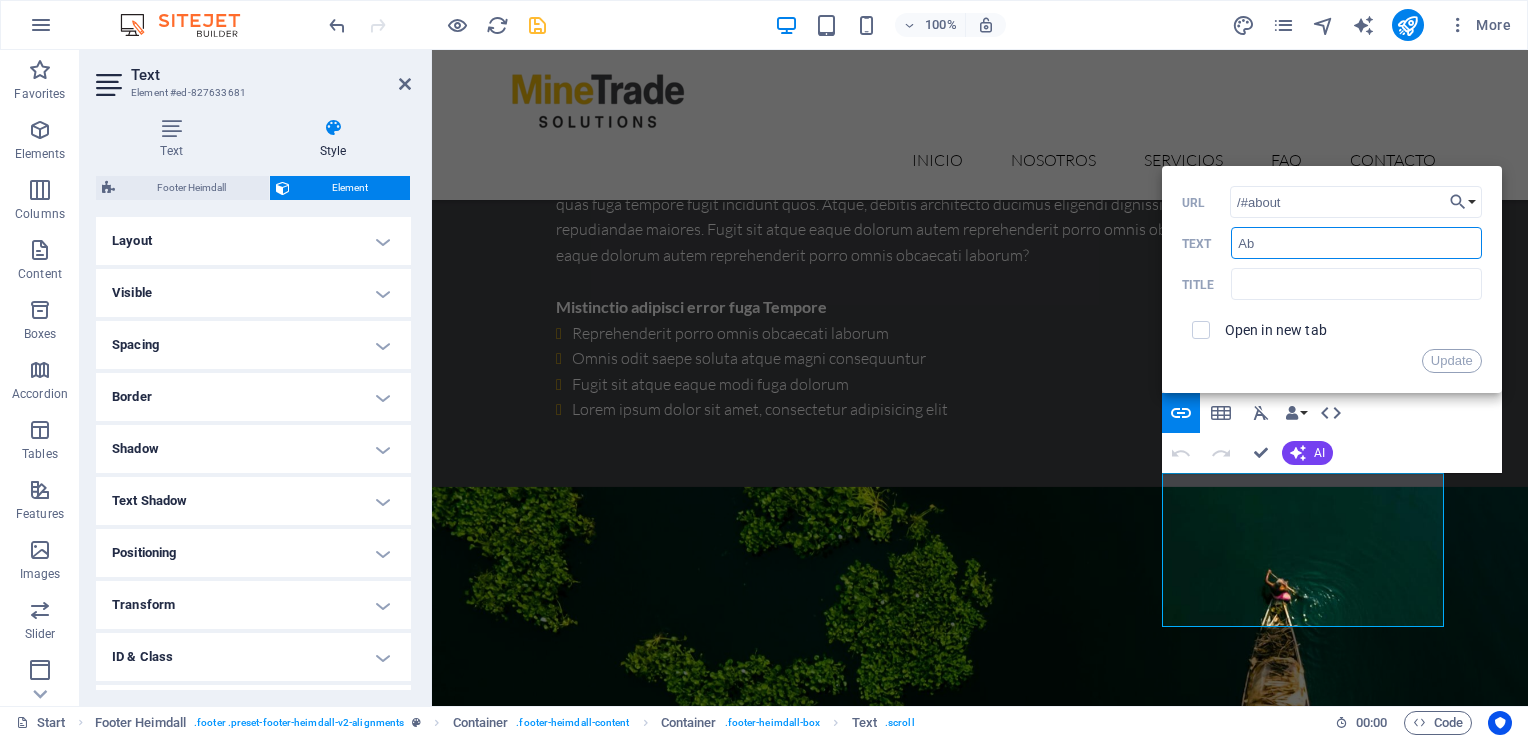 type on "A" 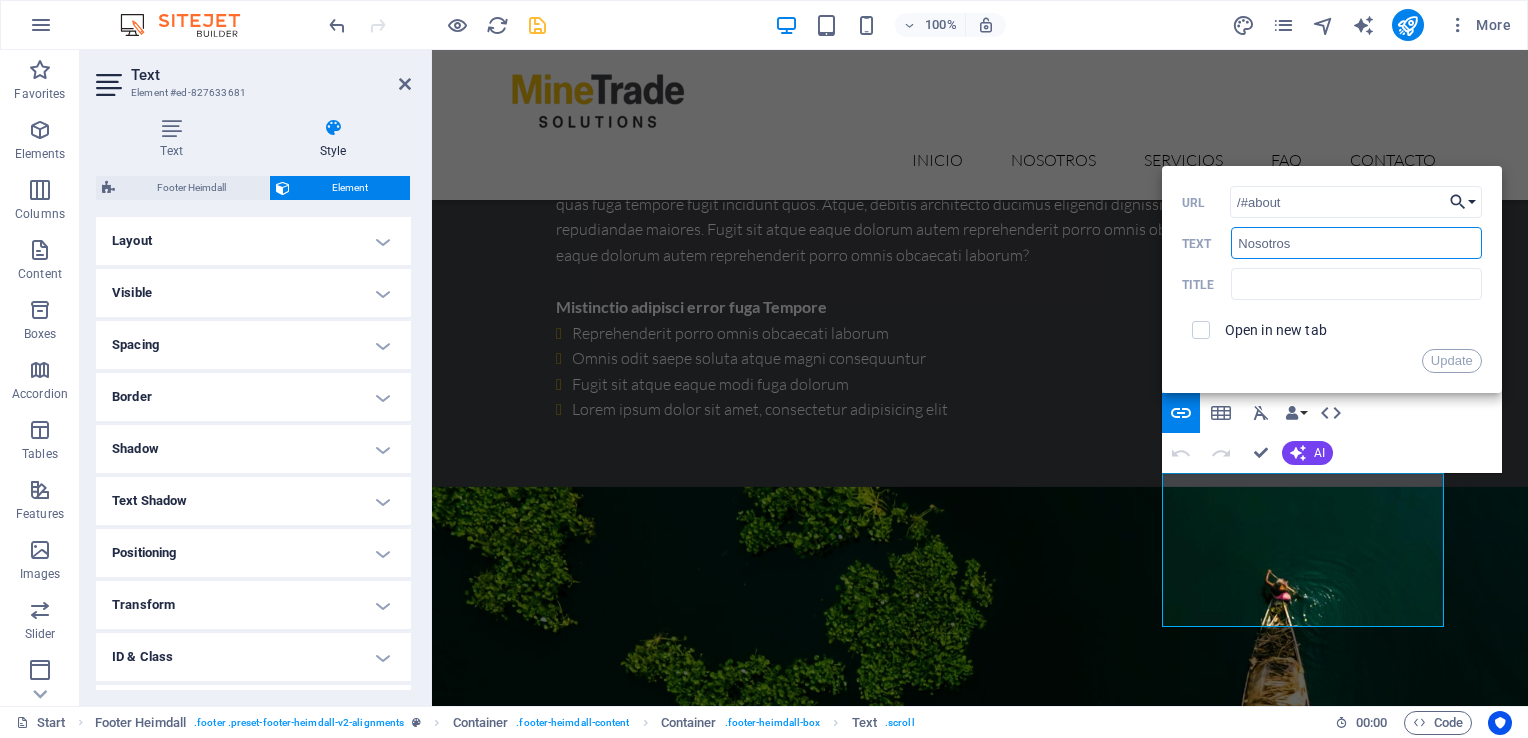 type on "Nosotros" 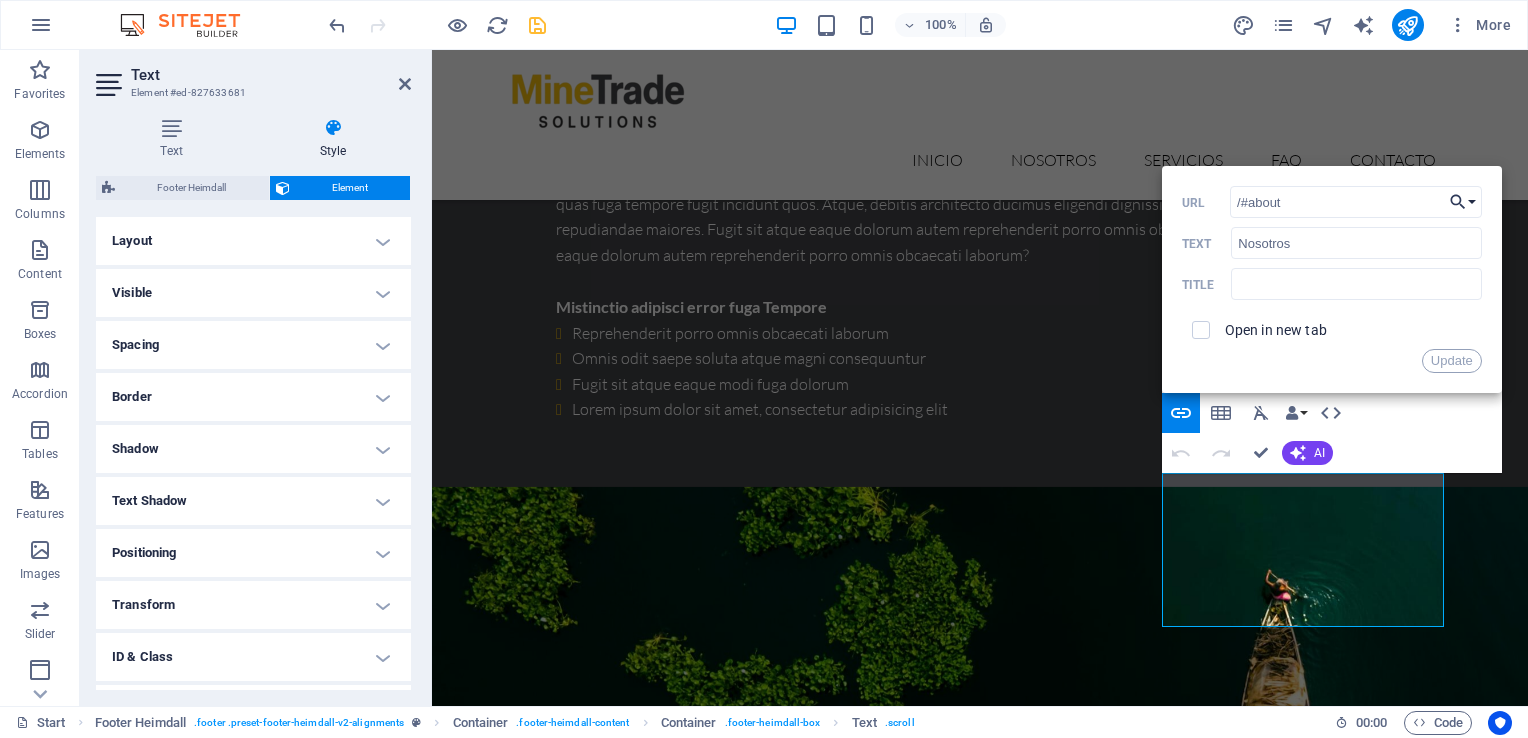 click 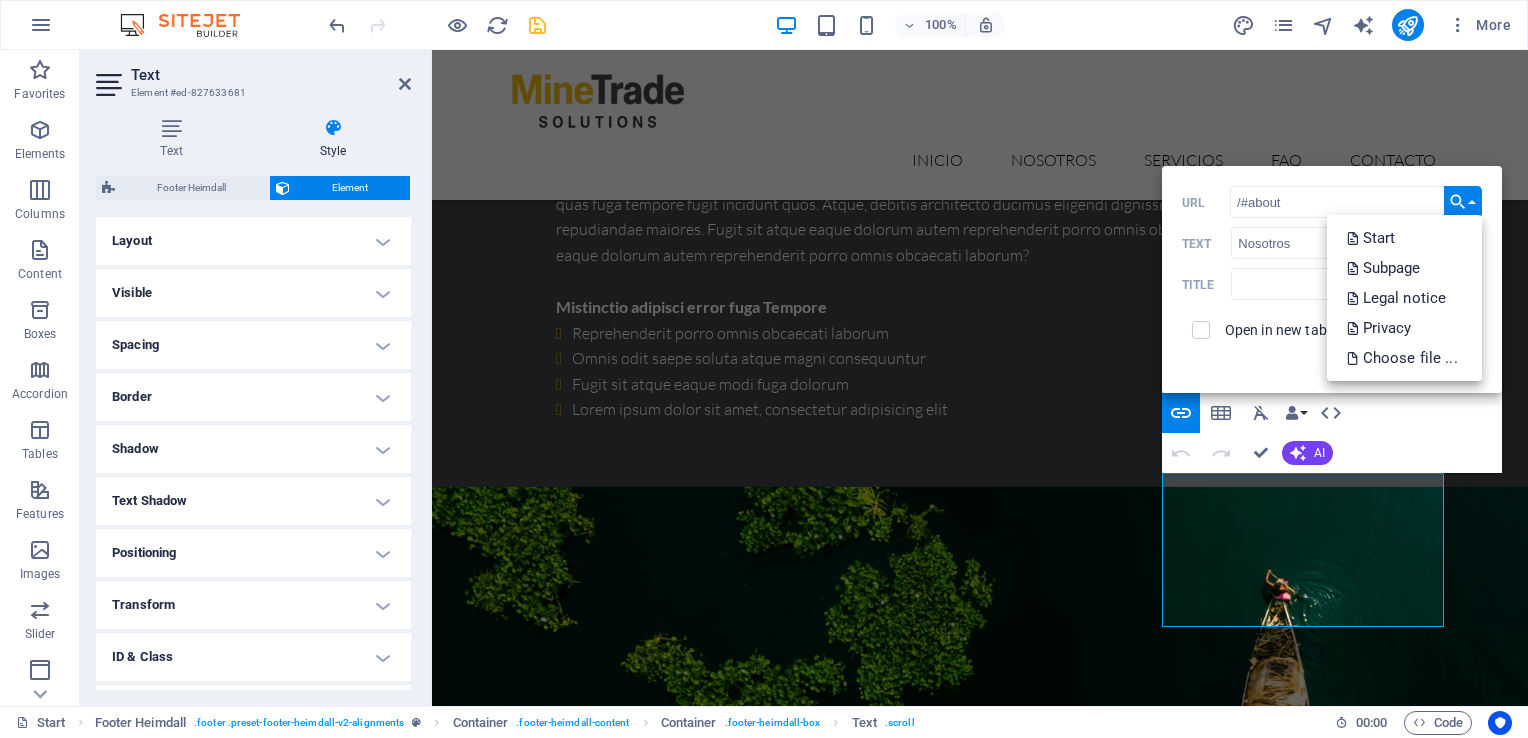 click 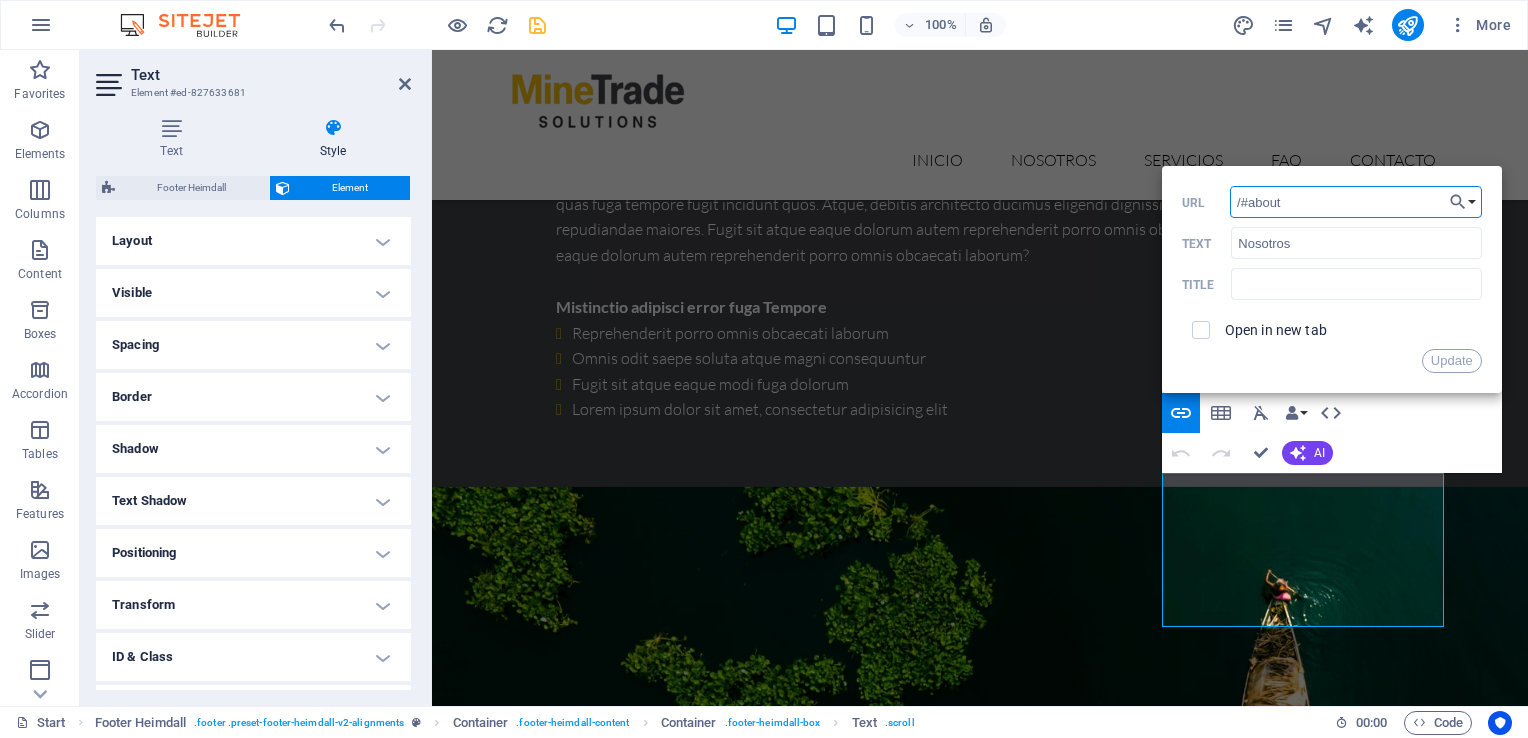 click on "/#about" at bounding box center [1356, 202] 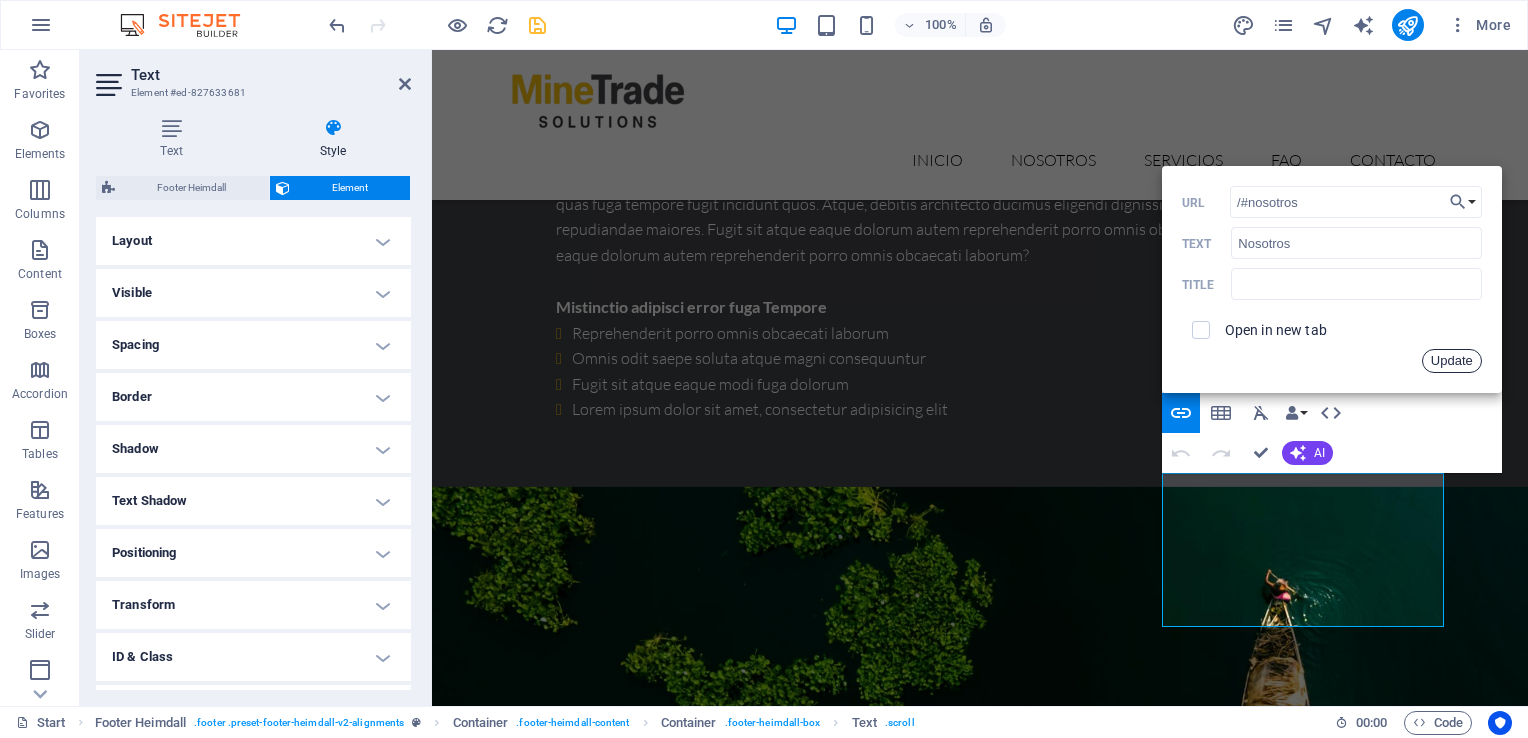 click on "Update" at bounding box center [1452, 361] 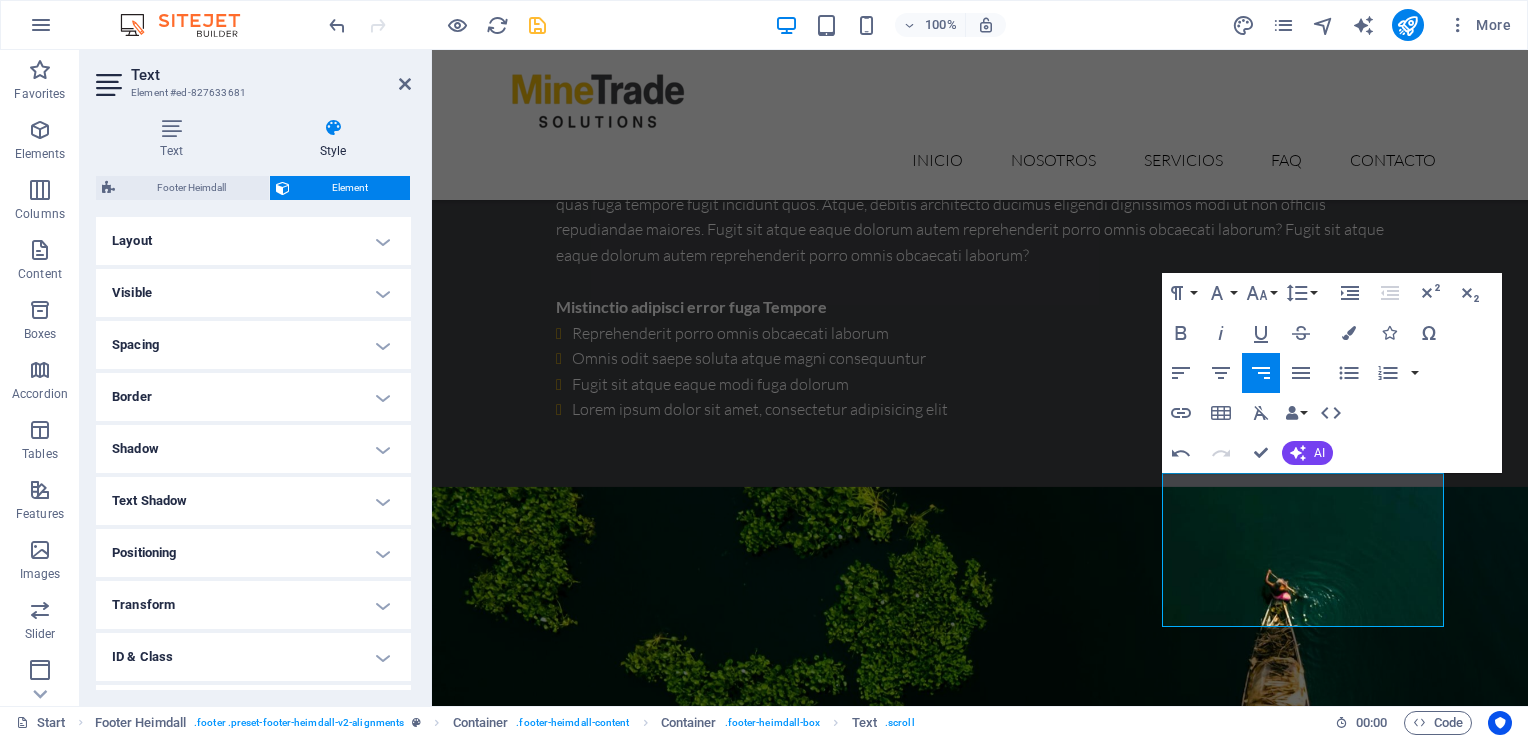 click on "Paragraph Format Normal Heading 1 Heading 2 Heading 3 Heading 4 Heading 5 Heading 6 Code Font Family Arial Georgia Impact Tahoma Times New Roman Verdana Lato Teko Font Size 8 9 10 11 12 14 18 24 30 36 48 60 72 96 Line Height Default Single 1.15 1.5 Double Increase Indent Decrease Indent Superscript Subscript Bold Italic Underline Strikethrough Colors Icons Special Characters Align Left Align Center Align Right Align Justify Unordered List   Default Circle Disc Square    Ordered List   Default Lower Alpha Lower Greek Lower Roman Upper Alpha Upper Roman    Insert Link Insert Table Clear Formatting Data Bindings Company First name Last name Street ZIP code City Email Phone Mobile Fax Custom field 1 Custom field 2 Custom field 3 Custom field 4 Custom field 5 Custom field 6 HTML Undo Redo Confirm (Ctrl+⏎) AI Improve Make shorter Make longer Fix spelling & grammar Translate to English Generate text Back Choose Link Start Subpage Legal notice Privacy Choose file ... /#nosotros URL Nosotros Text Title Update" at bounding box center (1332, 373) 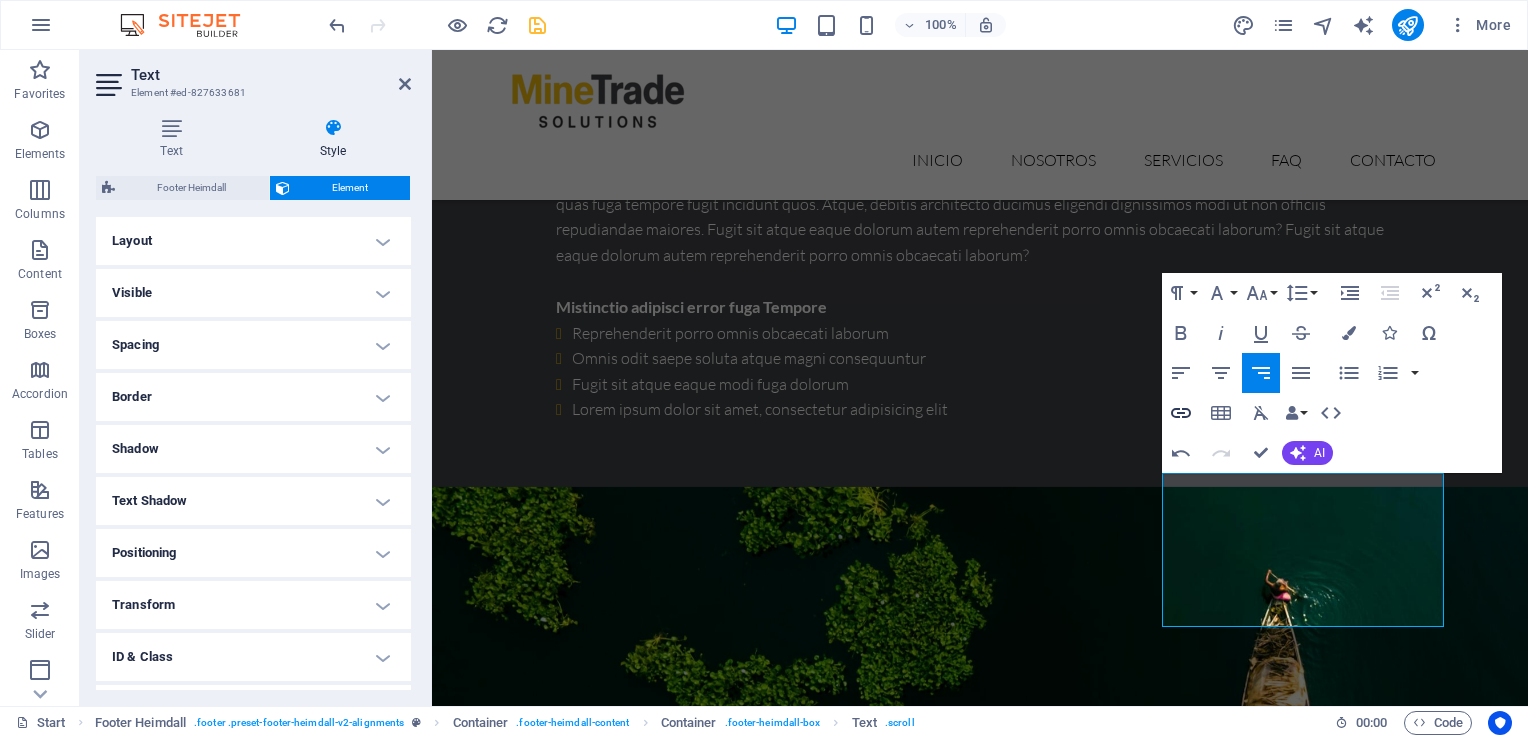 type on "/#services" 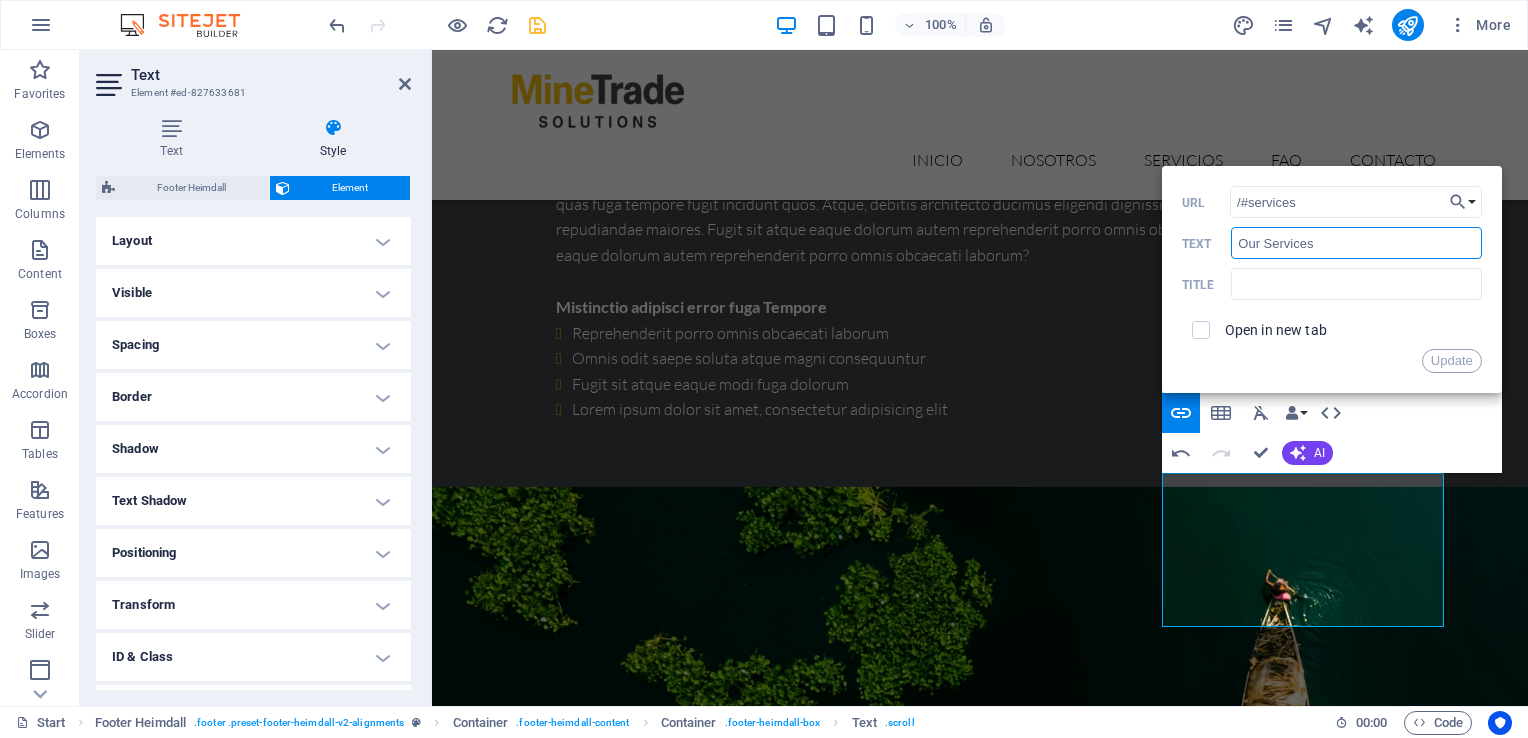 click on "Our Services" at bounding box center (1356, 243) 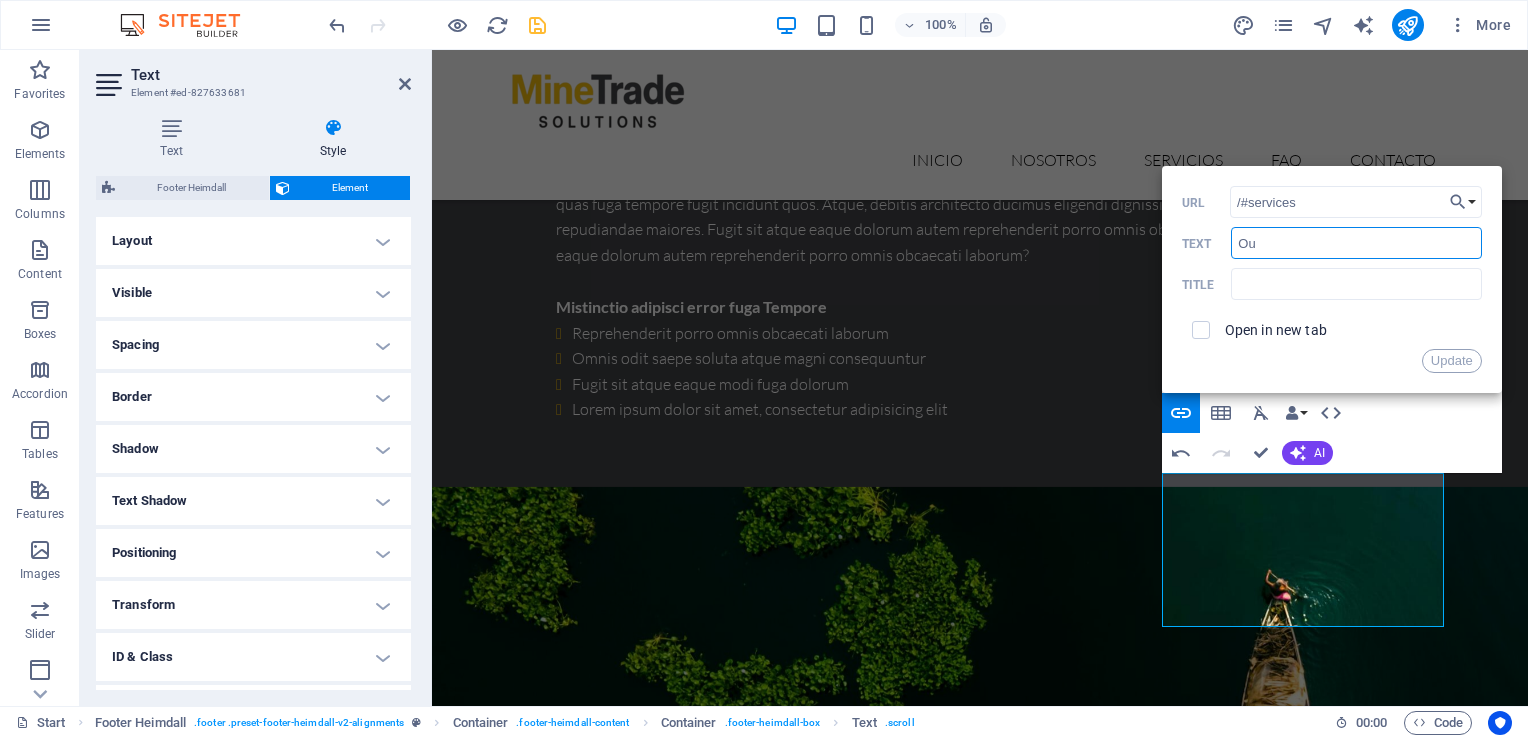 type on "O" 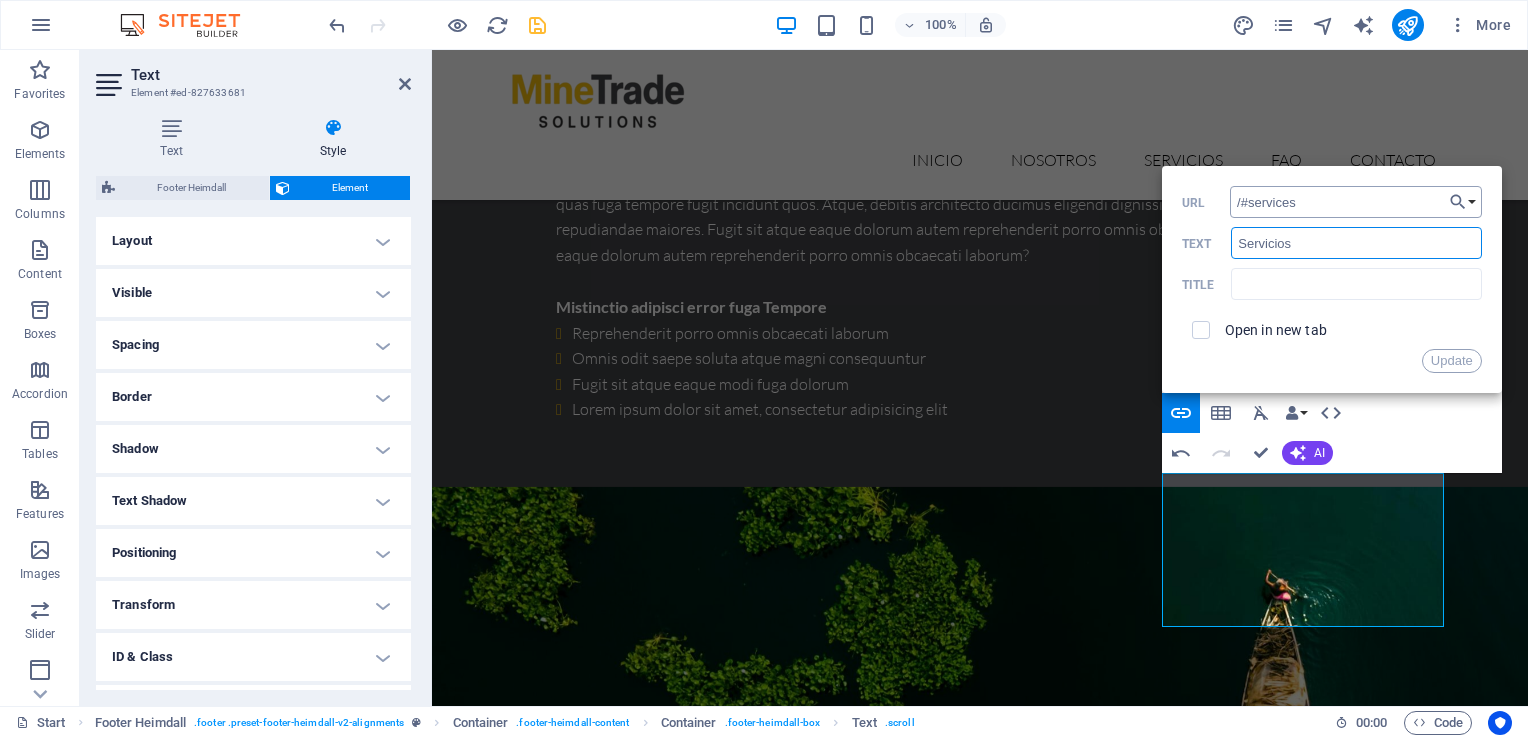 type on "Servicios" 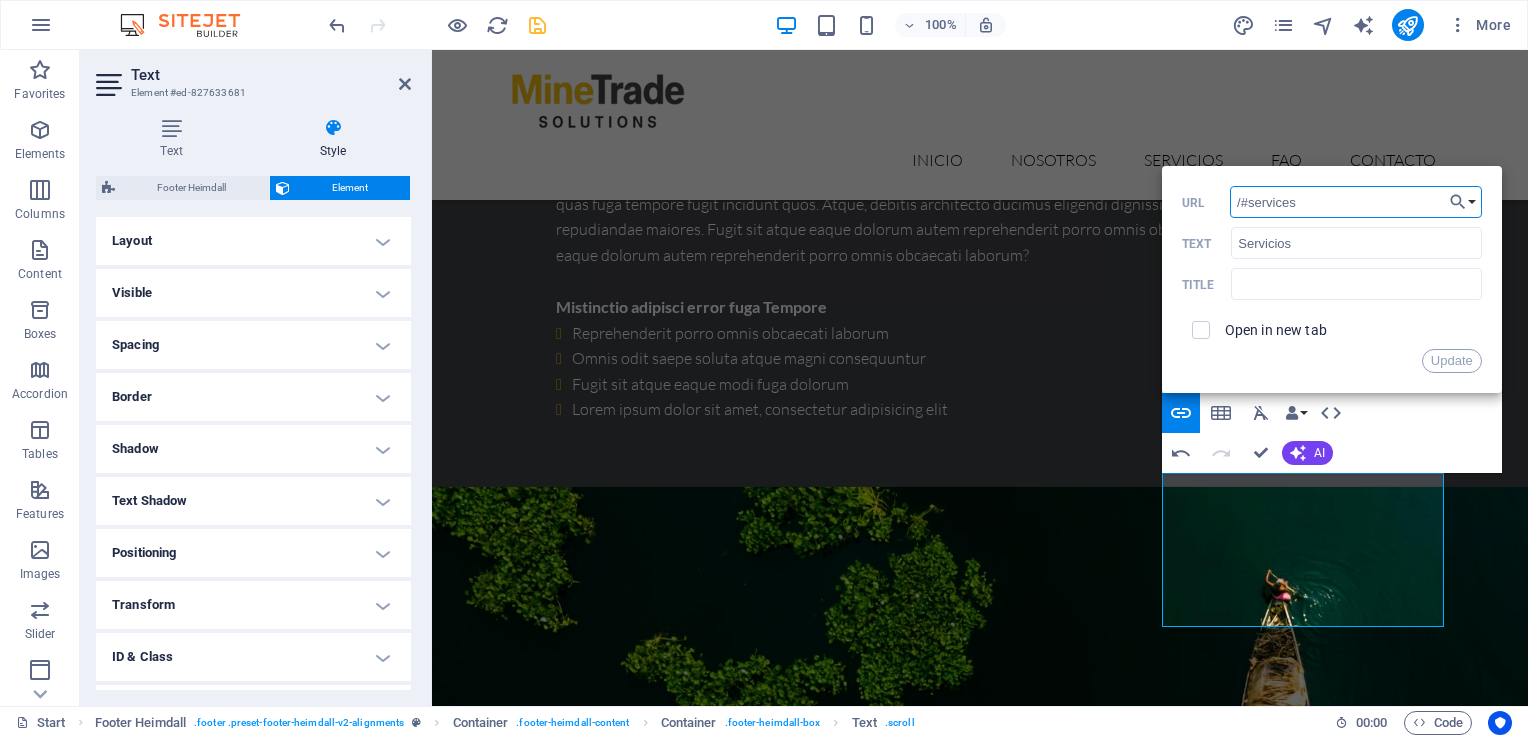 click on "/#services" at bounding box center [1356, 202] 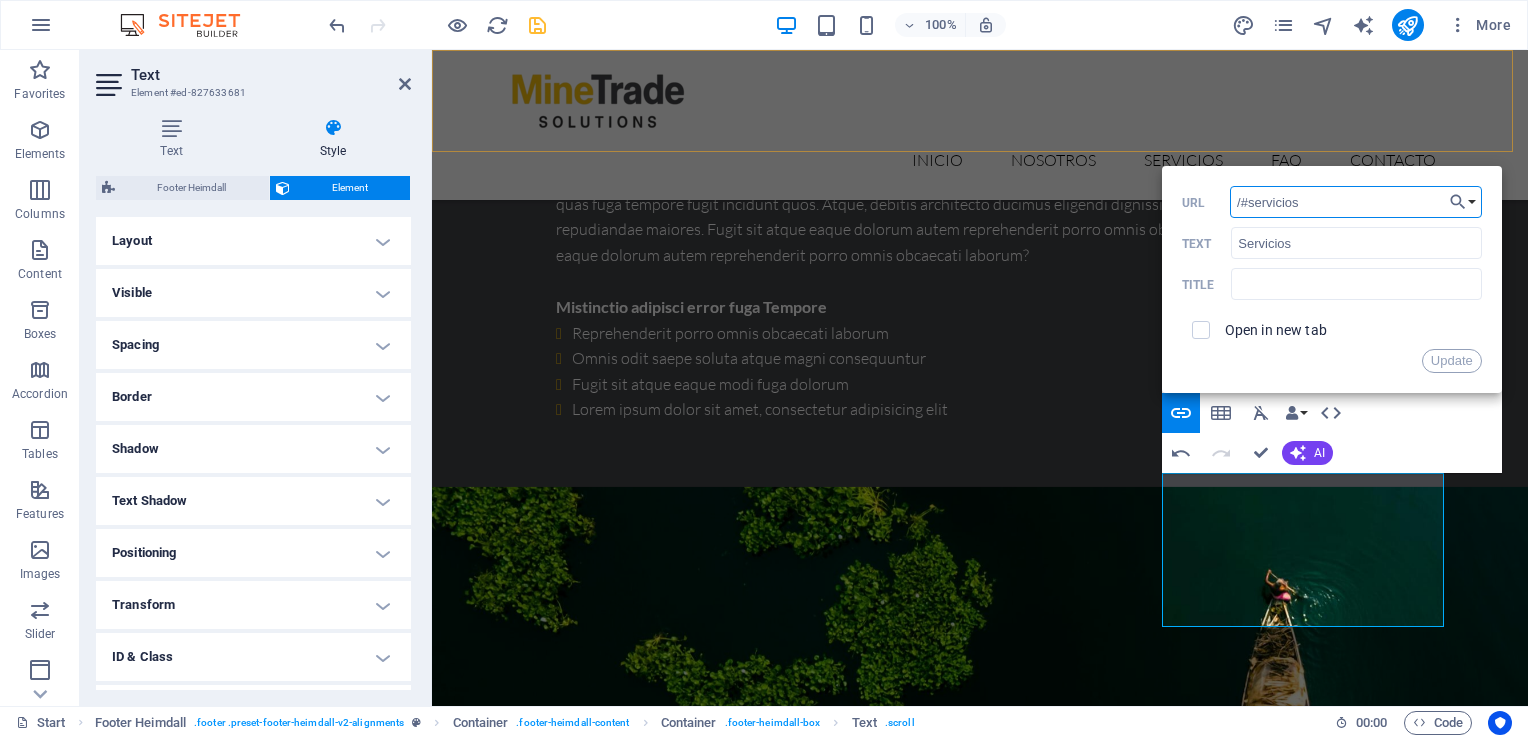 type on "/#servicios" 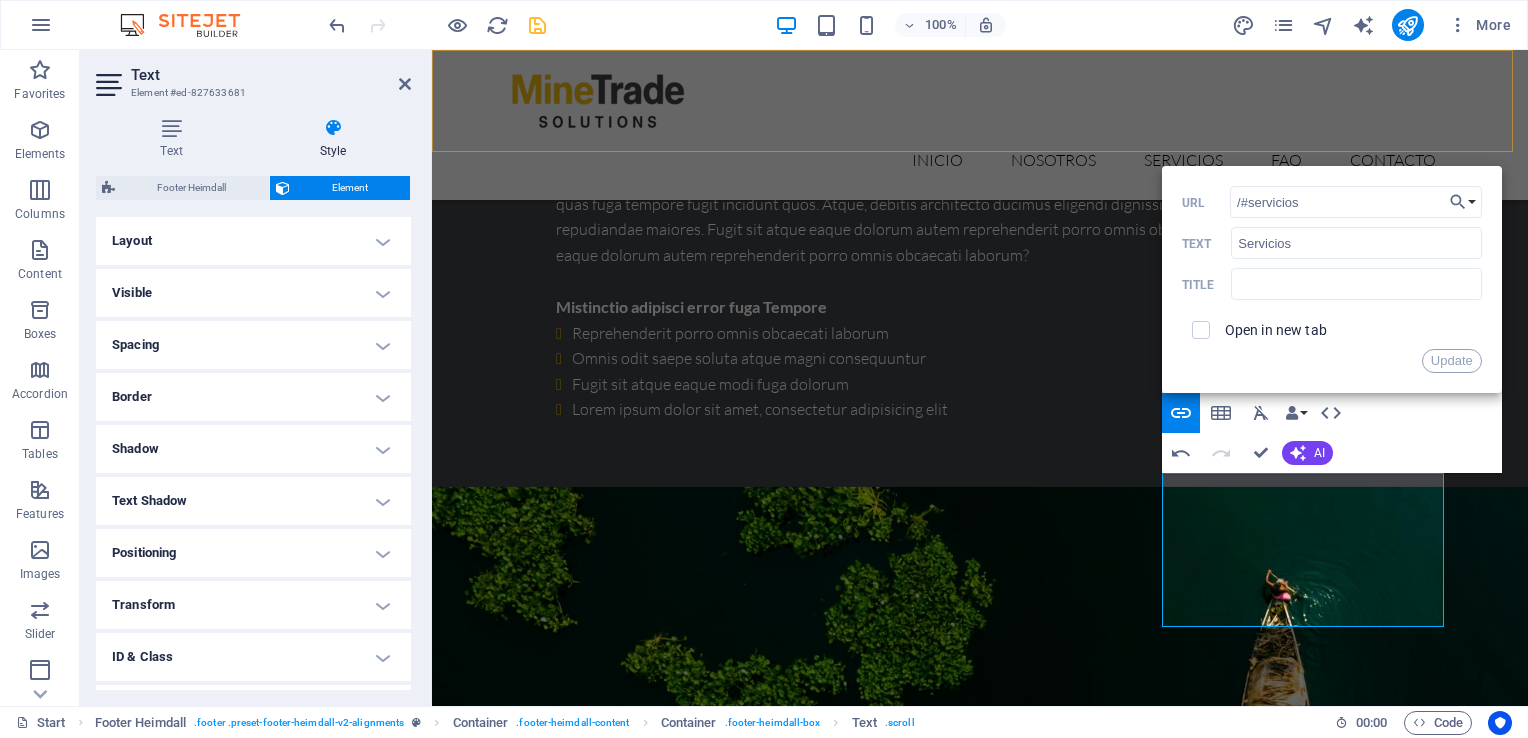 click on "Inicio Nosotros Servicios FAQ Contacto" at bounding box center (980, 125) 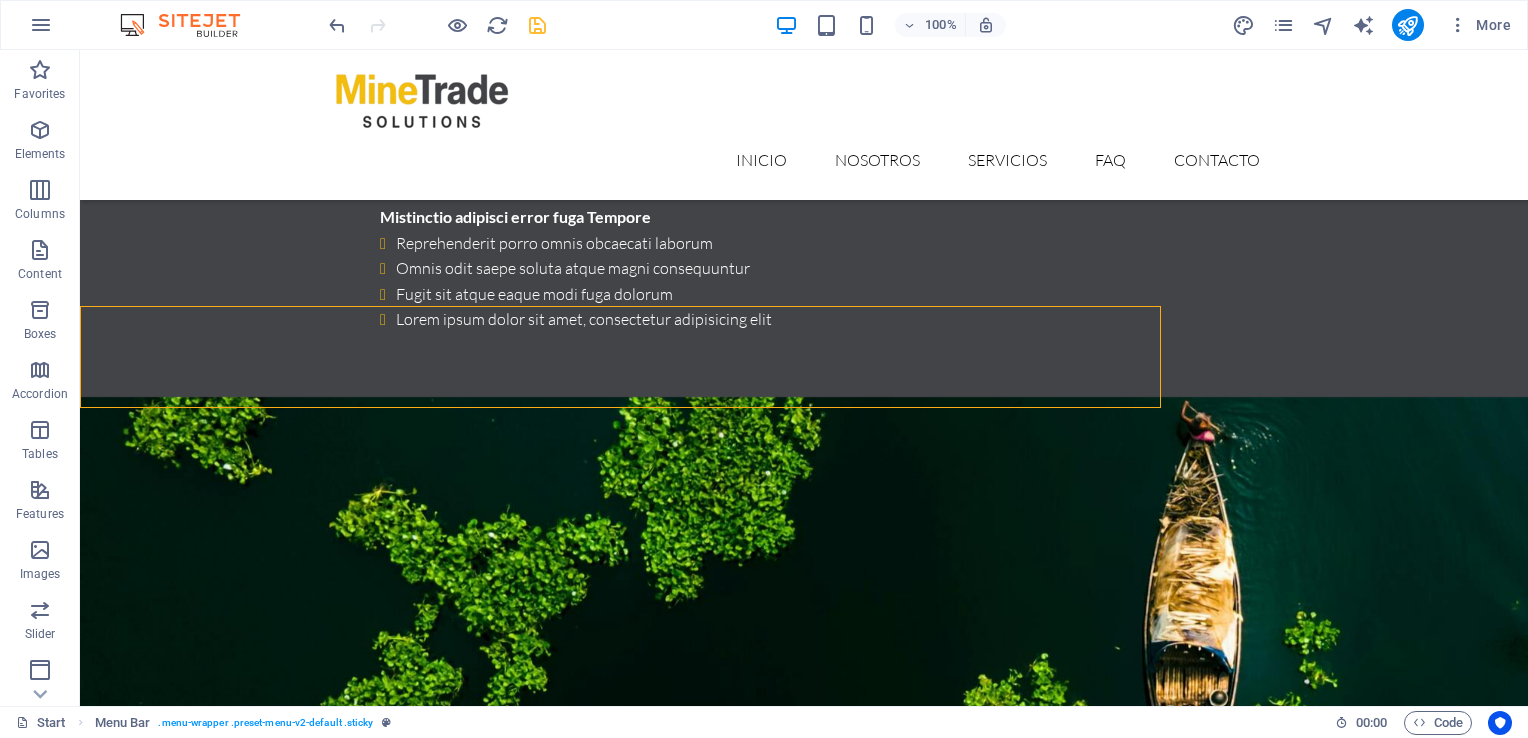 scroll, scrollTop: 6900, scrollLeft: 0, axis: vertical 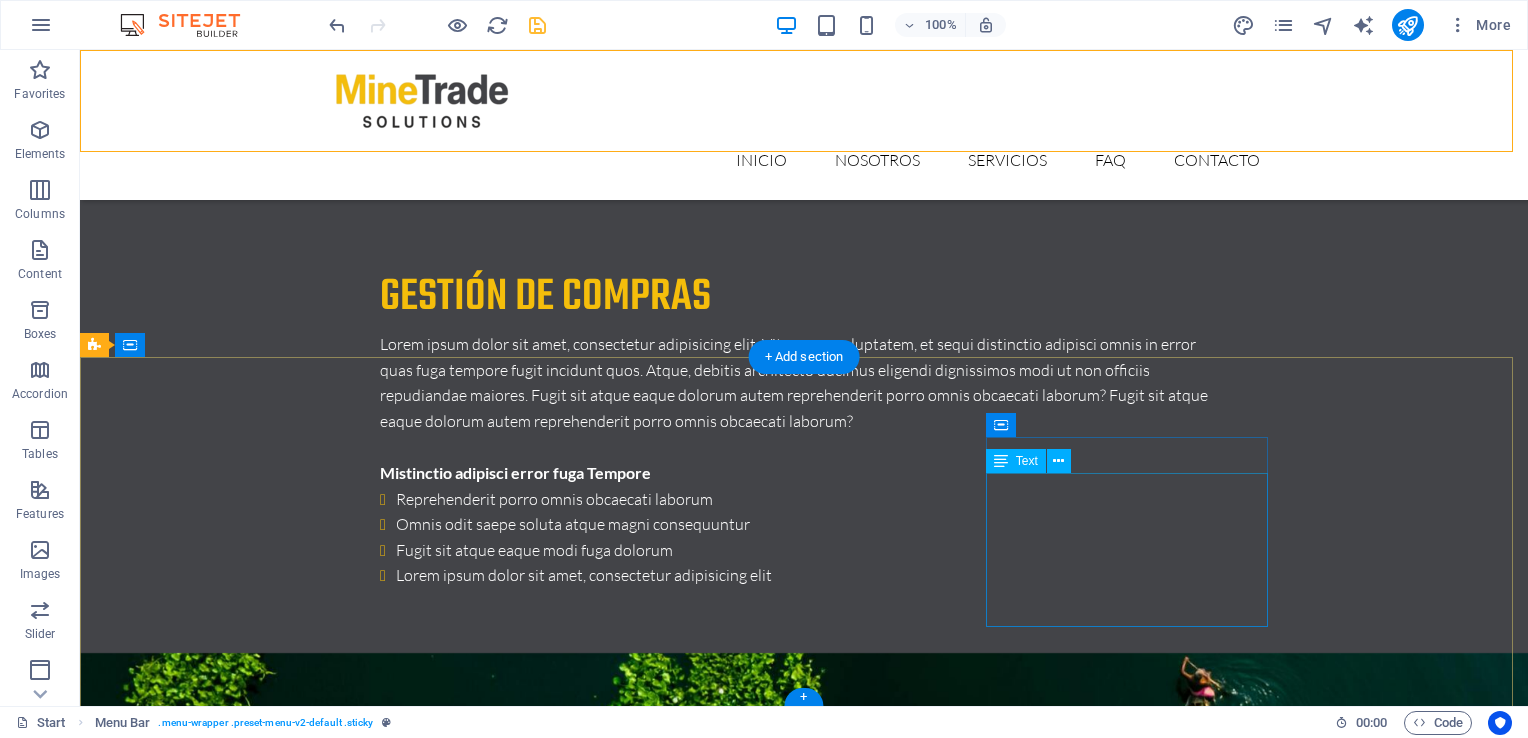 click on "Nosotros Our Services Latest Projects Our FAQ´s Contact us hola" at bounding box center (237, 7735) 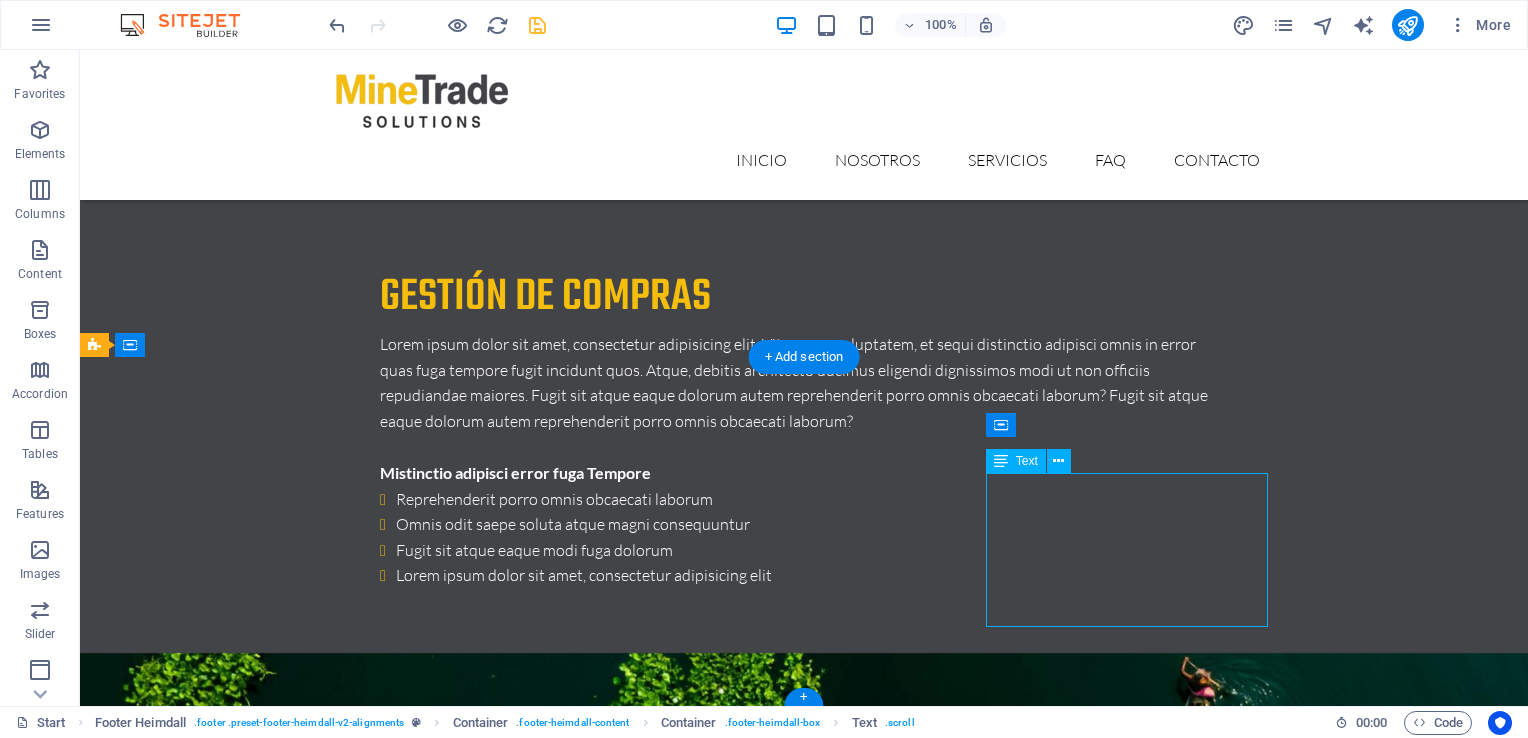 click on "Nosotros Our Services Latest Projects Our FAQ´s Contact us hola" at bounding box center [237, 7735] 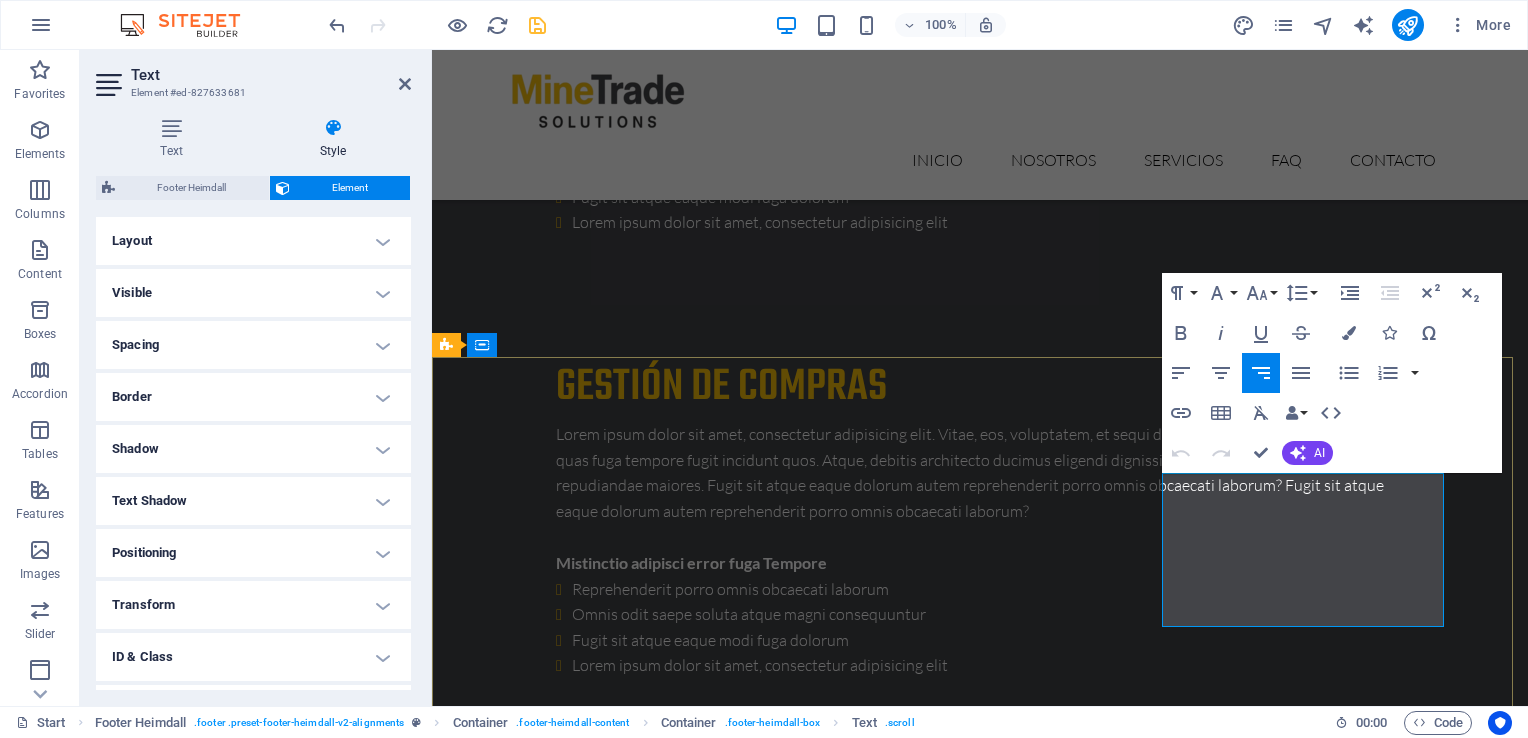 scroll, scrollTop: 7156, scrollLeft: 0, axis: vertical 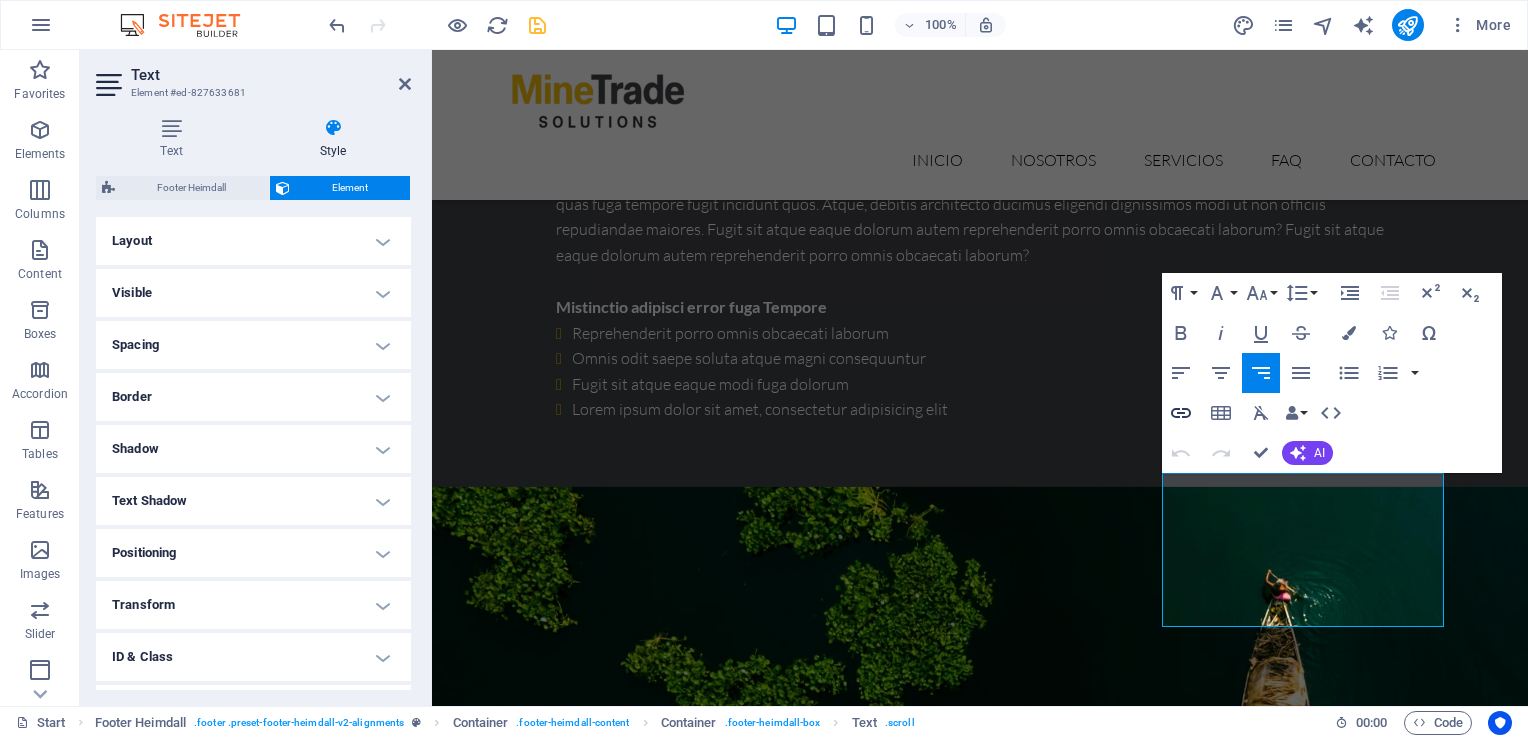 click 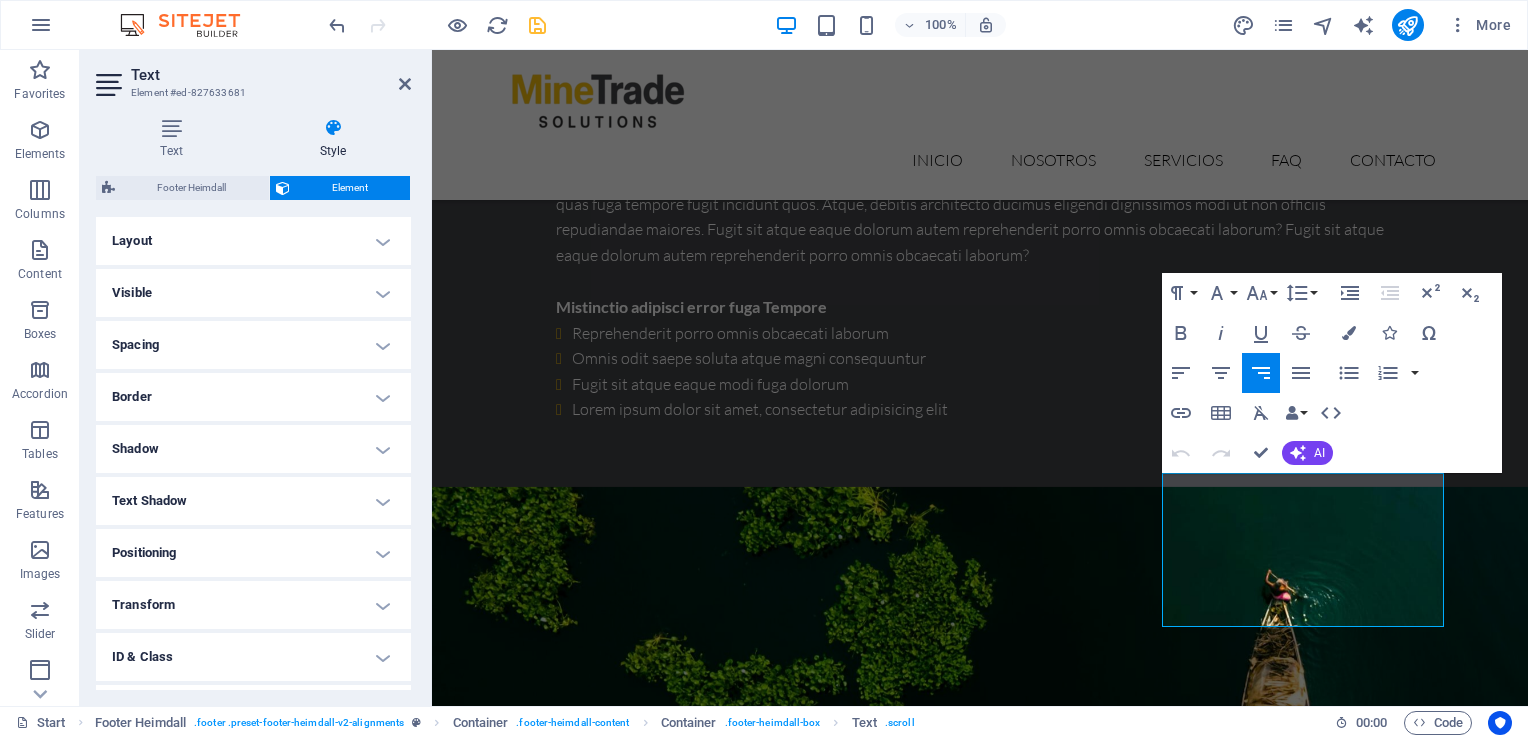 click on "Paragraph Format Normal Heading 1 Heading 2 Heading 3 Heading 4 Heading 5 Heading 6 Code Font Family Arial Georgia Impact Tahoma Times New Roman Verdana Lato Teko Font Size 8 9 10 11 12 14 18 24 30 36 48 60 72 96 Line Height Default Single 1.15 1.5 Double Increase Indent Decrease Indent Superscript Subscript Bold Italic Underline Strikethrough Colors Icons Special Characters Align Left Align Center Align Right Align Justify Unordered List   Default Circle Disc Square    Ordered List   Default Lower Alpha Lower Greek Lower Roman Upper Alpha Upper Roman    Insert Link Insert Table Clear Formatting Data Bindings Company First name Last name Street ZIP code City Email Phone Mobile Fax Custom field 1 Custom field 2 Custom field 3 Custom field 4 Custom field 5 Custom field 6 HTML Undo Redo Confirm (Ctrl+⏎) AI Improve Make shorter Make longer Fix spelling & grammar Translate to English Generate text Back Choose Link Start Subpage Legal notice Privacy Choose file ... /#nosotros URL Nosotros Text Title Update" at bounding box center (1332, 373) 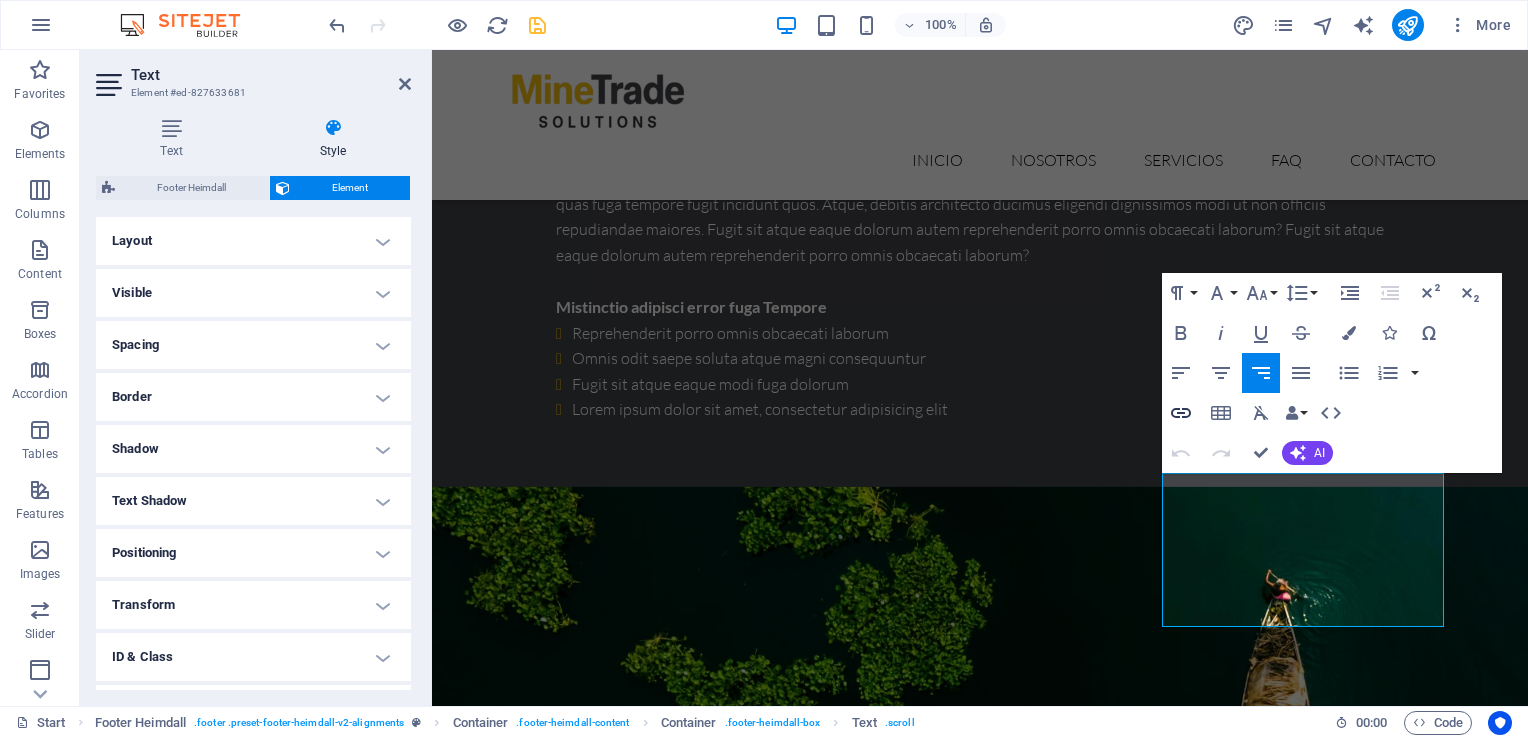 type on "/#services" 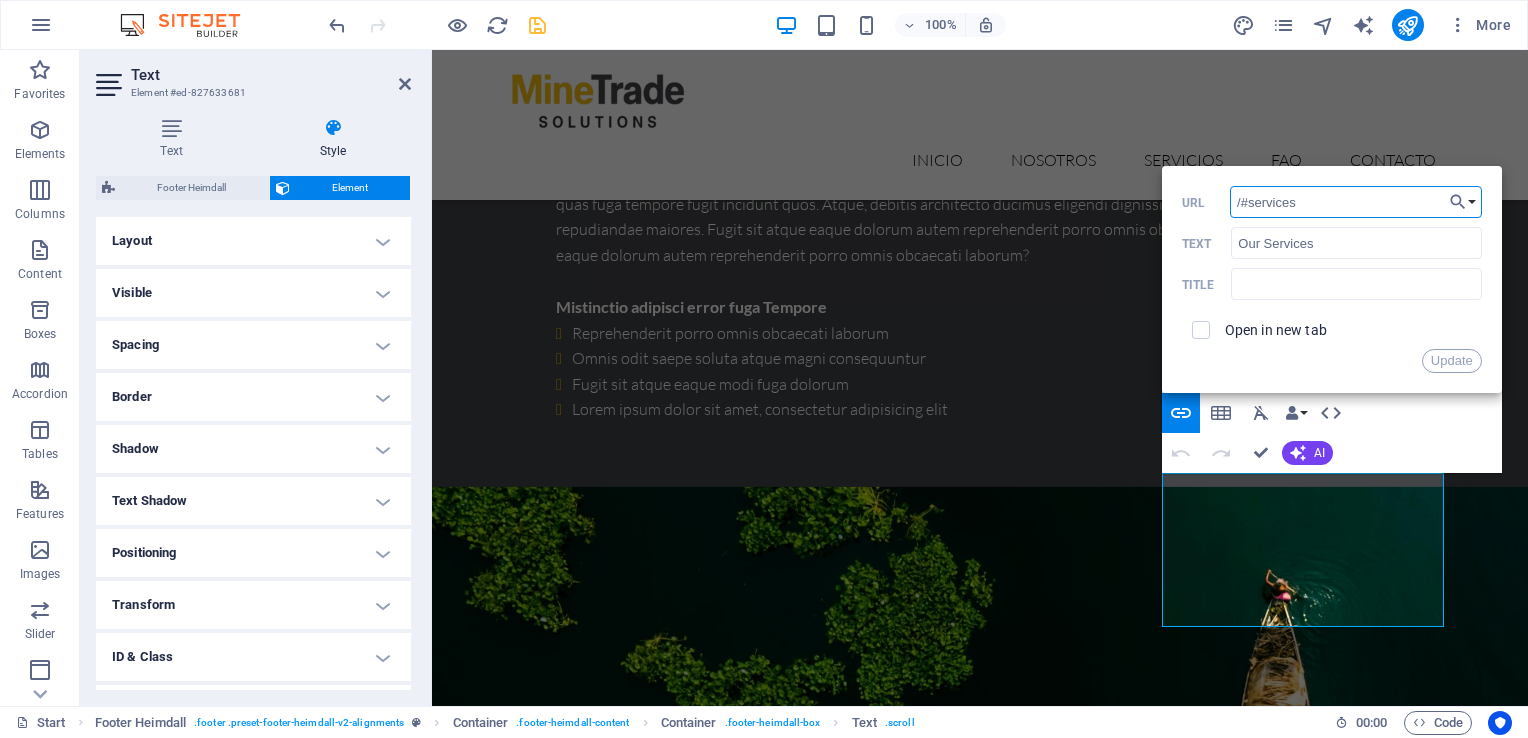 click on "/#services" at bounding box center (1356, 202) 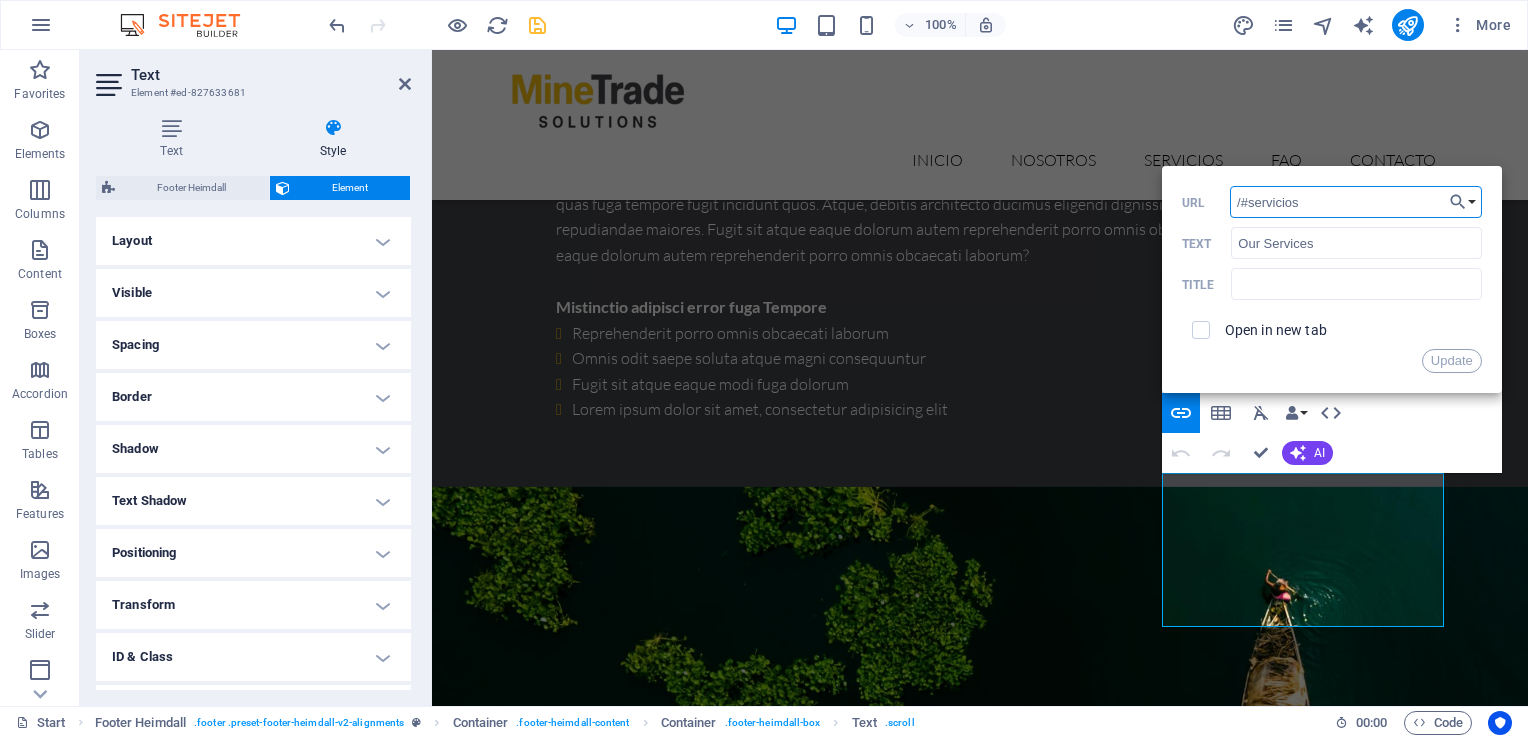click on "Back Choose Link Start Subpage Legal notice Privacy Choose file ... /#servicios URL Our Services Text Title Open in new tab Update" at bounding box center [1332, 279] 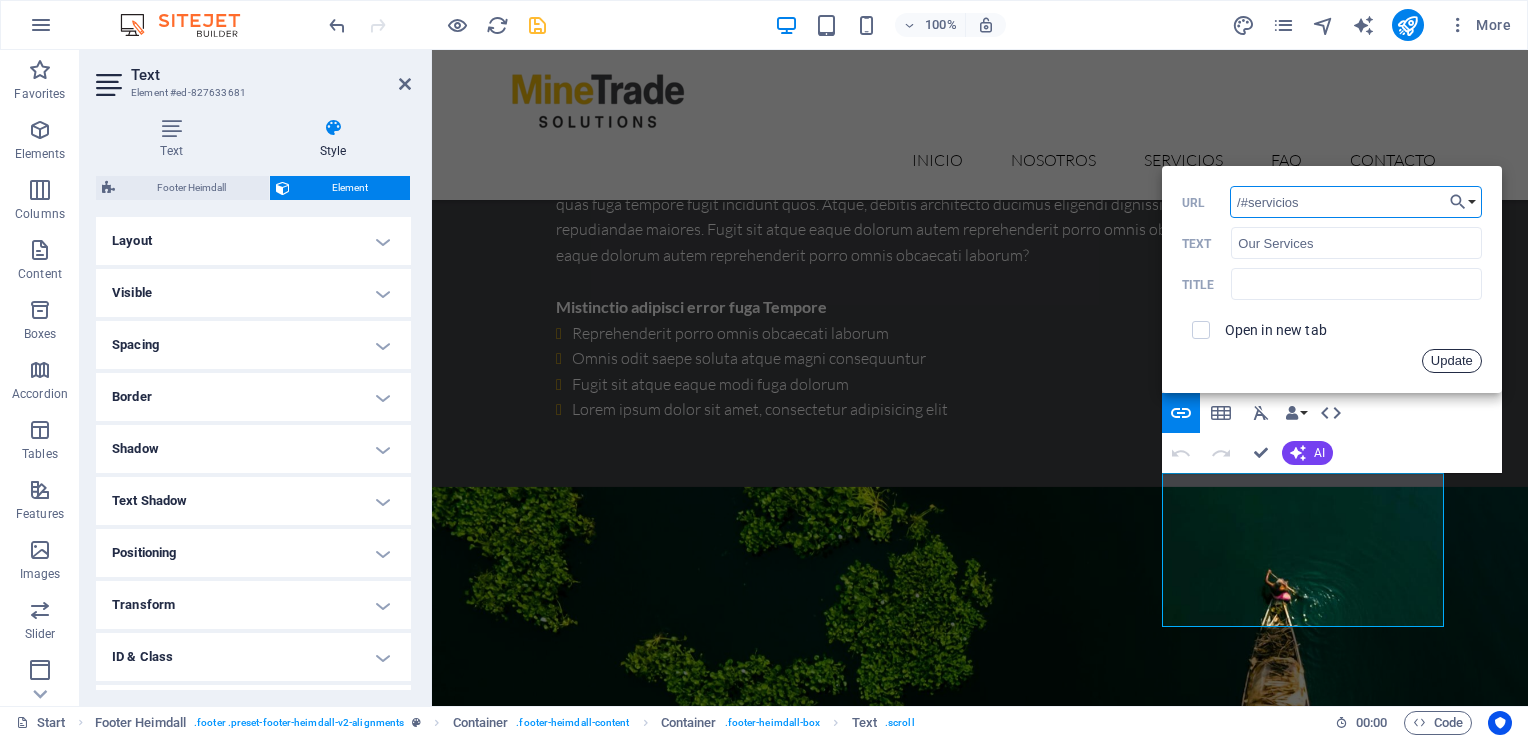 type on "/#servicios" 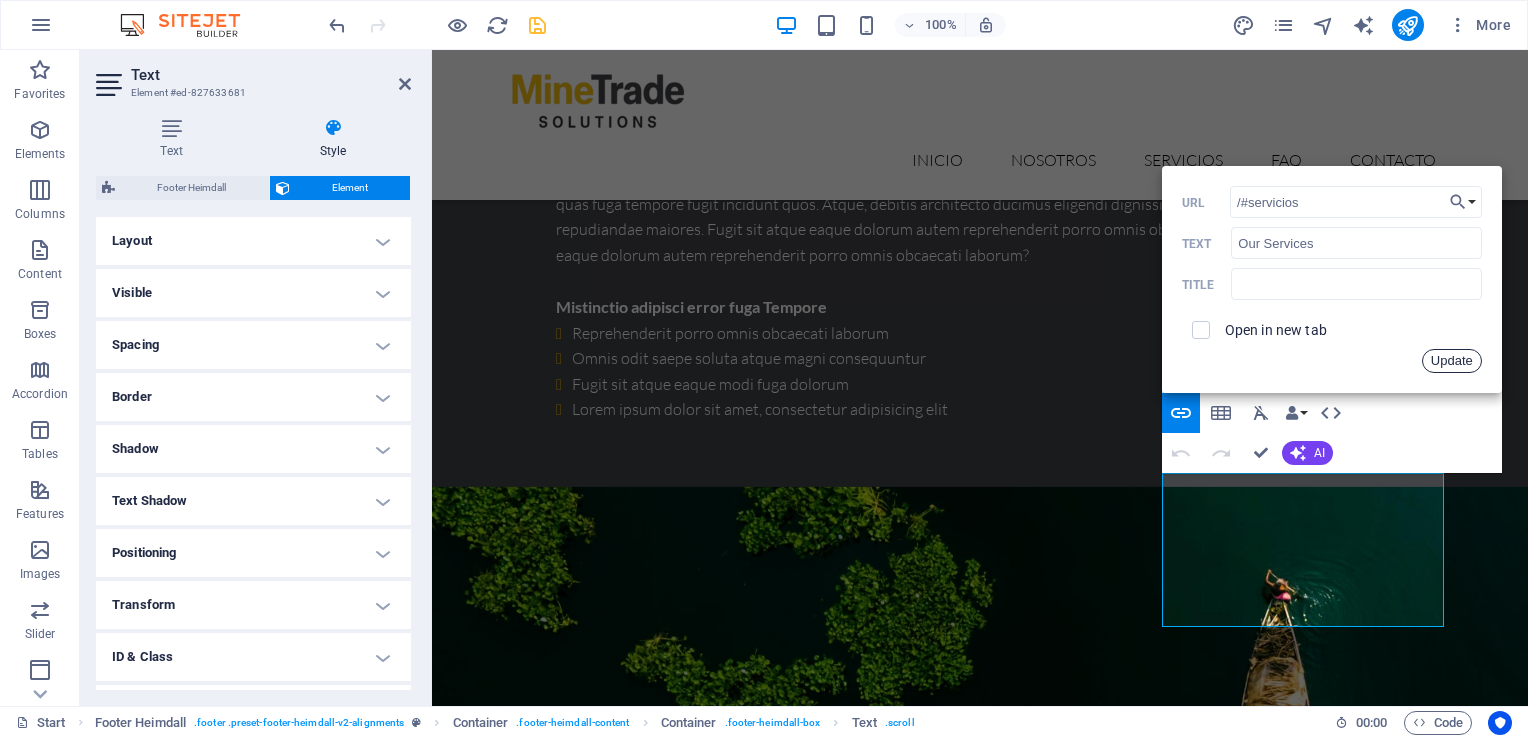 click on "Update" at bounding box center [1452, 361] 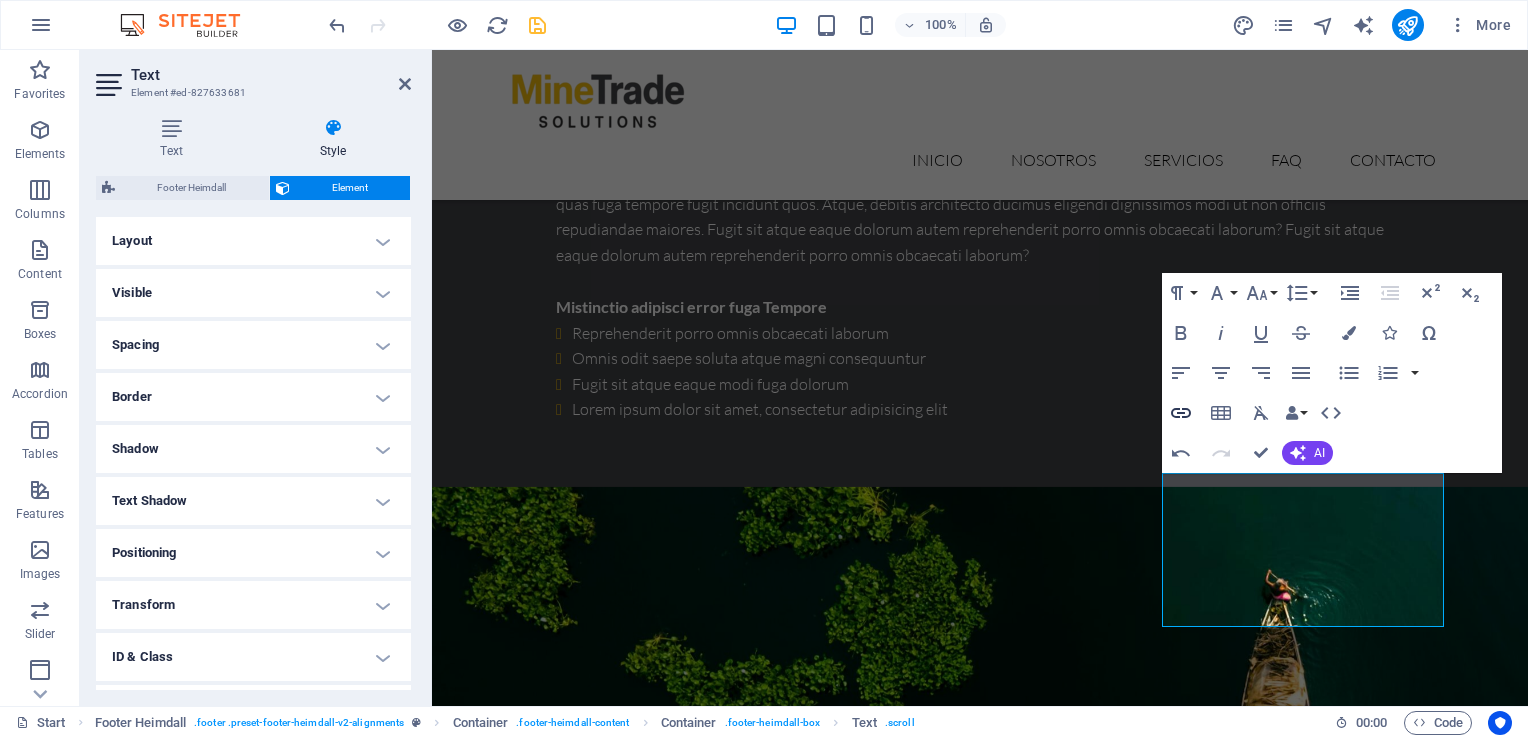 click 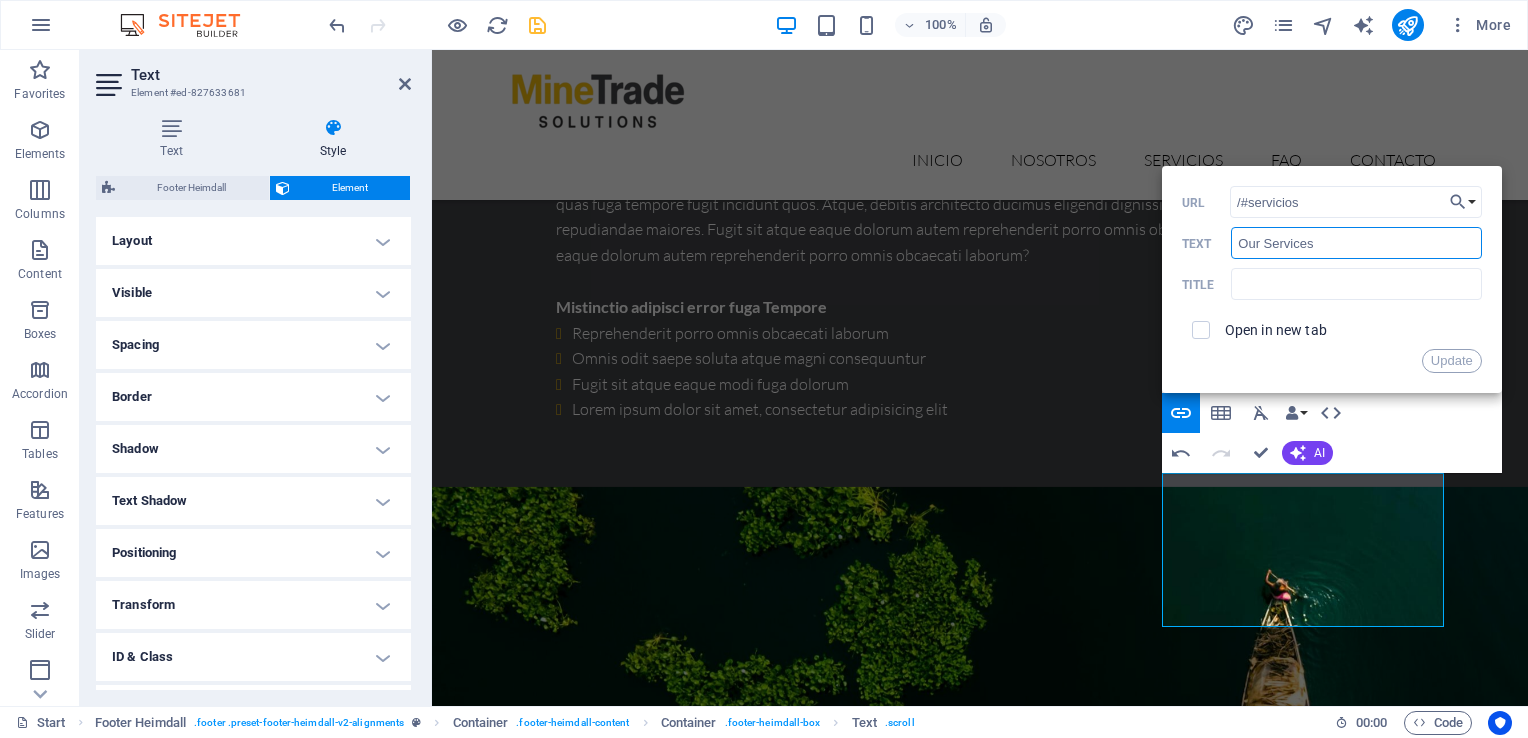click on "Our Services" at bounding box center (1356, 243) 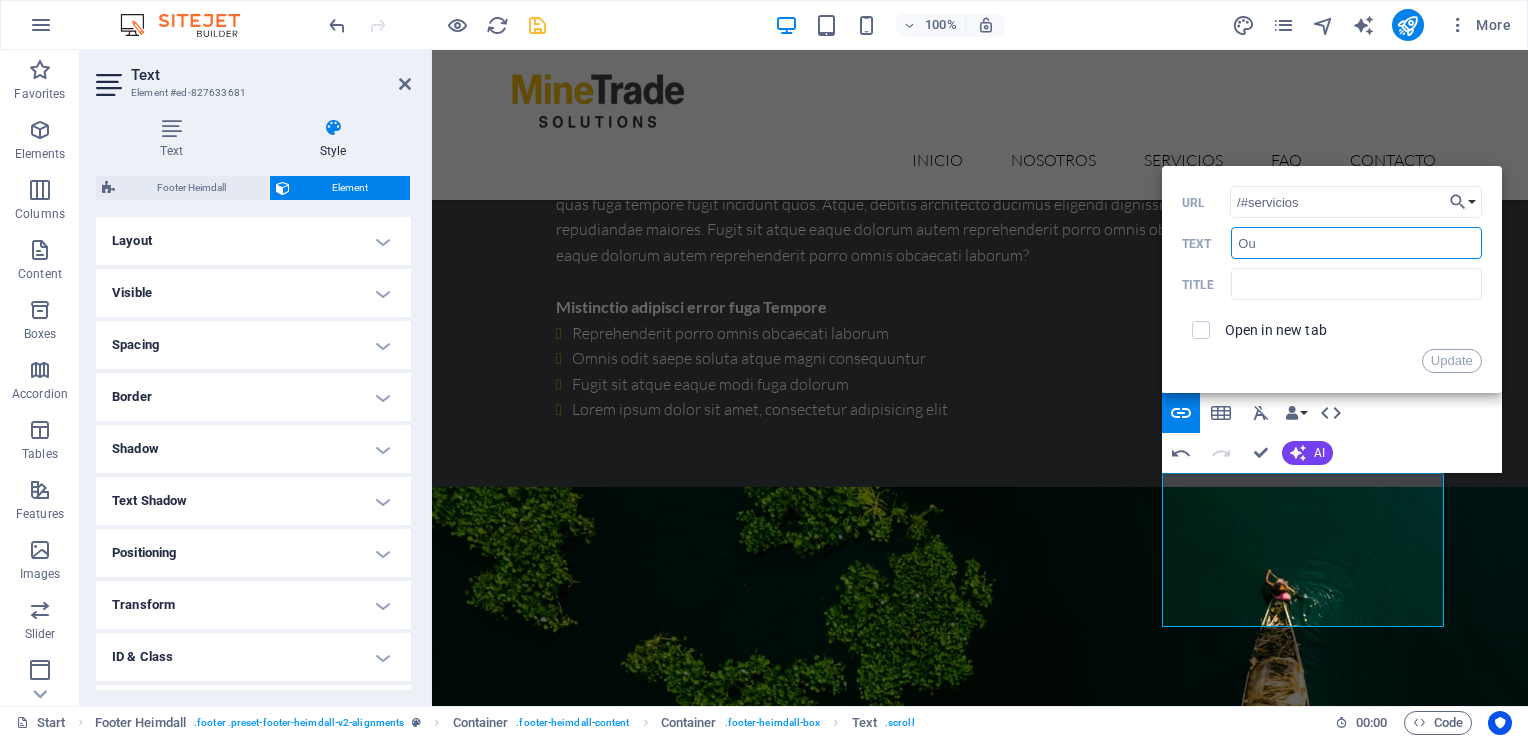 type on "O" 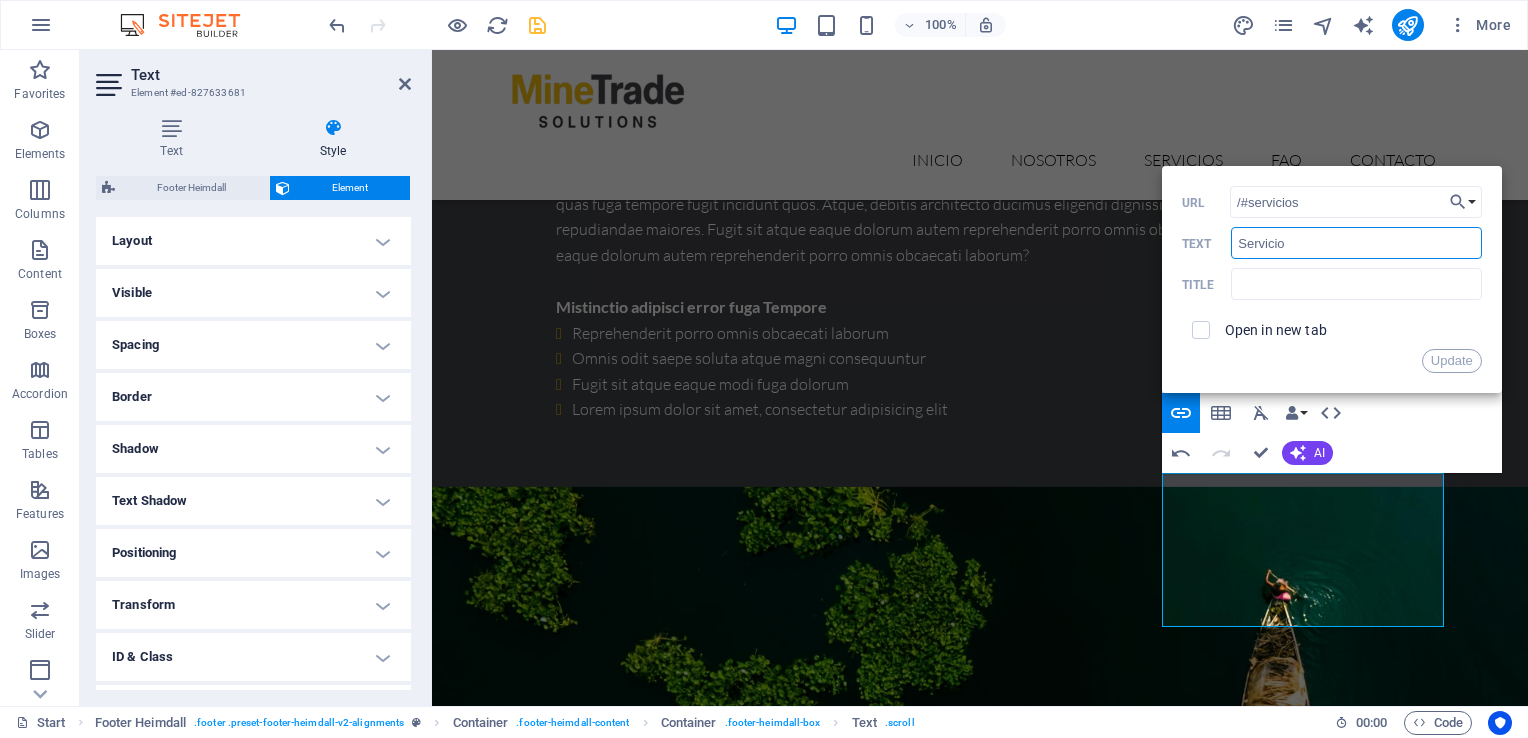 type on "Servicios" 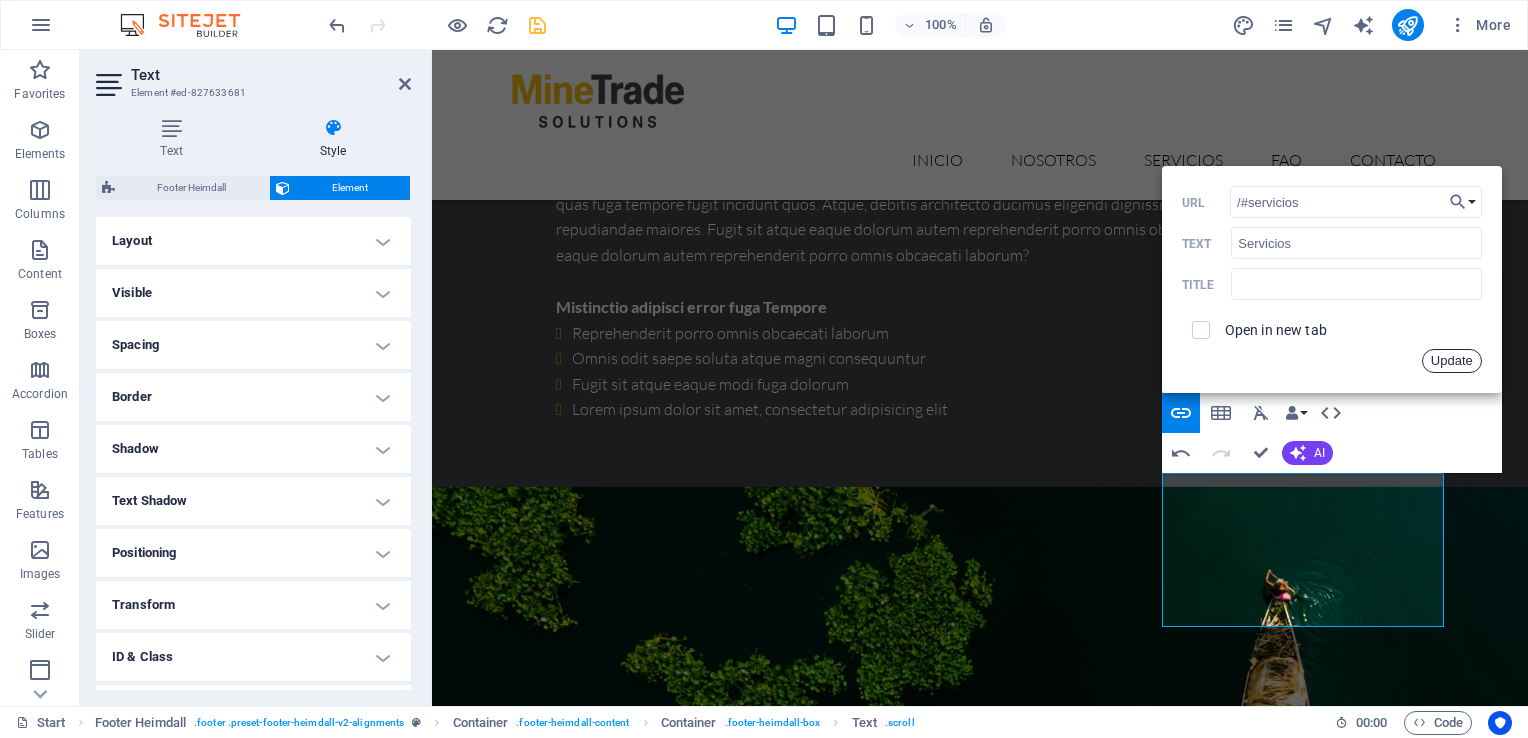 click on "Update" at bounding box center [1452, 361] 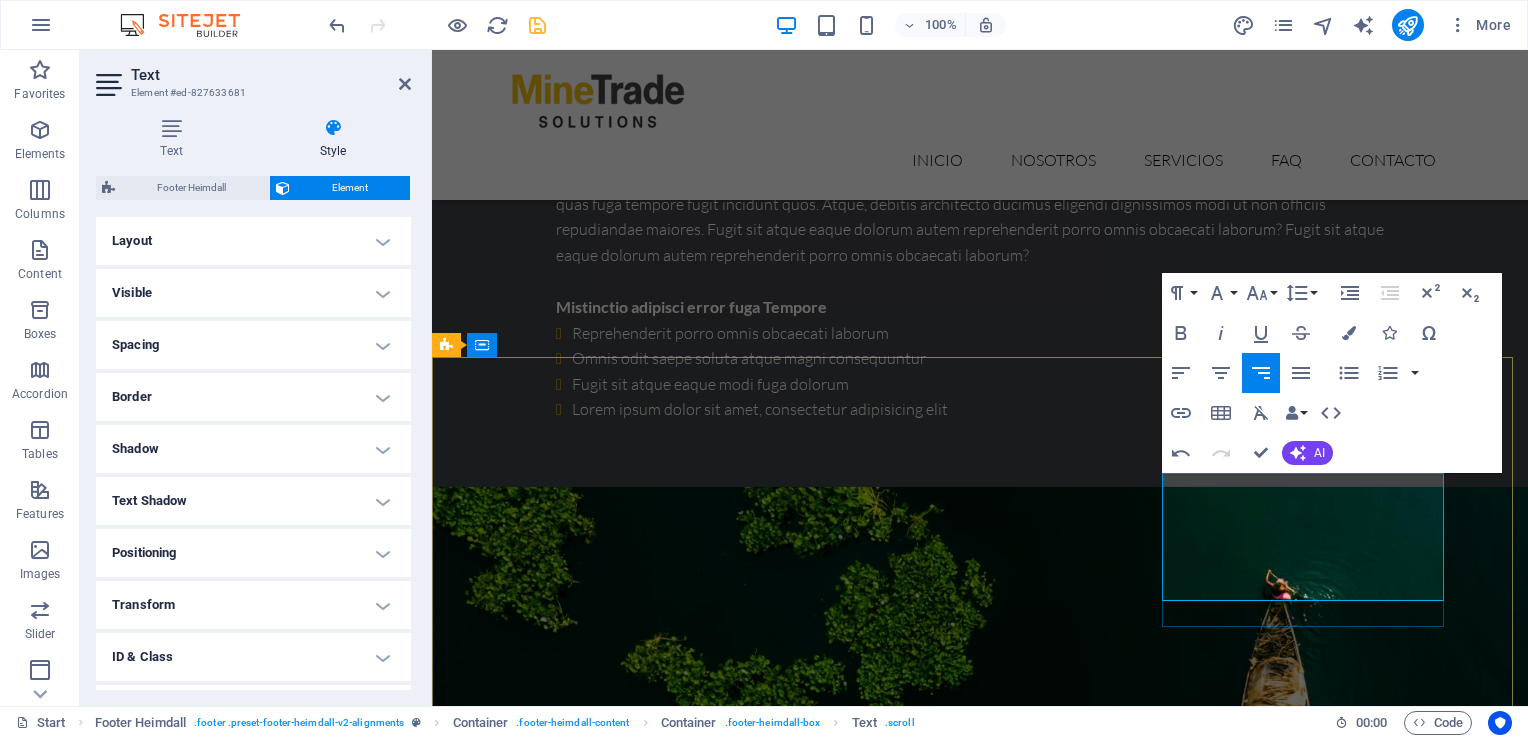 click on "hola" at bounding box center (589, 7647) 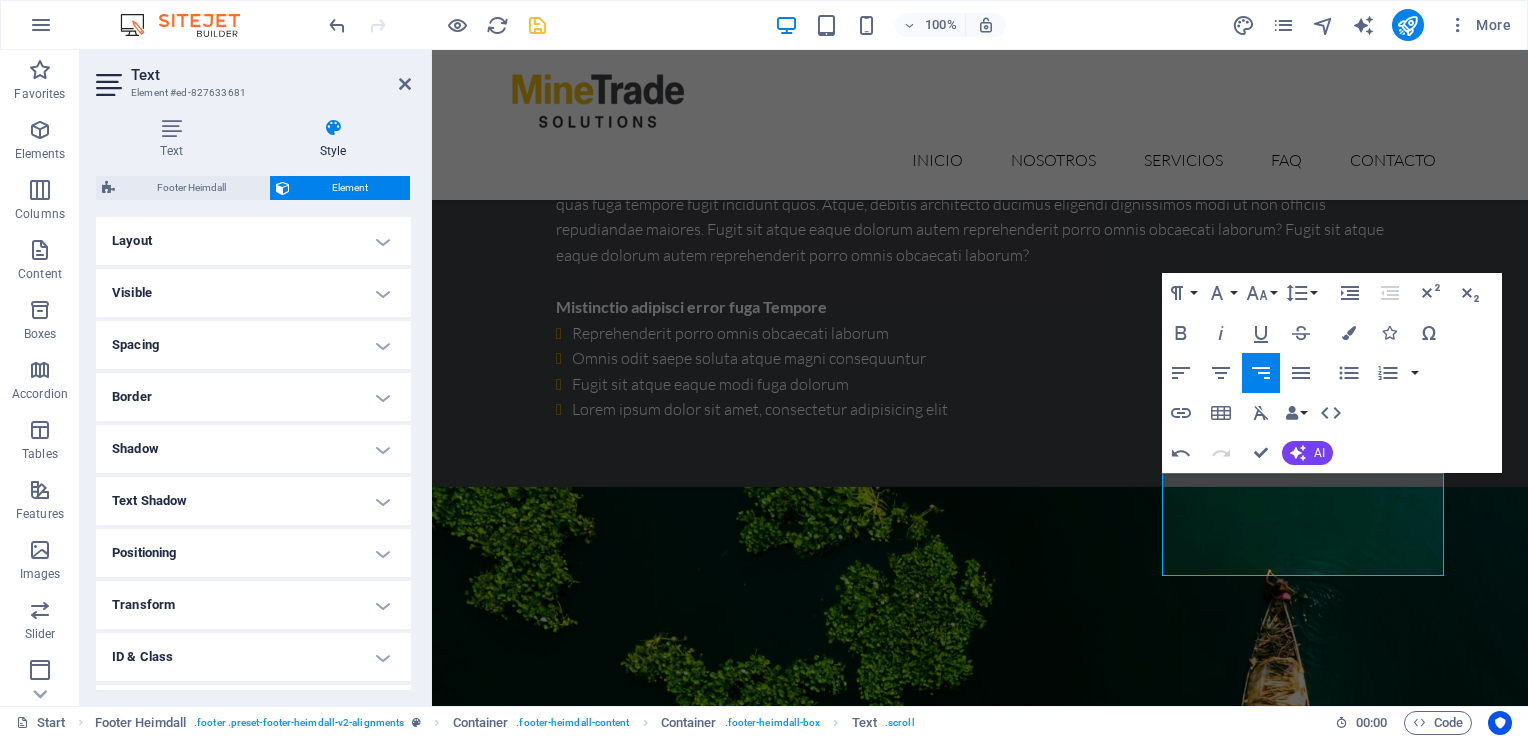 click on "Paragraph Format Normal Heading 1 Heading 2 Heading 3 Heading 4 Heading 5 Heading 6 Code Font Family Arial Georgia Impact Tahoma Times New Roman Verdana Lato Teko Font Size 8 9 10 11 12 14 18 24 30 36 48 60 72 96 Line Height Default Single 1.15 1.5 Double Increase Indent Decrease Indent Superscript Subscript Bold Italic Underline Strikethrough Colors Icons Special Characters Align Left Align Center Align Right Align Justify Unordered List   Default Circle Disc Square    Ordered List   Default Lower Alpha Lower Greek Lower Roman Upper Alpha Upper Roman    Insert Link Insert Table Clear Formatting Data Bindings Company First name Last name Street ZIP code City Email Phone Mobile Fax Custom field 1 Custom field 2 Custom field 3 Custom field 4 Custom field 5 Custom field 6 HTML Undo Redo Confirm (Ctrl+⏎) AI Improve Make shorter Make longer Fix spelling & grammar Translate to English Generate text Back Choose Link Start Subpage Legal notice Privacy Choose file ... /#servicios URL Servicios Text Title Update" at bounding box center [1332, 373] 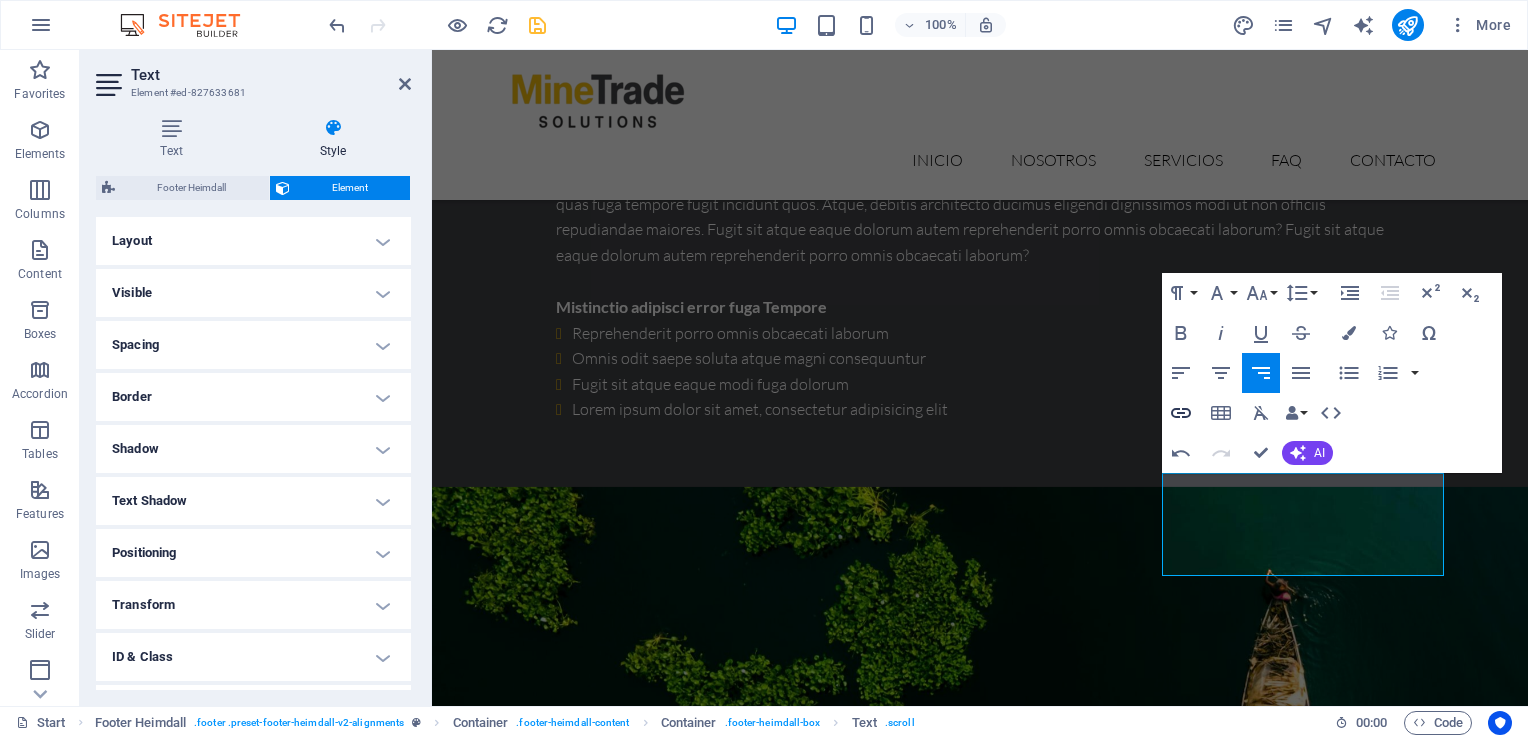 type on "/#faq" 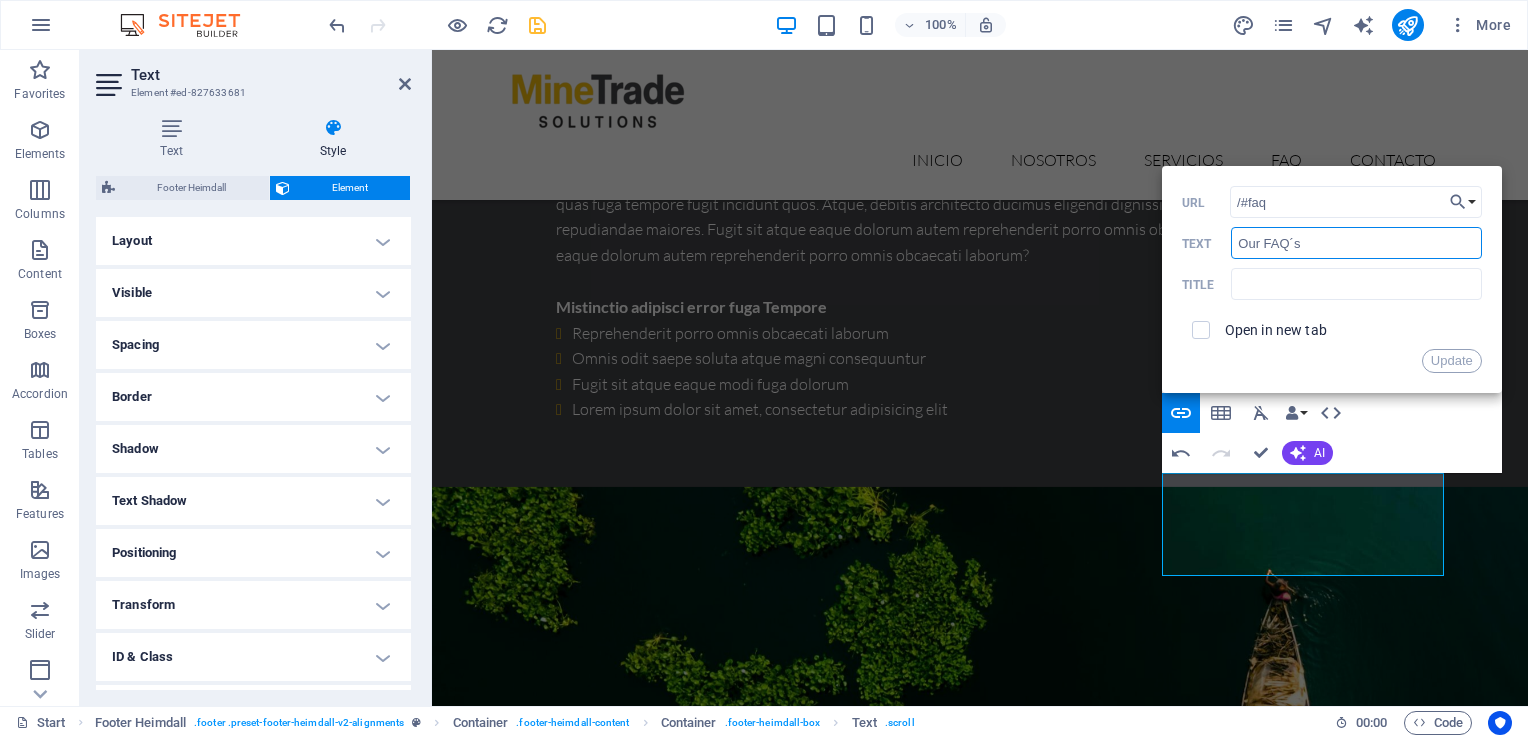 click on "Our FAQ´s" at bounding box center (1356, 243) 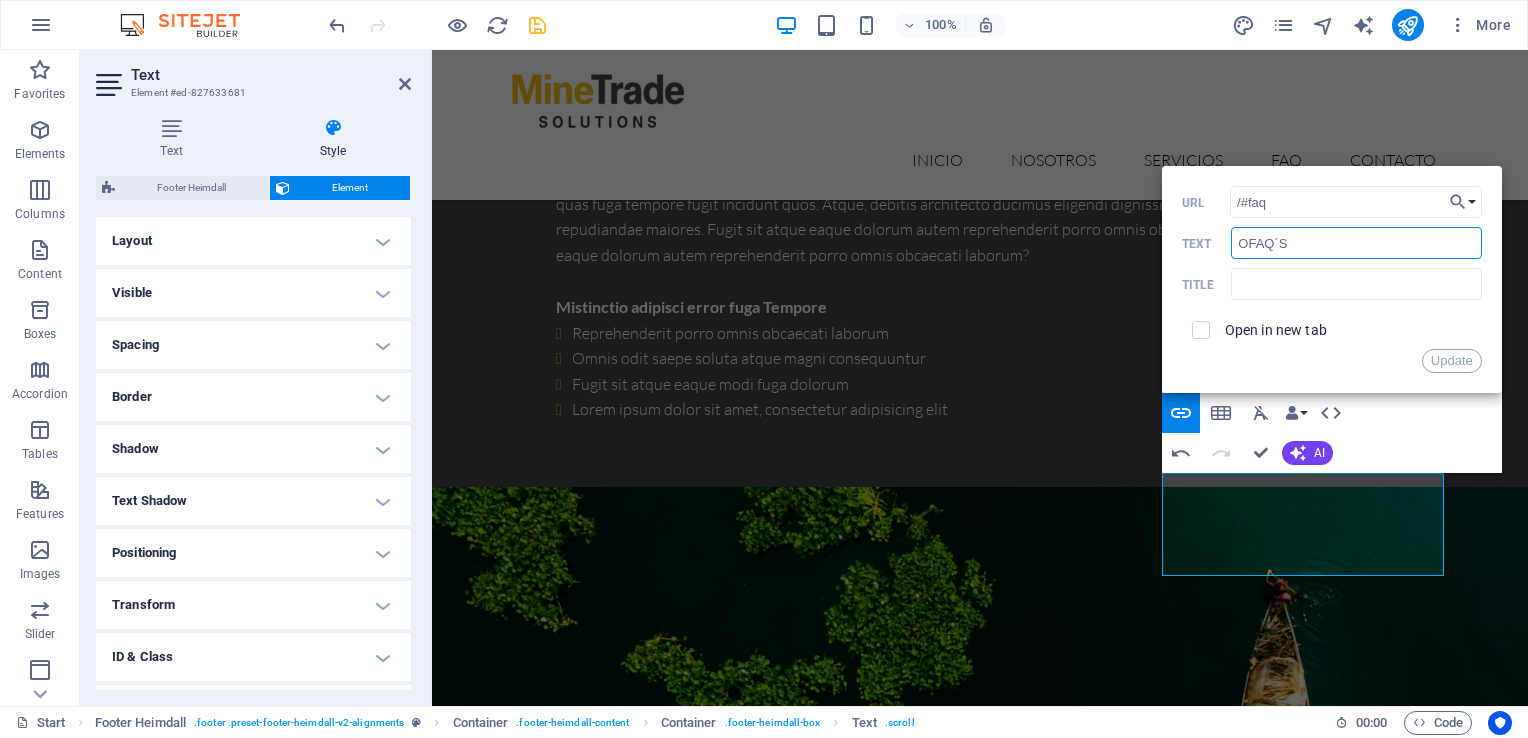 type on "FAQ´S" 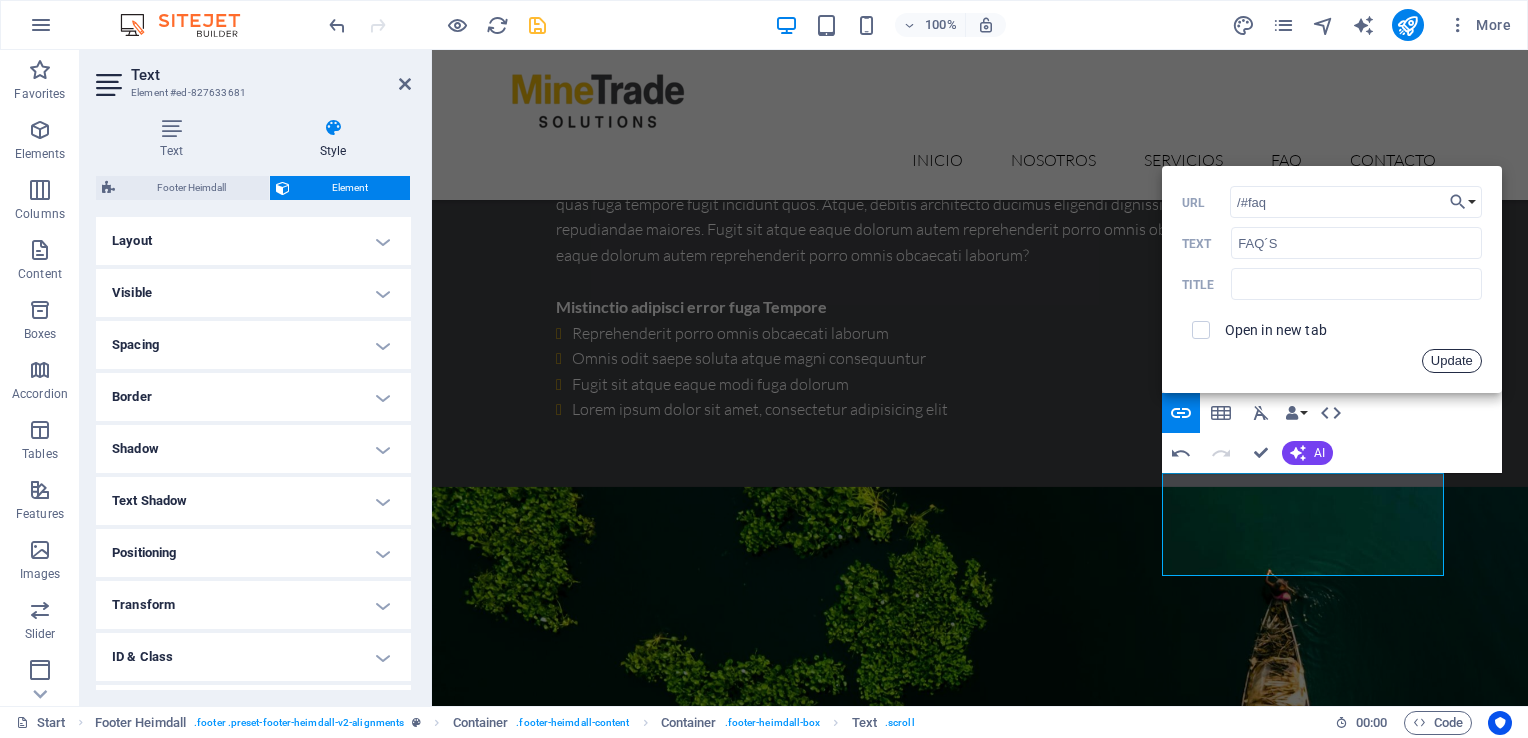 click on "Update" at bounding box center [1452, 361] 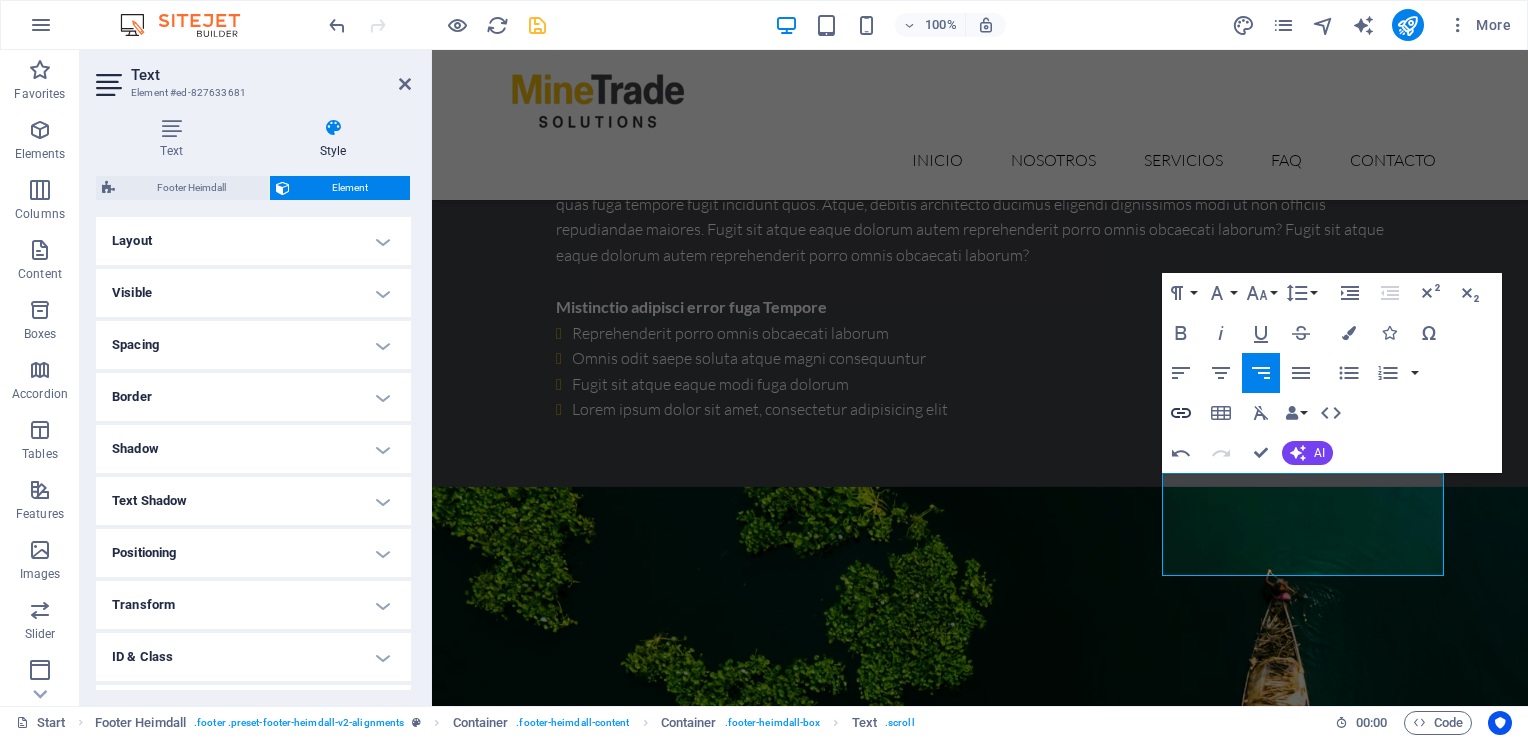 type on "/#contact" 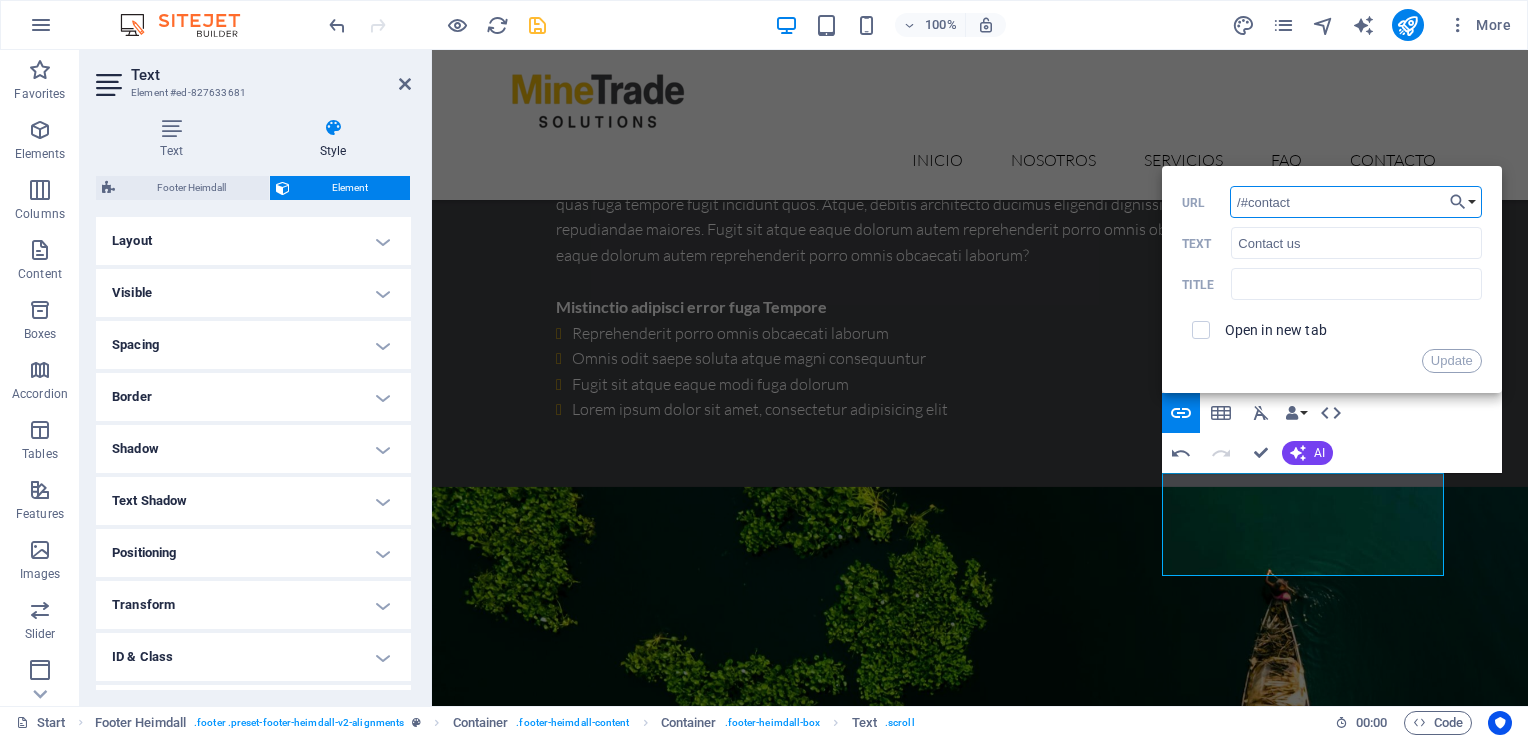 click on "/#contact" at bounding box center (1356, 202) 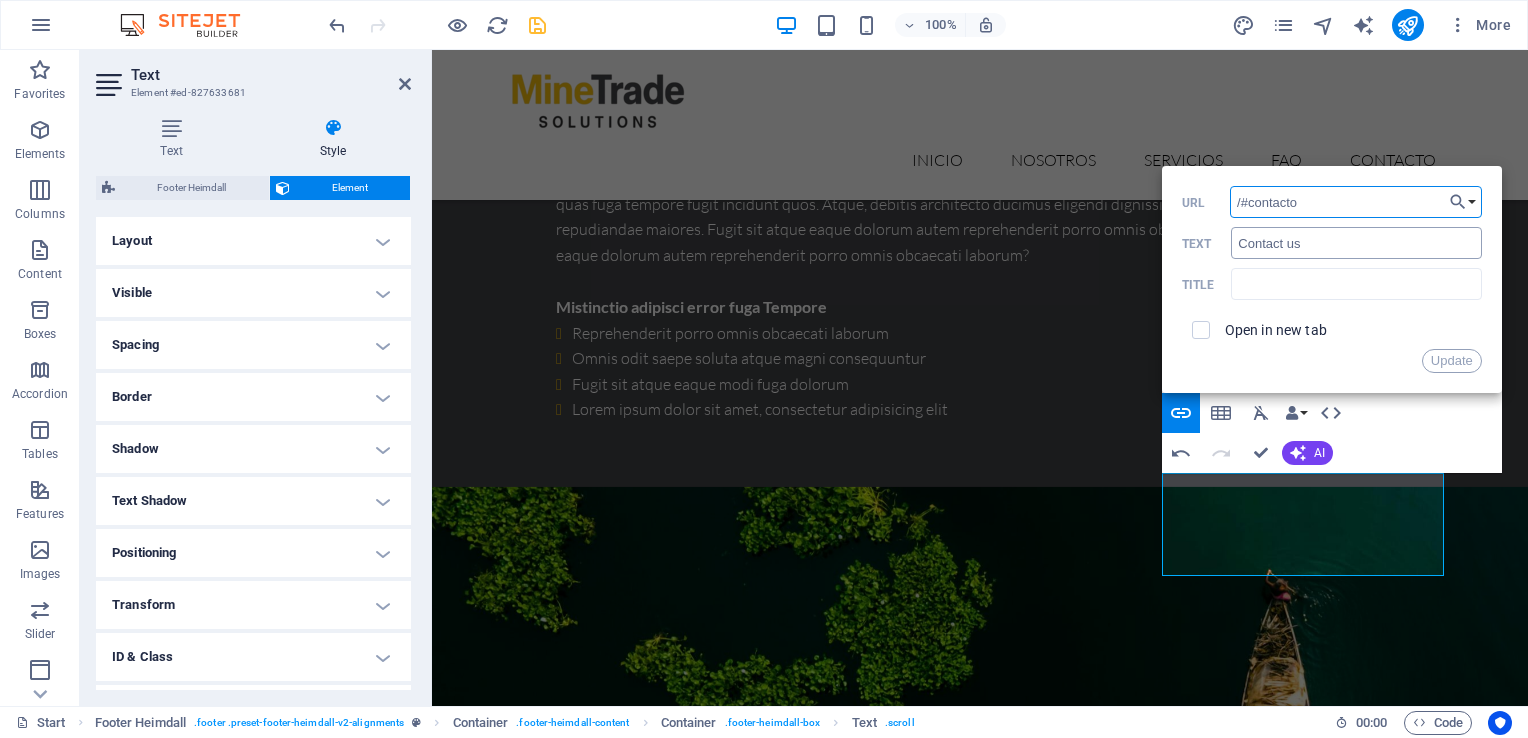 type on "/#contacto" 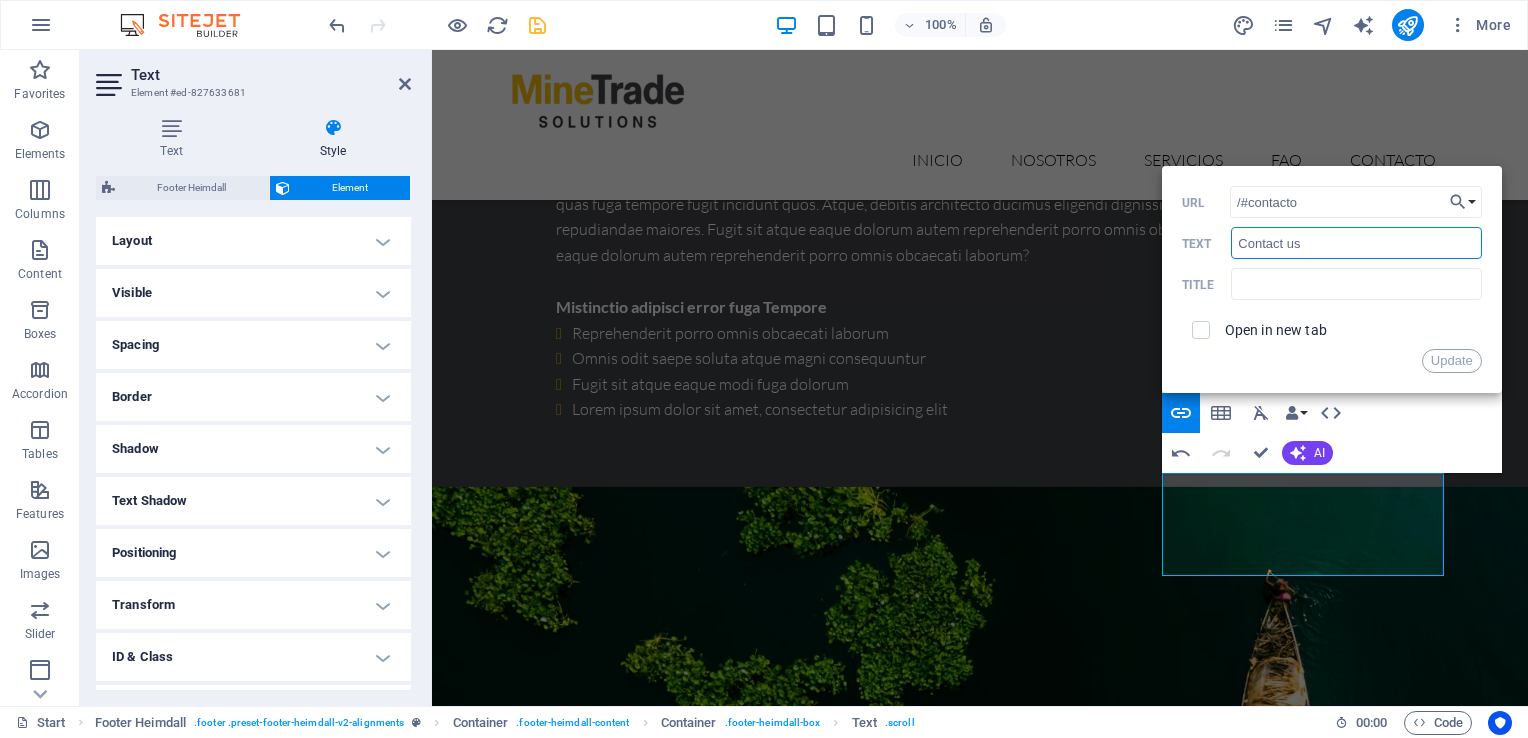 click on "Contact us" at bounding box center (1356, 243) 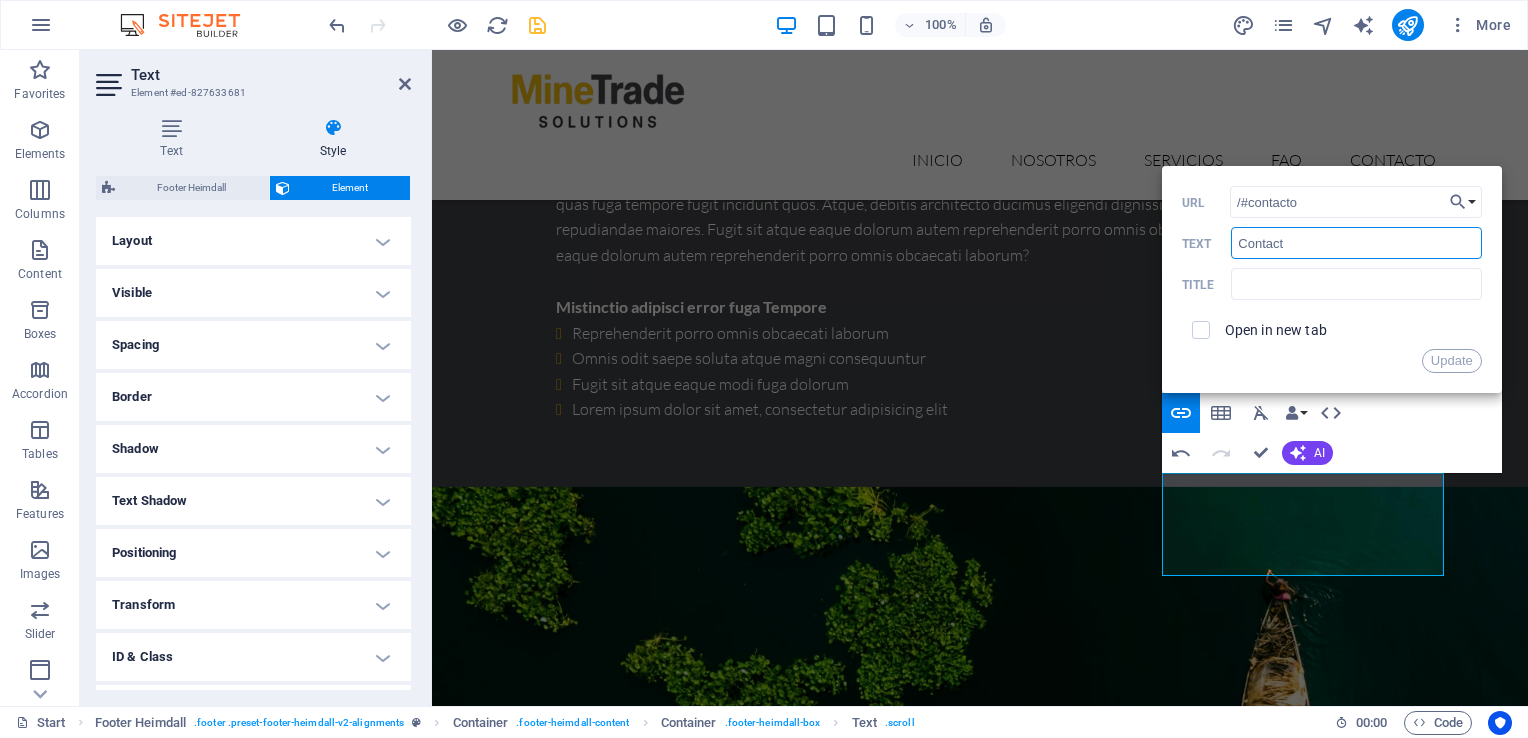 type on "Contacto" 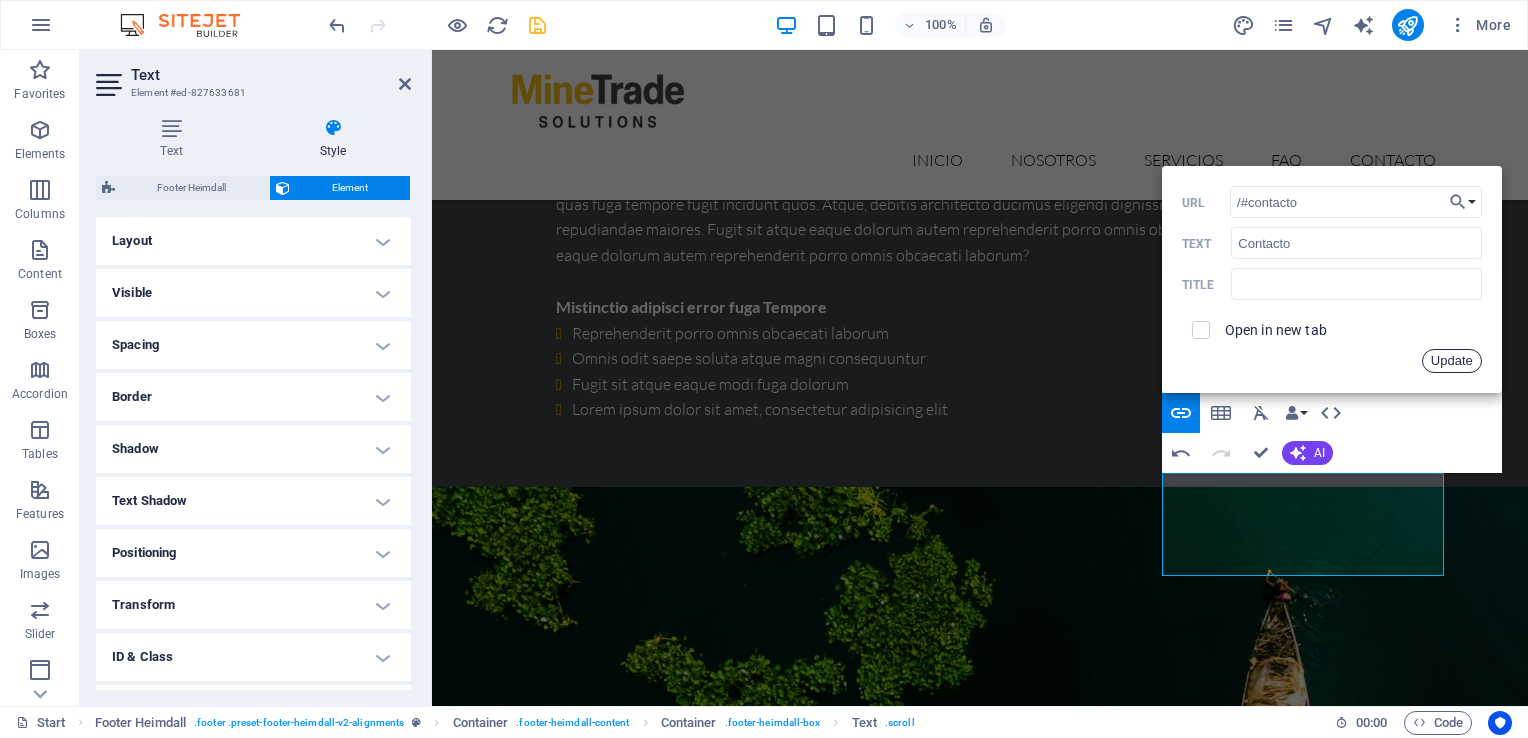 click on "Update" at bounding box center (1452, 361) 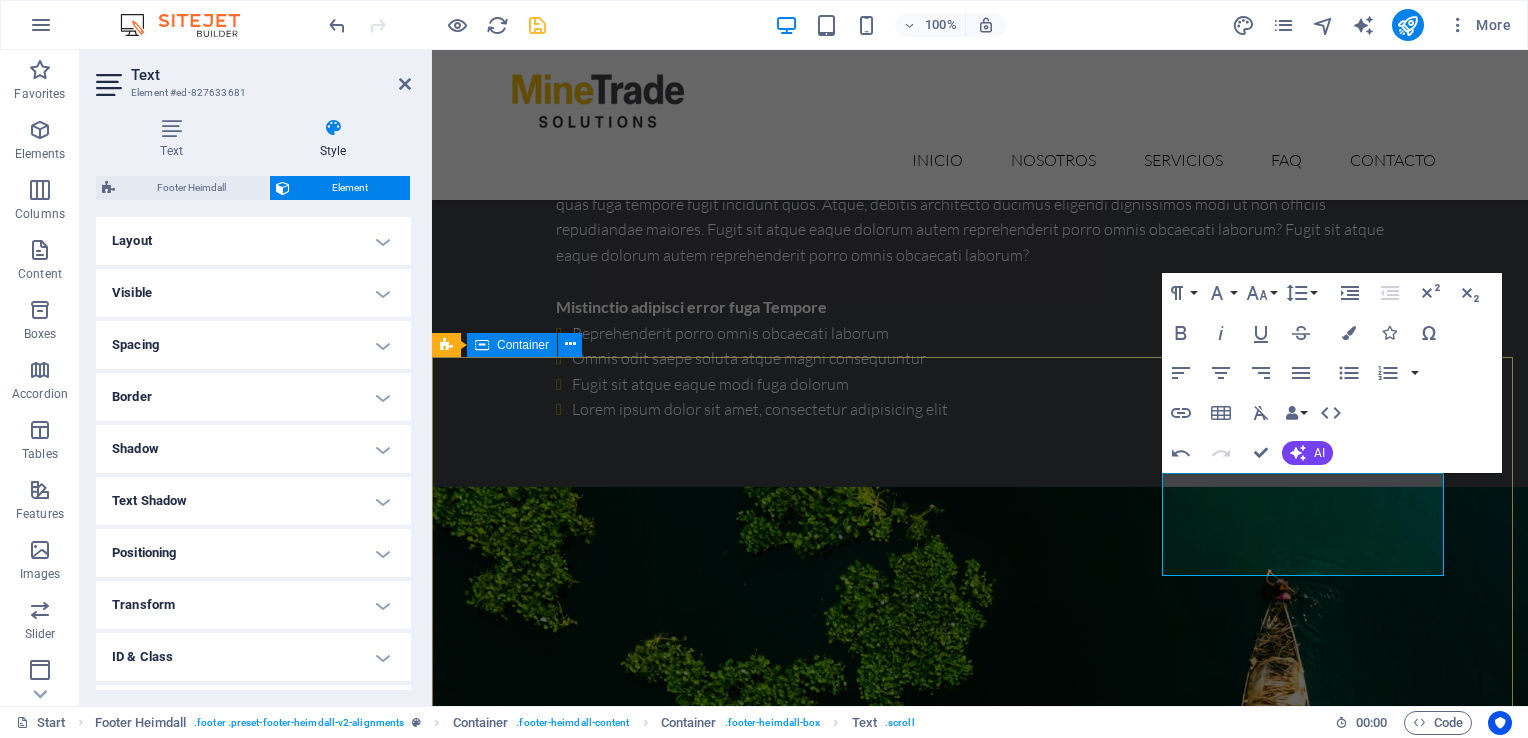 click on "Contáctanos Av. Del Parque 5339 Of. 106, Huechuraba Santiago   32765 Teléfono:  +56 9 5165 1442 Email:  ventas@minetradesolutions.cl Legal Notice  |  Privacy Lorem ipsum dolor sit amet, consetur adipisicing elit. Natus, dores midimak at eligendi repellat voluptatem officia. Navegación Nosotros Servicios FAQ´S Contacto" at bounding box center (980, 7343) 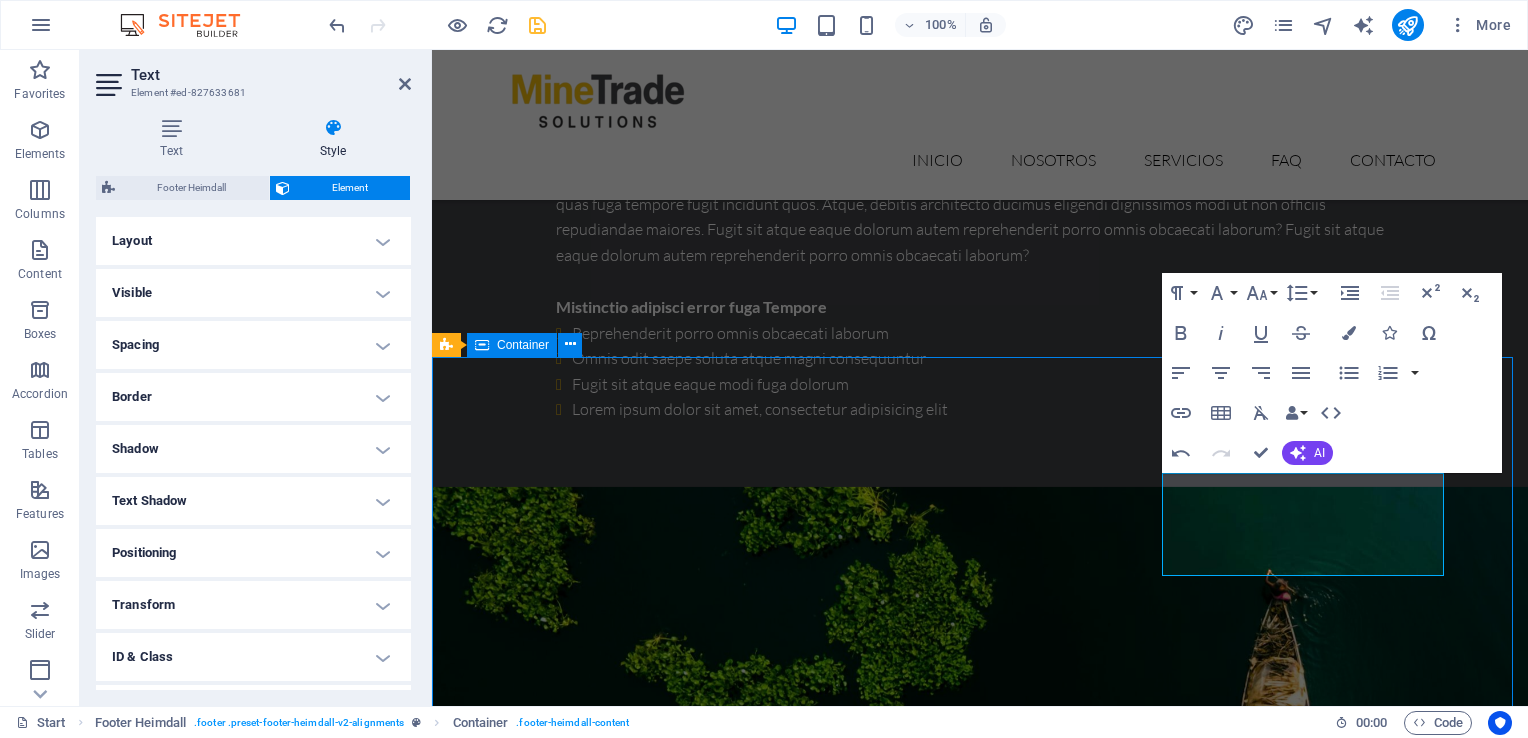 scroll, scrollTop: 6900, scrollLeft: 0, axis: vertical 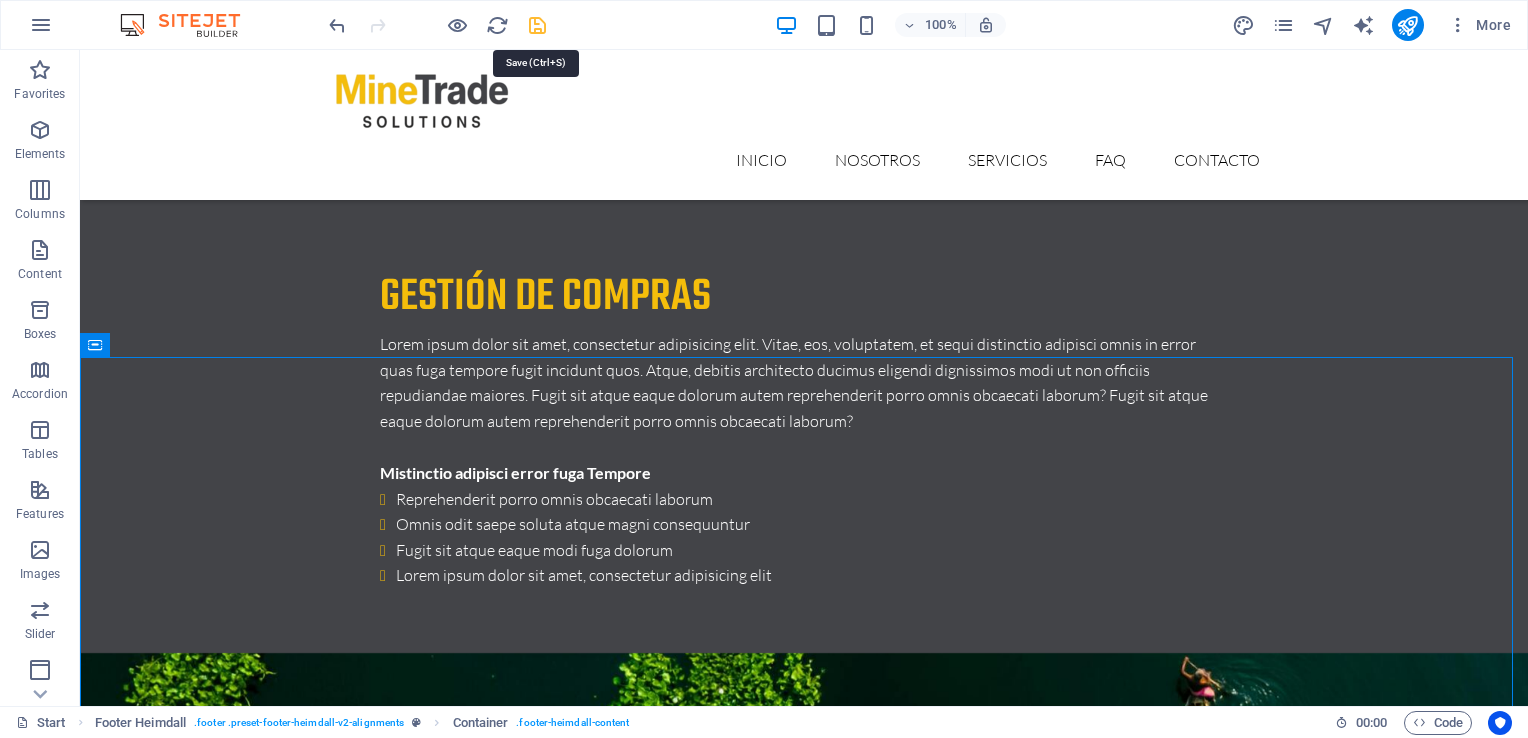click at bounding box center (537, 25) 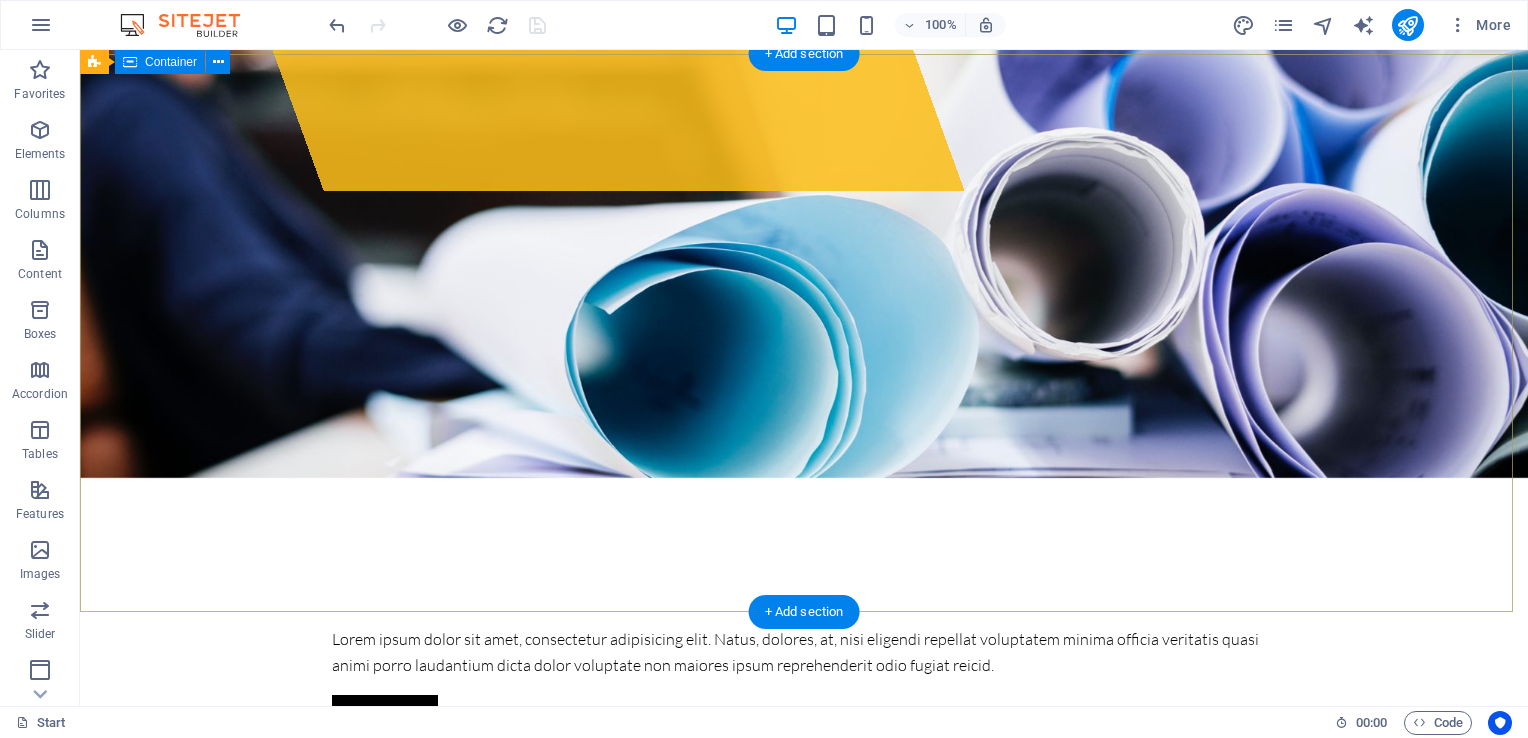 scroll, scrollTop: 0, scrollLeft: 0, axis: both 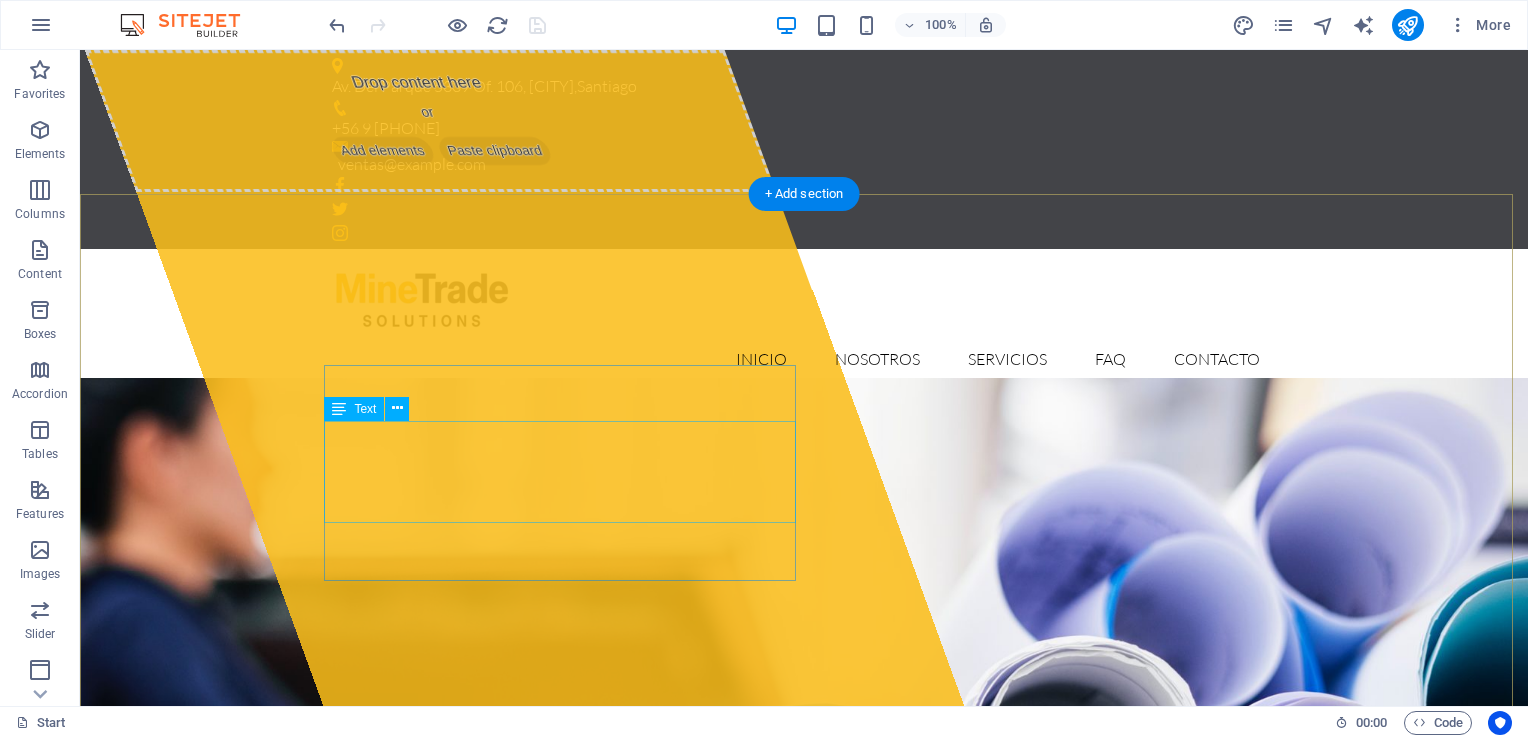click on "Lorem ipsum dolor sit amet, consectetur adipisicing elit. Natus, dolores, at, nisi eligendi repellat voluptatem minima officia veritatis quasi animi porro laudantium dicta dolor voluptate non maiores ipsum reprehenderit odio fugiat reicid." at bounding box center [804, 1168] 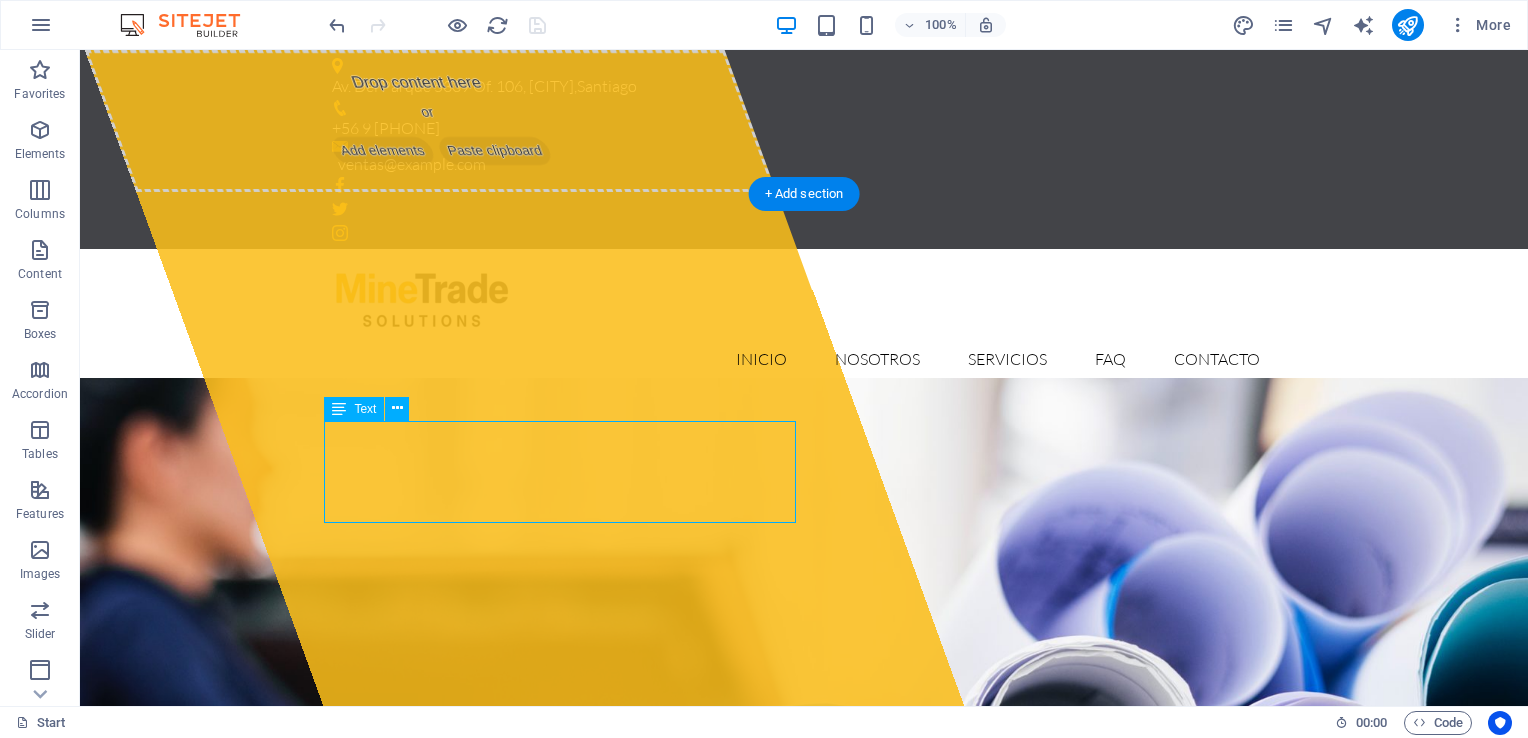 click on "Lorem ipsum dolor sit amet, consectetur adipisicing elit. Natus, dolores, at, nisi eligendi repellat voluptatem minima officia veritatis quasi animi porro laudantium dicta dolor voluptate non maiores ipsum reprehenderit odio fugiat reicid." at bounding box center (804, 1168) 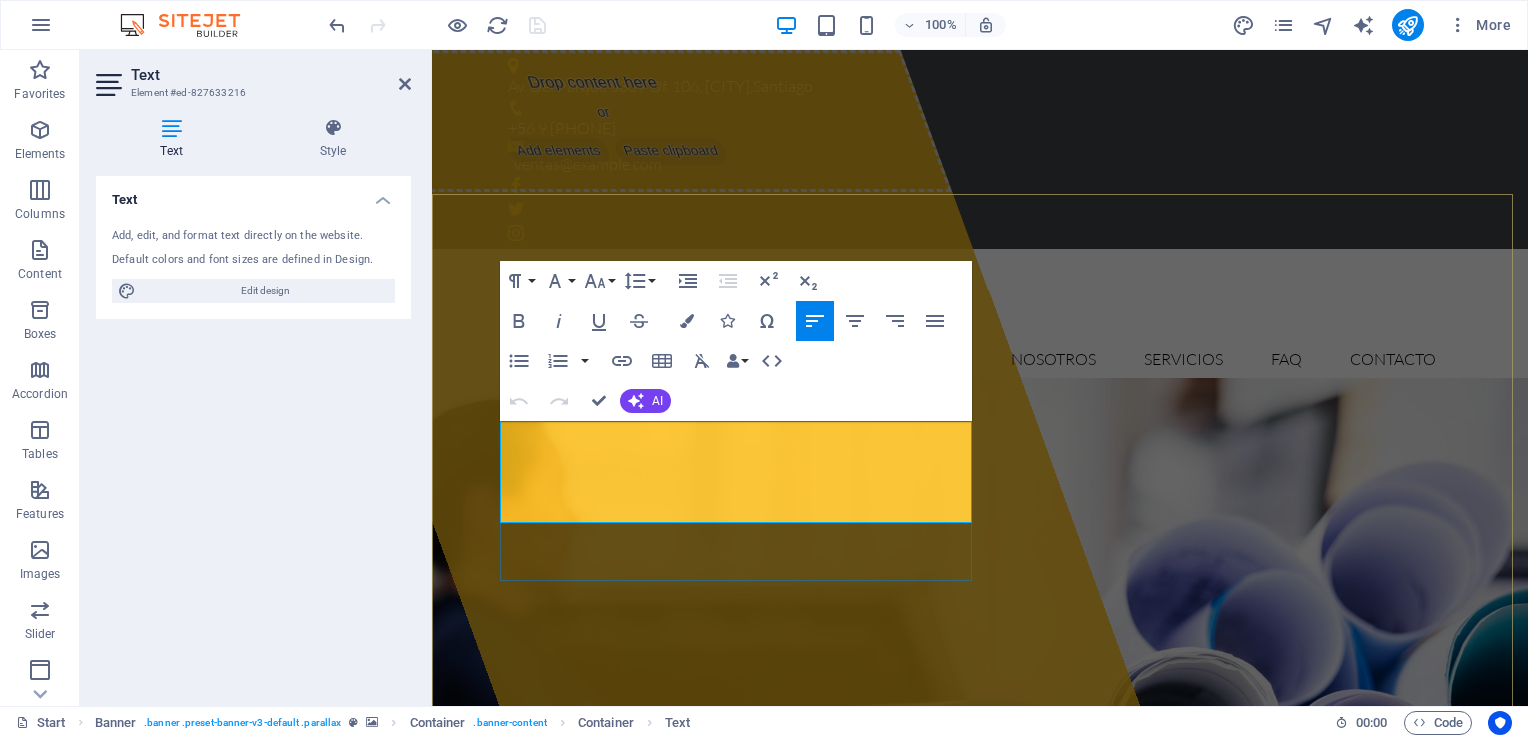 drag, startPoint x: 743, startPoint y: 511, endPoint x: 524, endPoint y: 438, distance: 230.84627 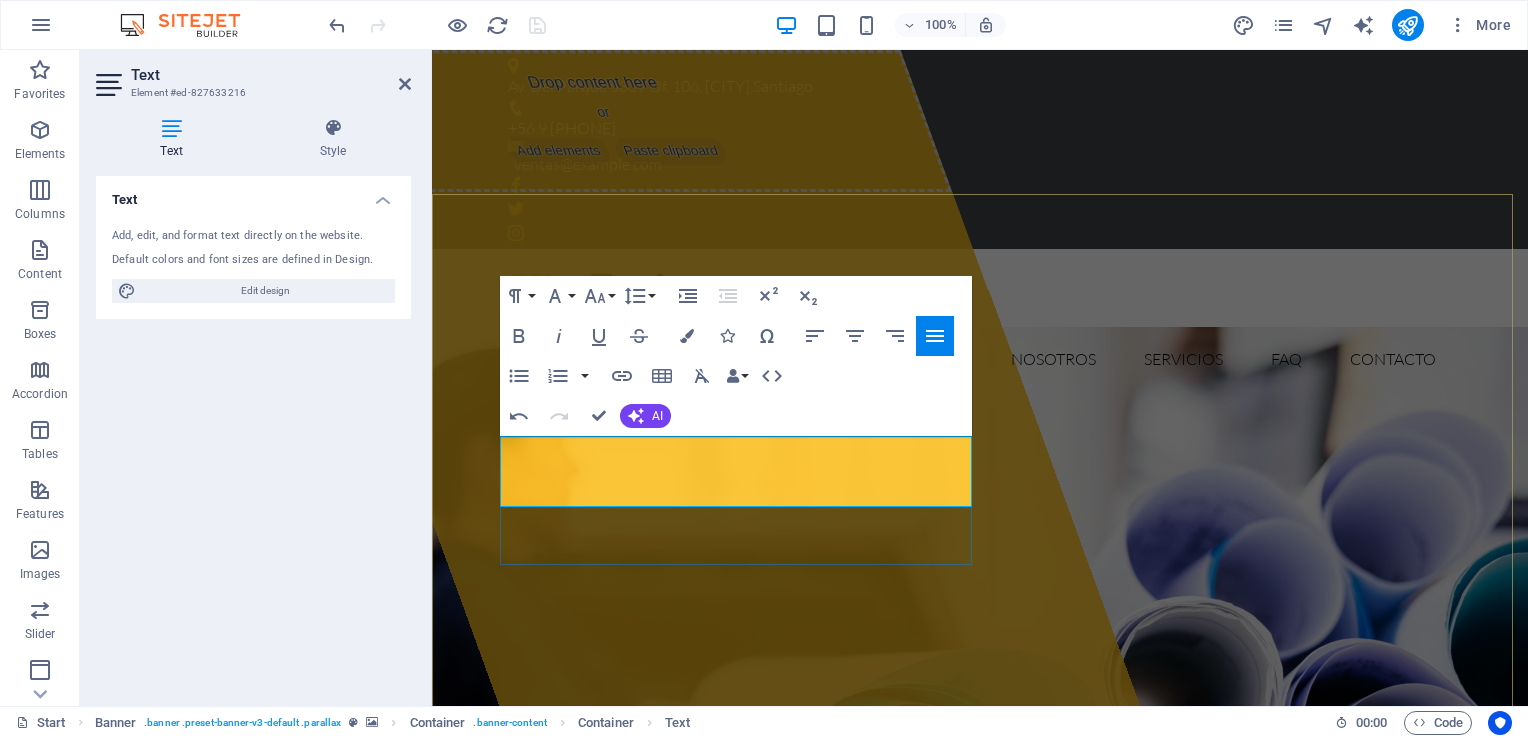 click on "Nacemos con la convicción de ser un socio clave para nuestro cliente, aportando valor real a través de un servicio ágil, personalizado y alineado a la exigencia del rubro  minero nacional e internacional." at bounding box center (980, 1163) 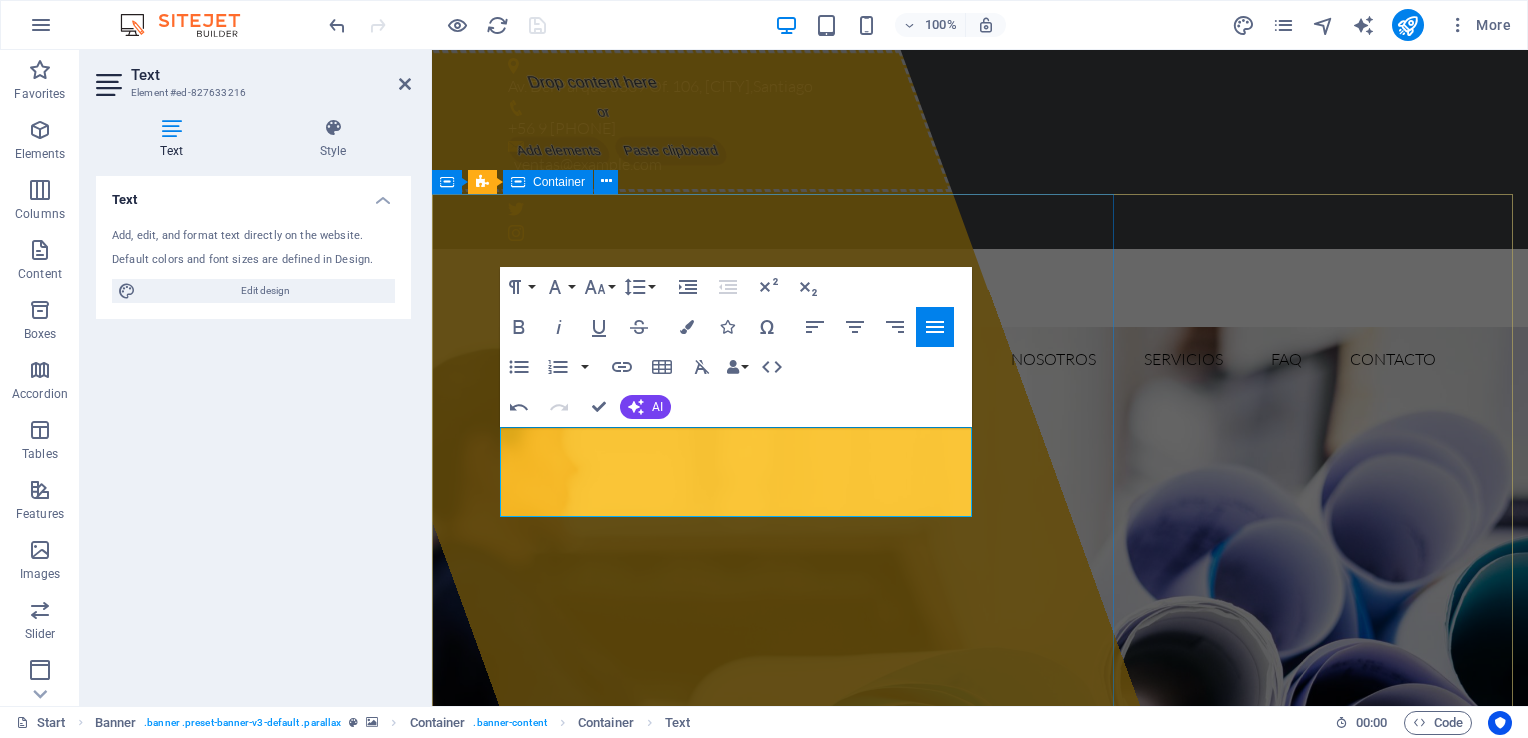 click on "Drop content here or  Add elements  Paste clipboard" at bounding box center [700, 378] 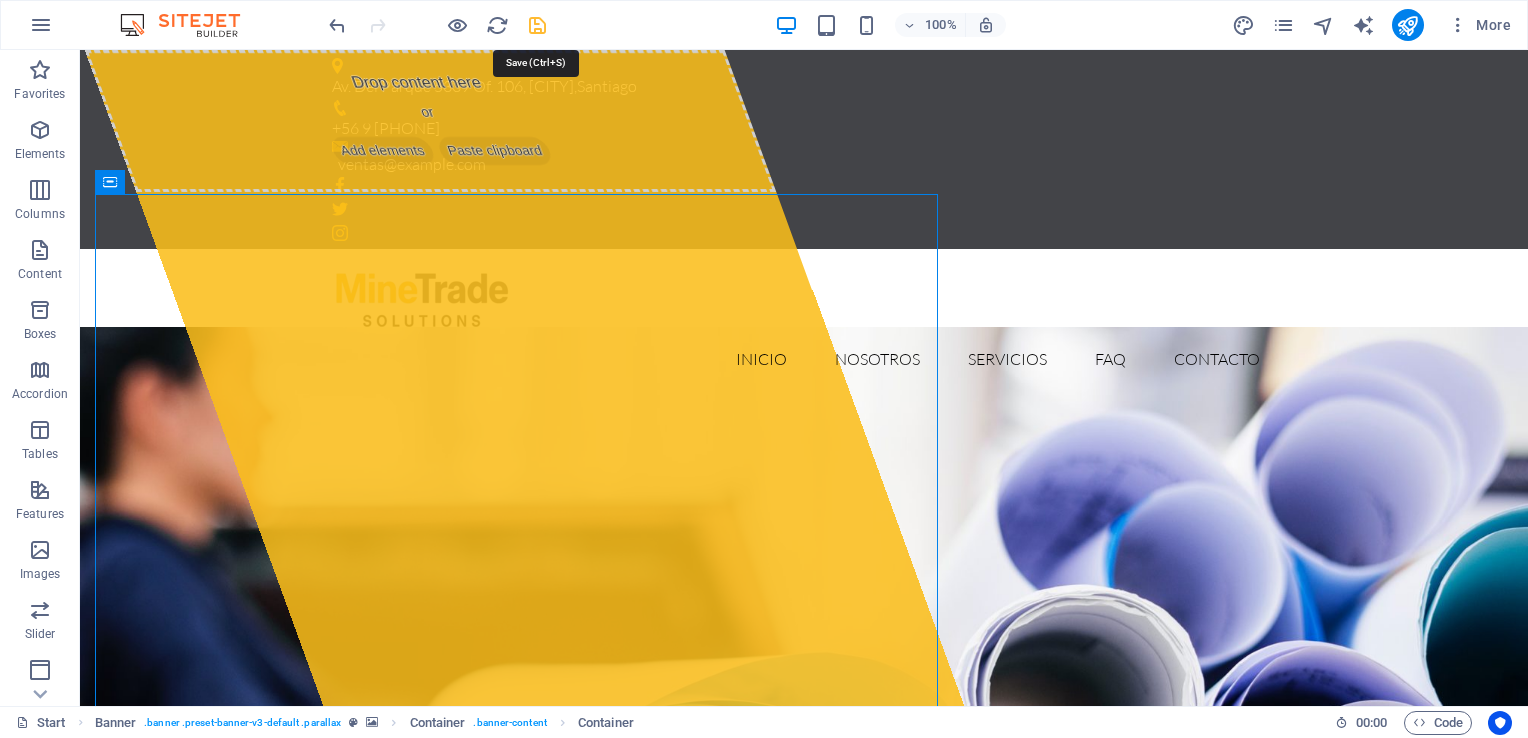 click at bounding box center [537, 25] 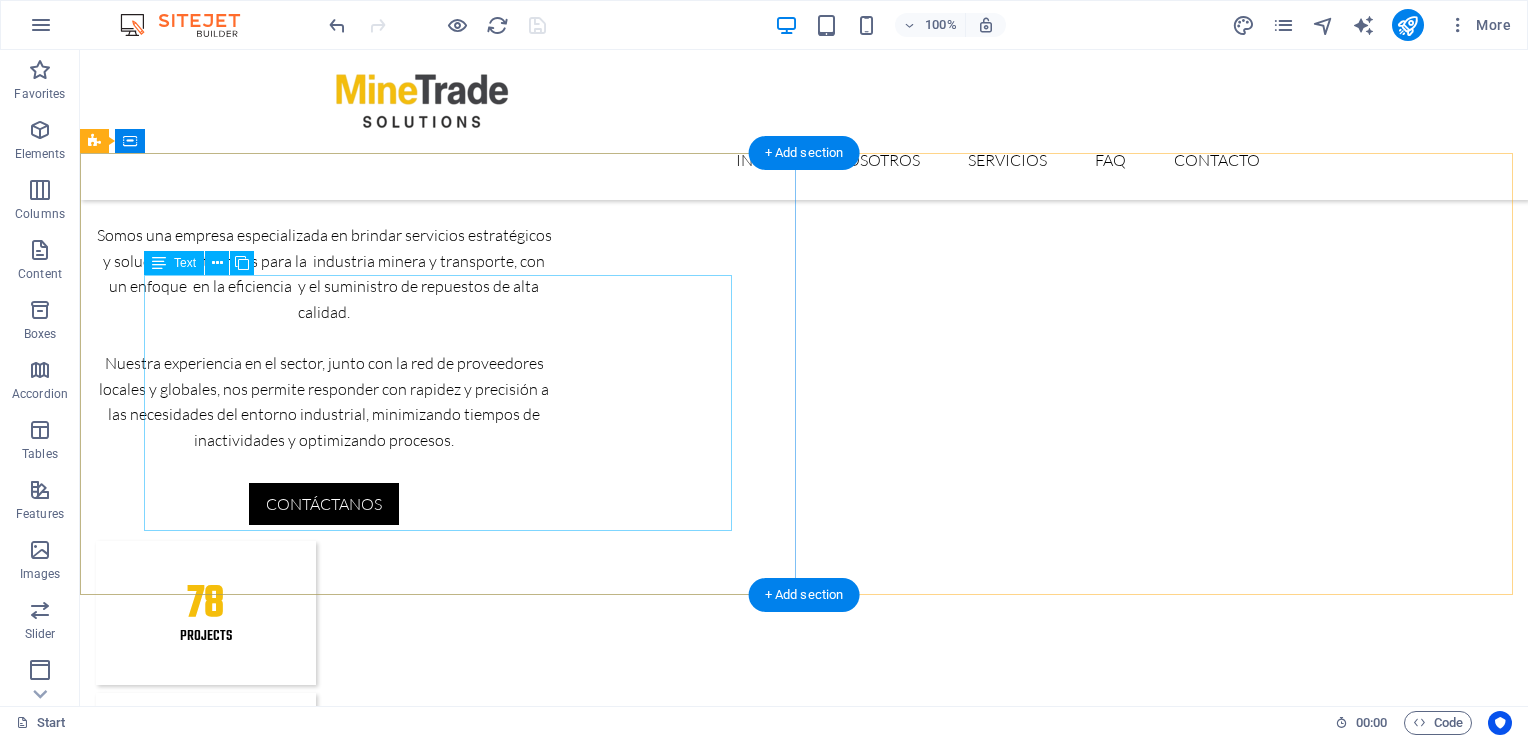 scroll, scrollTop: 1892, scrollLeft: 0, axis: vertical 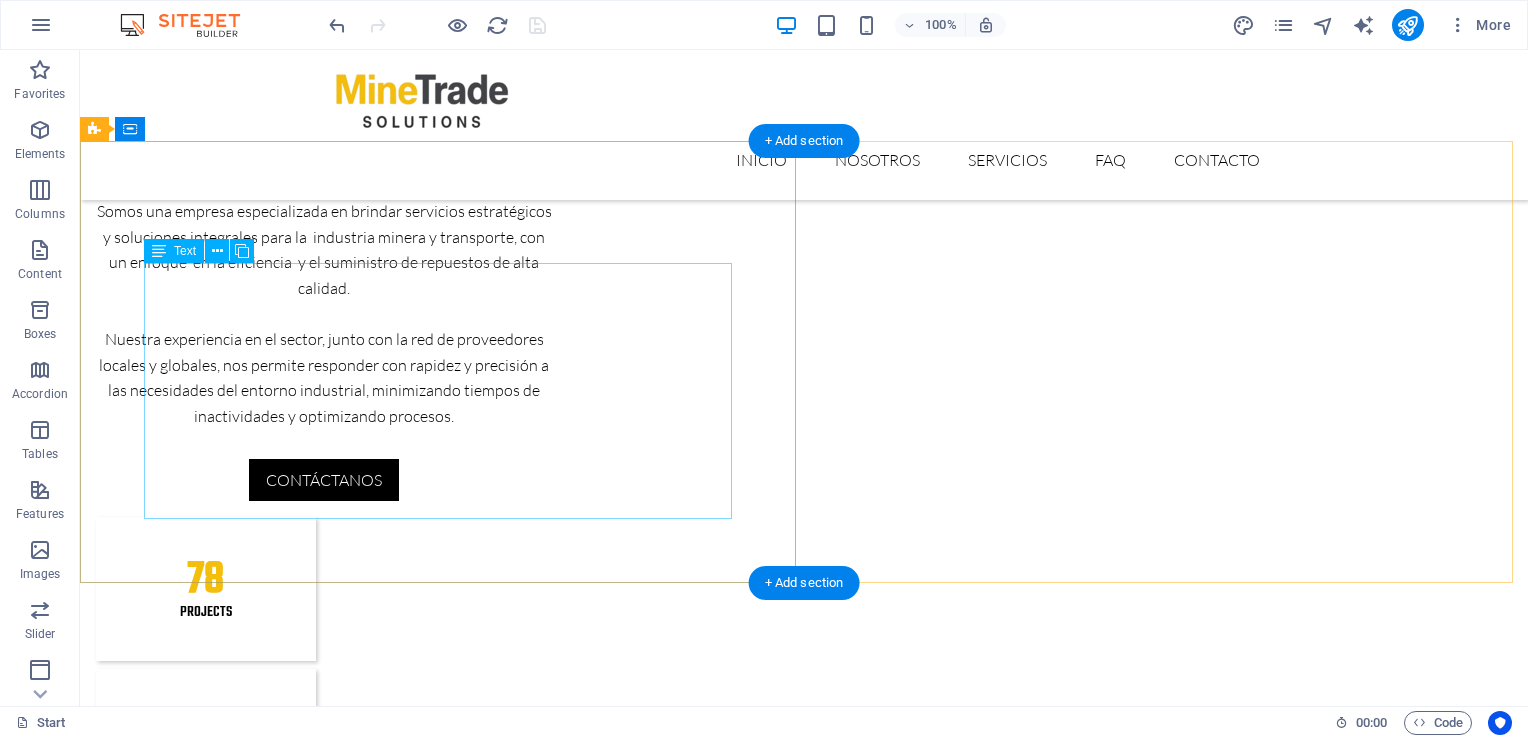 click on "Lorem ipsum dolor sit amet, consectetur adipisicing elit. Vitae, eos, voluptatem, et sequi distinctio adipisci omnis in error quas fuga tempore fugit incidunt quos. Atque, debitis architecto ducimus eligendi dignissimos modi ut non officiis repudiandae maiores. Fugit sit atque eaque dolorum autem reprehenderit porro omnis obcaecati laborum?  Obcaecati, laboriosam, ex, deserunt, harum libero a voluptatem possimus culpa nisi eos quas dolore omnis debitis consequatur fugiat eaque nostrum excepturi nulla. Qui, molestias, nobis dicta enim voluptas repellendus tempore mollitia hic tempora natus ipsam sed quo distinctio suscipit officiis consectetur omnis odit saepe soluta atque magni consequuntur unde nemo voluptatem similique porro." at bounding box center [804, 3212] 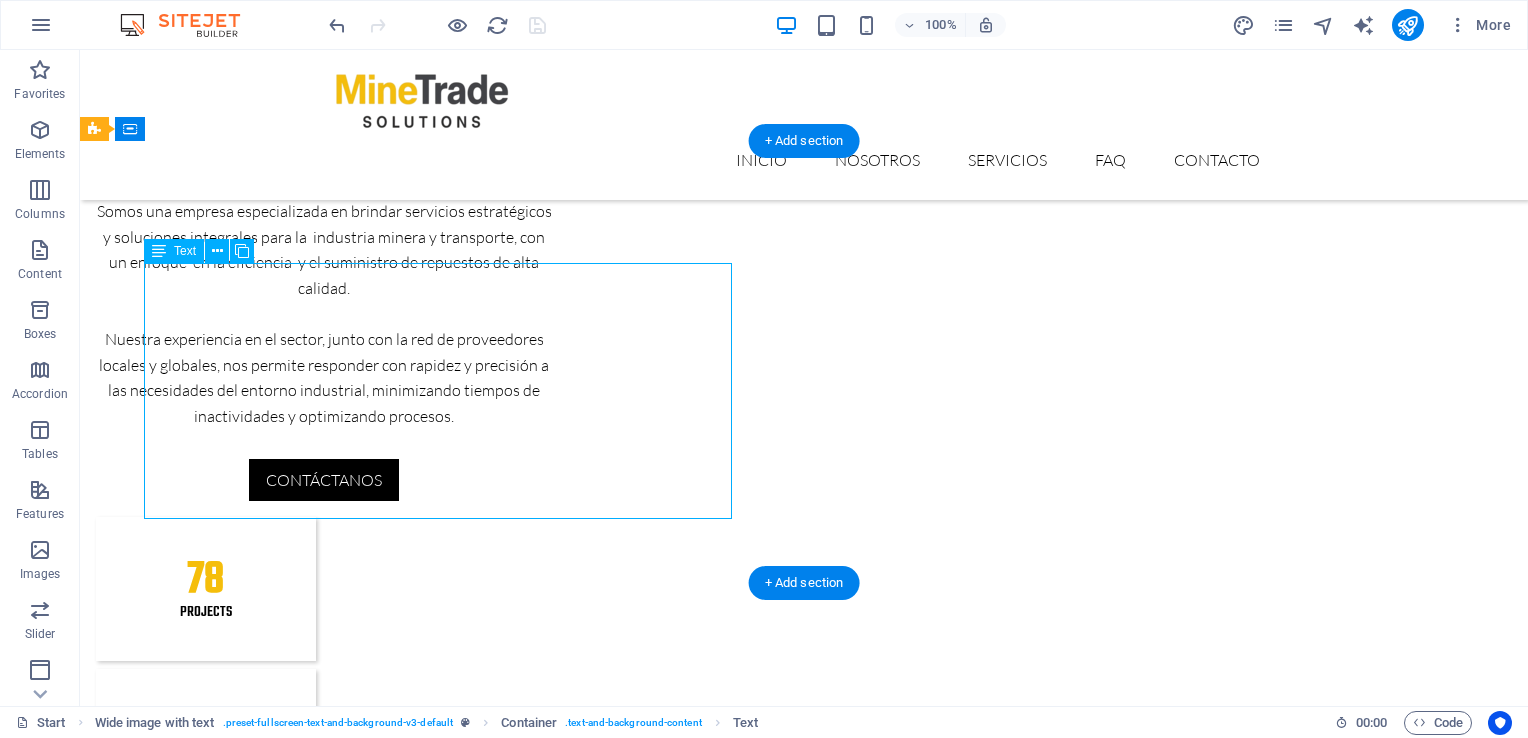 click on "Lorem ipsum dolor sit amet, consectetur adipisicing elit. Vitae, eos, voluptatem, et sequi distinctio adipisci omnis in error quas fuga tempore fugit incidunt quos. Atque, debitis architecto ducimus eligendi dignissimos modi ut non officiis repudiandae maiores. Fugit sit atque eaque dolorum autem reprehenderit porro omnis obcaecati laborum?  Obcaecati, laboriosam, ex, deserunt, harum libero a voluptatem possimus culpa nisi eos quas dolore omnis debitis consequatur fugiat eaque nostrum excepturi nulla. Qui, molestias, nobis dicta enim voluptas repellendus tempore mollitia hic tempora natus ipsam sed quo distinctio suscipit officiis consectetur omnis odit saepe soluta atque magni consequuntur unde nemo voluptatem similique porro." at bounding box center (804, 3212) 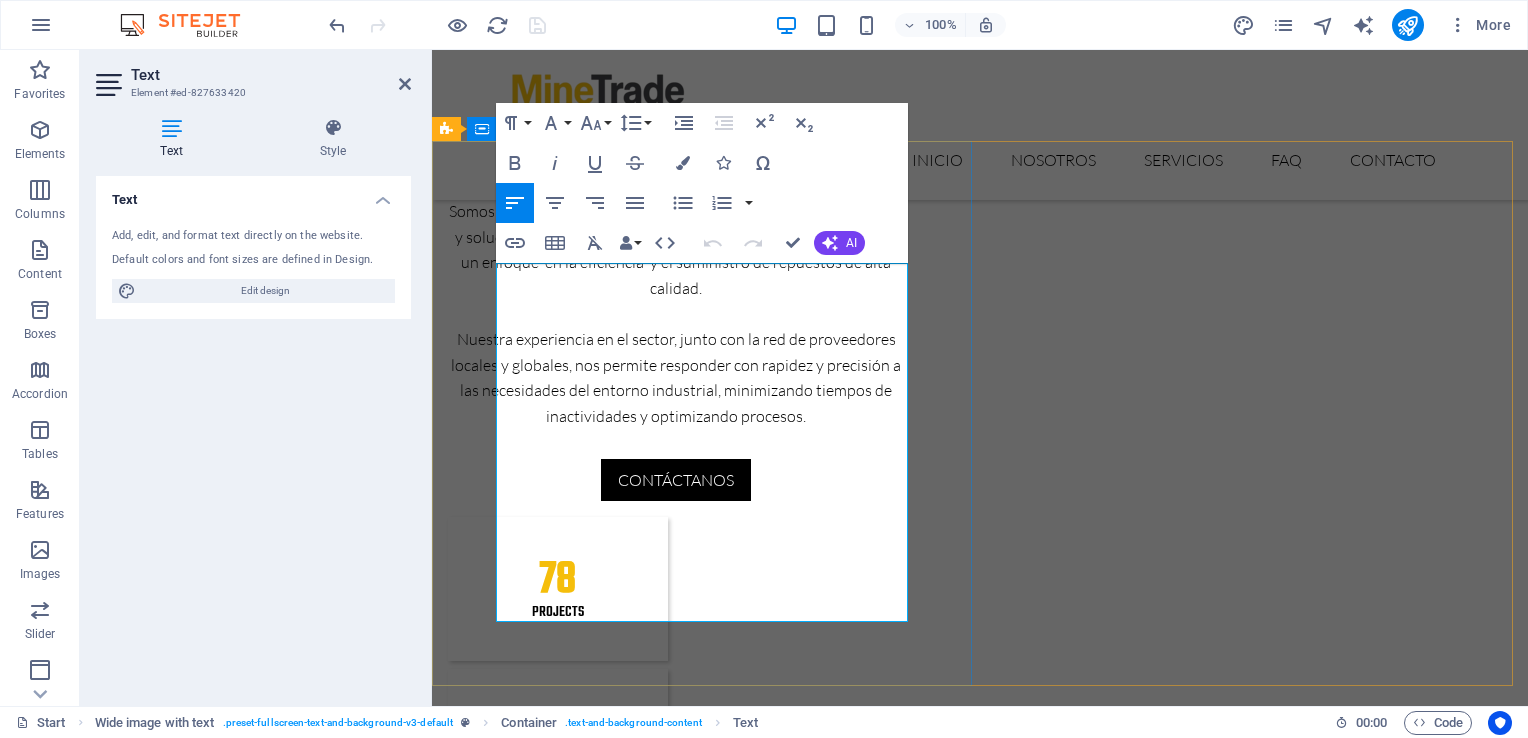 drag, startPoint x: 864, startPoint y: 610, endPoint x: 468, endPoint y: 281, distance: 514.83685 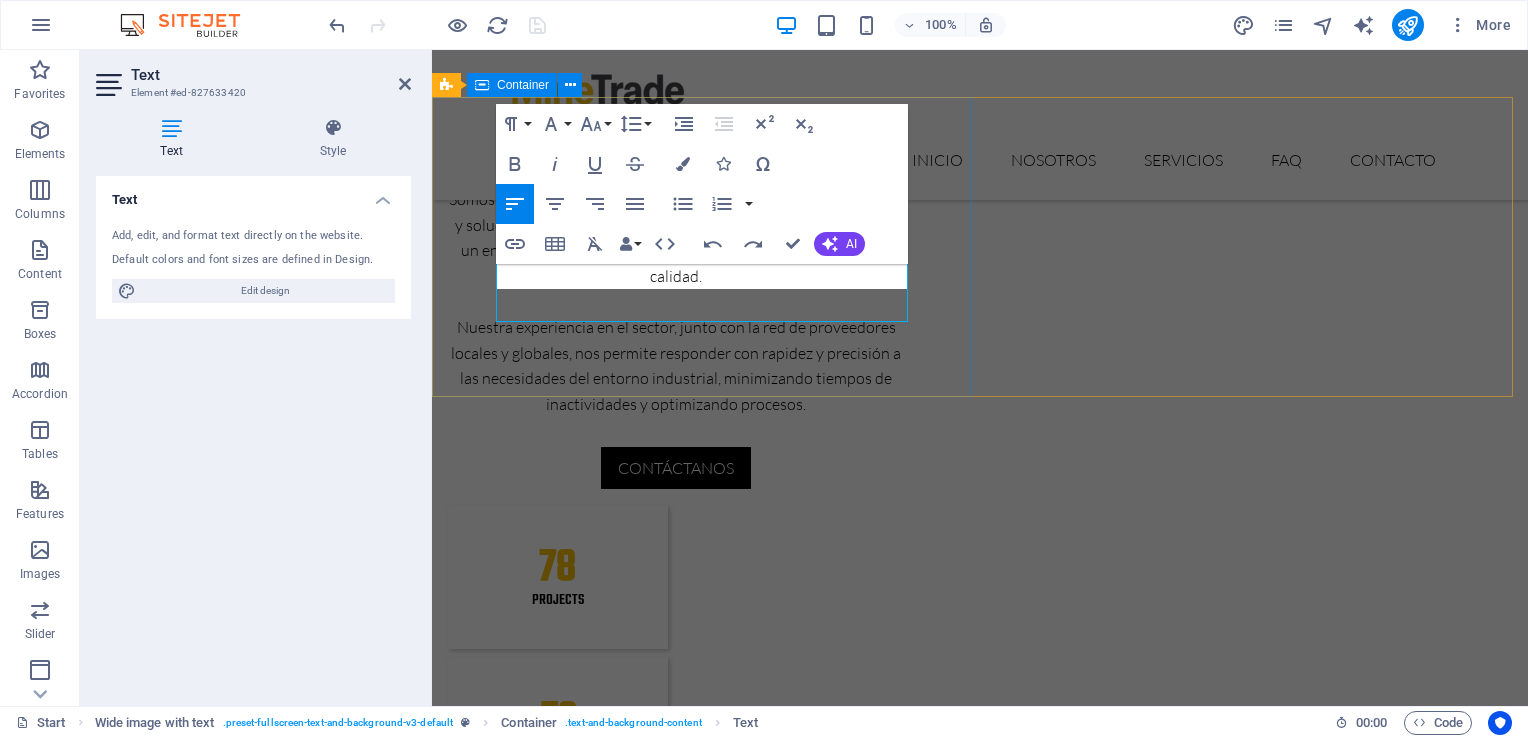 scroll, scrollTop: 1936, scrollLeft: 0, axis: vertical 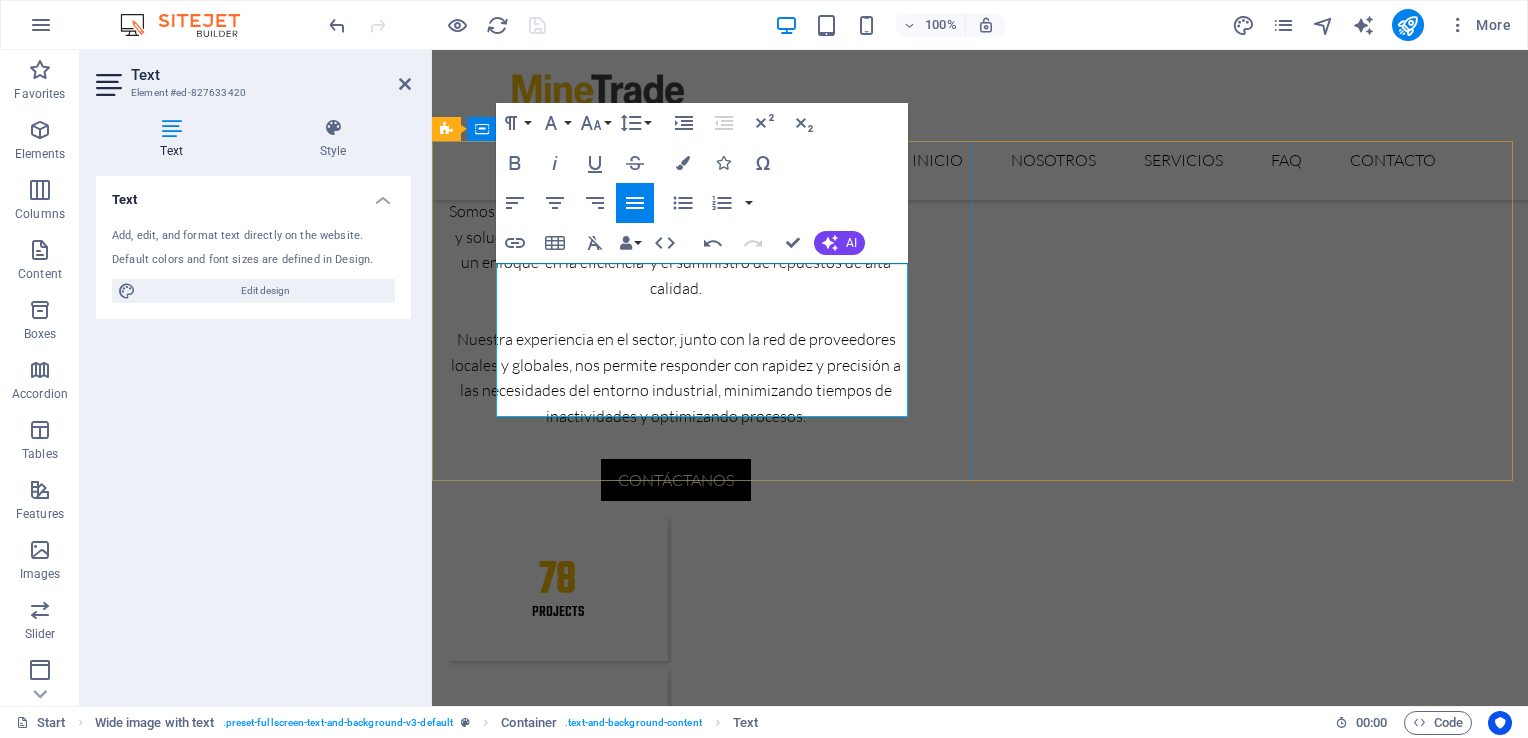 click on "Venta de repuestos Contamos experiencia de repuestos originales y alternativos de alta calidad para maquinaria pesada, equipos industriales y sistemas hidráulicos. Trabajamos con marcas reconocidas y otras equivalentes del mercado, asegurando compatibilidad, rendimiento y eficiencia en cada componente. Repuestos nuevos y reacondicionados (Reman)." at bounding box center (980, 3119) 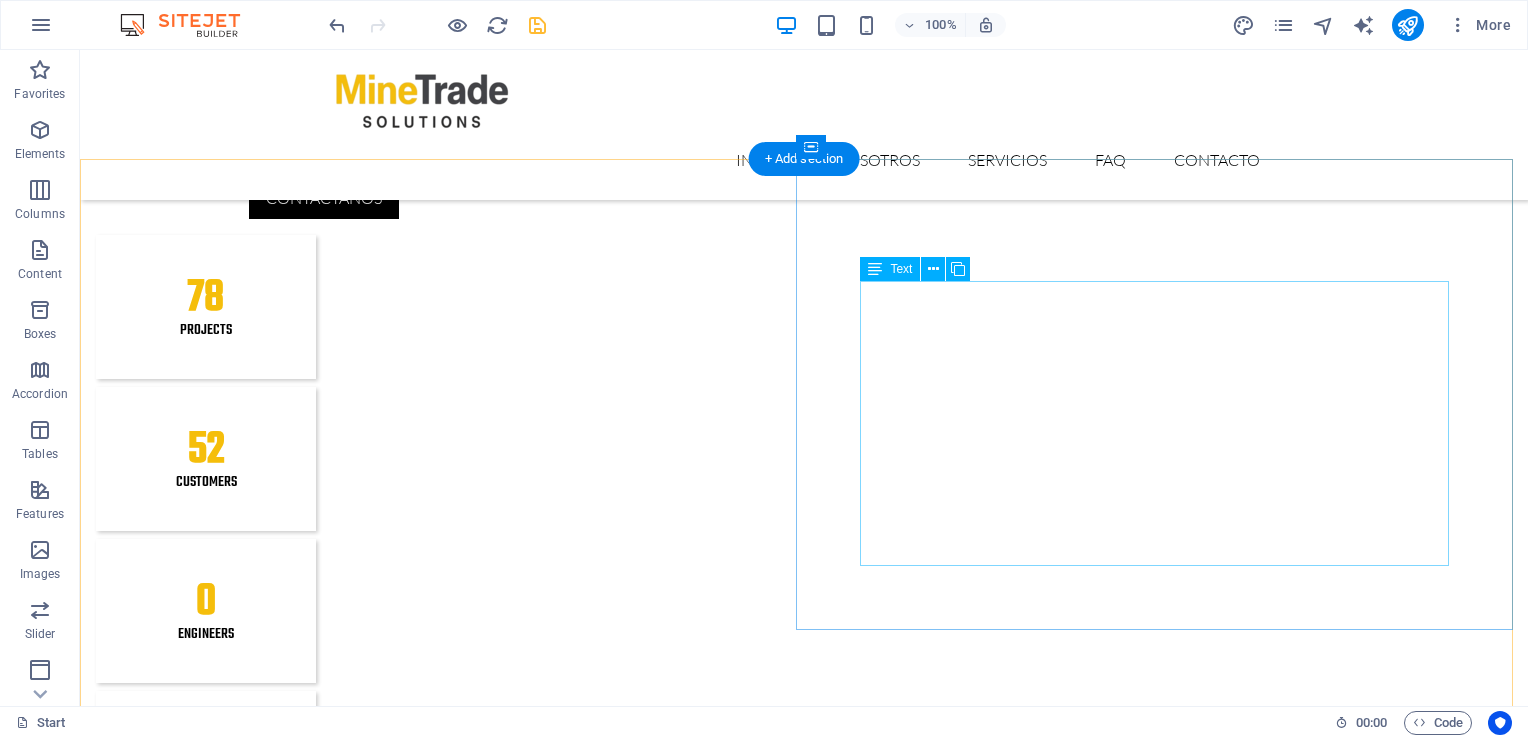 scroll, scrollTop: 2172, scrollLeft: 0, axis: vertical 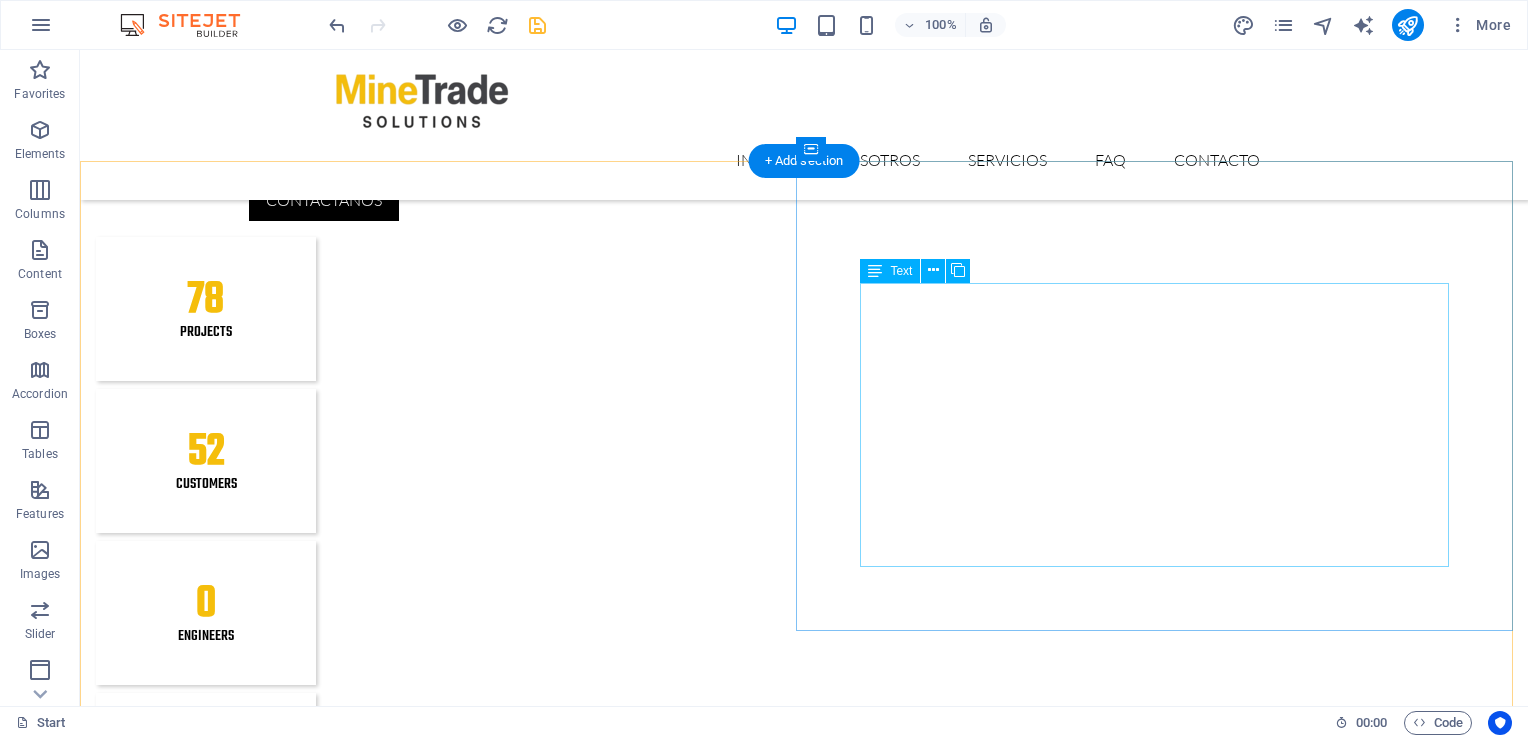 click on "Lorem ipsum dolor sit amet, consectetur adipisicing elit. Vitae, eos, voluptatem, et sequi distinctio adipisci omnis in error quas fuga tempore fugit incidunt quos. Atque, debitis architecto ducimus eligendi dignissimos modi ut non officiis repudiandae maiores. Fugit sit atque eaque dolorum autem reprehenderit porro omnis obcaecati laborum? Fugit sit atque eaque dolorum autem reprehenderit porro omnis obcaecati laborum? Mistinctio adipisci error fuga Tempore Reprehenderit porro omnis obcaecati laborum Omnis odit saepe soluta atque magni consequuntur Fugit sit atque eaque modi fuga dolorum Lorem ipsum dolor sit amet, consectetur adipisicing elit" at bounding box center [804, 4548] 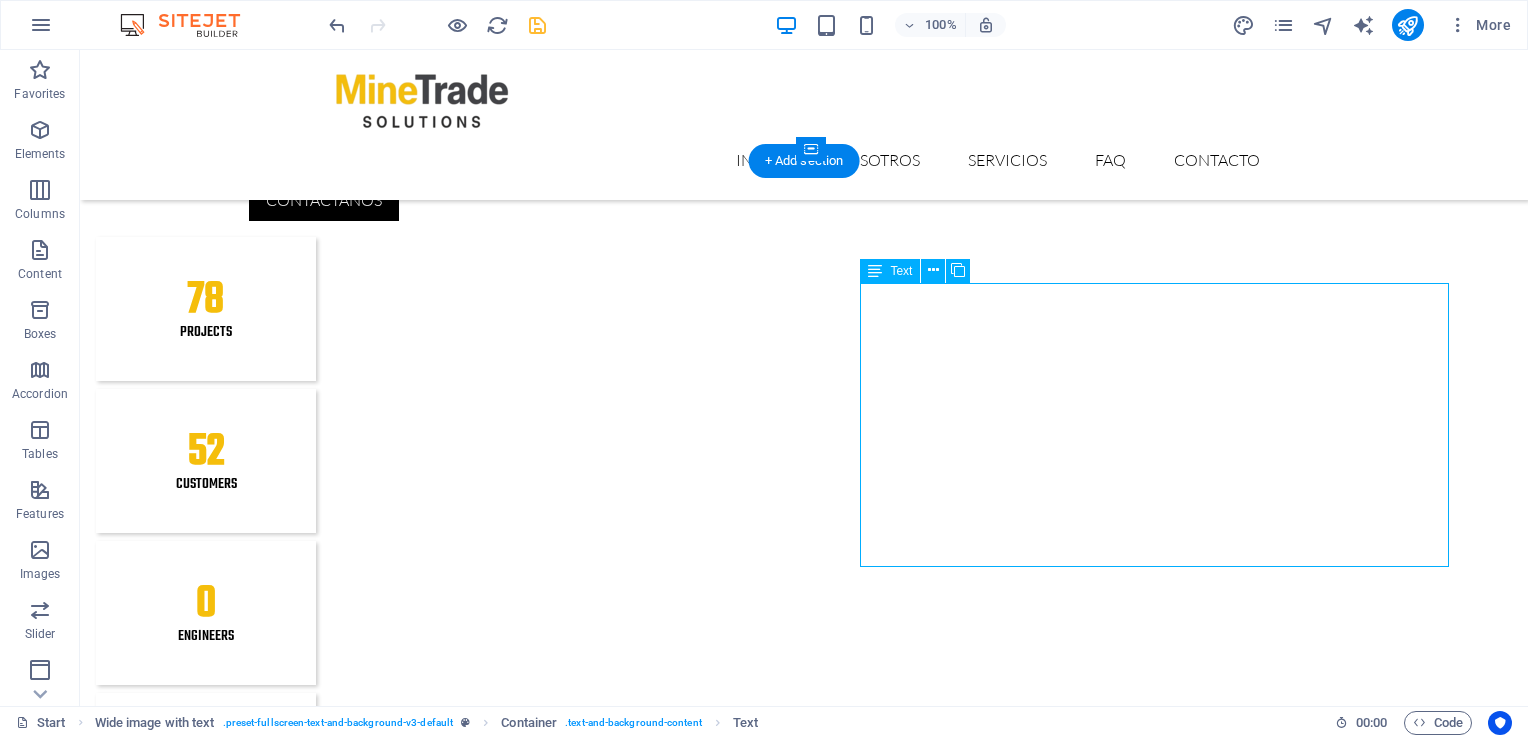 click on "Lorem ipsum dolor sit amet, consectetur adipisicing elit. Vitae, eos, voluptatem, et sequi distinctio adipisci omnis in error quas fuga tempore fugit incidunt quos. Atque, debitis architecto ducimus eligendi dignissimos modi ut non officiis repudiandae maiores. Fugit sit atque eaque dolorum autem reprehenderit porro omnis obcaecati laborum? Fugit sit atque eaque dolorum autem reprehenderit porro omnis obcaecati laborum? Mistinctio adipisci error fuga Tempore Reprehenderit porro omnis obcaecati laborum Omnis odit saepe soluta atque magni consequuntur Fugit sit atque eaque modi fuga dolorum Lorem ipsum dolor sit amet, consectetur adipisicing elit" at bounding box center (804, 4548) 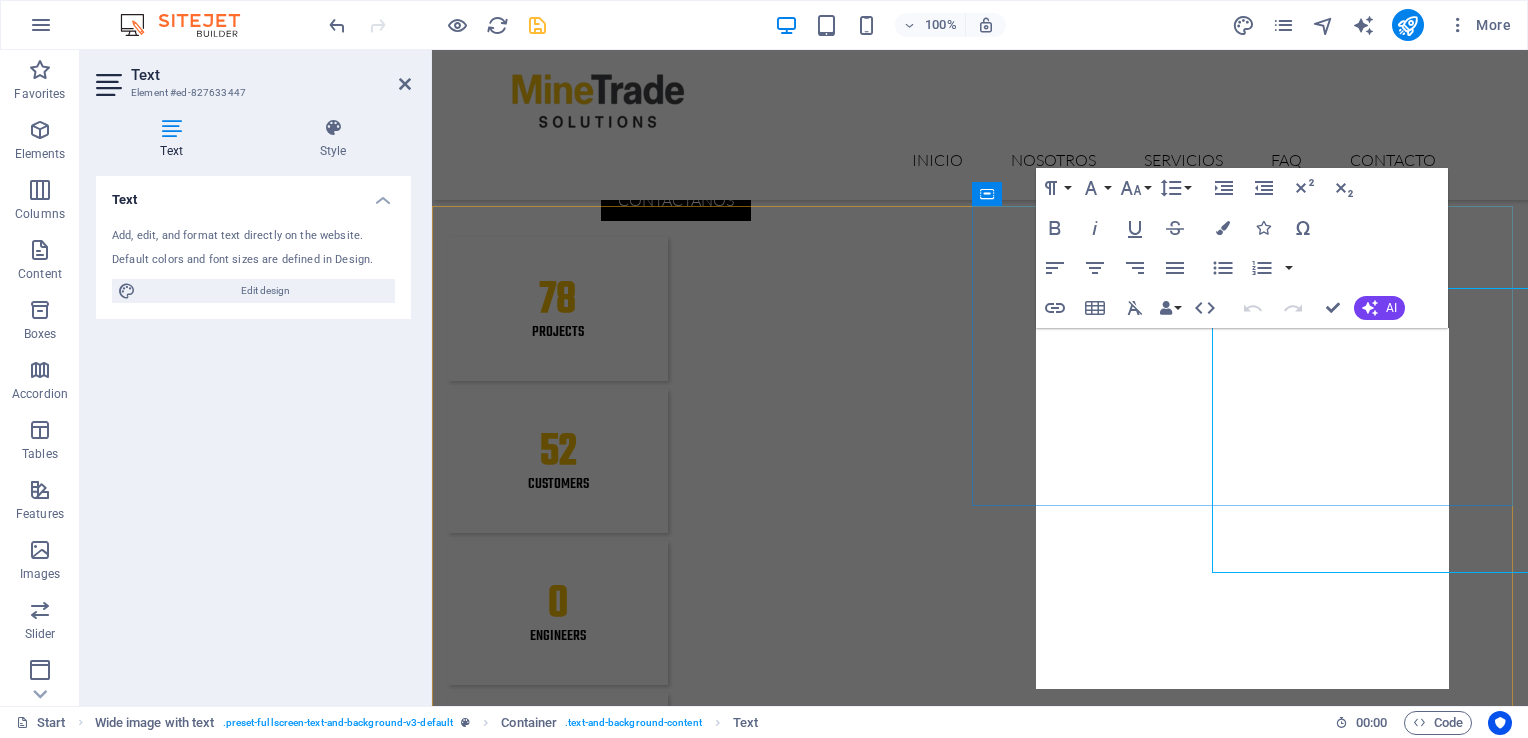 scroll, scrollTop: 2167, scrollLeft: 0, axis: vertical 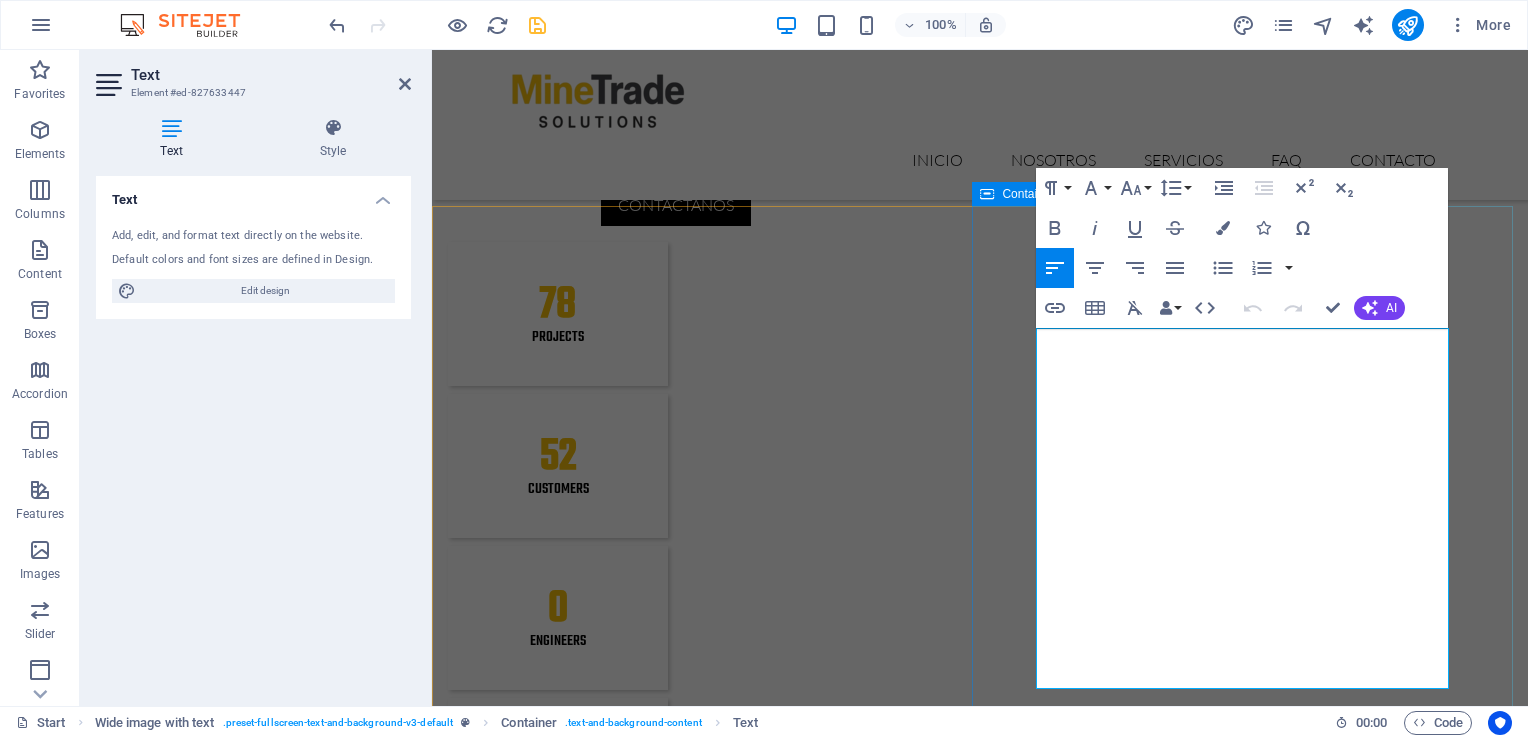 drag, startPoint x: 1180, startPoint y: 522, endPoint x: 1026, endPoint y: 343, distance: 236.1292 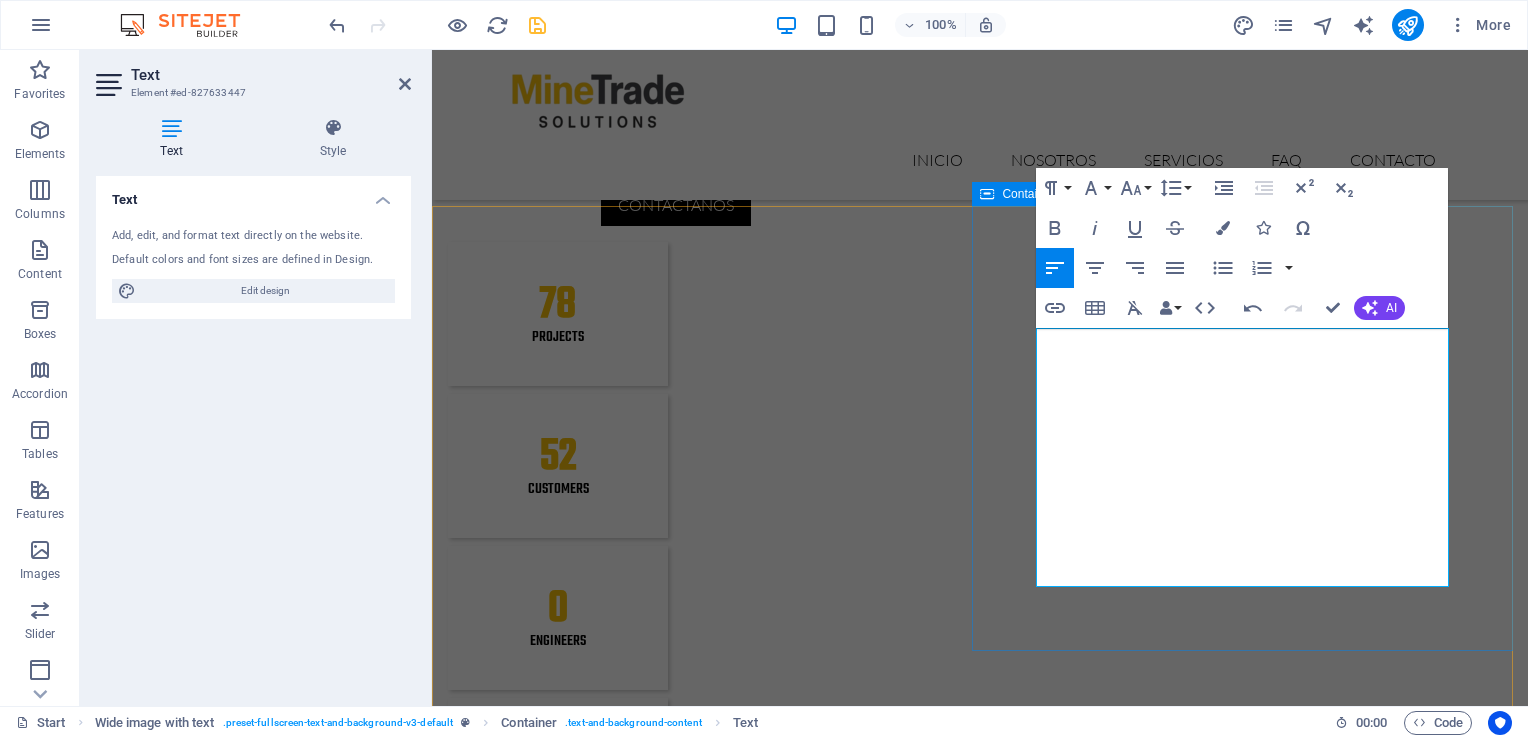 click on "Gestión de Compras Nos especializamos en la gestión eficiente de compras tanto a nivel nacional como internacional, enfocándonos en la importación de repuestos herramientas y solicitudes especiales Mistinctio adipisci error fuga Tempore Reprehenderit porro omnis obcaecati laborum Omnis odit saepe soluta atque magni consequuntur Fugit sit atque eaque modi fuga dolorum Lorem ipsum dolor sit amet, consectetur adipisicing elit" at bounding box center (980, 4506) 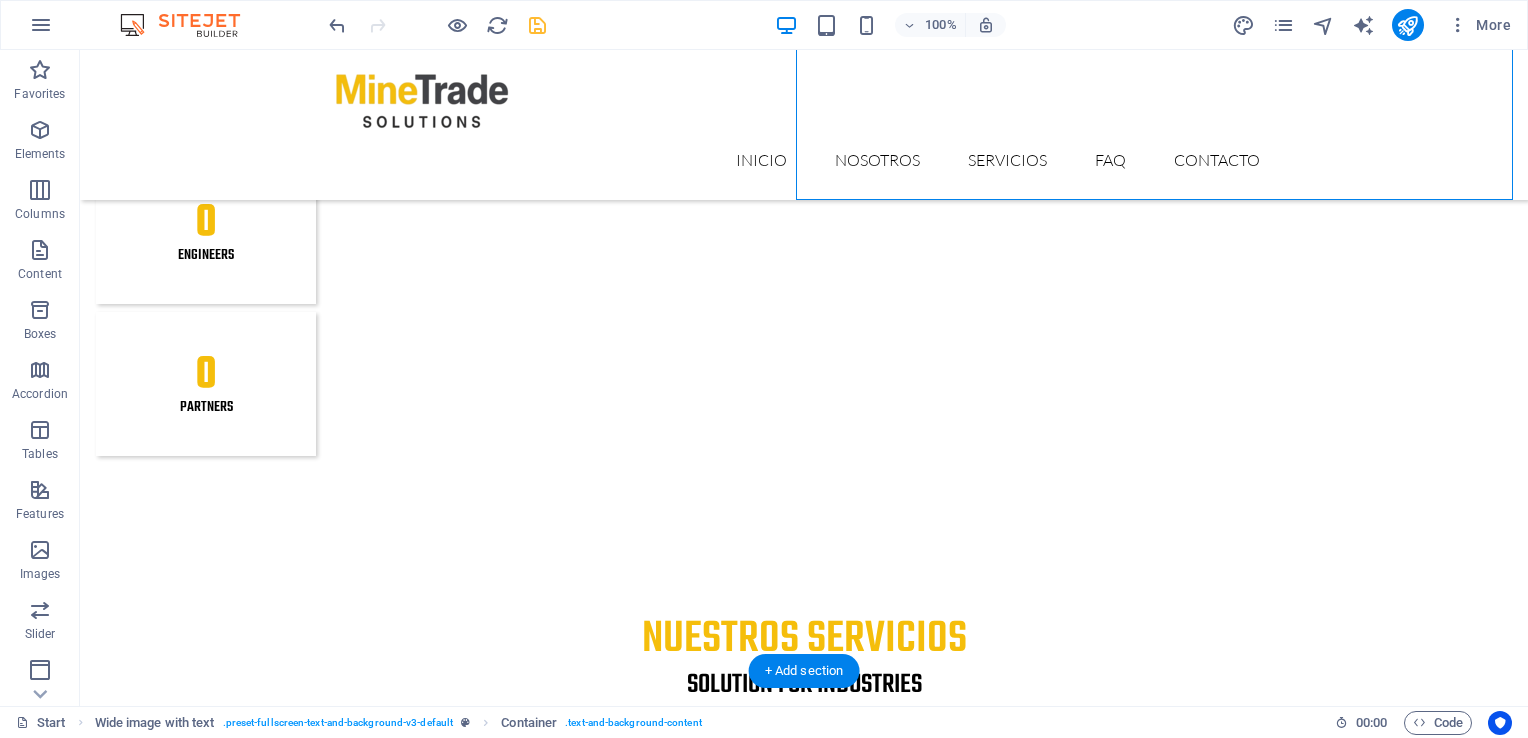 scroll, scrollTop: 2552, scrollLeft: 0, axis: vertical 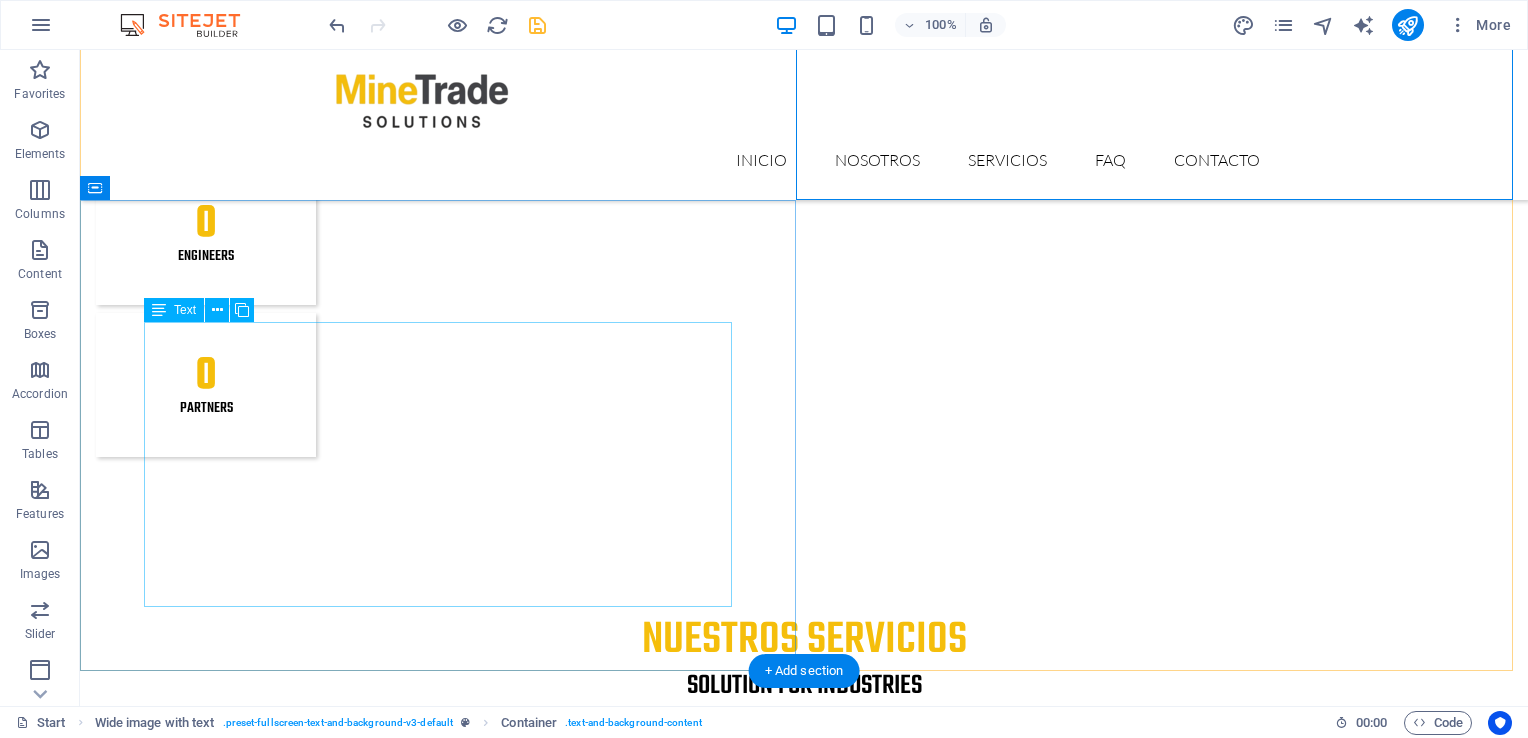 click on "Lorem ipsum dolor sit amet, consectetur adipisicing elit. Vitae, eos, voluptatem, et sequi distinctio adipisci omnis in error quas fuga tempore fugit incidunt quos. Atque, debitis architecto ducimus eligendi dignissimos modi ut non officiis repudiandae maiores. Fugit sit atque eaque dolorum autem reprehenderit porro omnis obcaecati laborum? Fugit sit atque eaque dolorum autem reprehenderit porro omnis obcaecati laborum? Mistinctio adipisci error fuga Tempore Reprehenderit porro omnis obcaecati laborum Omnis odit saepe soluta atque magni consequuntur Fugit sit atque eaque modi fuga dolorum Lorem ipsum dolor sit amet, consectetur adipisicing elit" at bounding box center [804, 4535] 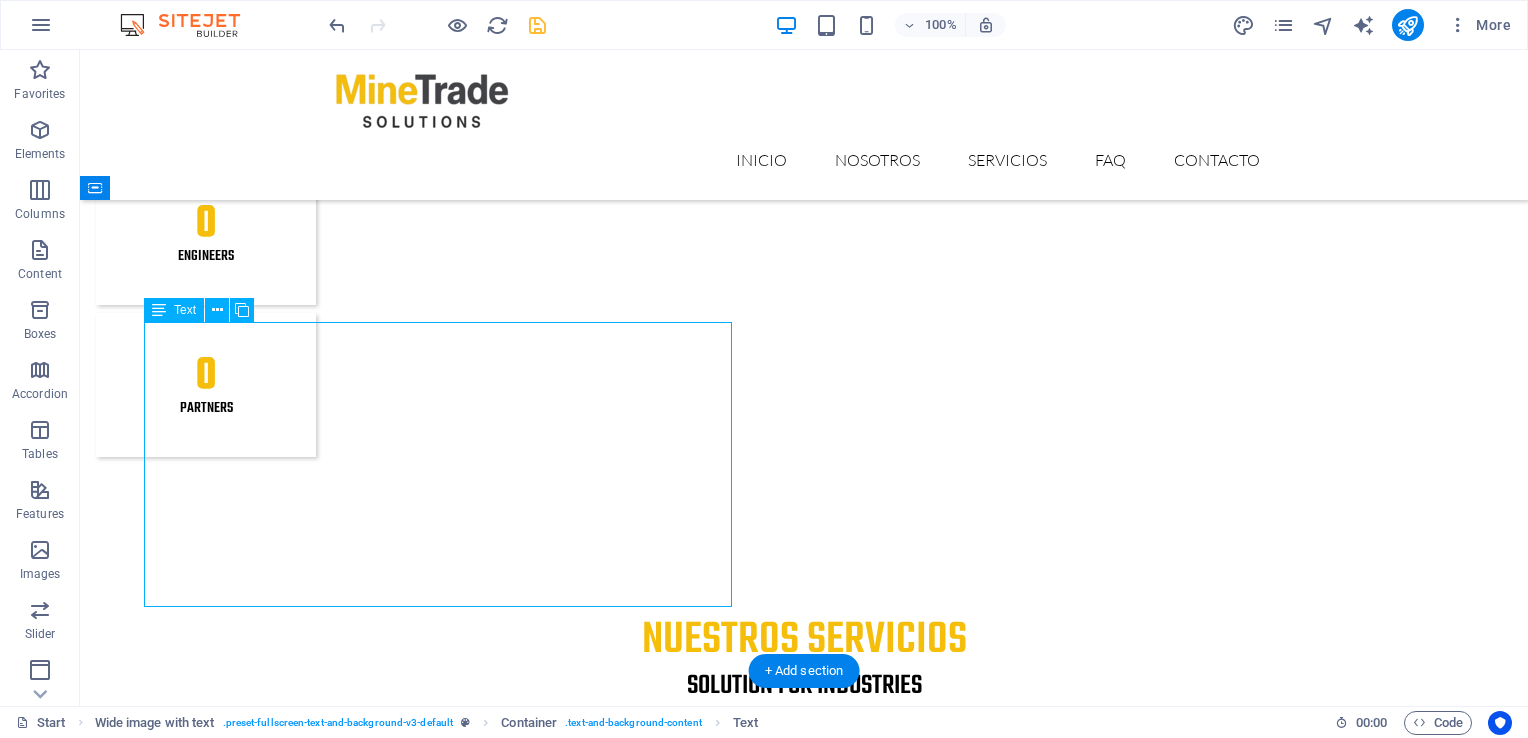 click on "Lorem ipsum dolor sit amet, consectetur adipisicing elit. Vitae, eos, voluptatem, et sequi distinctio adipisci omnis in error quas fuga tempore fugit incidunt quos. Atque, debitis architecto ducimus eligendi dignissimos modi ut non officiis repudiandae maiores. Fugit sit atque eaque dolorum autem reprehenderit porro omnis obcaecati laborum? Fugit sit atque eaque dolorum autem reprehenderit porro omnis obcaecati laborum? Mistinctio adipisci error fuga Tempore Reprehenderit porro omnis obcaecati laborum Omnis odit saepe soluta atque magni consequuntur Fugit sit atque eaque modi fuga dolorum Lorem ipsum dolor sit amet, consectetur adipisicing elit" at bounding box center [804, 4535] 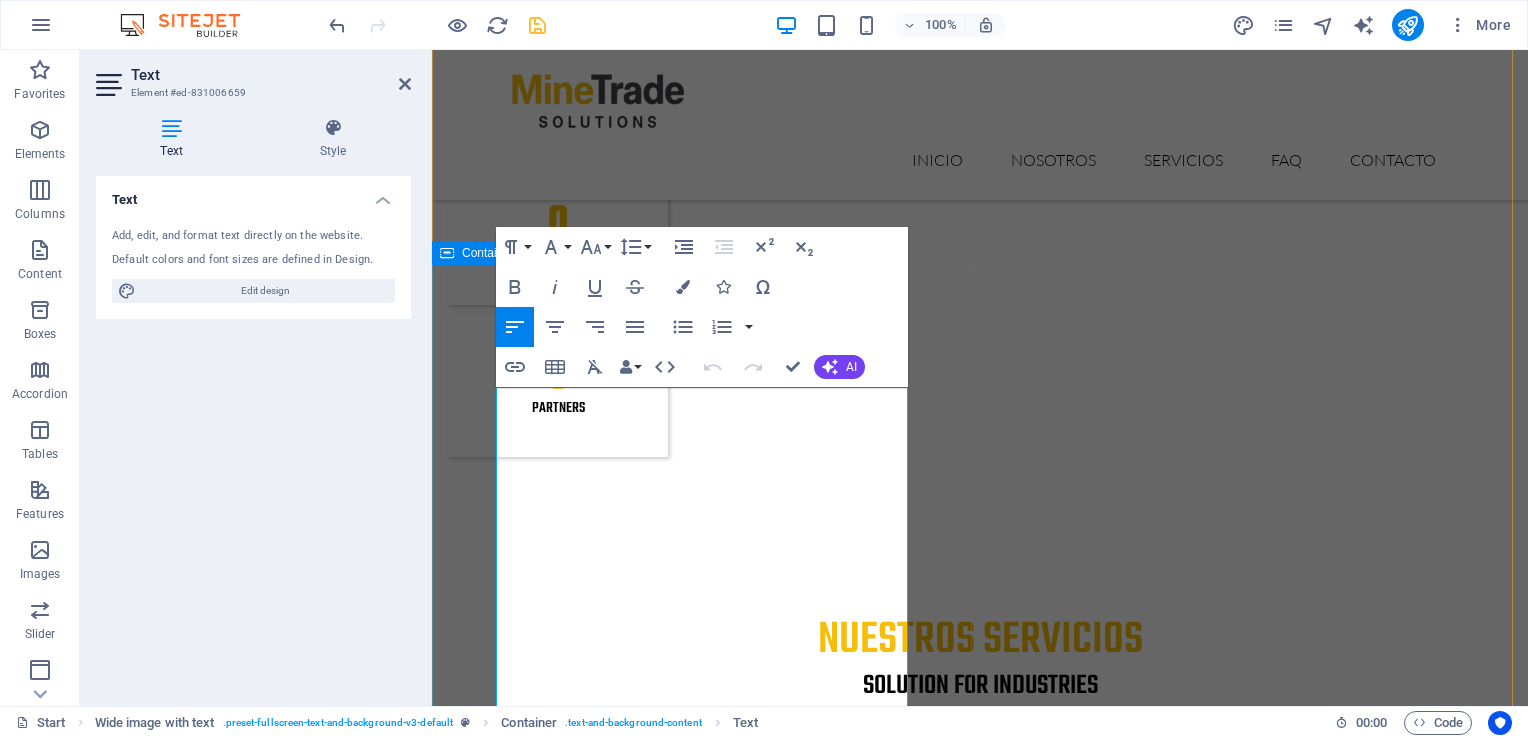 drag, startPoint x: 636, startPoint y: 578, endPoint x: 472, endPoint y: 402, distance: 240.566 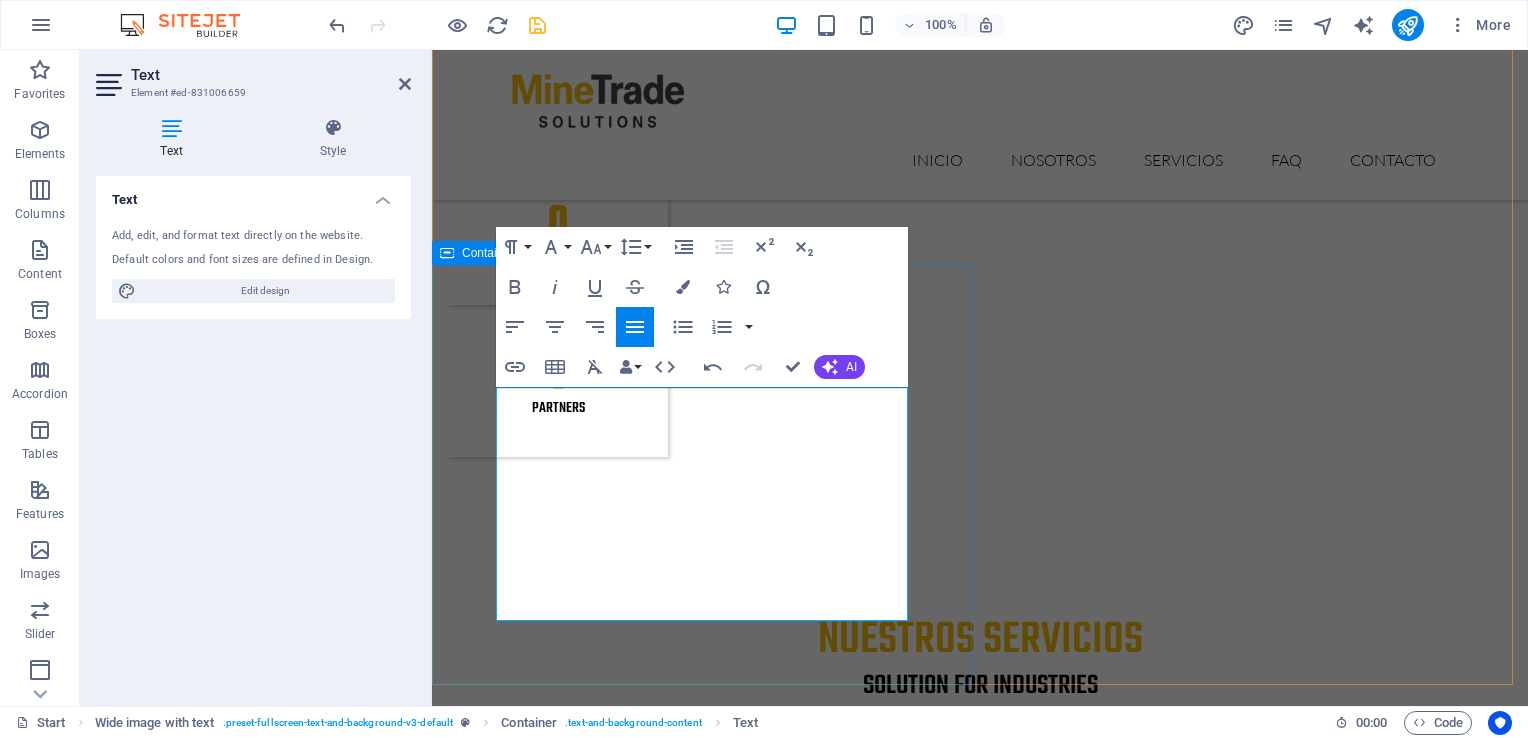 click on "Gestión de Compras Desarrollamos soluciones de fabricación y metalmecánica a medida, orientadas a las necesidades de la industria minera, construcción, maquinaria pesada y transporte. Mistinctio adipisci error fuga Tempore Reprehenderit porro omnis obcaecati laborum Omnis odit saepe soluta atque magni consequuntur Fugit sit atque eaque modi fuga dolorum Lorem ipsum dolor sit amet, consectetur adipisicing elit" at bounding box center [980, 4513] 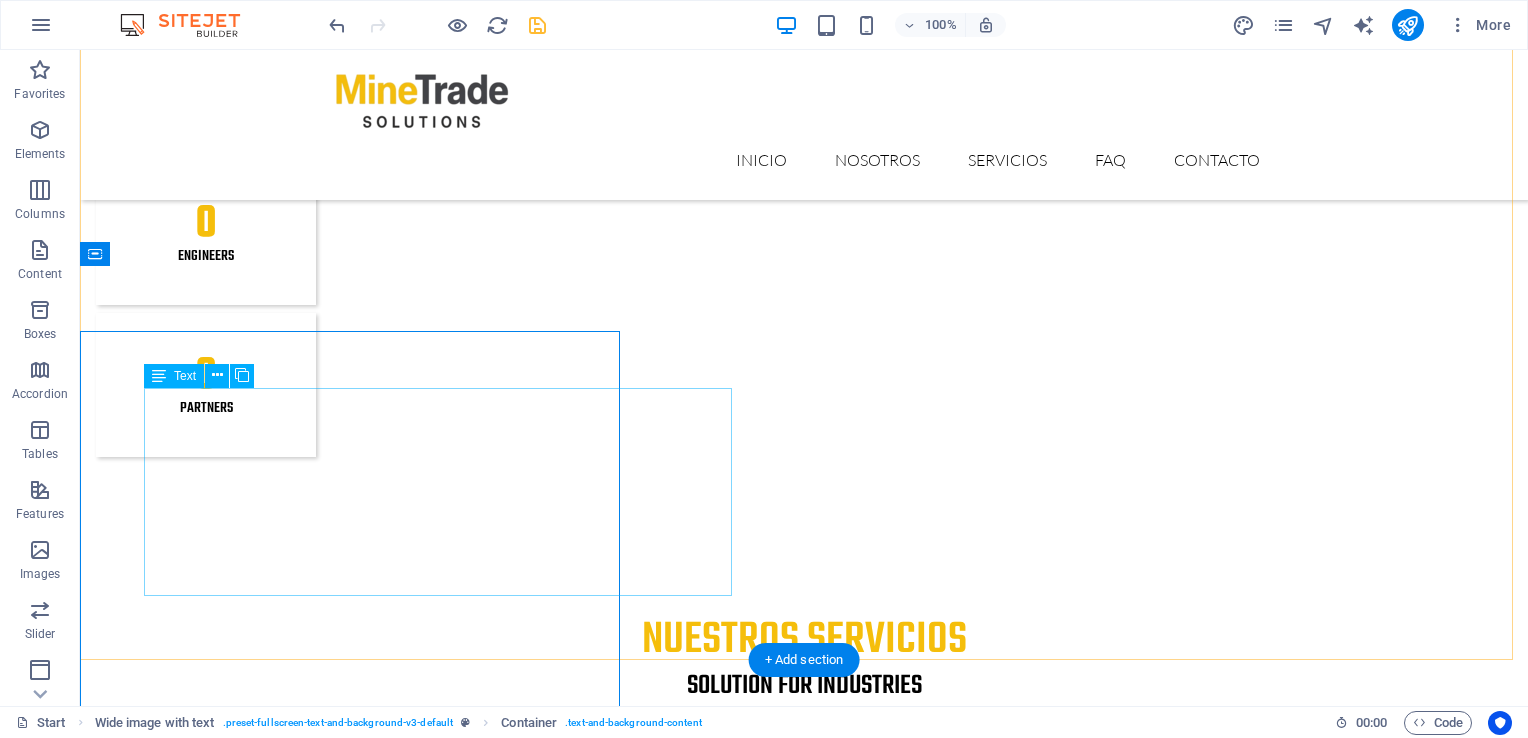 scroll, scrollTop: 2487, scrollLeft: 0, axis: vertical 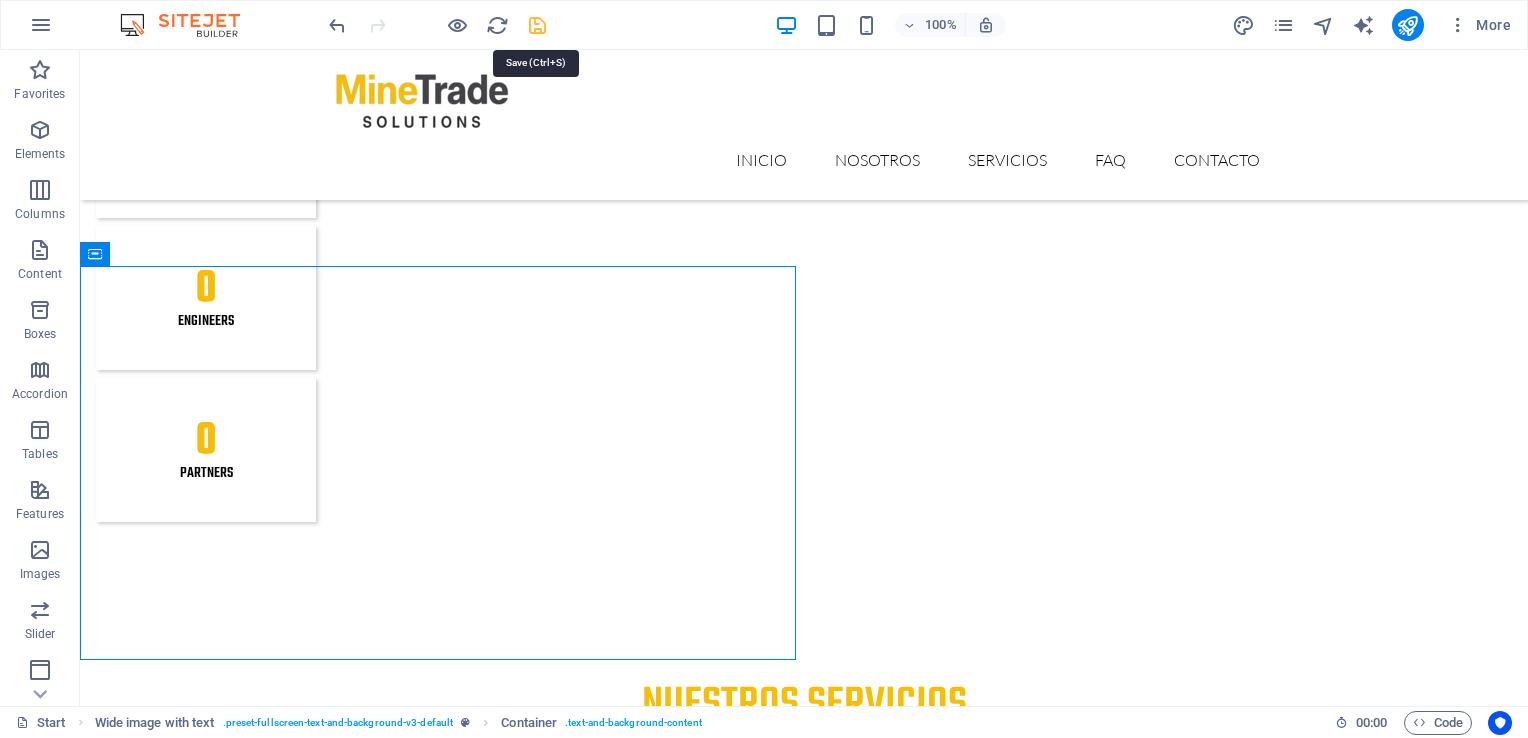 click at bounding box center [537, 25] 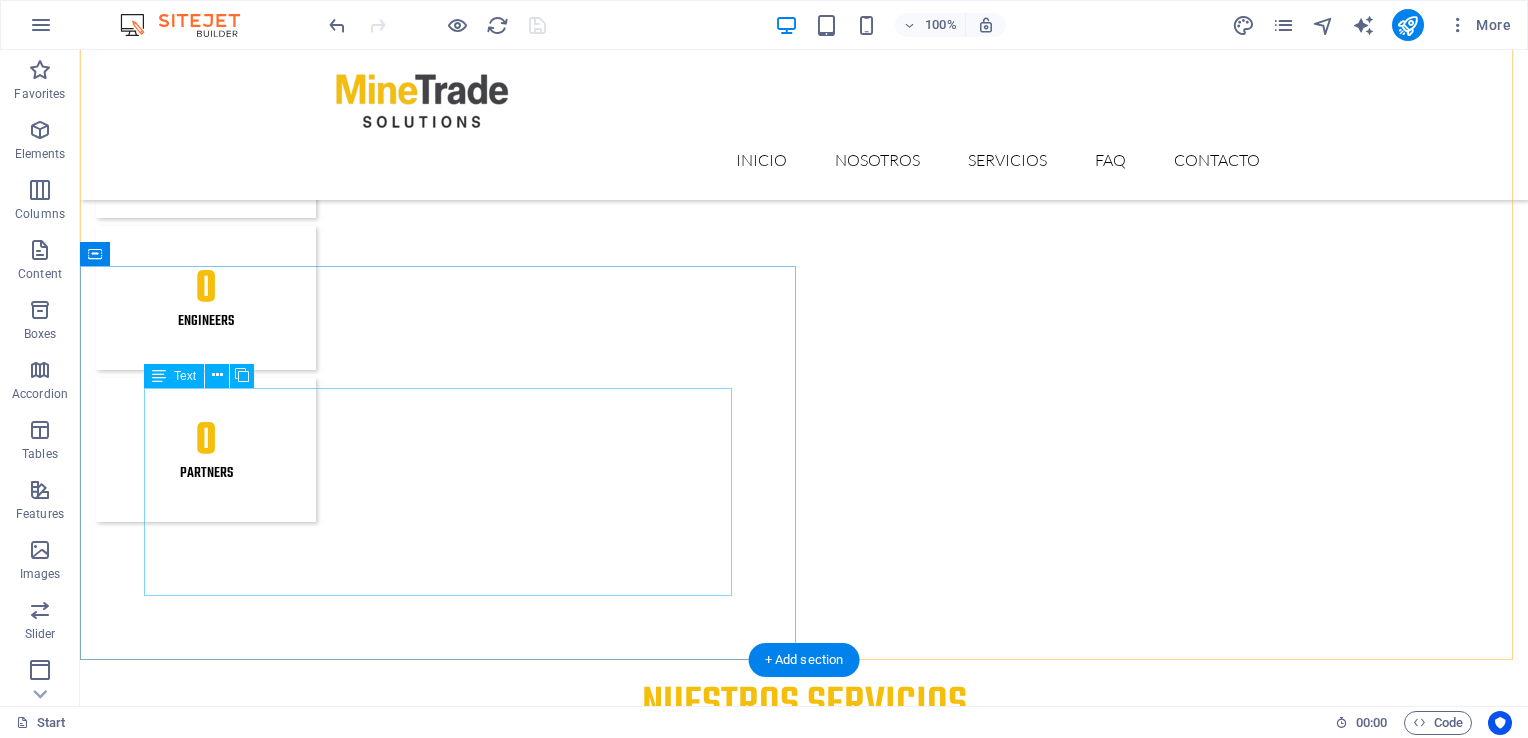 click on "Desarrollamos soluciones de fabricación y metalmecánica a medida, orientadas a las necesidades de la industria minera, construcción, maquinaria pesada y transporte. Mistinctio adipisci error fuga Tempore Reprehenderit porro omnis obcaecati laborum Omnis odit saepe soluta atque magni consequuntur Fugit sit atque eaque modi fuga dolorum Lorem ipsum dolor sit amet, consectetur adipisicing elit" at bounding box center [804, 4575] 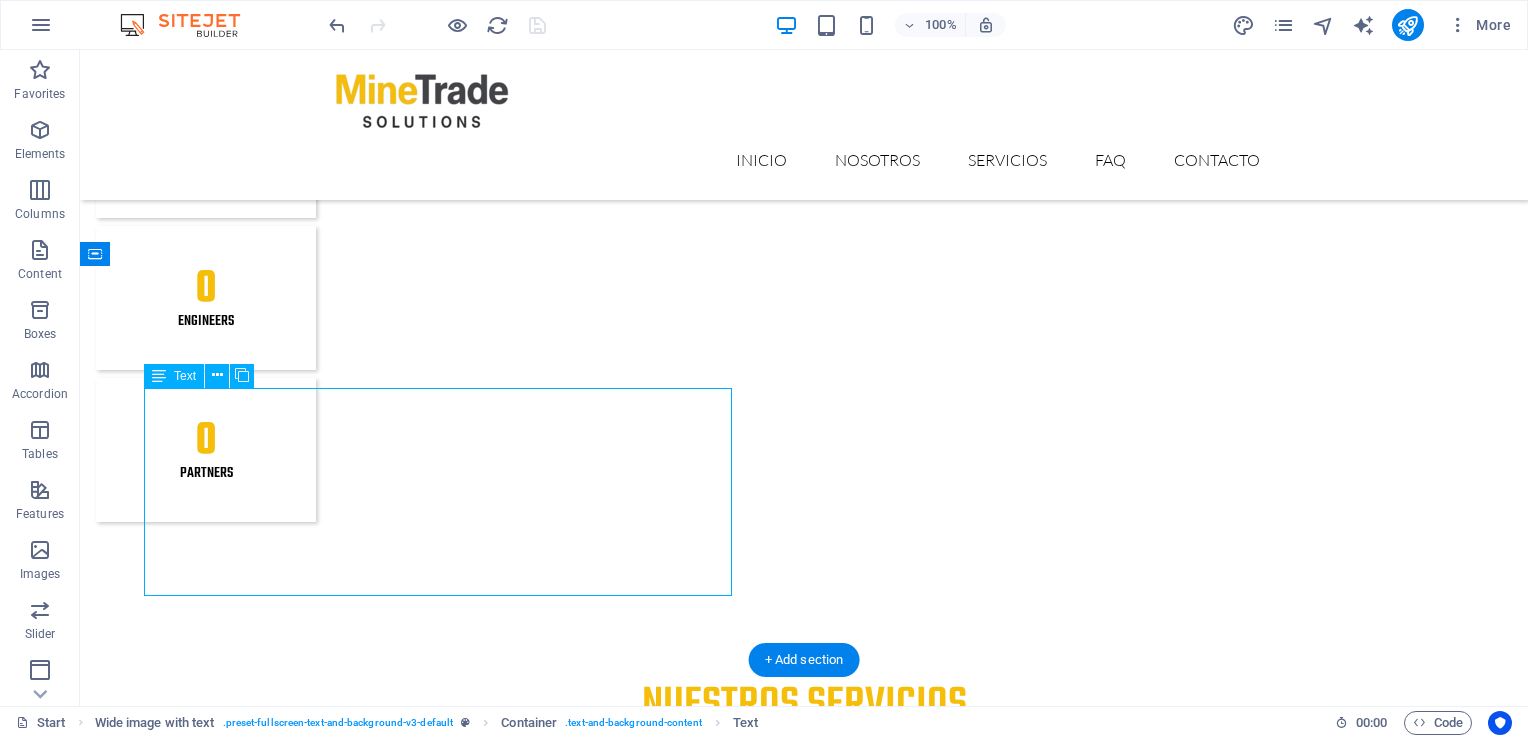 click on "Desarrollamos soluciones de fabricación y metalmecánica a medida, orientadas a las necesidades de la industria minera, construcción, maquinaria pesada y transporte. Mistinctio adipisci error fuga Tempore Reprehenderit porro omnis obcaecati laborum Omnis odit saepe soluta atque magni consequuntur Fugit sit atque eaque modi fuga dolorum Lorem ipsum dolor sit amet, consectetur adipisicing elit" at bounding box center (804, 4575) 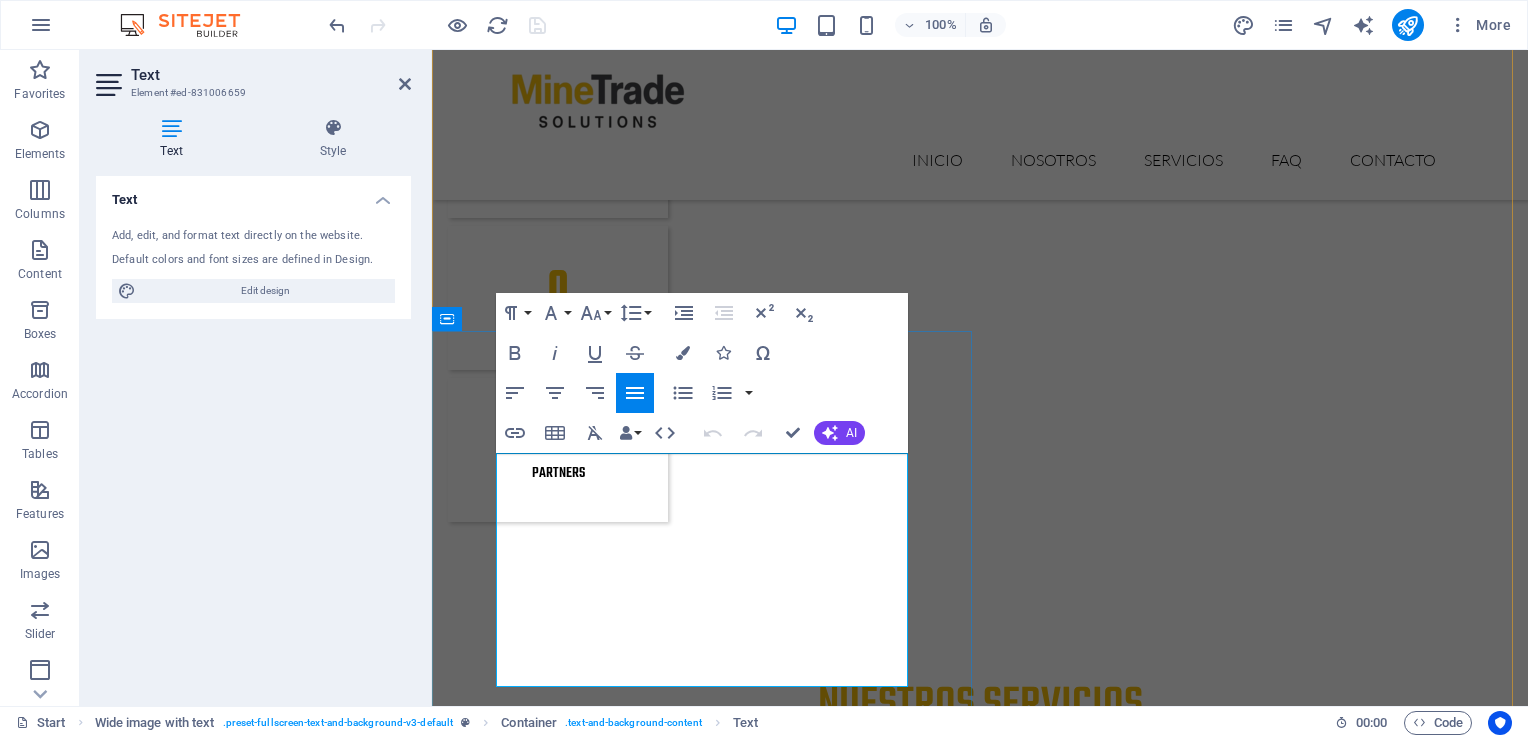 click on "Mistinctio adipisci error fuga Tempore" at bounding box center (980, 4562) 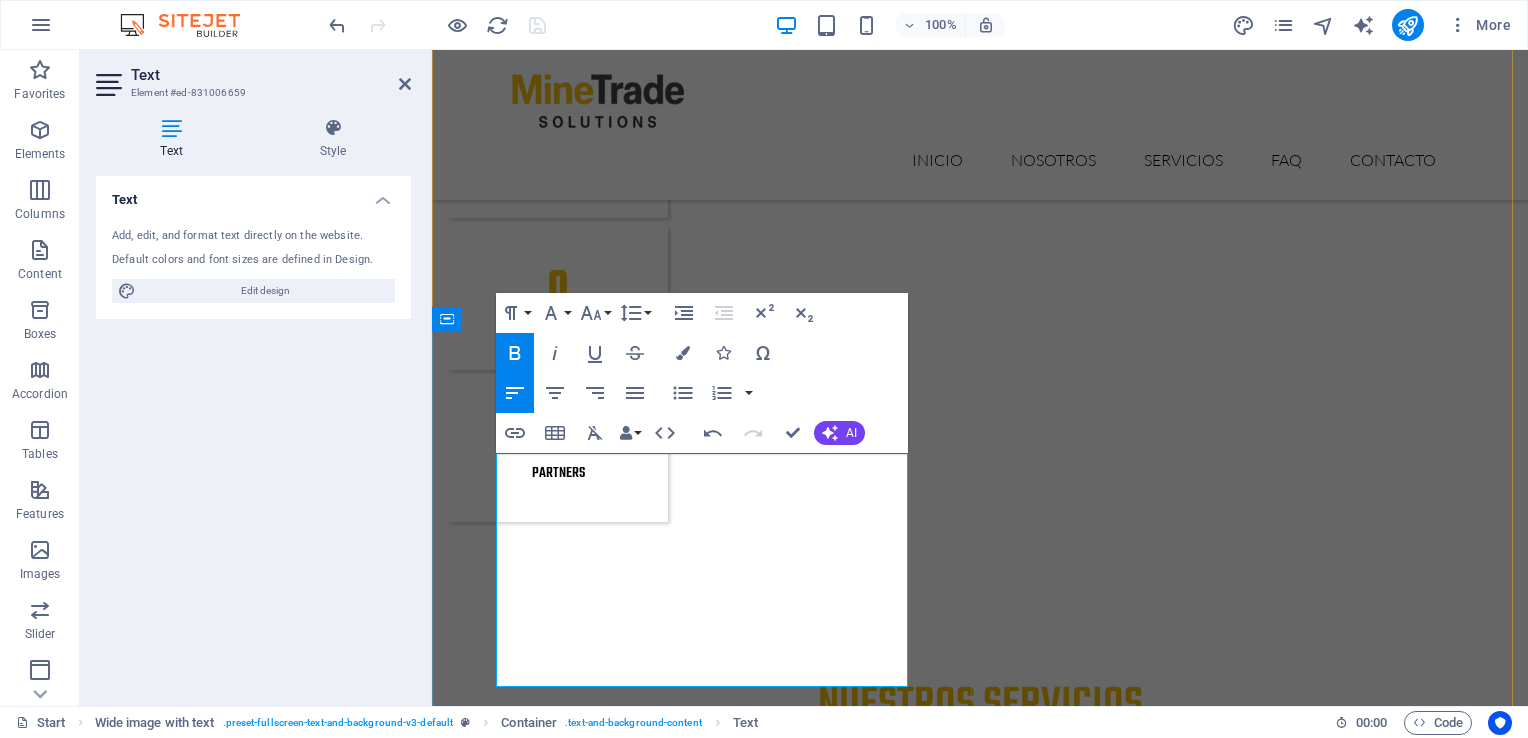type 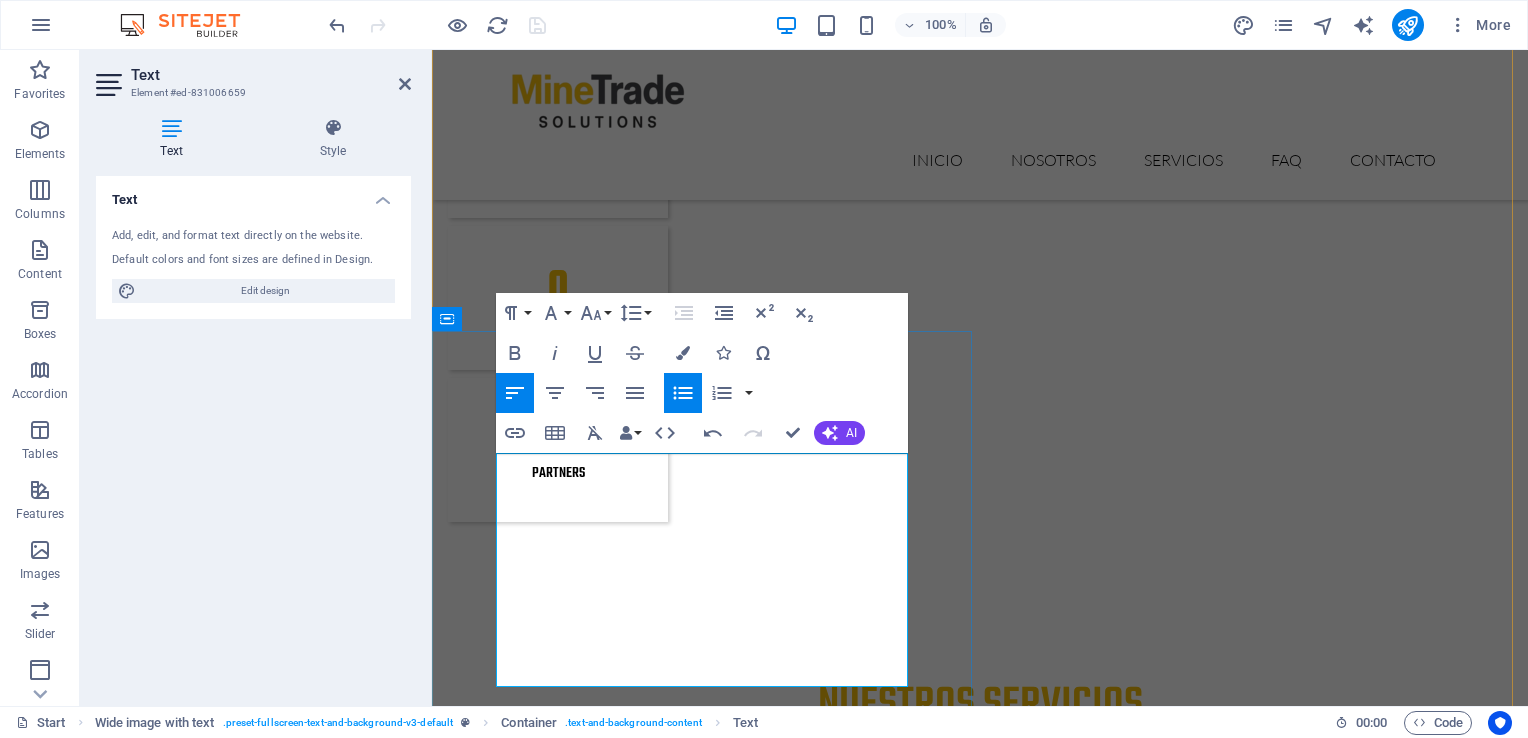 drag, startPoint x: 864, startPoint y: 622, endPoint x: 517, endPoint y: 623, distance: 347.00143 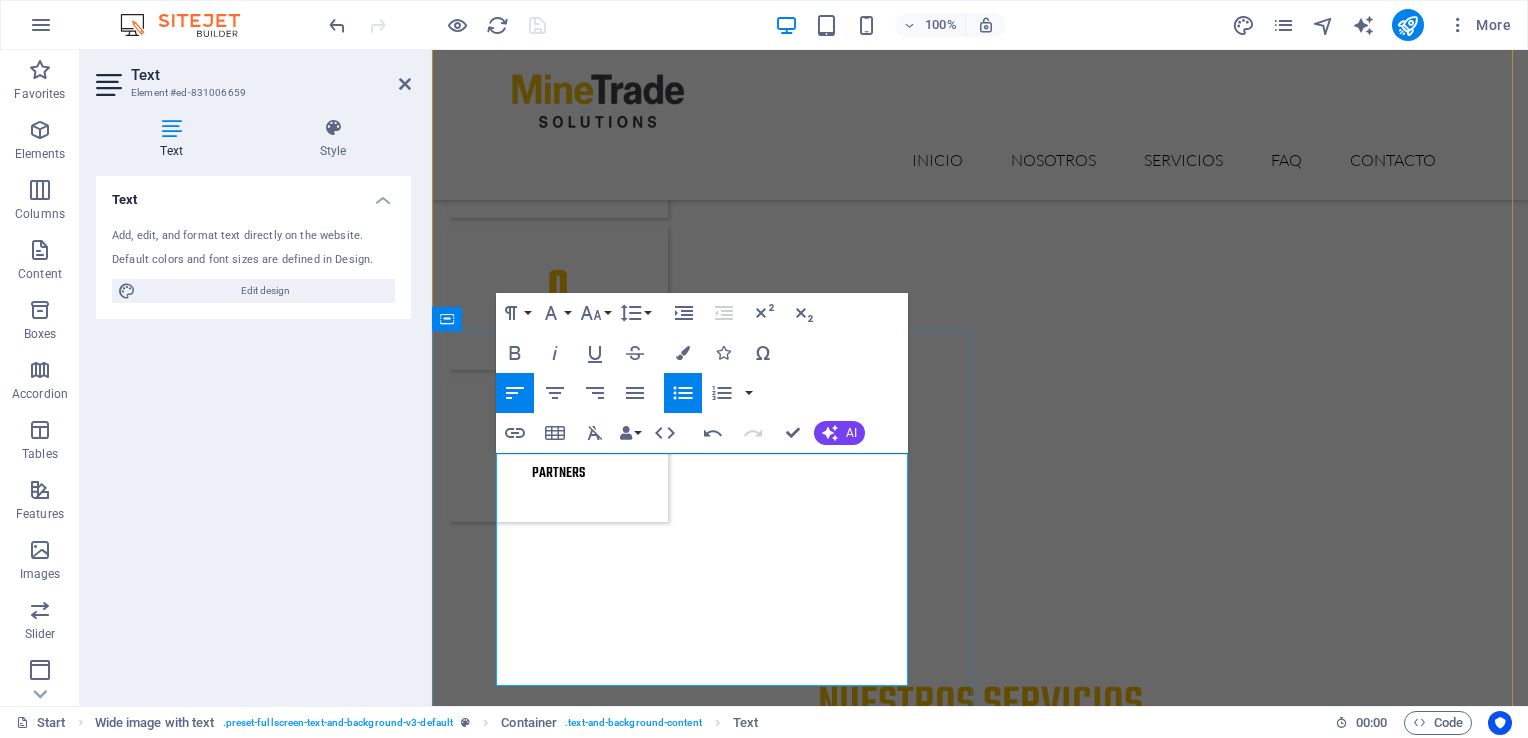 click on "Maquinaria y vehículos industriales." at bounding box center (988, 4620) 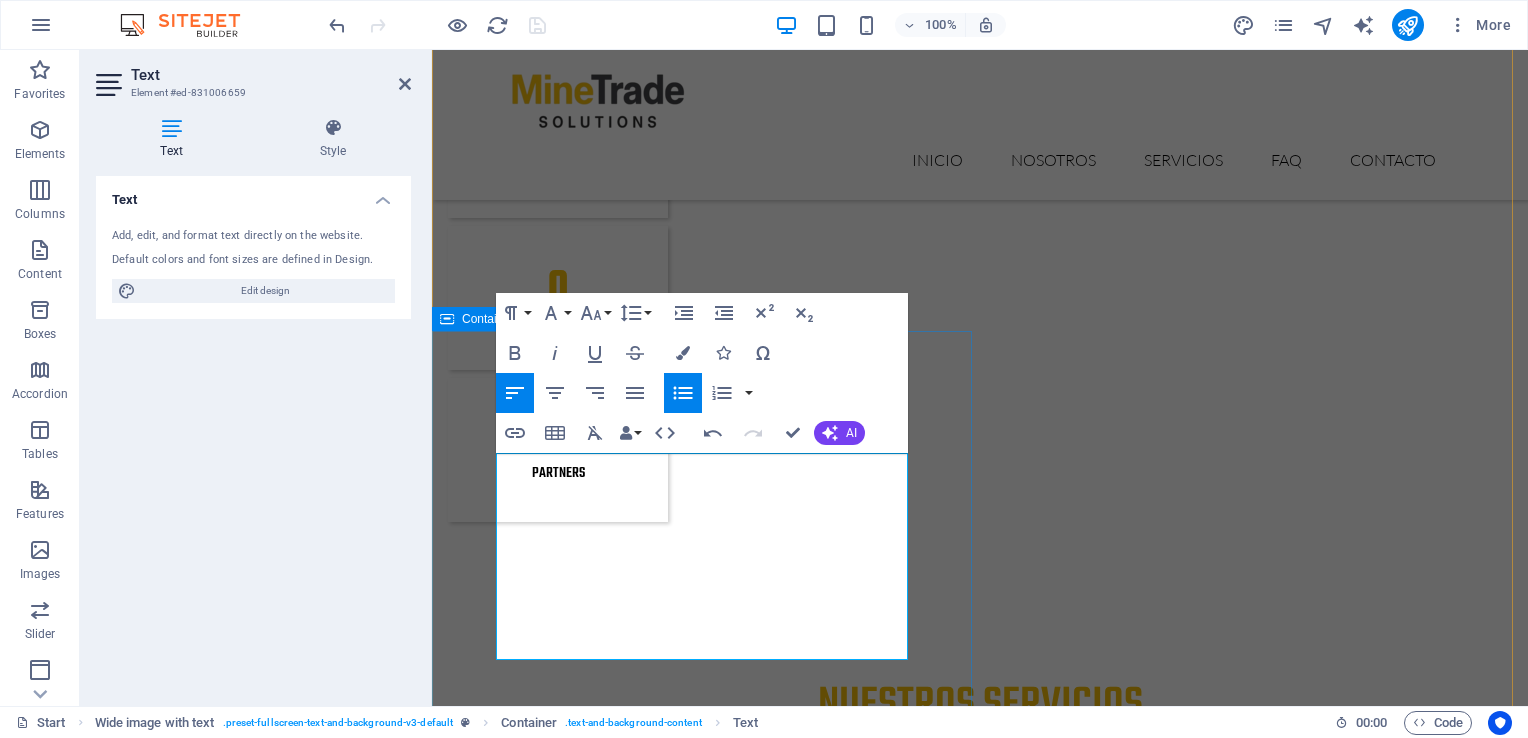 click on "Gestión de Compras Desarrollamos soluciones de fabricación y metalmecánica a medida, orientadas a las necesidades de la industria minera, construcción, maquinaria pesada y transporte. Aplicaciones Maquinaria y vehículos industriales. Sistemas hidráulicos y equipos de refrigeración. Equipos mineros, agrícolas y de construcción." at bounding box center (980, 4565) 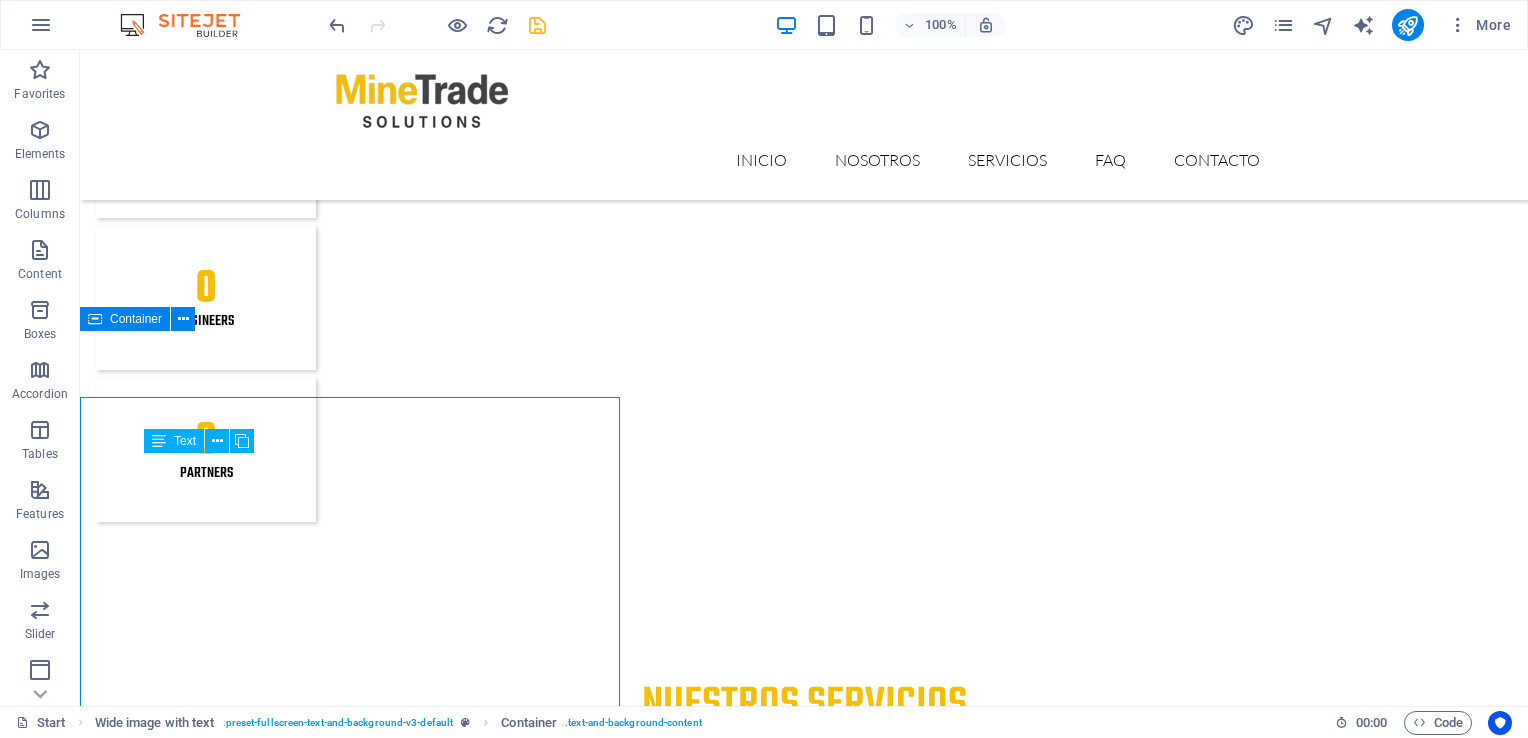 scroll, scrollTop: 2421, scrollLeft: 0, axis: vertical 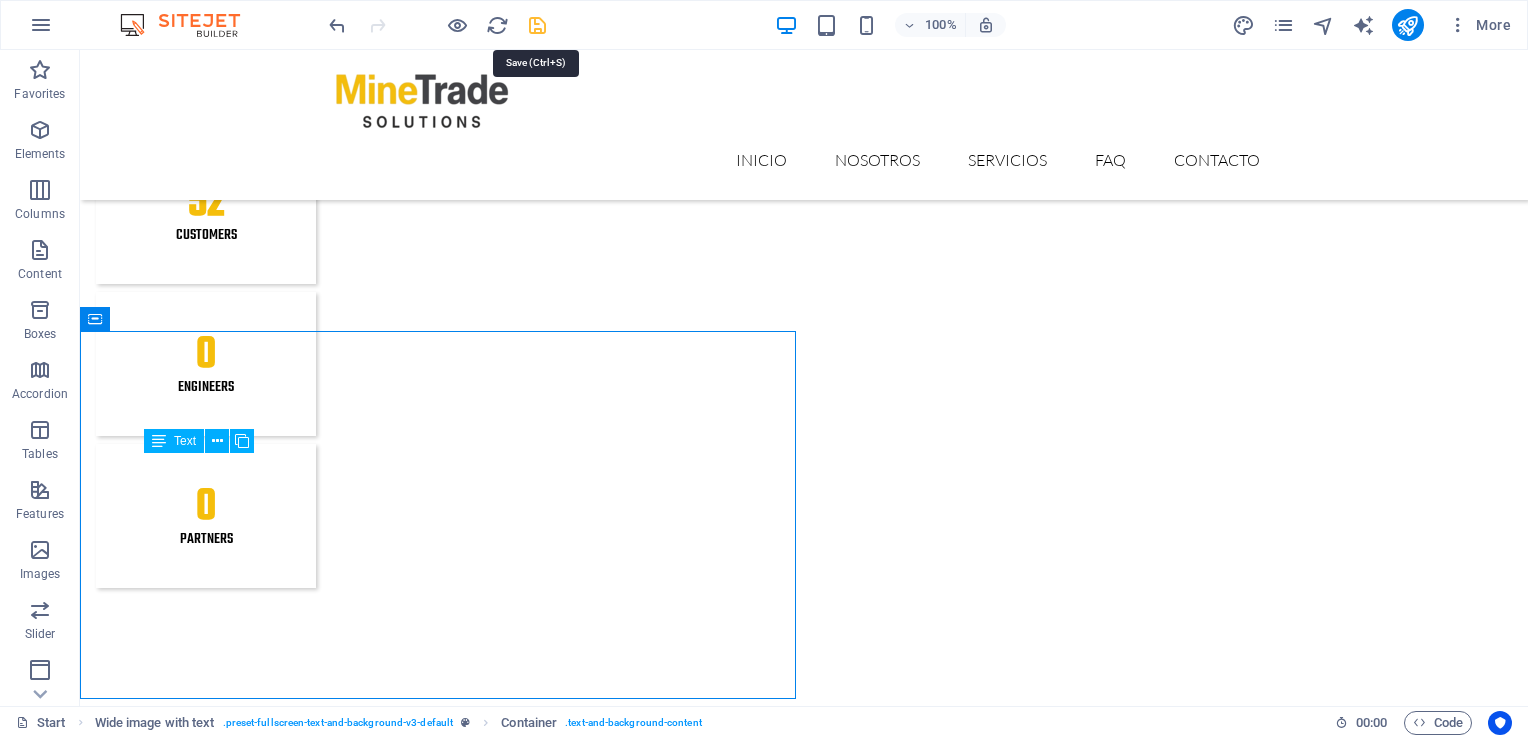 click at bounding box center [537, 25] 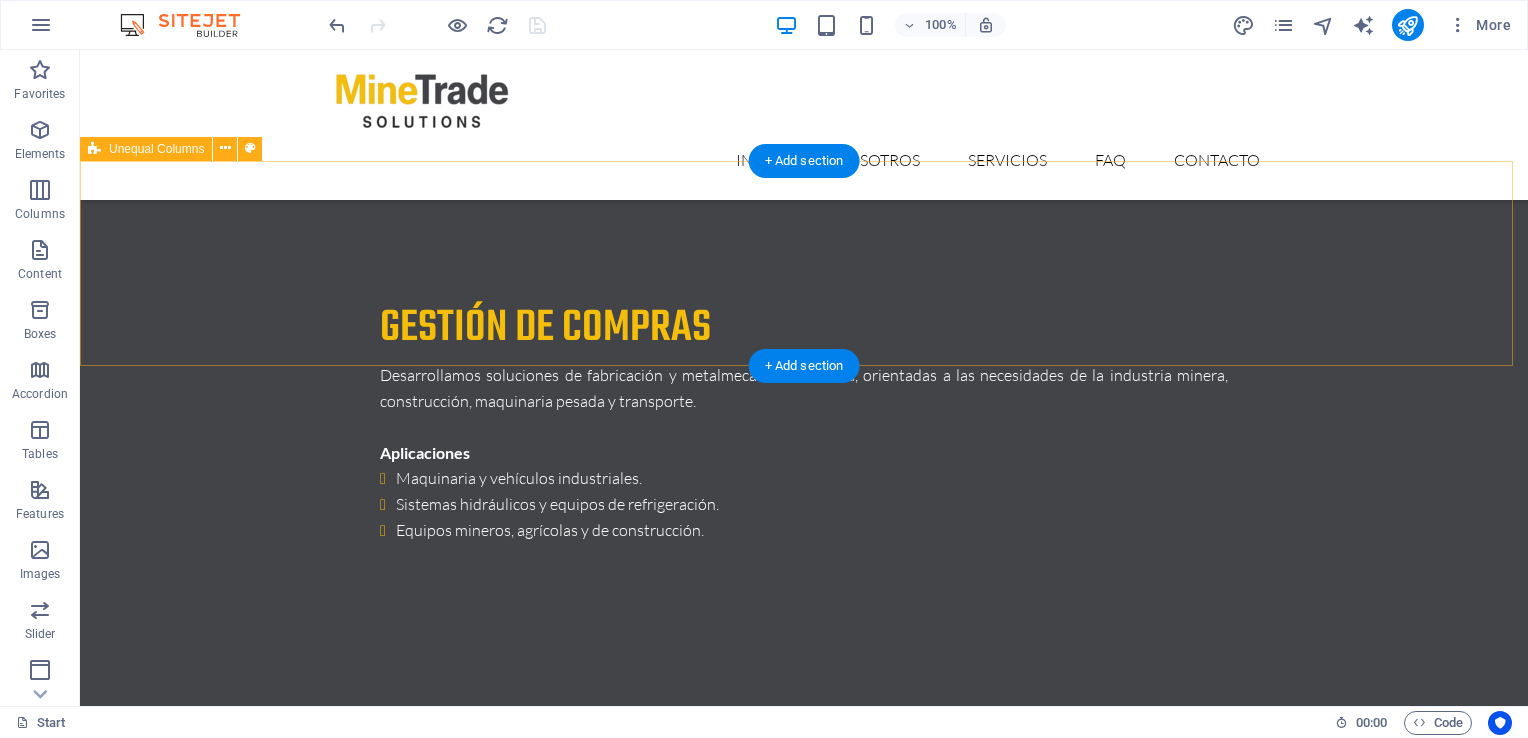 scroll, scrollTop: 6597, scrollLeft: 0, axis: vertical 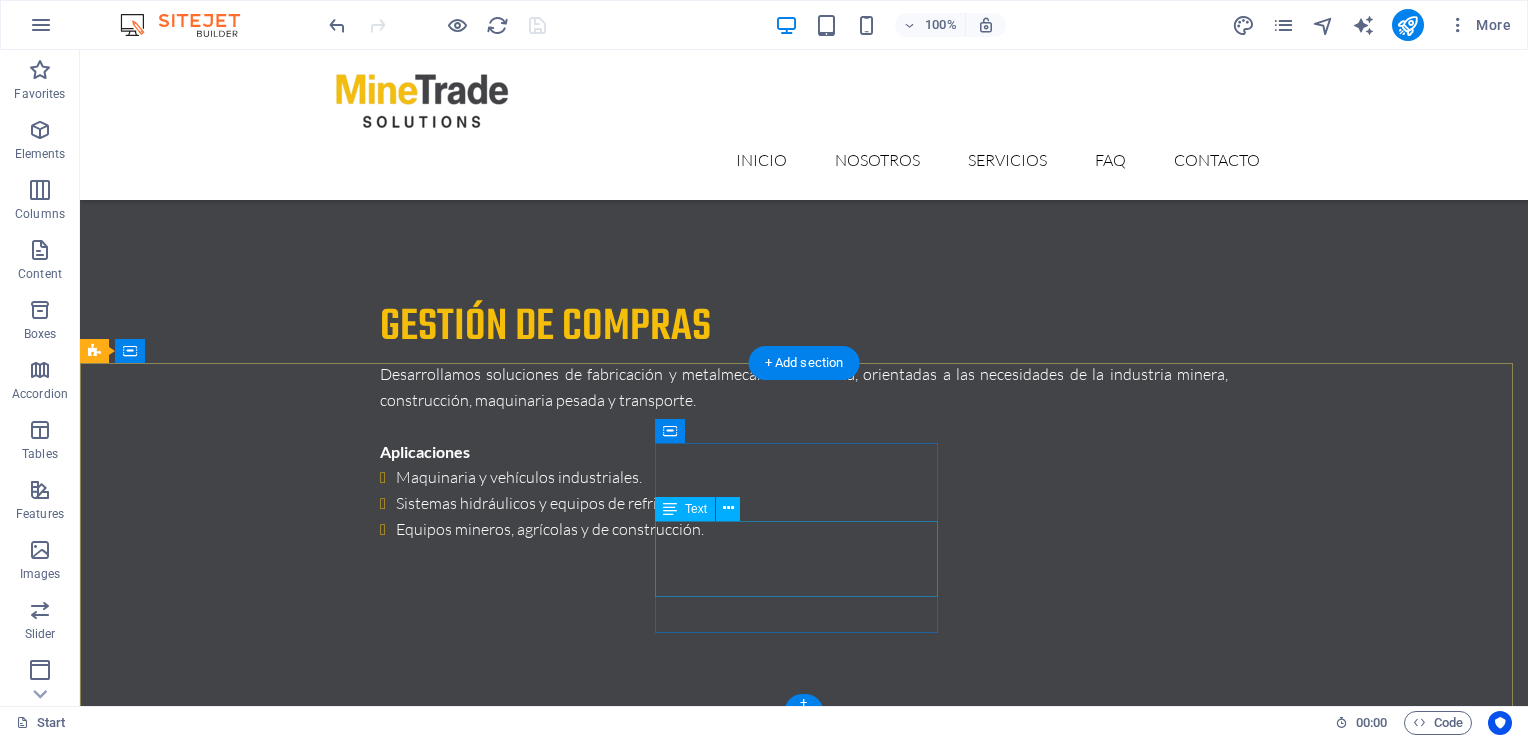 click on "Lorem ipsum dolor sit amet, consetur adipisicing elit. Natus, dores midimak at eligendi repellat voluptatem officia." at bounding box center (237, 7417) 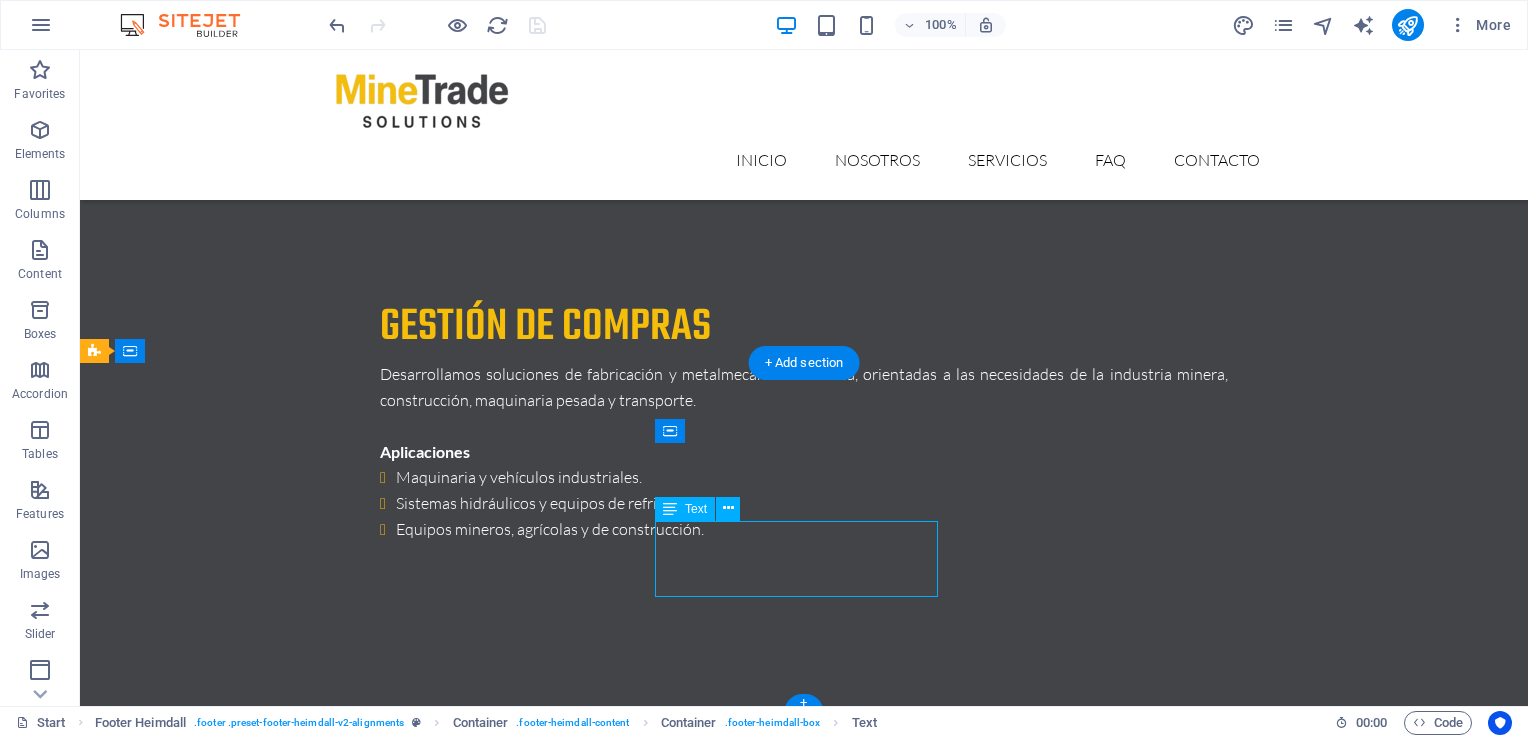 click on "Lorem ipsum dolor sit amet, consetur adipisicing elit. Natus, dores midimak at eligendi repellat voluptatem officia." at bounding box center (237, 7417) 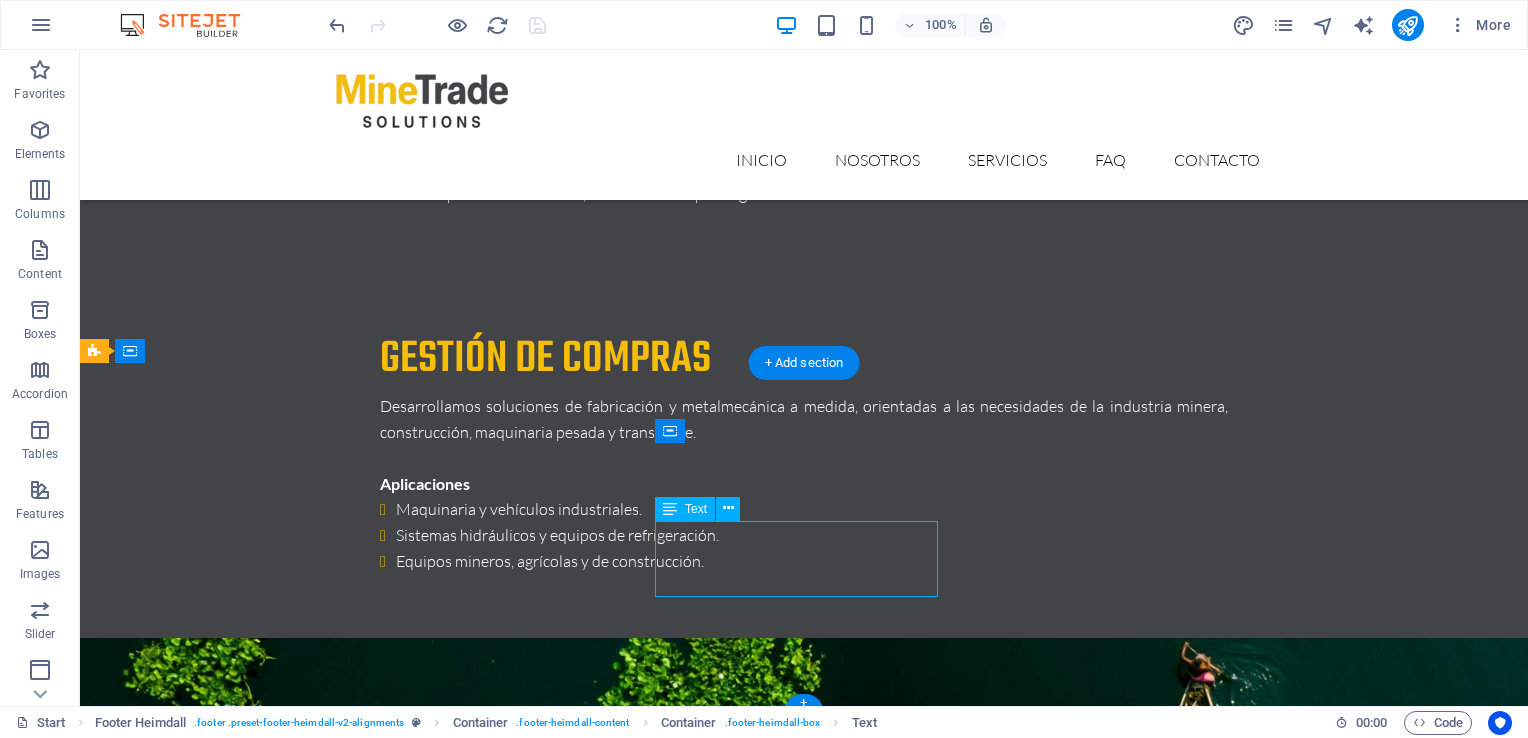 scroll, scrollTop: 6688, scrollLeft: 0, axis: vertical 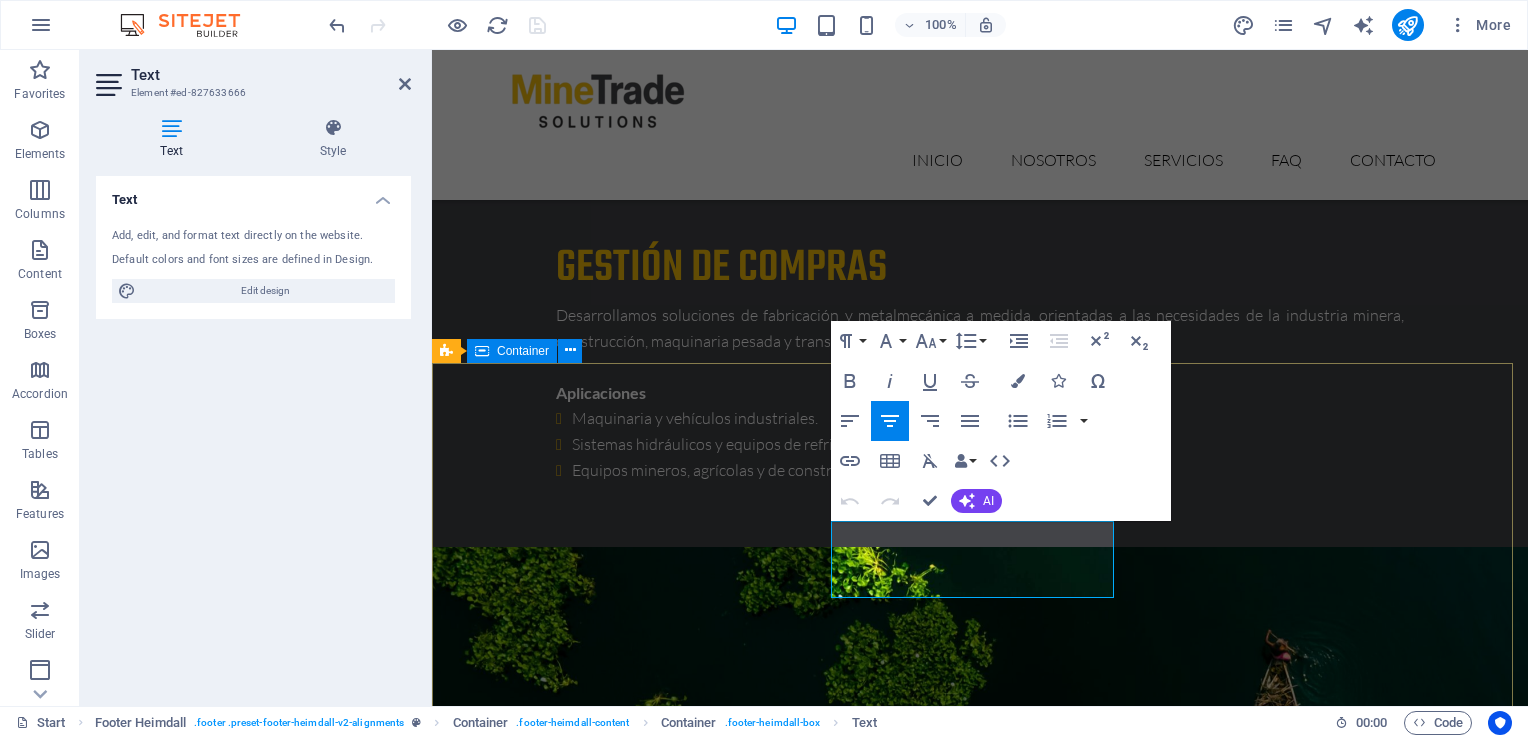 drag, startPoint x: 1088, startPoint y: 587, endPoint x: 817, endPoint y: 538, distance: 275.39426 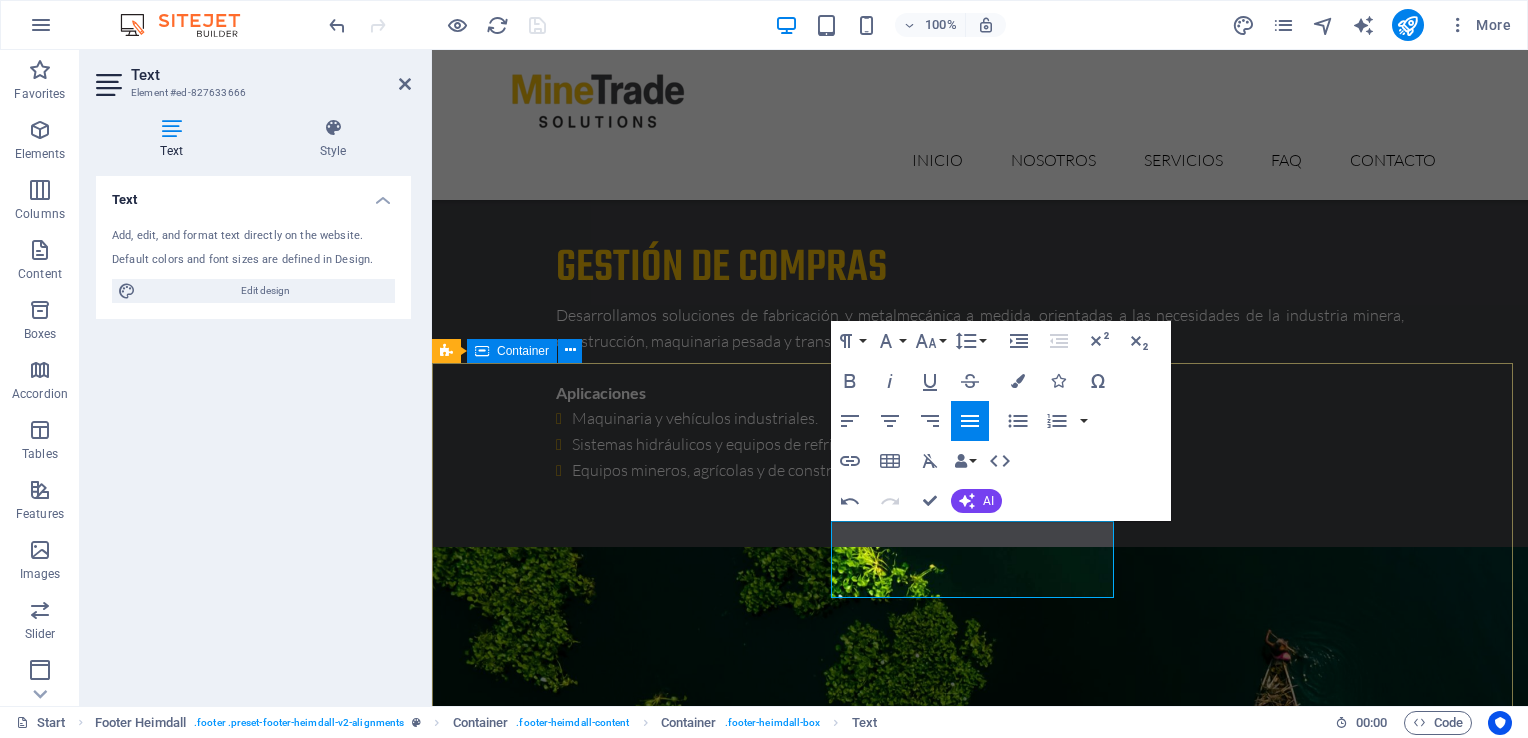 click on "Contáctanos Av. Del Parque 5339 Of. 106, Huechuraba Santiago   32765 Teléfono:  +56 9 5165 1442 Email:  ventas@minetradesolutions.cl Legal Notice  |  Privacy “Si no lo tenemos, lo conseguimos por usted.” . Navegación Nosotros Servicios FAQ´S Contacto" at bounding box center (980, 7326) 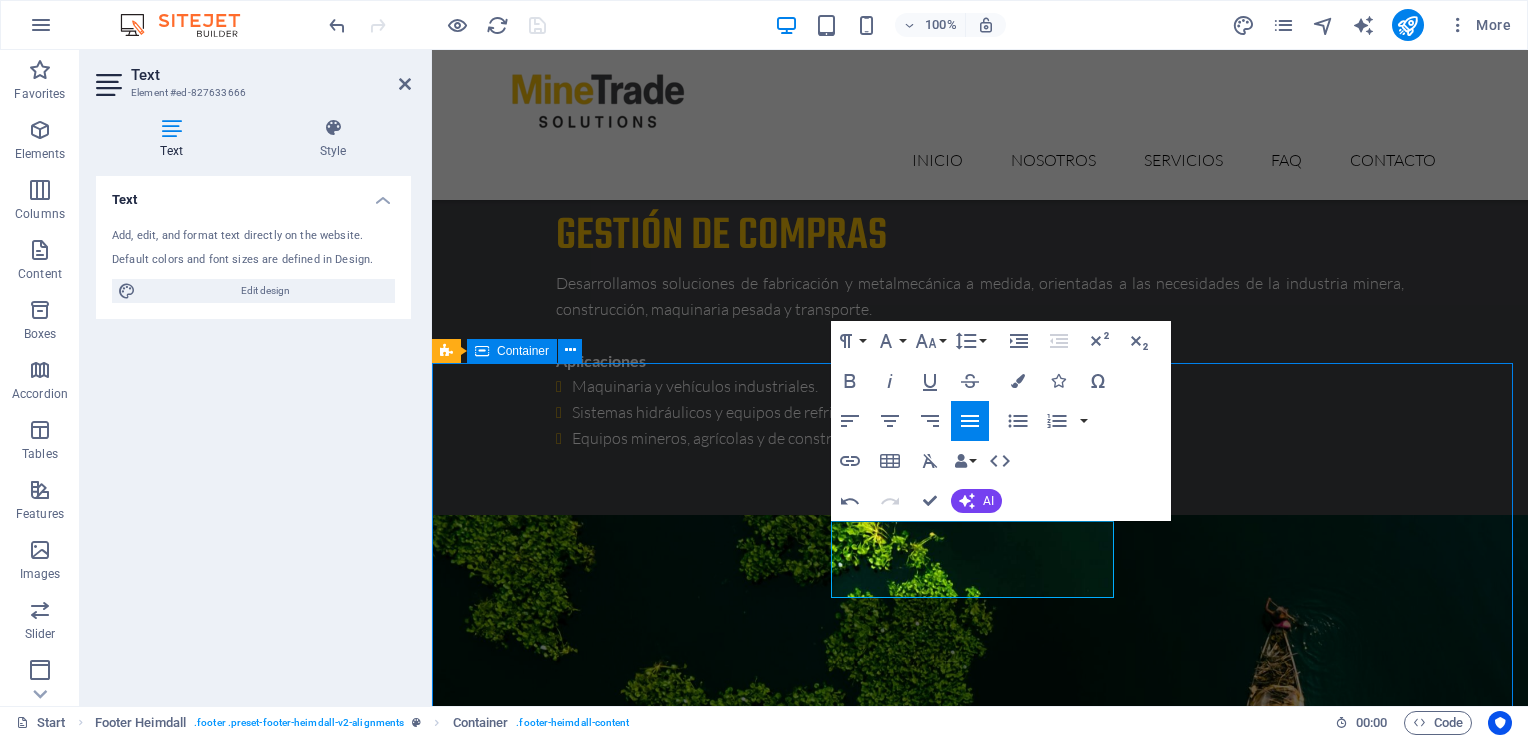 scroll, scrollTop: 6596, scrollLeft: 0, axis: vertical 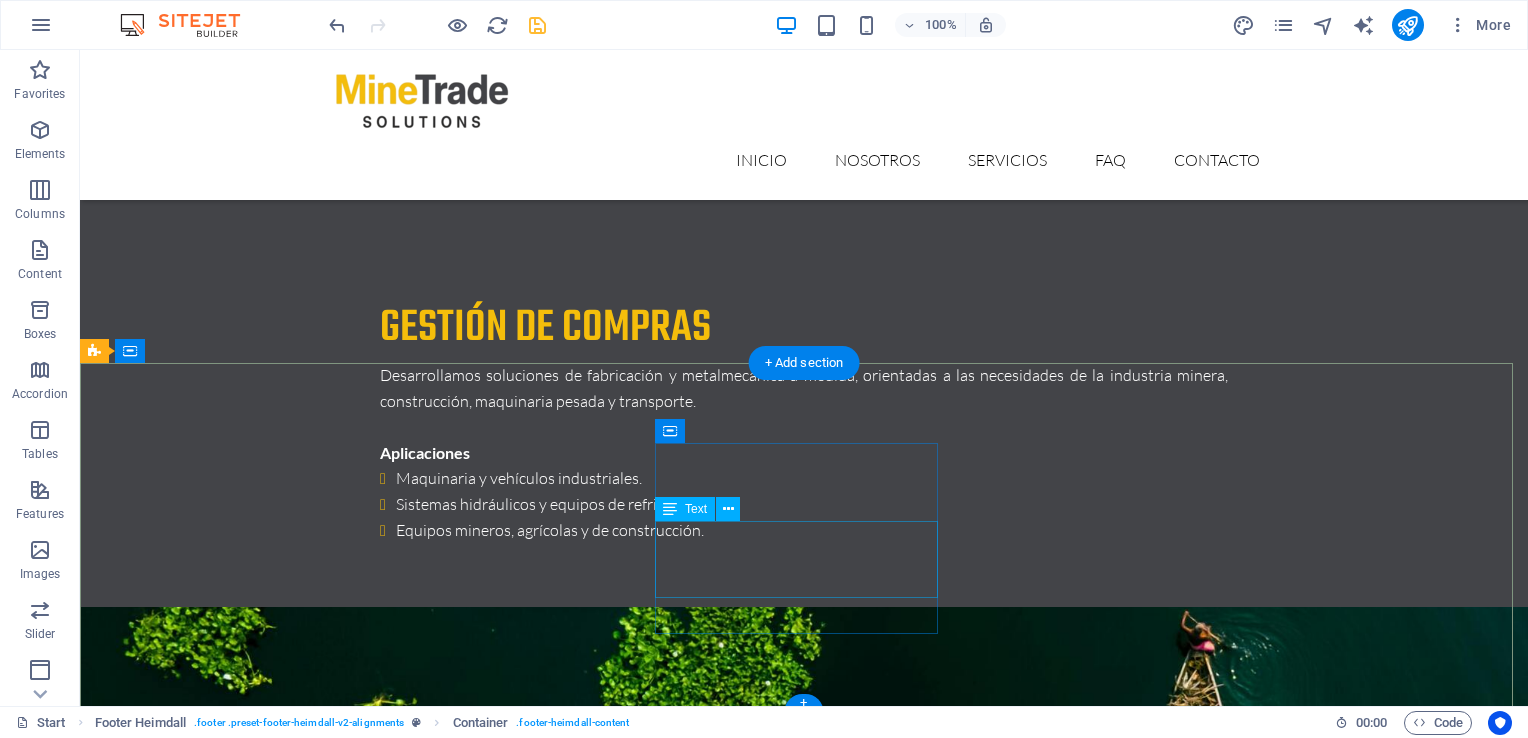 click on "“Si no lo tenemos, lo conseguimos por usted.” ." at bounding box center (237, 7418) 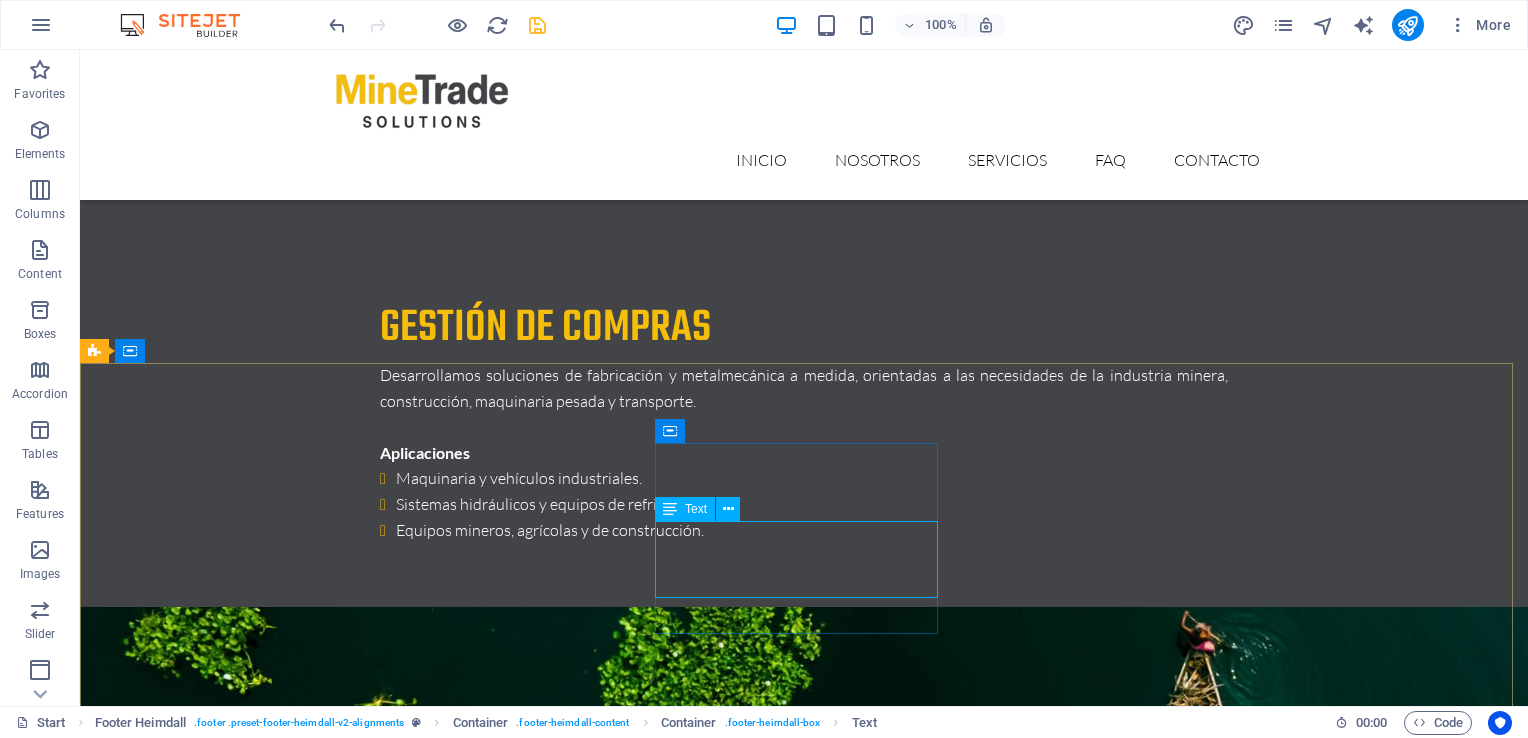 click on "Text" at bounding box center (685, 509) 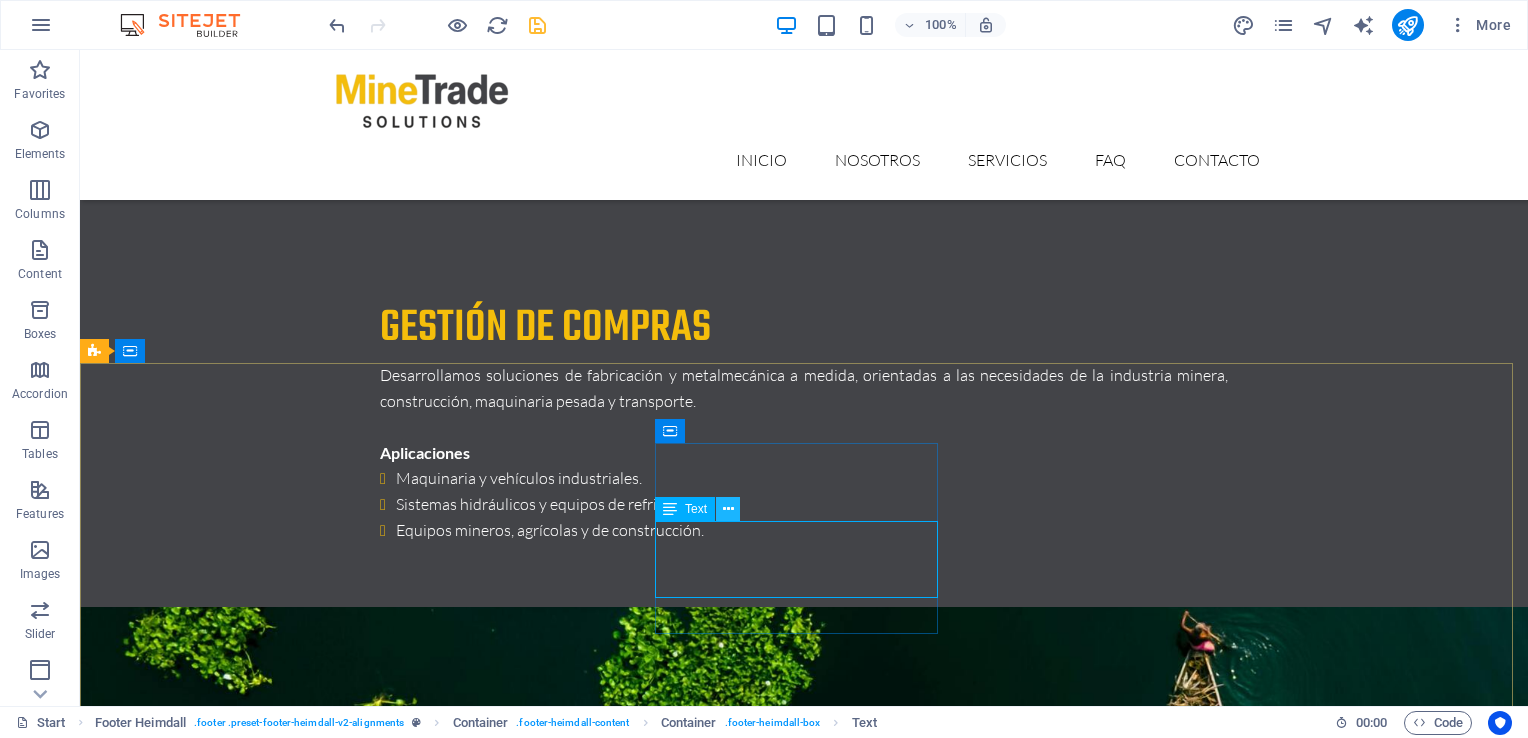 click at bounding box center (728, 509) 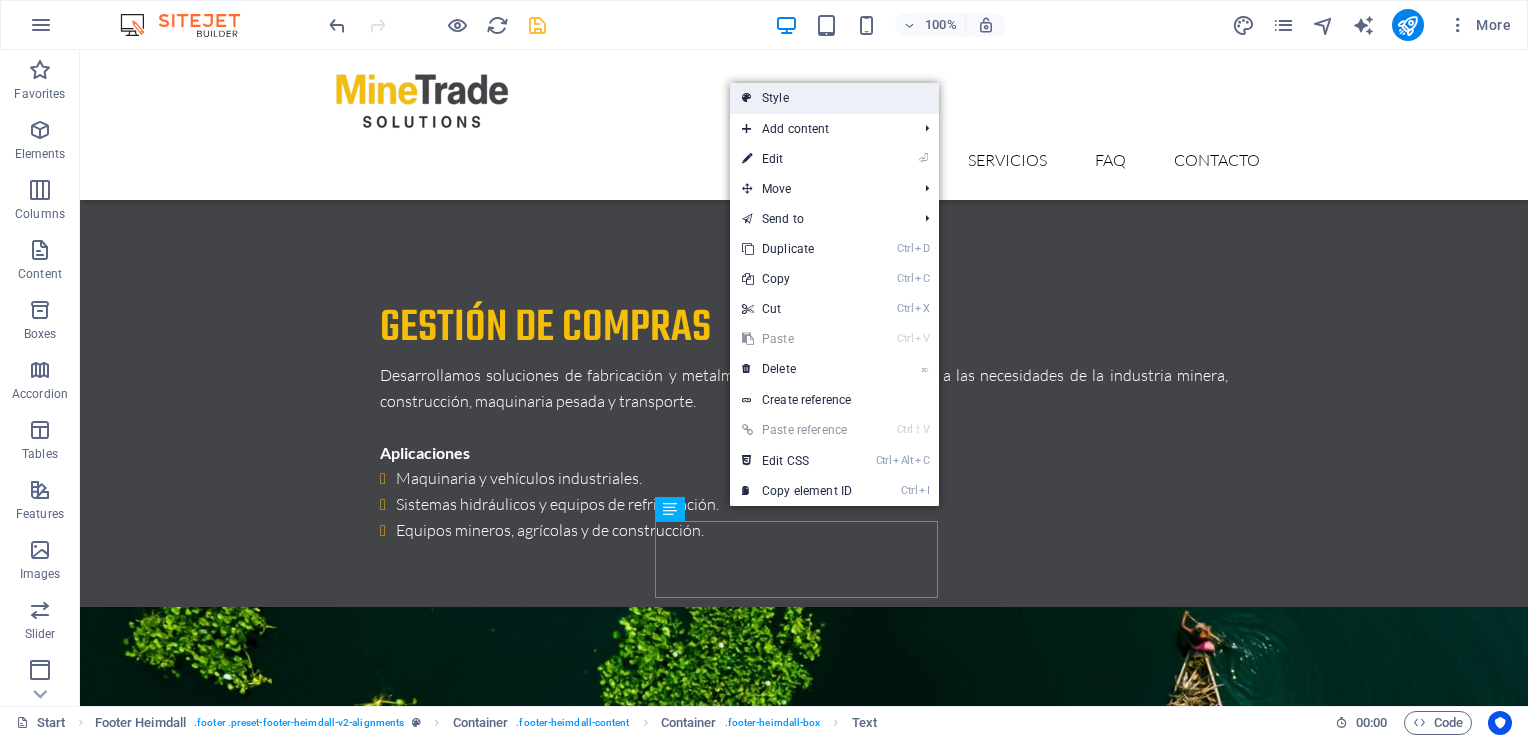 click on "Style" at bounding box center [834, 98] 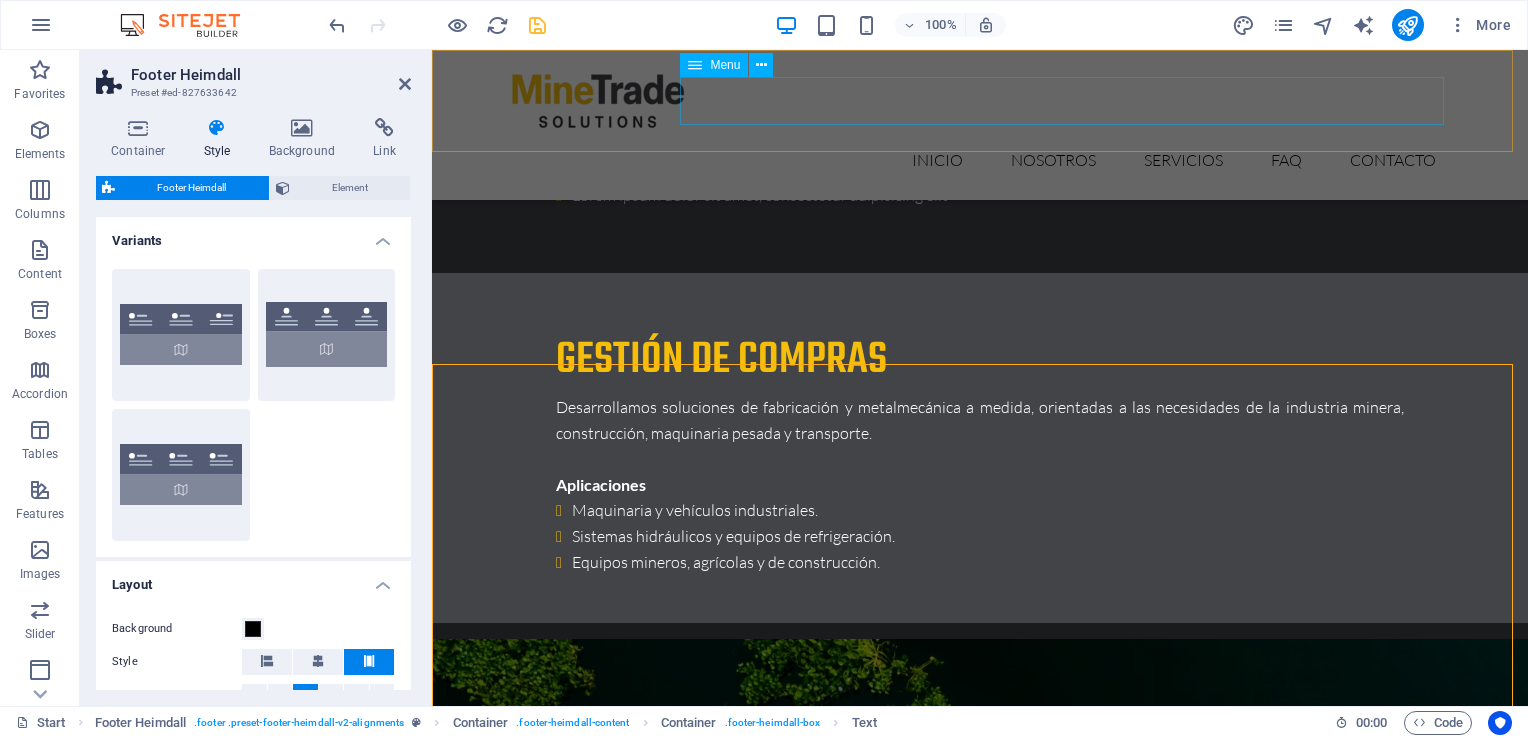 scroll, scrollTop: 6687, scrollLeft: 0, axis: vertical 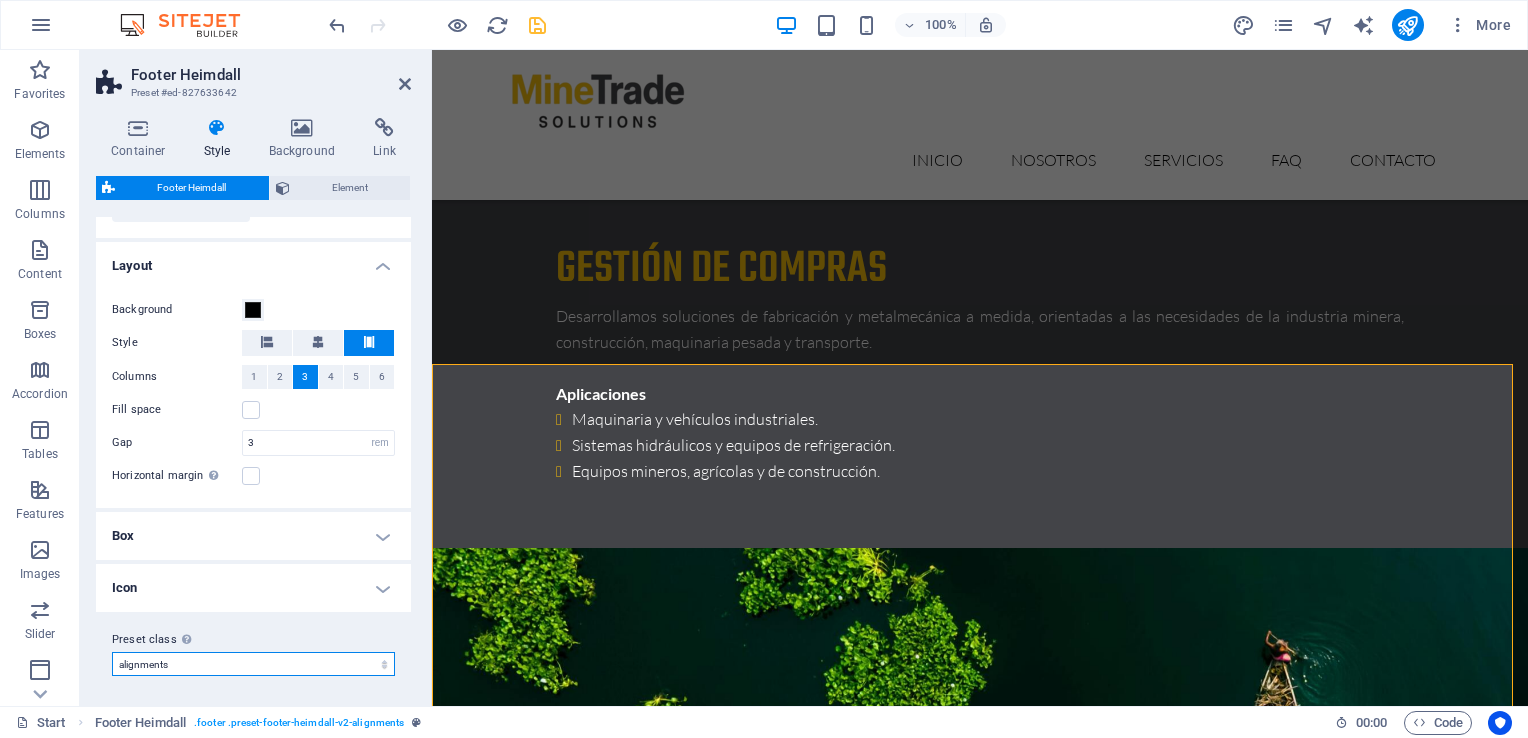 click on "alignments Add preset class" at bounding box center [253, 664] 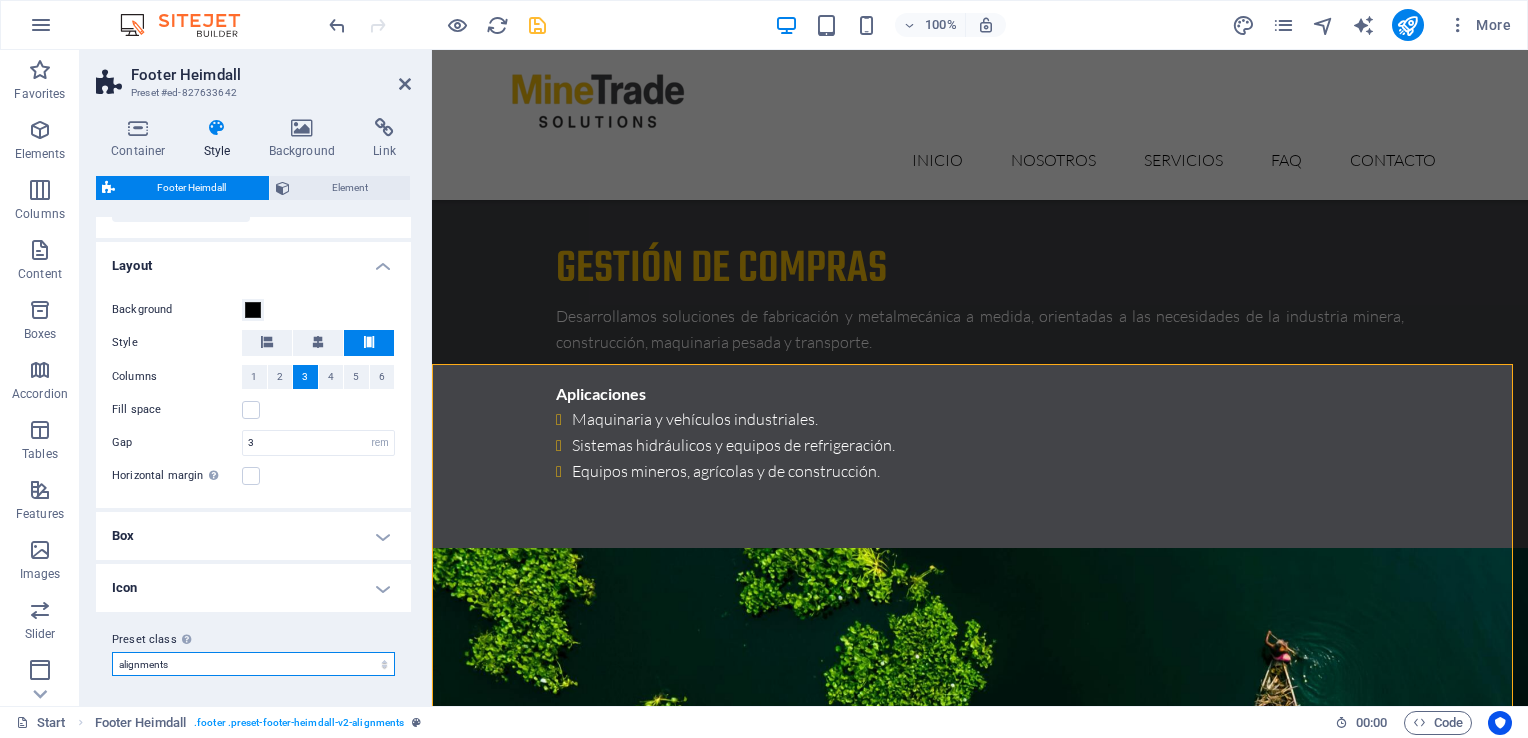 scroll, scrollTop: 0, scrollLeft: 0, axis: both 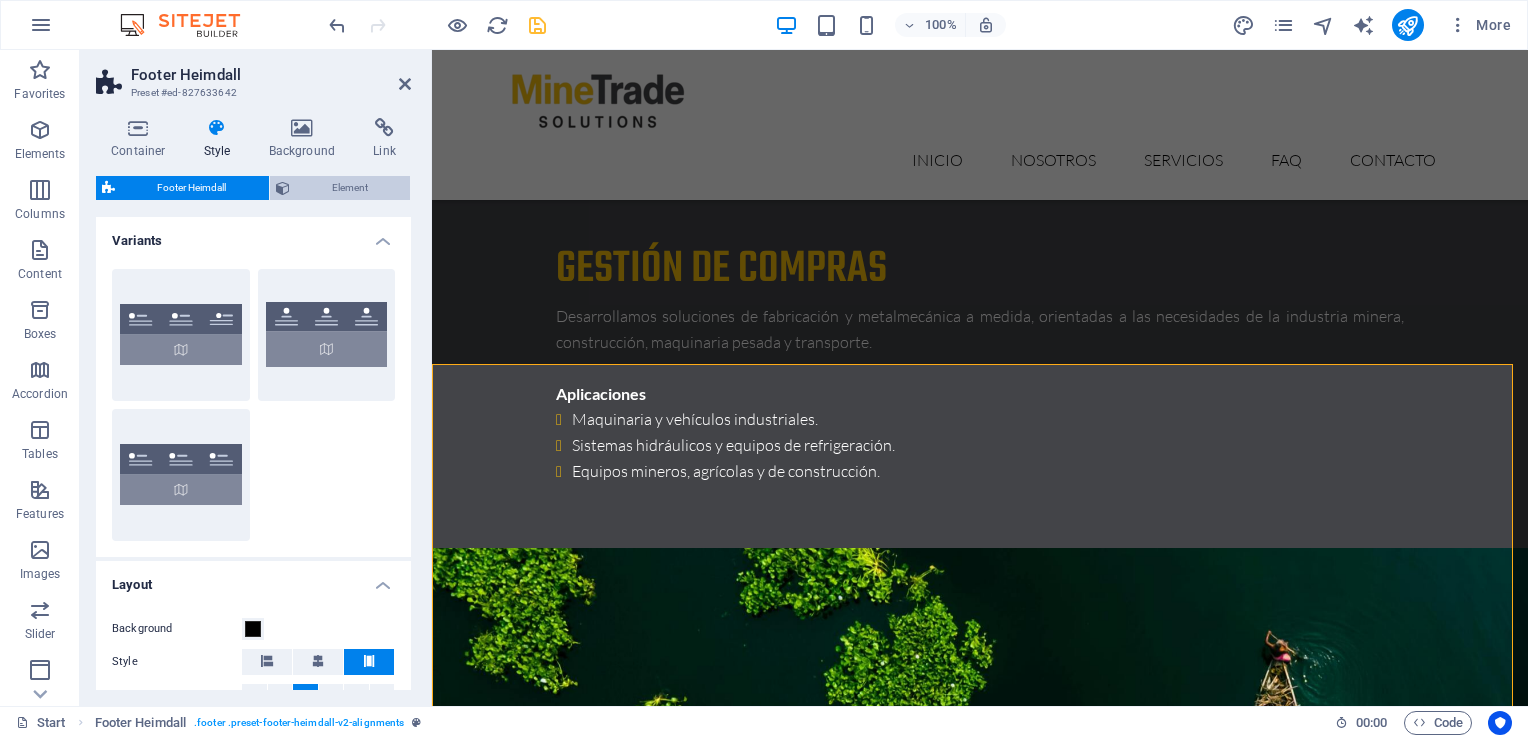 click on "Element" at bounding box center (350, 188) 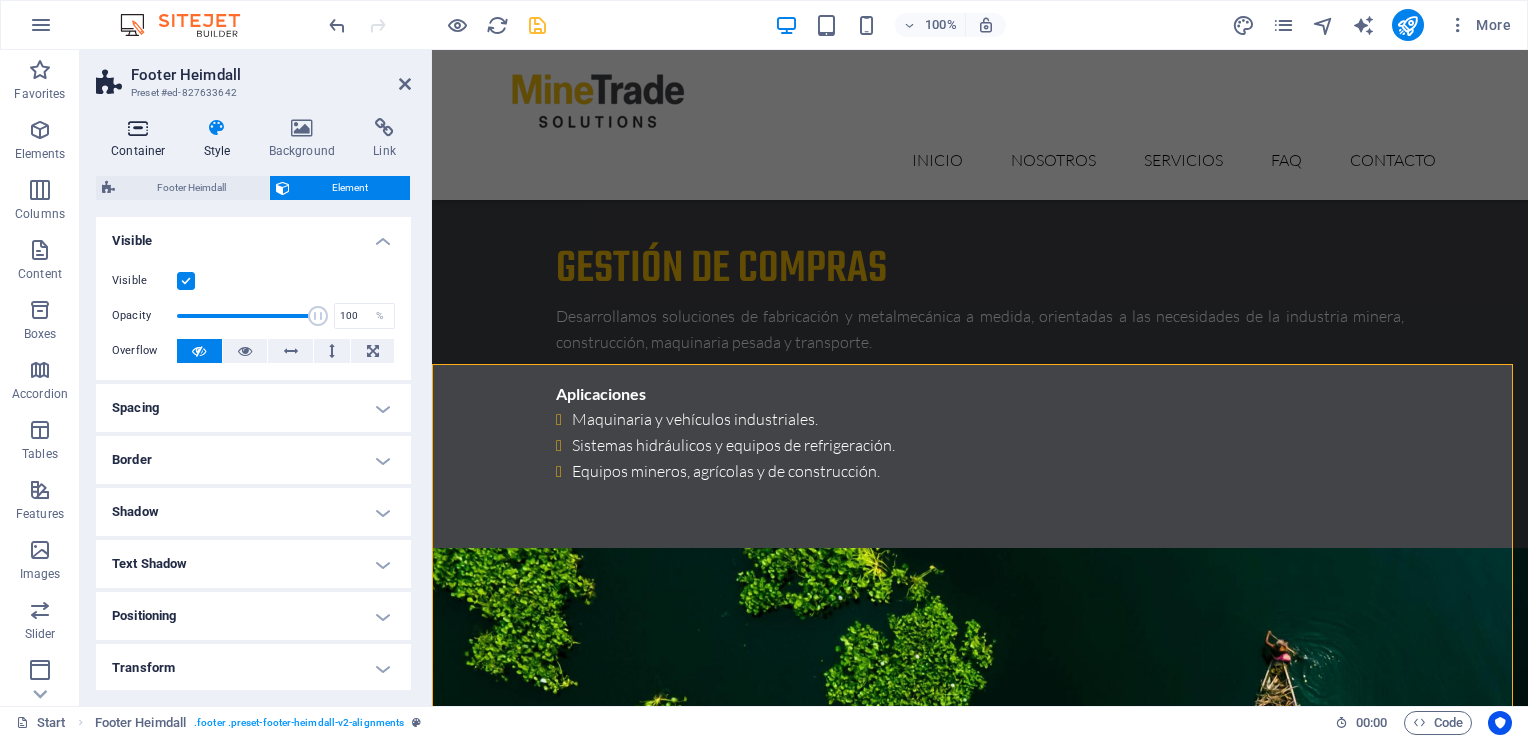 click on "Container" at bounding box center (142, 139) 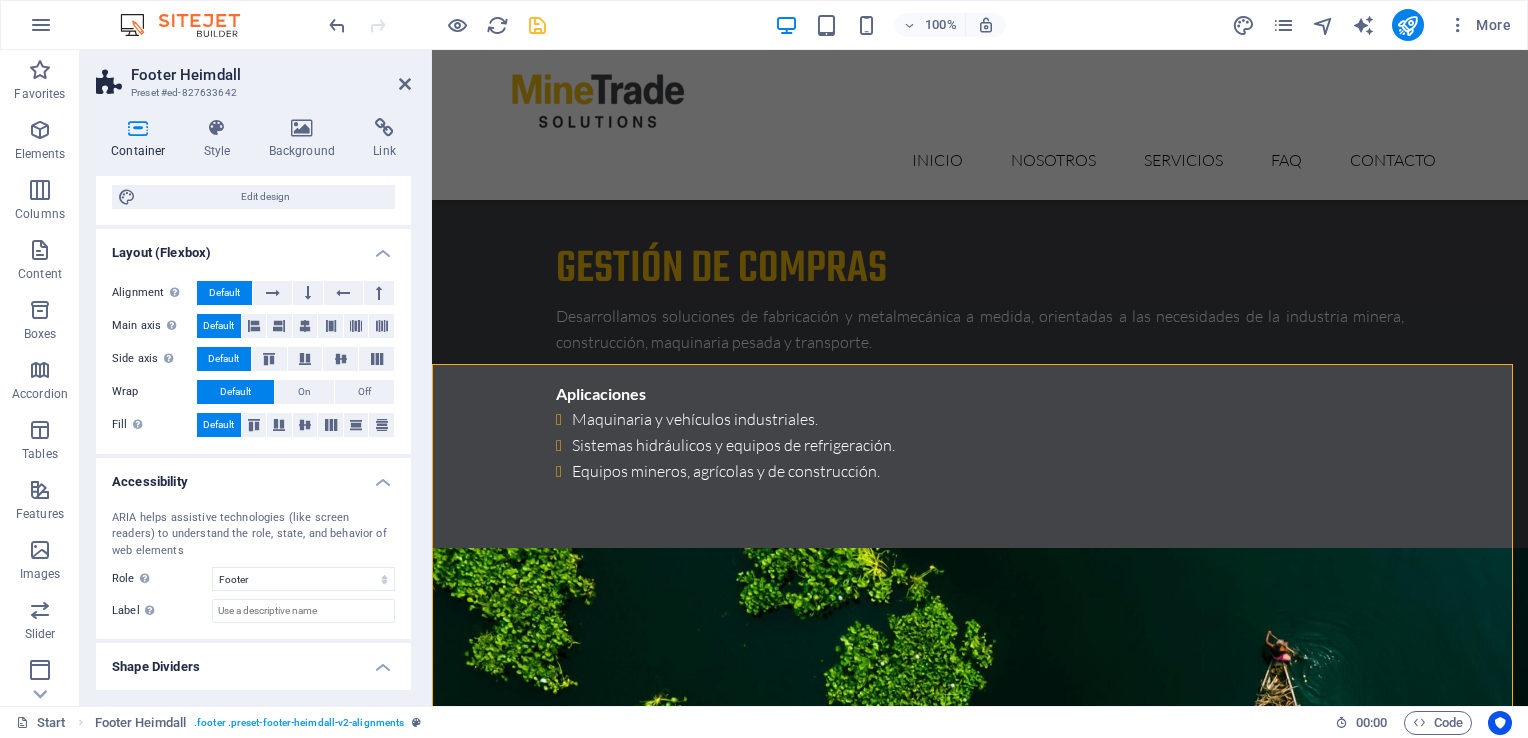 scroll, scrollTop: 292, scrollLeft: 0, axis: vertical 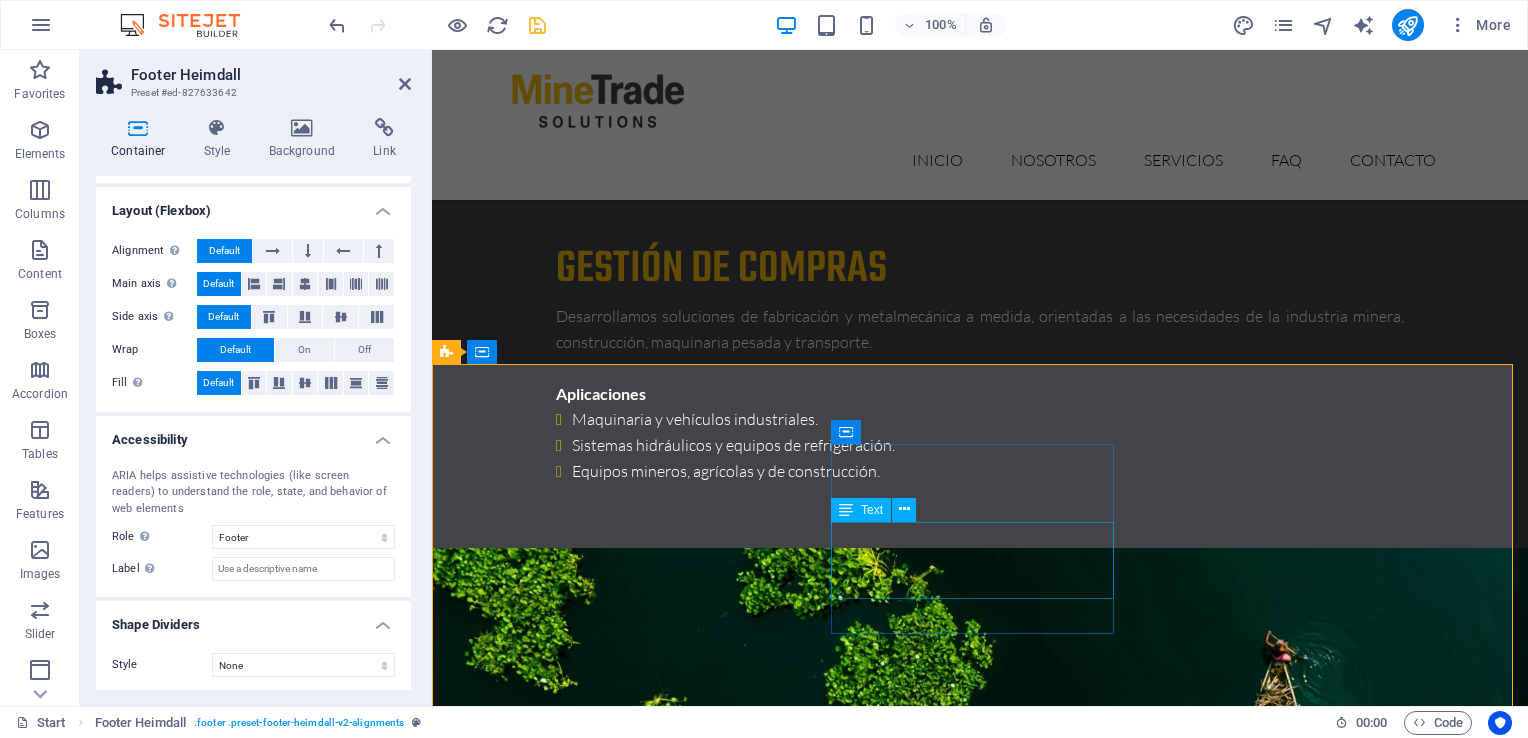 click on "“Si no lo tenemos, lo conseguimos por usted.” ." at bounding box center (589, 7371) 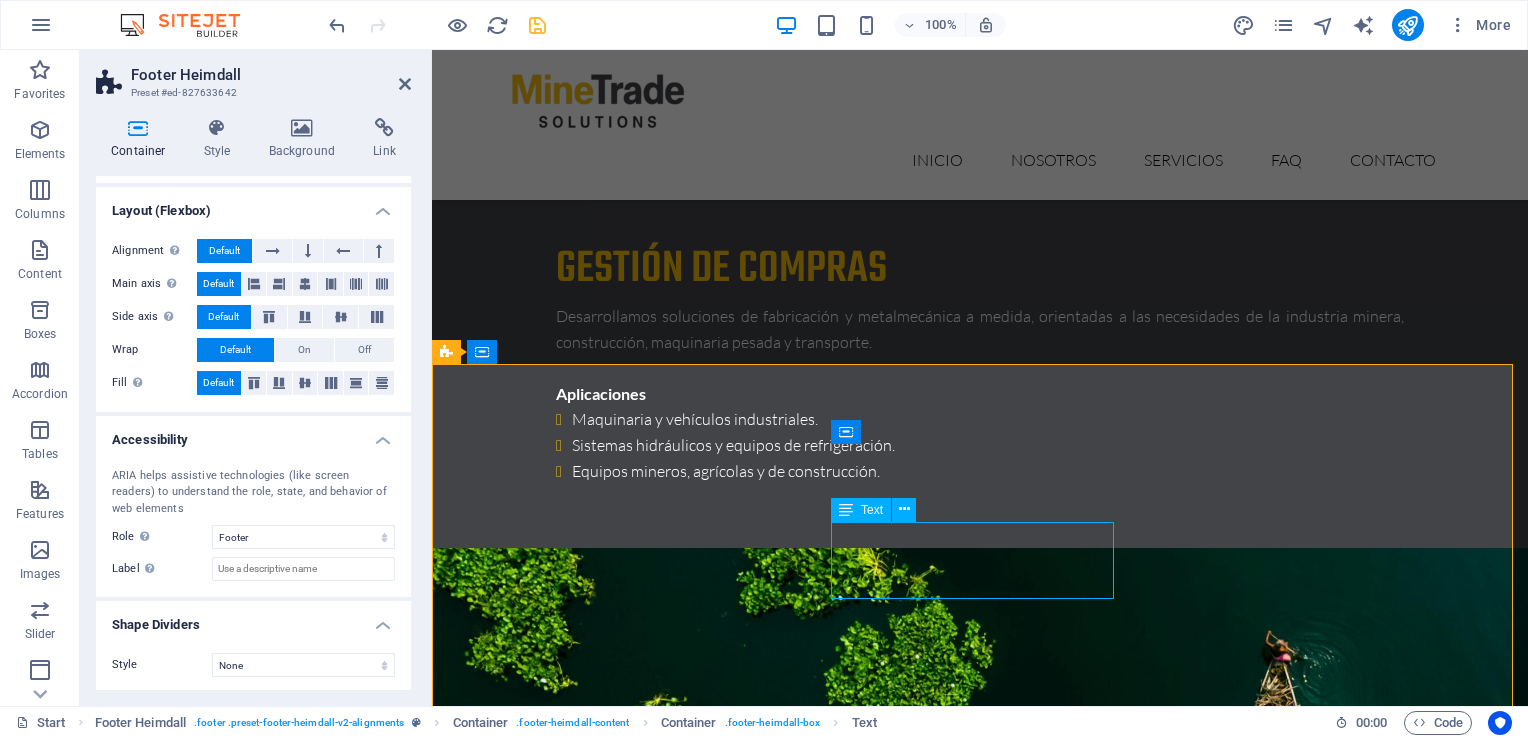 click on "“Si no lo tenemos, lo conseguimos por usted.” ." at bounding box center [589, 7371] 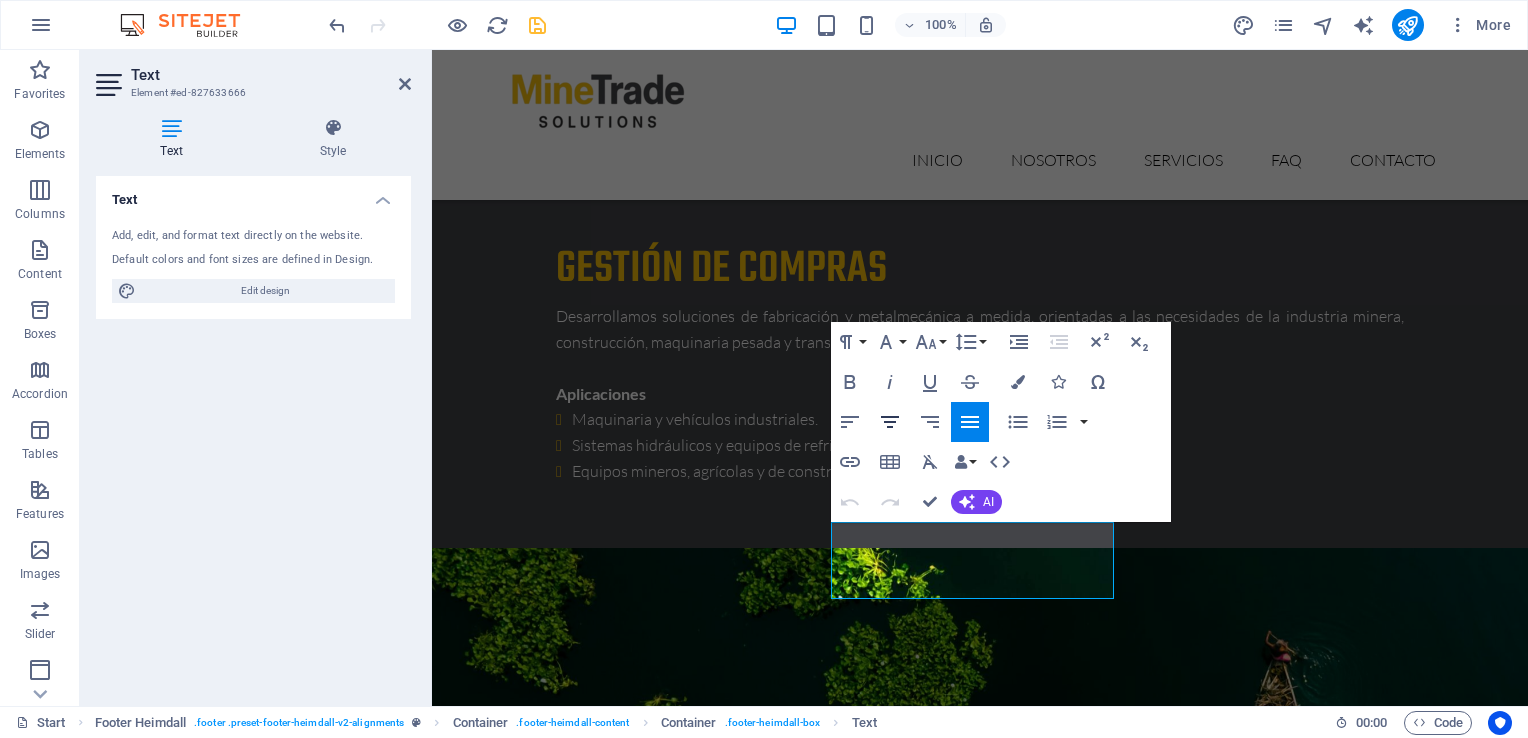 click 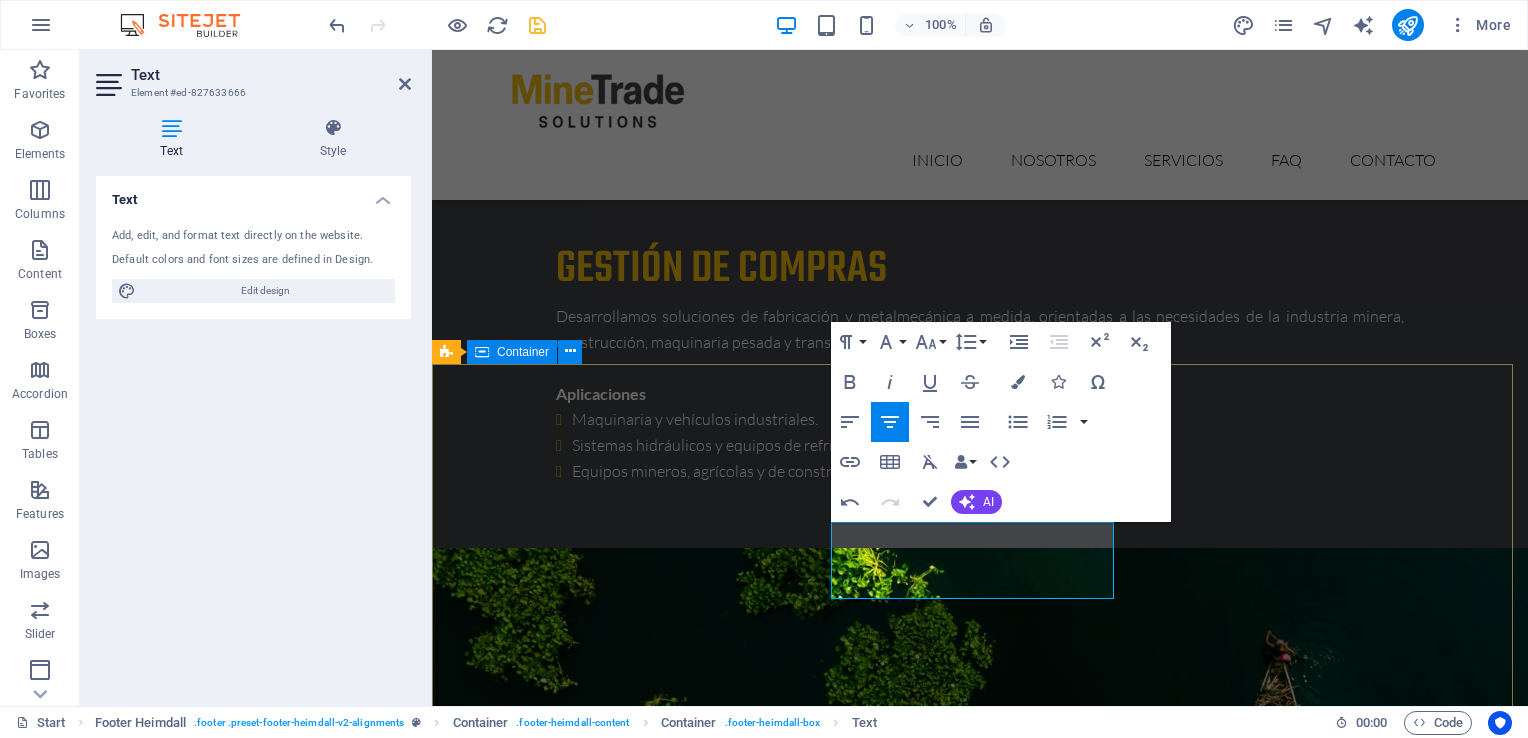 click on "Contáctanos Av. Del Parque 5339 Of. 106, Huechuraba Santiago   32765 Teléfono:  +56 9 5165 1442 Email:  ventas@minetradesolutions.cl Legal Notice  |  Privacy “Si no lo tenemos, lo conseguimos por usted.” . Navegación Nosotros Servicios FAQ´S Contacto" at bounding box center (980, 7327) 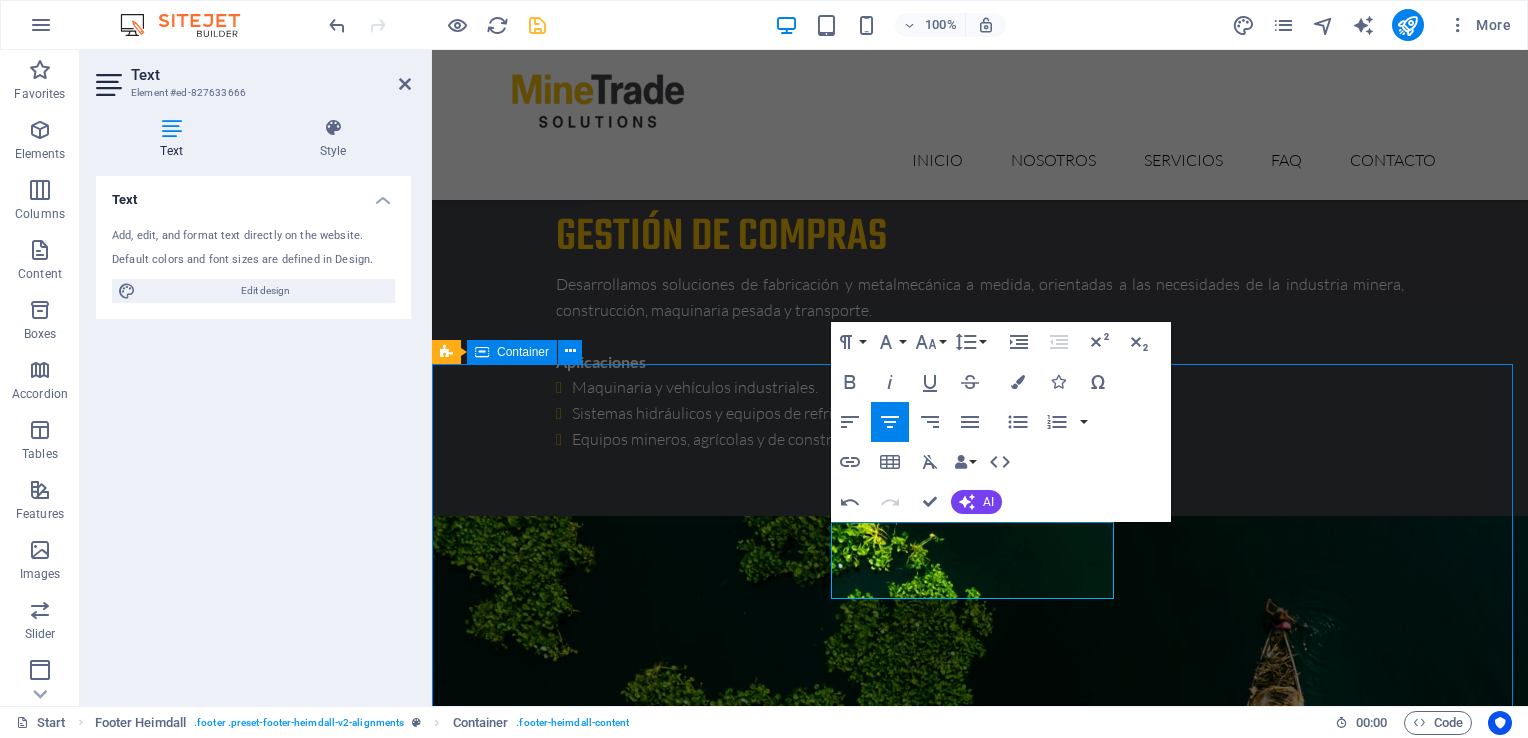 scroll, scrollTop: 6596, scrollLeft: 0, axis: vertical 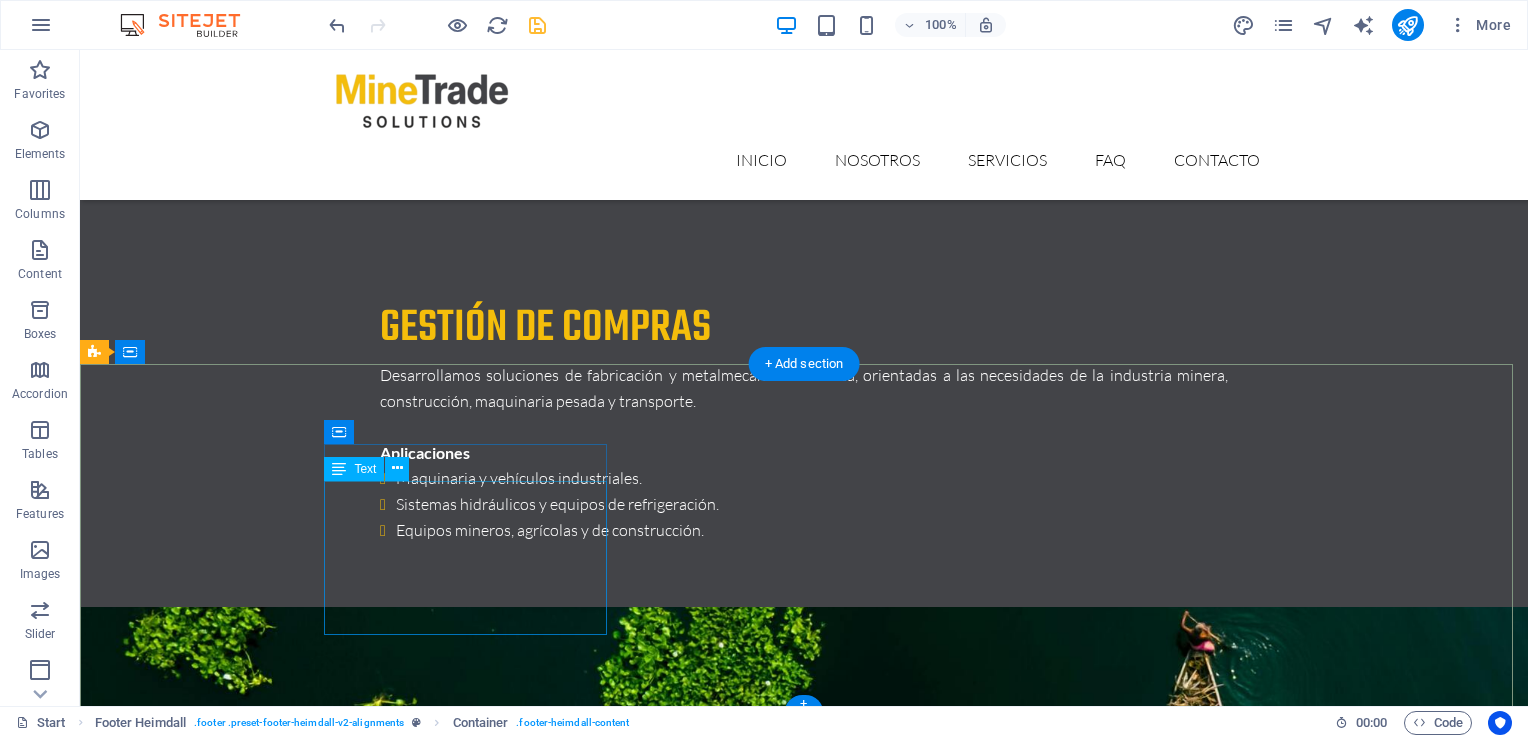 click on "Av. Del Parque [NUMBER], Huechuraba [CITY] [POSTAL_CODE] Teléfono:  [PHONE] Email:  [EMAIL] Legal Notice  |  Privacy" at bounding box center (237, 7214) 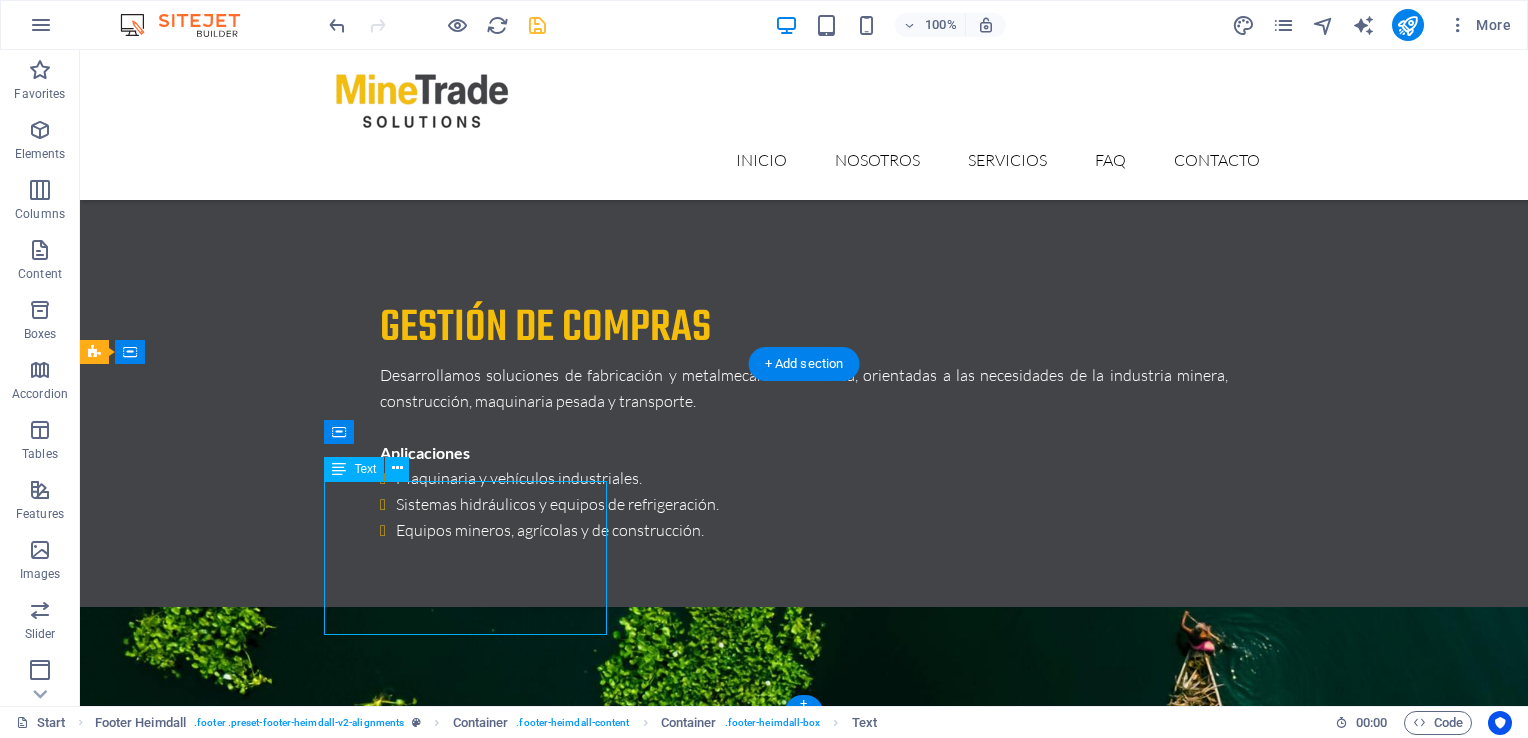 click on "Av. Del Parque [NUMBER], Huechuraba [CITY] [POSTAL_CODE] Teléfono:  [PHONE] Email:  [EMAIL] Legal Notice  |  Privacy" at bounding box center (237, 7214) 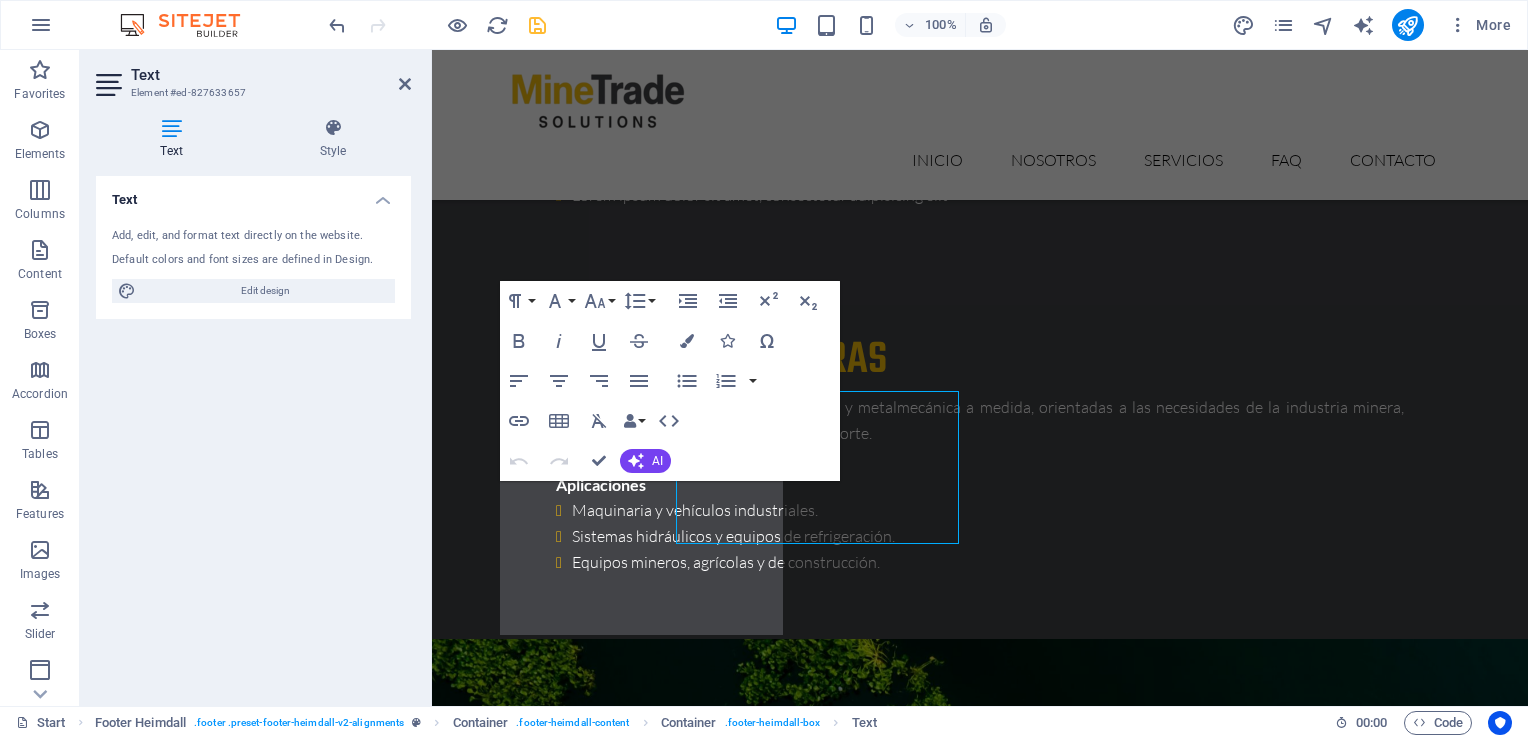 scroll, scrollTop: 6686, scrollLeft: 0, axis: vertical 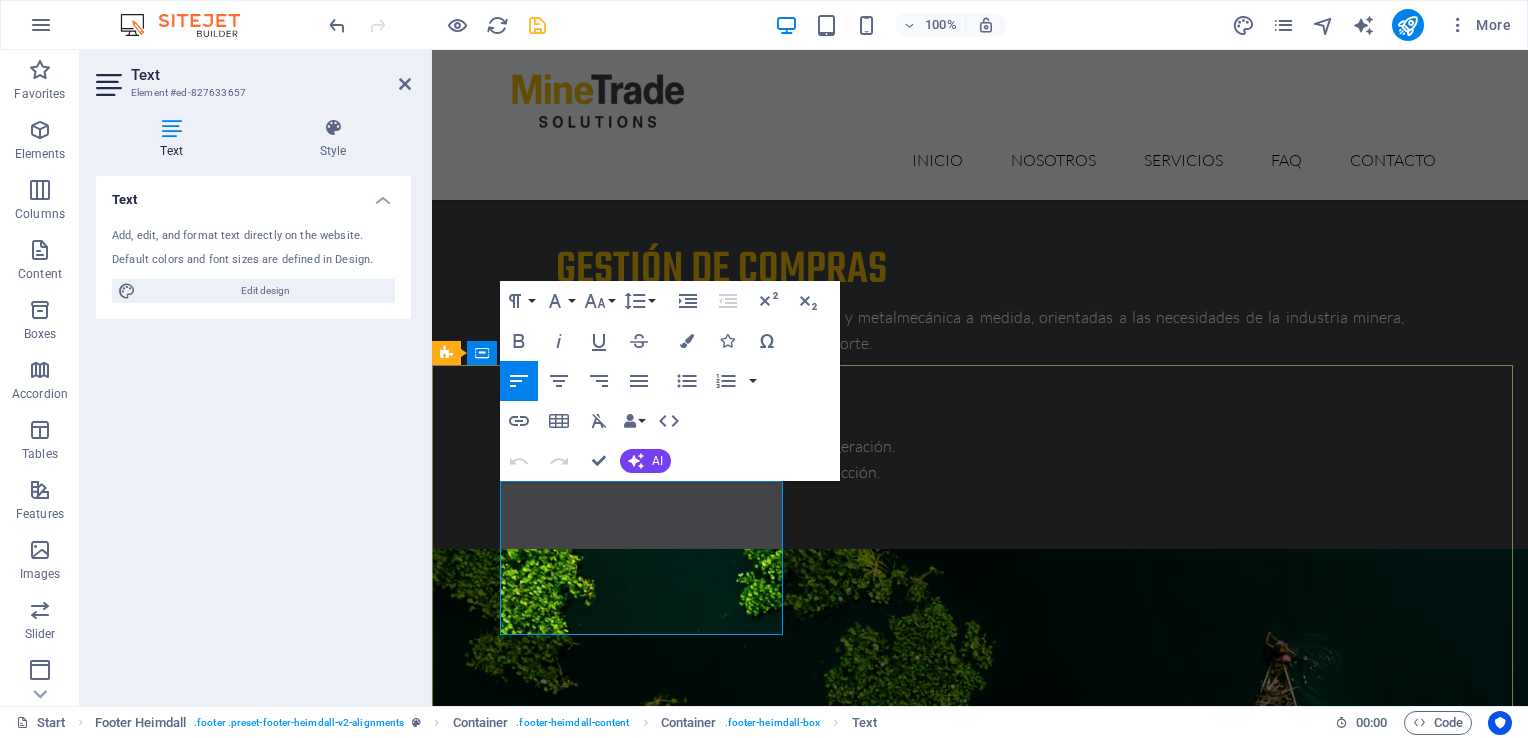 click on "[CITY] [POSTAL_CODE]" at bounding box center [589, 7143] 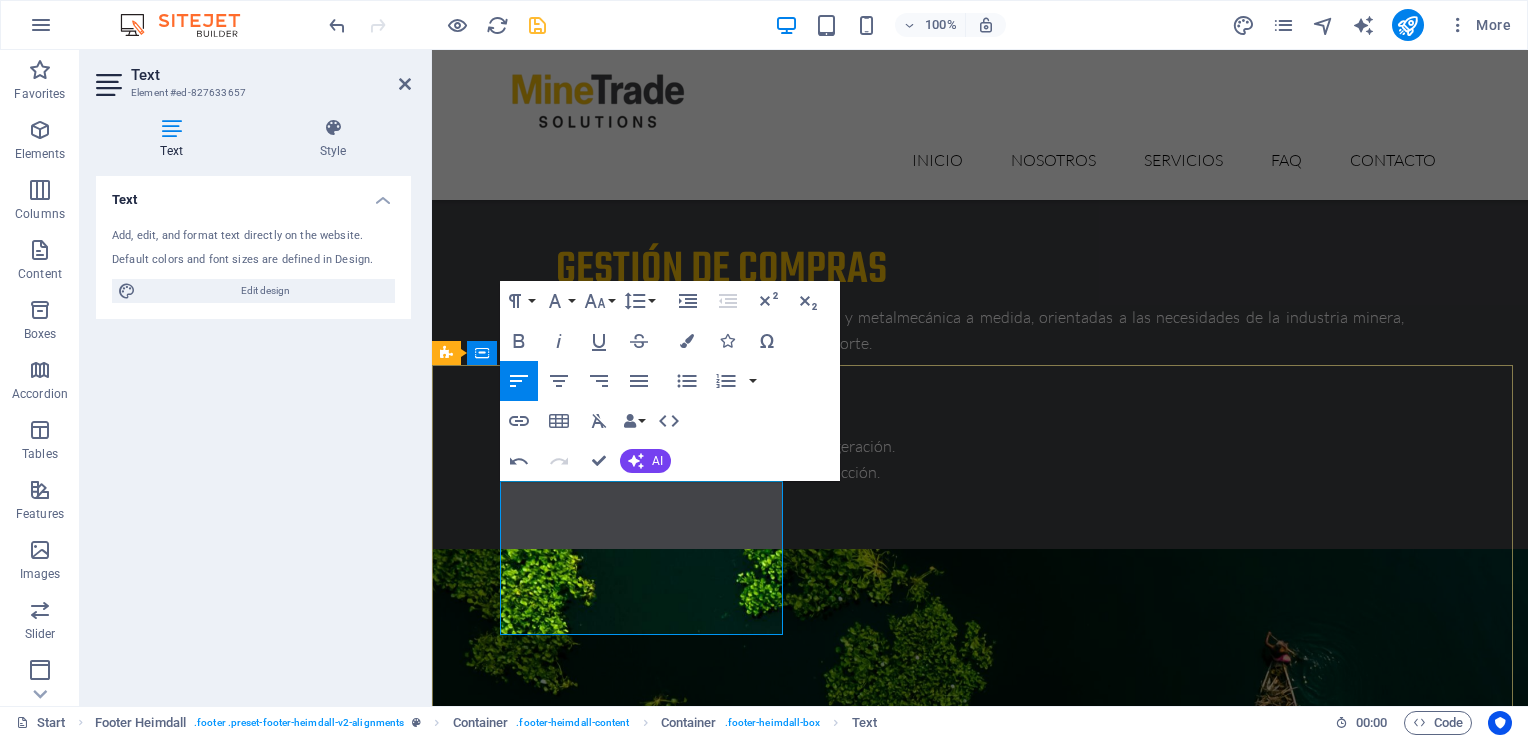 scroll, scrollTop: 6673, scrollLeft: 0, axis: vertical 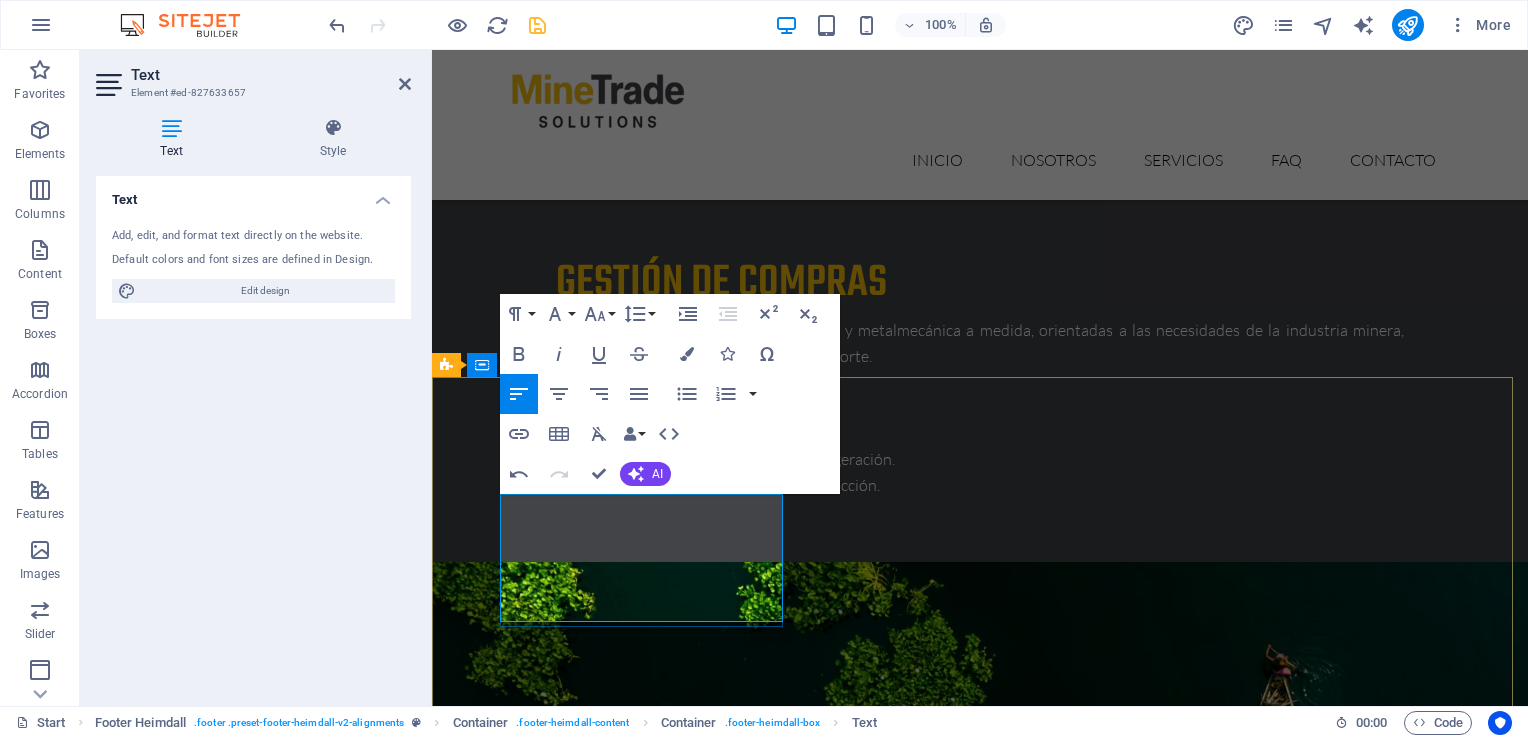 type 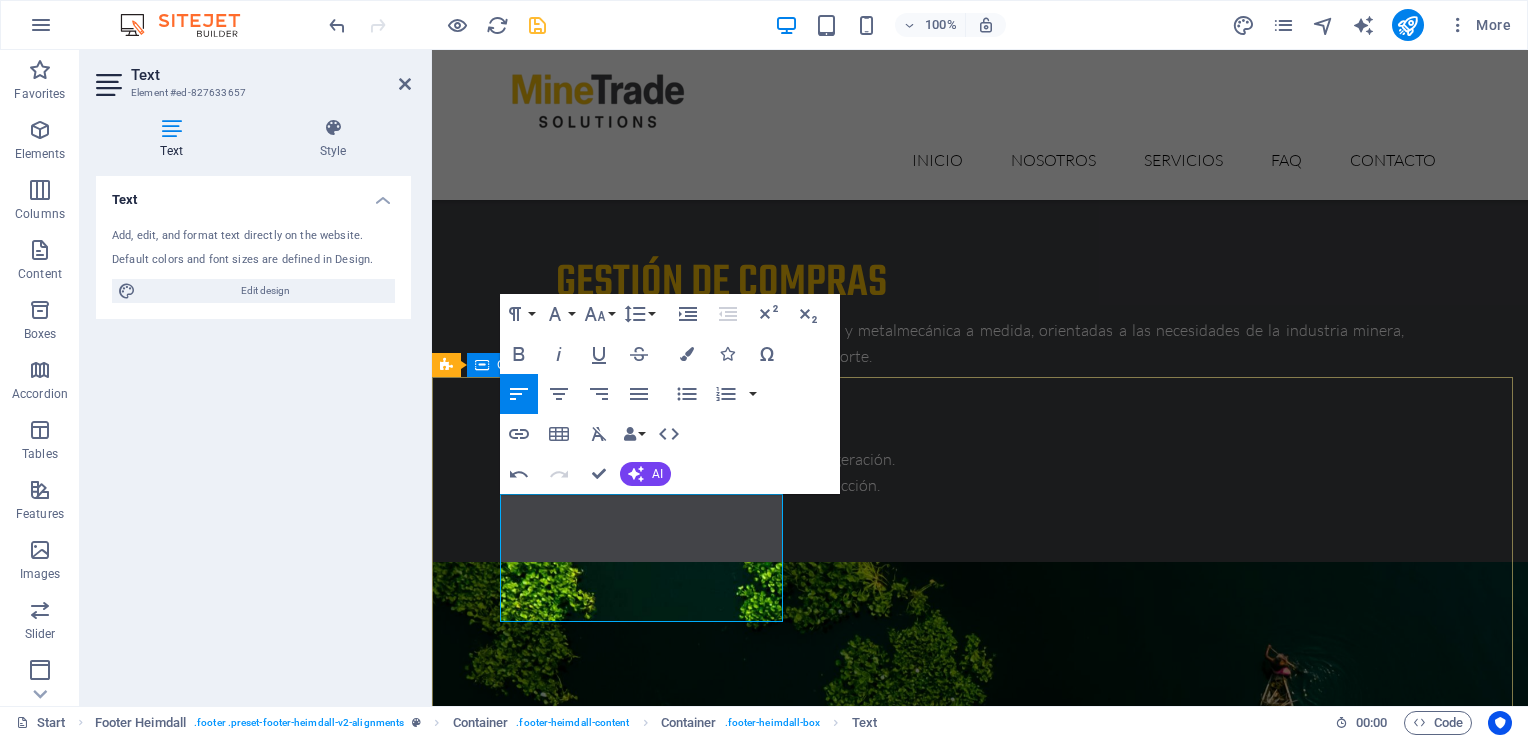 click on "Contáctanos Av. Del Parque 5339 Of. 106, Huechuraba,  Santiago Teléfono:  +56 9 5165 1442 Email:  ventas@minetradesolutions.cl Legal Notice  |  Privacy “Si no lo tenemos, lo conseguimos por usted.” . Navegación Nosotros Servicios FAQ´S Contacto" at bounding box center (980, 7341) 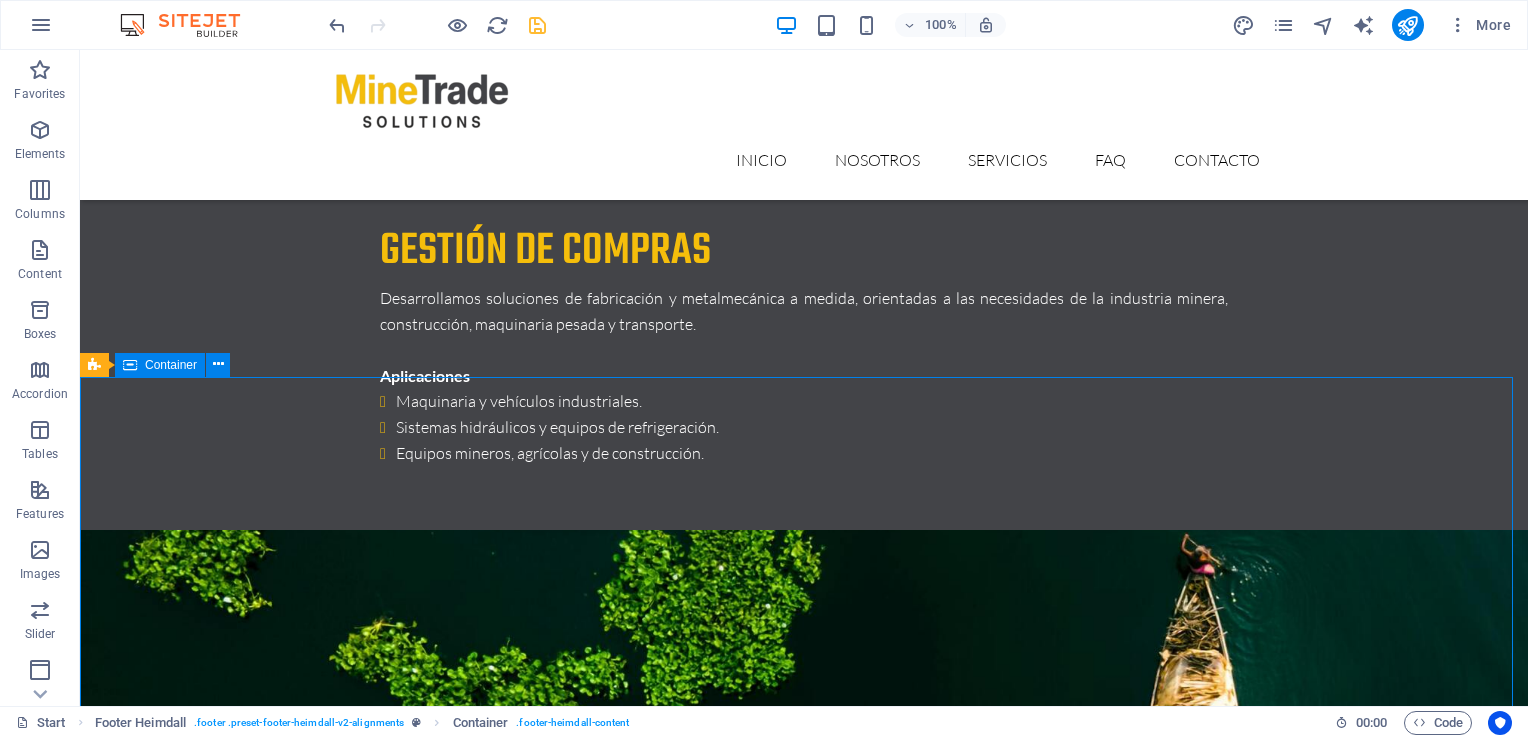 scroll, scrollTop: 6583, scrollLeft: 0, axis: vertical 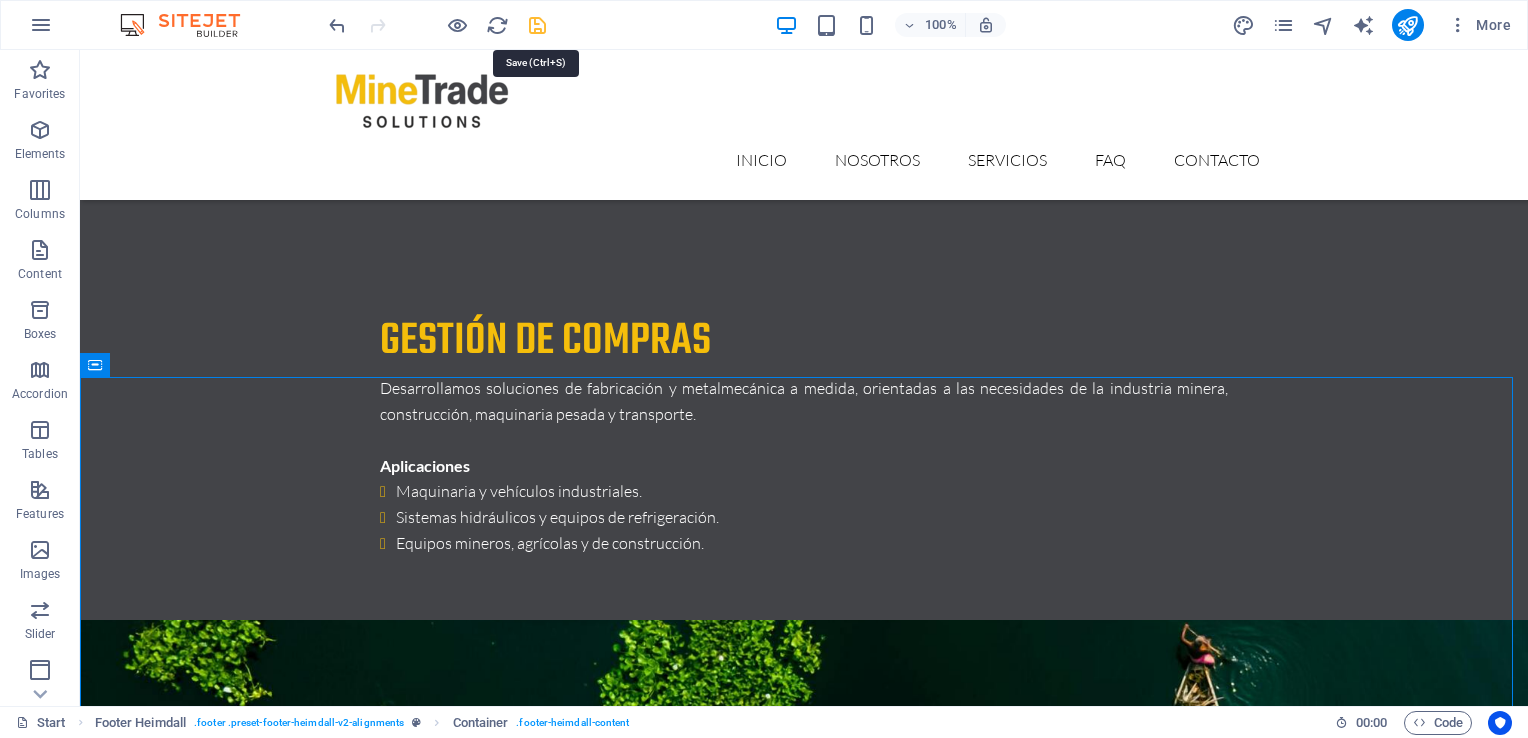 click at bounding box center (537, 25) 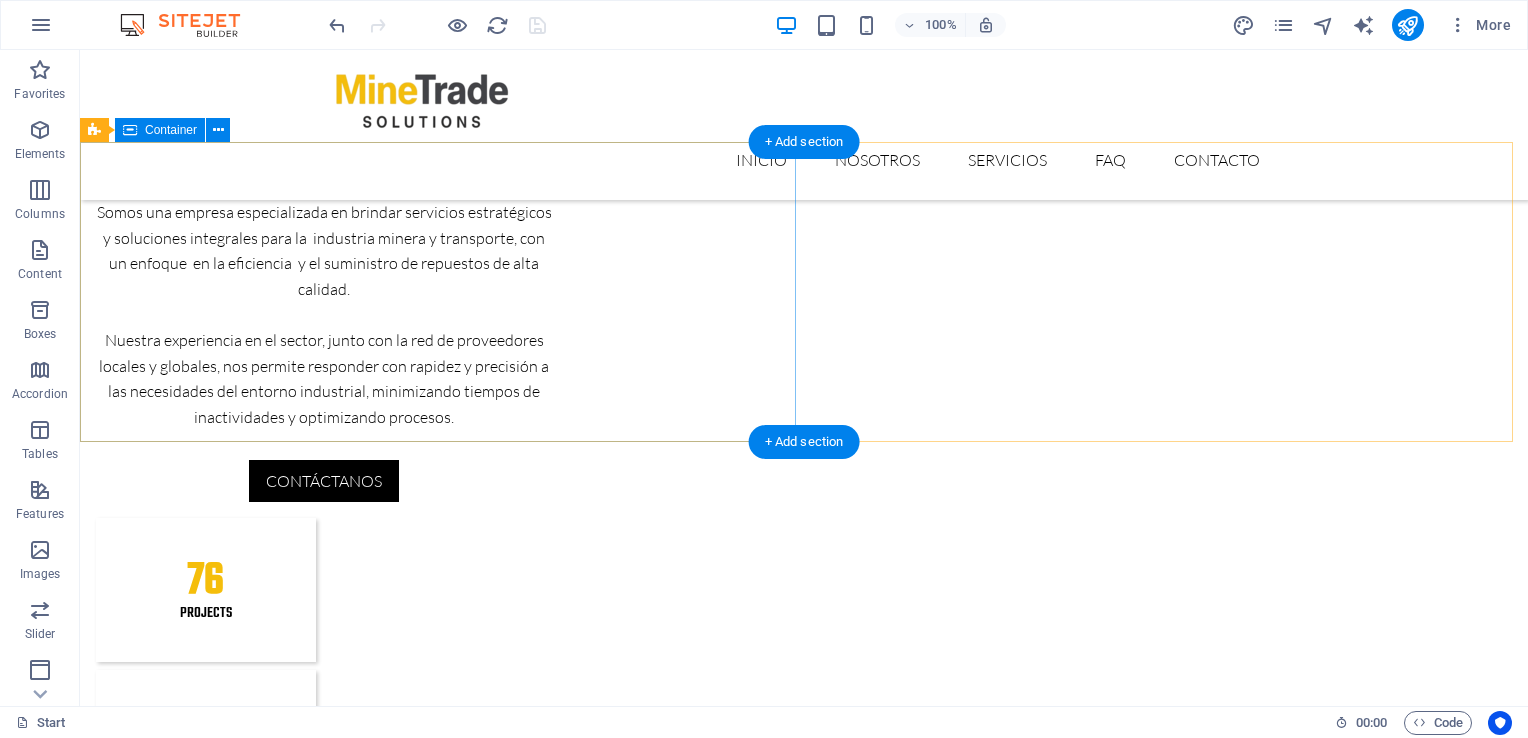 scroll, scrollTop: 1904, scrollLeft: 0, axis: vertical 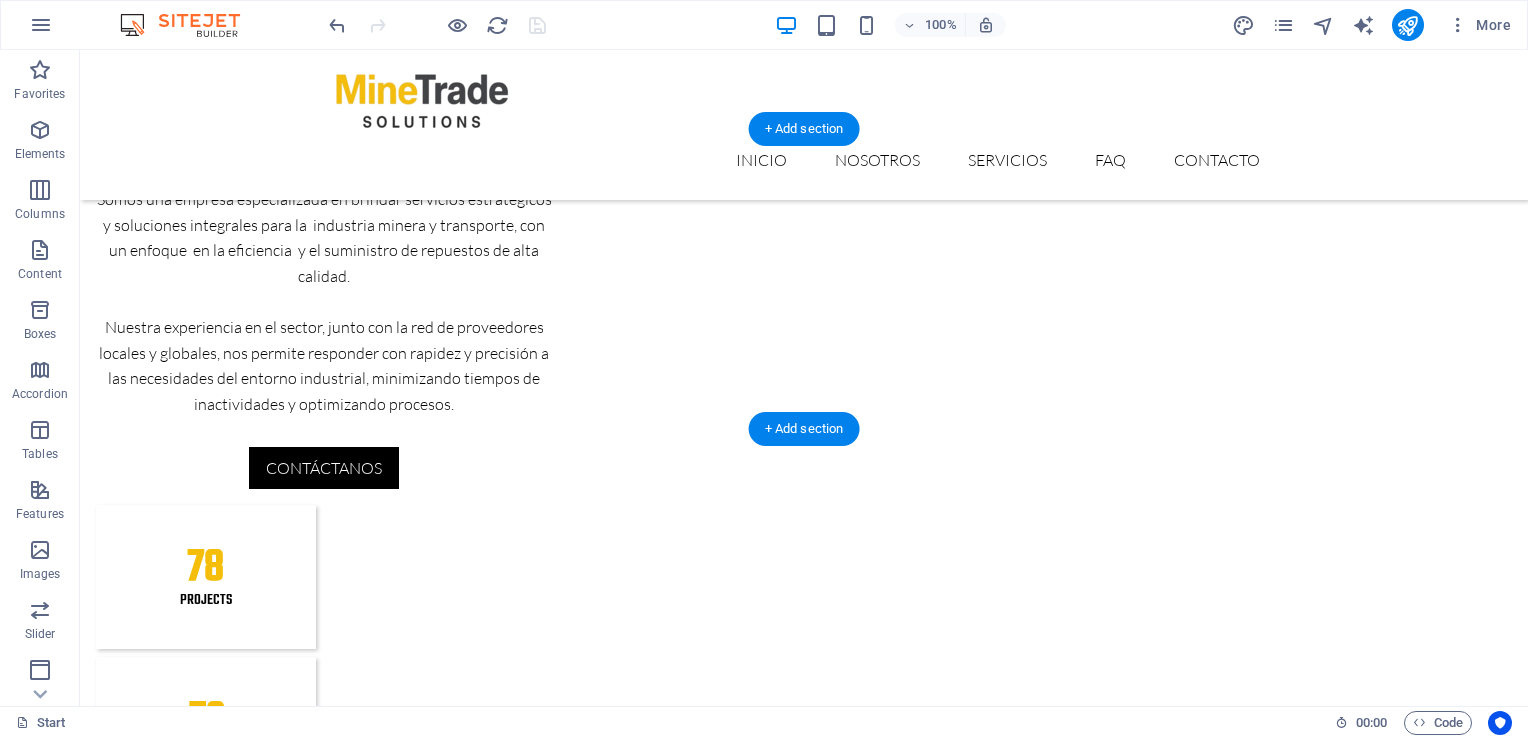 click at bounding box center (804, 3388) 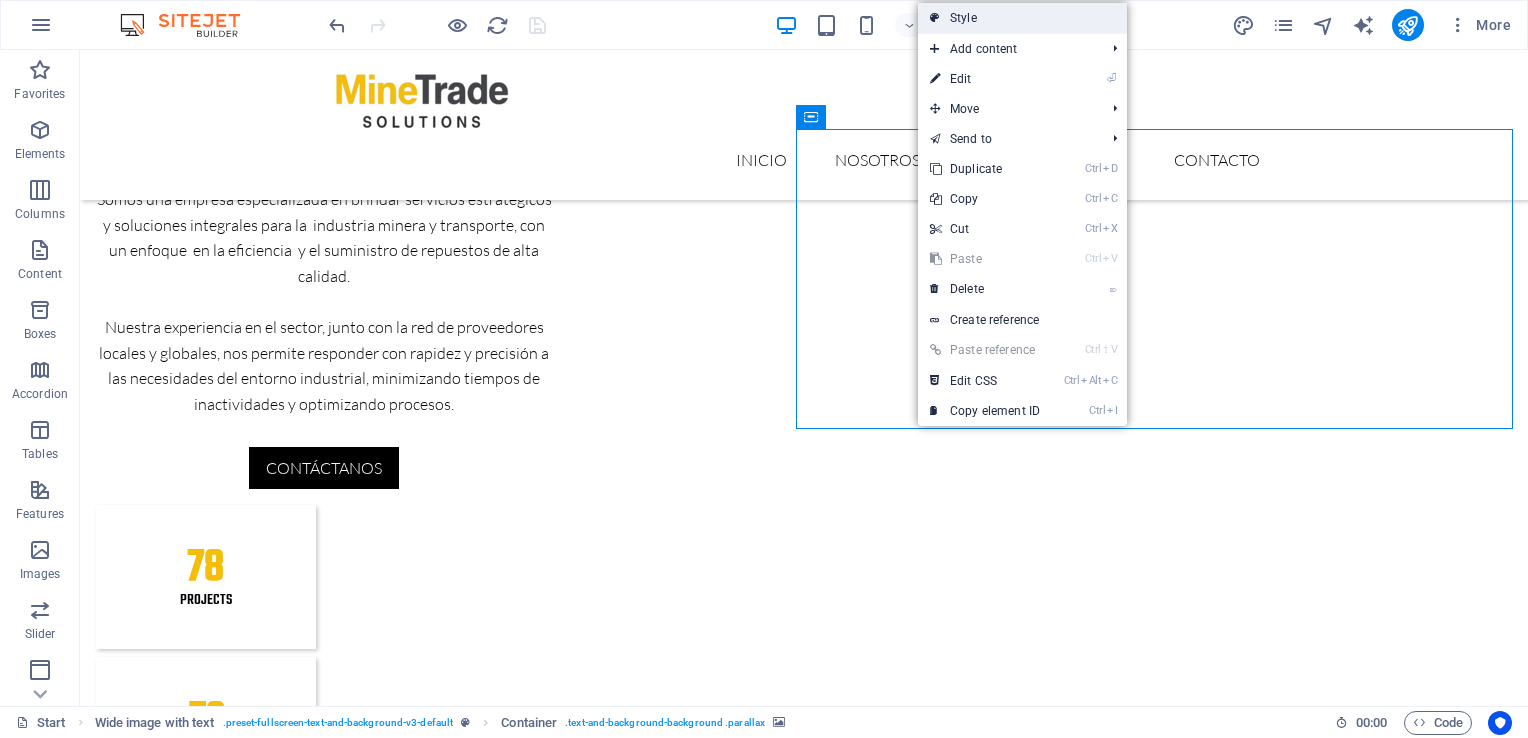 click on "Style" at bounding box center (1022, 18) 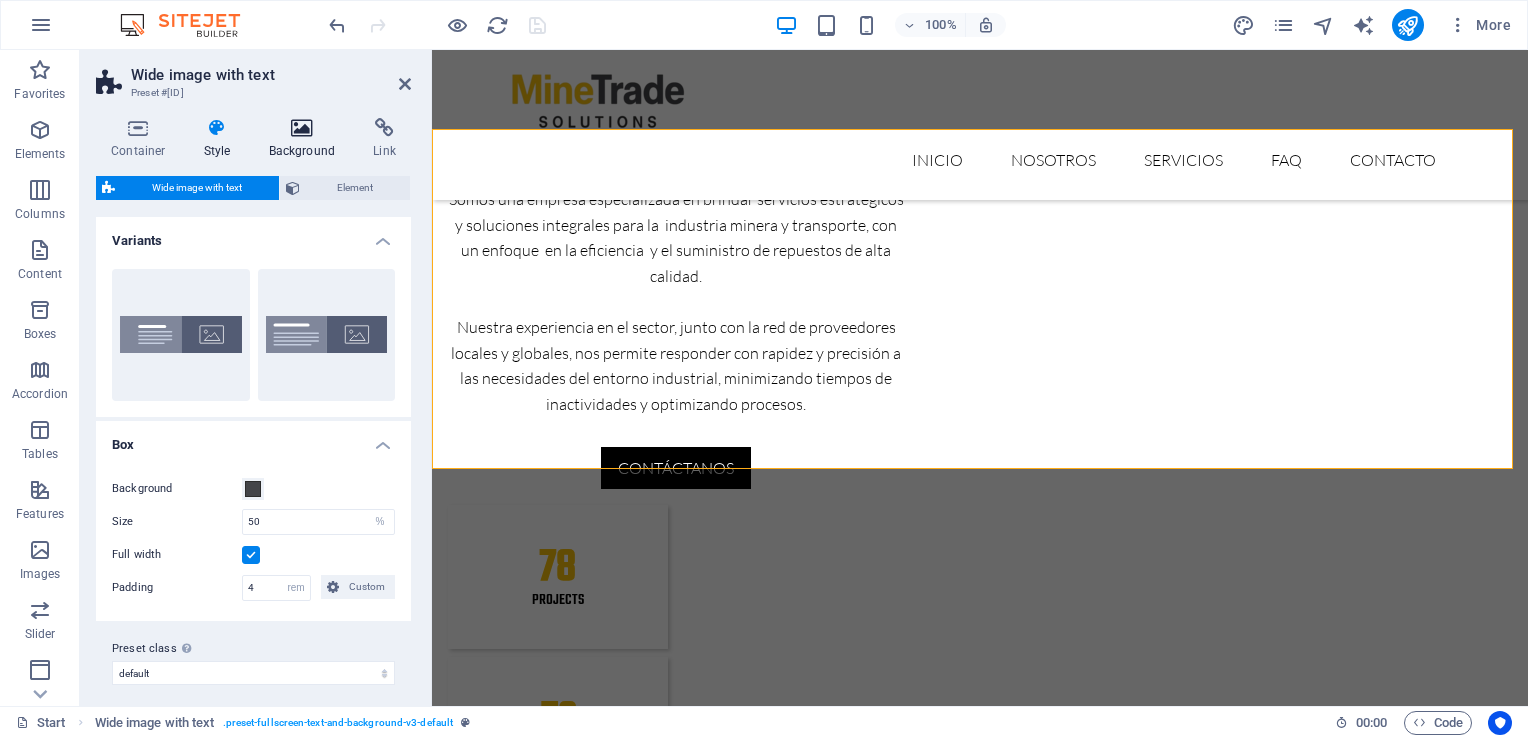 click on "Background" at bounding box center (306, 139) 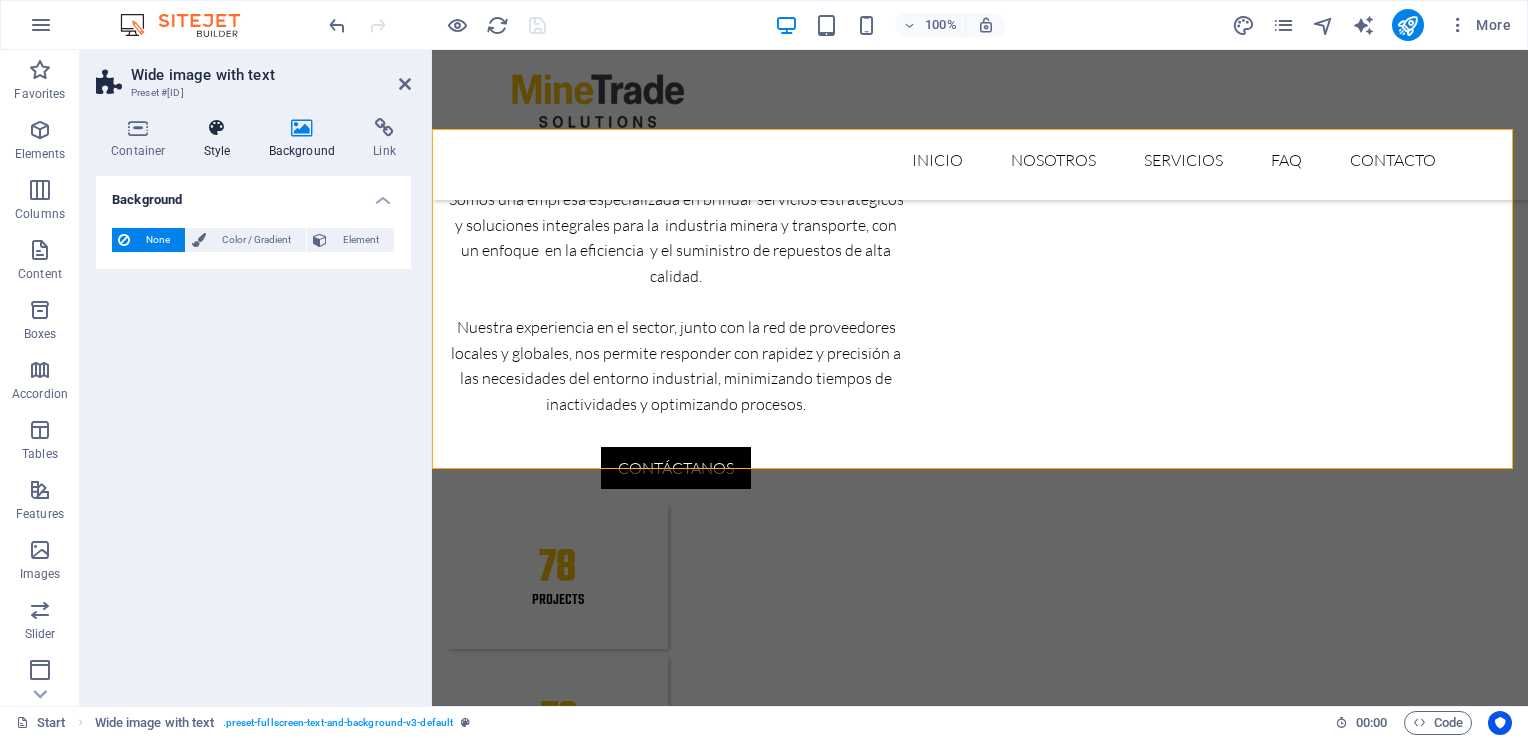 click on "Style" at bounding box center (221, 139) 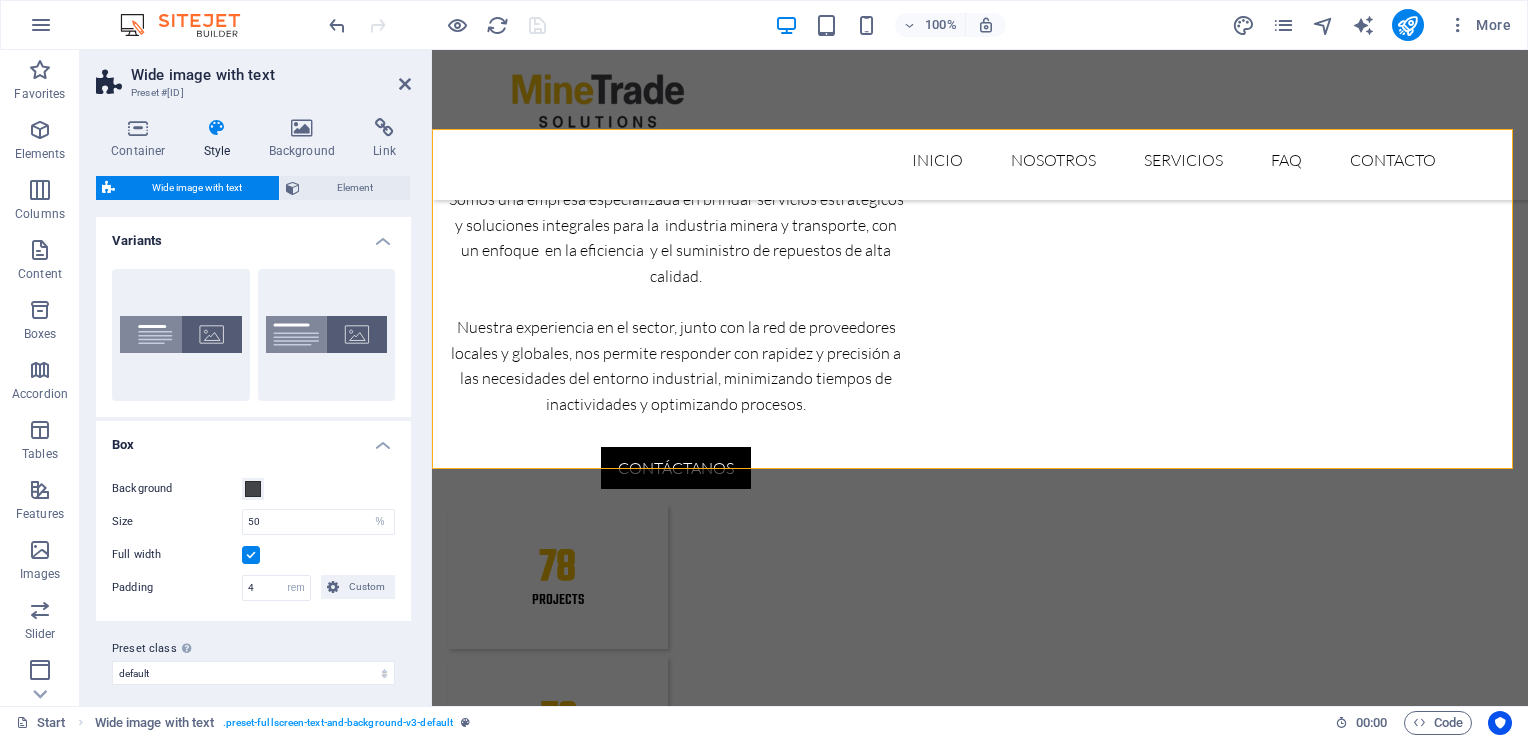scroll, scrollTop: 9, scrollLeft: 0, axis: vertical 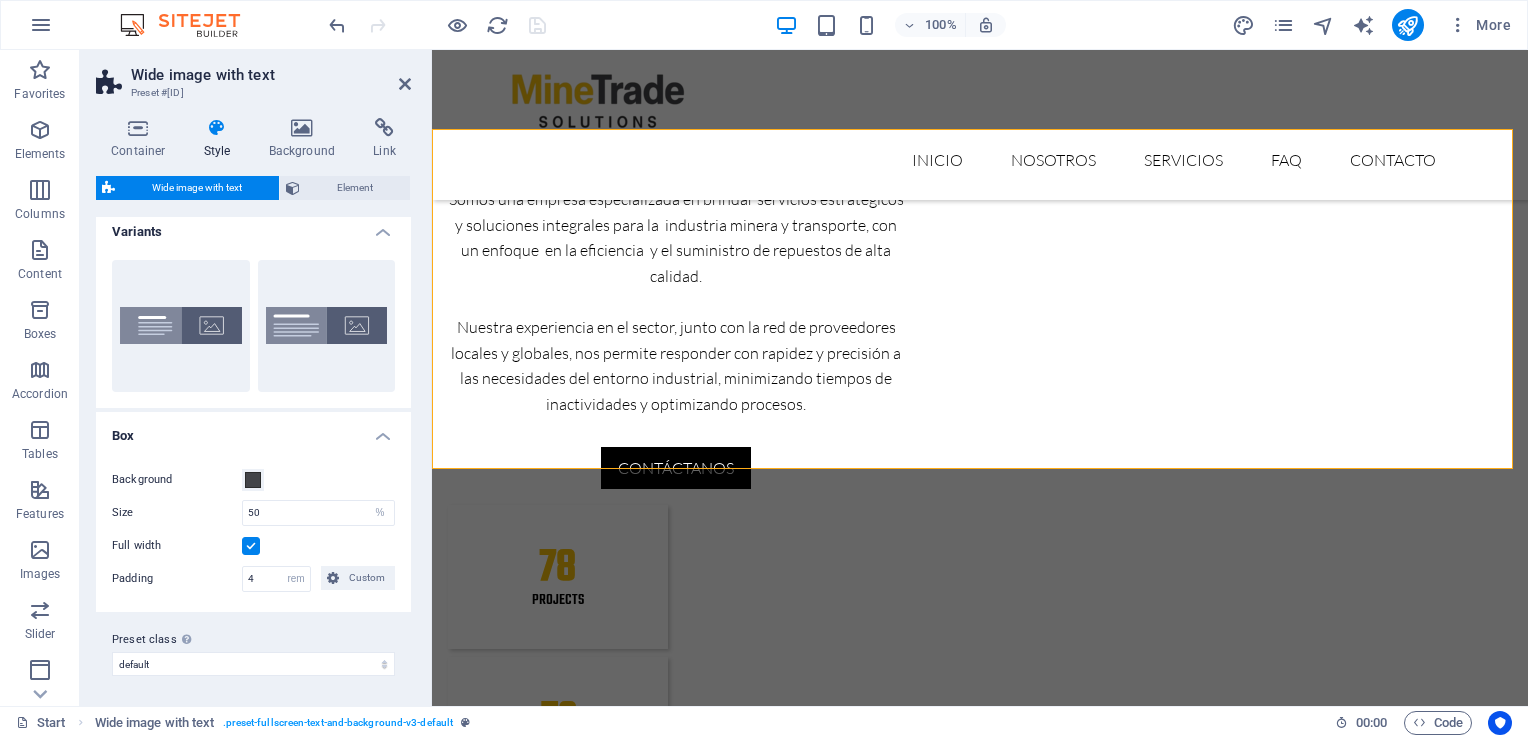 click on "Variants" at bounding box center (253, 226) 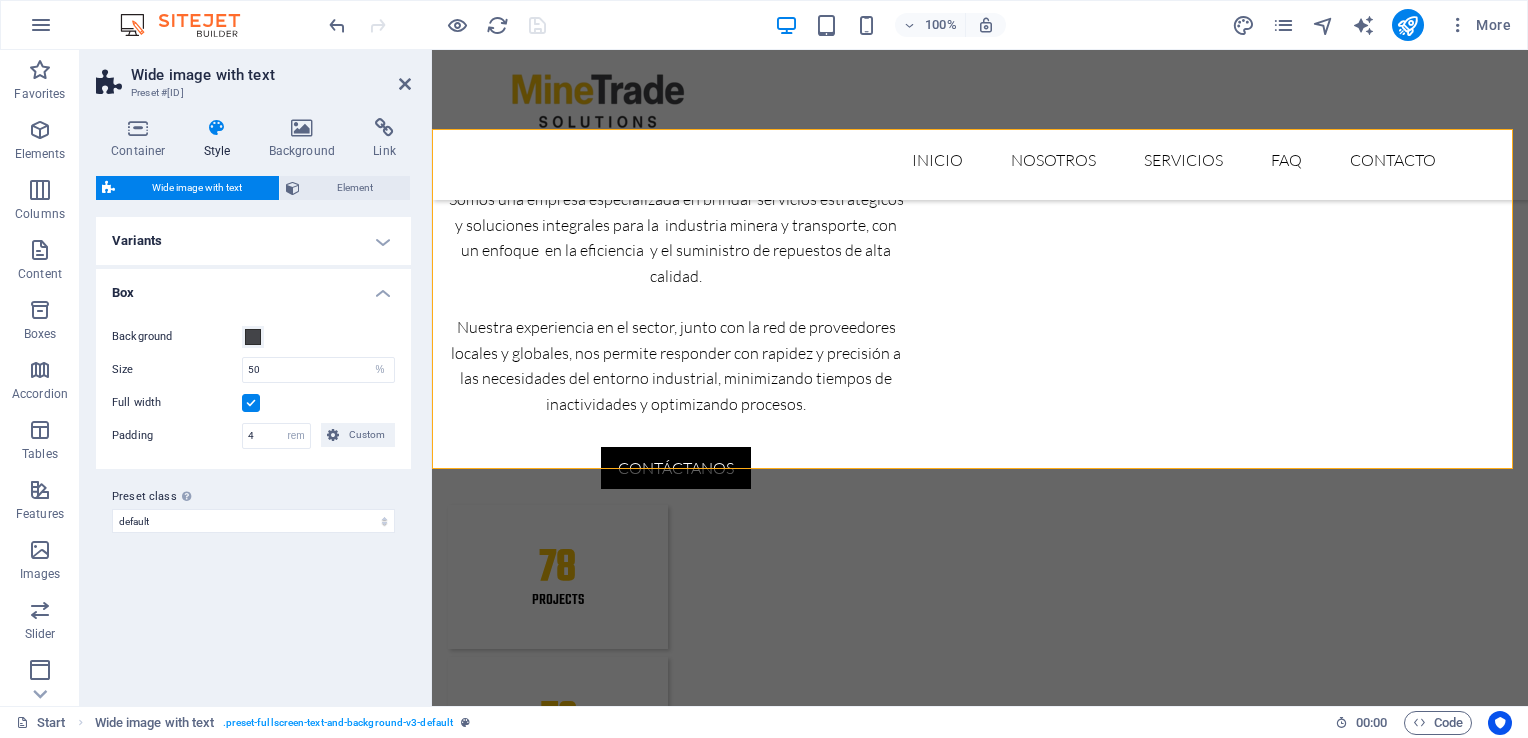 click on "Box" at bounding box center [253, 287] 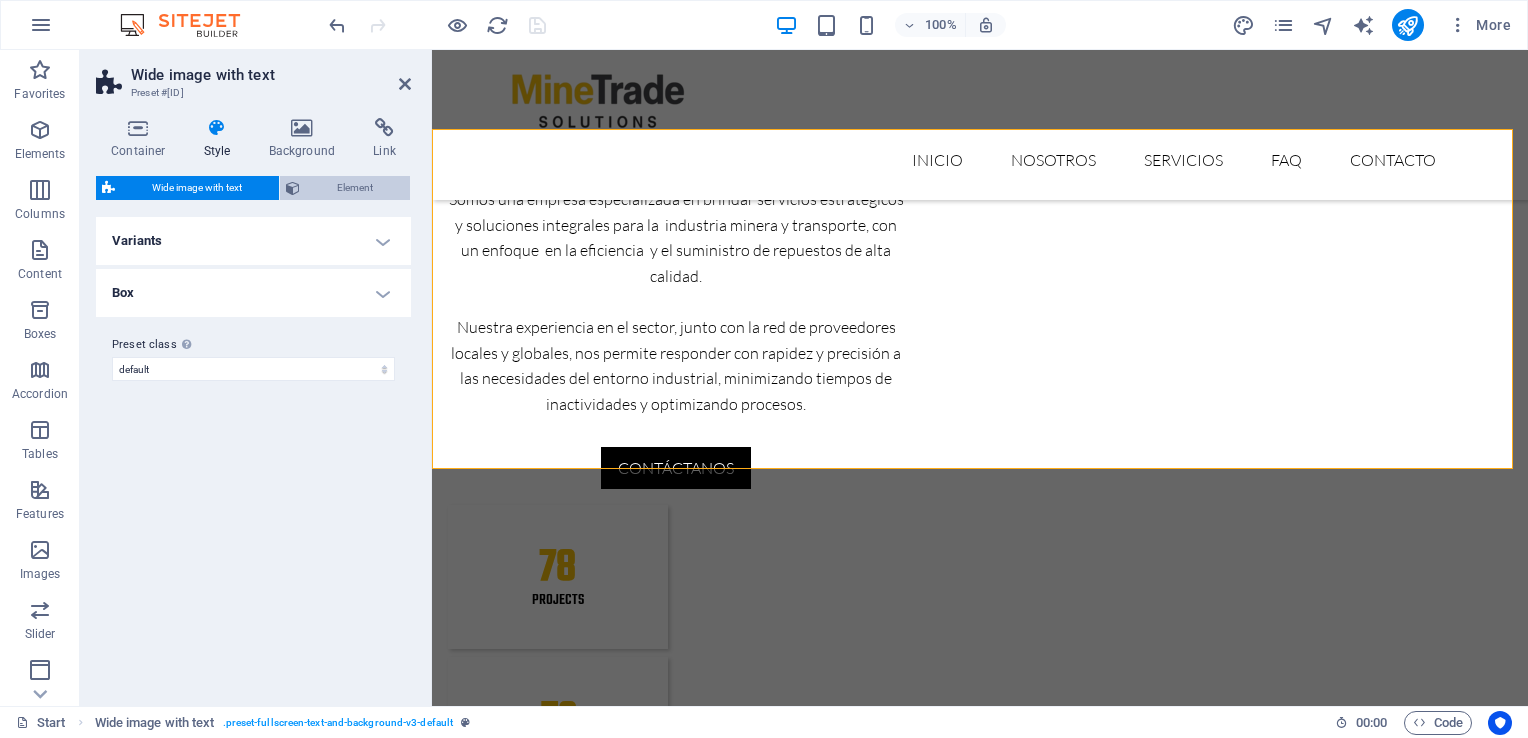 click on "Element" at bounding box center (355, 188) 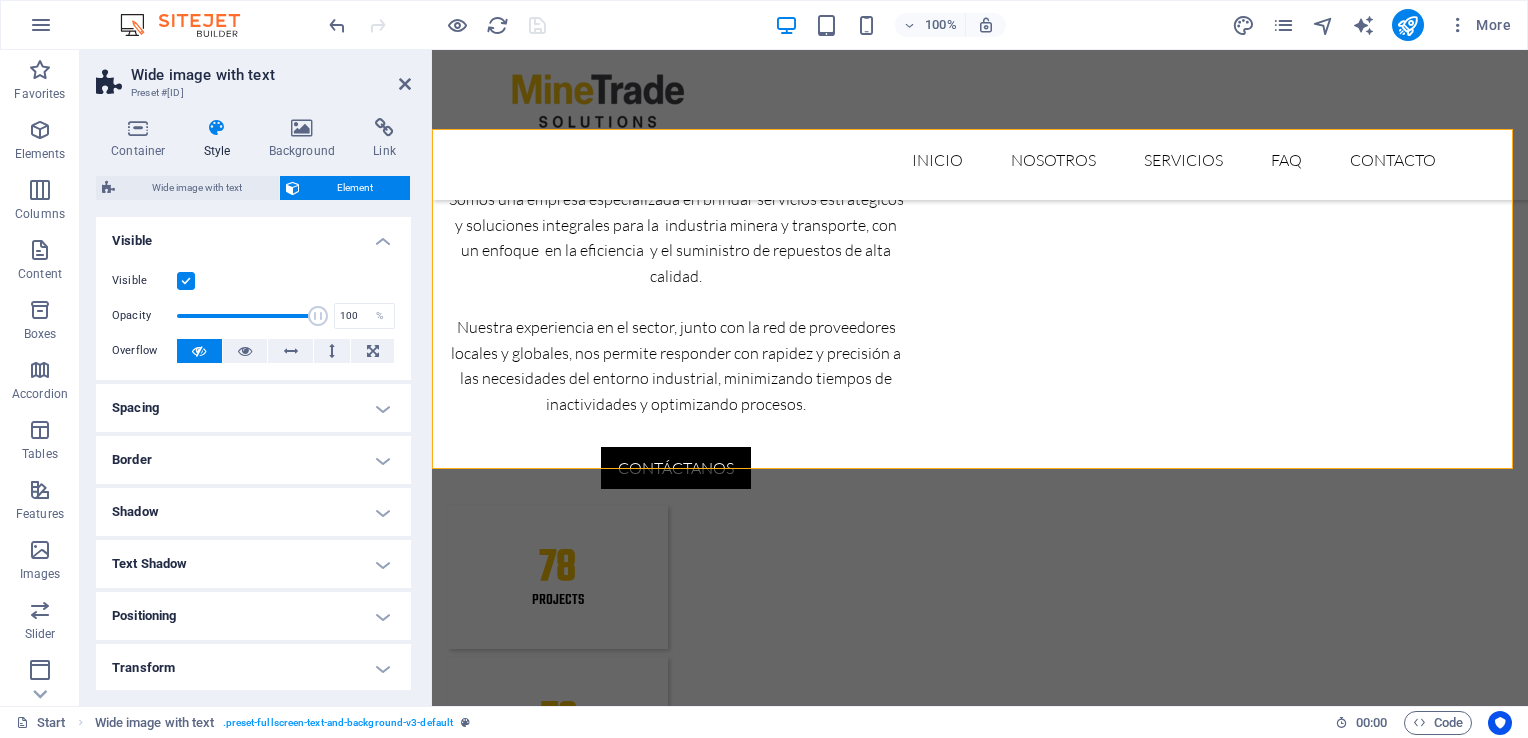 click on "Visible" at bounding box center (253, 235) 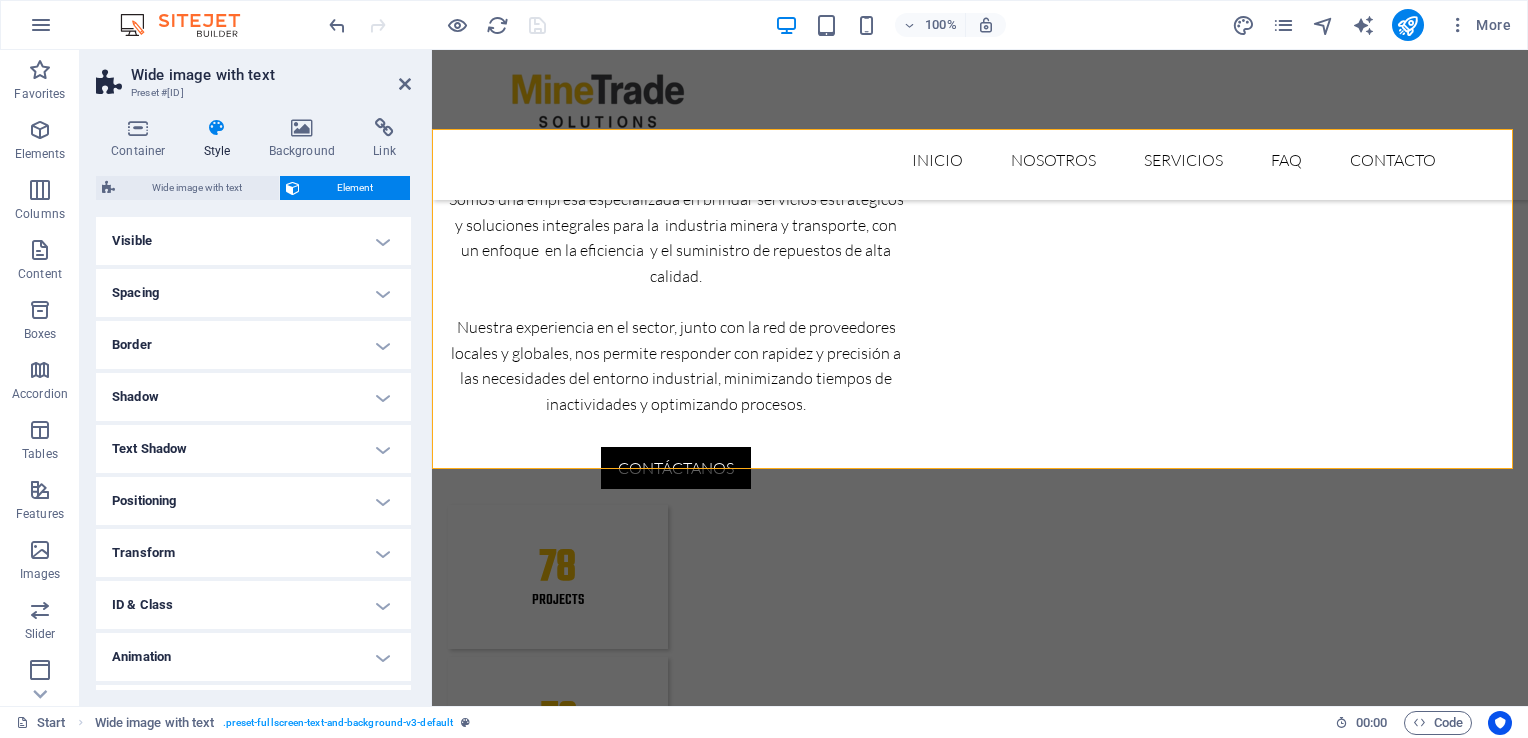 scroll, scrollTop: 42, scrollLeft: 0, axis: vertical 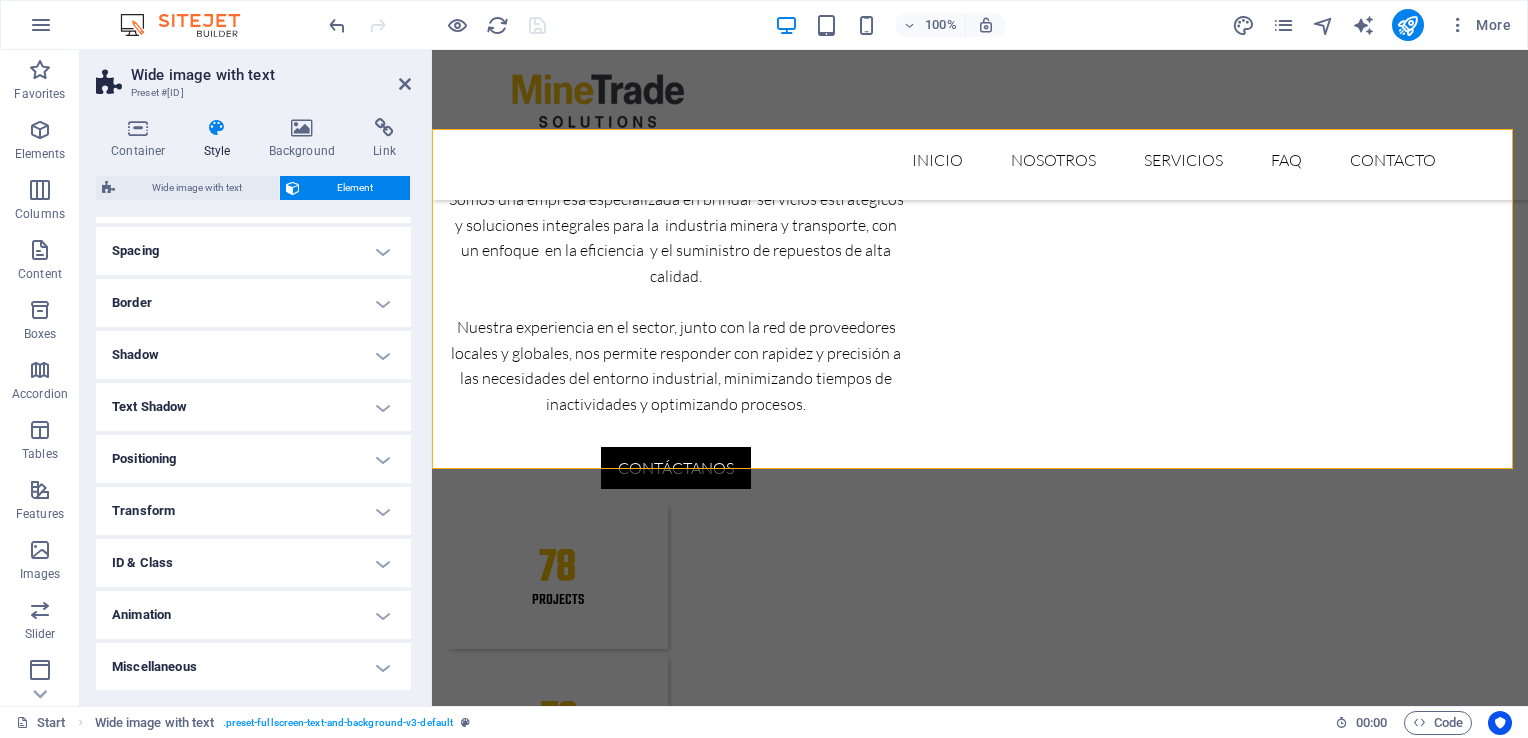 click at bounding box center [980, 3388] 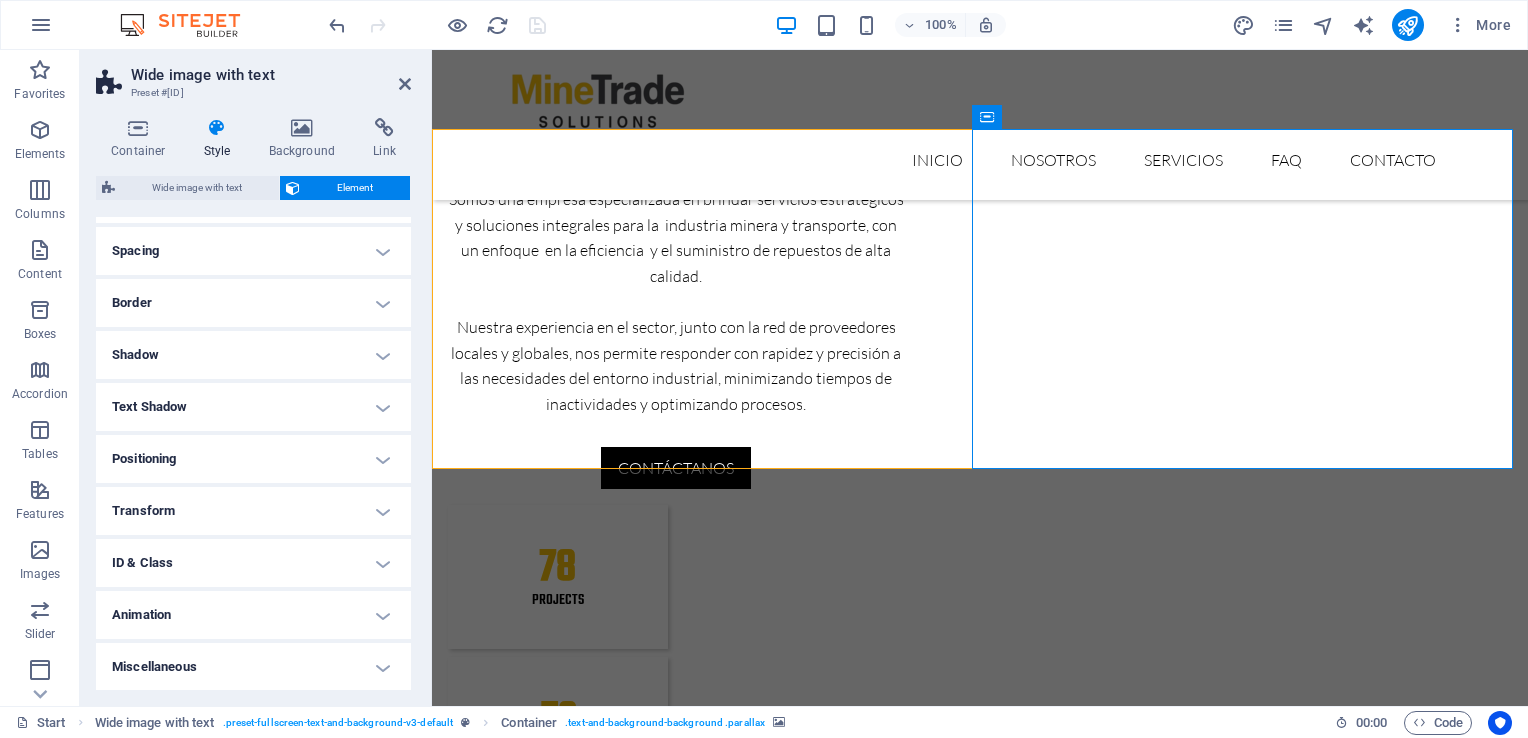 click at bounding box center [980, 3388] 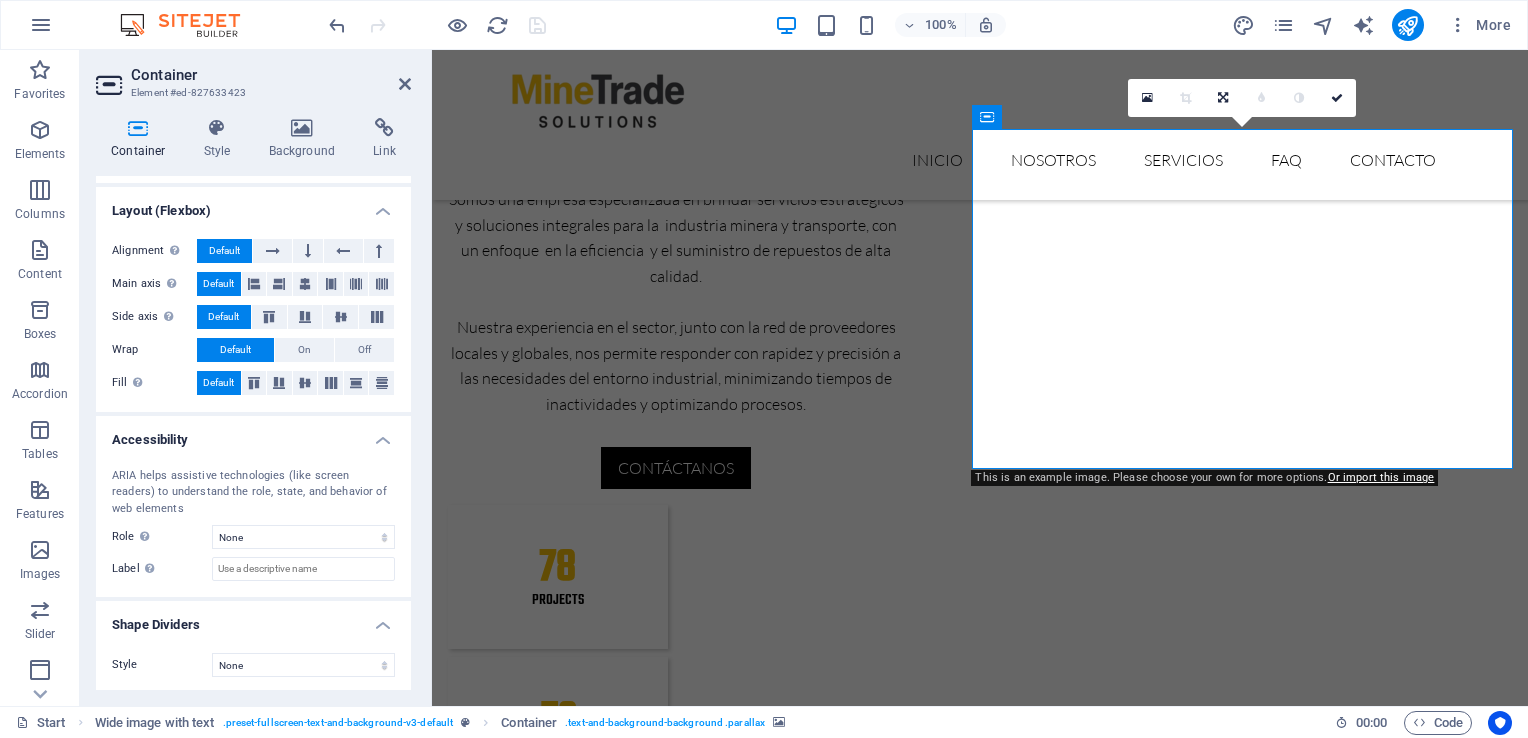 scroll, scrollTop: 0, scrollLeft: 0, axis: both 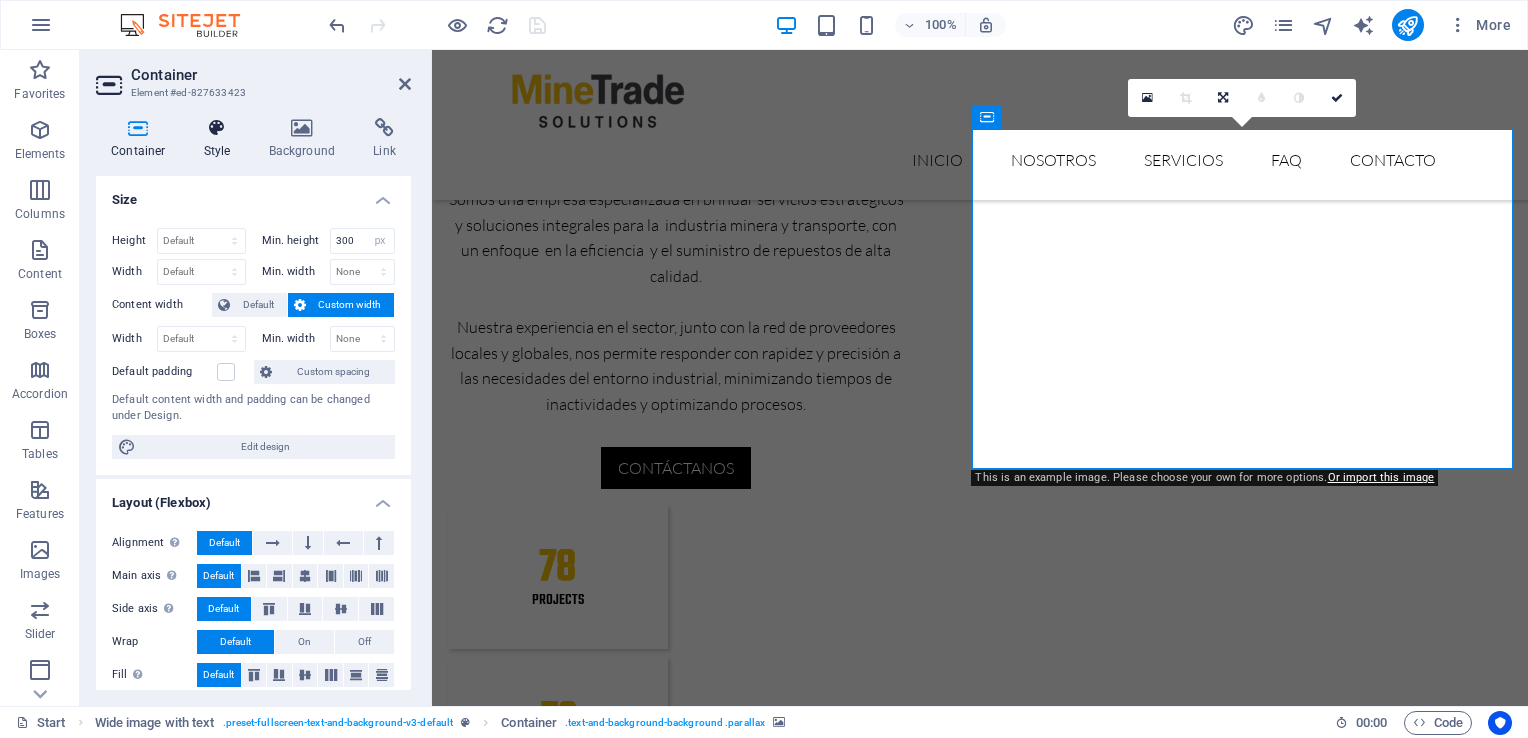 click at bounding box center (217, 128) 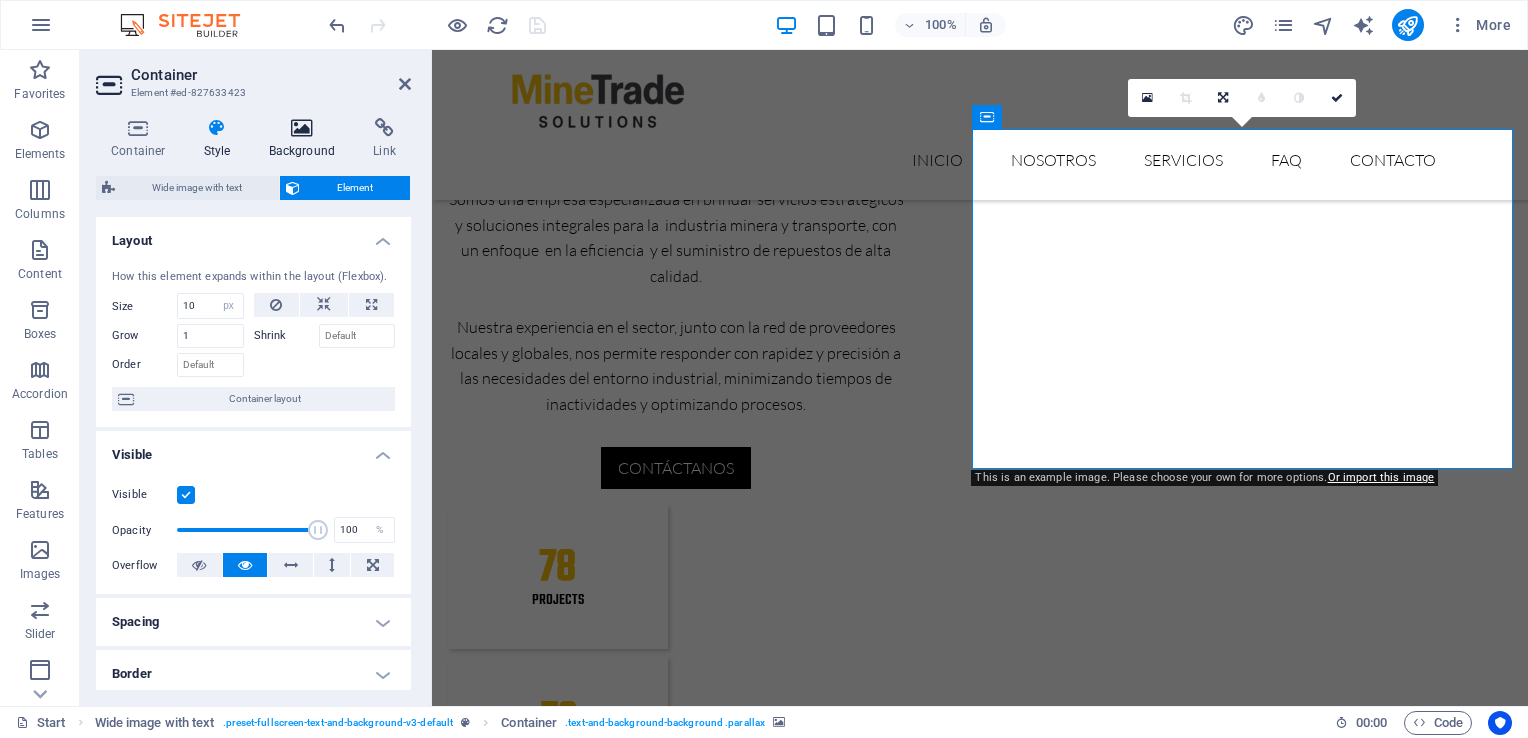 click at bounding box center (302, 128) 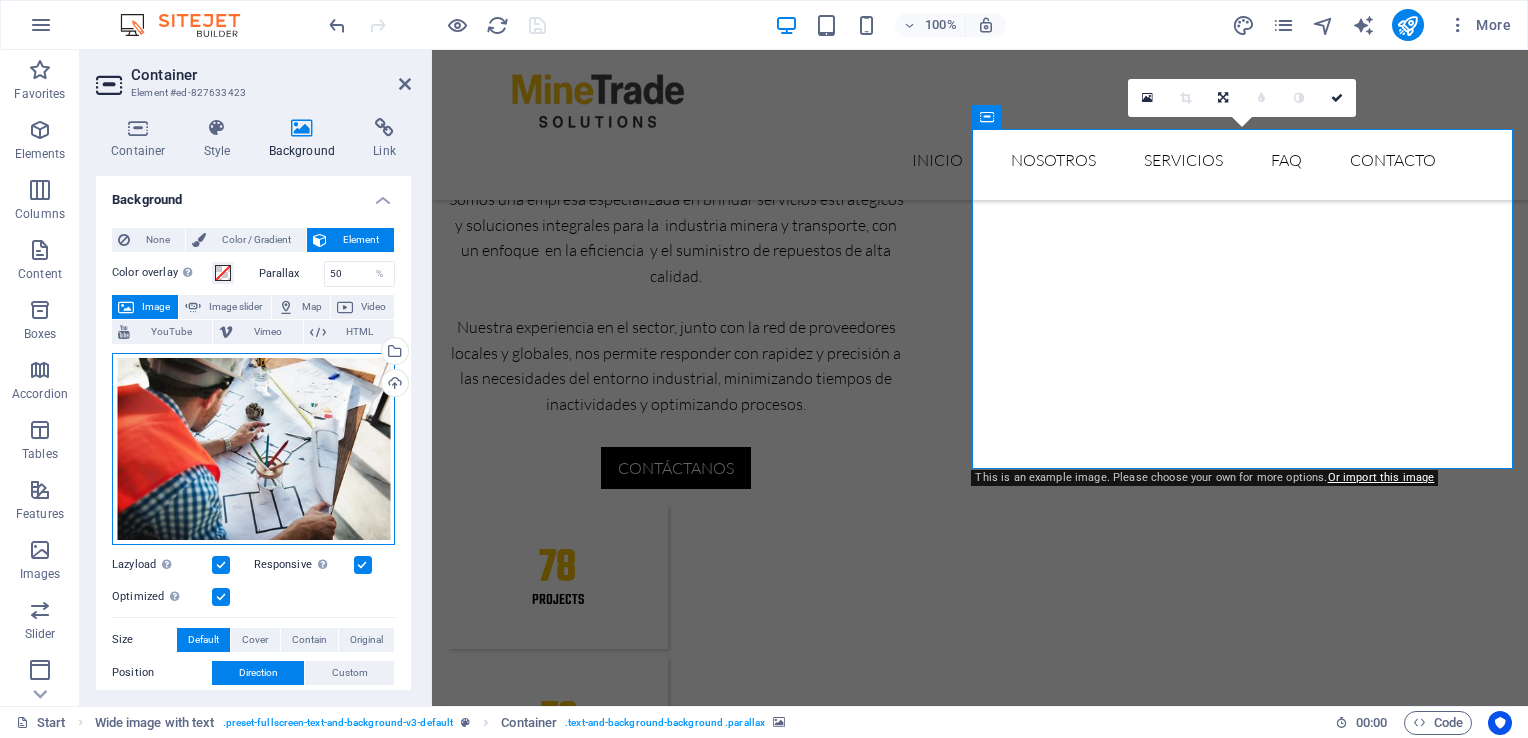 click on "Drag files here, click to choose files or select files from Files or our free stock photos & videos" at bounding box center (253, 449) 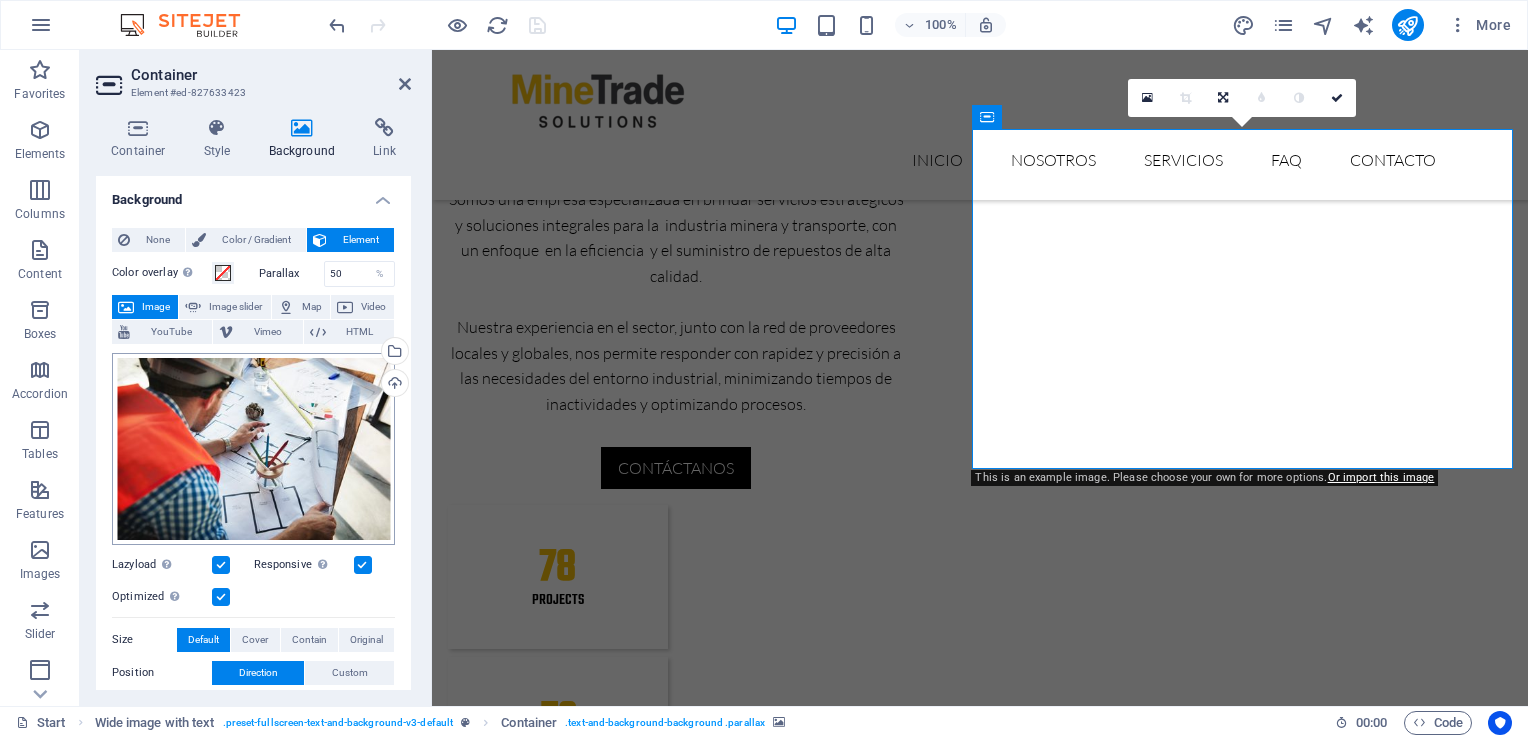 click on "MineTrade Solutions Start Favorites Elements Columns Content Boxes Accordion Tables Features Images Slider Header Footer Forms Marketing Collections Container Element #ed-827633423
Container Style Background Link Size Height Default px rem % vh vw Min. height 300 None px rem % vh vw Width Default px rem % em vh vw Min. width None px rem % vh vw Content width Default Custom width Width Default px rem % em vh vw Min. width None px rem % vh vw Default padding Custom spacing Default content width and padding can be changed under Design. Edit design Layout (Flexbox) Alignment Determines the flex direction. Default Main axis Determine how elements should behave along the main axis inside this container (justify content). Default Side axis Control the vertical direction of the element inside of the container (align items). Default Wrap Default On Off Fill Default Accessibility Role None Alert Article Banner Comment Timer" at bounding box center [764, 369] 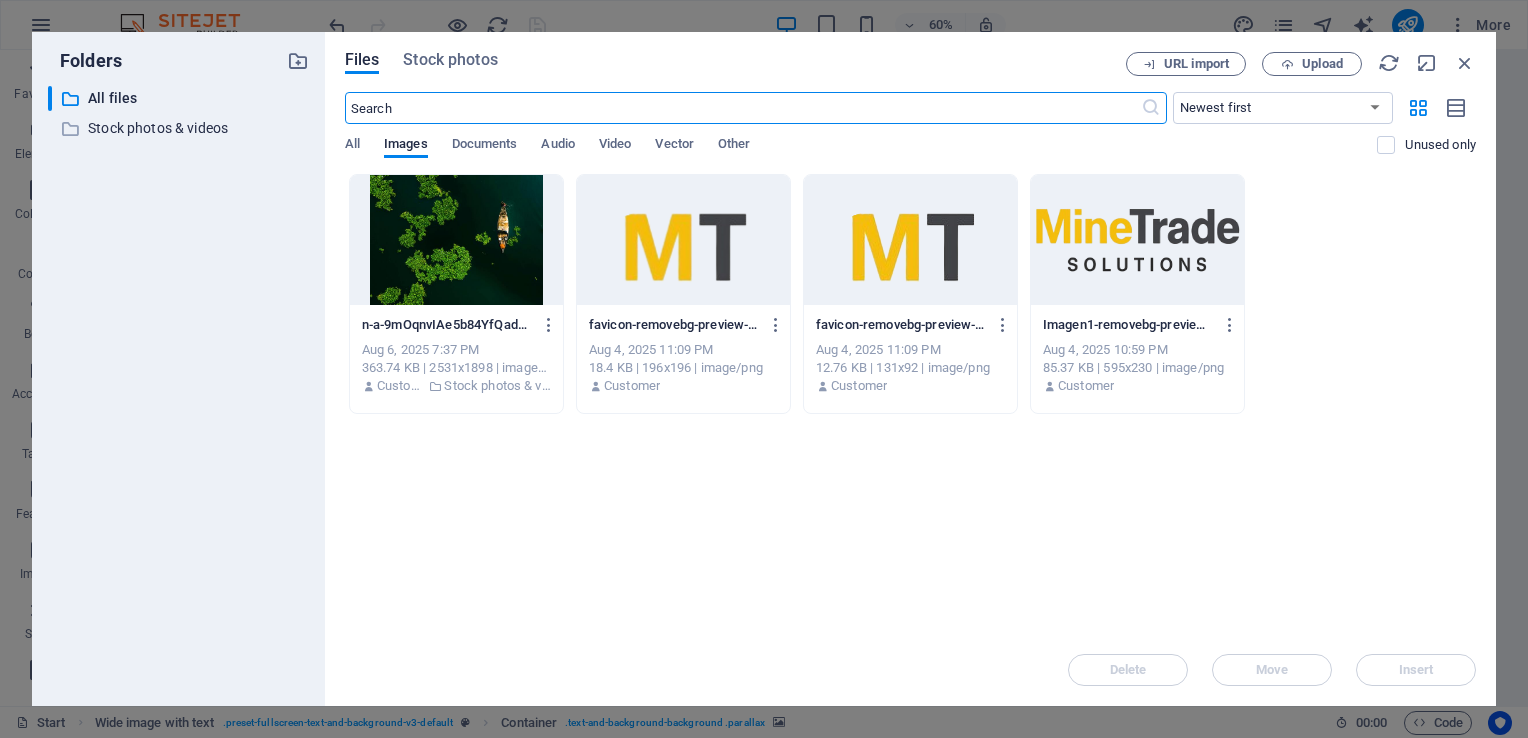 scroll, scrollTop: 2276, scrollLeft: 0, axis: vertical 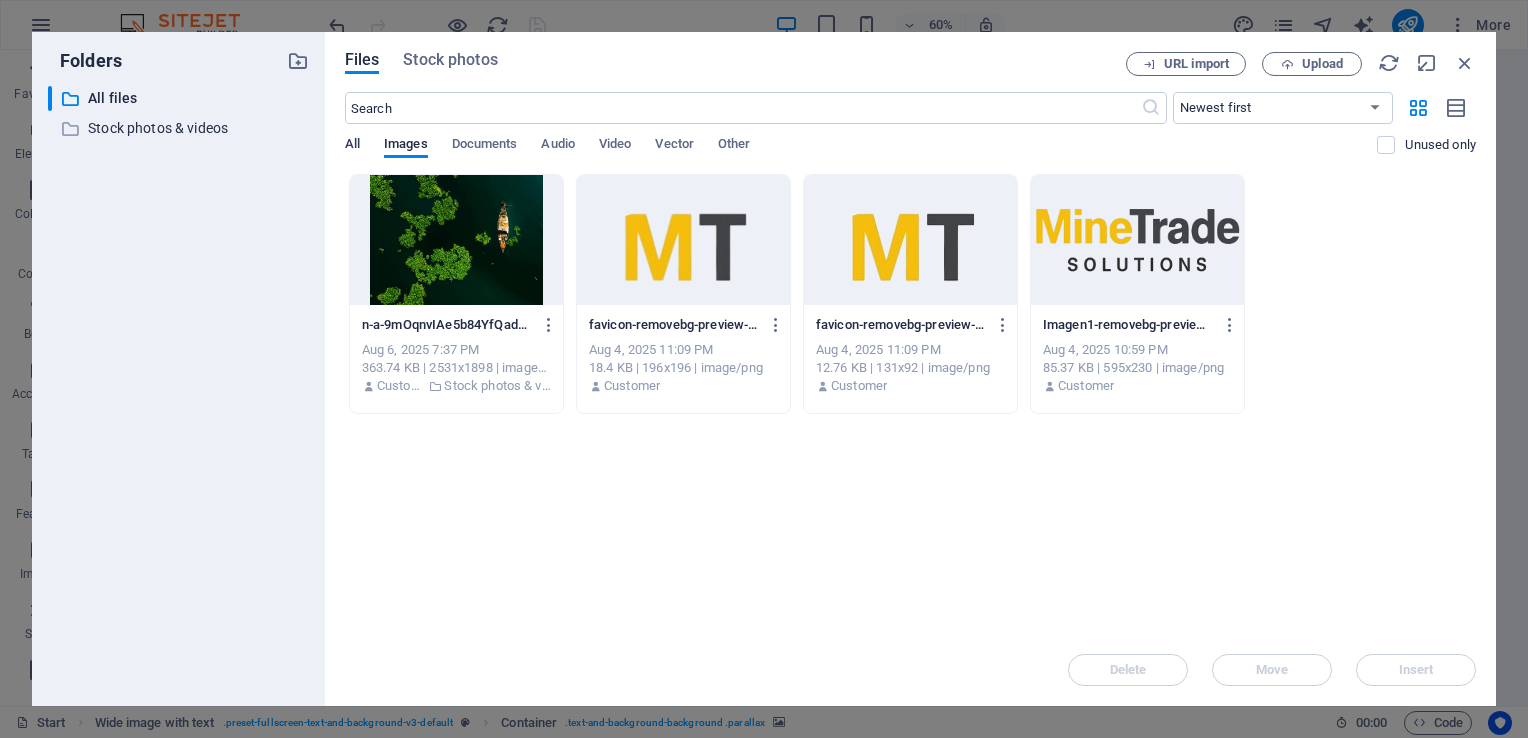 click on "All" at bounding box center (352, 146) 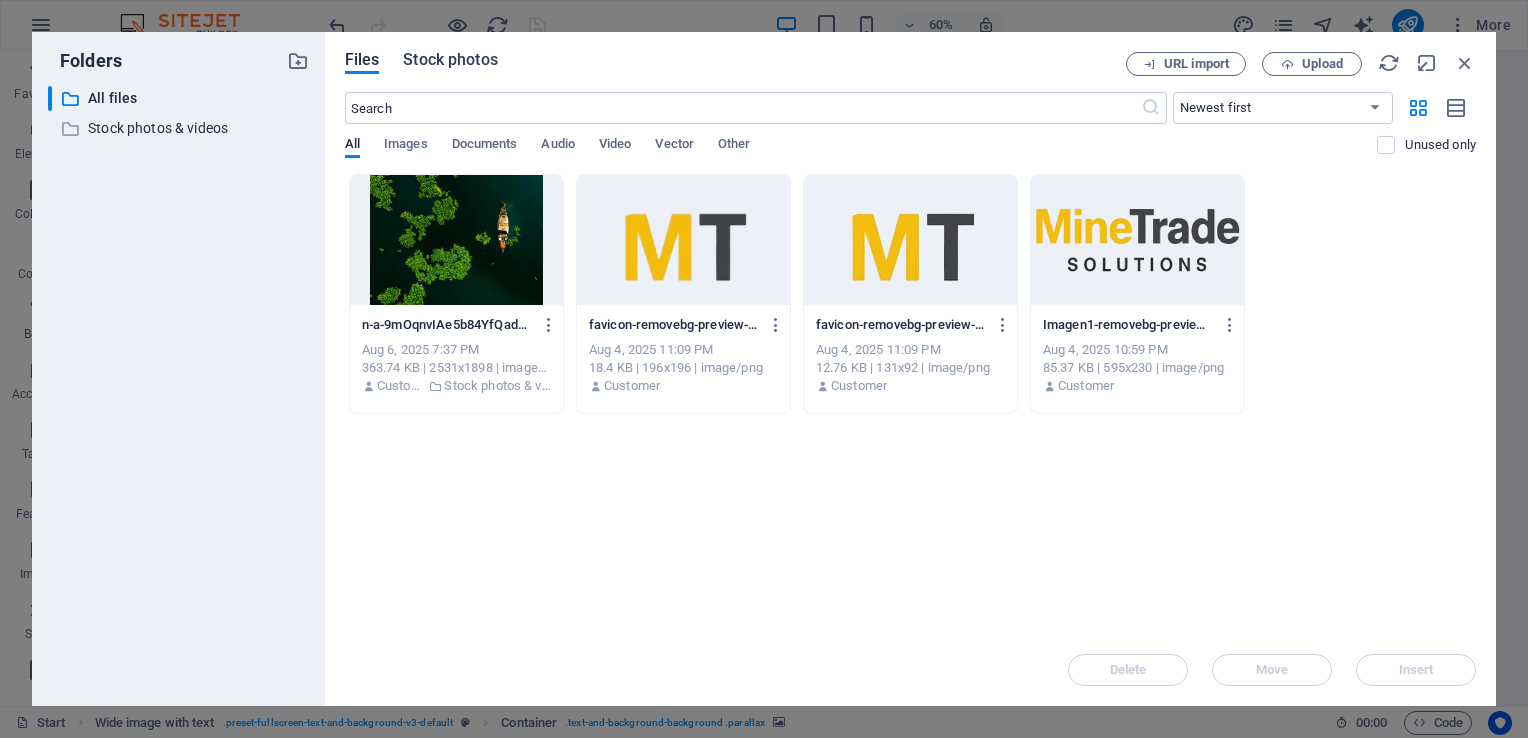 click on "Stock photos" at bounding box center (450, 60) 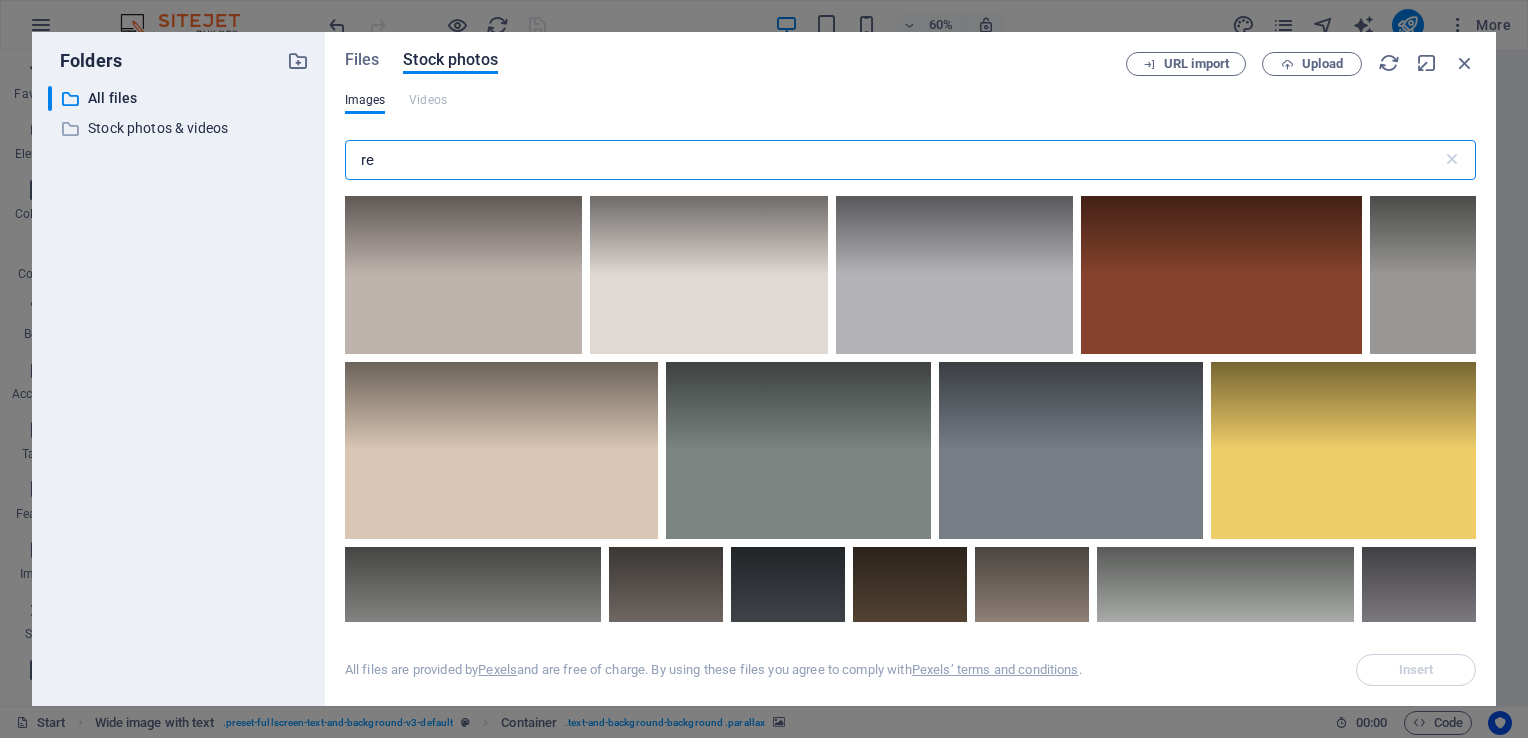 type on "r" 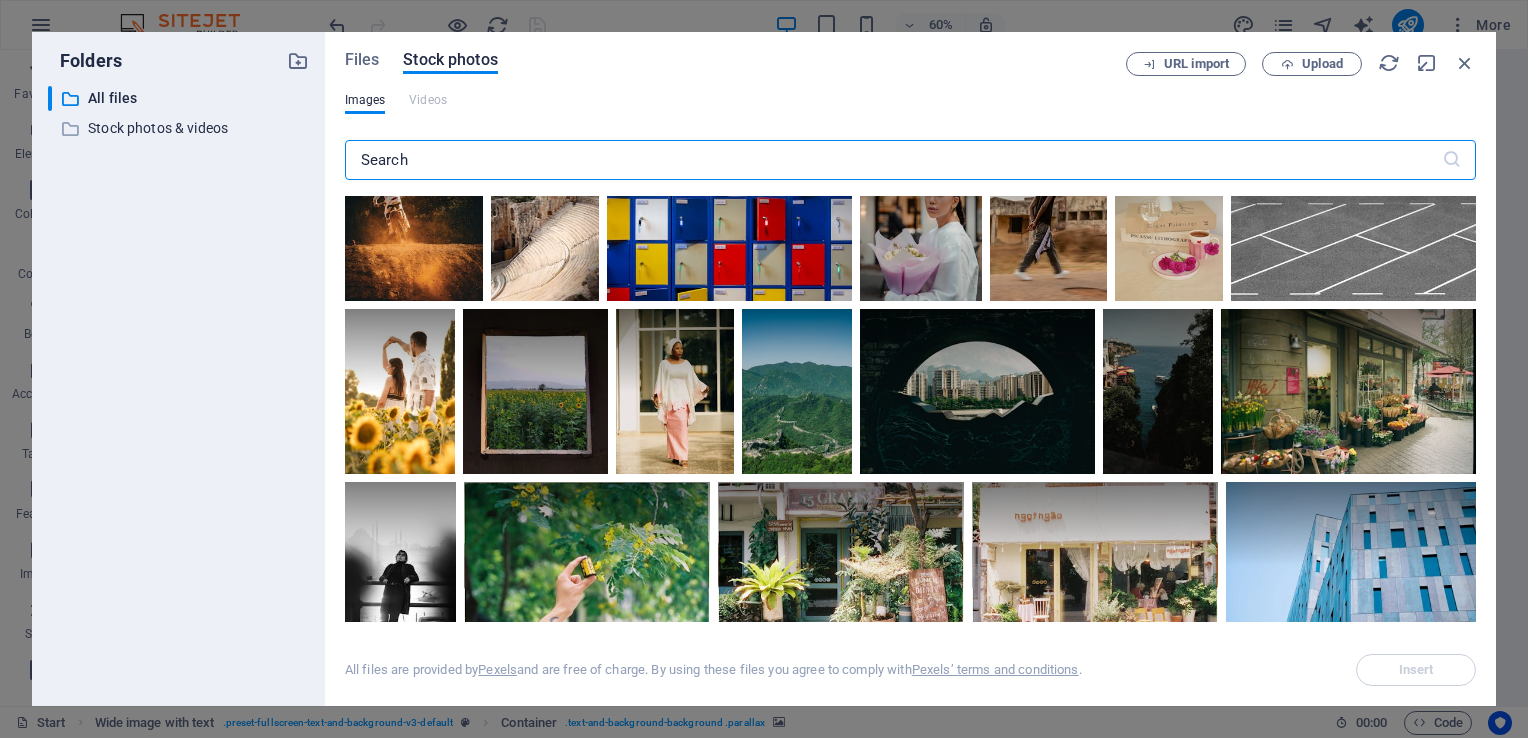 scroll, scrollTop: 4300, scrollLeft: 0, axis: vertical 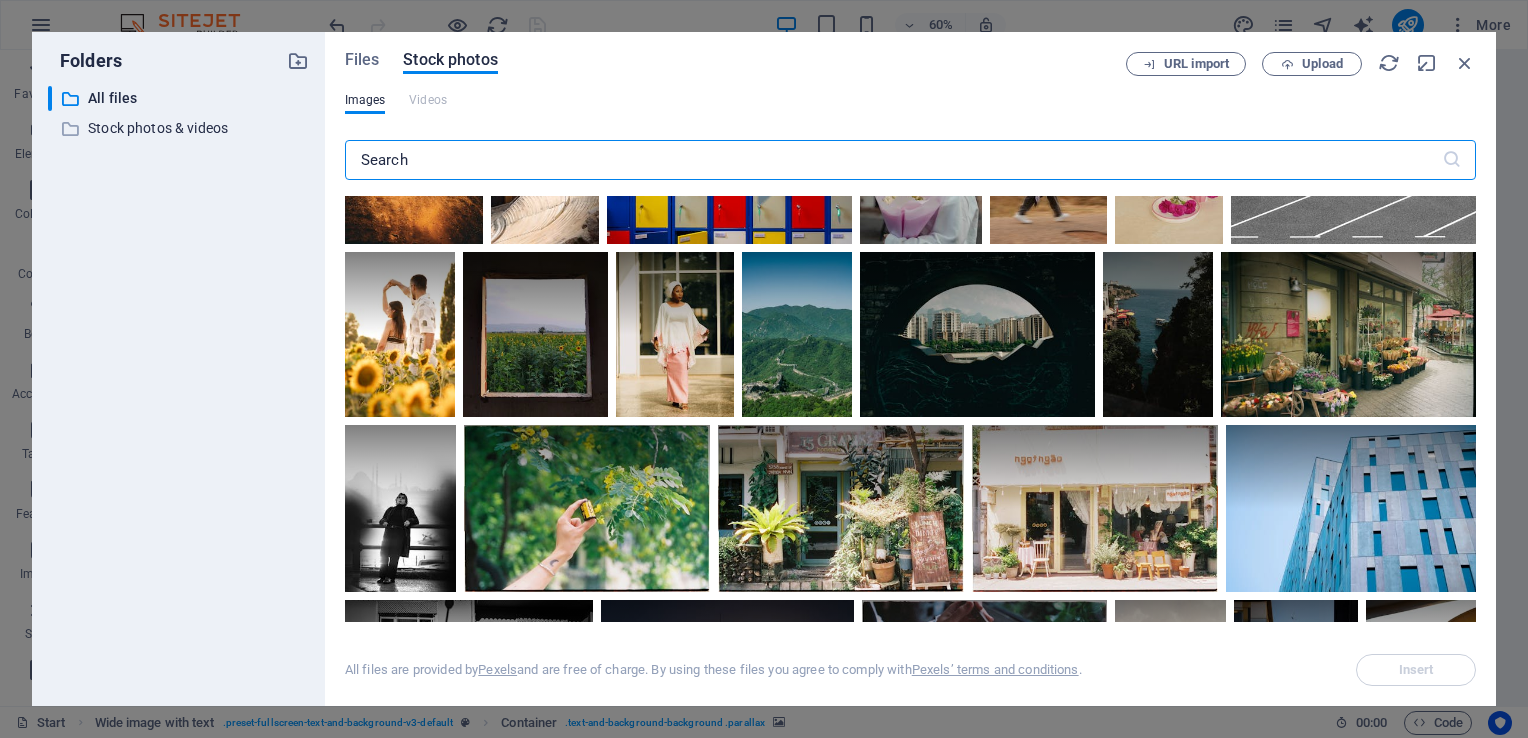 click at bounding box center (893, 160) 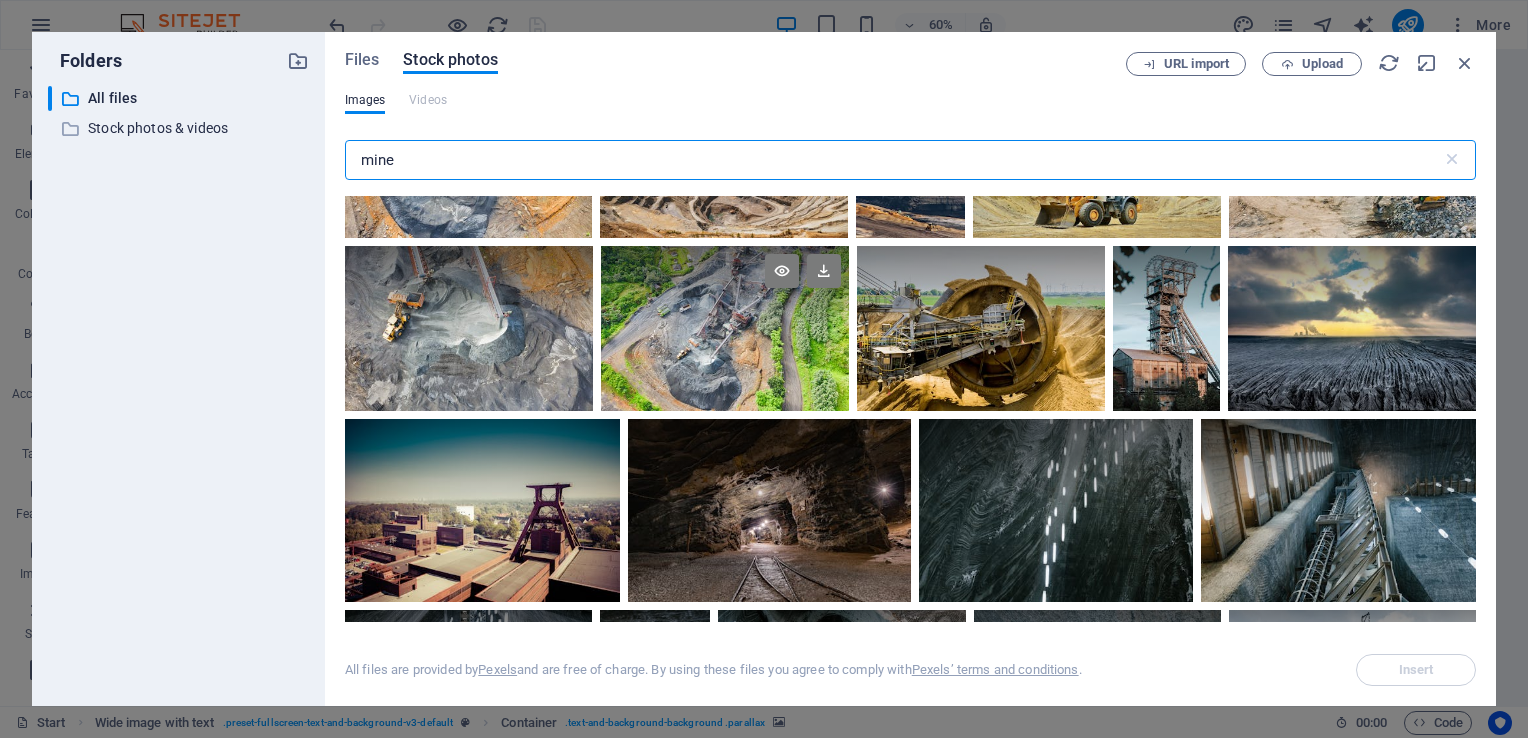 scroll, scrollTop: 0, scrollLeft: 0, axis: both 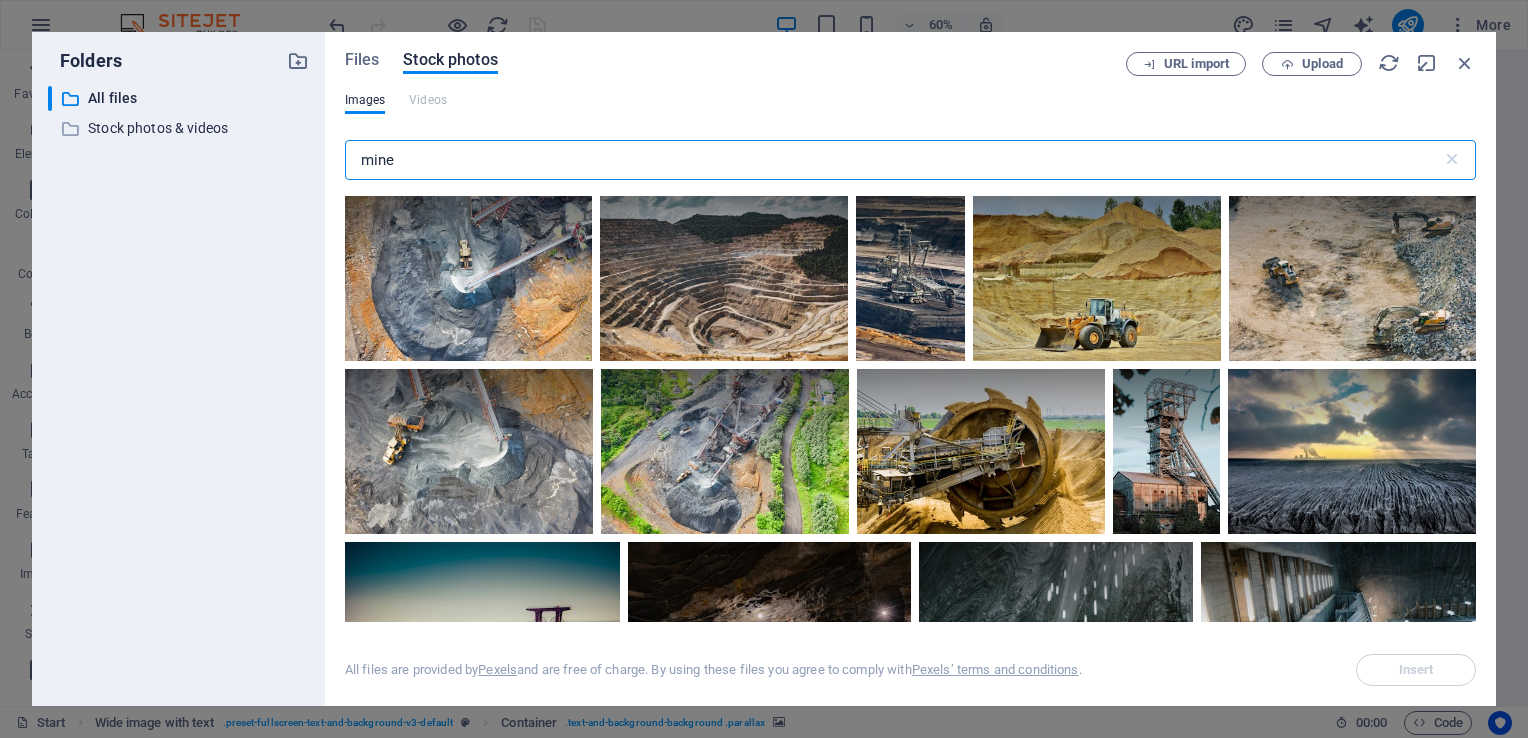 drag, startPoint x: 484, startPoint y: 158, endPoint x: 316, endPoint y: 137, distance: 169.30742 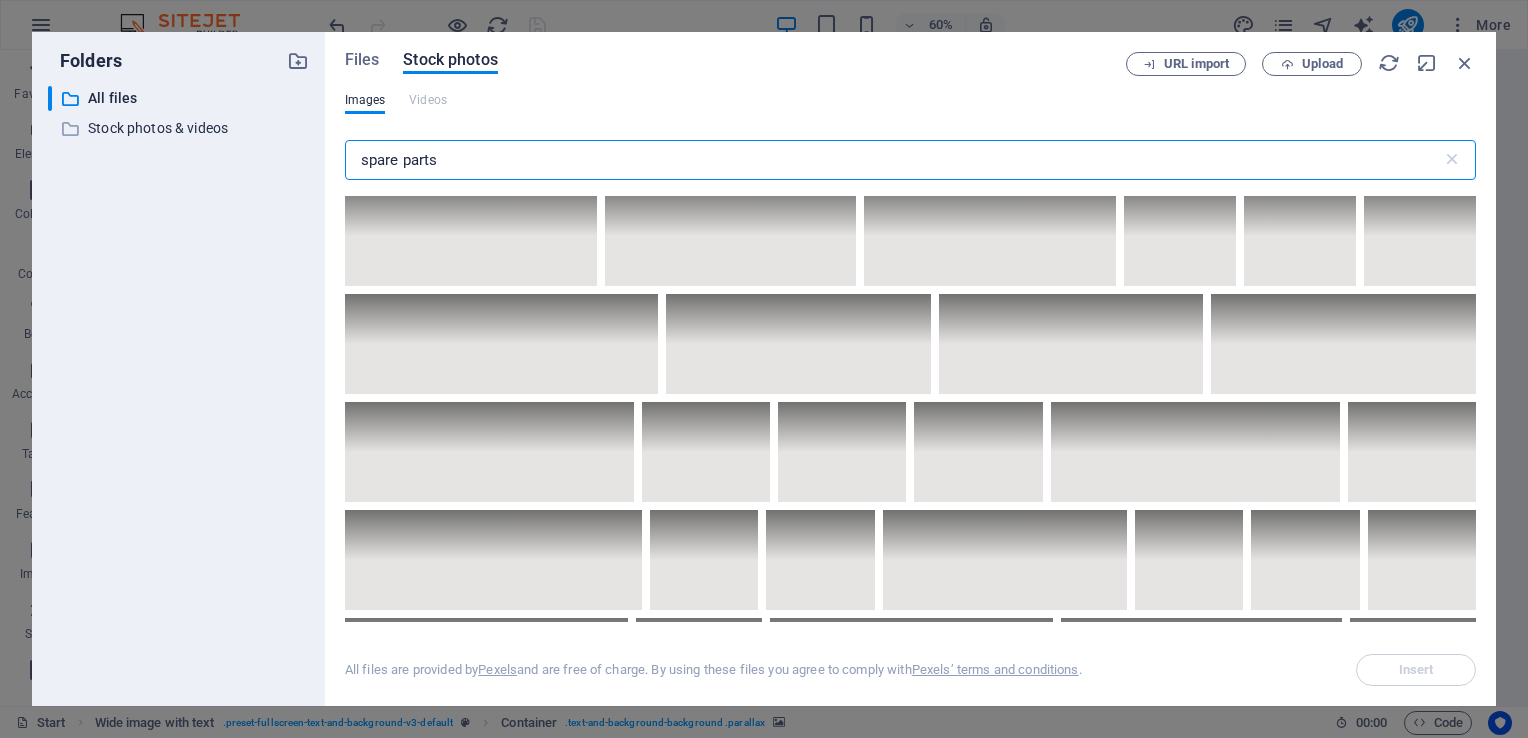 scroll, scrollTop: 282, scrollLeft: 0, axis: vertical 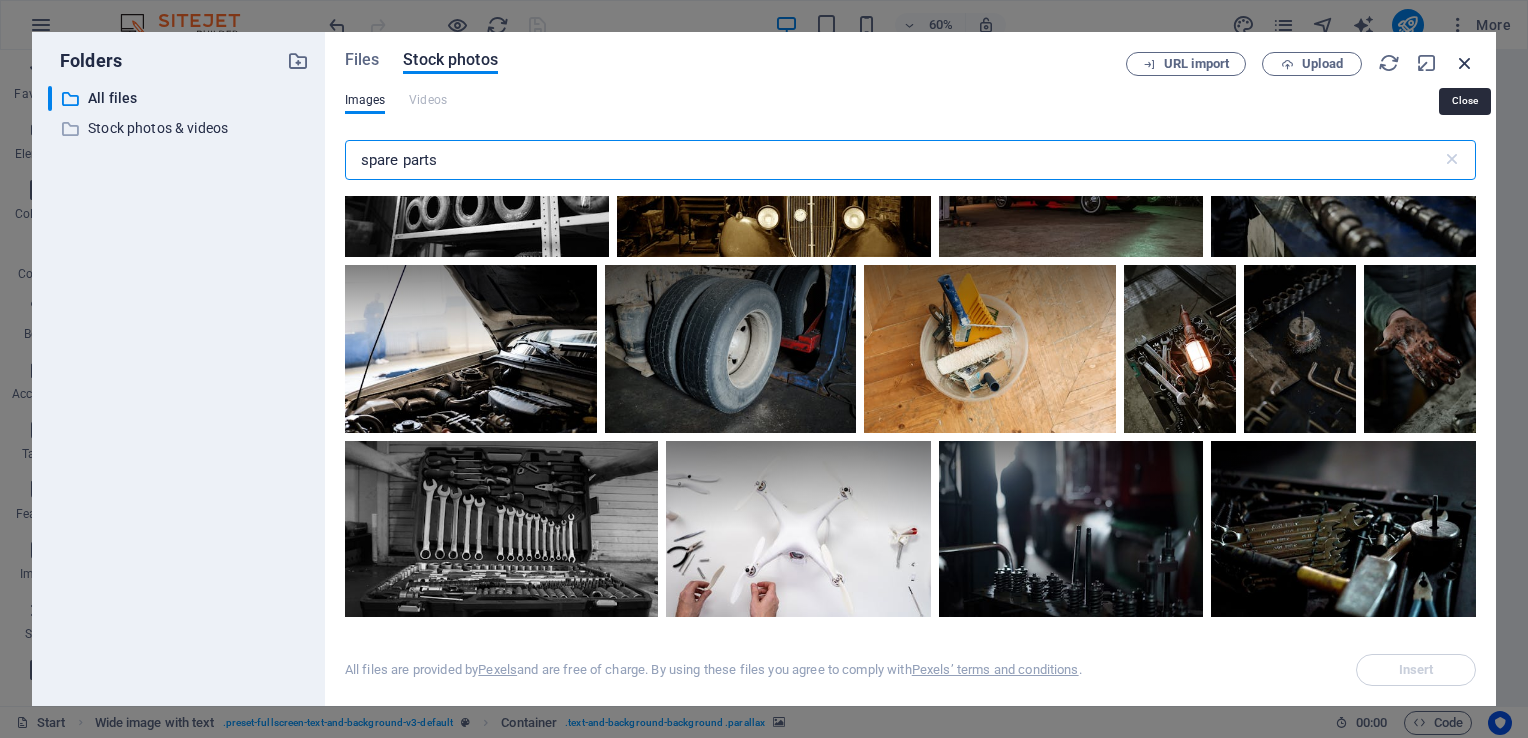 type on "spare parts" 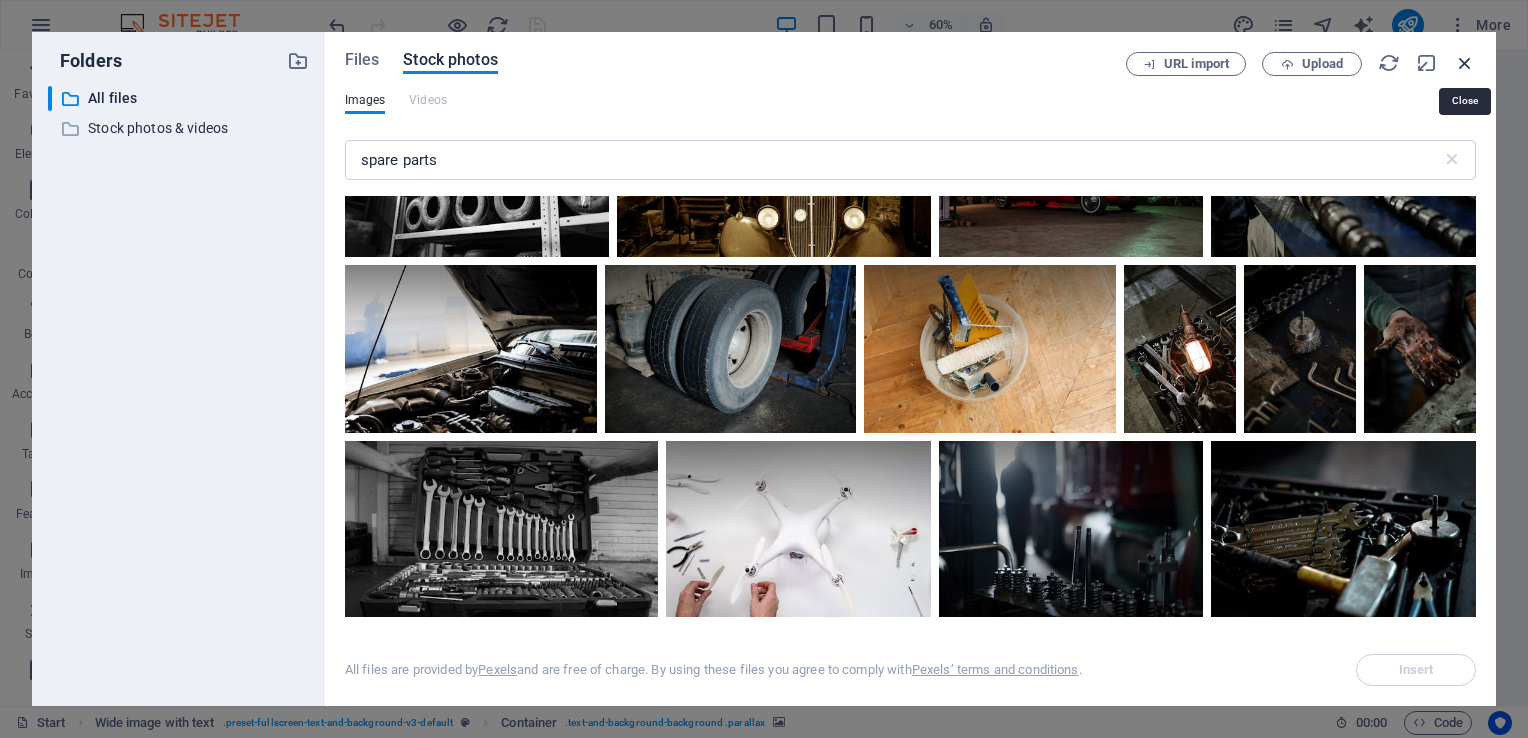 click at bounding box center (1465, 63) 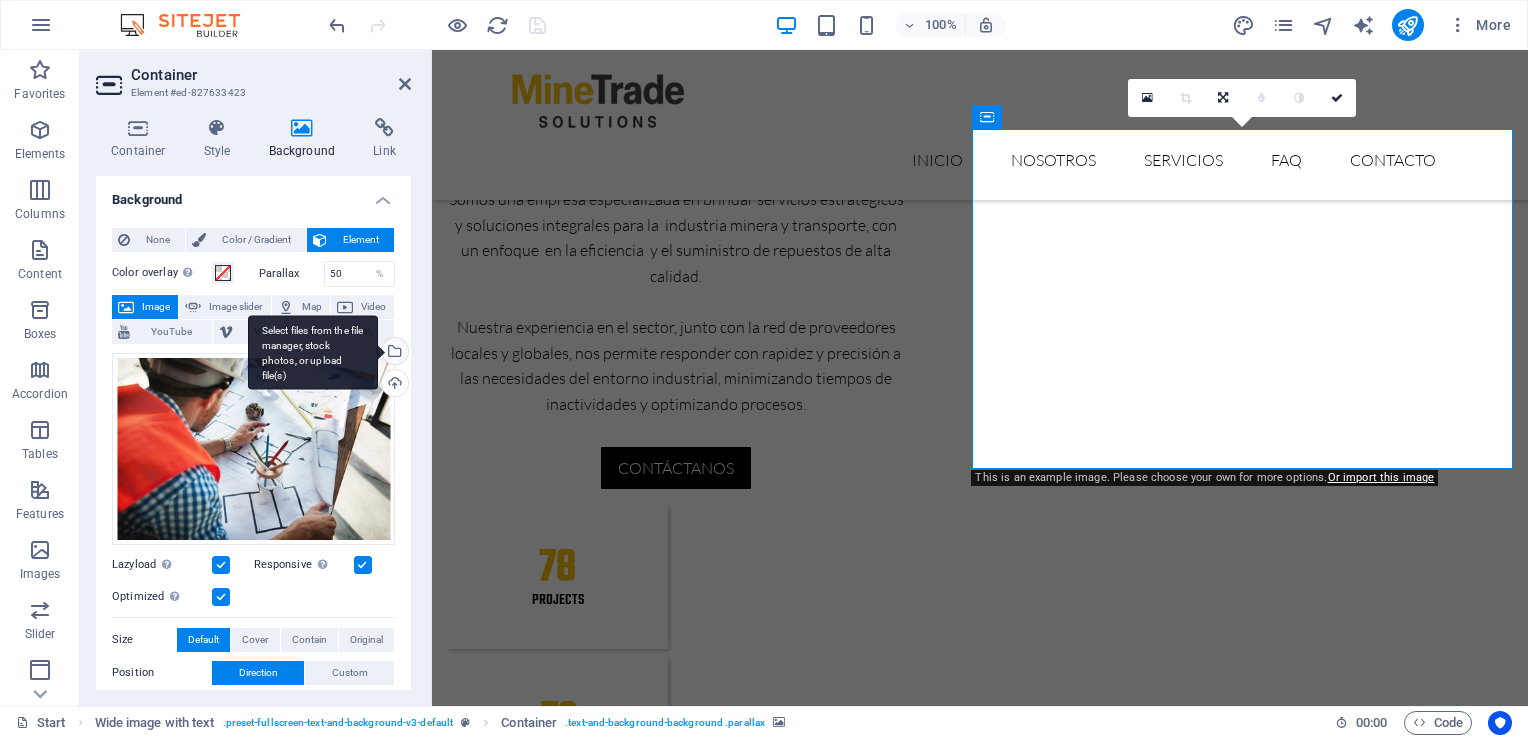 click on "Select files from the file manager, stock photos, or upload file(s)" at bounding box center (393, 353) 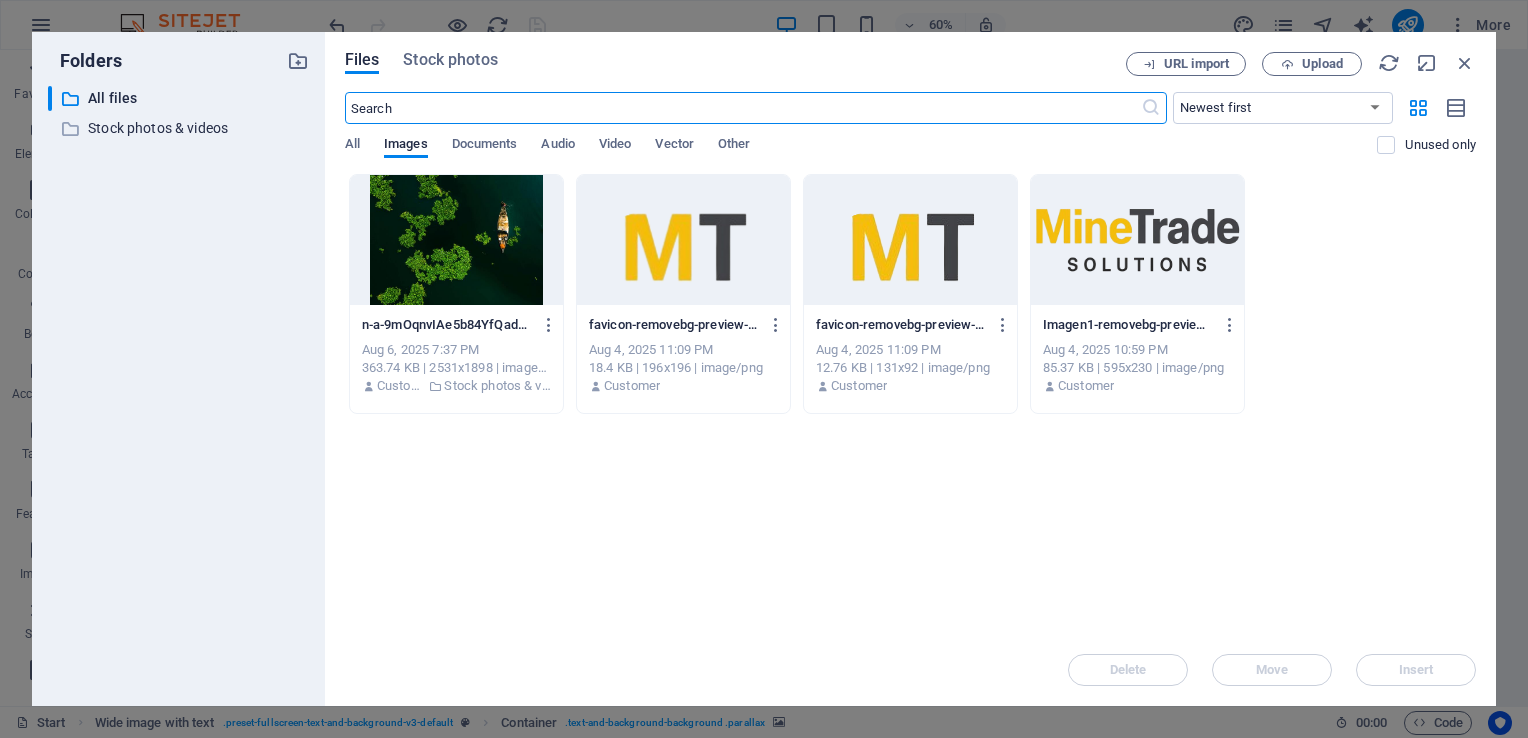 scroll, scrollTop: 2276, scrollLeft: 0, axis: vertical 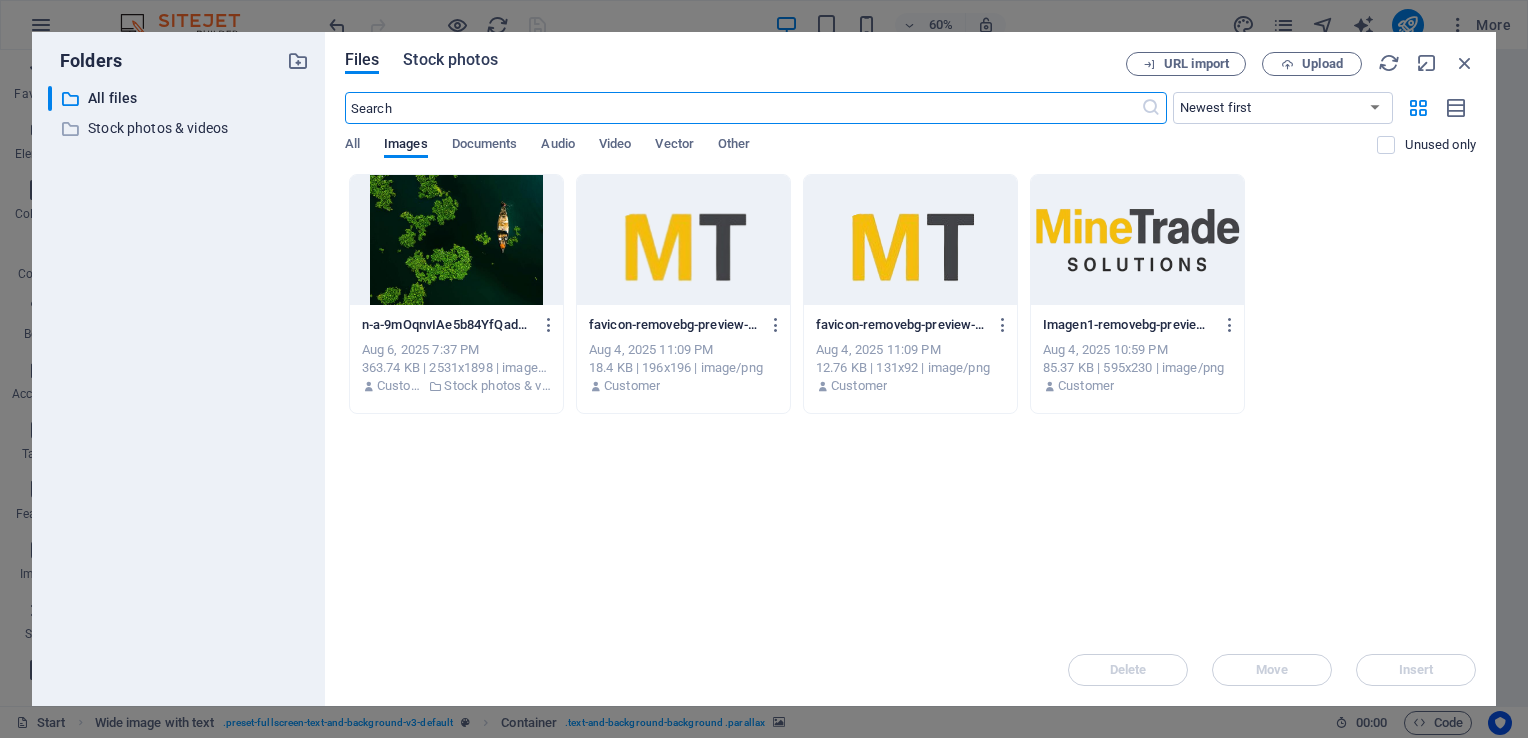 click on "Stock photos" at bounding box center [450, 60] 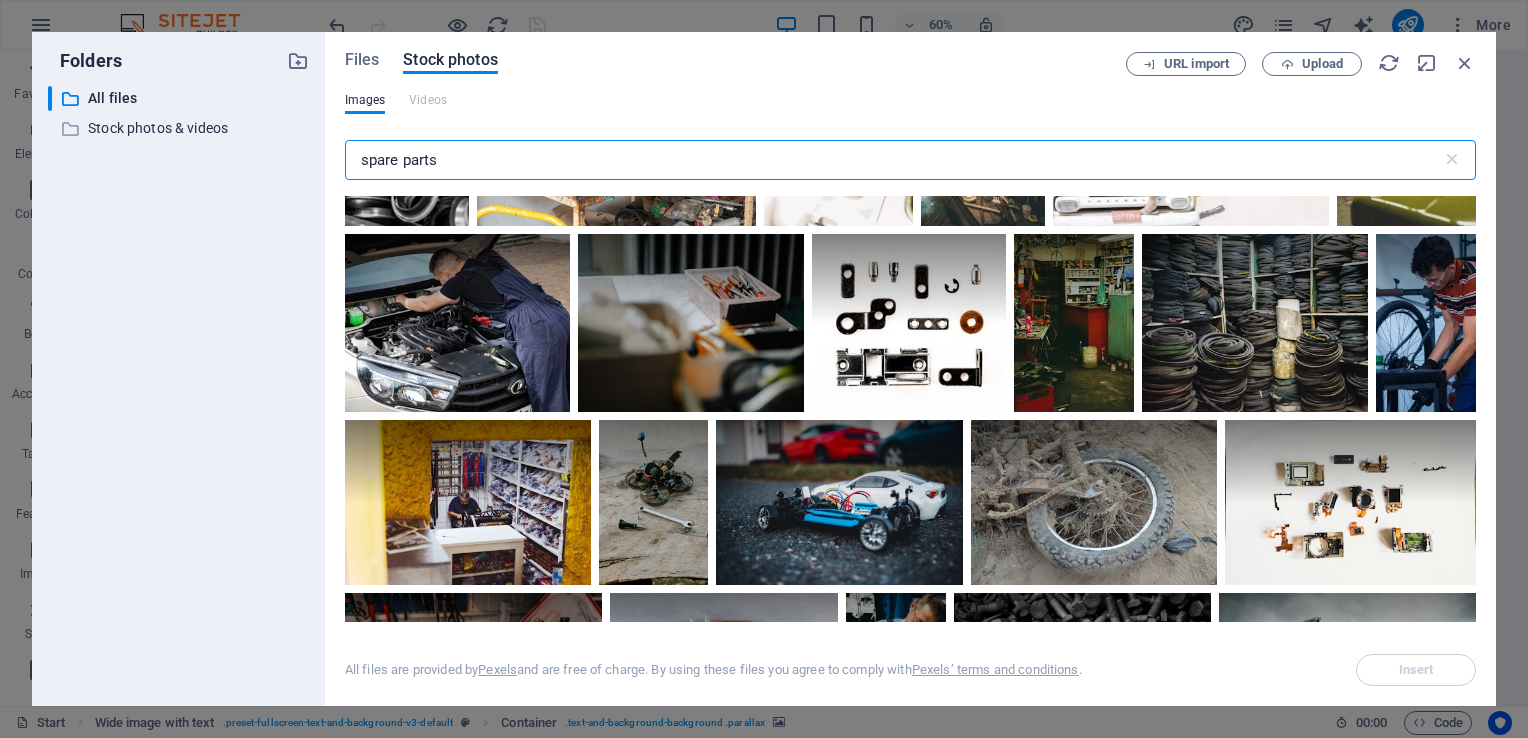 scroll, scrollTop: 2180, scrollLeft: 0, axis: vertical 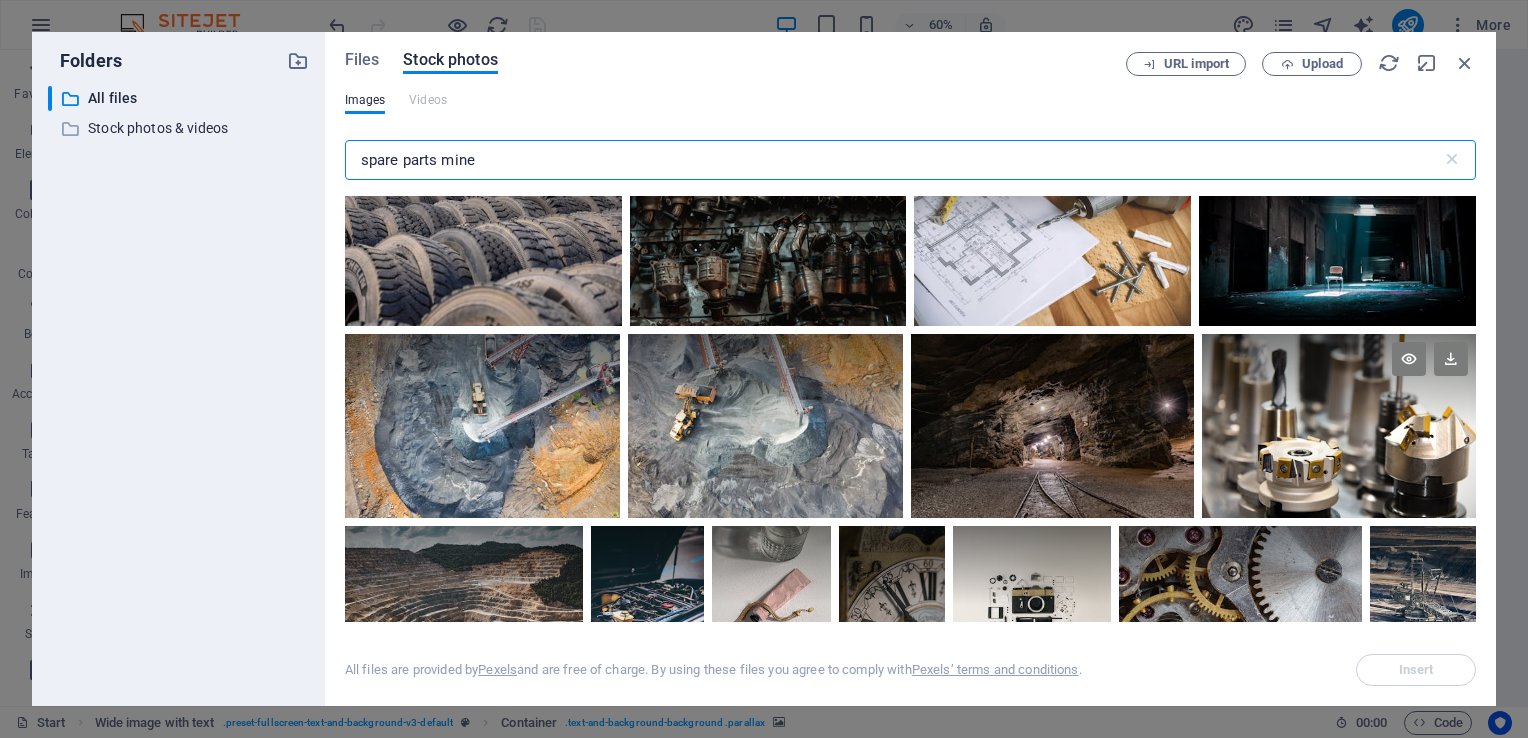 type on "spare parts mine" 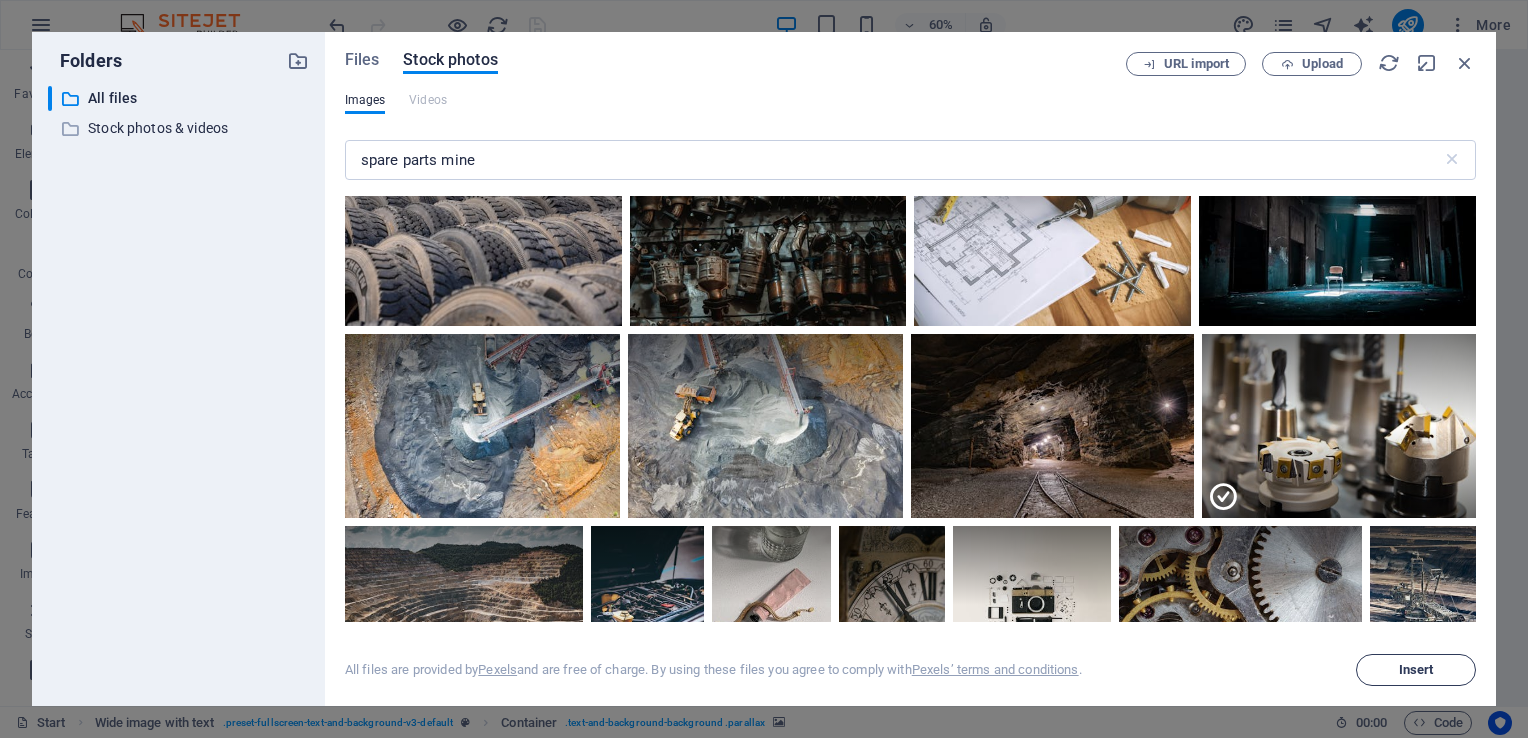 click on "Insert" at bounding box center [1416, 670] 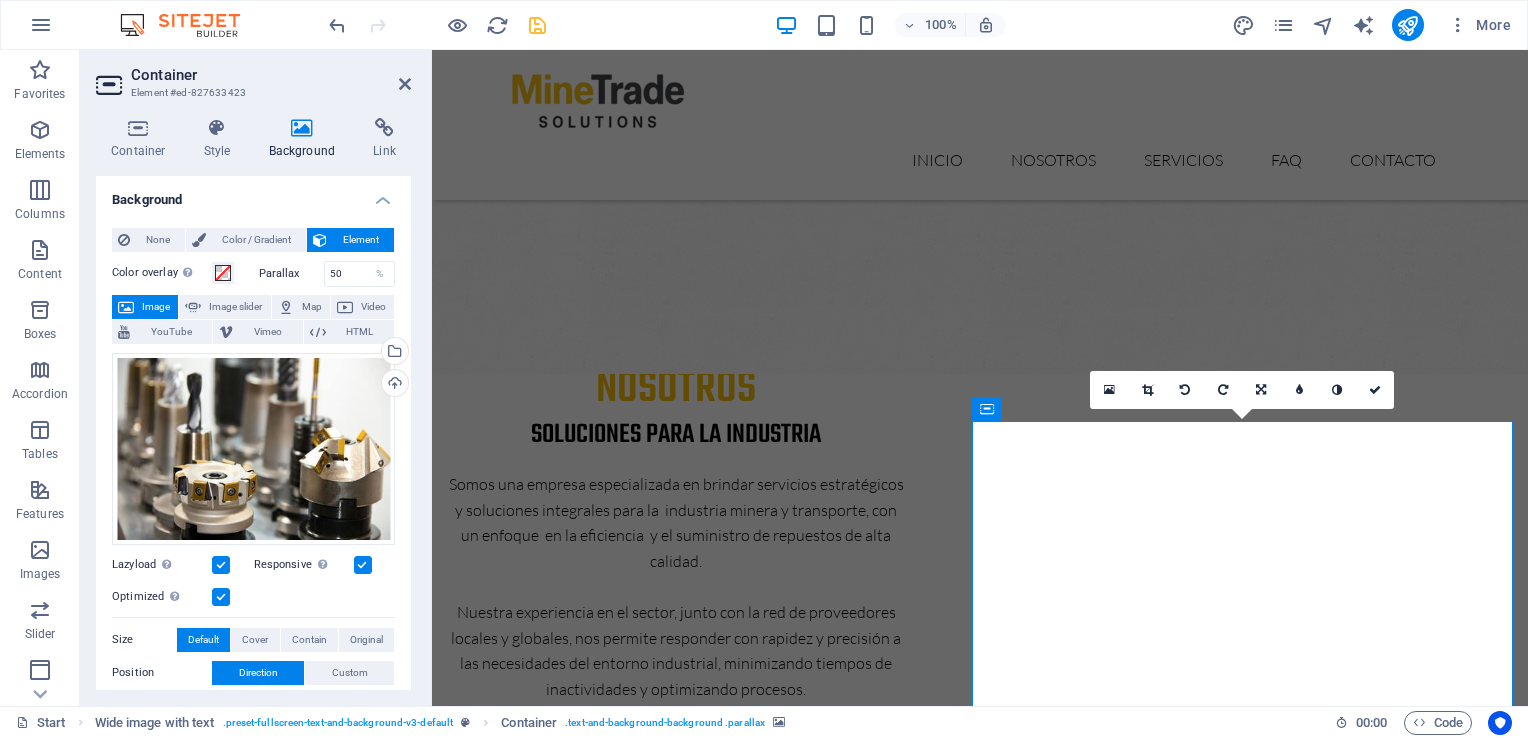 scroll, scrollTop: 1612, scrollLeft: 0, axis: vertical 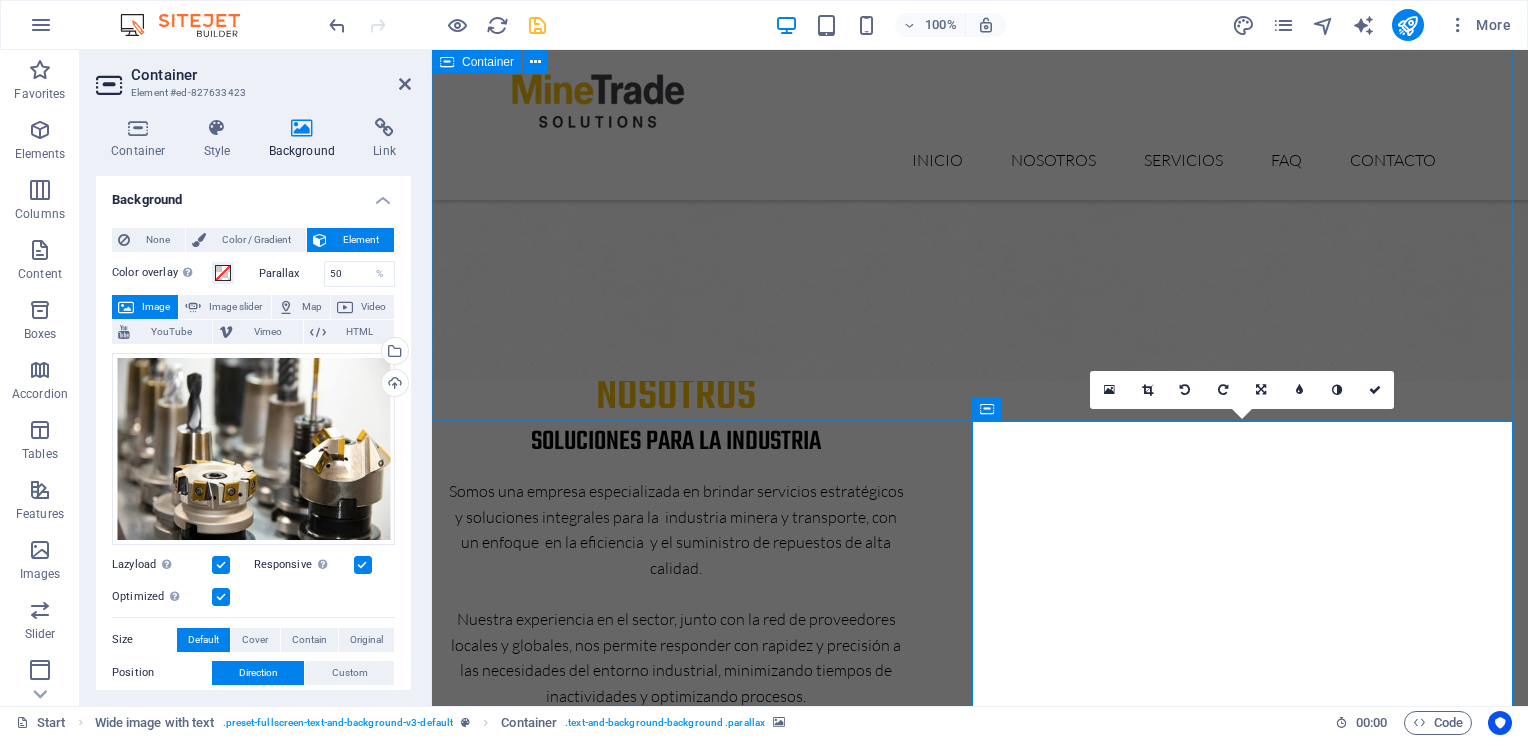 click on "nuestros servicios Solution for Industries Venta de repuestos Lorem ipsum dolor sit amet, consectetur adipisicing elit. Veritatis, dolorem! gestión de compras Lorem ipsum dolor sit amet, consectetur adipisicing elit. Veritatis, dolorem! fabricaciones y metalmecánica Lorem ipsum dolor sit amet, consectetur adipisicing elit. Veritatis, dolorem! Oil Industry Lorem ipsum dolor sit amet, consectetur adipisicing elit. Veritatis, dolorem! Car Industry Lorem ipsum dolor sit amet, consectetur adipisicing elit. Veritatis, dolorem! House Building Lorem ipsum dolor sit amet, consectetur adipisicing elit. Veritatis, dolorem!" at bounding box center (980, 2372) 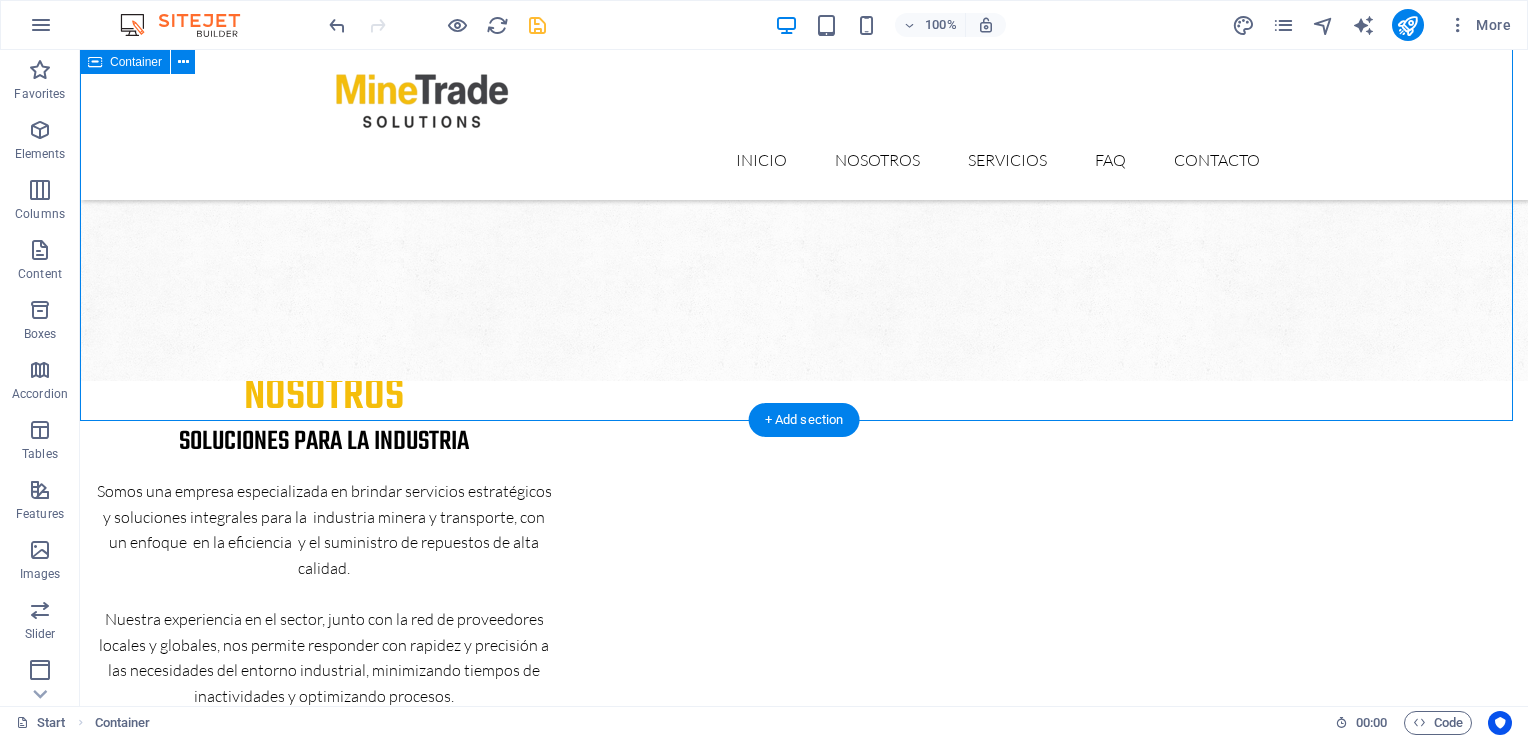 click on "nuestros servicios Solution for Industries Venta de repuestos Lorem ipsum dolor sit amet, consectetur adipisicing elit. Veritatis, dolorem! gestión de compras Lorem ipsum dolor sit amet, consectetur adipisicing elit. Veritatis, dolorem! fabricaciones y metalmecánica Lorem ipsum dolor sit amet, consectetur adipisicing elit. Veritatis, dolorem! Oil Industry Lorem ipsum dolor sit amet, consectetur adipisicing elit. Veritatis, dolorem! Car Industry Lorem ipsum dolor sit amet, consectetur adipisicing elit. Veritatis, dolorem! House Building Lorem ipsum dolor sit amet, consectetur adipisicing elit. Veritatis, dolorem!" at bounding box center [804, 2372] 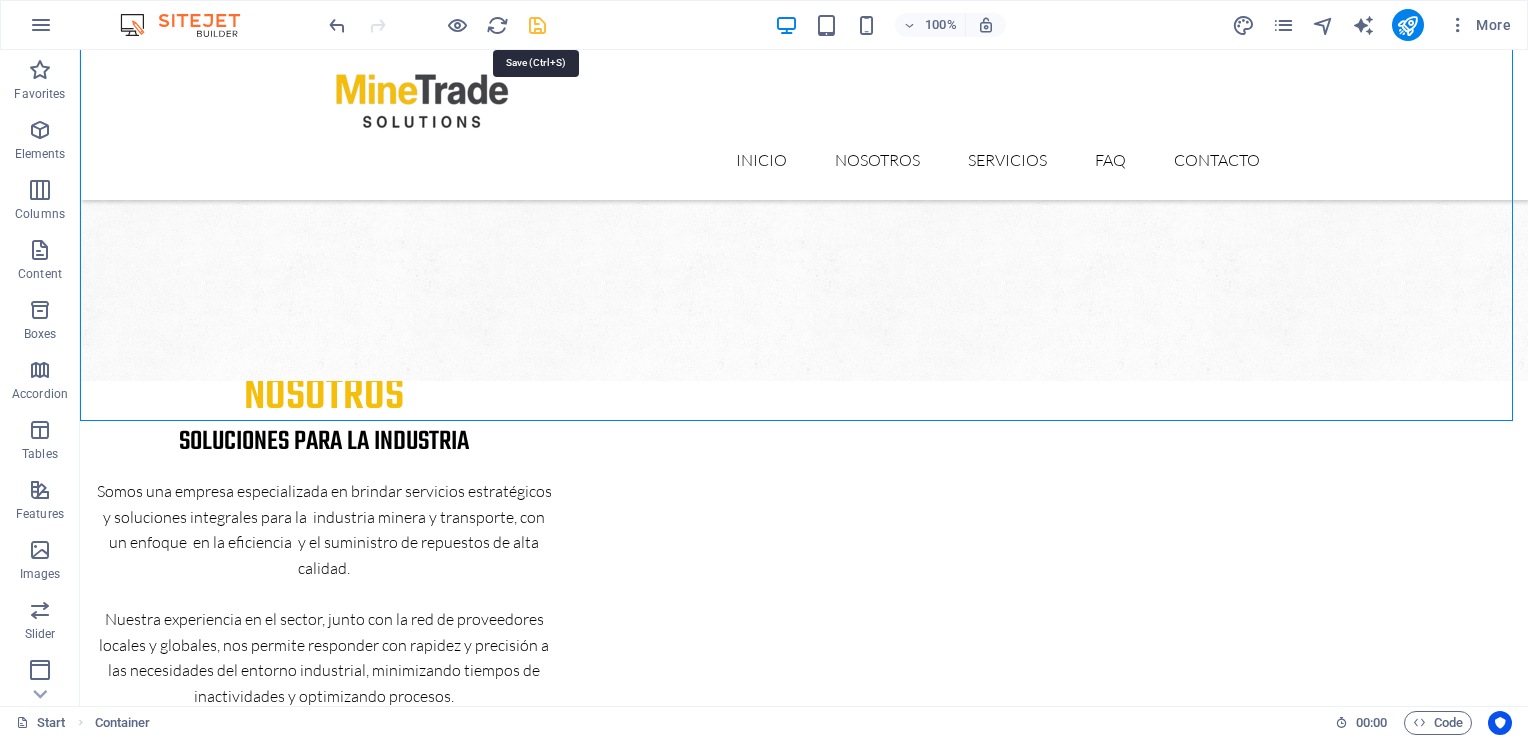 click at bounding box center (537, 25) 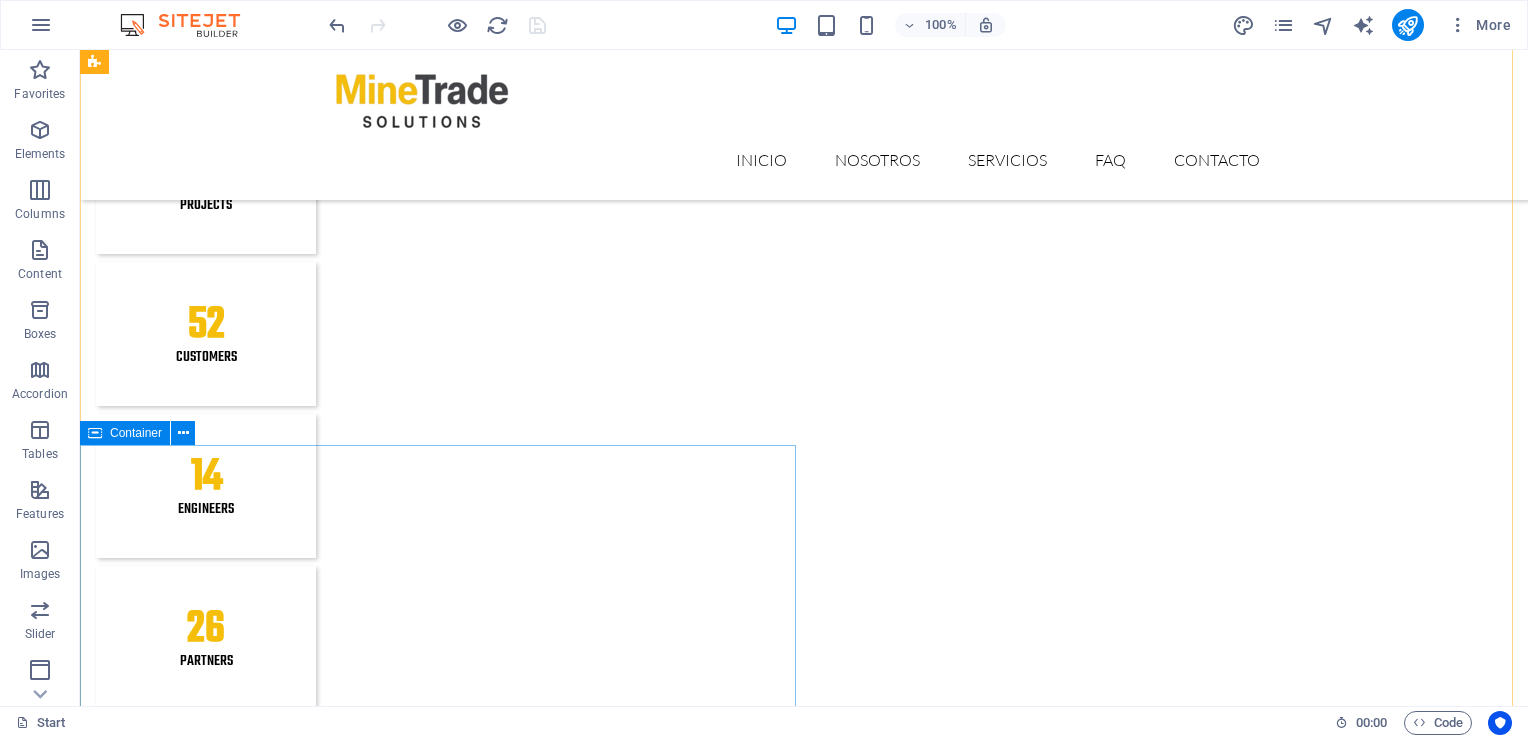 scroll, scrollTop: 2308, scrollLeft: 0, axis: vertical 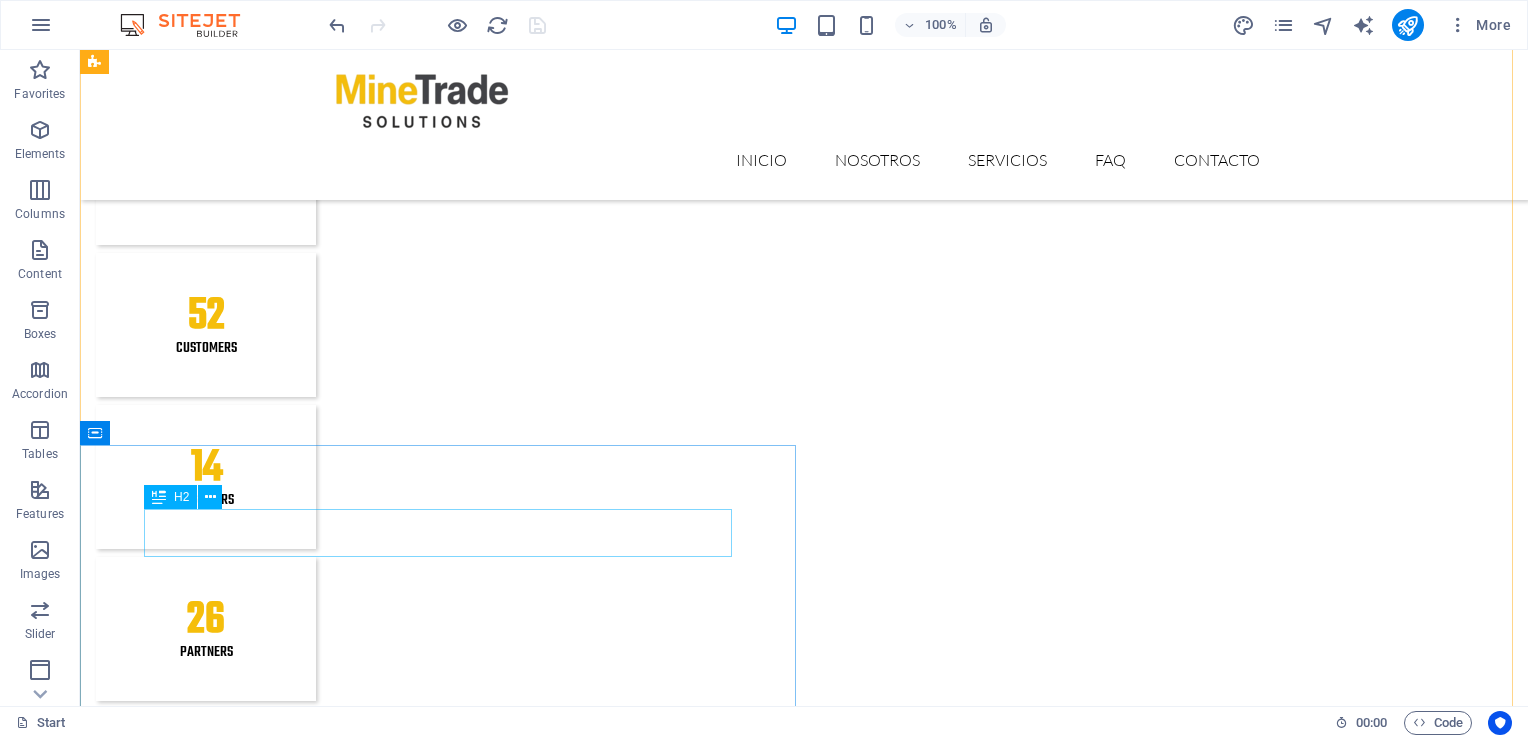 click on "Gestión de Compras" at bounding box center (804, 4617) 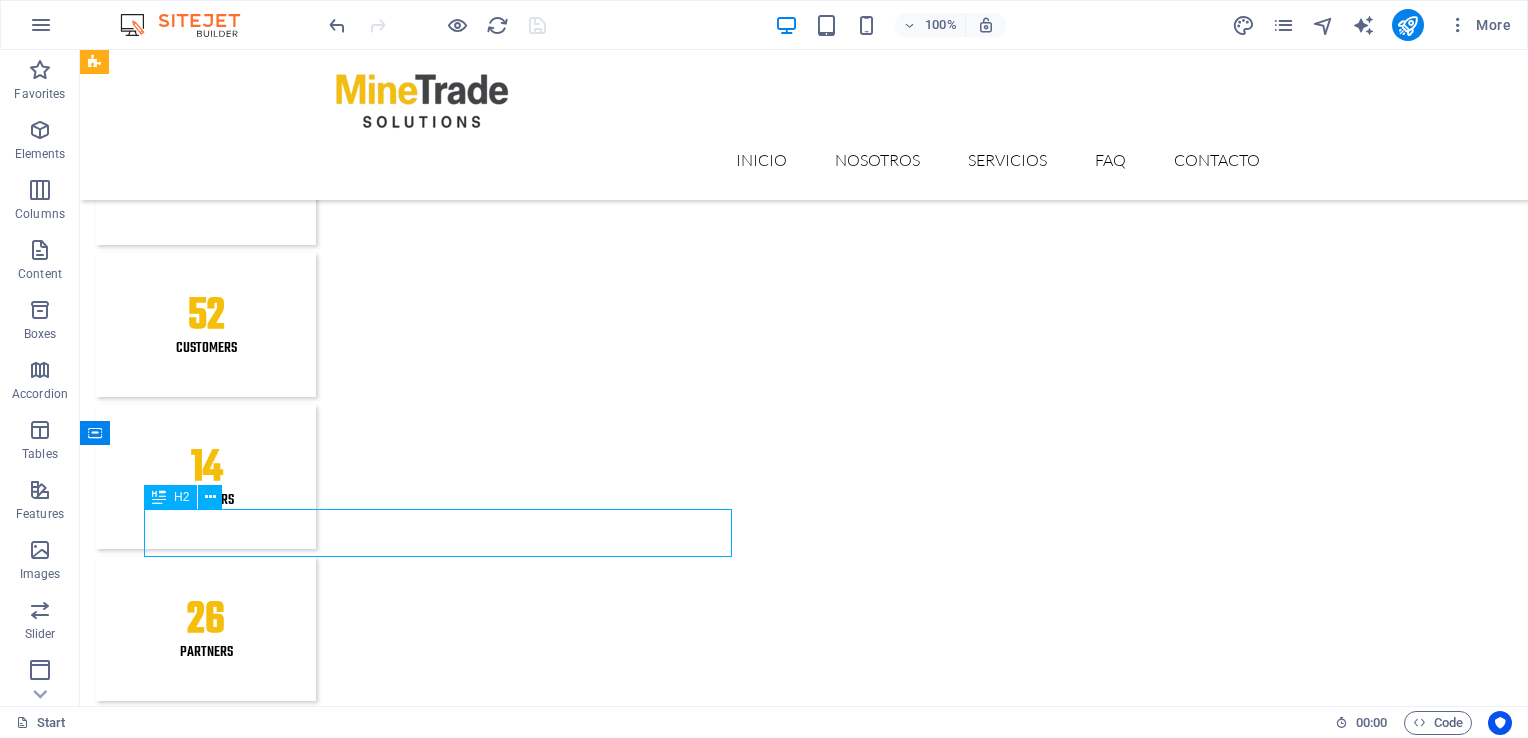 click on "Gestión de Compras" at bounding box center (804, 4617) 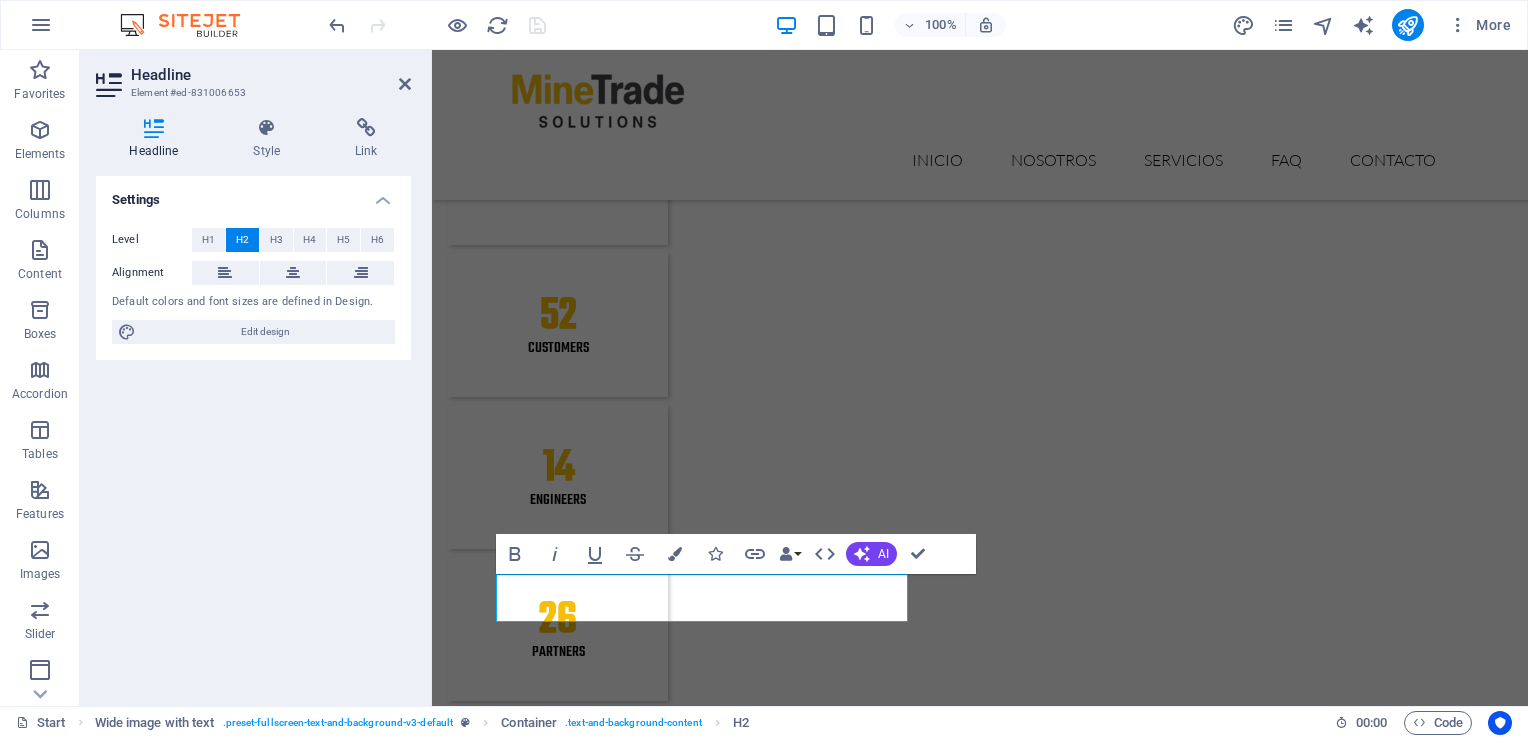 type 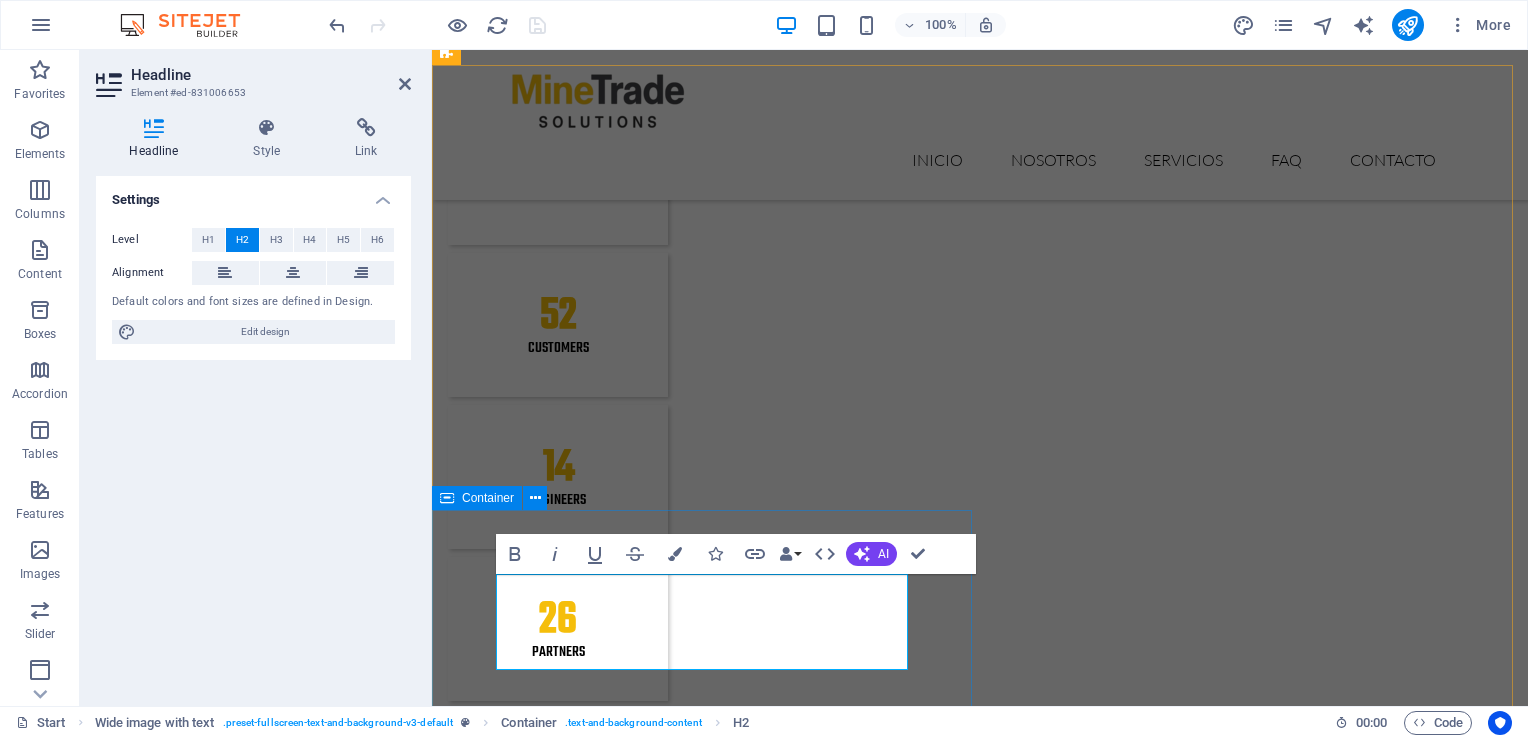 click on "Fabricaciones y metalmecánica Desarrollamos soluciones de fabricación y metalmecánica a medida, orientadas a las necesidades de la industria minera, construcción, maquinaria pesada y transporte. Aplicaciones Maquinaria y vehículos industriales. Sistemas hidráulicos y equipos de refrigeración. Equipos mineros, agrícolas y de construcción." at bounding box center (980, 4744) 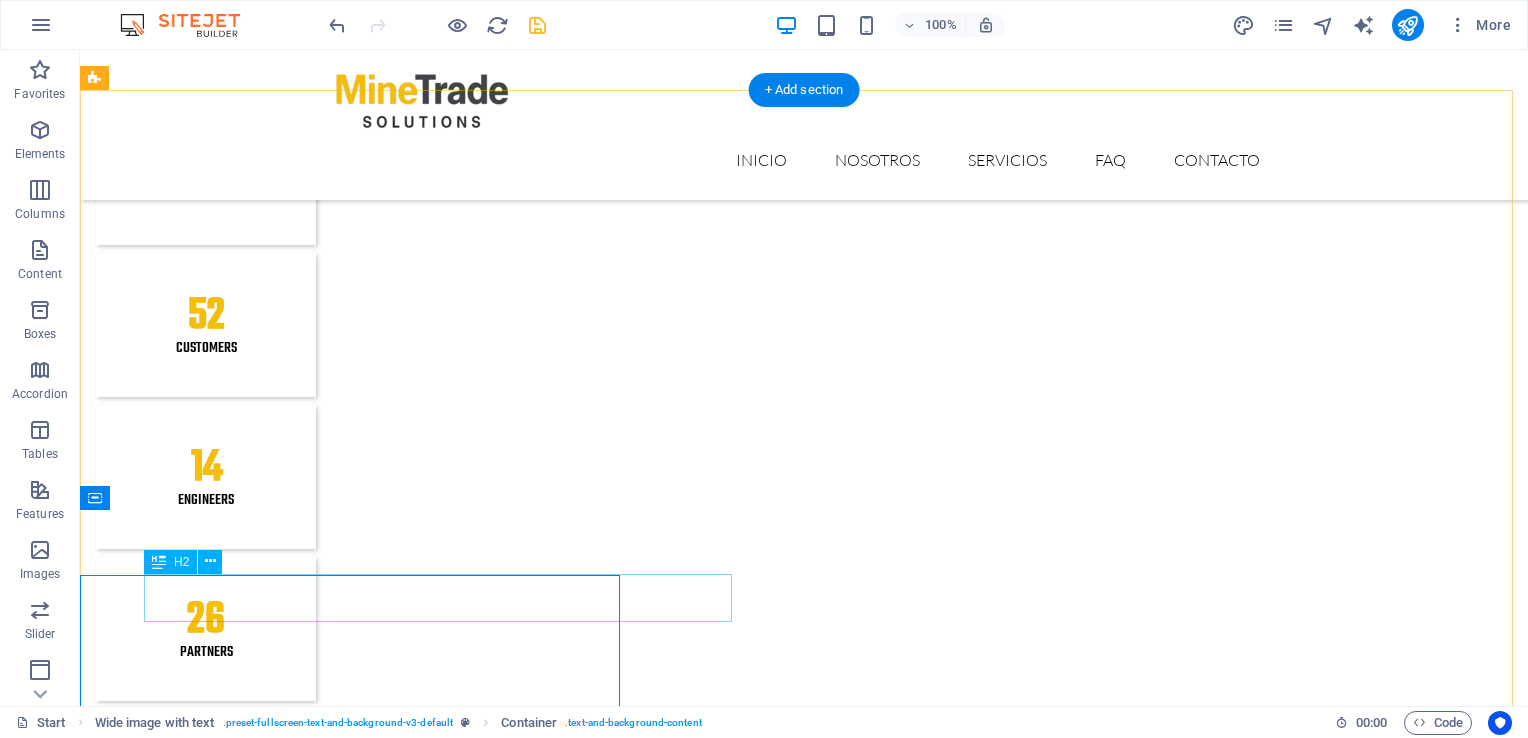 scroll, scrollTop: 2243, scrollLeft: 0, axis: vertical 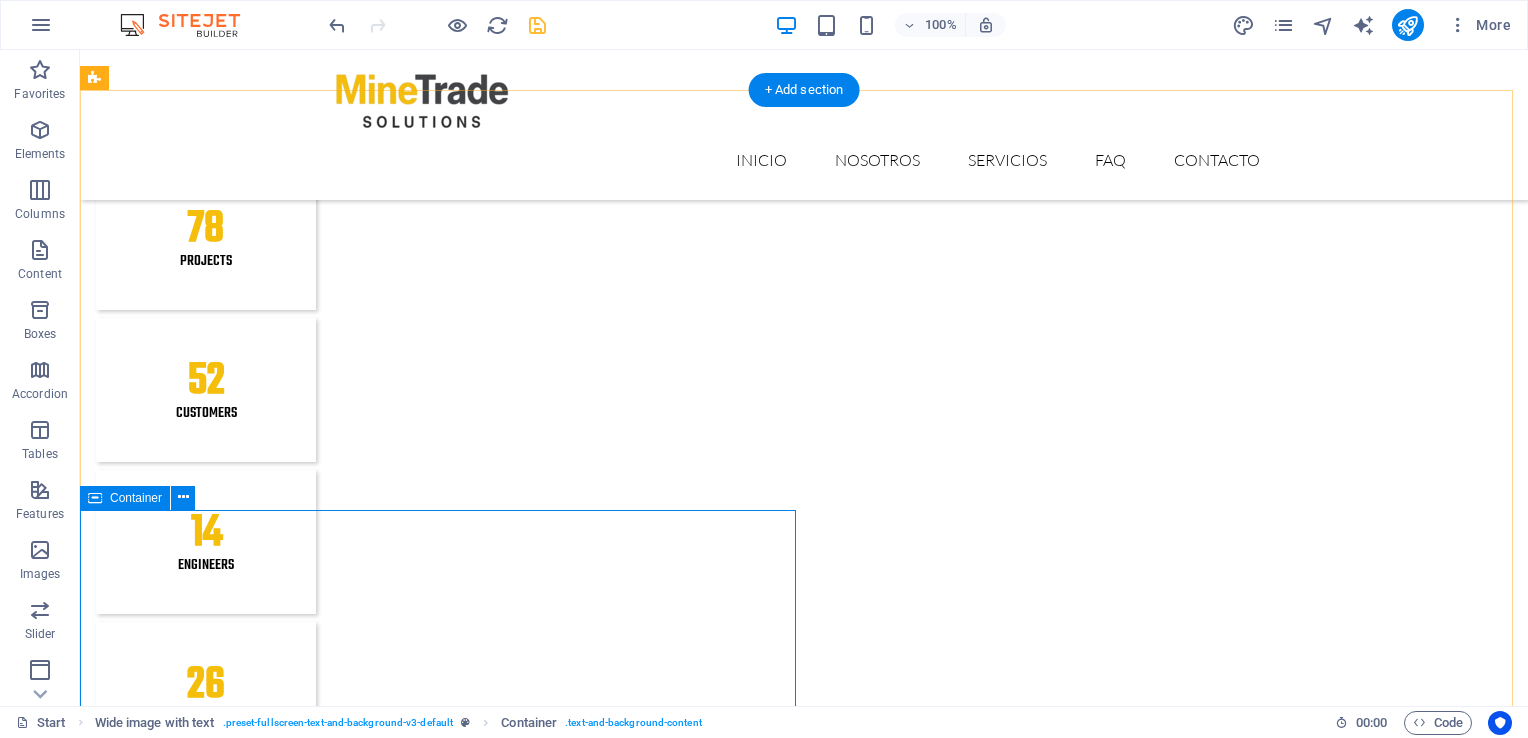 click on "Fabricaciones y metalmecánica Desarrollamos soluciones de fabricación y metalmecánica a medida, orientadas a las necesidades de la industria minera, construcción, maquinaria pesada y transporte. Aplicaciones Maquinaria y vehículos industriales. Sistemas hidráulicos y equipos de refrigeración. Equipos mineros, agrícolas y de construcción." at bounding box center (804, 4777) 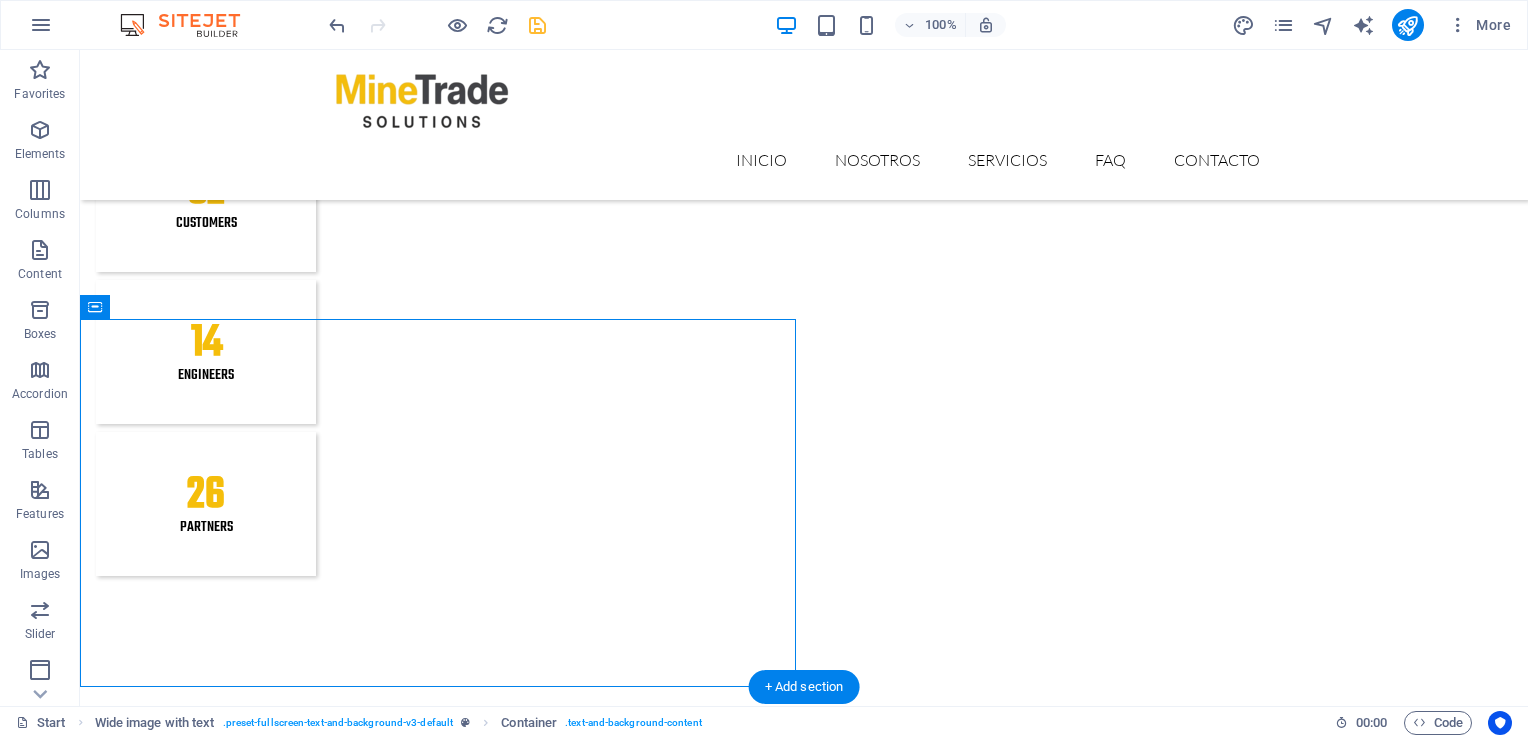 scroll, scrollTop: 2434, scrollLeft: 0, axis: vertical 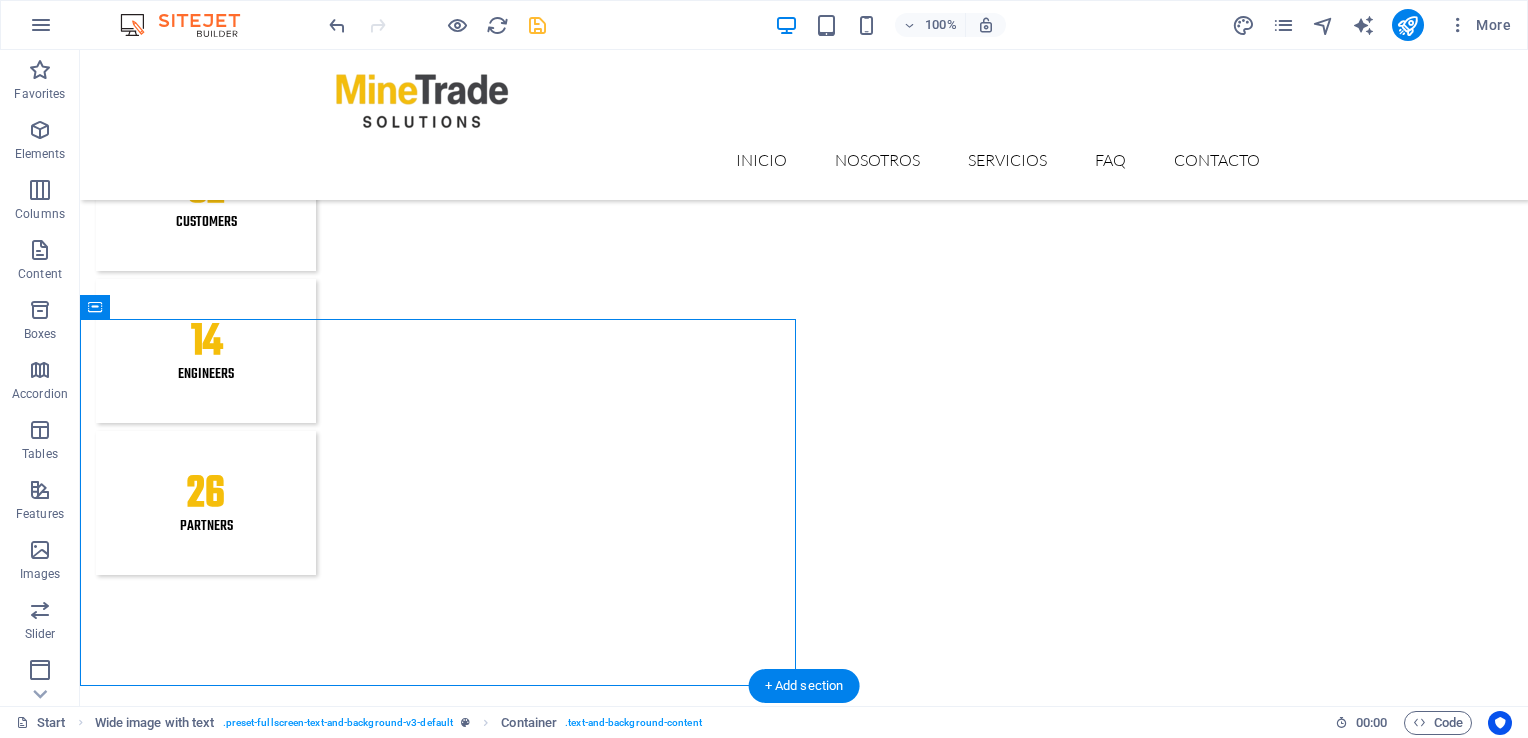 click at bounding box center (804, 4891) 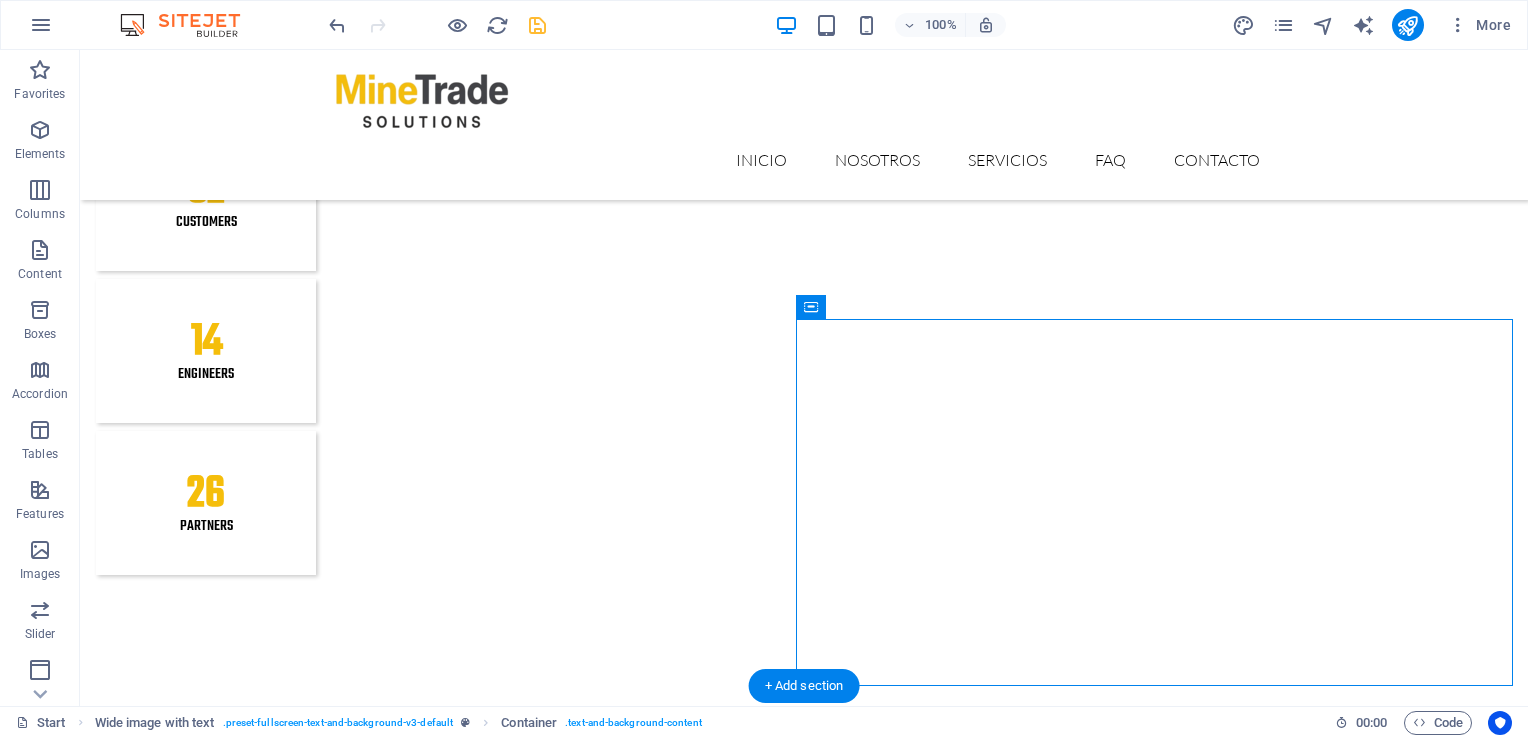 click at bounding box center (804, 4891) 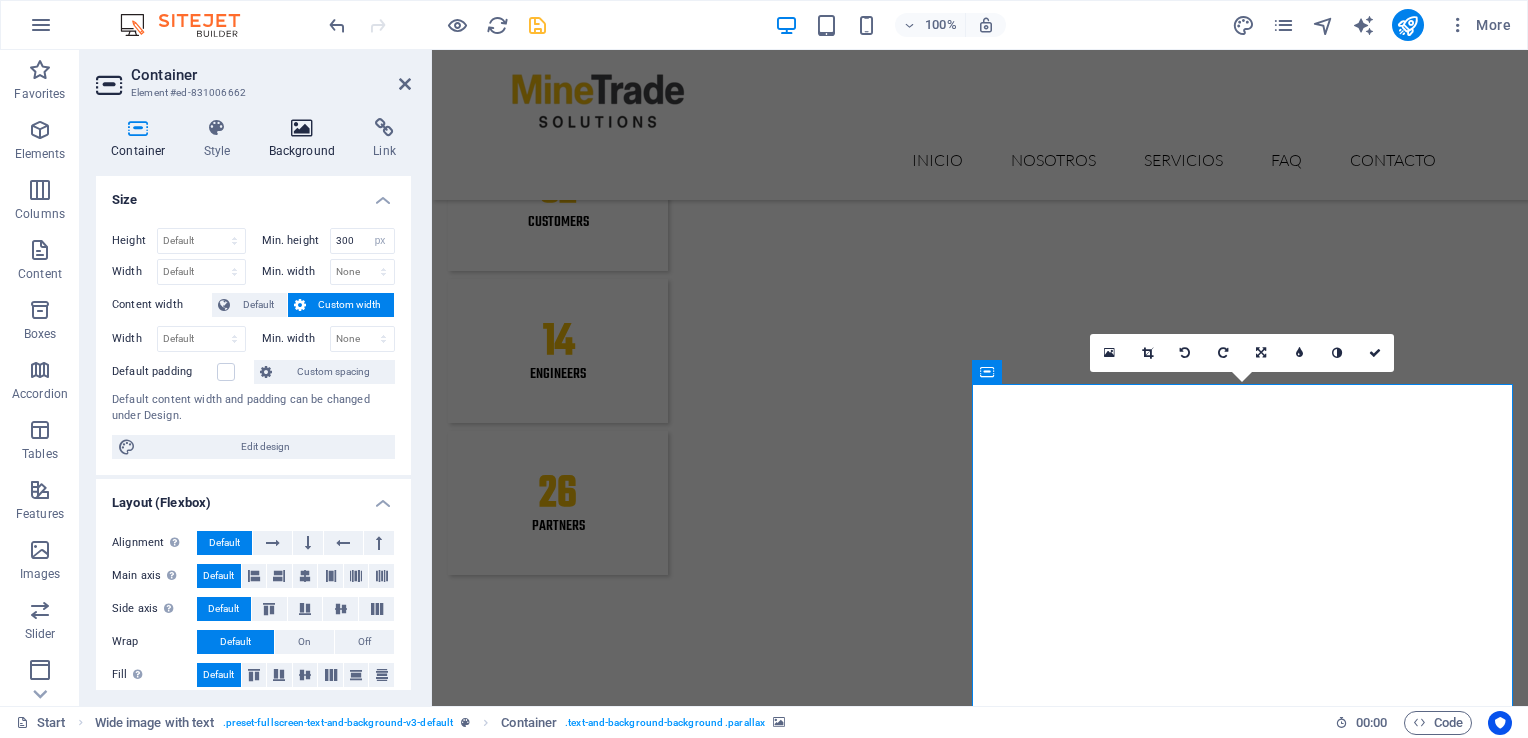 click on "Background" at bounding box center (306, 139) 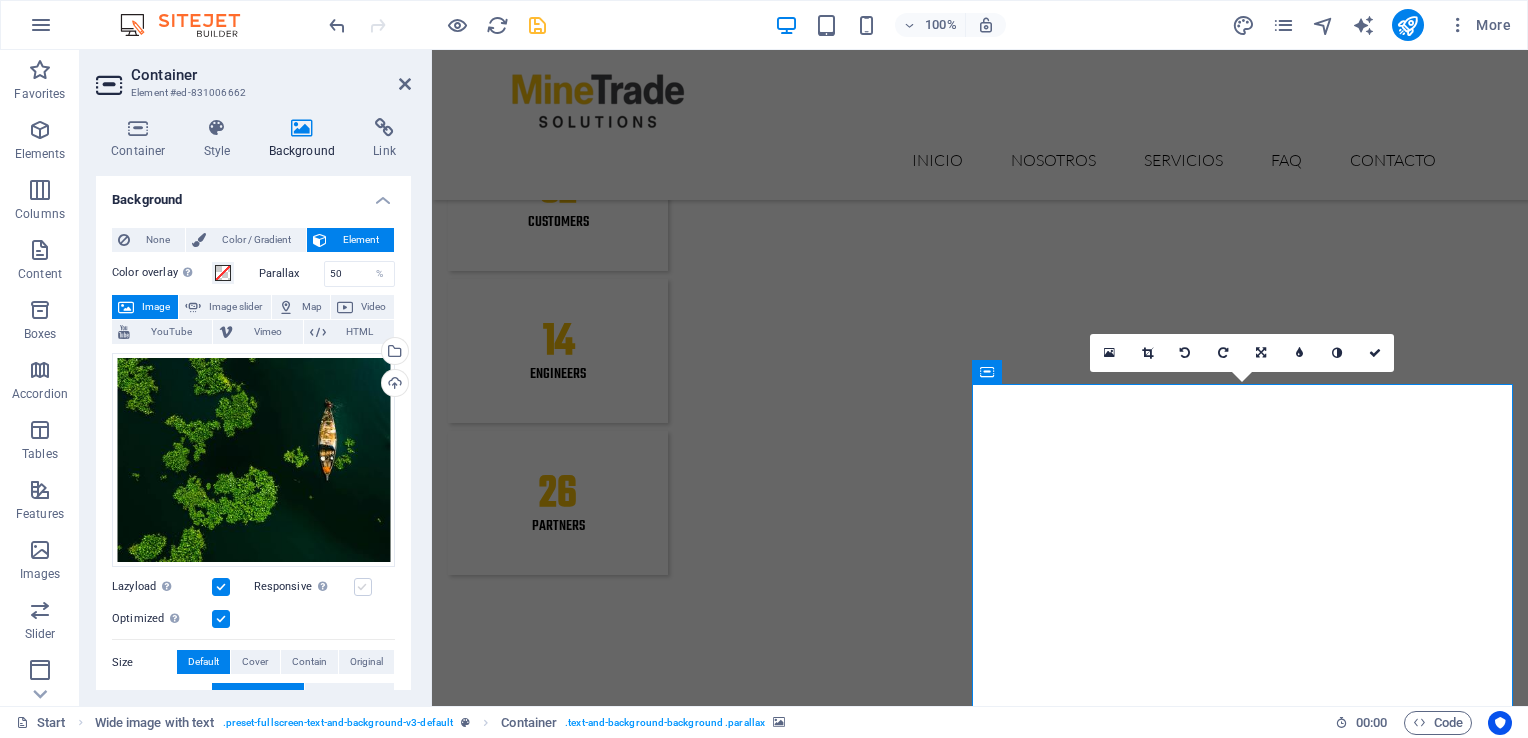 click at bounding box center [363, 587] 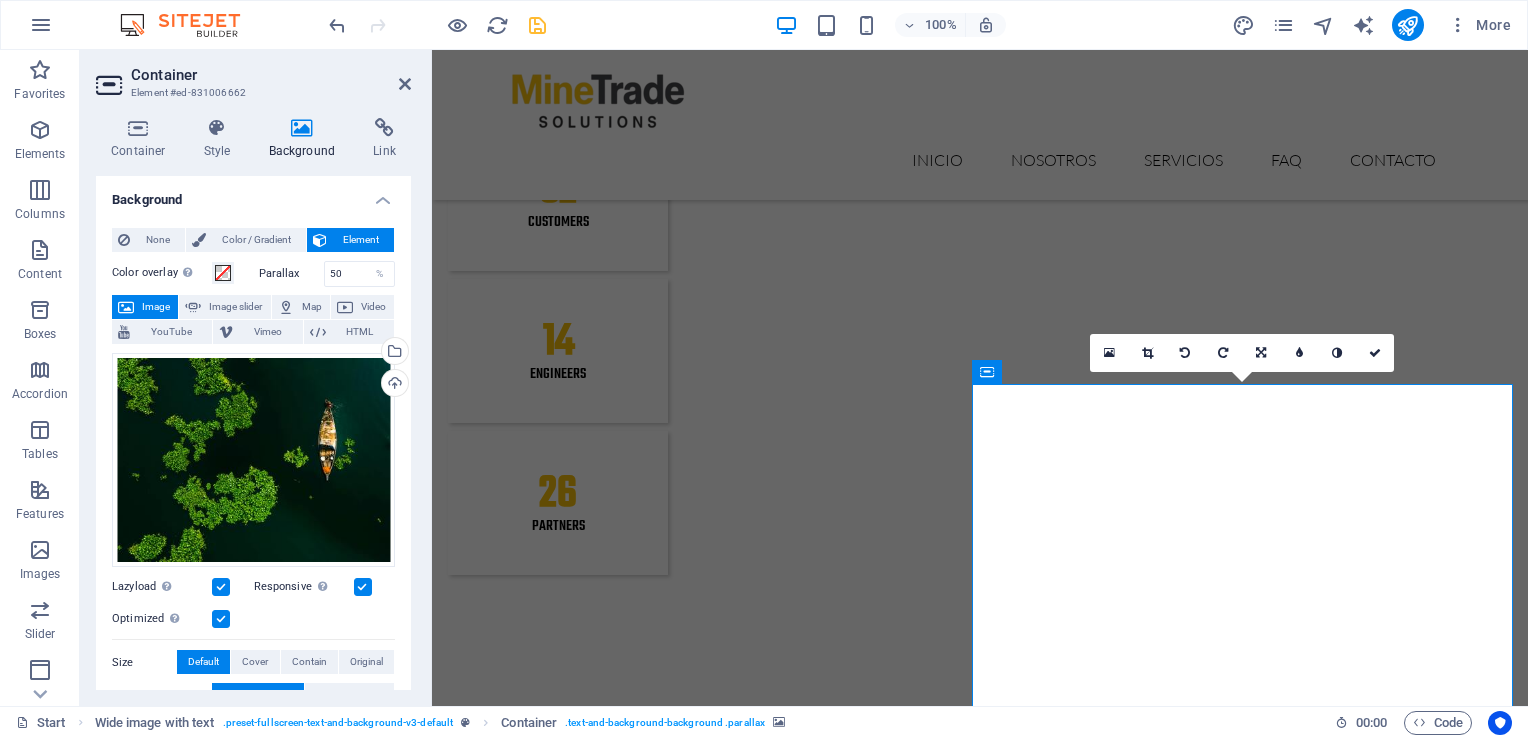 click at bounding box center [980, 3681] 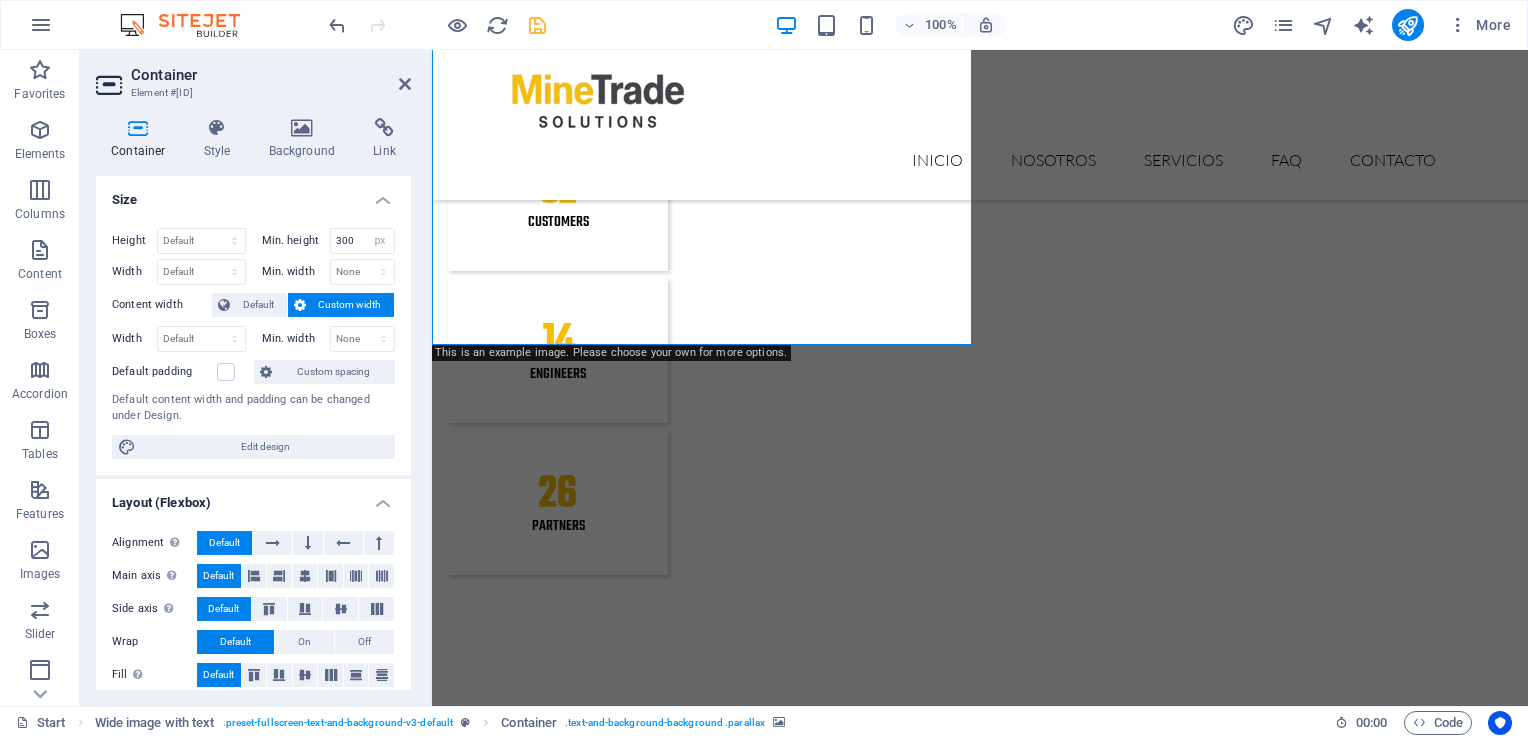 scroll, scrollTop: 2473, scrollLeft: 0, axis: vertical 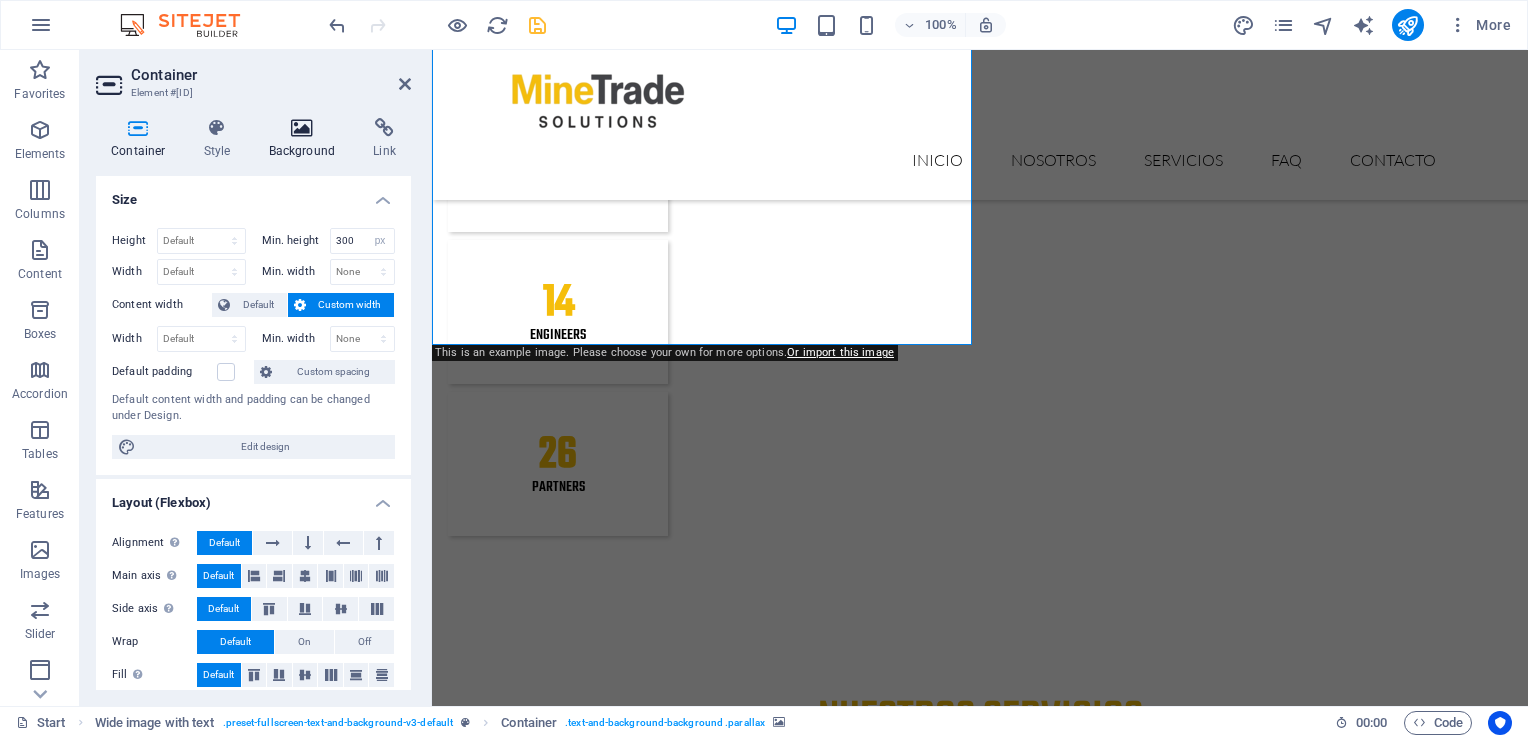 click on "Background" at bounding box center (306, 139) 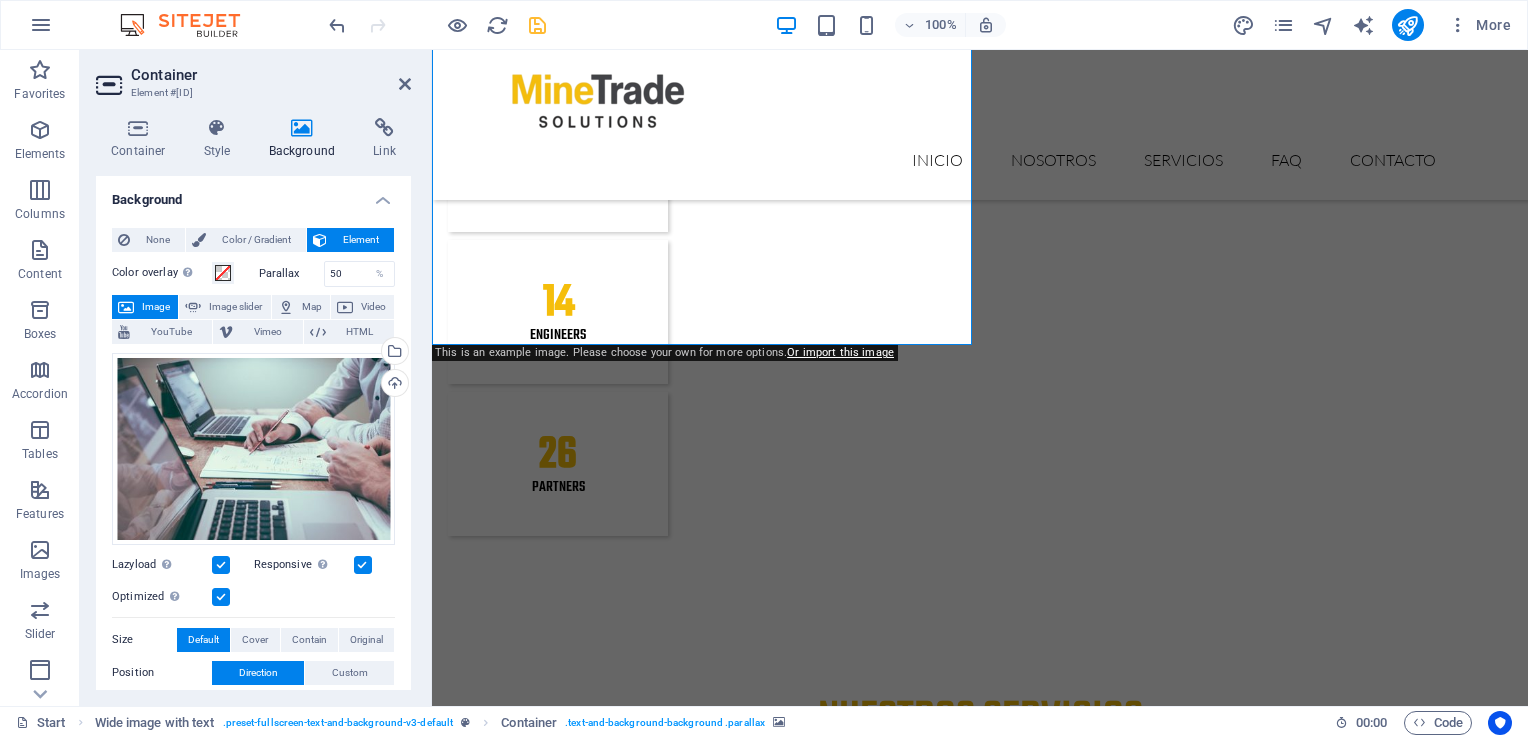 click at bounding box center [980, 4889] 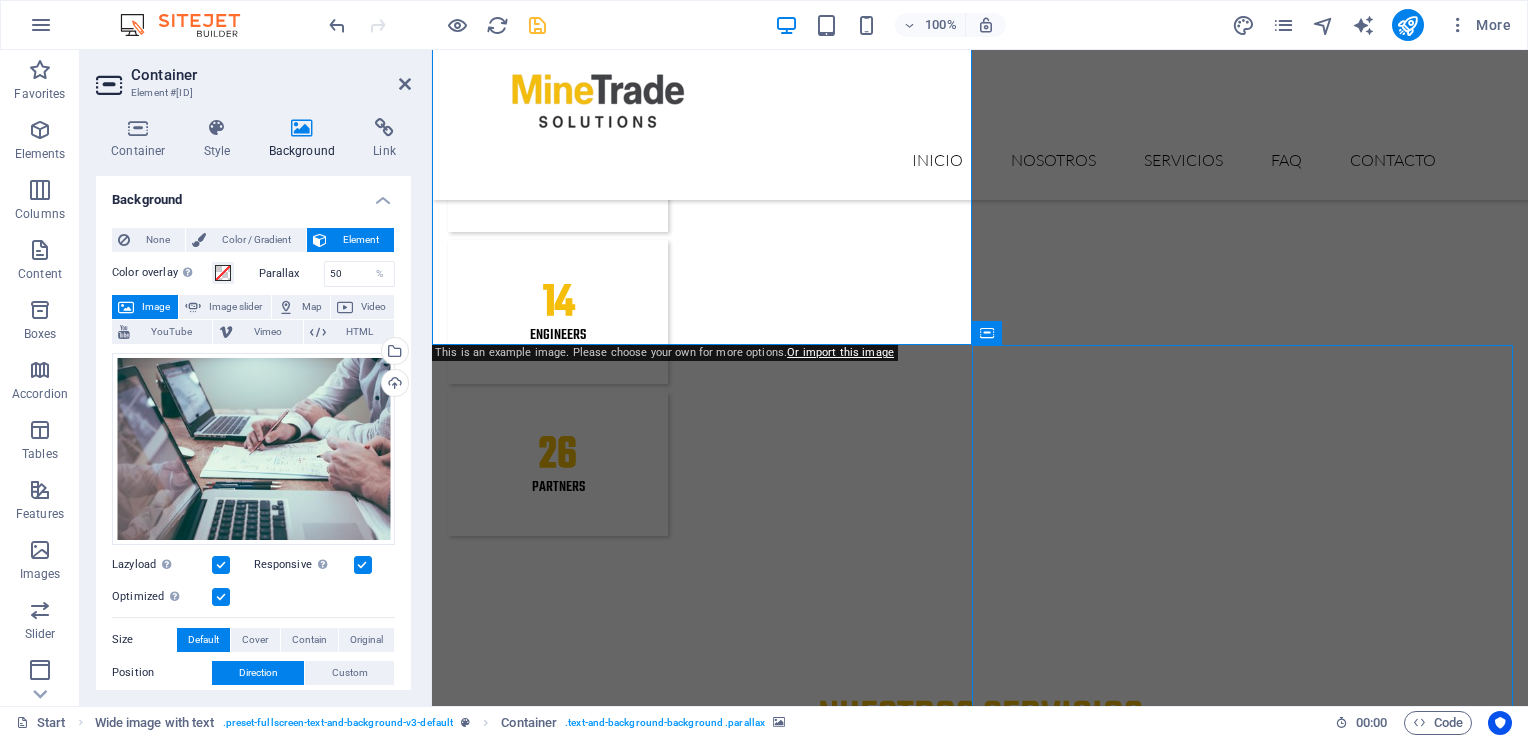 click at bounding box center [980, 4889] 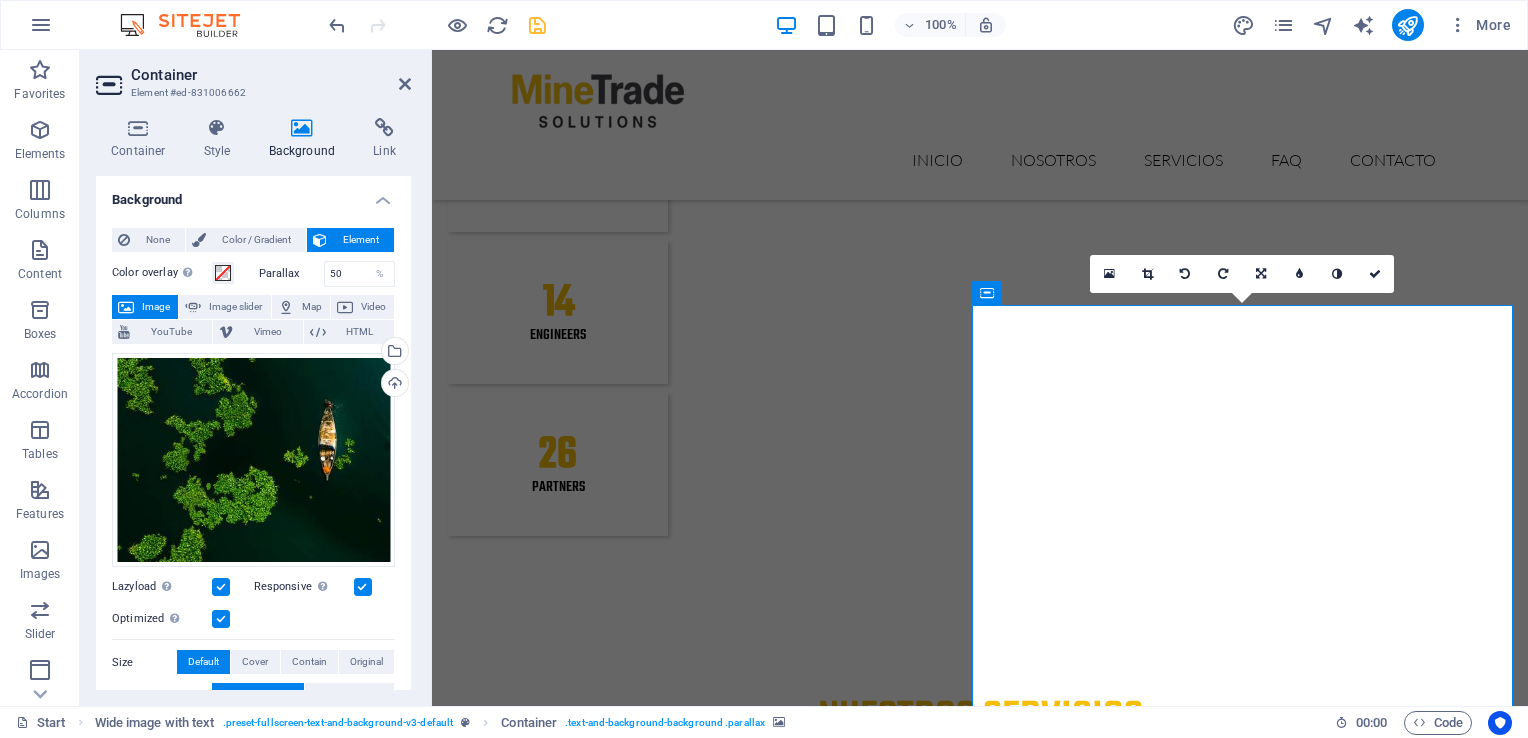 scroll, scrollTop: 2513, scrollLeft: 0, axis: vertical 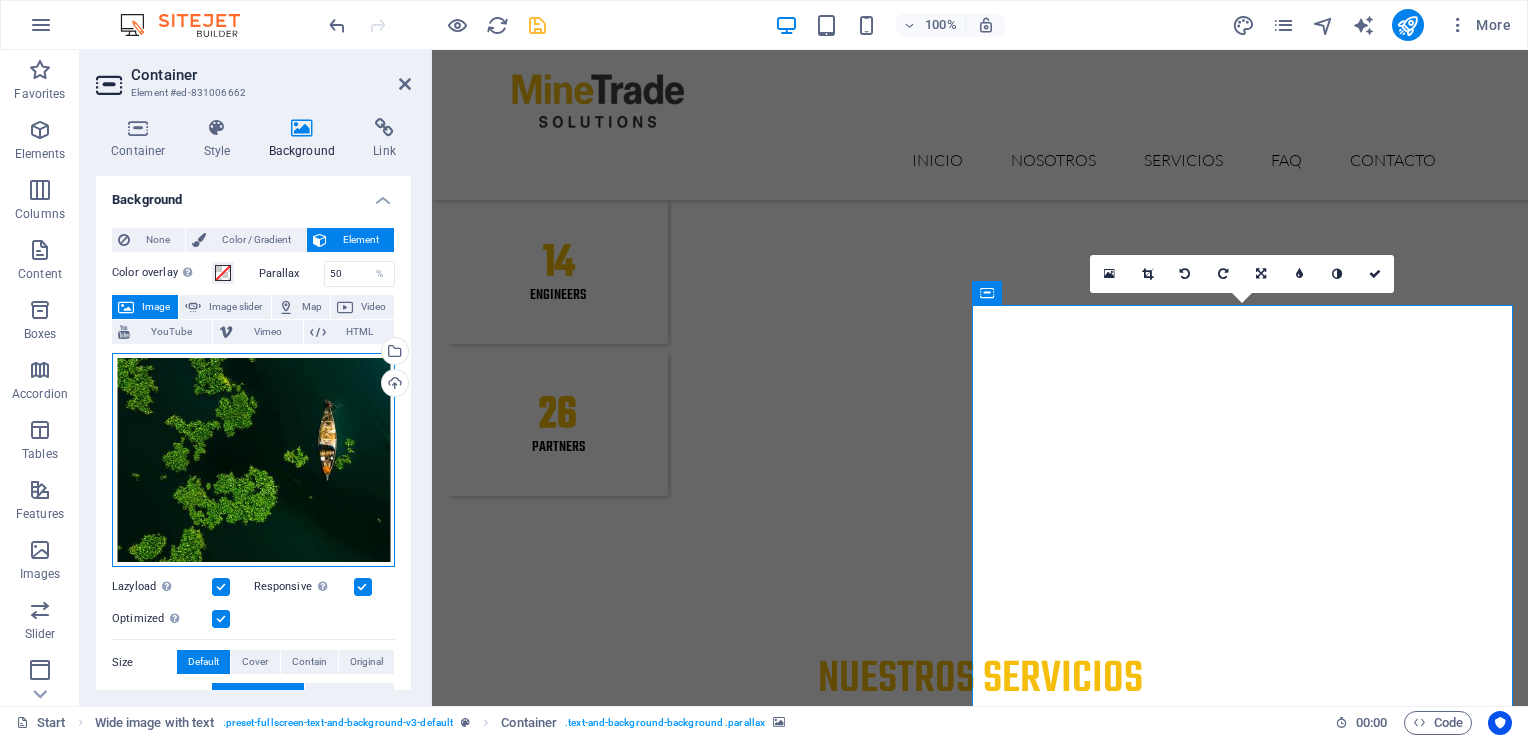 click on "Drag files here, click to choose files or select files from Files or our free stock photos & videos" at bounding box center (253, 460) 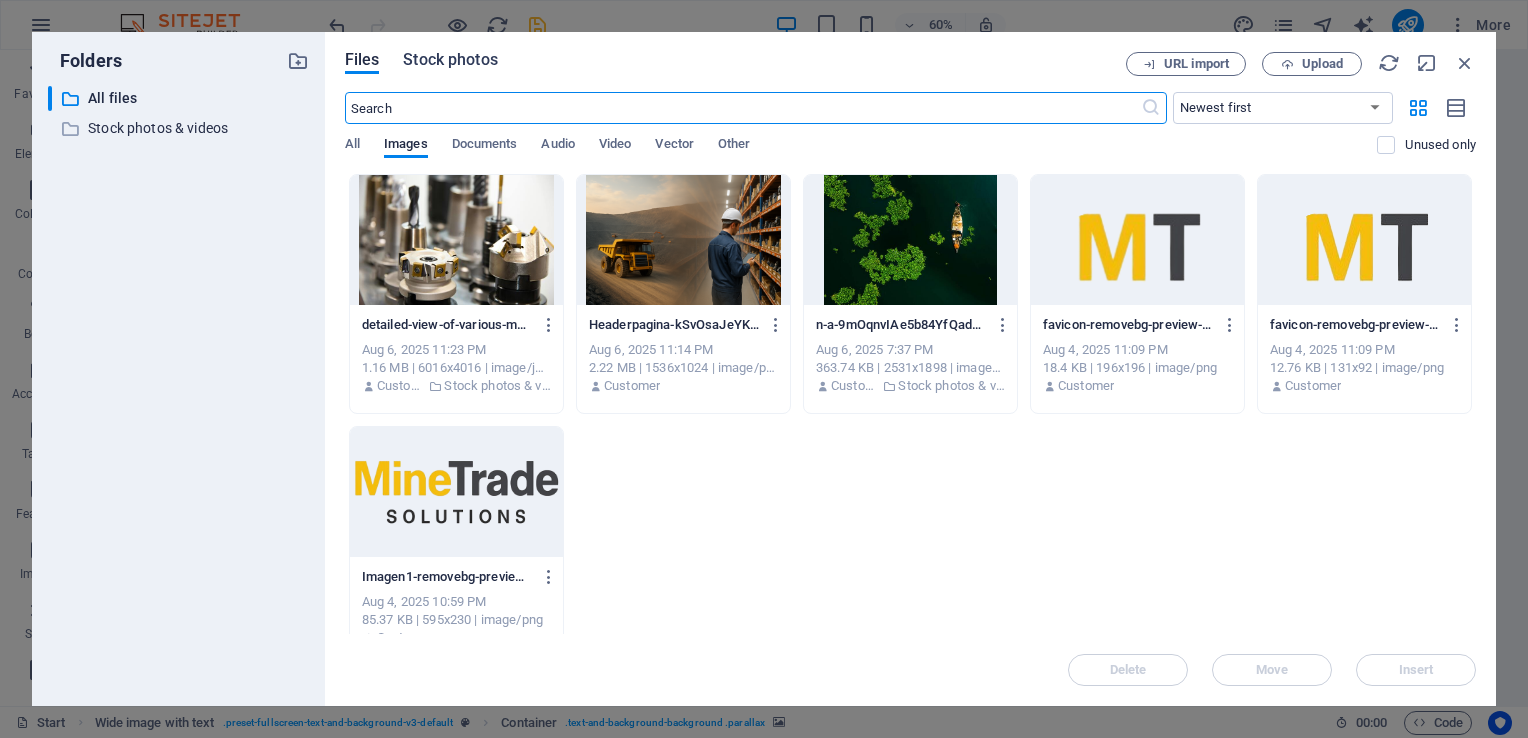 click on "Stock photos" at bounding box center [450, 60] 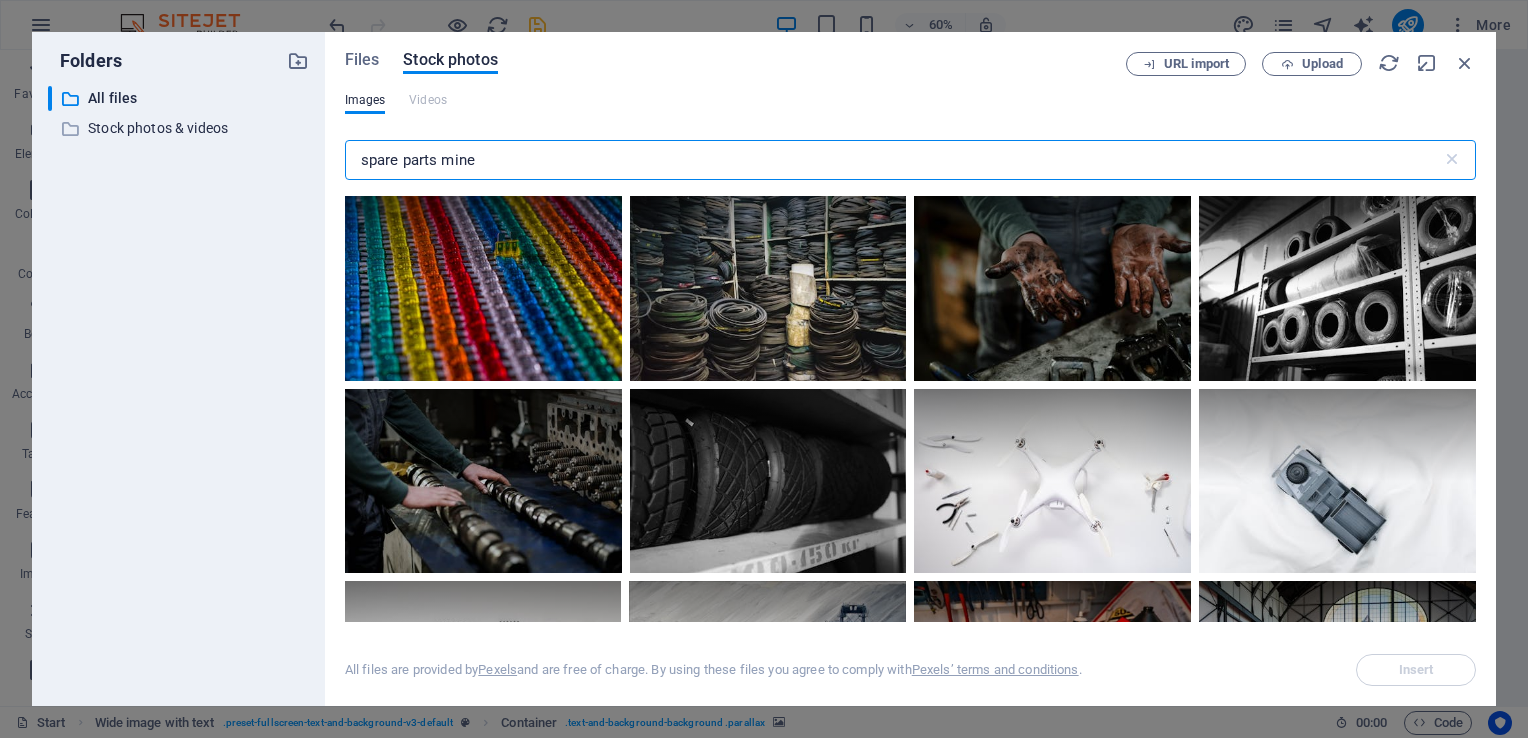 drag, startPoint x: 499, startPoint y: 159, endPoint x: 314, endPoint y: 156, distance: 185.02432 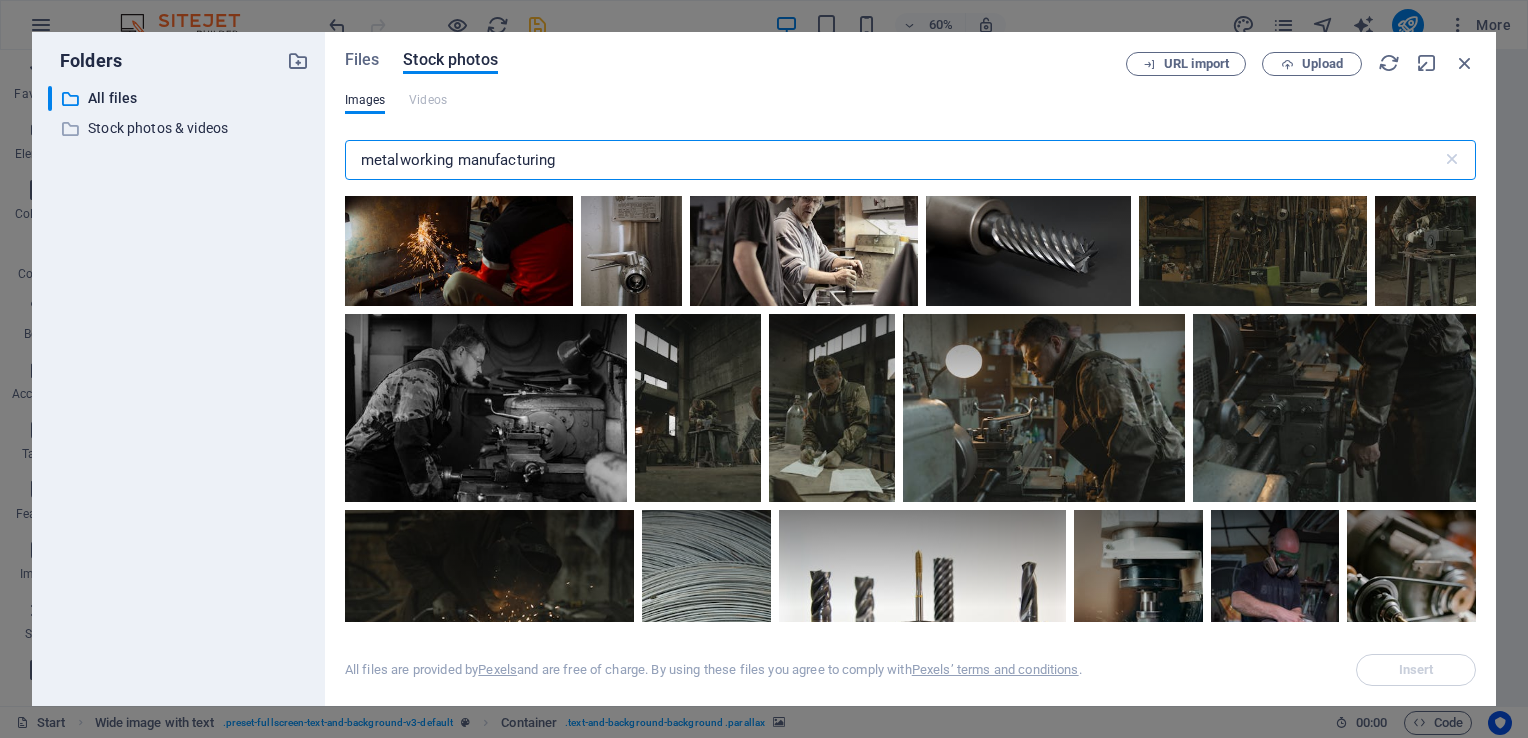scroll, scrollTop: 2212, scrollLeft: 0, axis: vertical 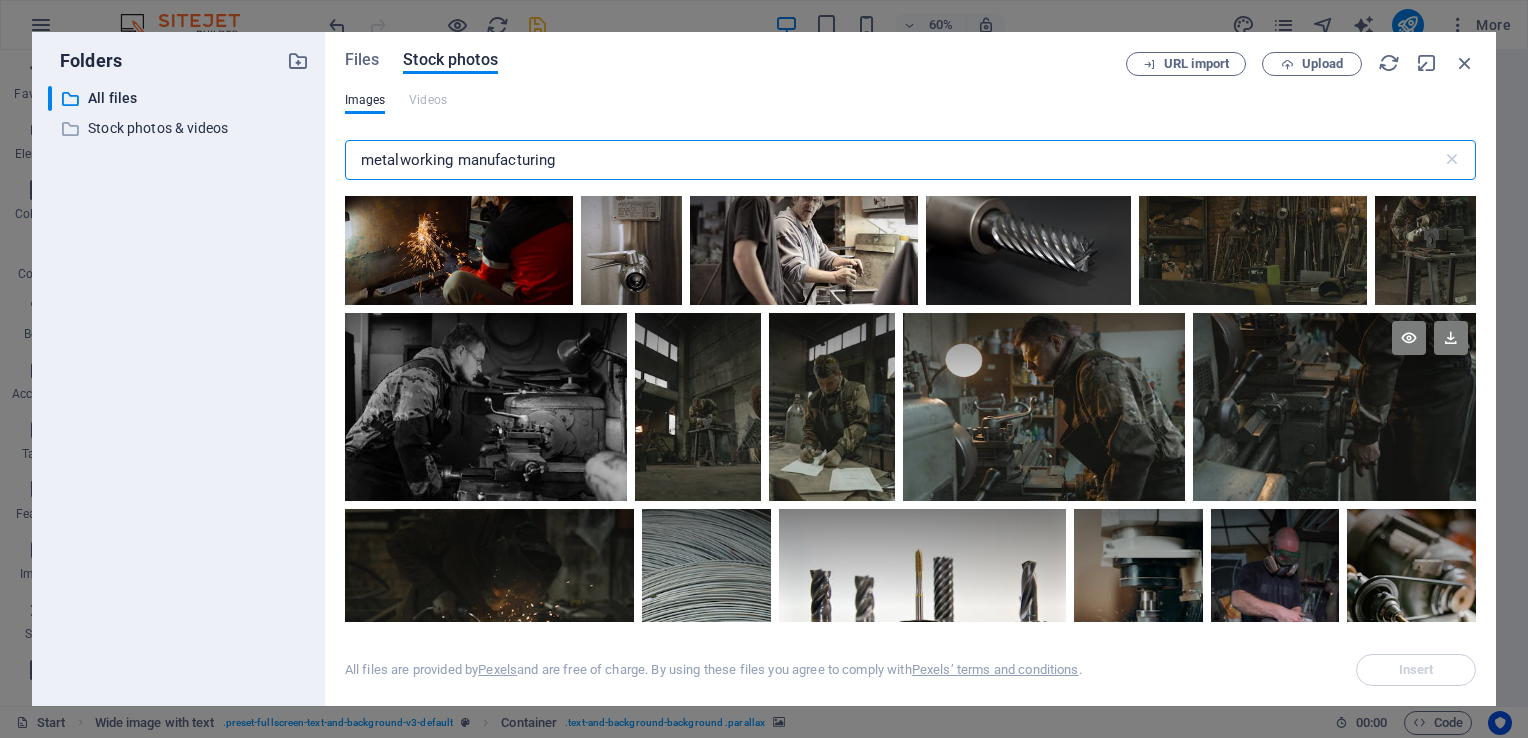 type on "metalworking manufacturing" 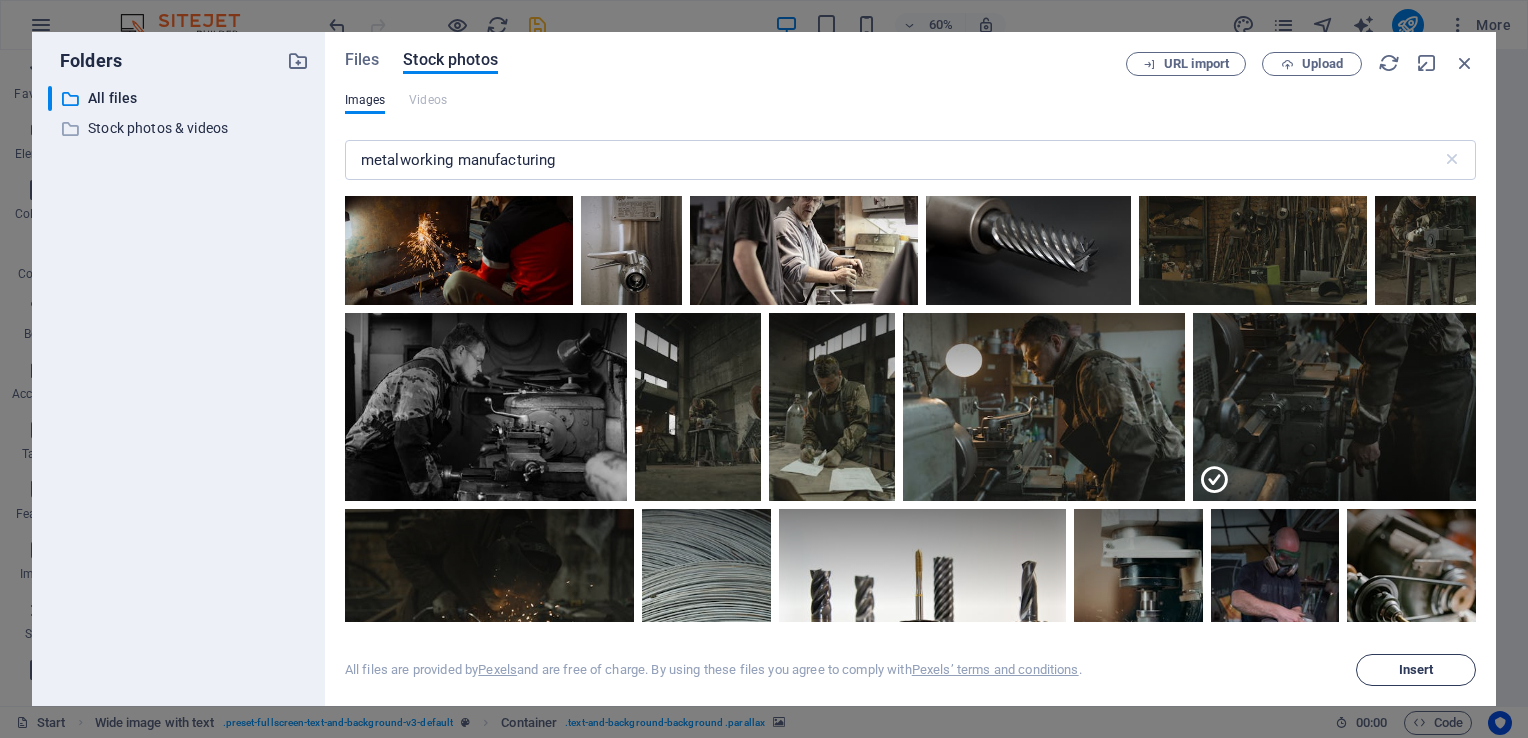 click on "Insert" at bounding box center [1416, 670] 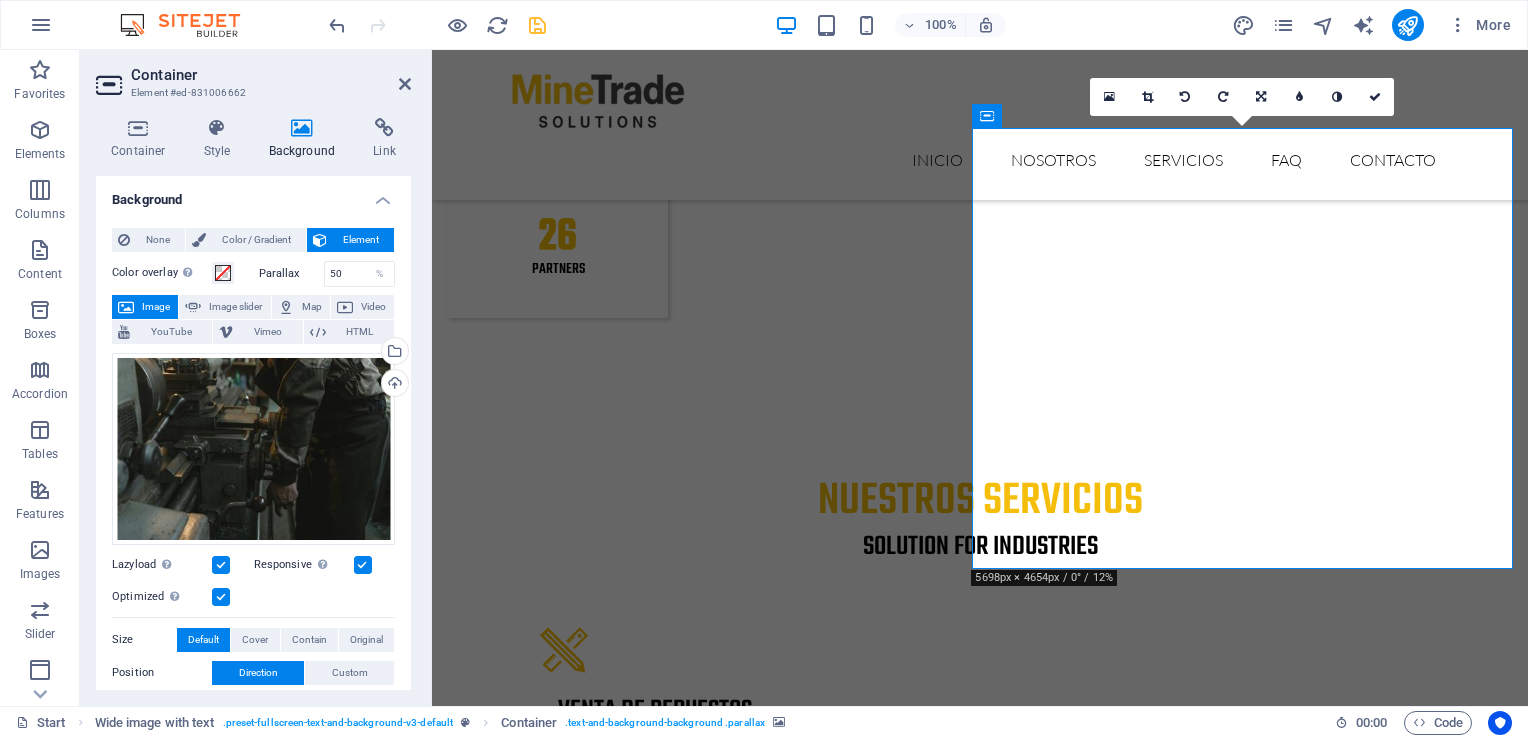 scroll, scrollTop: 2692, scrollLeft: 0, axis: vertical 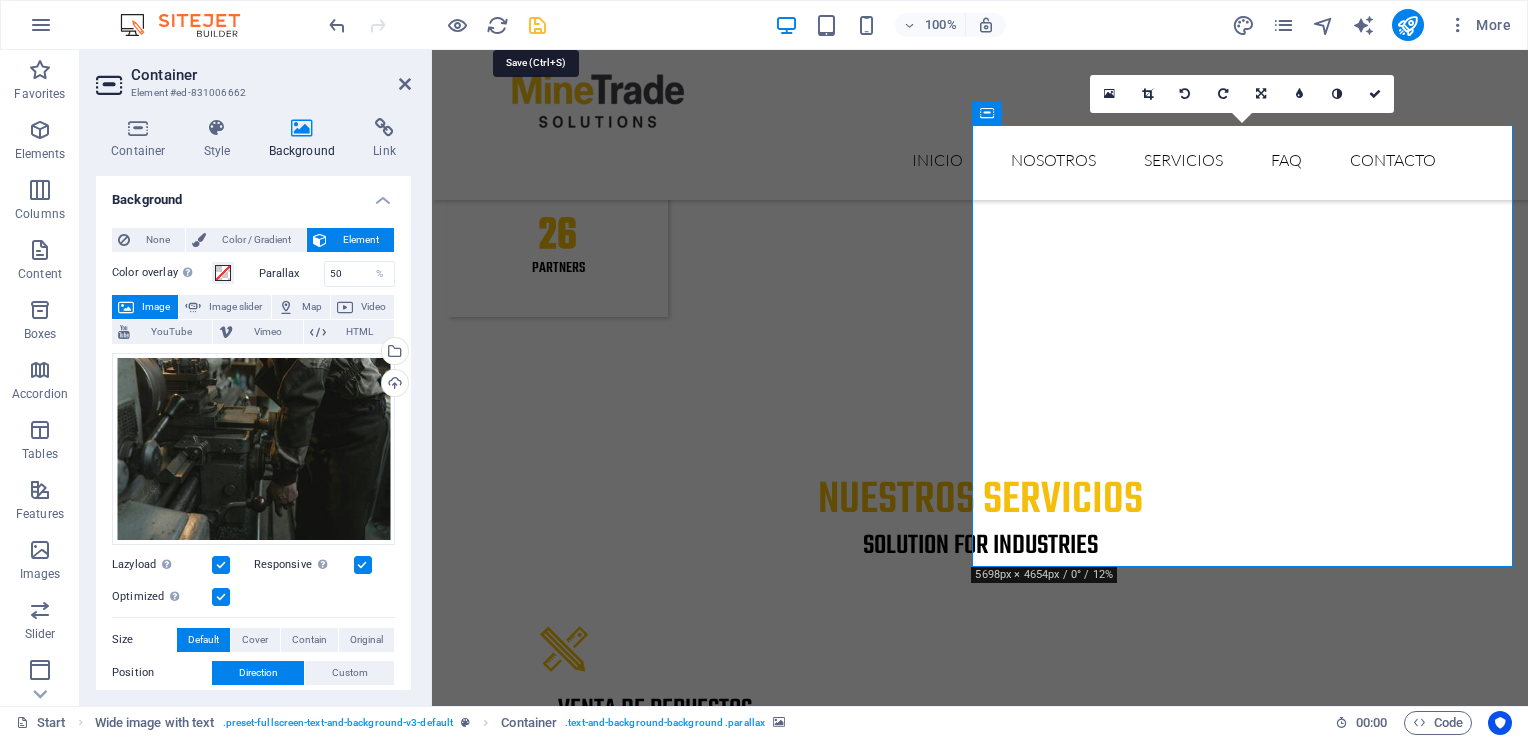 click at bounding box center (537, 25) 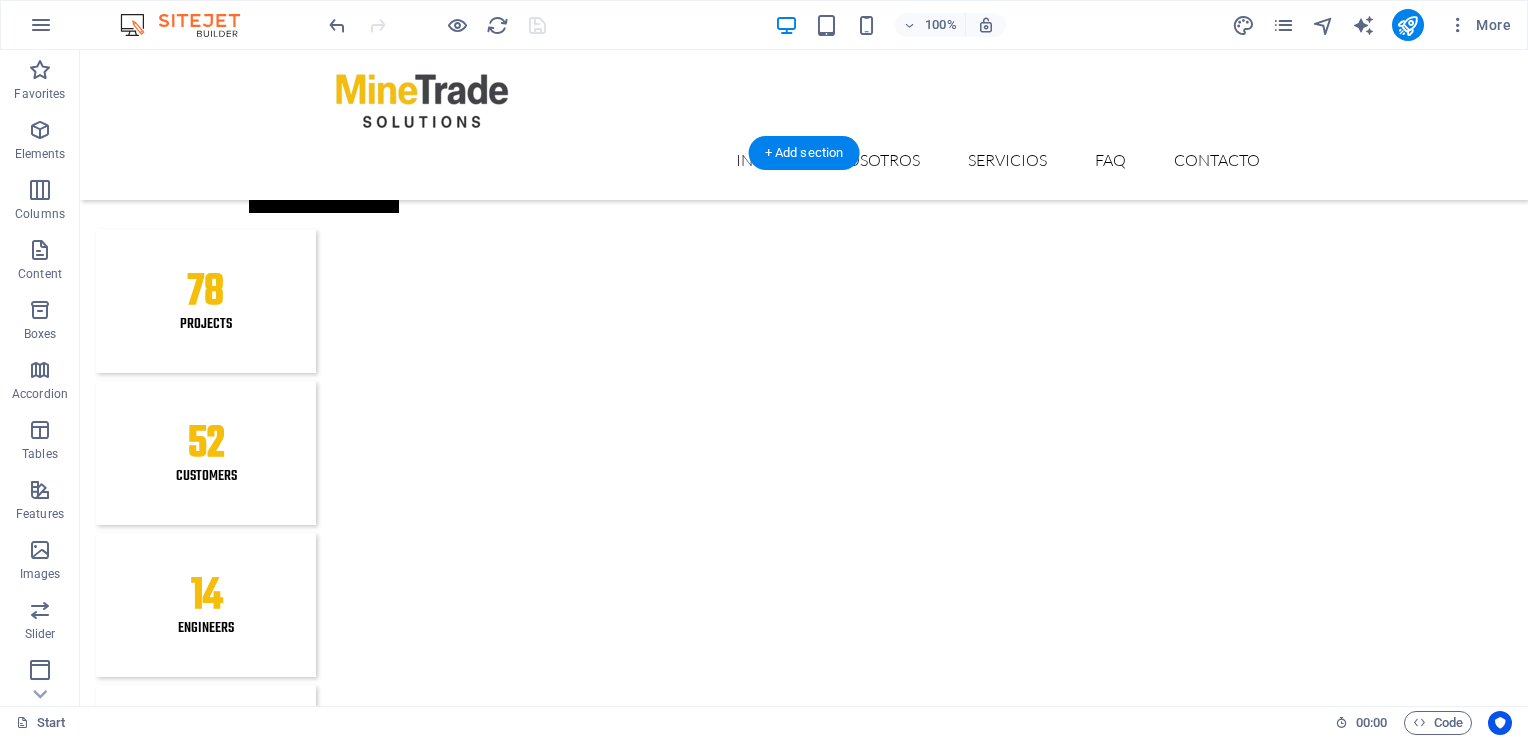 click at bounding box center (804, 3802) 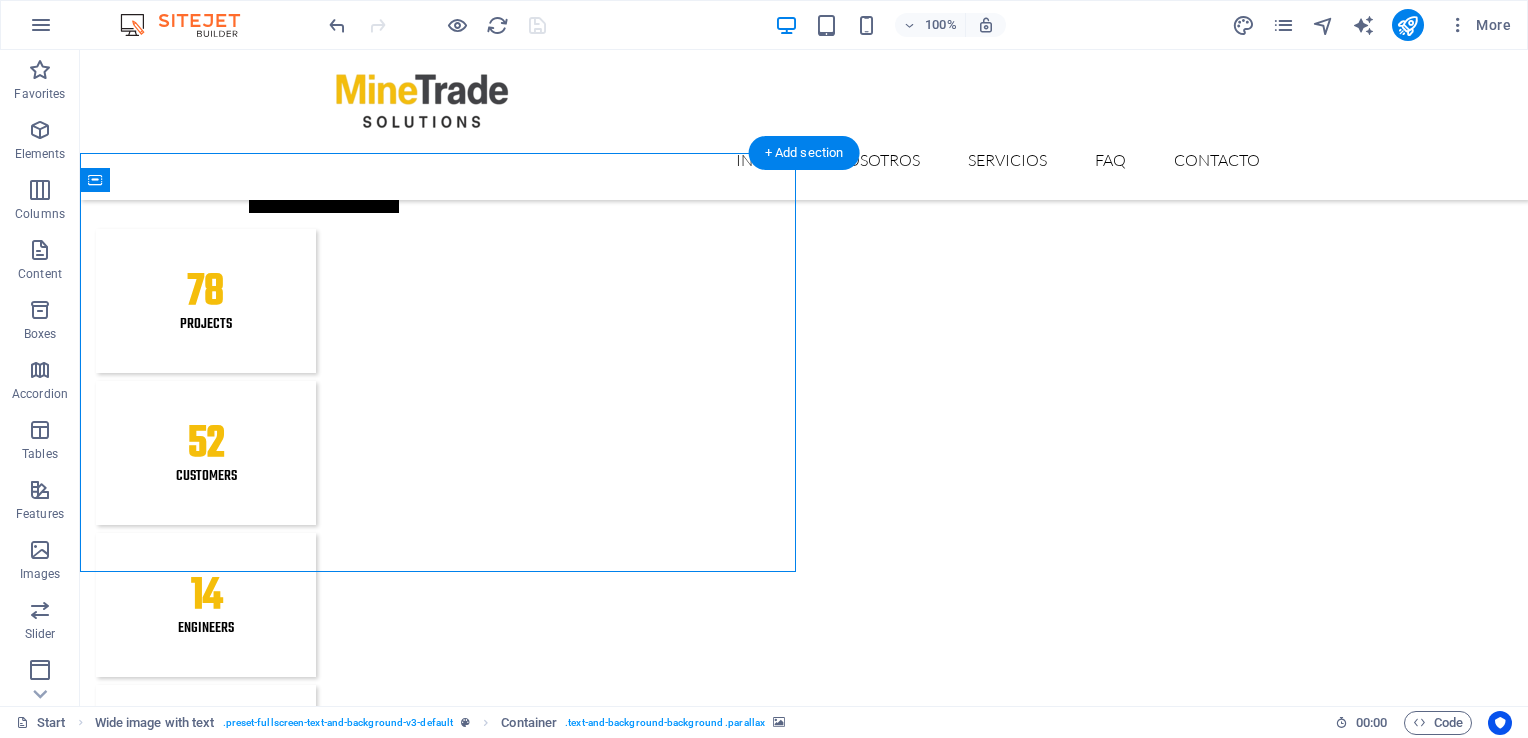 click at bounding box center (804, 3802) 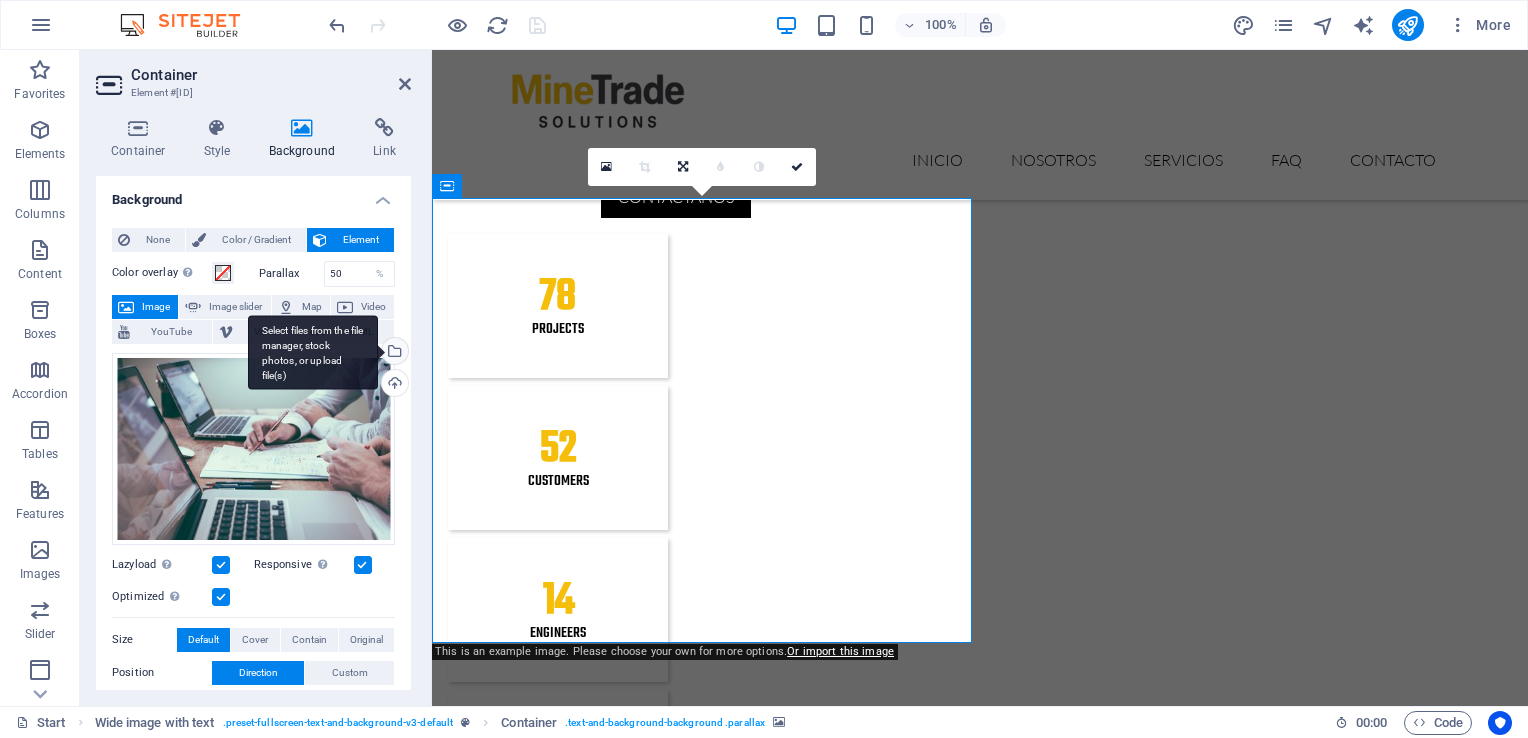 click on "Select files from the file manager, stock photos, or upload file(s)" at bounding box center [313, 352] 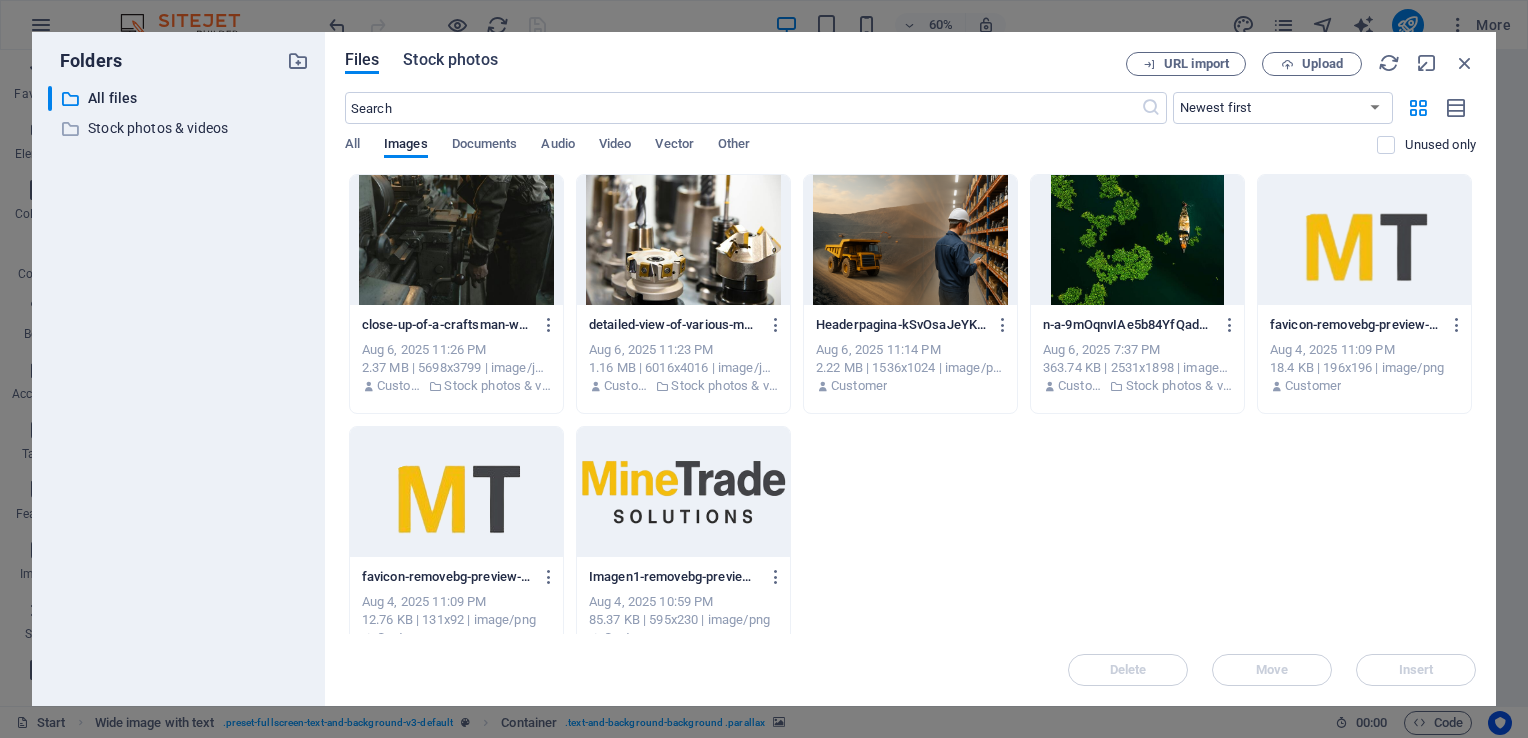 click on "Stock photos" at bounding box center (450, 60) 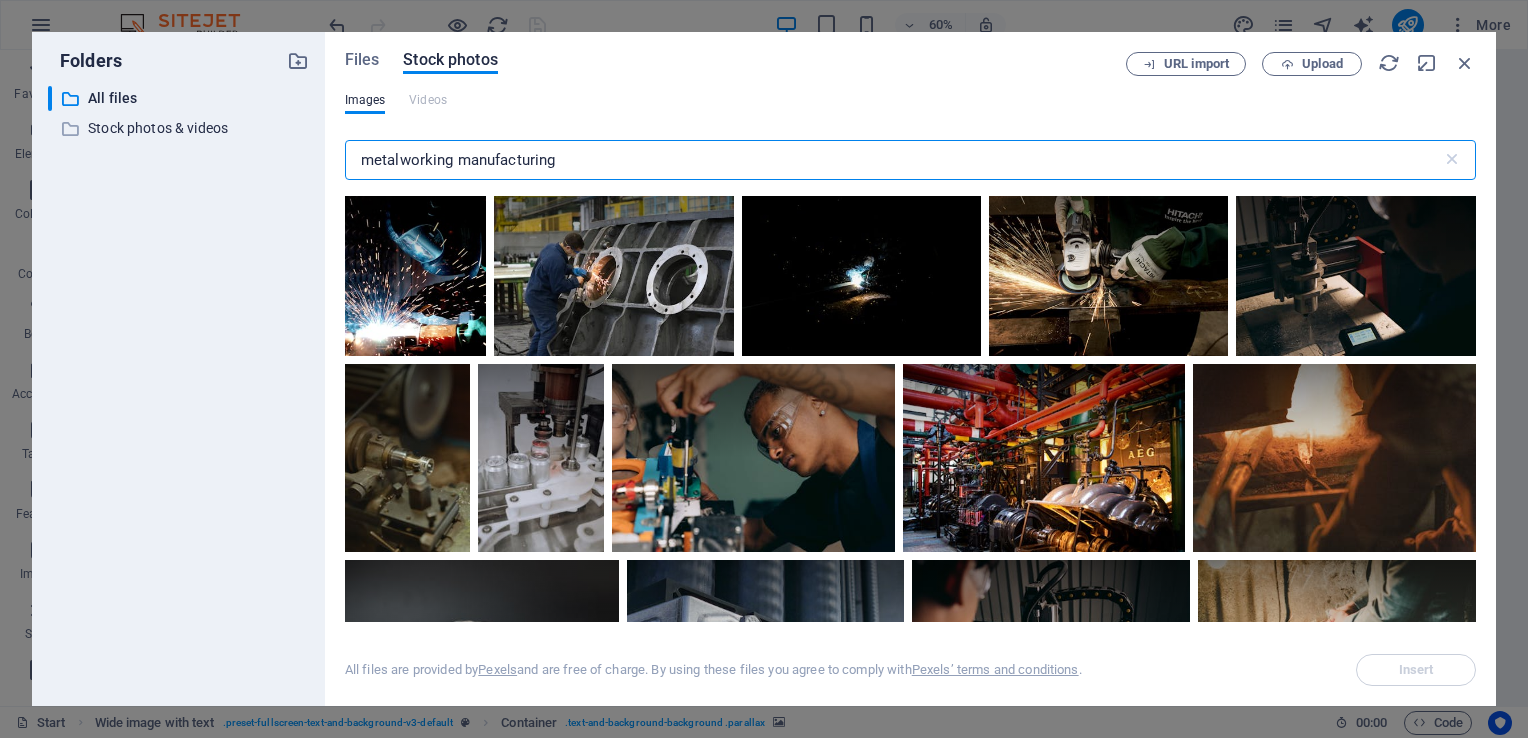 drag, startPoint x: 588, startPoint y: 151, endPoint x: 331, endPoint y: 142, distance: 257.15753 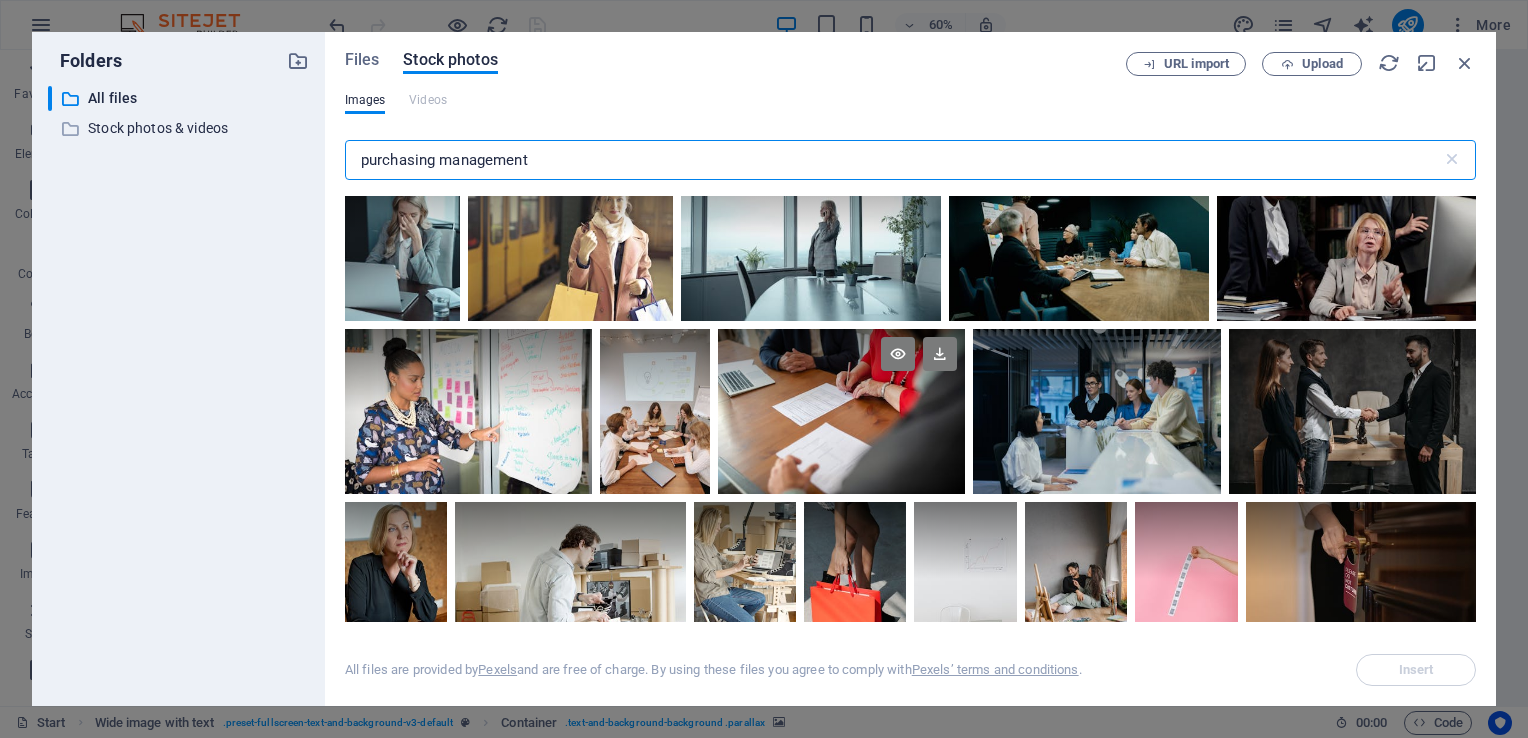 scroll, scrollTop: 8036, scrollLeft: 0, axis: vertical 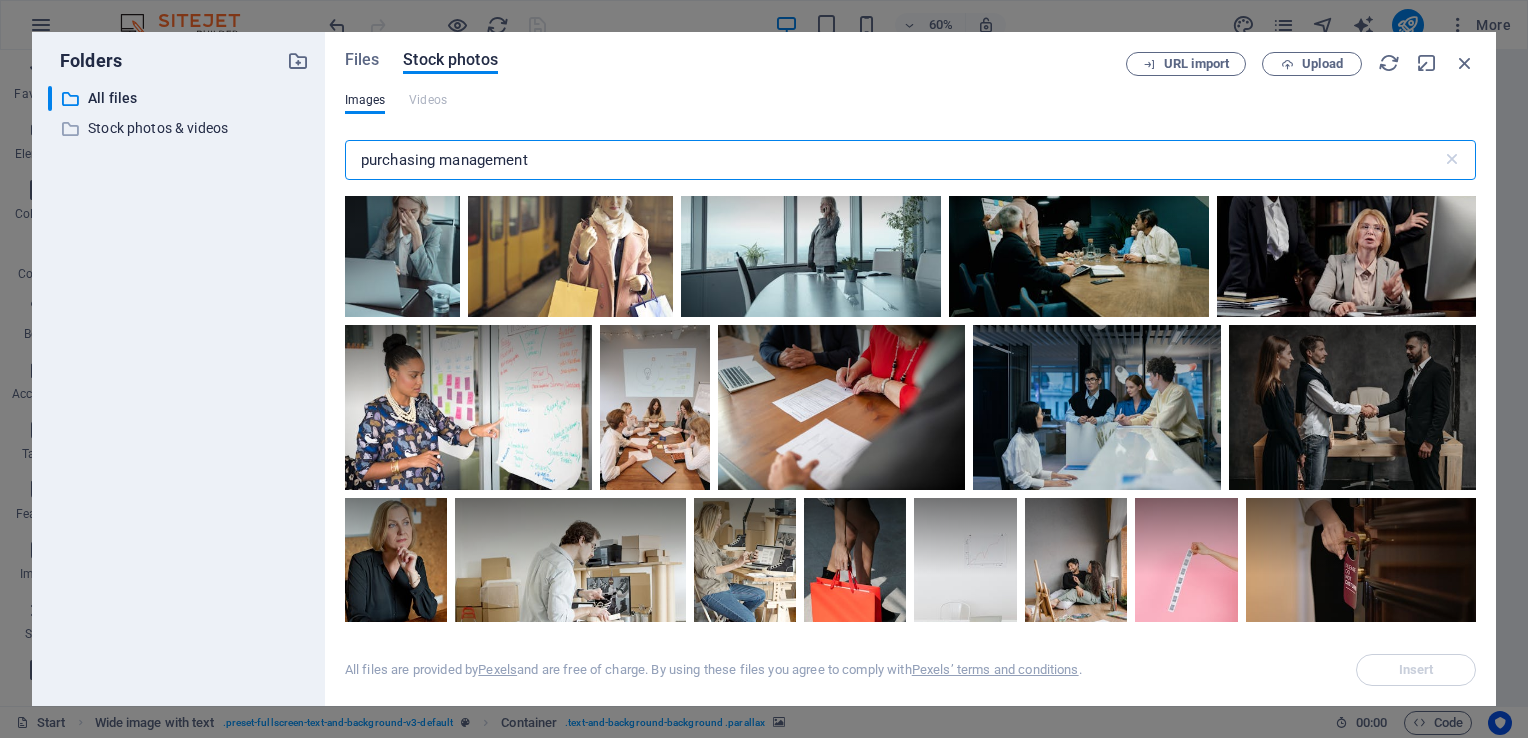 drag, startPoint x: 439, startPoint y: 158, endPoint x: 580, endPoint y: 170, distance: 141.50972 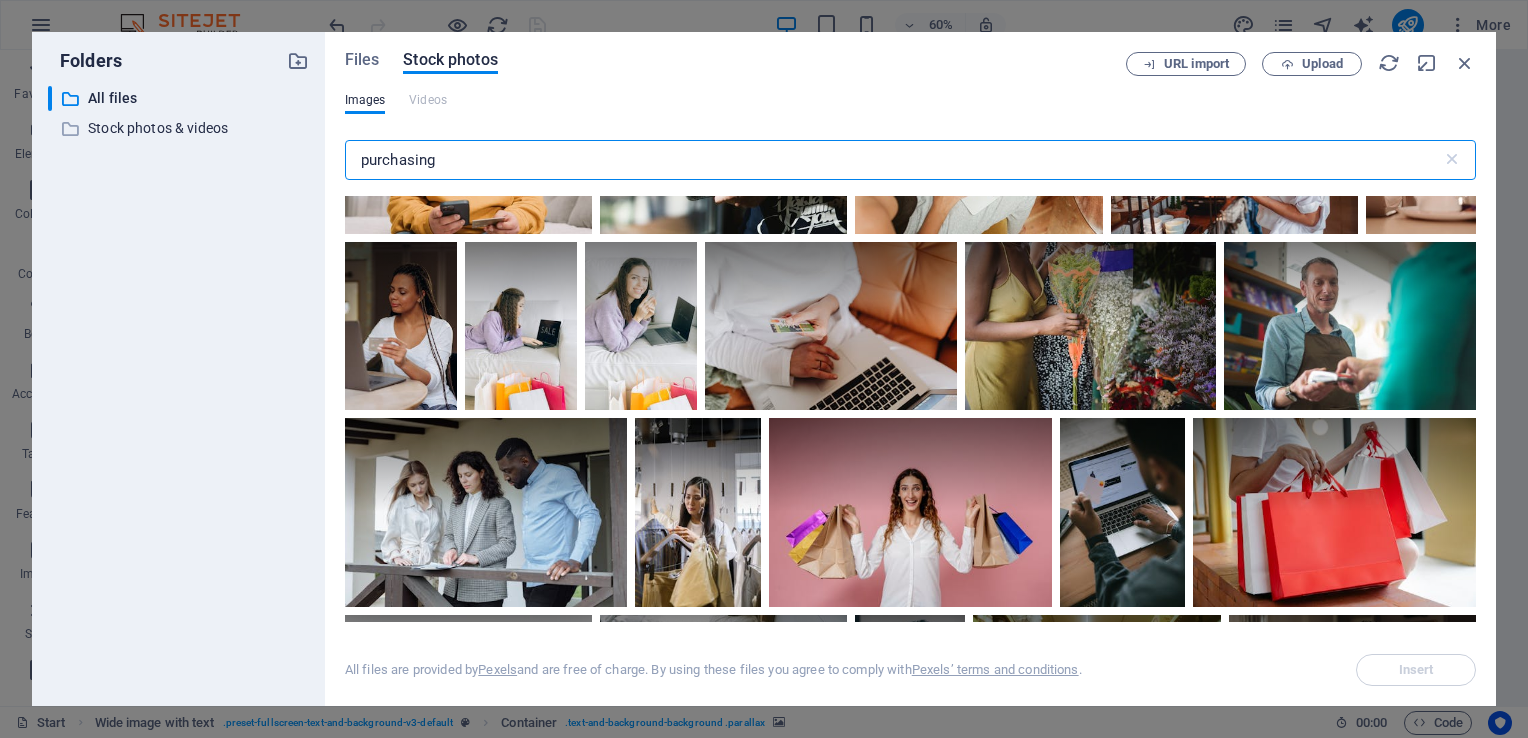 scroll, scrollTop: 2834, scrollLeft: 0, axis: vertical 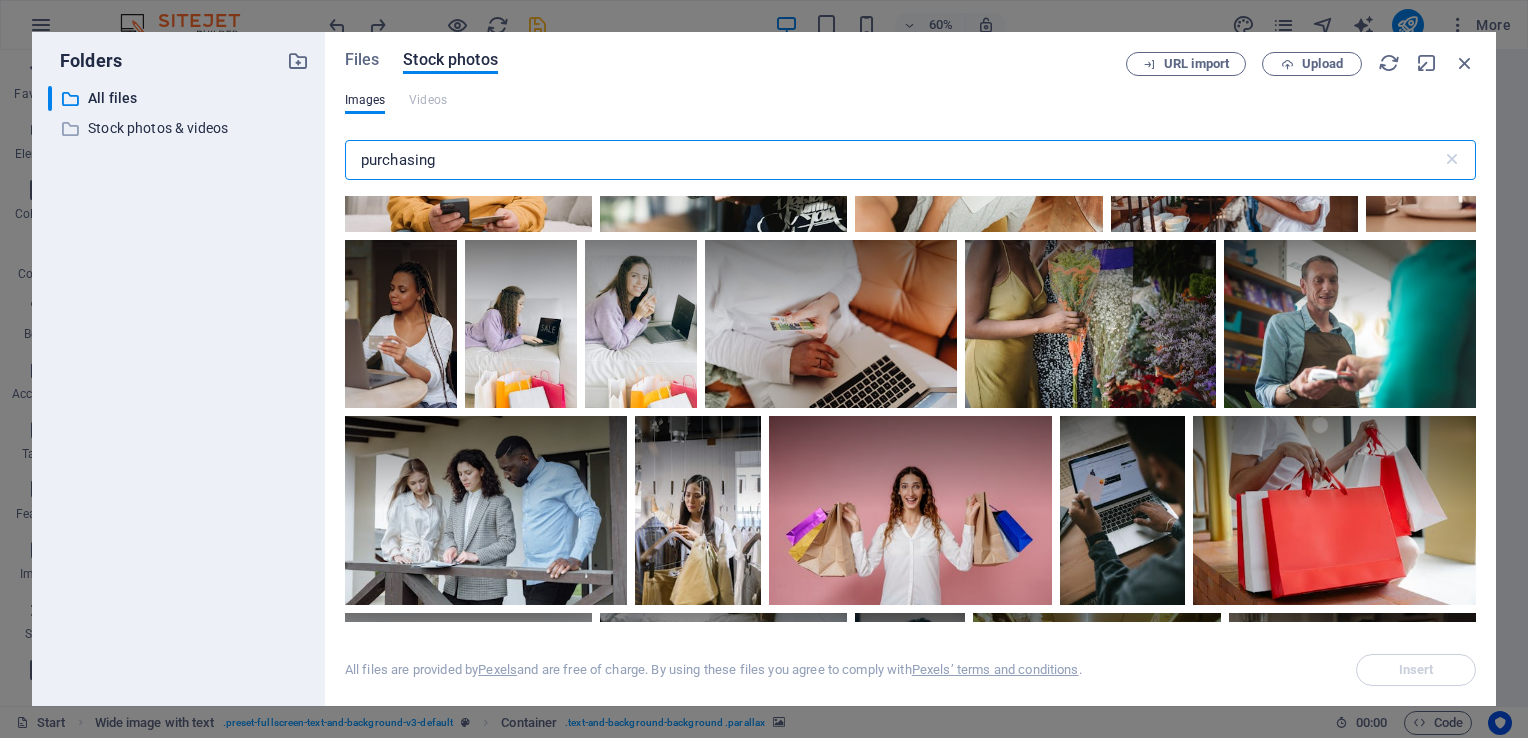 drag, startPoint x: 447, startPoint y: 155, endPoint x: 276, endPoint y: 153, distance: 171.01169 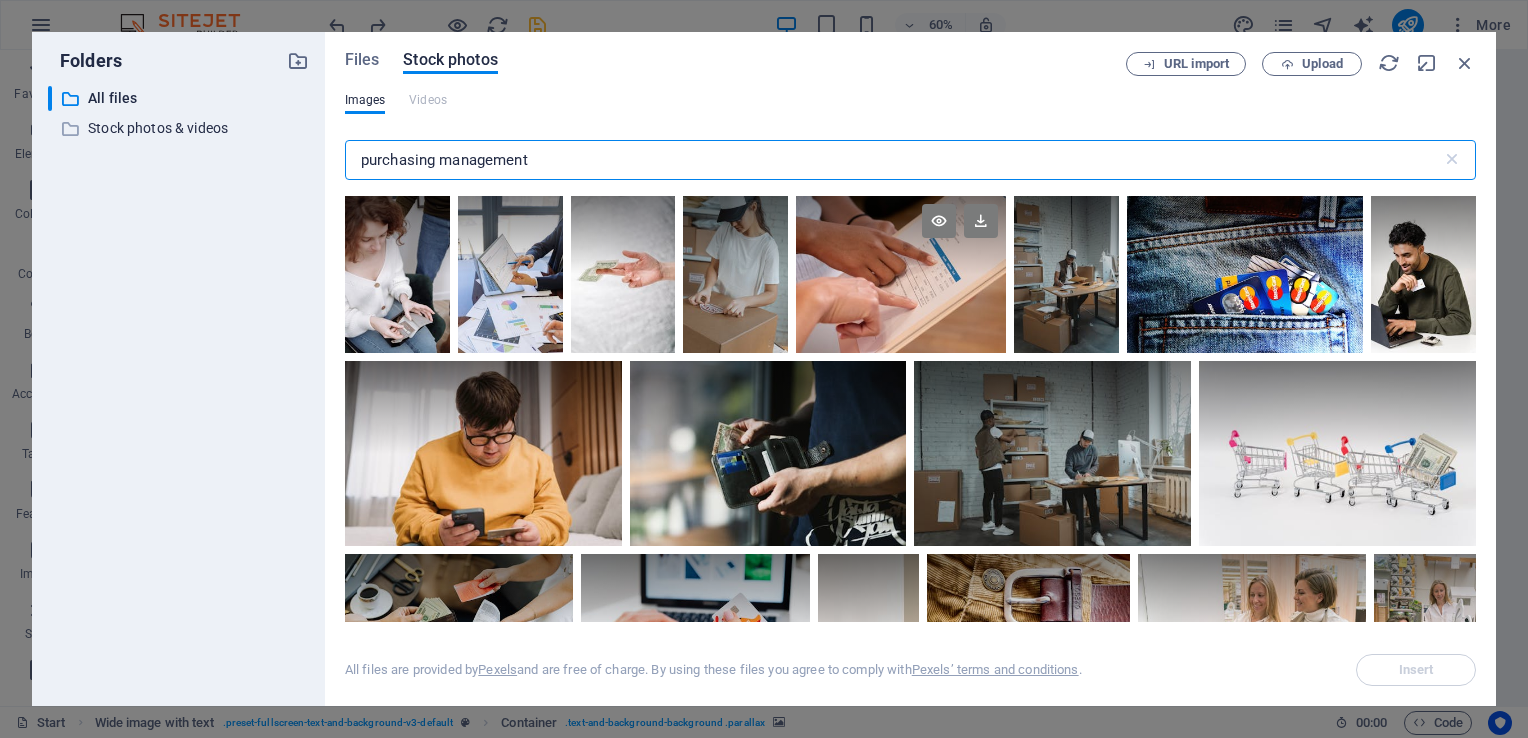 type on "purchasing management" 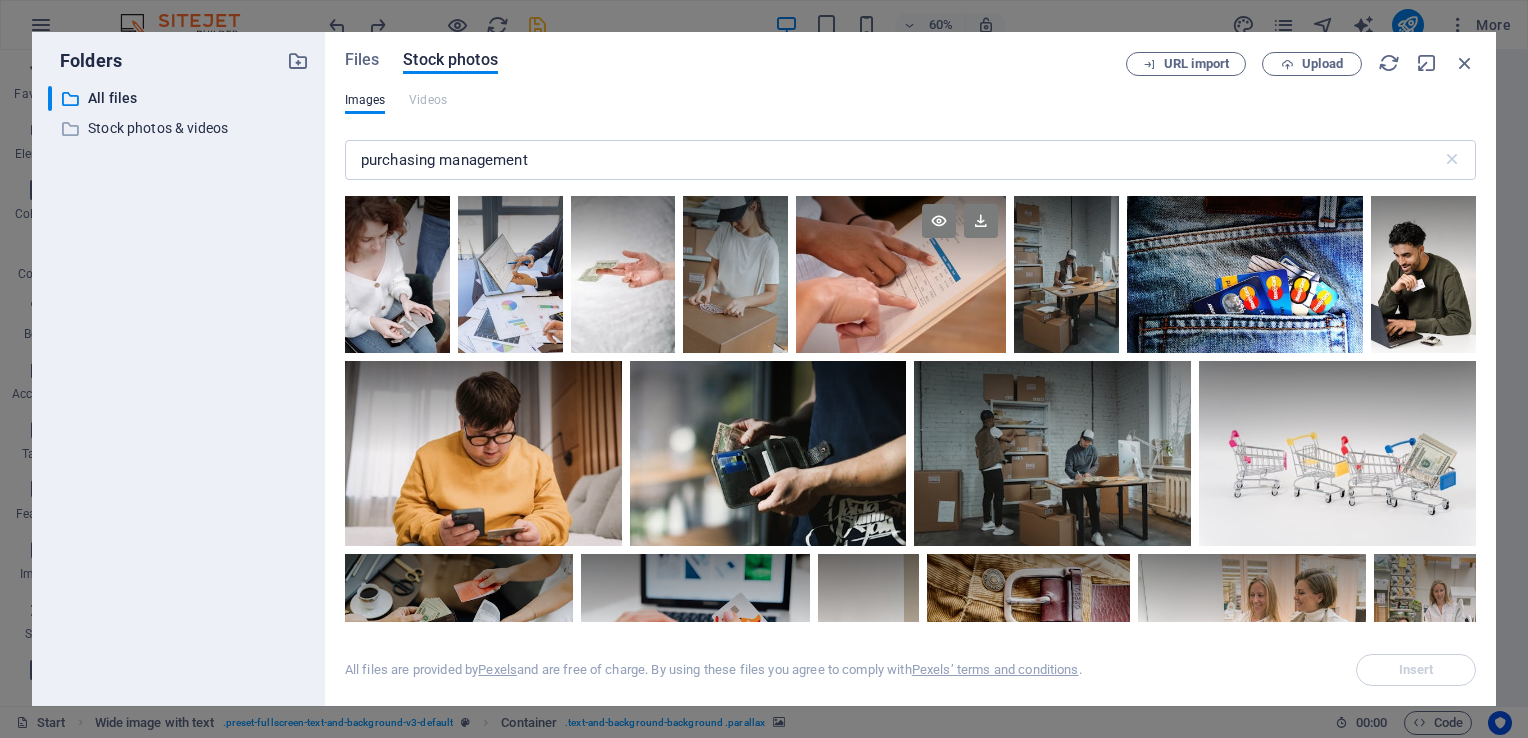 click at bounding box center (901, 235) 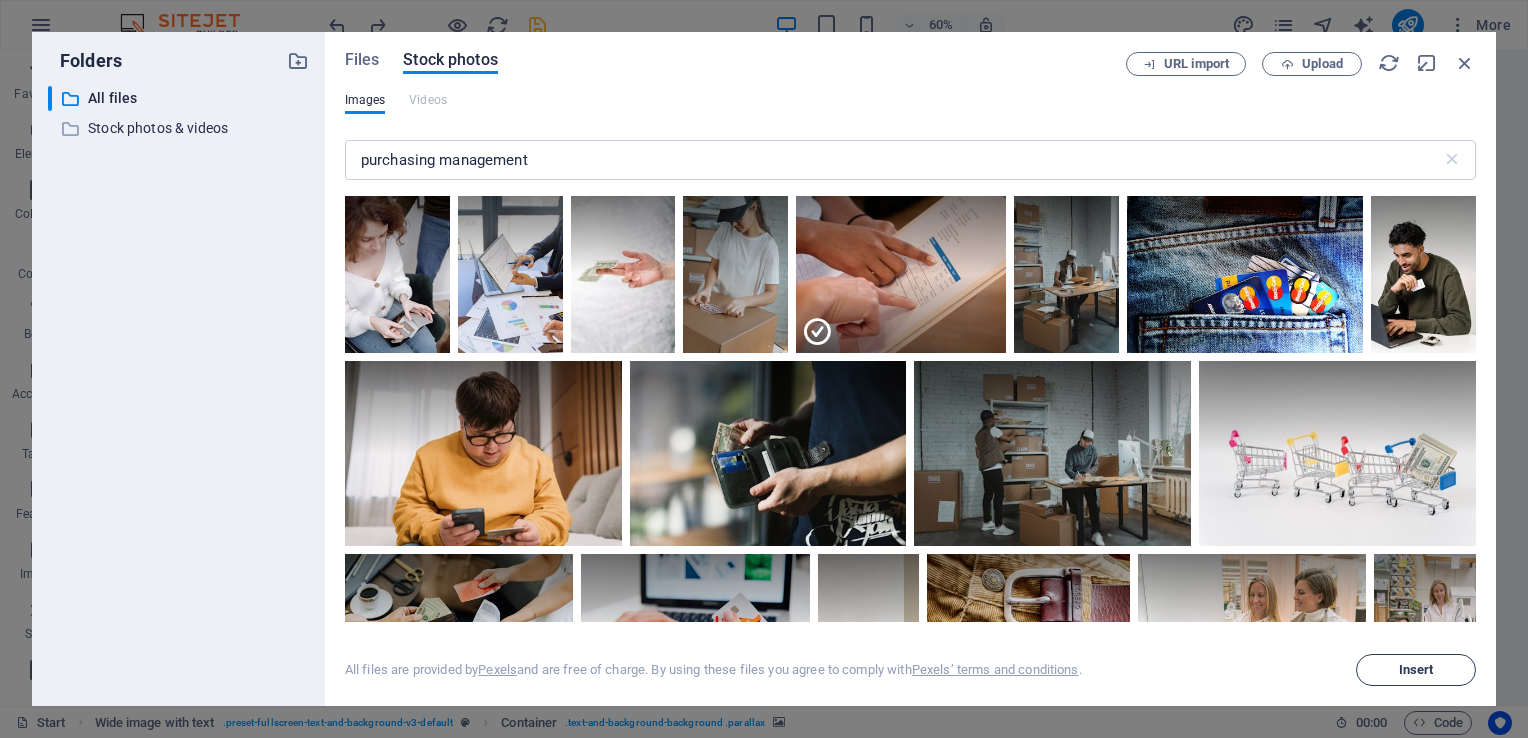 click on "Insert" at bounding box center (1416, 670) 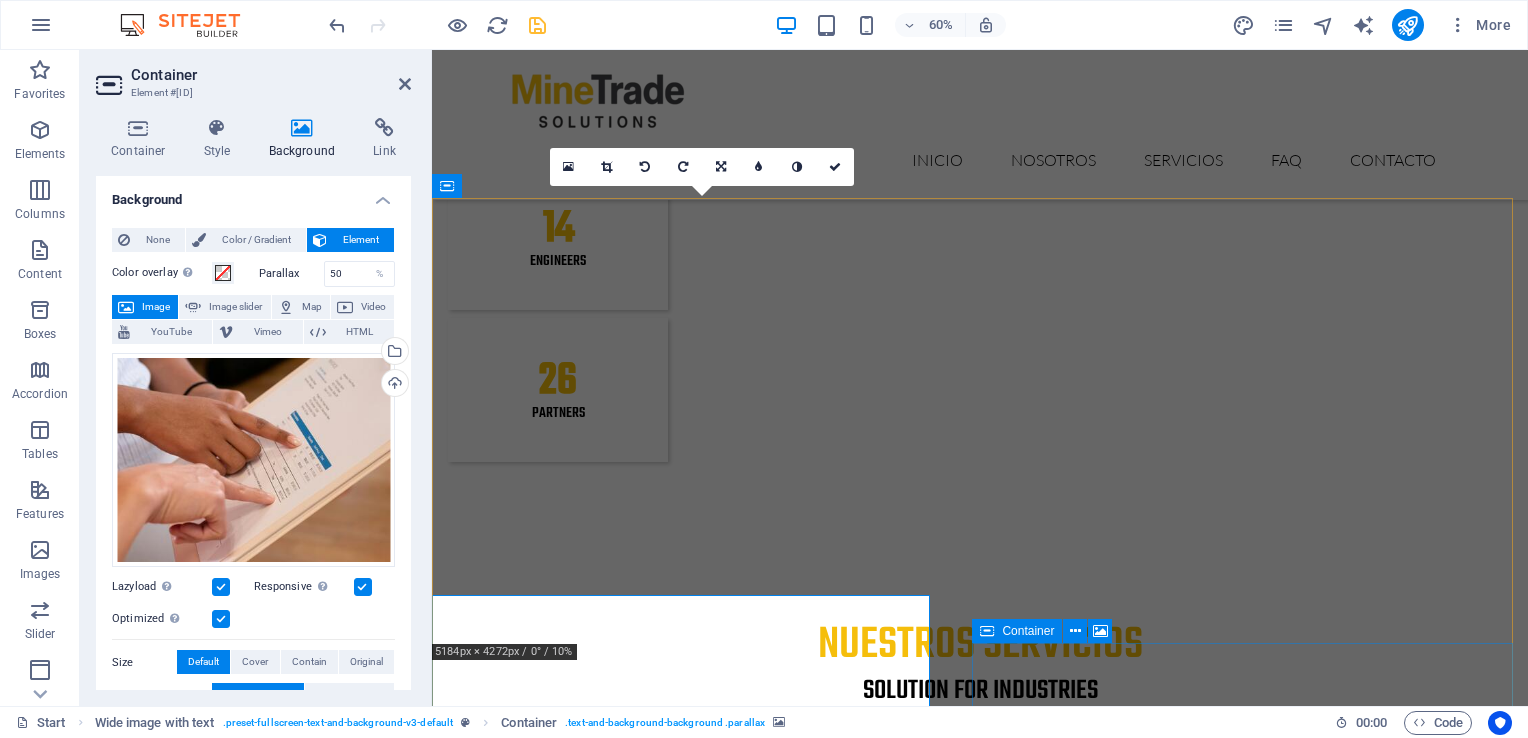 scroll, scrollTop: 2175, scrollLeft: 0, axis: vertical 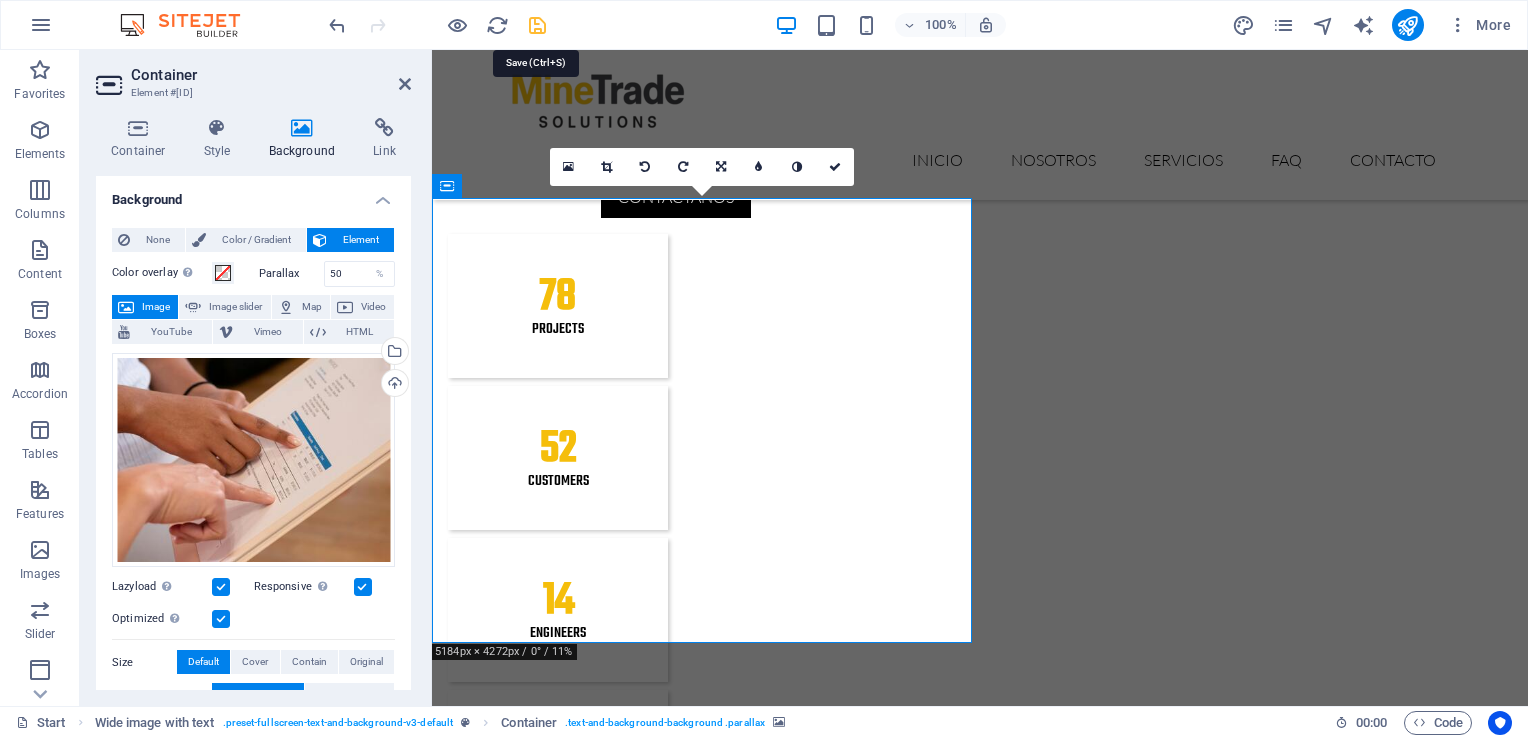 click at bounding box center (537, 25) 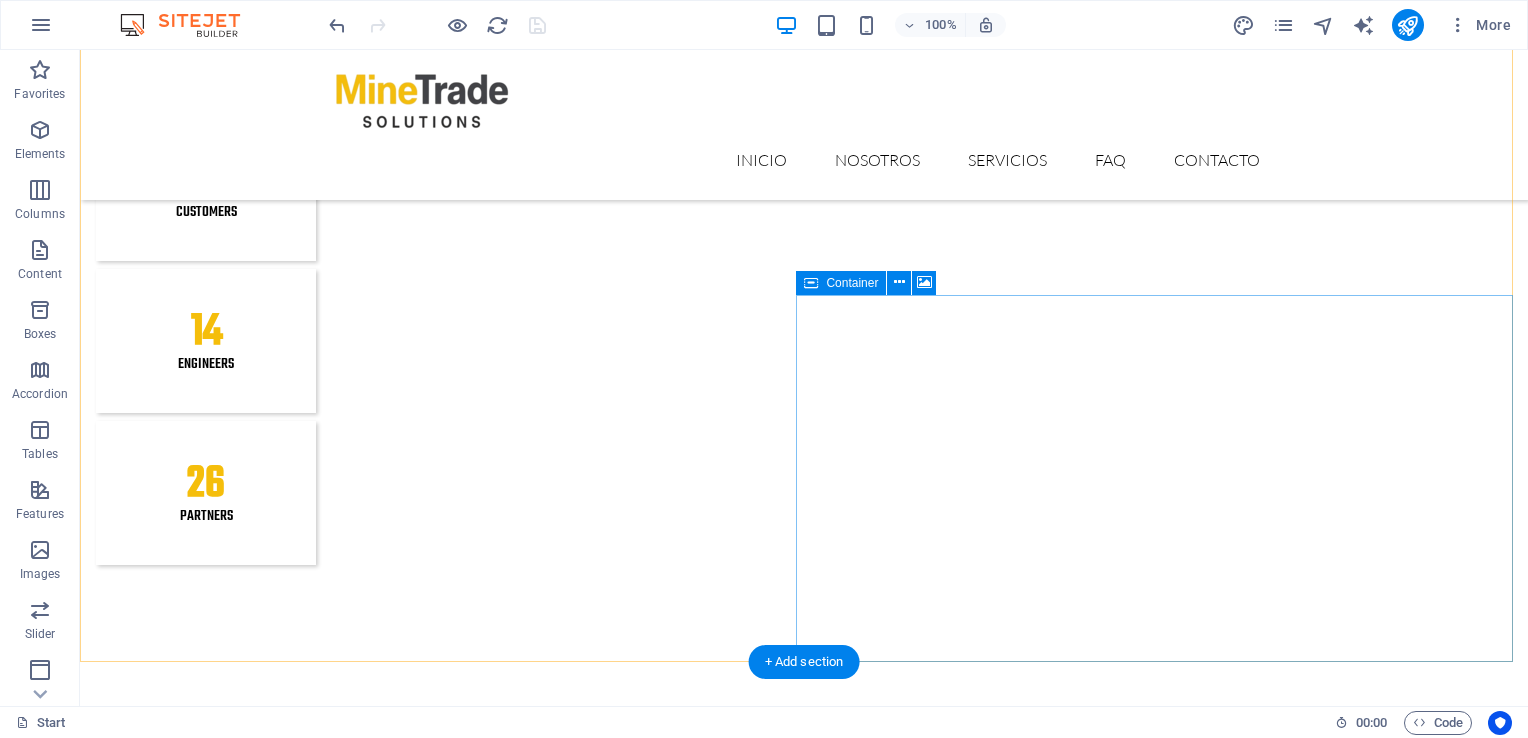 scroll, scrollTop: 2462, scrollLeft: 0, axis: vertical 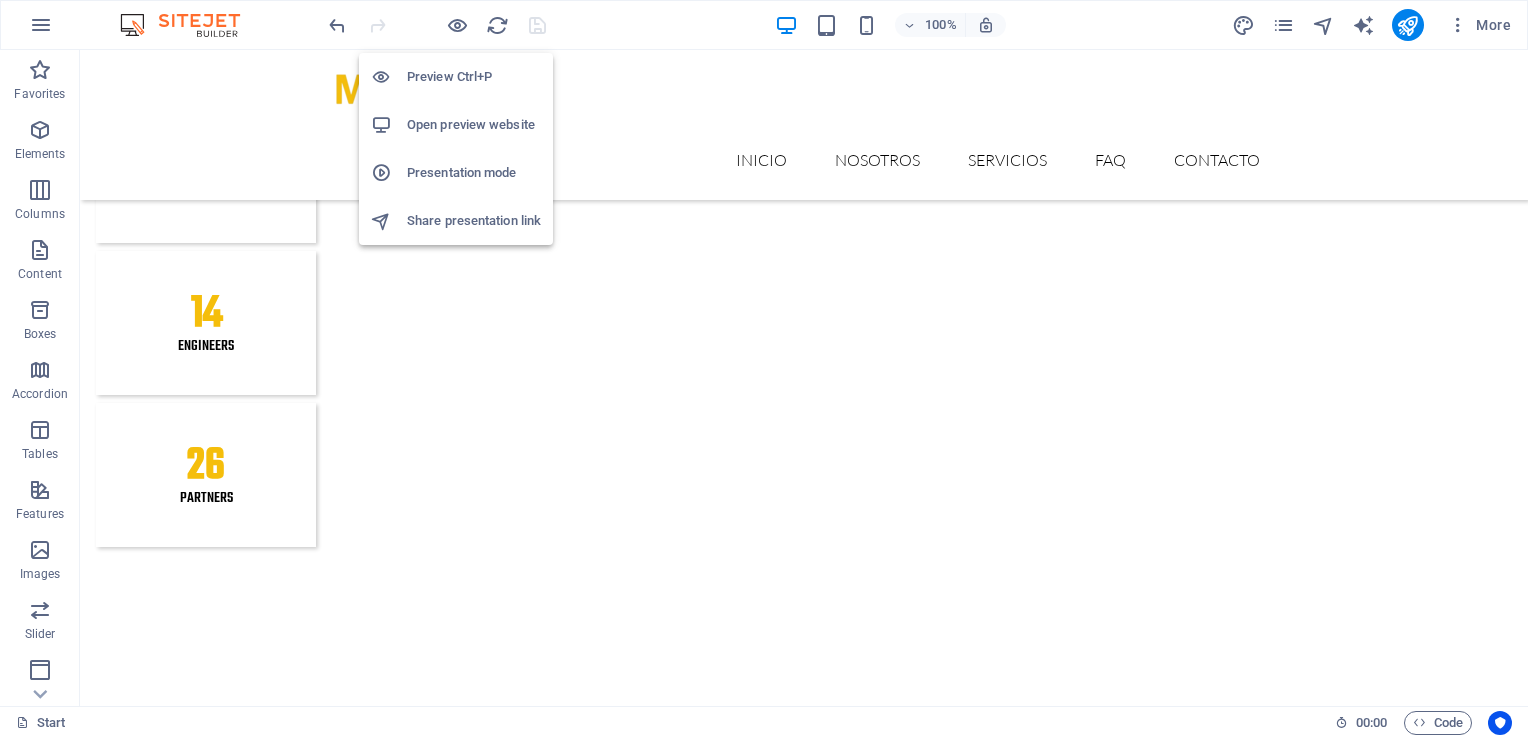 click on "Open preview website" at bounding box center (474, 125) 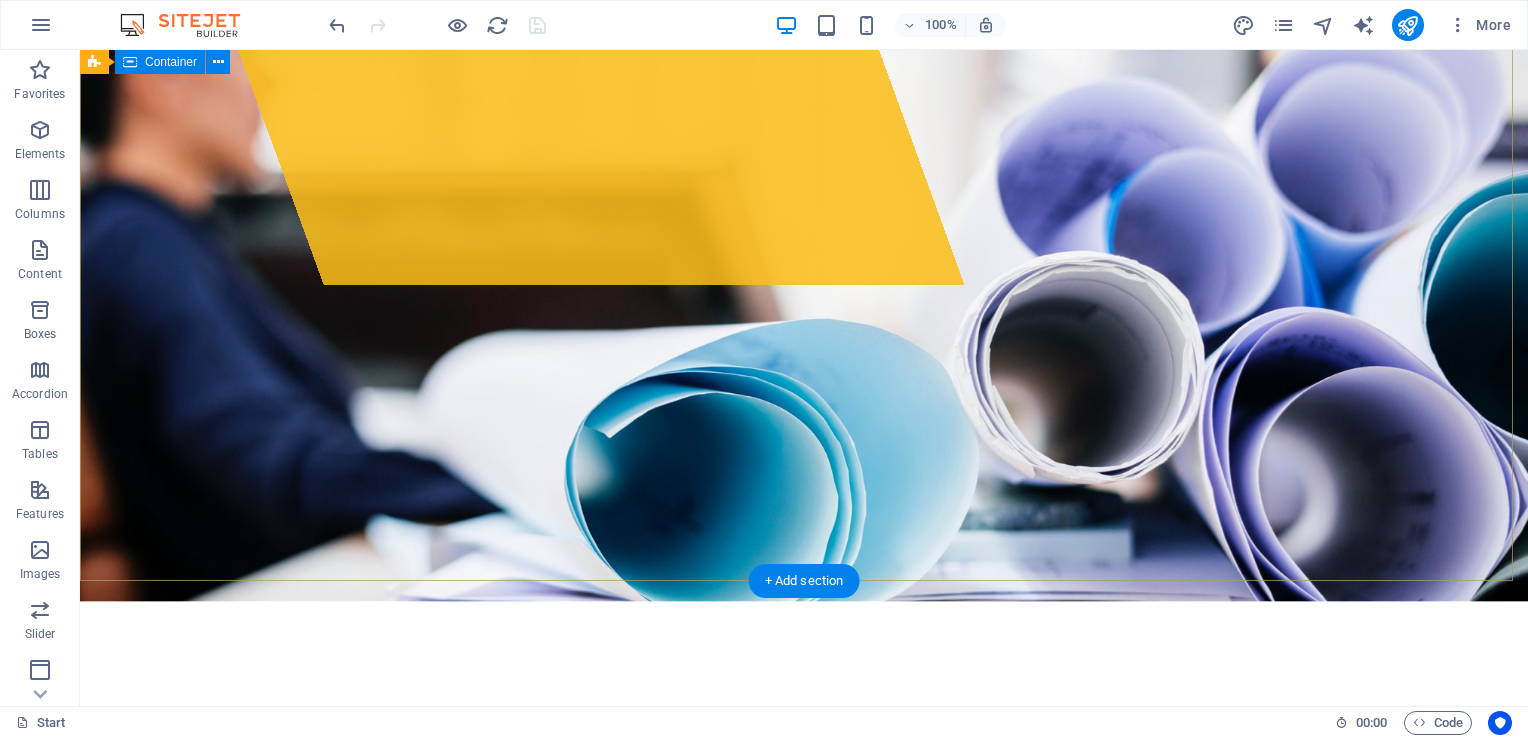 scroll, scrollTop: 0, scrollLeft: 0, axis: both 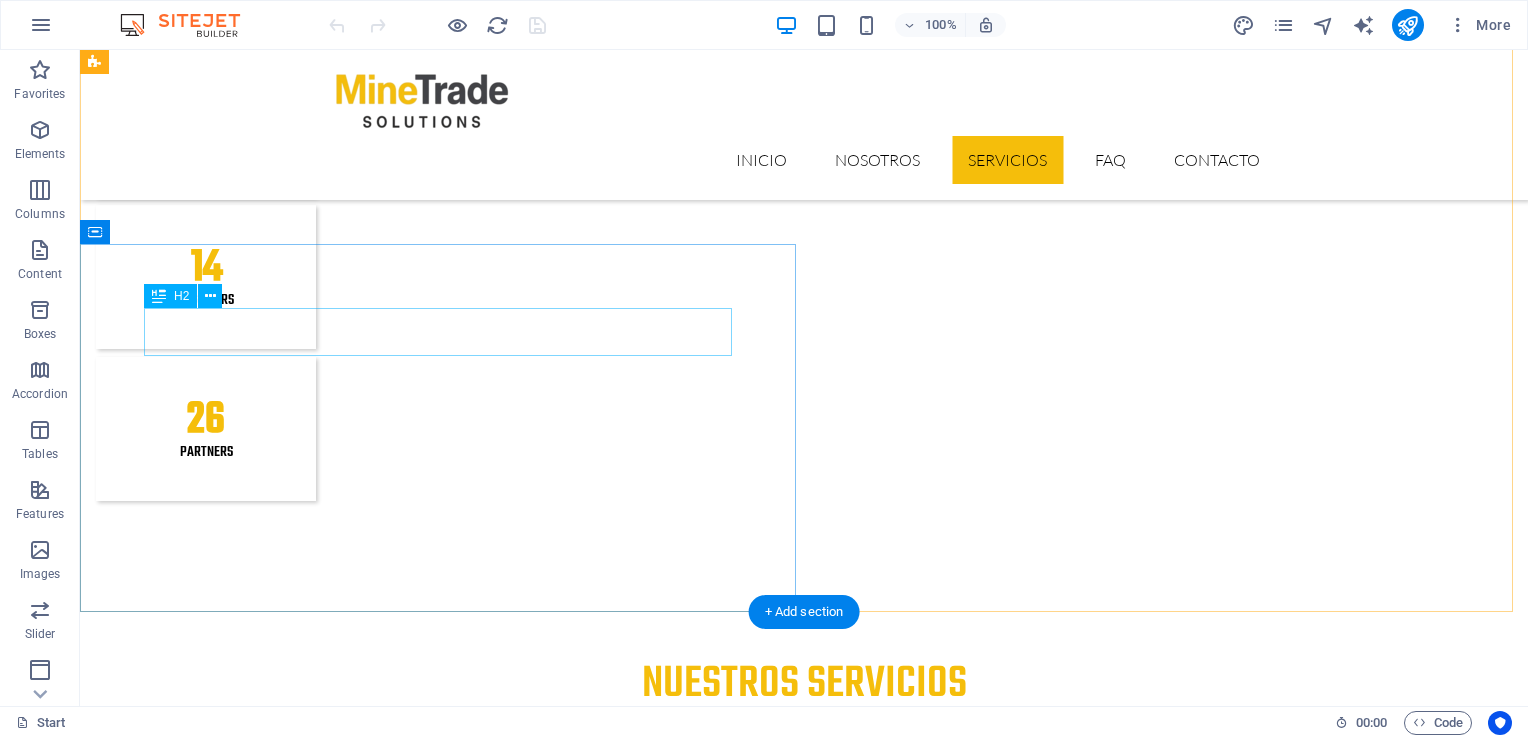 click on "Gestión de Compras" at bounding box center (804, 4417) 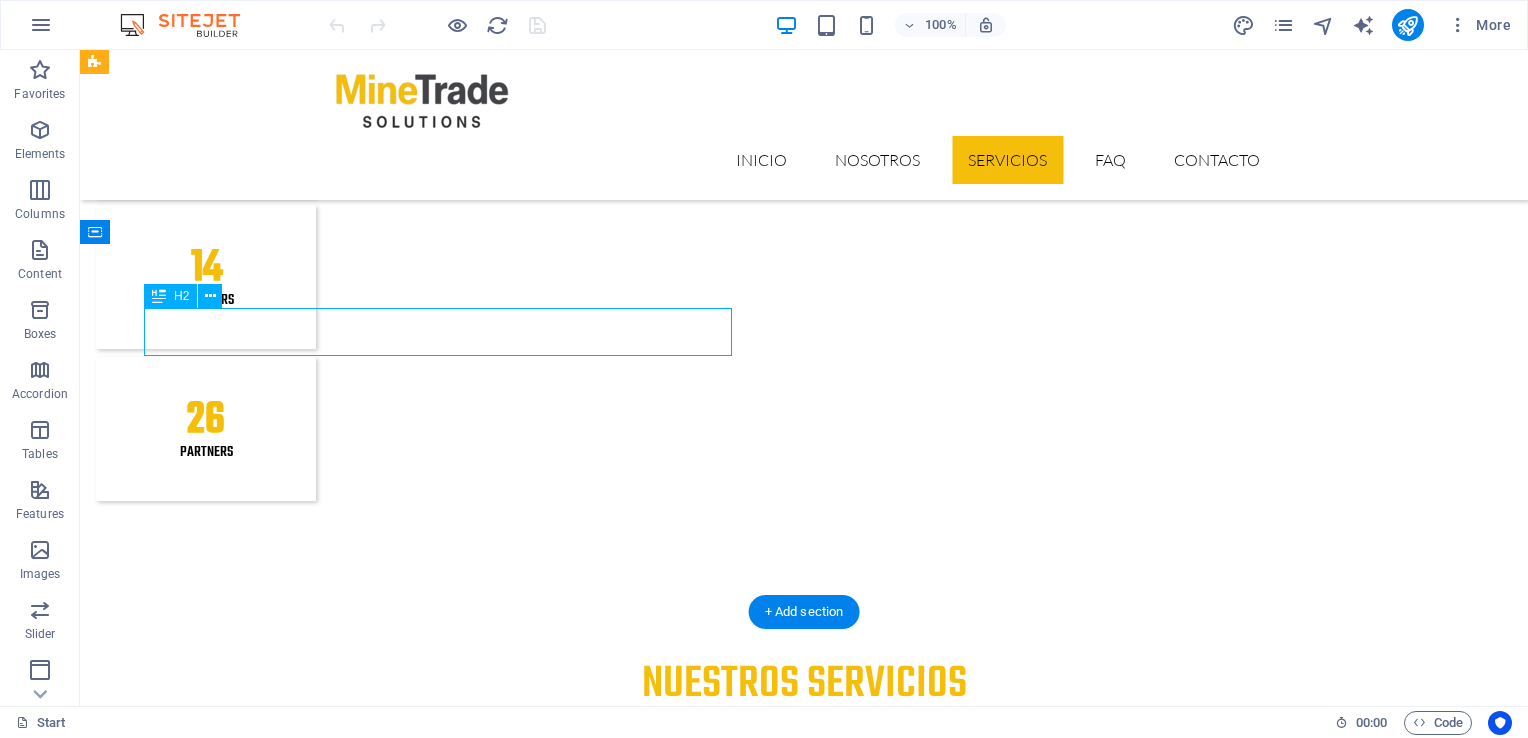 click on "Gestión de Compras" at bounding box center [804, 4417] 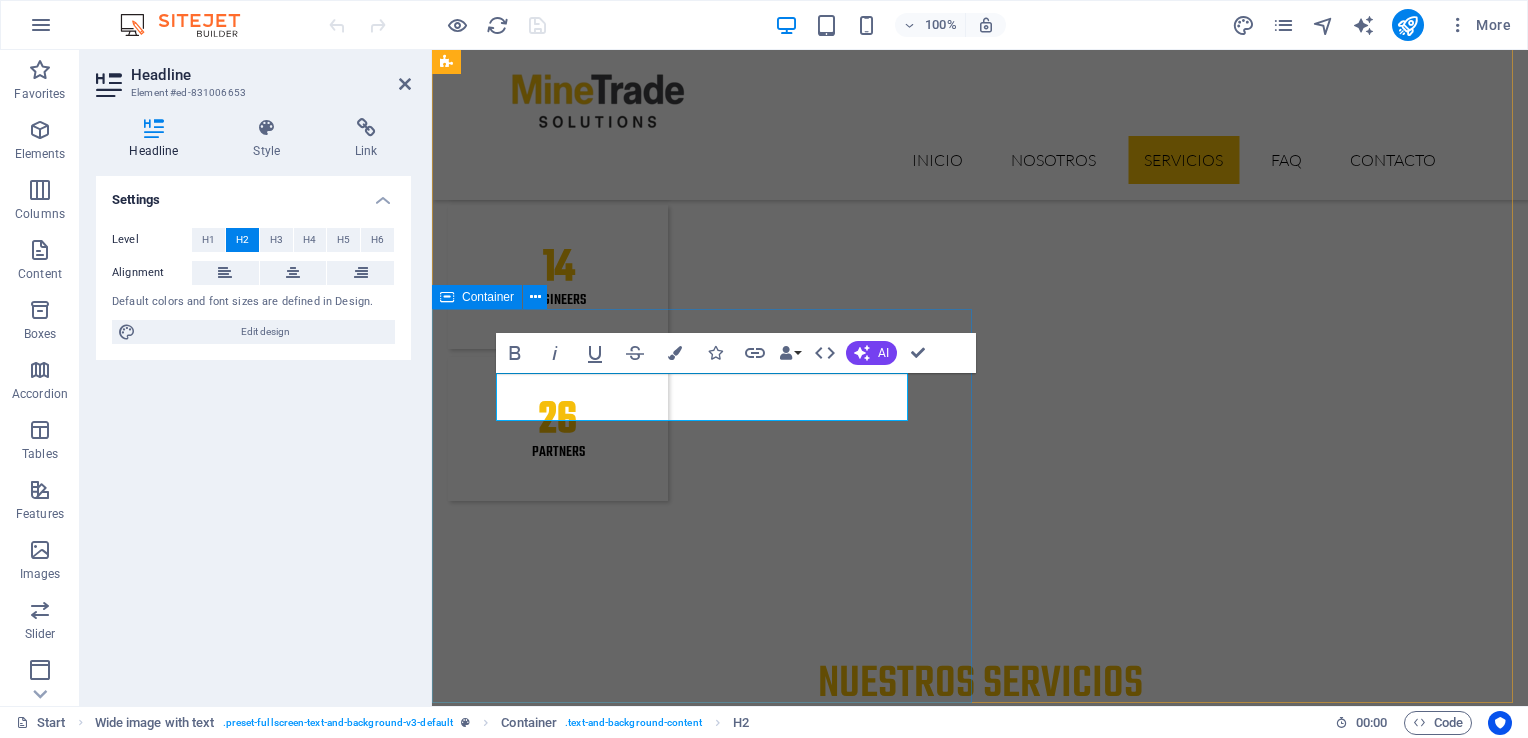 type 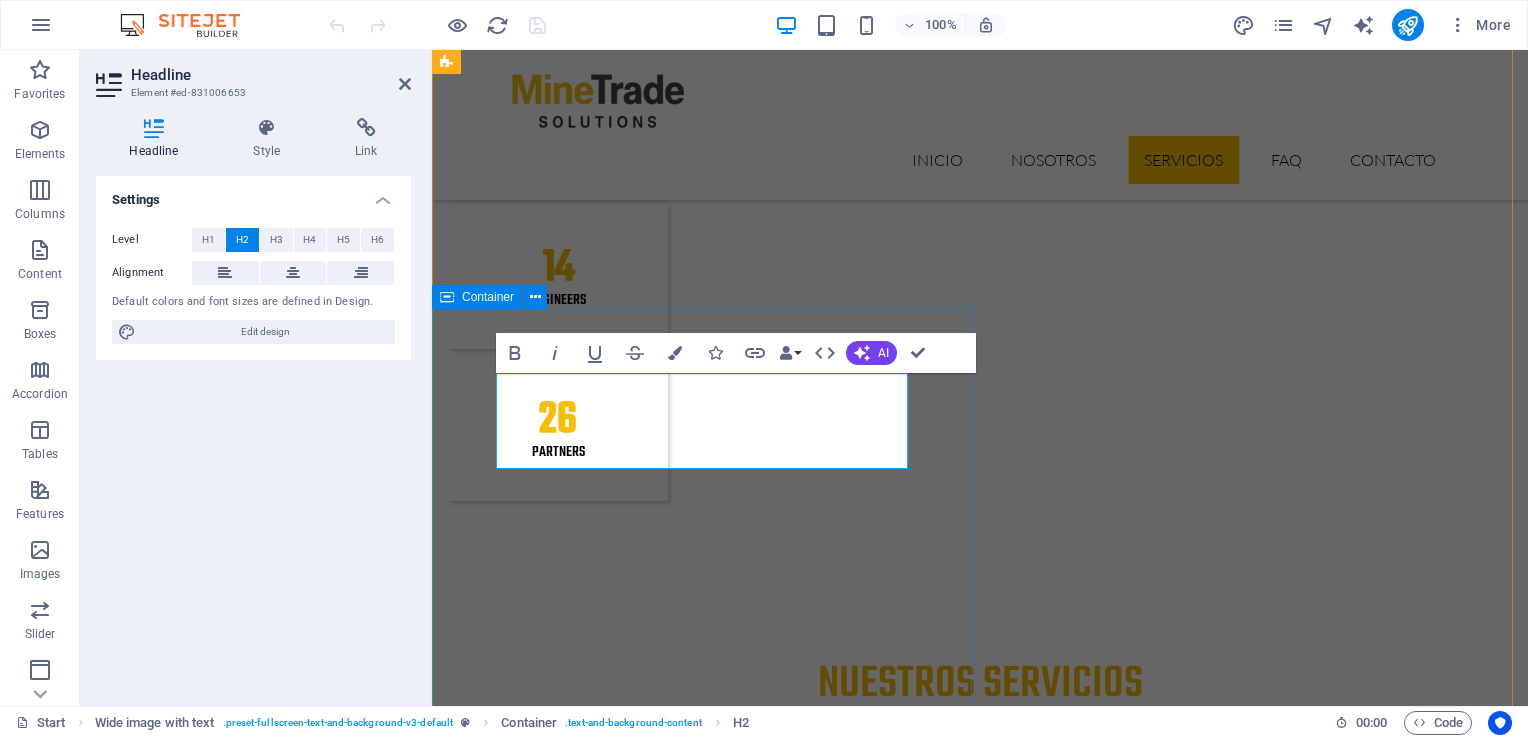 click on "fabricaciones y metalmecánica Desarrollamos soluciones de fabricación y metalmecánica a medida, orientadas a las necesidades de la industria minera, construcción, maquinaria pesada y transporte. Aplicaciones Maquinaria y vehículos industriales. Sistemas hidráulicos y equipos de refrigeración. Equipos mineros, agrícolas y de construcción." at bounding box center [980, 4544] 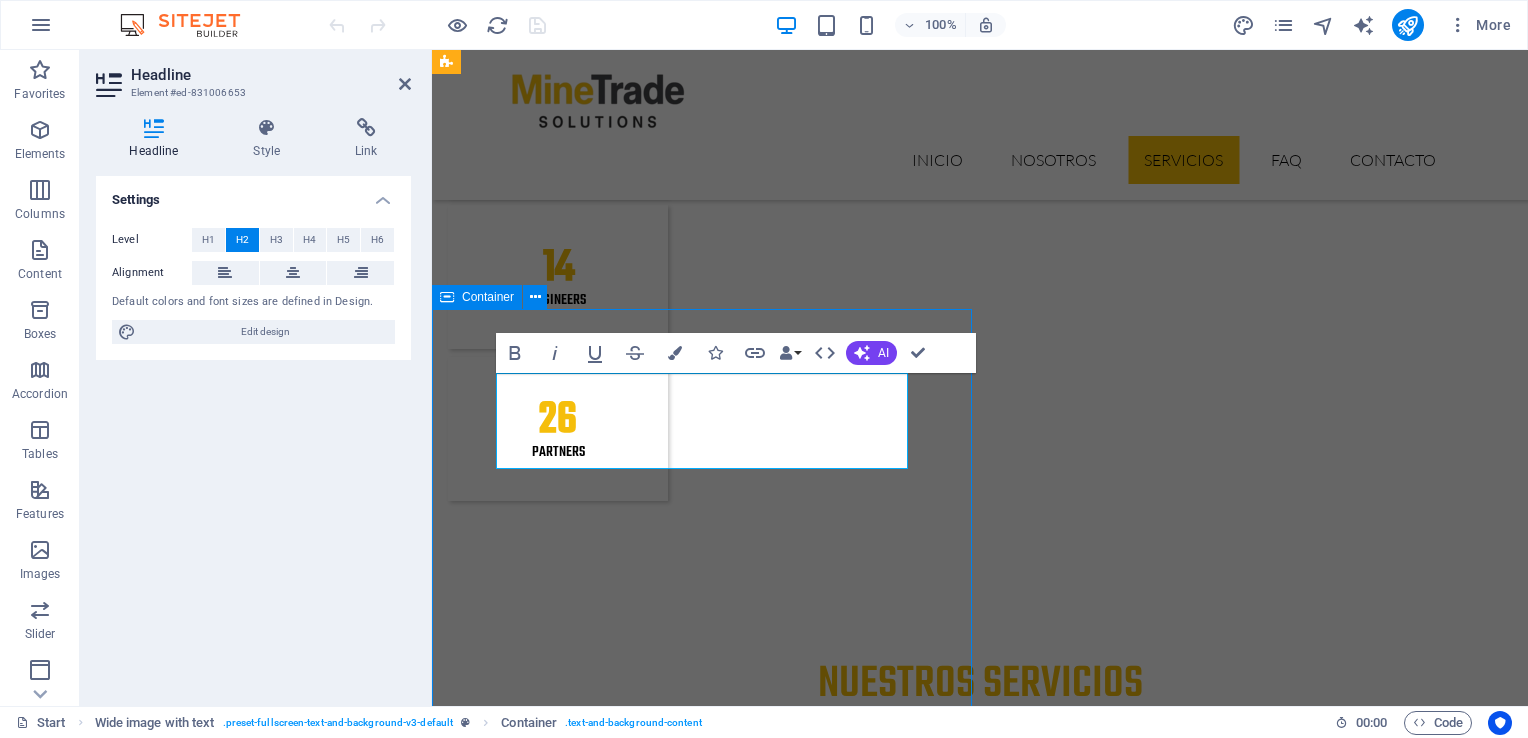 scroll, scrollTop: 2444, scrollLeft: 0, axis: vertical 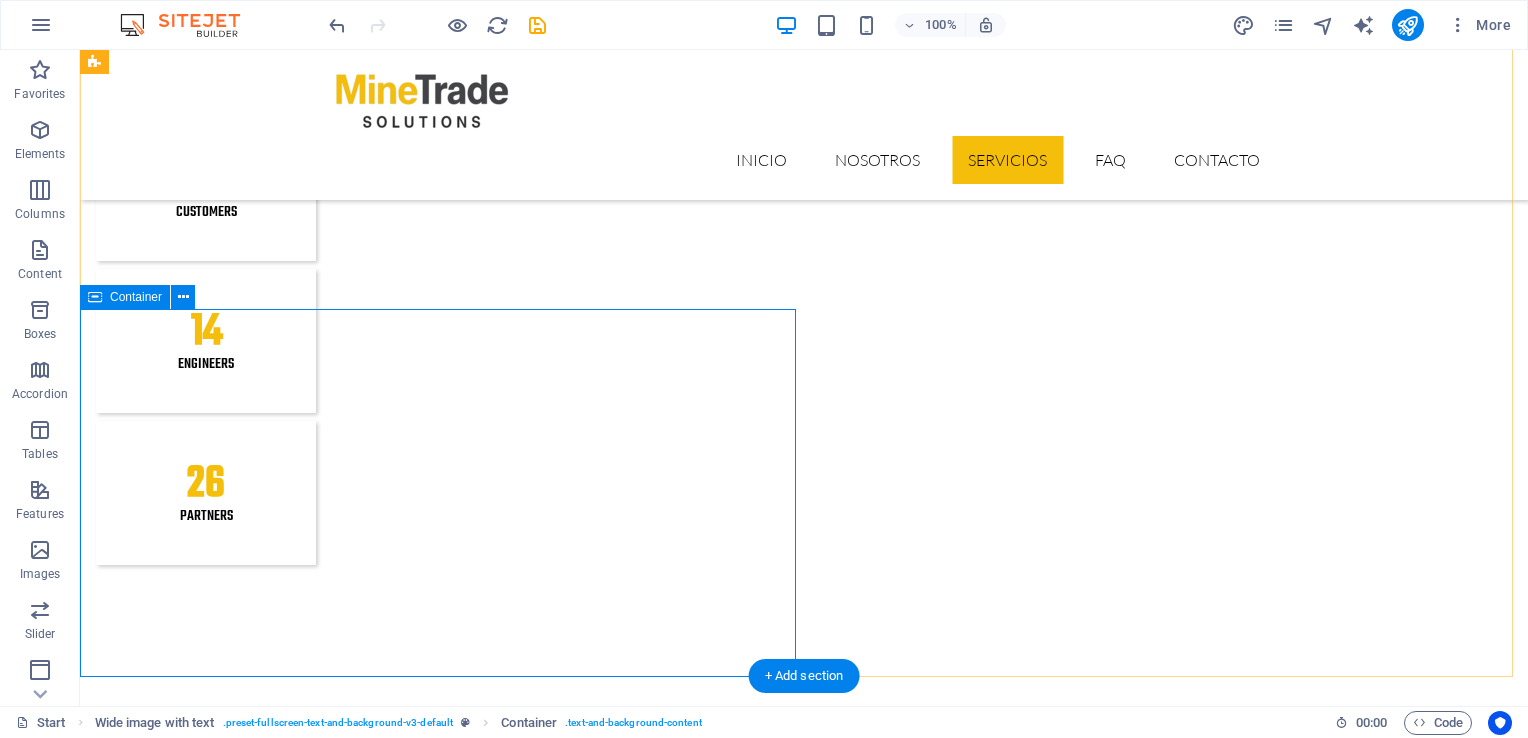 click on "fabricaciones y metalmecánica Desarrollamos soluciones de fabricación y metalmecánica a medida, orientadas a las necesidades de la industria minera, construcción, maquinaria pesada y transporte. Aplicaciones Maquinaria y vehículos industriales. Sistemas hidráulicos y equipos de refrigeración. Equipos mineros, agrícolas y de construcción." at bounding box center [804, 4576] 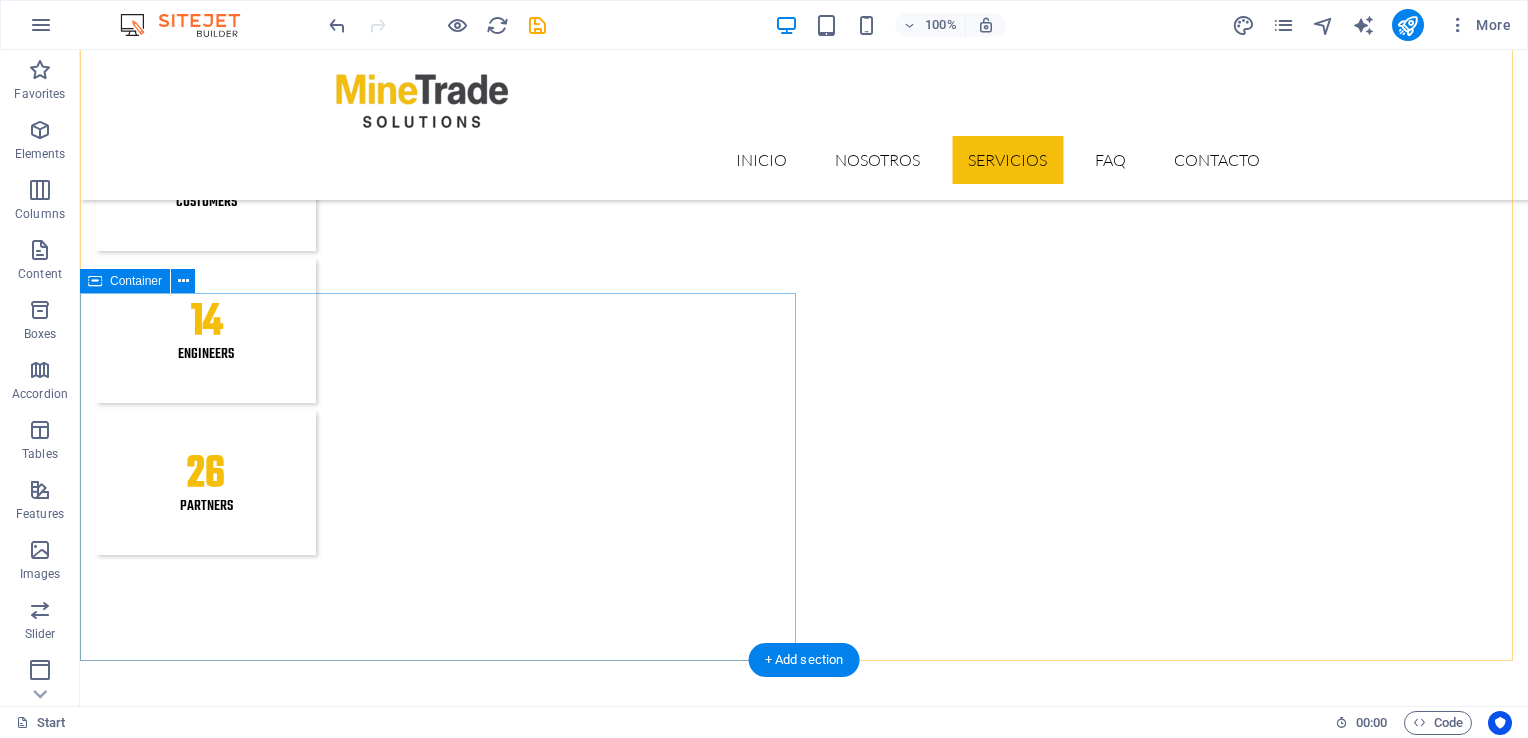 scroll, scrollTop: 2464, scrollLeft: 0, axis: vertical 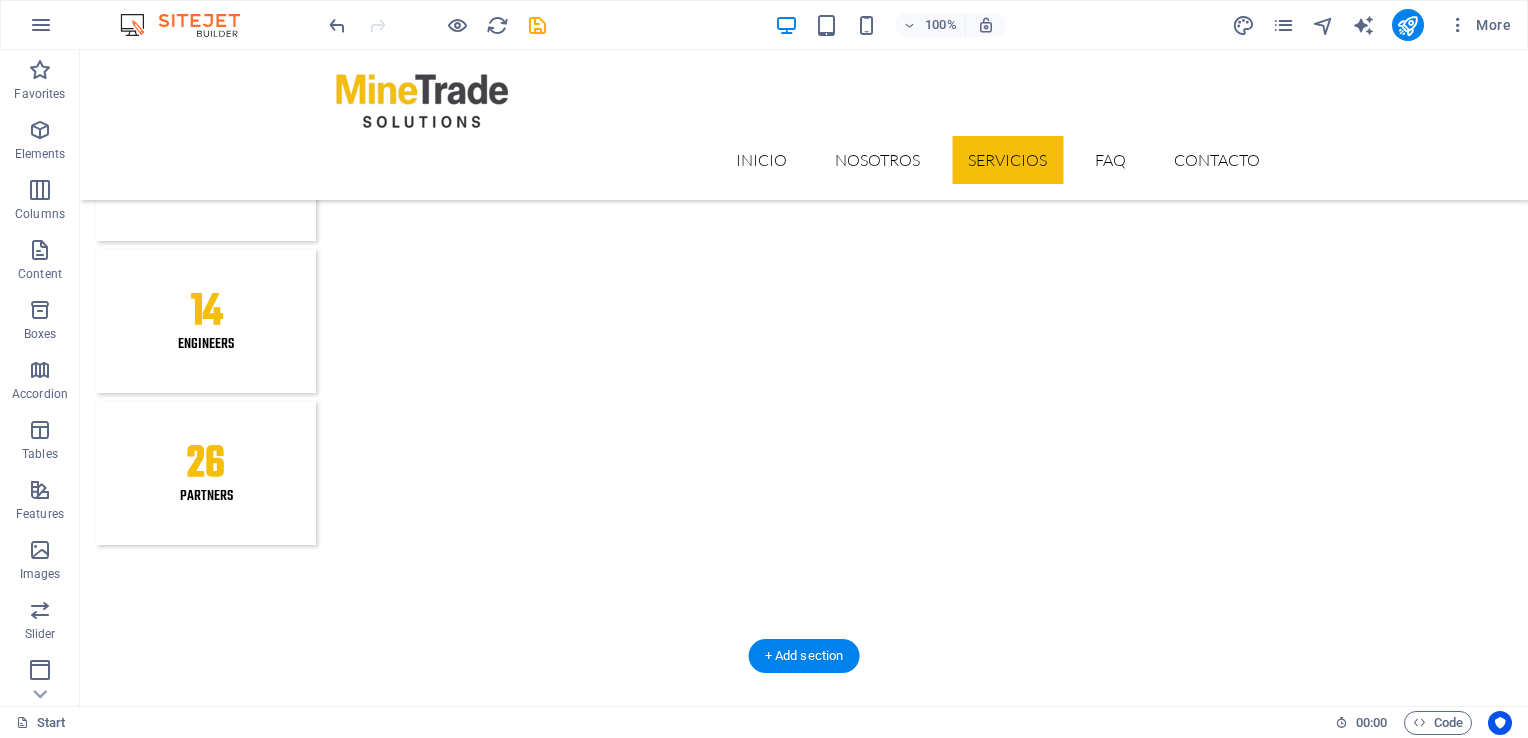 click at bounding box center [804, 4876] 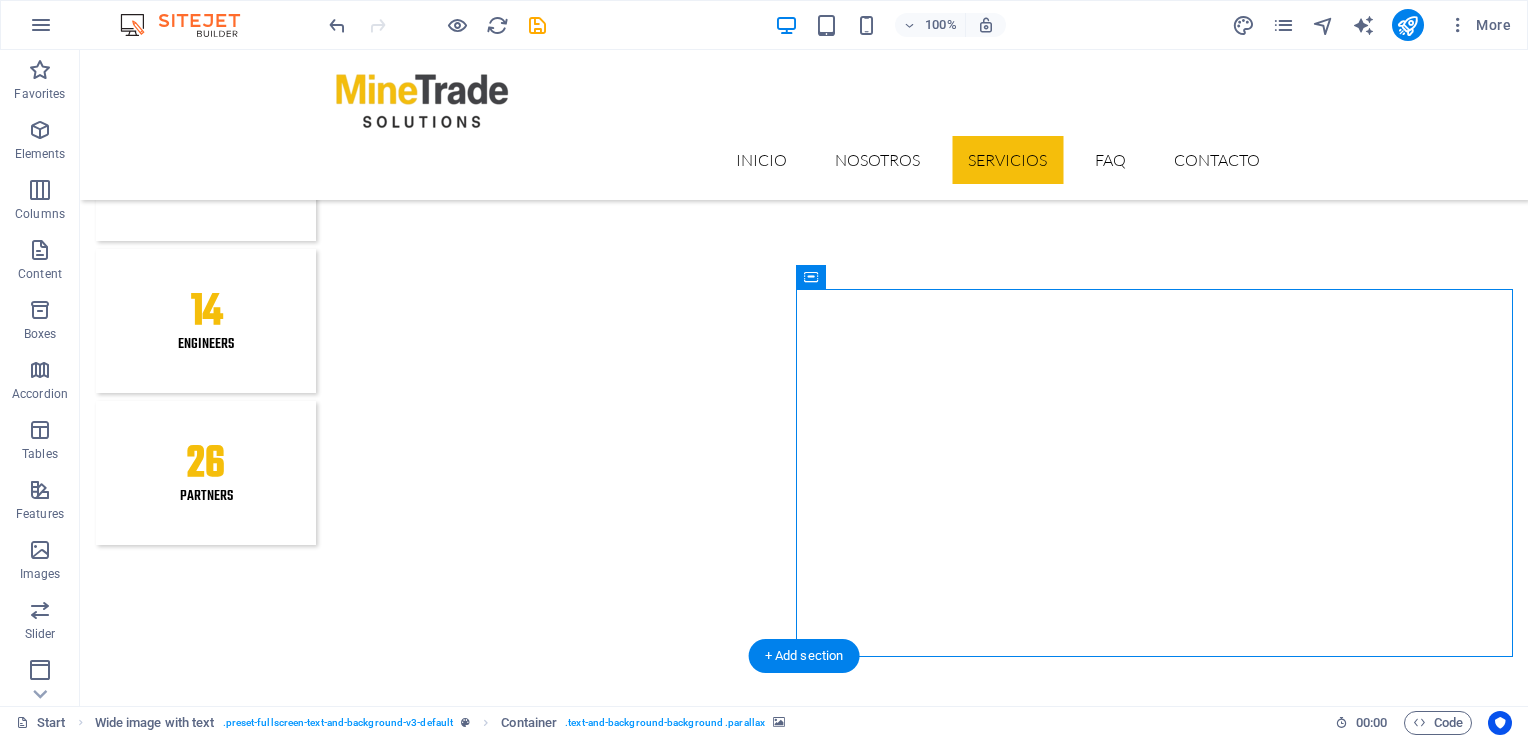 click at bounding box center [804, 4876] 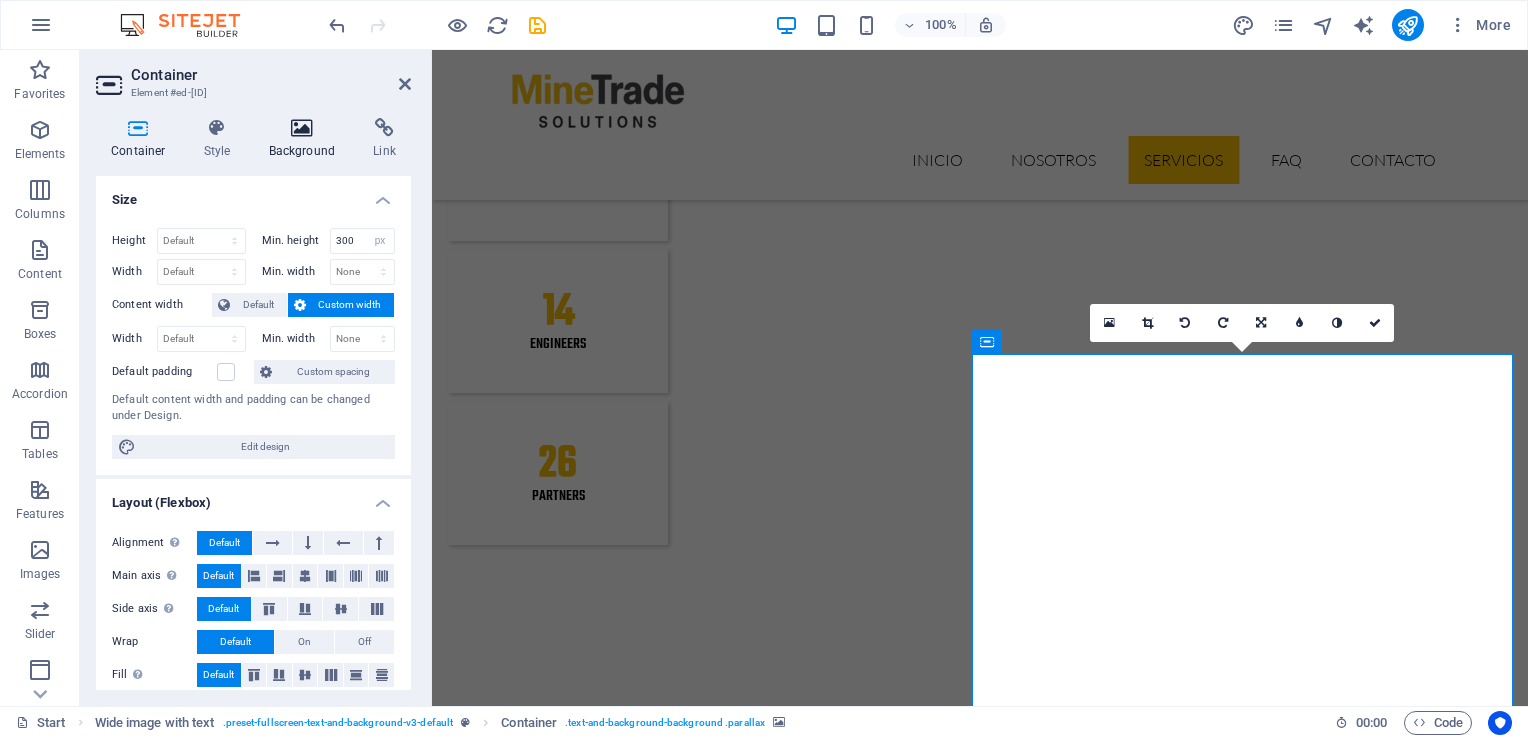 click on "Background" at bounding box center [306, 139] 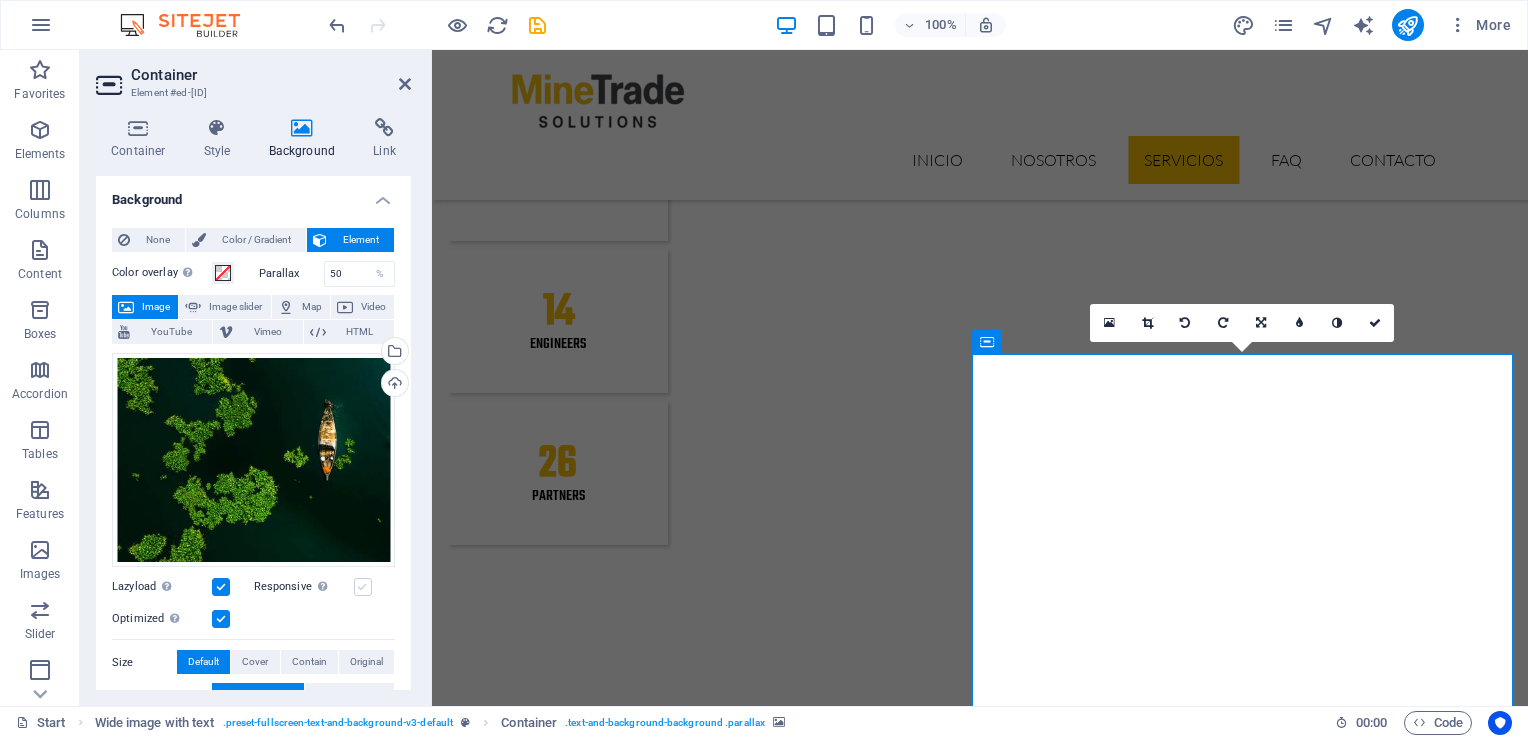 click at bounding box center (363, 587) 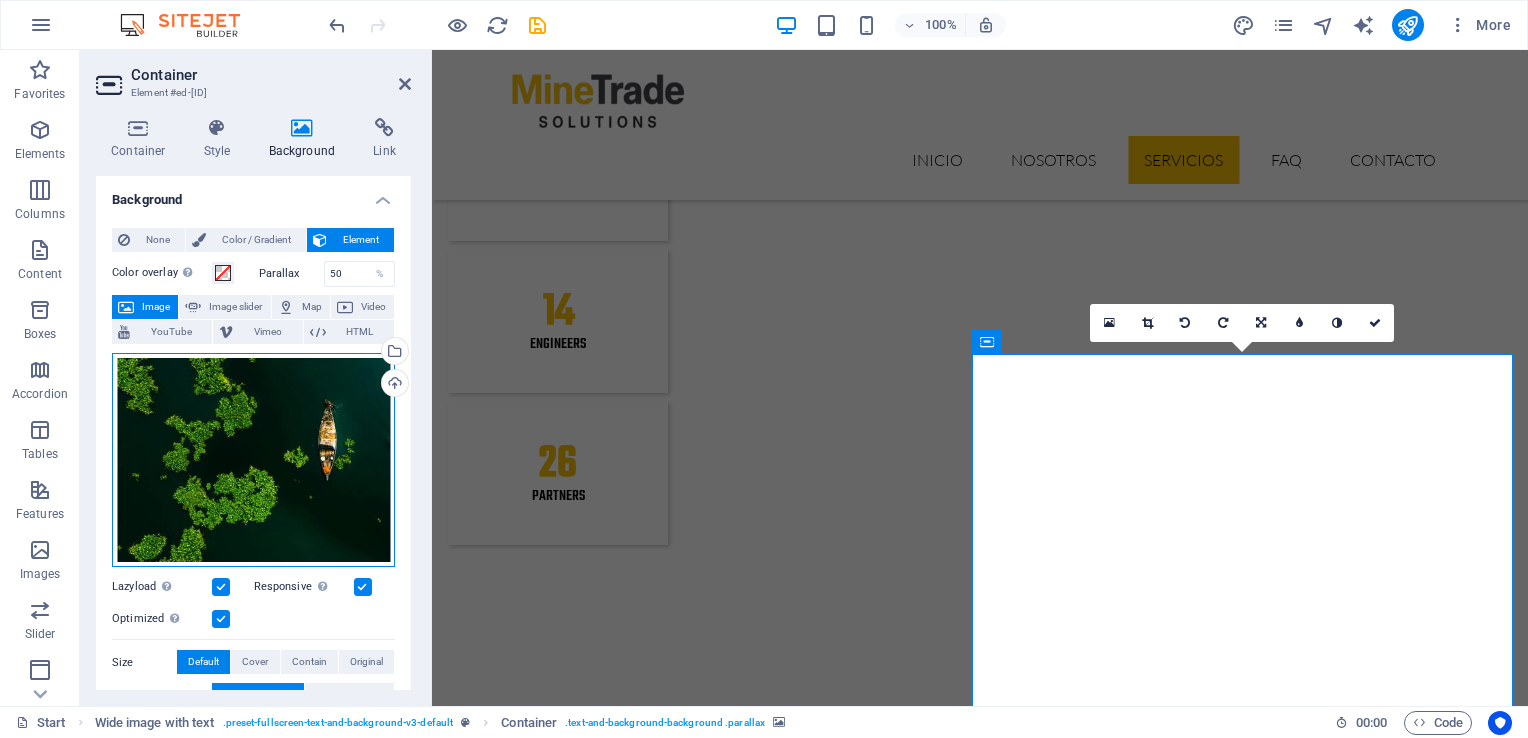 click on "Drag files here, click to choose files or select files from Files or our free stock photos & videos" at bounding box center [253, 460] 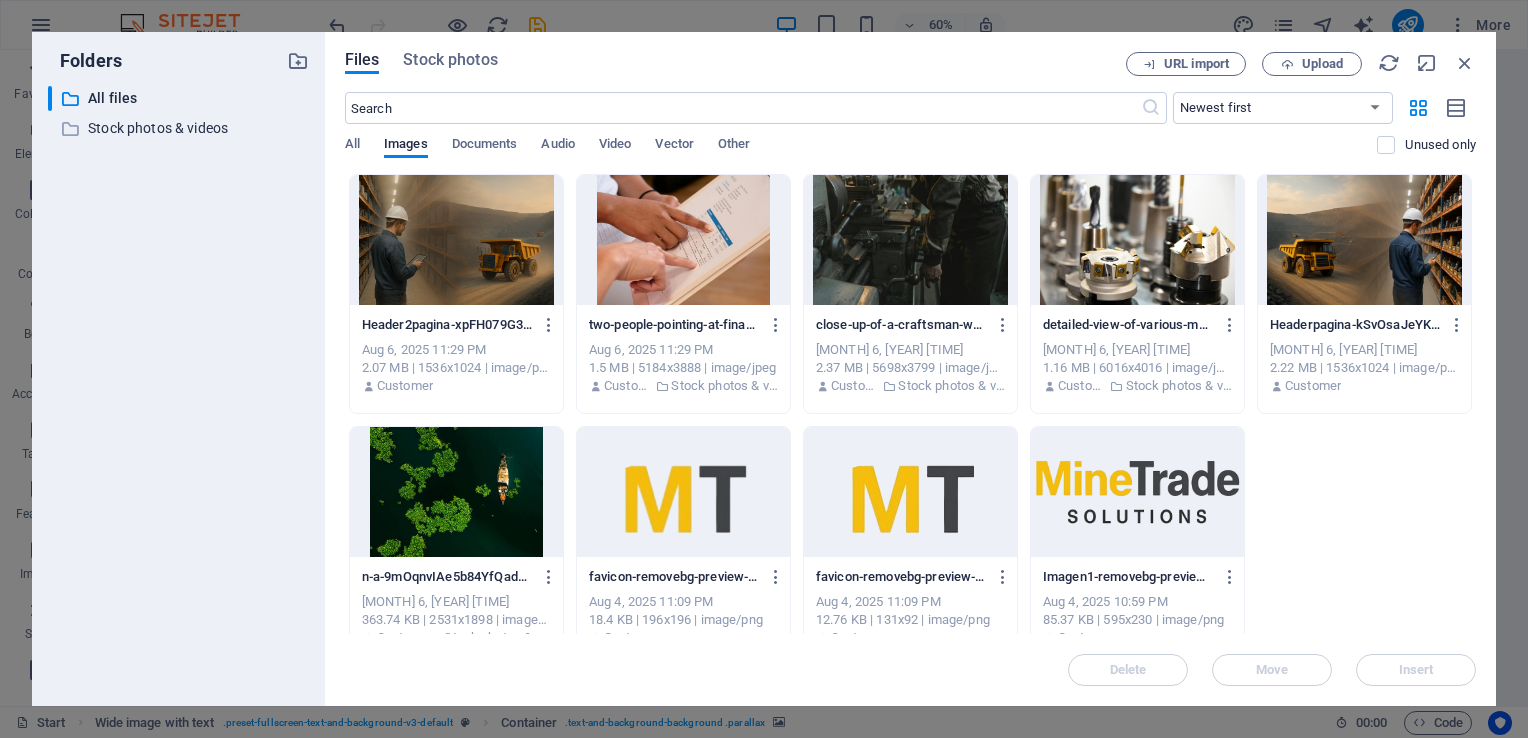 click at bounding box center [910, 240] 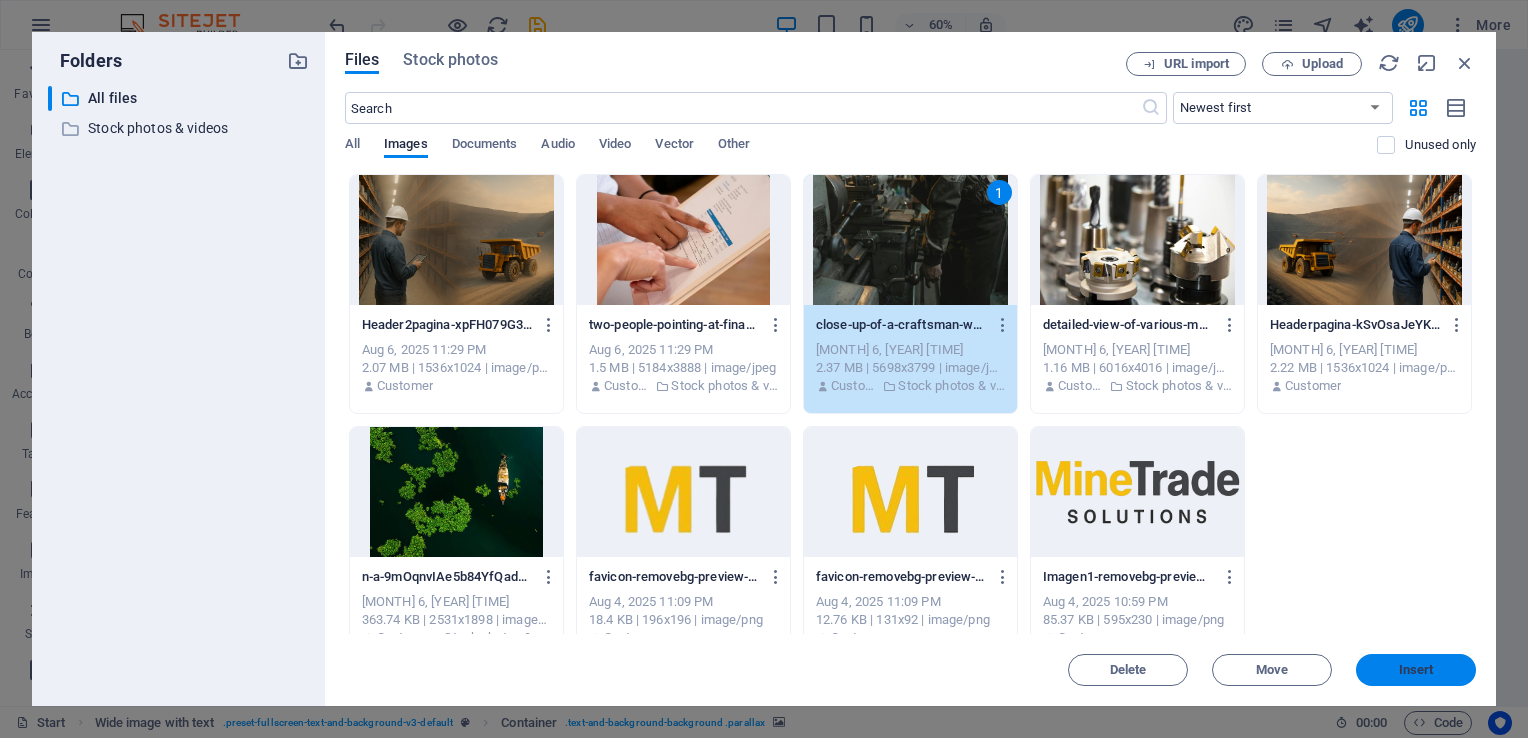click on "Insert" at bounding box center (1416, 670) 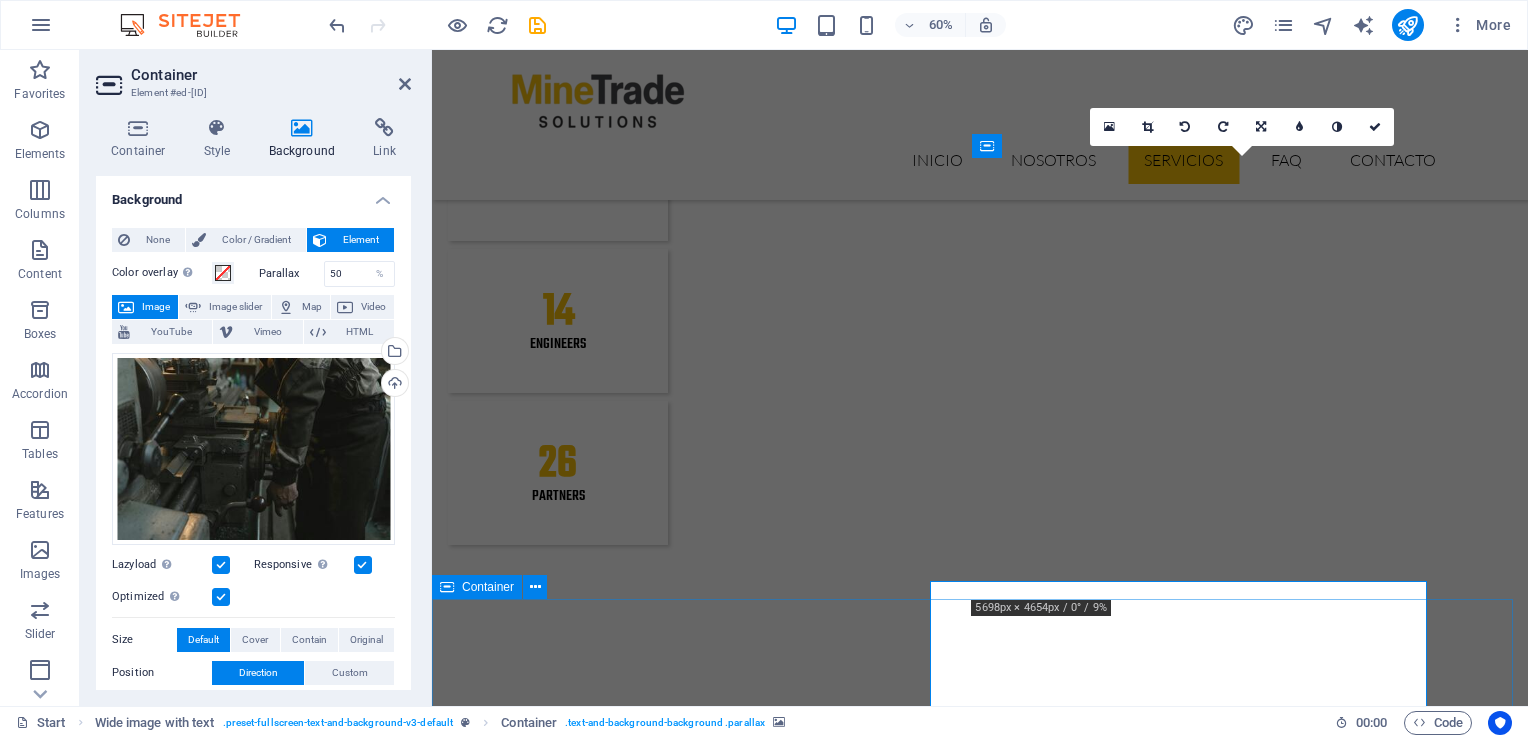 scroll, scrollTop: 2660, scrollLeft: 0, axis: vertical 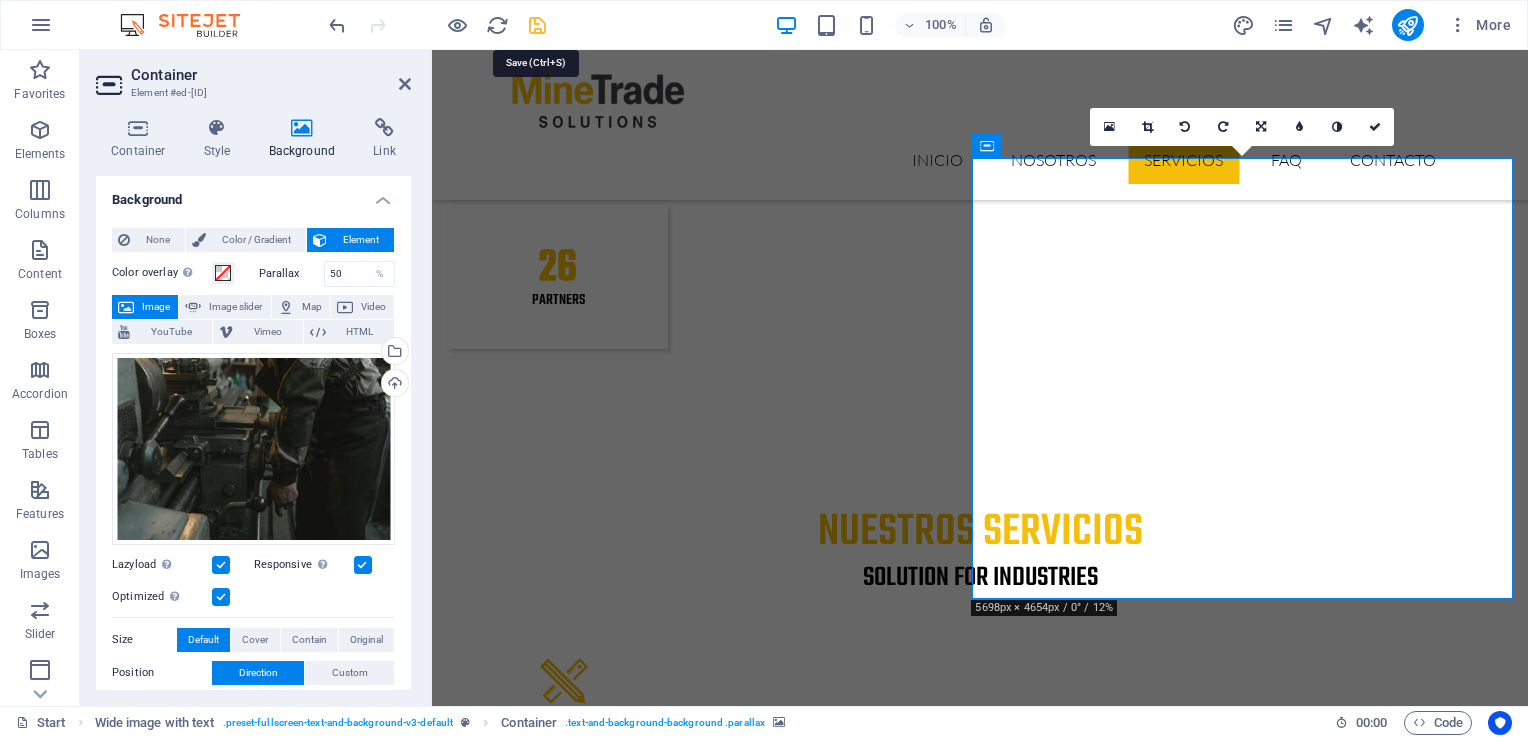 click at bounding box center (537, 25) 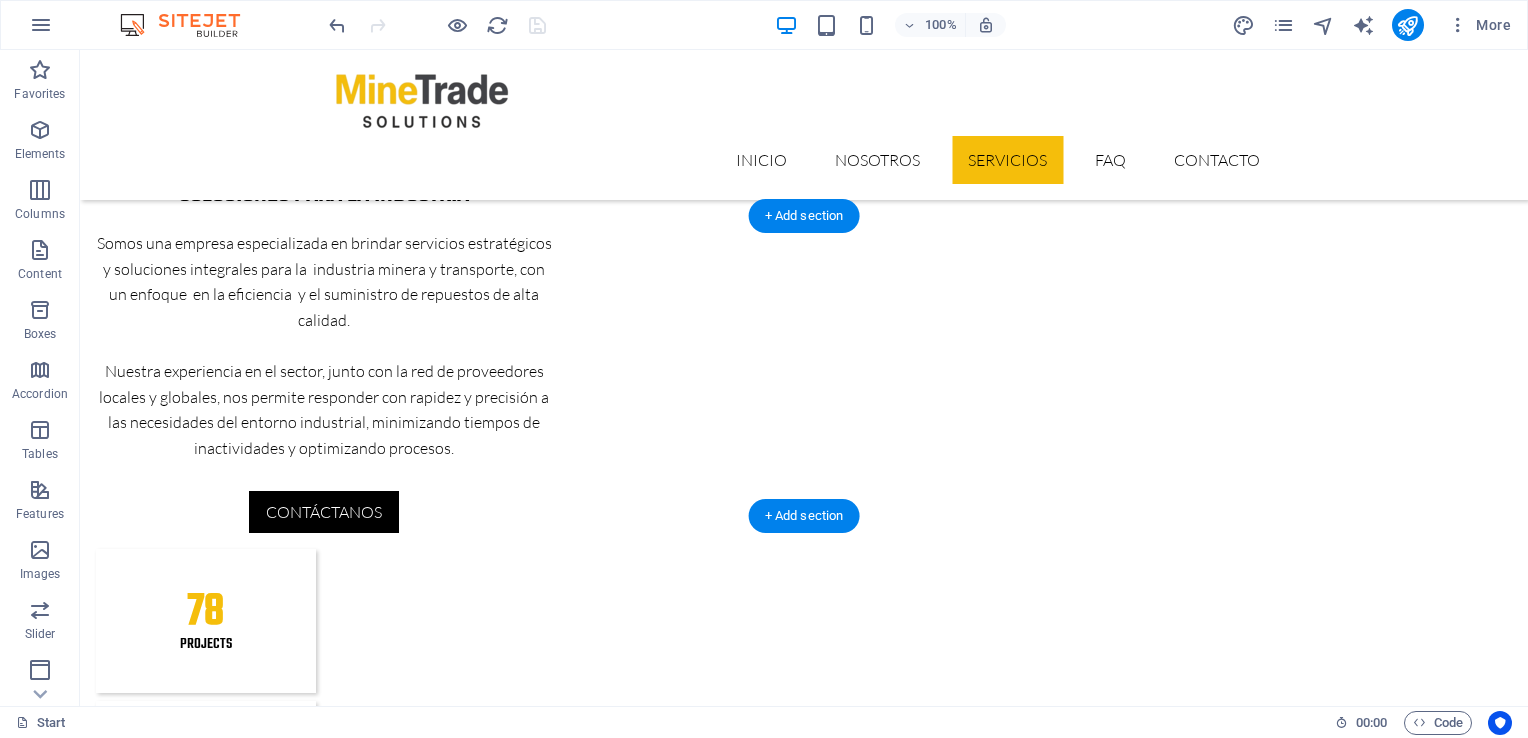 scroll, scrollTop: 1805, scrollLeft: 0, axis: vertical 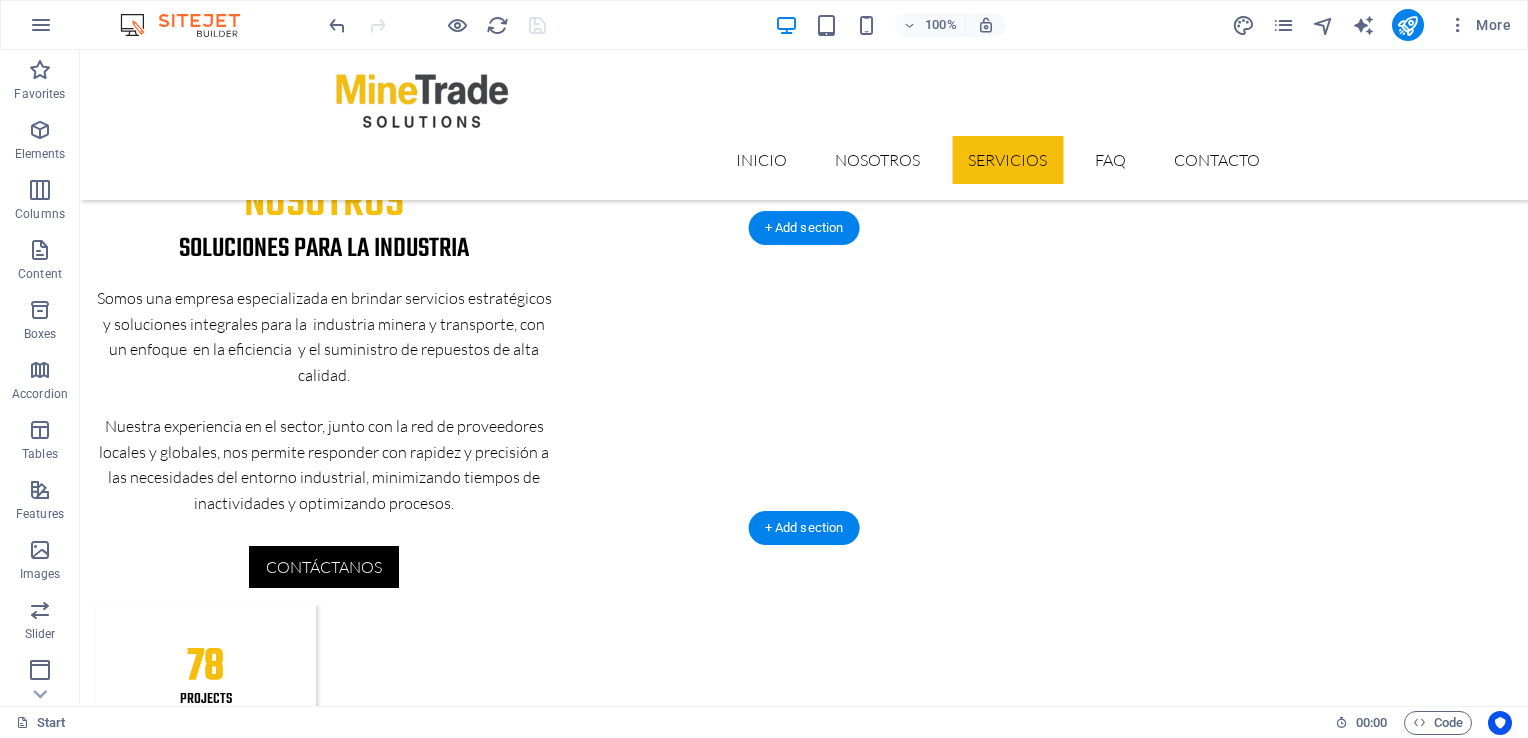click at bounding box center [804, 3488] 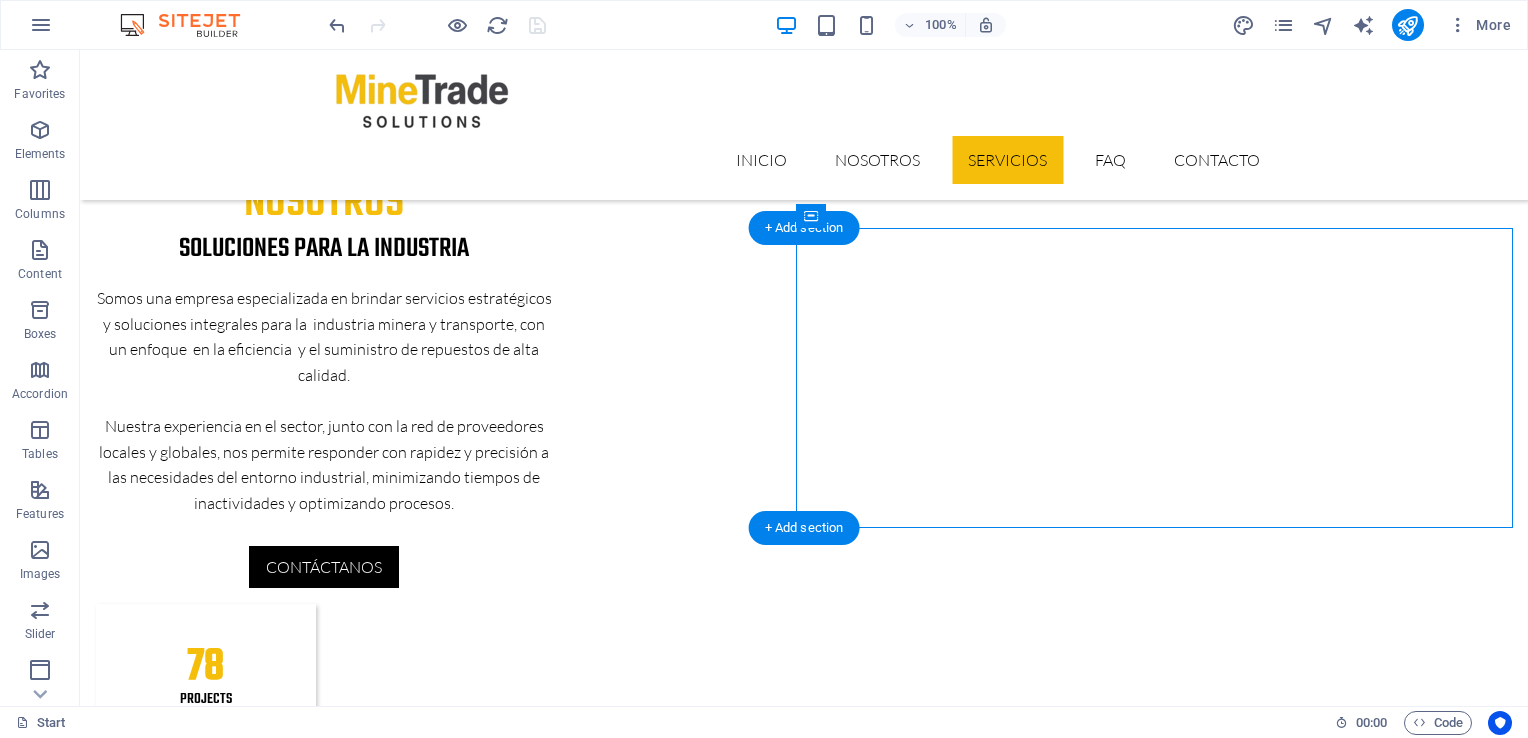click at bounding box center (804, 3488) 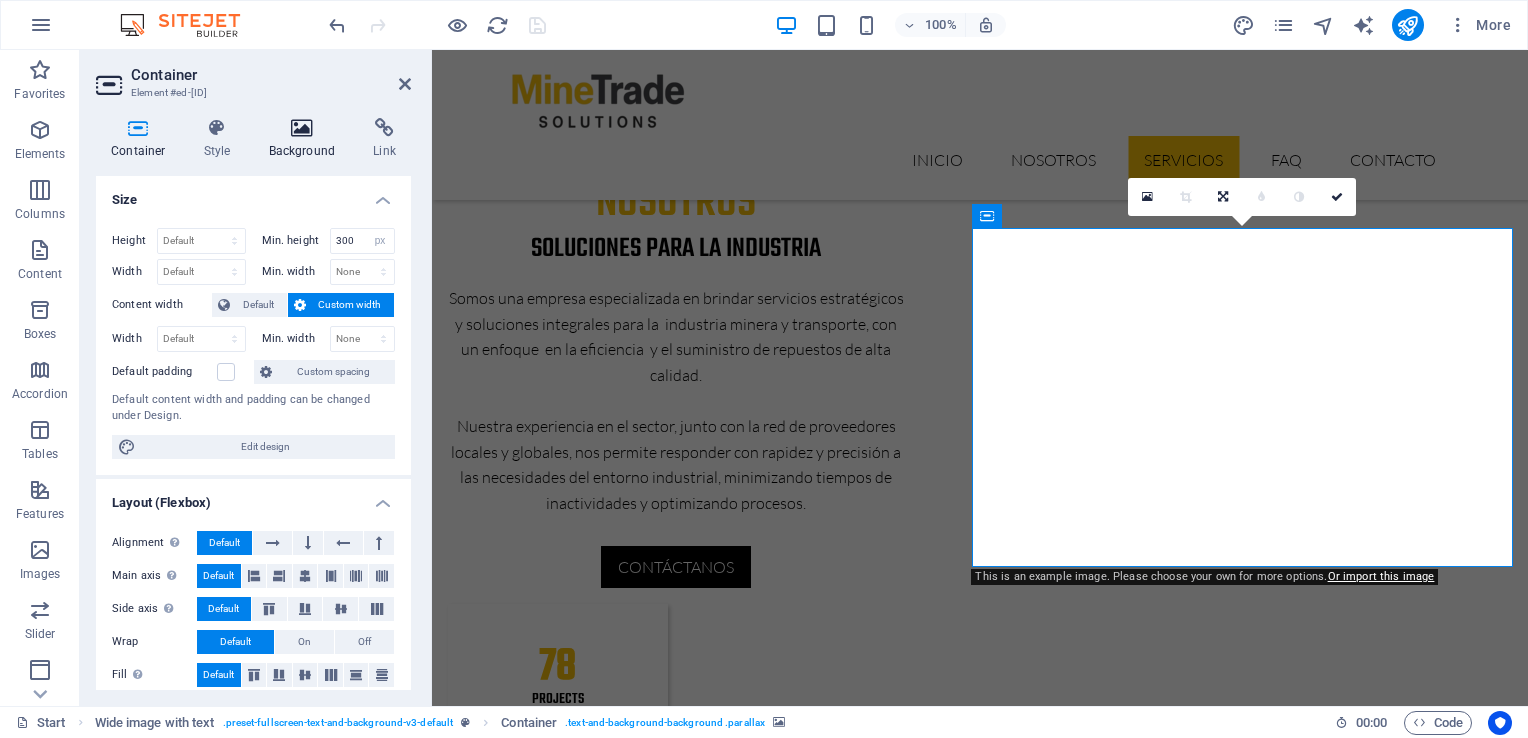 click on "Background" at bounding box center (306, 139) 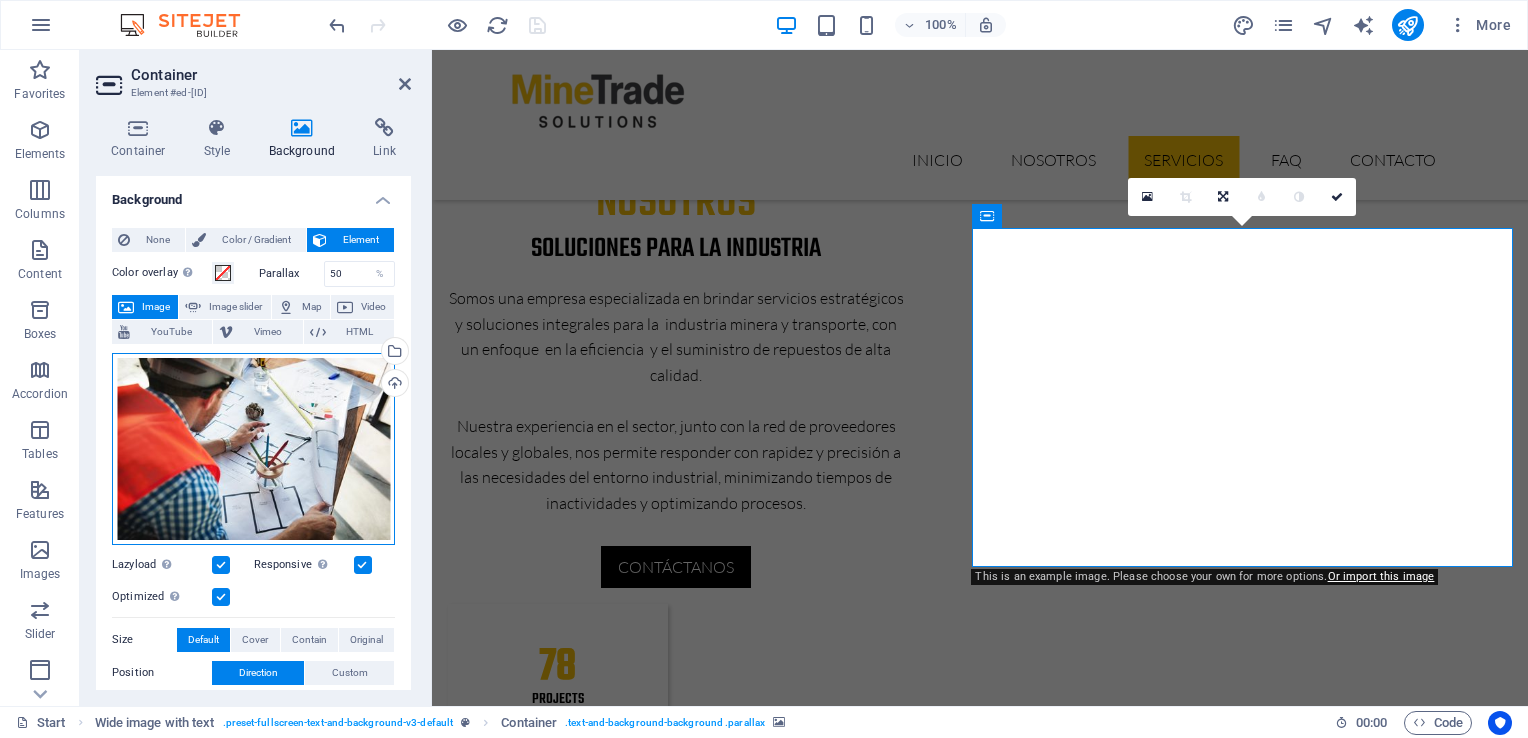 click on "Drag files here, click to choose files or select files from Files or our free stock photos & videos" at bounding box center (253, 449) 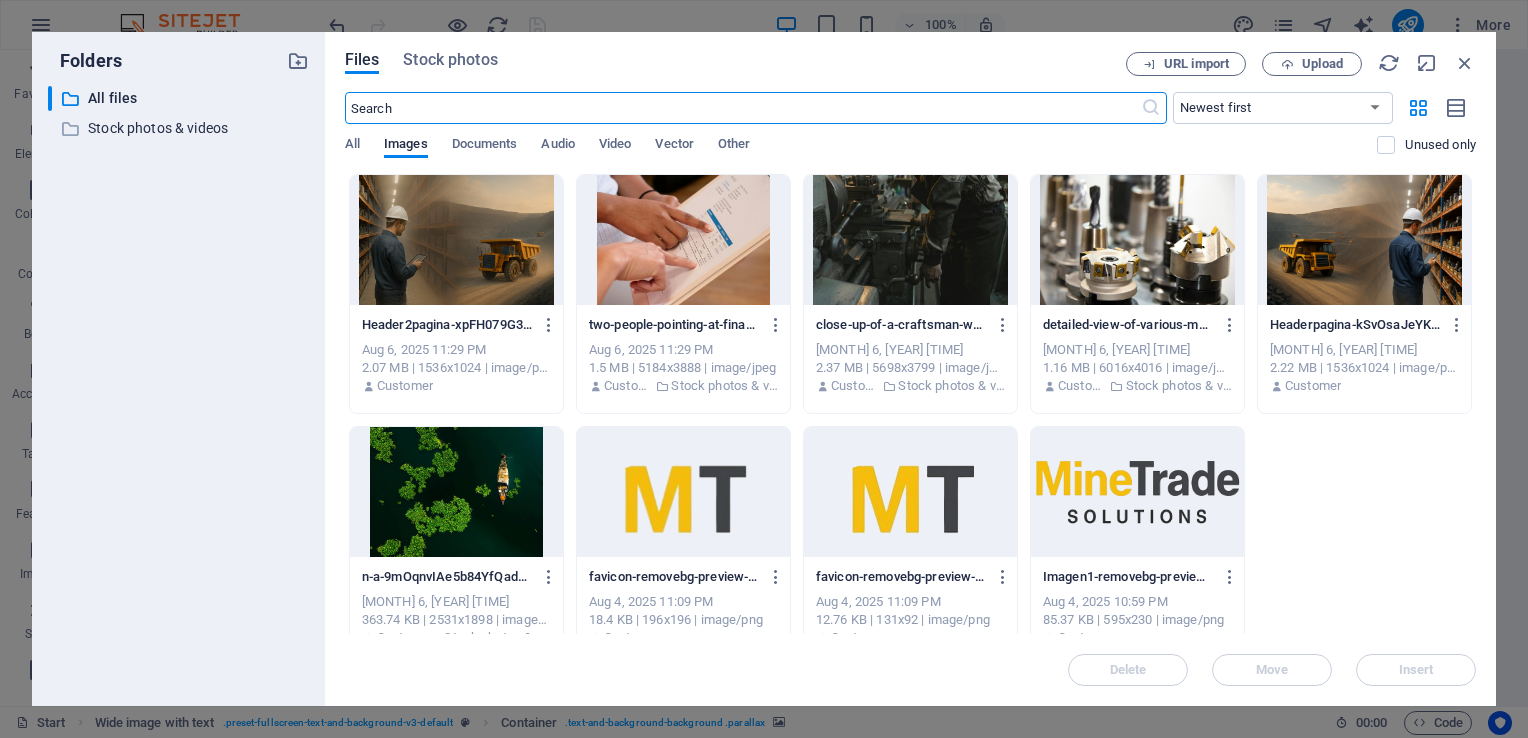 scroll, scrollTop: 2177, scrollLeft: 0, axis: vertical 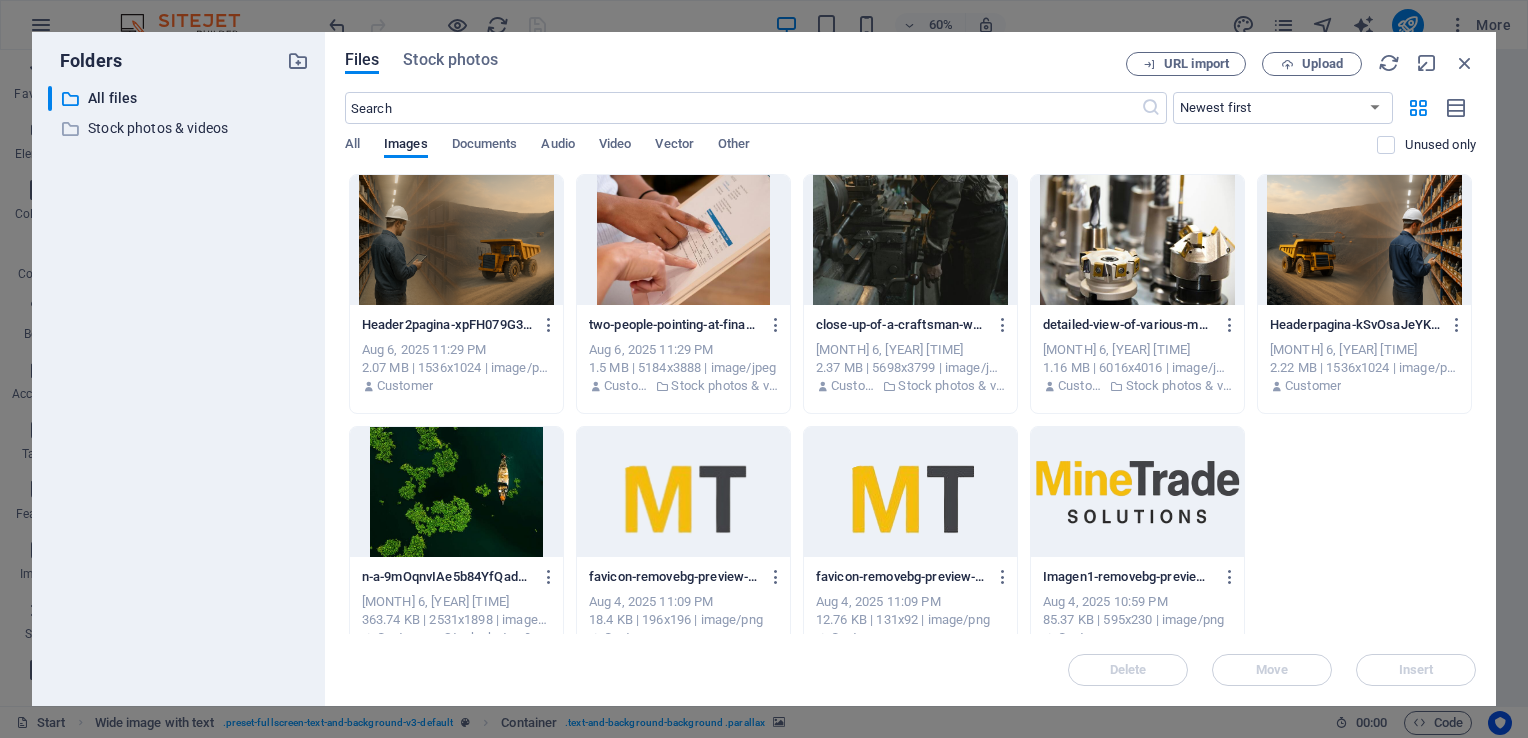click at bounding box center [1137, 240] 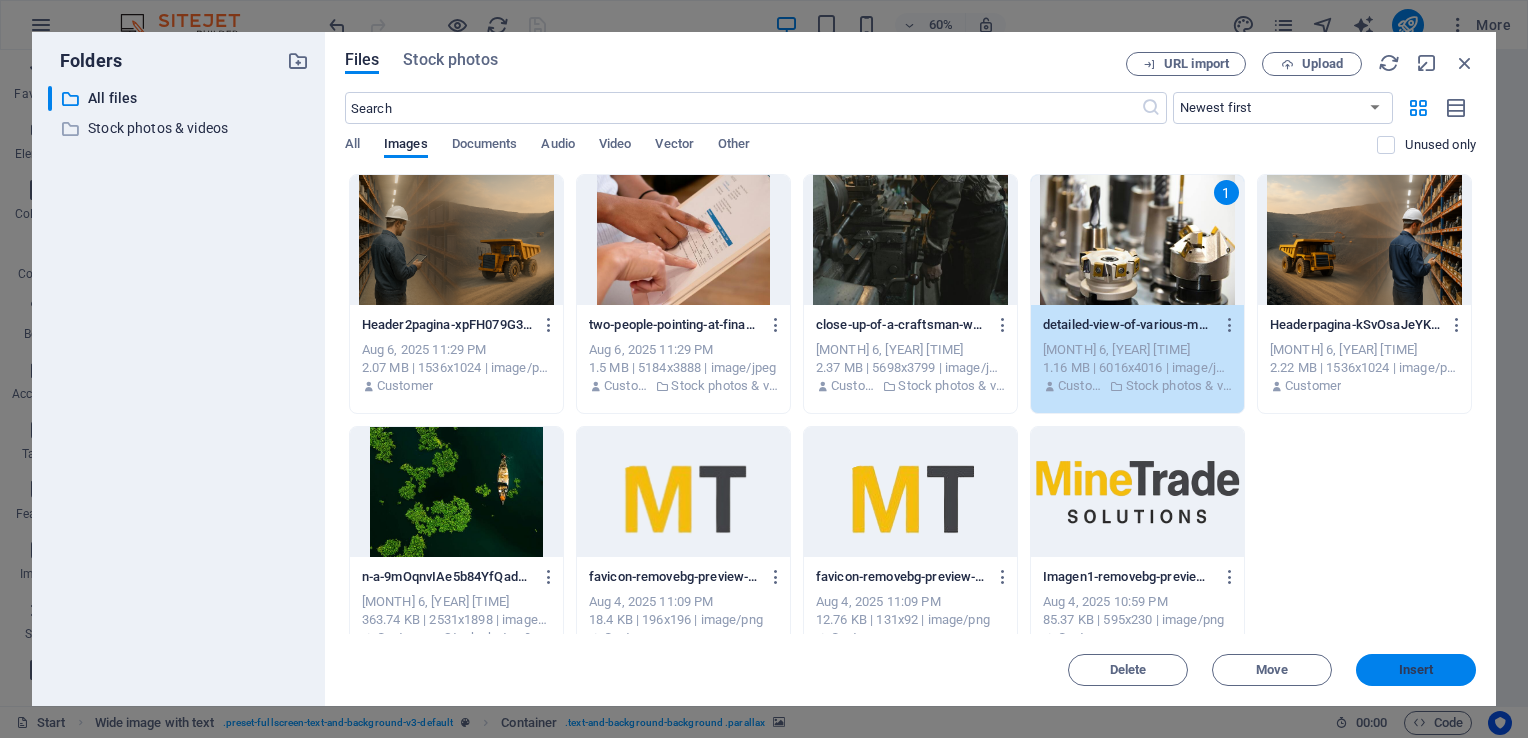click on "Insert" at bounding box center [1416, 670] 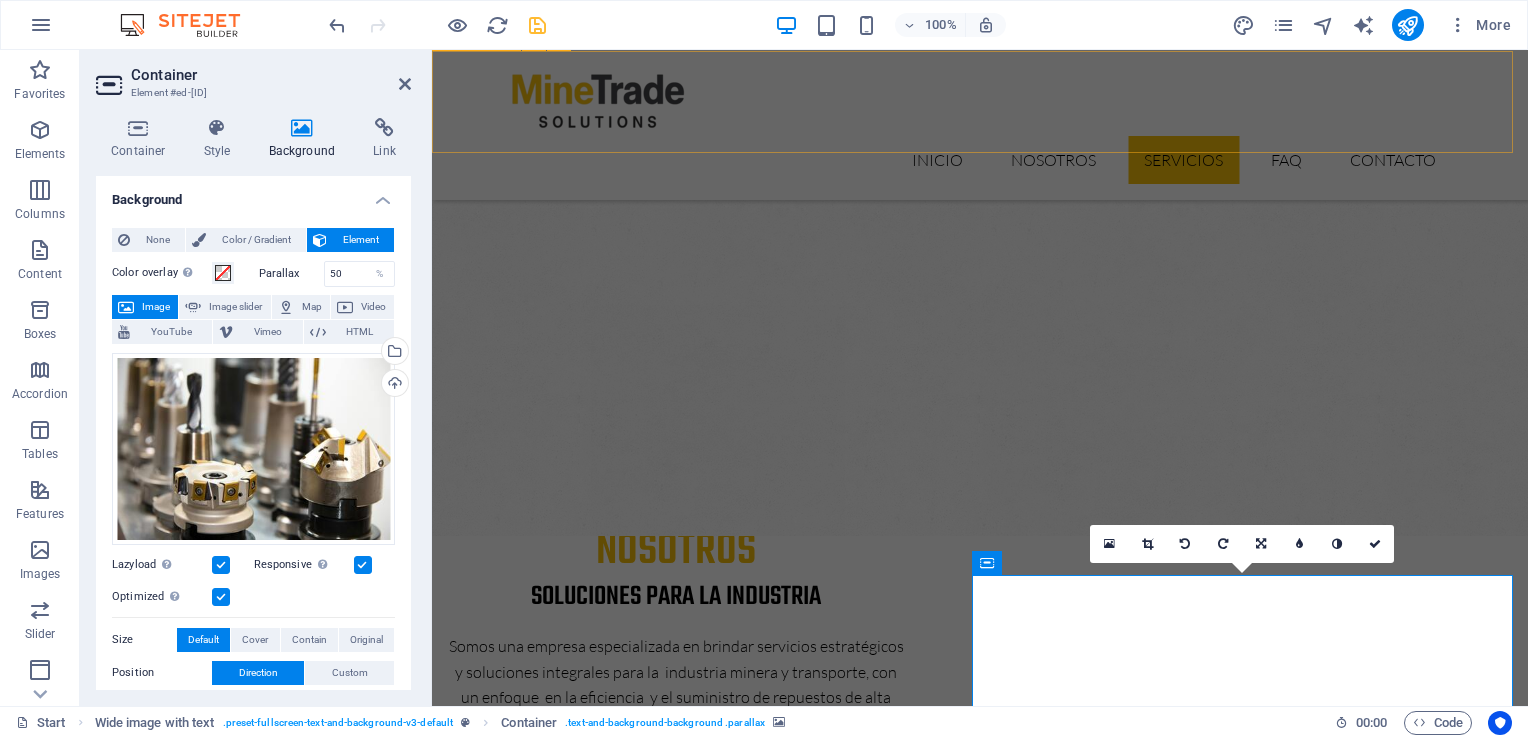 scroll, scrollTop: 1456, scrollLeft: 0, axis: vertical 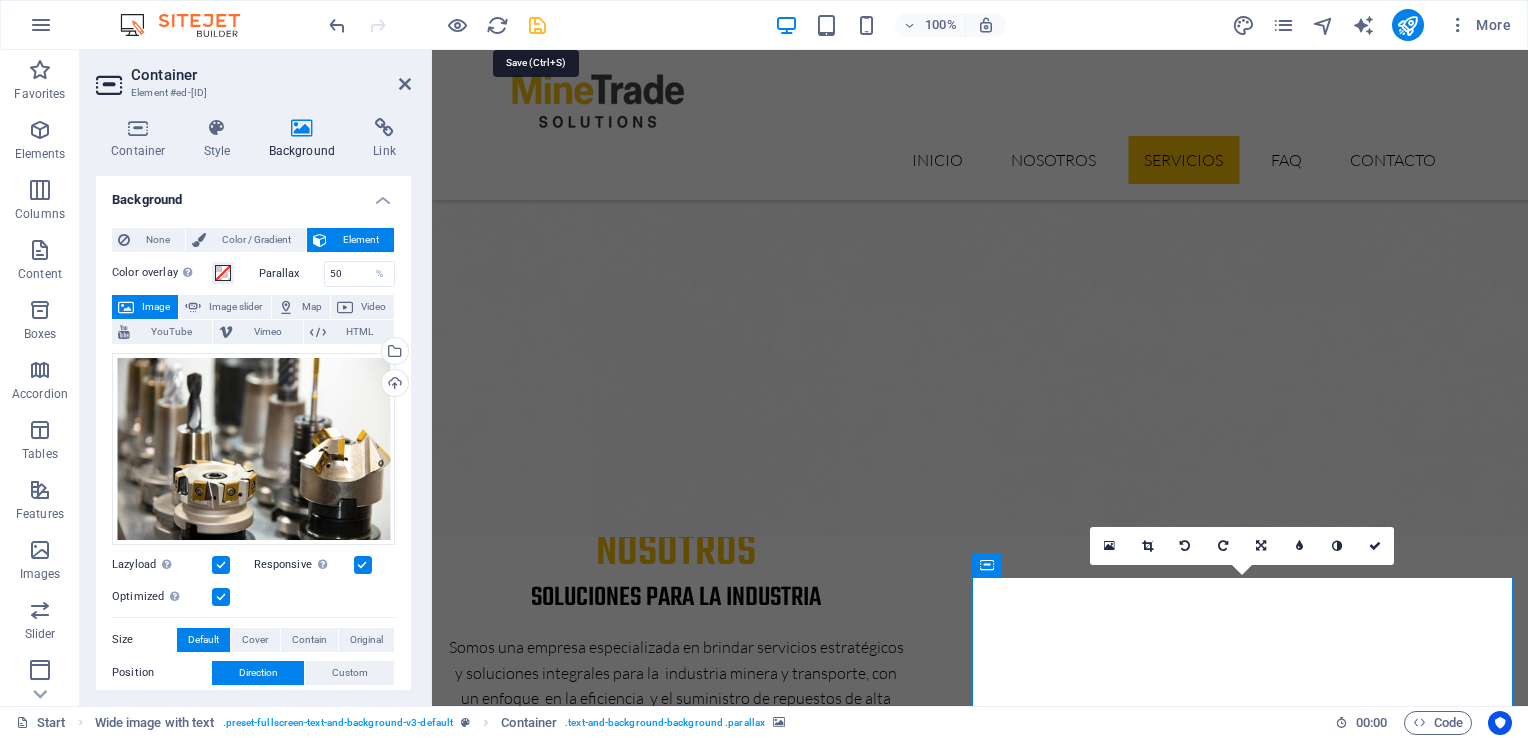 click at bounding box center (537, 25) 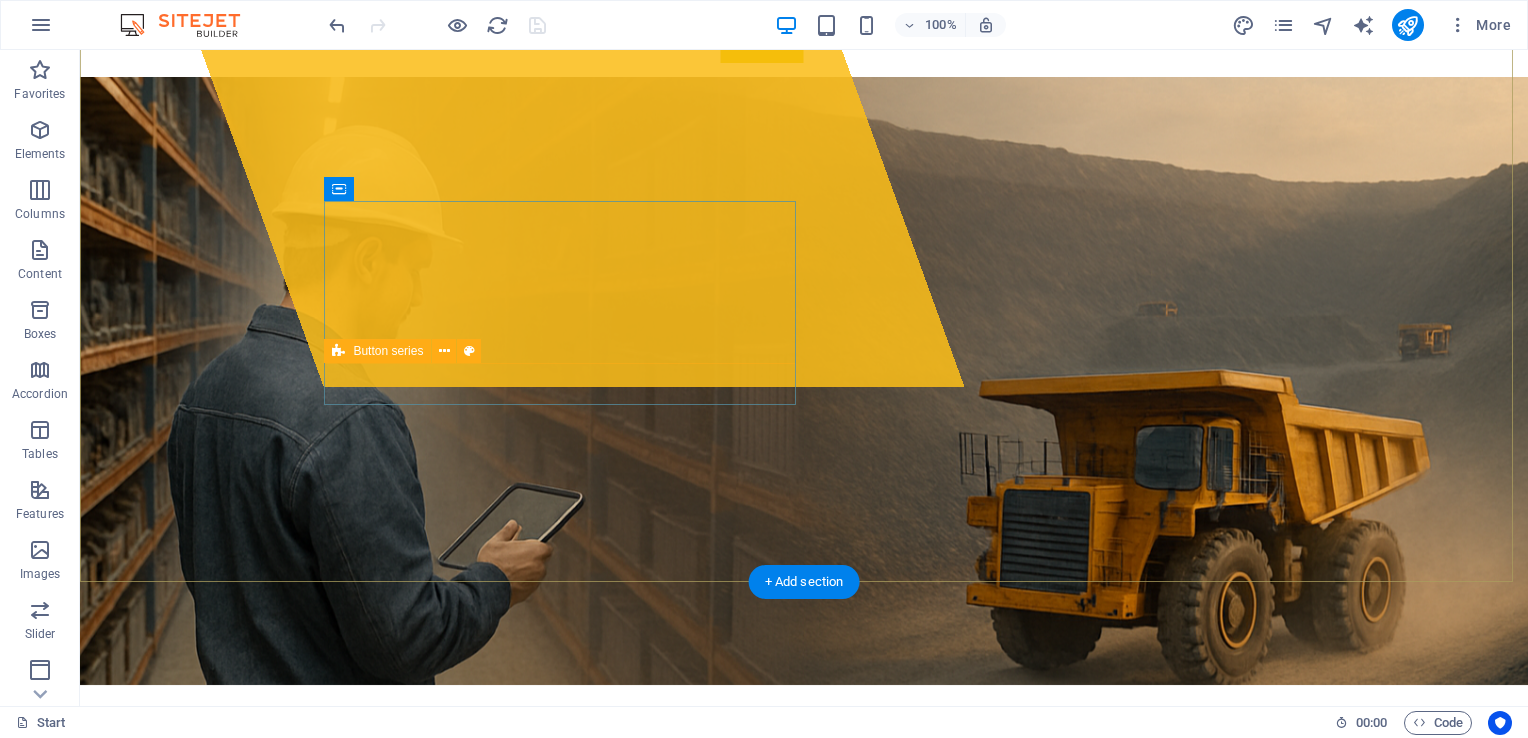 scroll, scrollTop: 0, scrollLeft: 0, axis: both 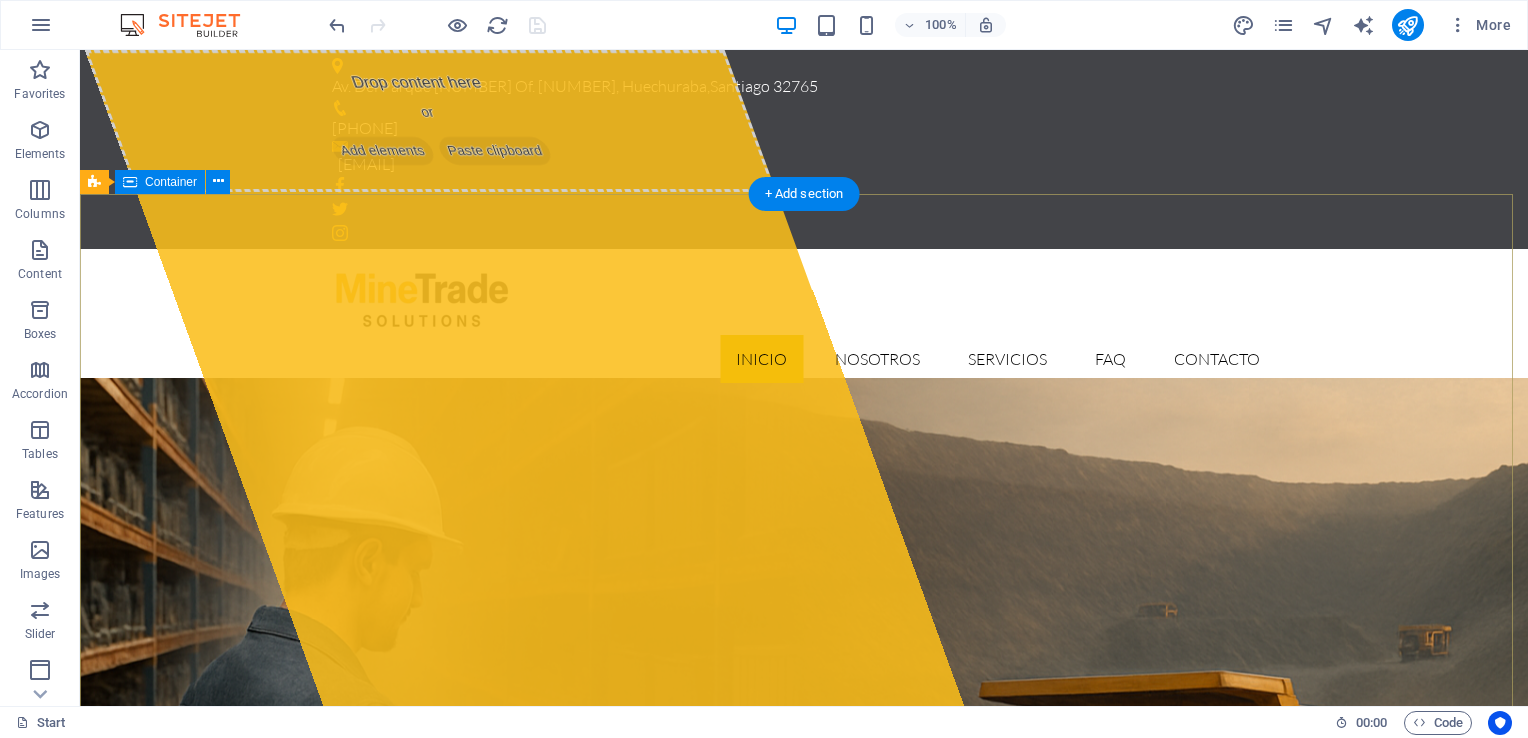 click on "Drop content here or  Add elements  Paste clipboard MineTrade Solutions Nacemos con la convicción de ser un socio clave para nuestros clientes, aportando valor real a través de un servicio ágil, personalizado y alineado a la exigencia del rubro  minero nacional e internacional. Leer más ver servicios" at bounding box center (804, 1195) 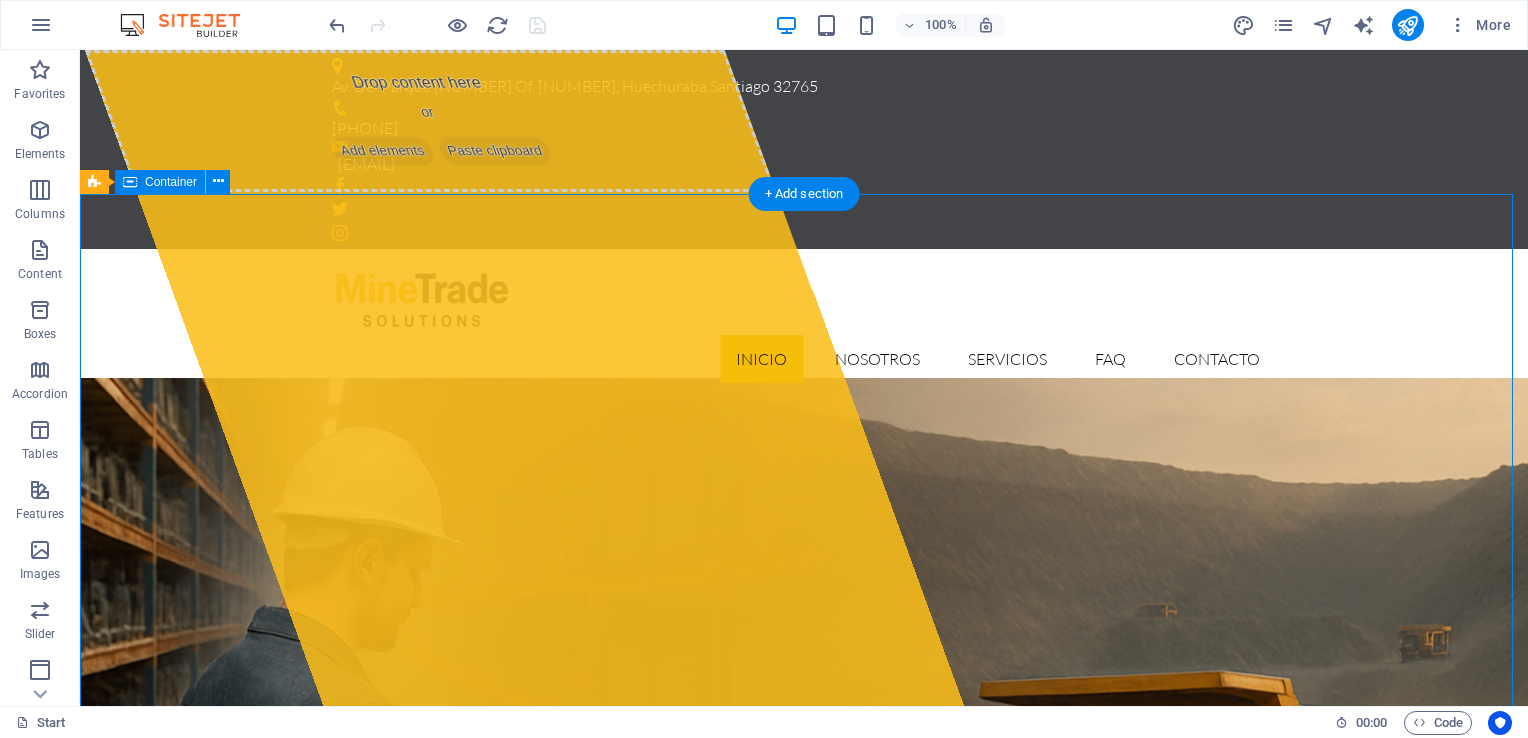 click on "Drop content here or  Add elements  Paste clipboard MineTrade Solutions Nacemos con la convicción de ser un socio clave para nuestros clientes, aportando valor real a través de un servicio ágil, personalizado y alineado a la exigencia del rubro  minero nacional e internacional. Leer más ver servicios" at bounding box center [804, 1195] 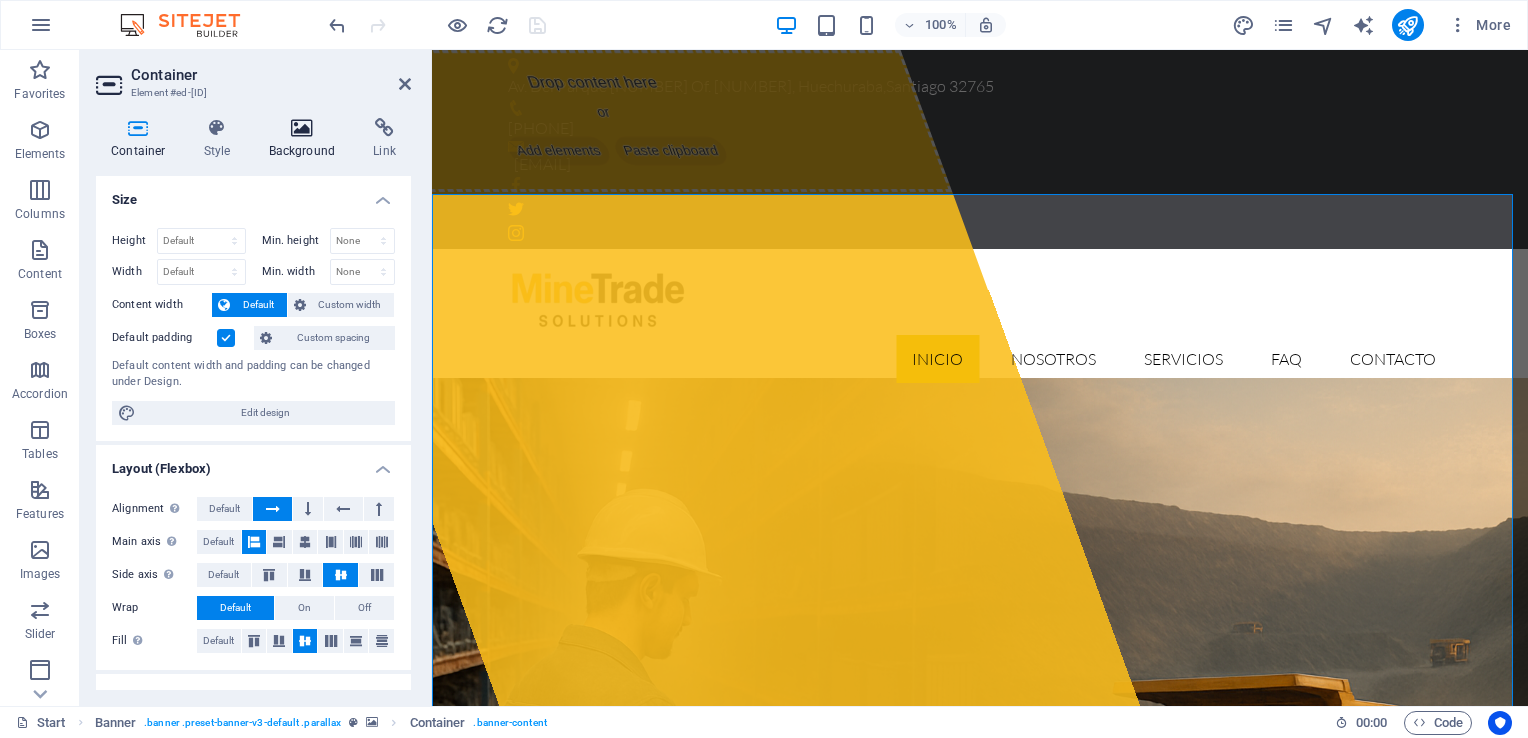 click on "Background" at bounding box center [306, 139] 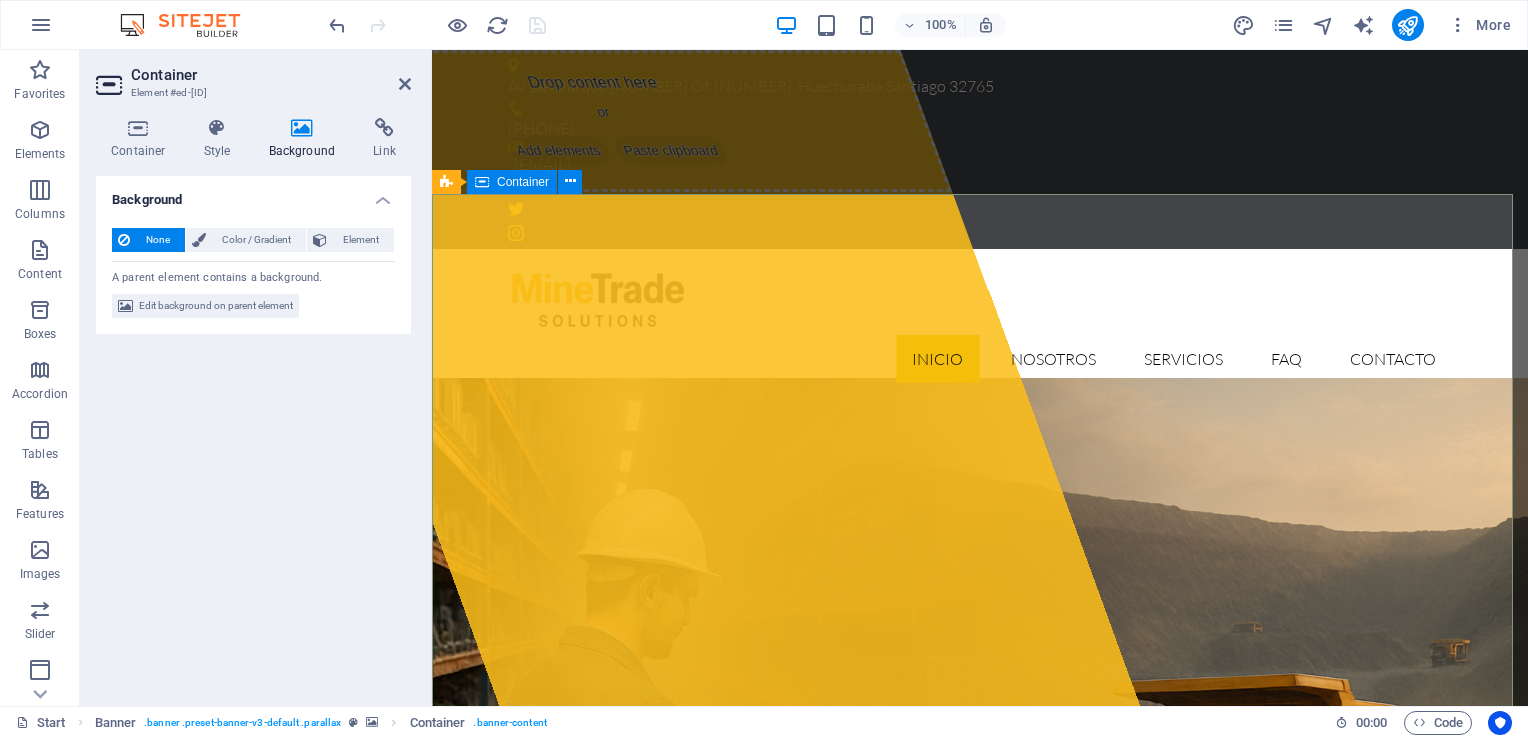 click on "Drop content here or  Add elements  Paste clipboard MineTrade Solutions Nacemos con la convicción de ser un socio clave para nuestros clientes, aportando valor real a través de un servicio ágil, personalizado y alineado a la exigencia del rubro  minero nacional e internacional. Leer más ver servicios" at bounding box center [980, 1195] 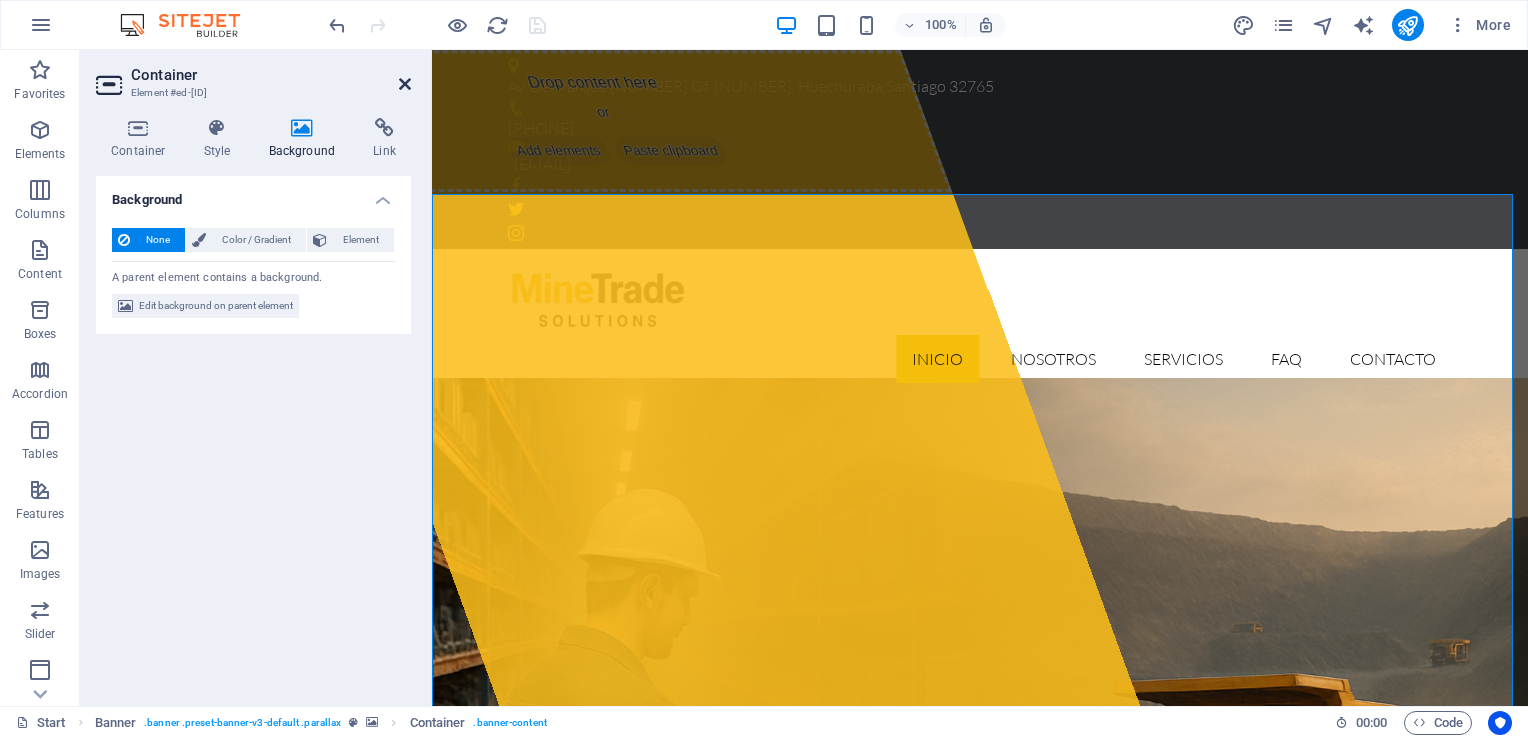 click at bounding box center (405, 84) 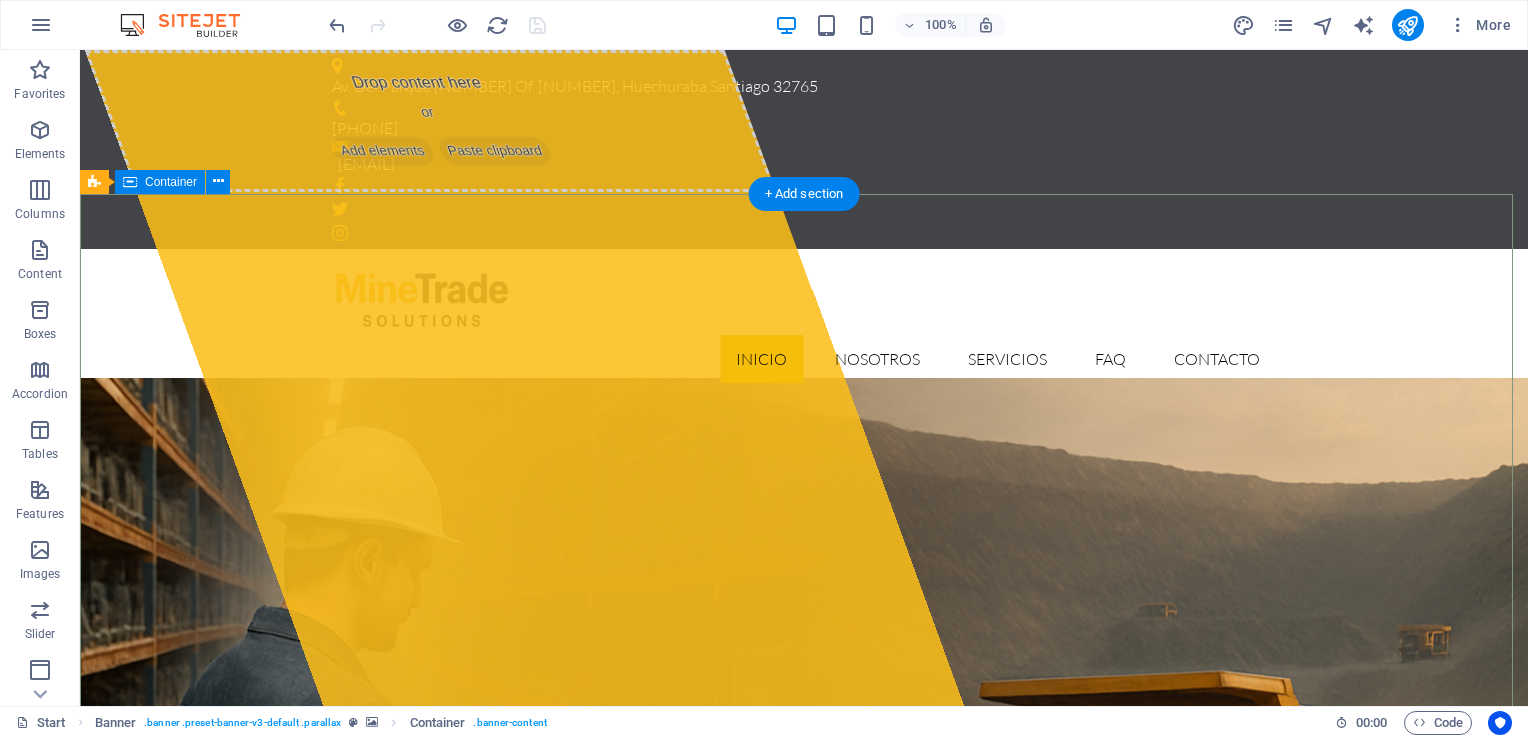 click on "Drop content here or  Add elements  Paste clipboard MineTrade Solutions Nacemos con la convicción de ser un socio clave para nuestros clientes, aportando valor real a través de un servicio ágil, personalizado y alineado a la exigencia del rubro  minero nacional e internacional. Leer más ver servicios" at bounding box center [804, 1195] 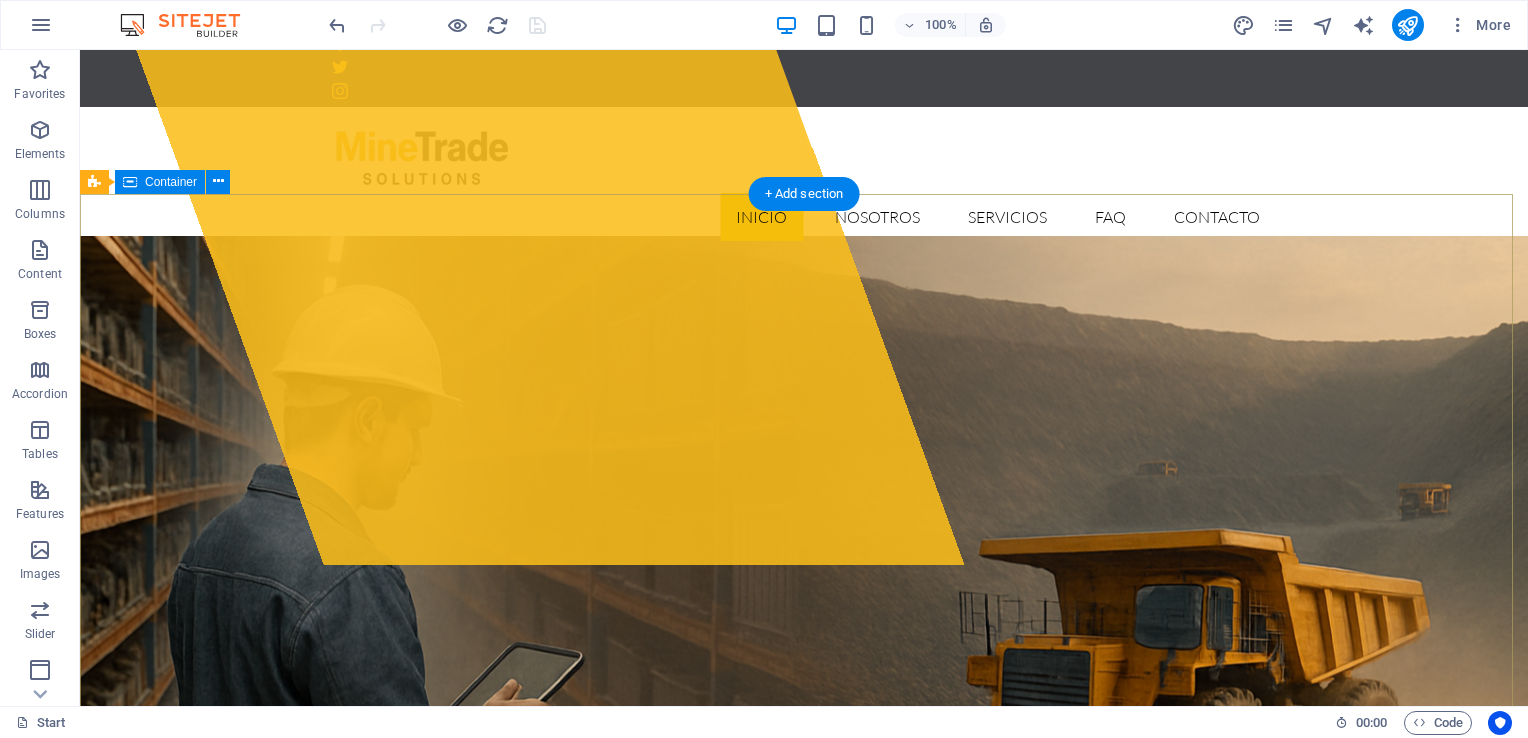 scroll, scrollTop: 0, scrollLeft: 0, axis: both 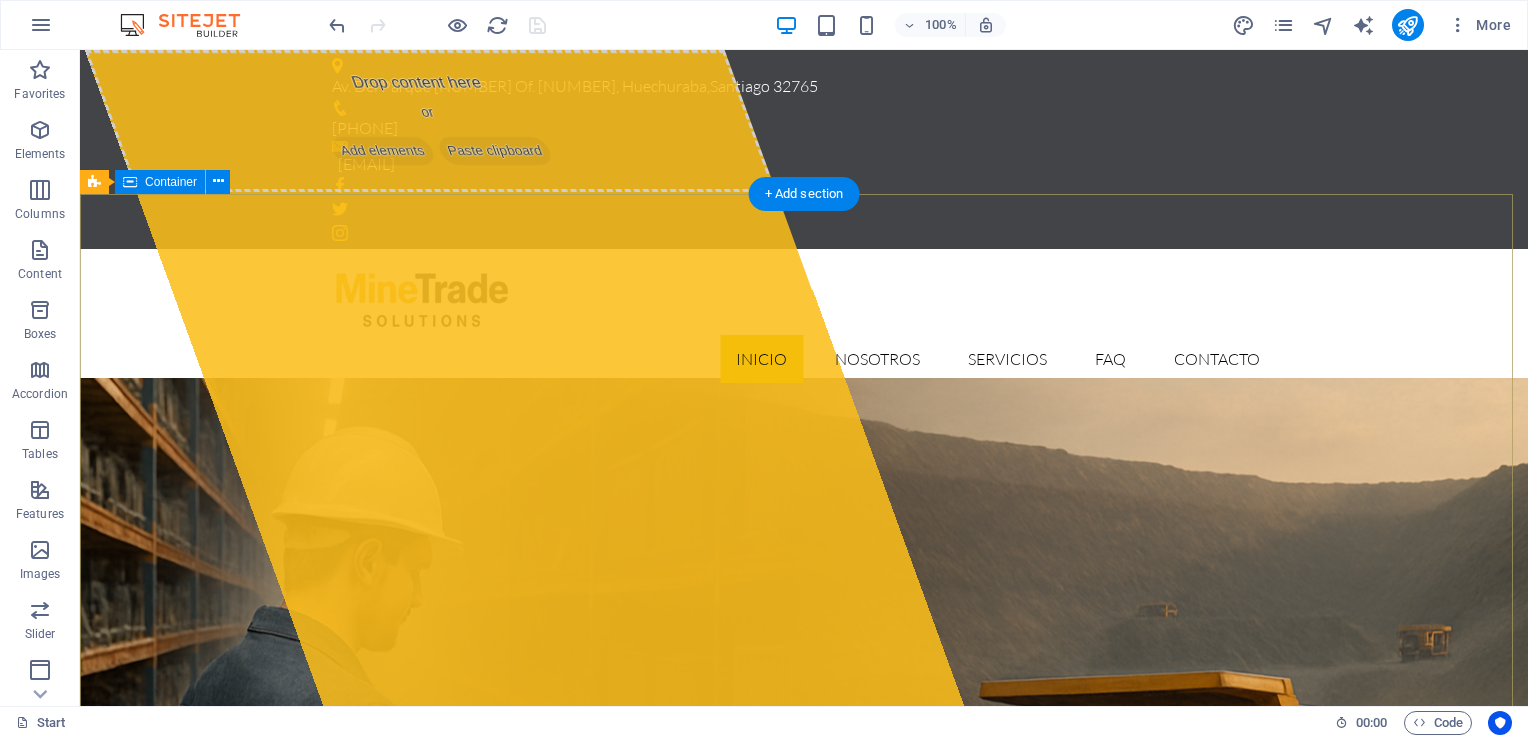 click on "Drop content here or  Add elements  Paste clipboard MineTrade Solutions Nacemos con la convicción de ser un socio clave para nuestros clientes, aportando valor real a través de un servicio ágil, personalizado y alineado a la exigencia del rubro  minero nacional e internacional. Leer más ver servicios" at bounding box center [804, 1195] 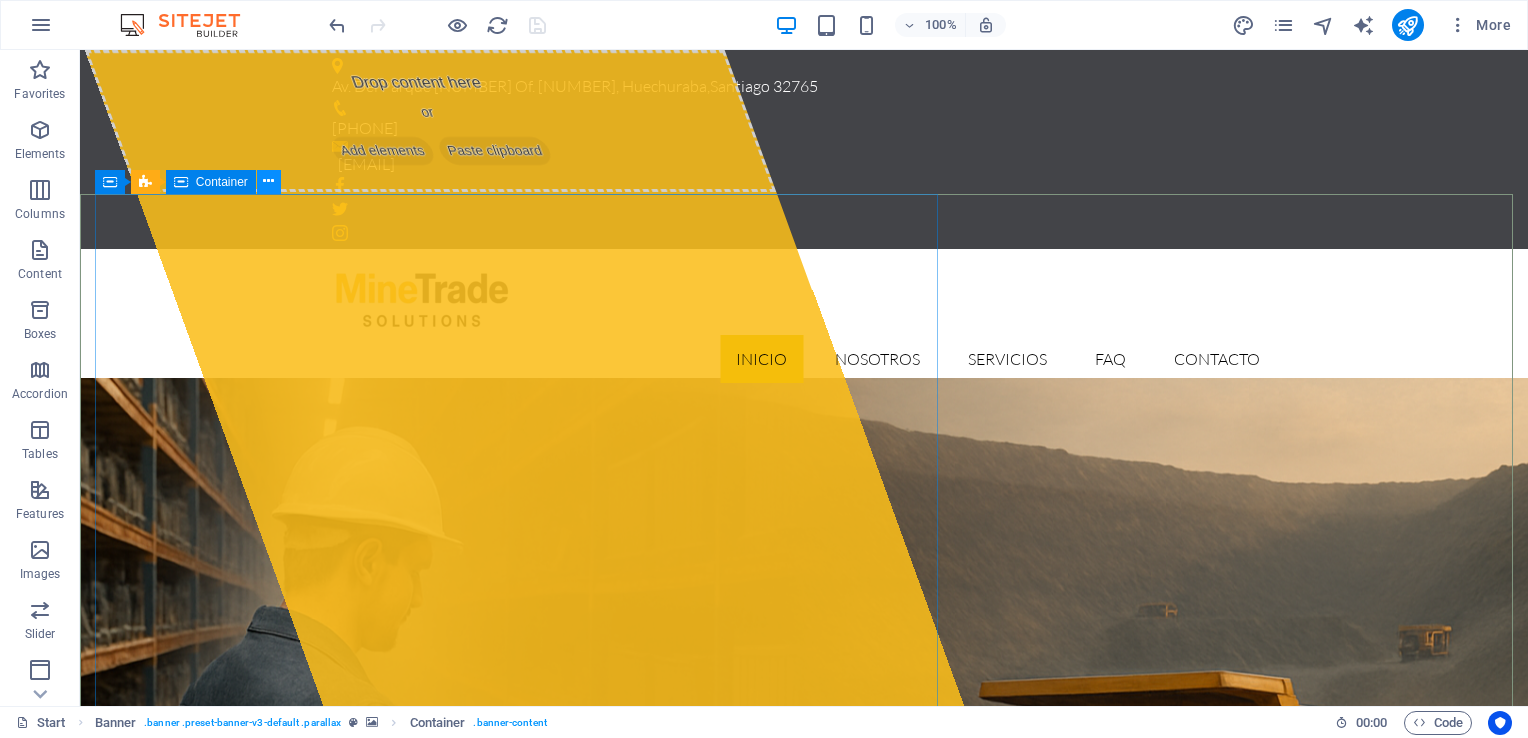 click at bounding box center (268, 181) 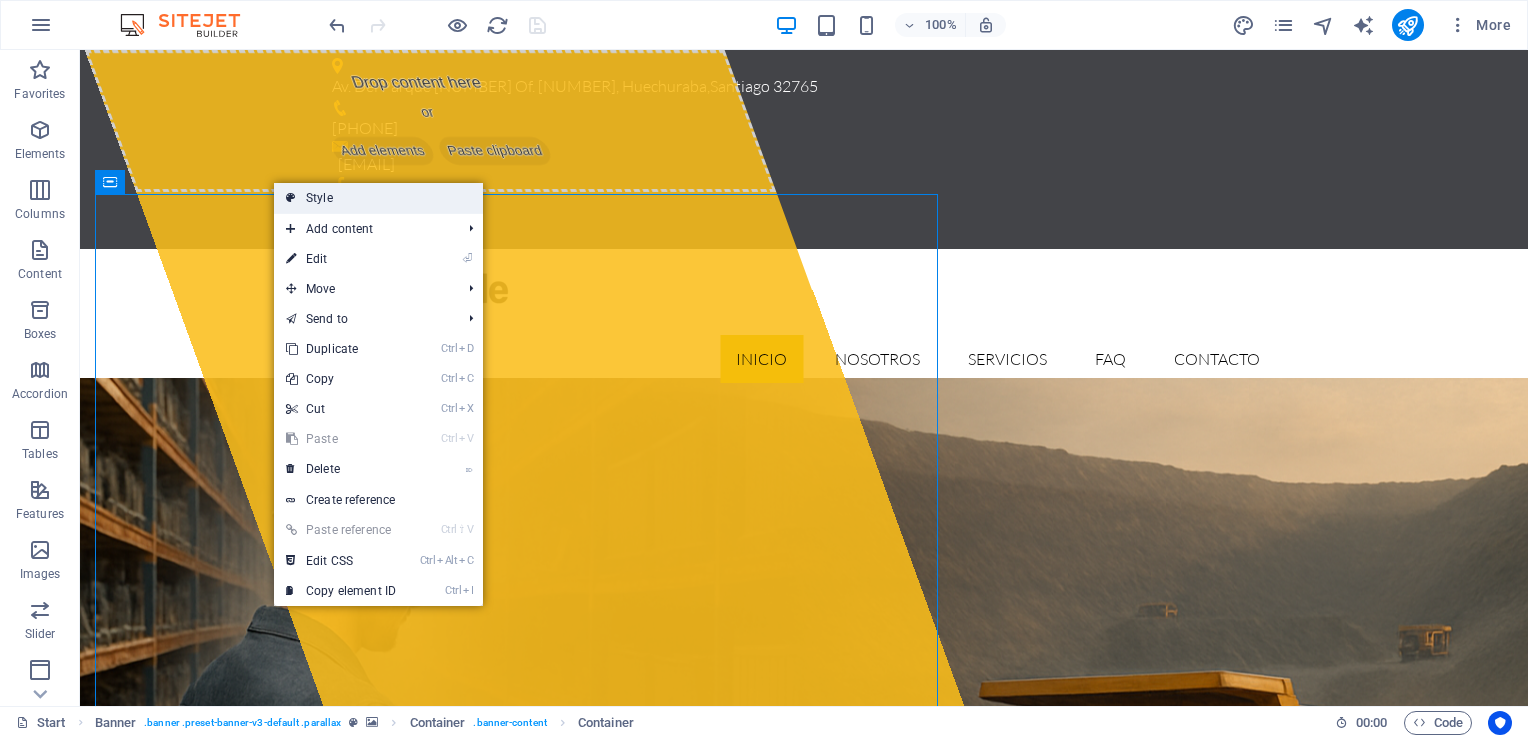 click on "Style" at bounding box center (378, 198) 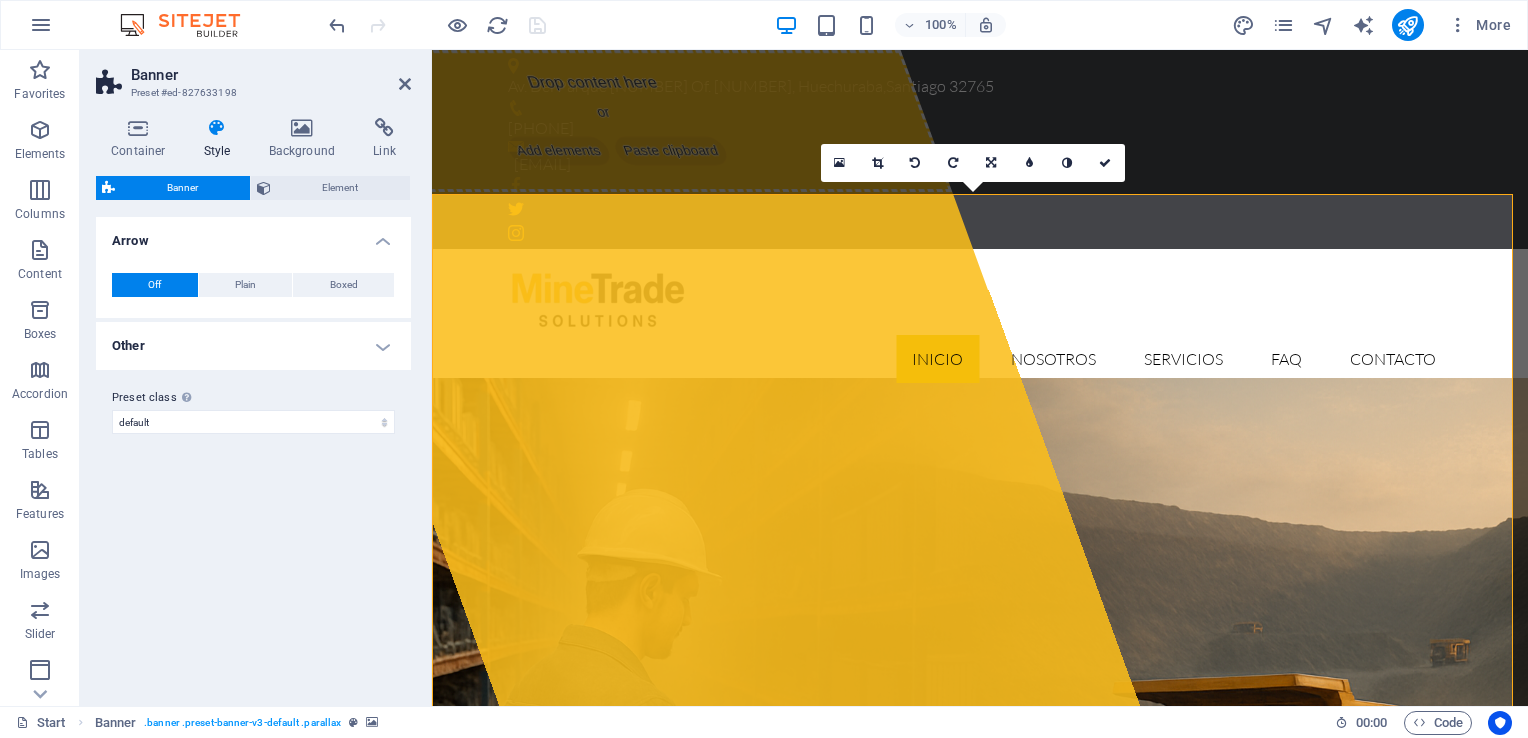 click on "Element" at bounding box center [341, 188] 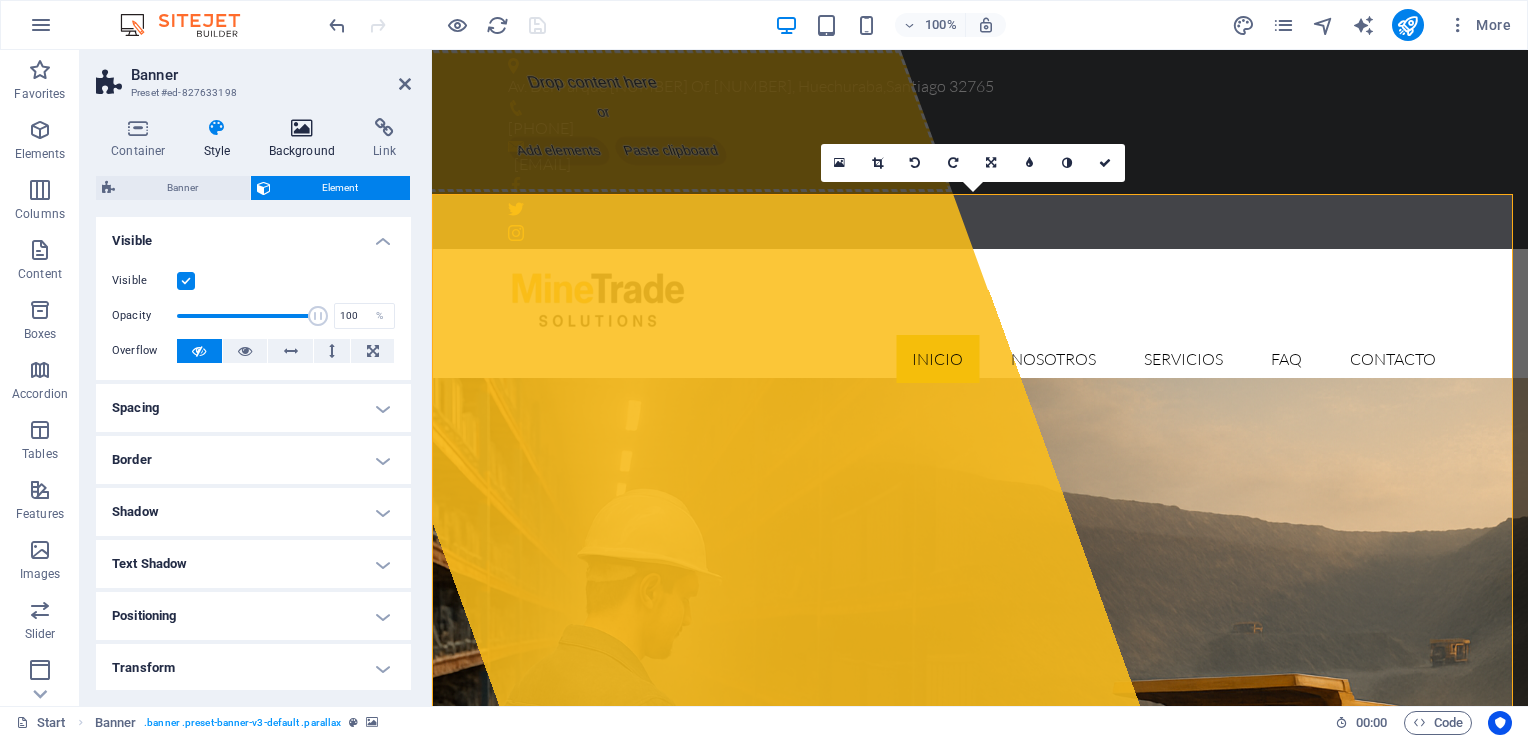 click on "Background" at bounding box center [306, 139] 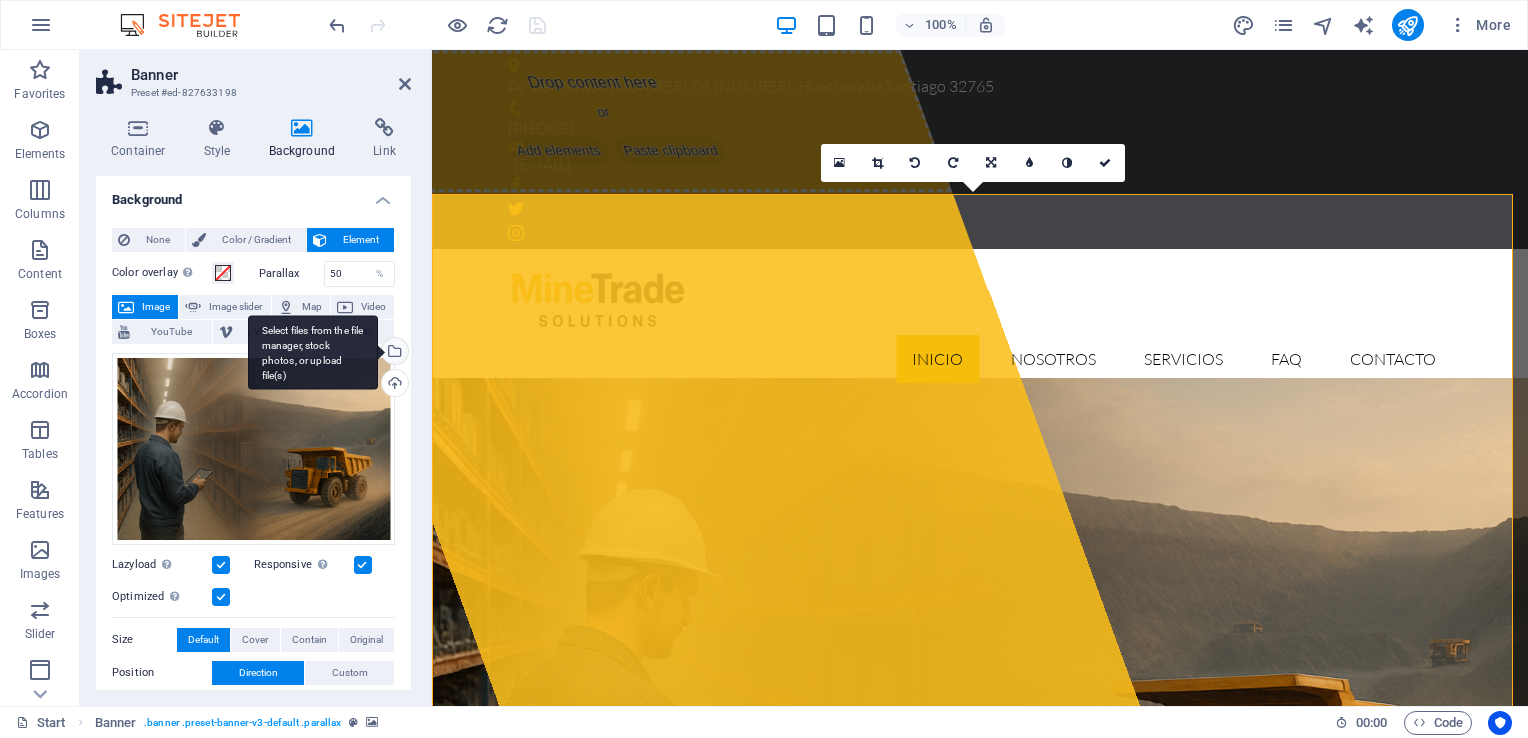 click on "Select files from the file manager, stock photos, or upload file(s)" at bounding box center (393, 353) 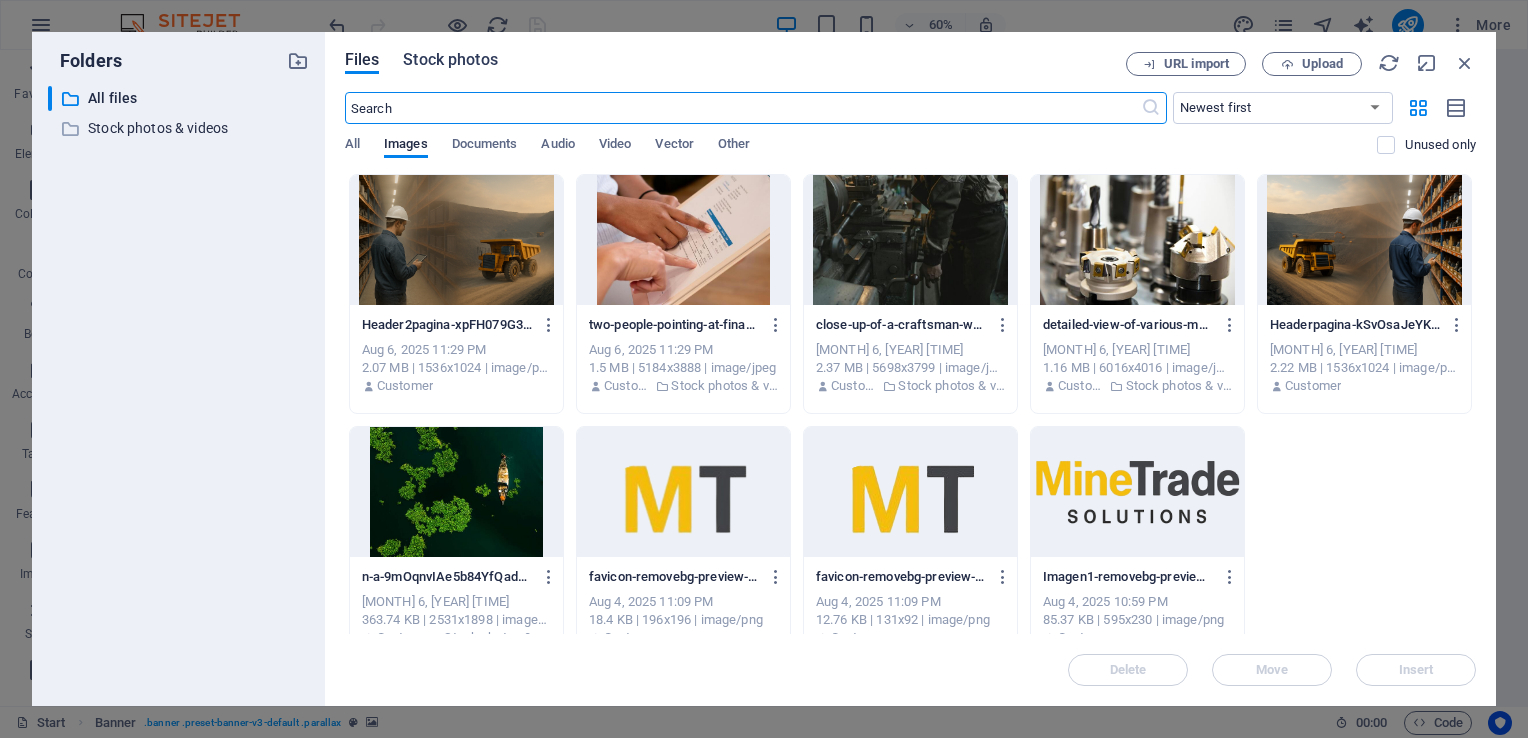 click on "Stock photos" at bounding box center [450, 60] 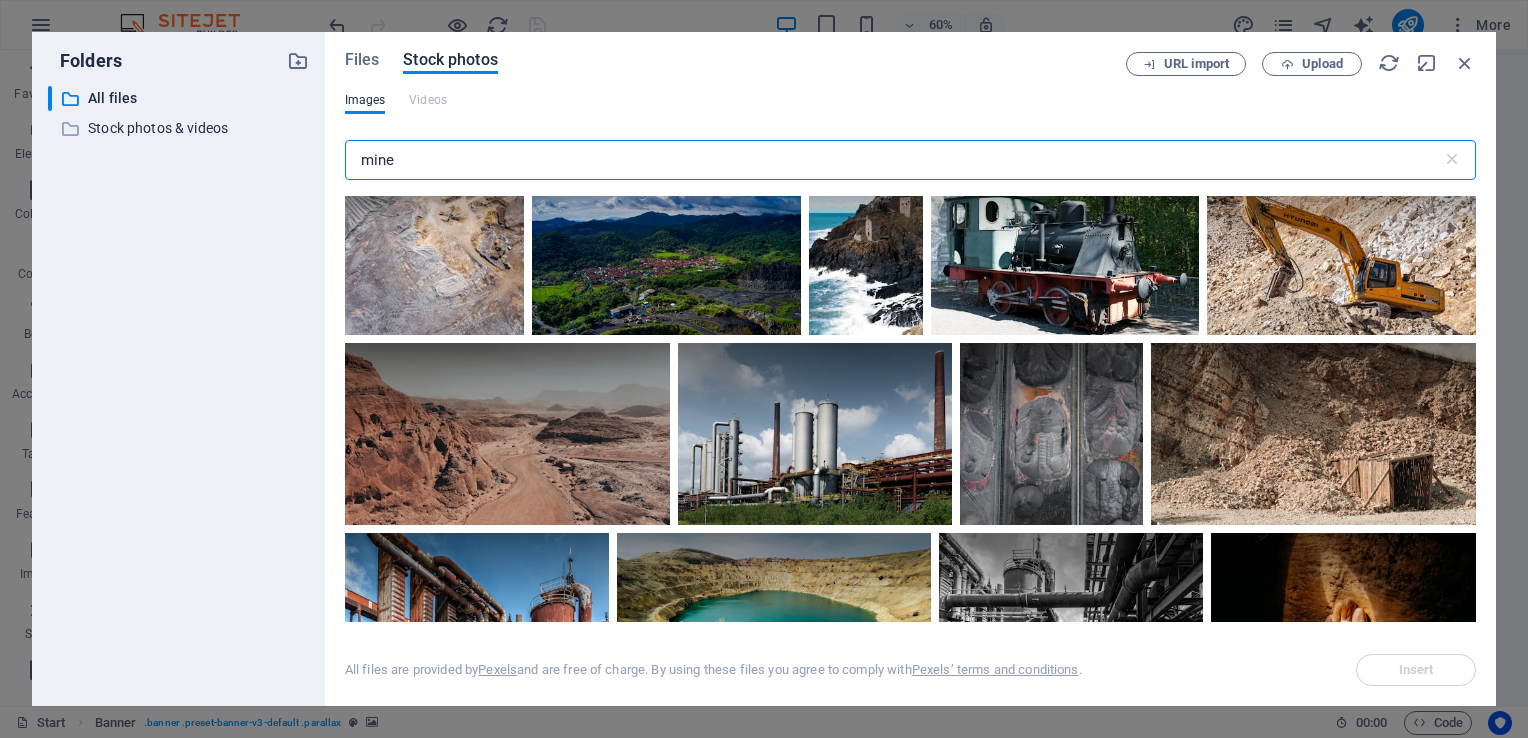scroll, scrollTop: 476, scrollLeft: 0, axis: vertical 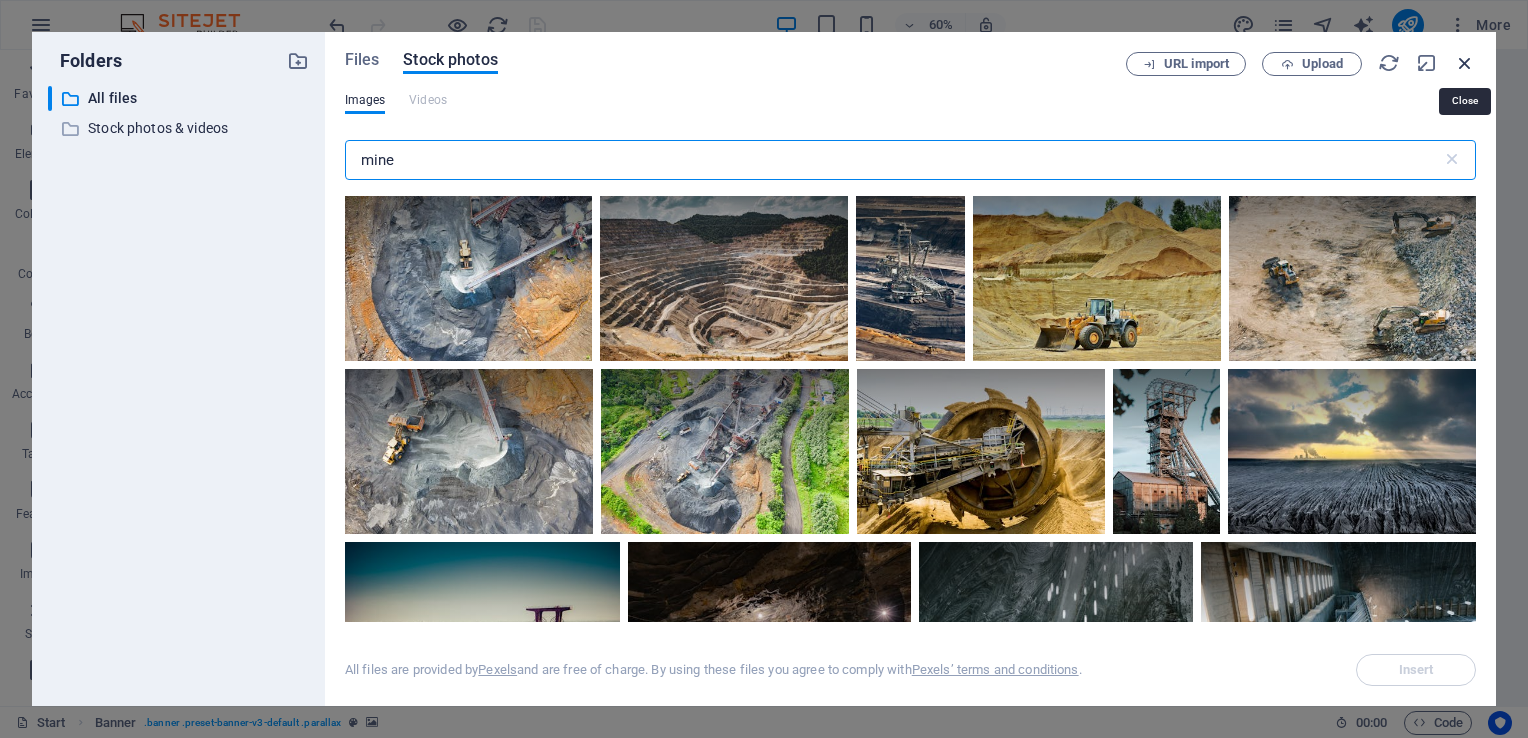 type on "mine" 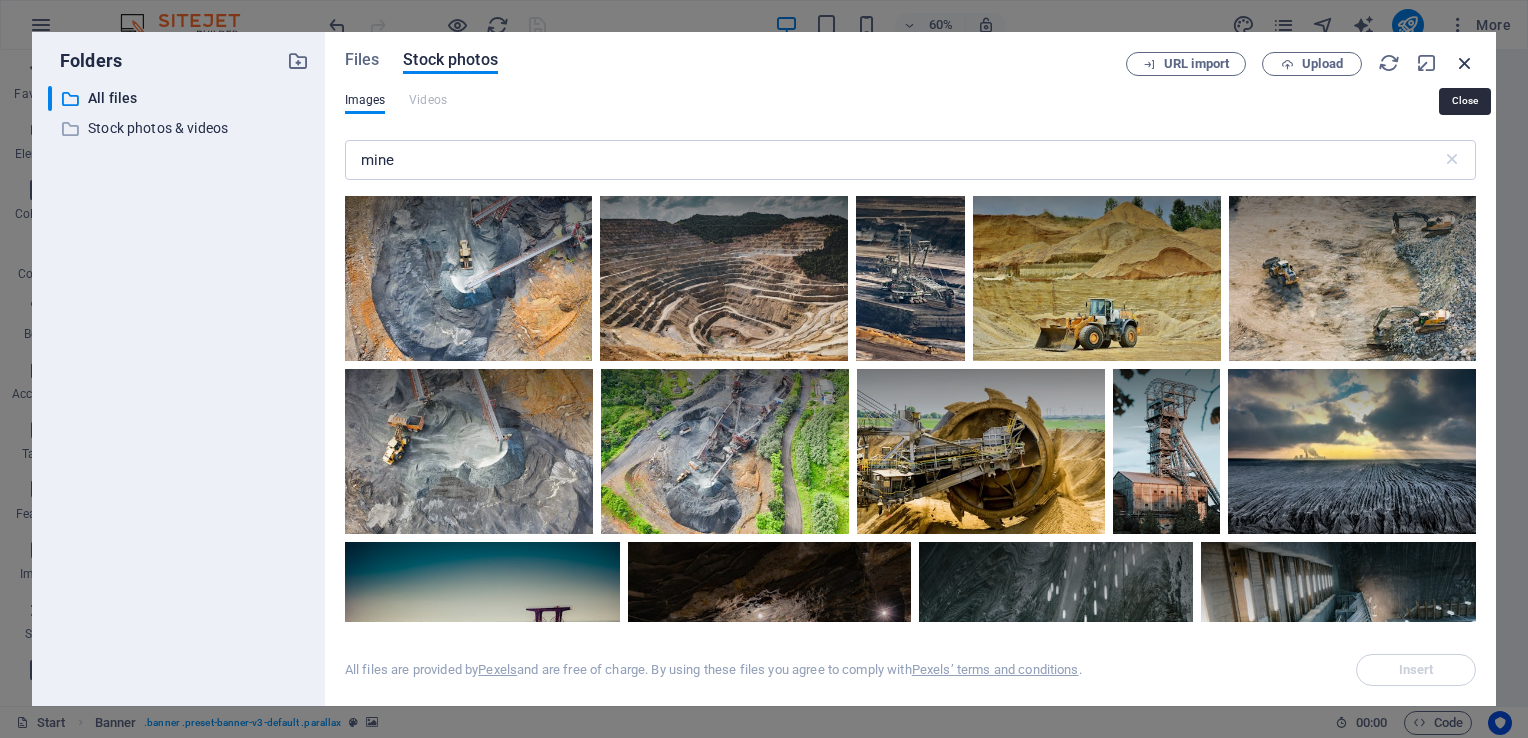 click at bounding box center [1465, 63] 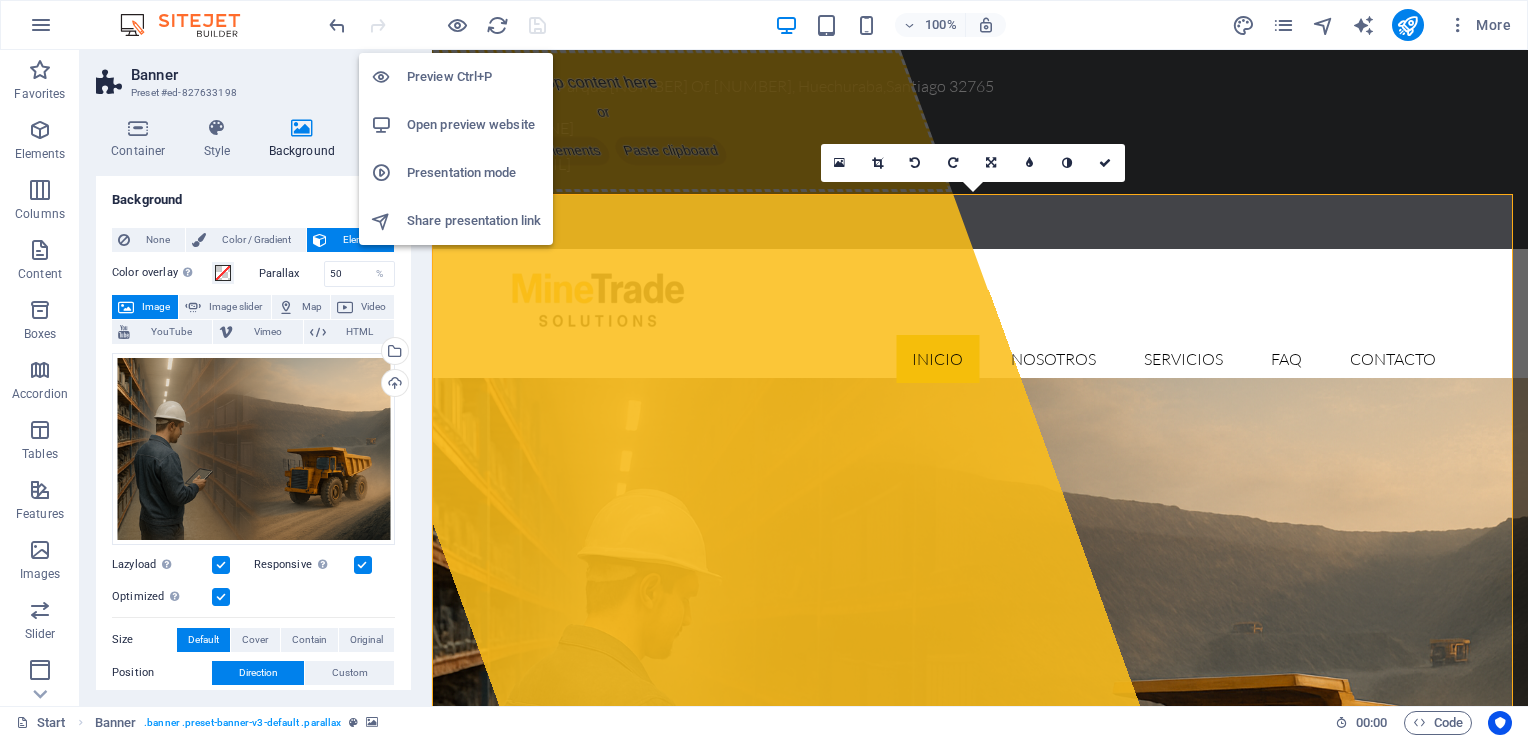 click on "Open preview website" at bounding box center [474, 125] 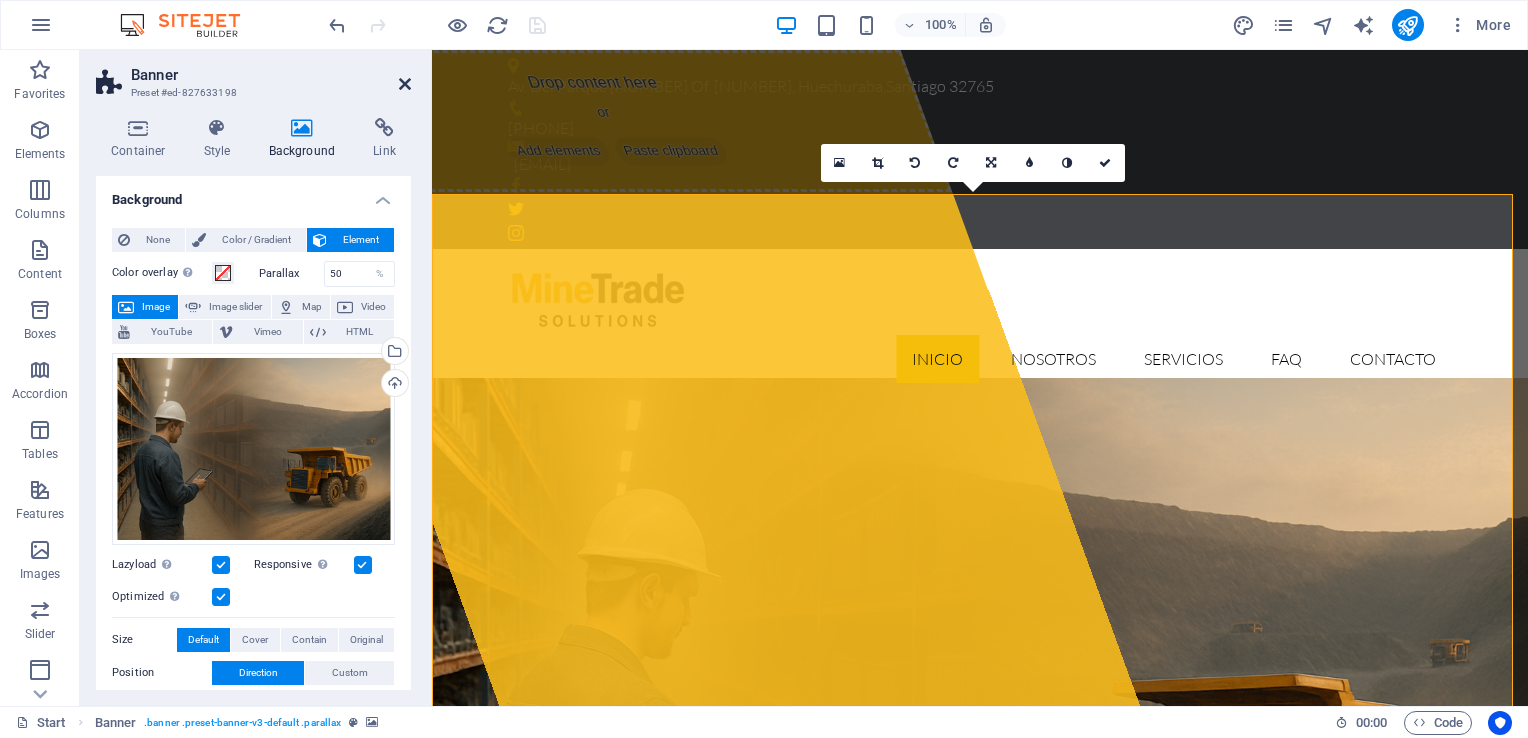 click at bounding box center (405, 84) 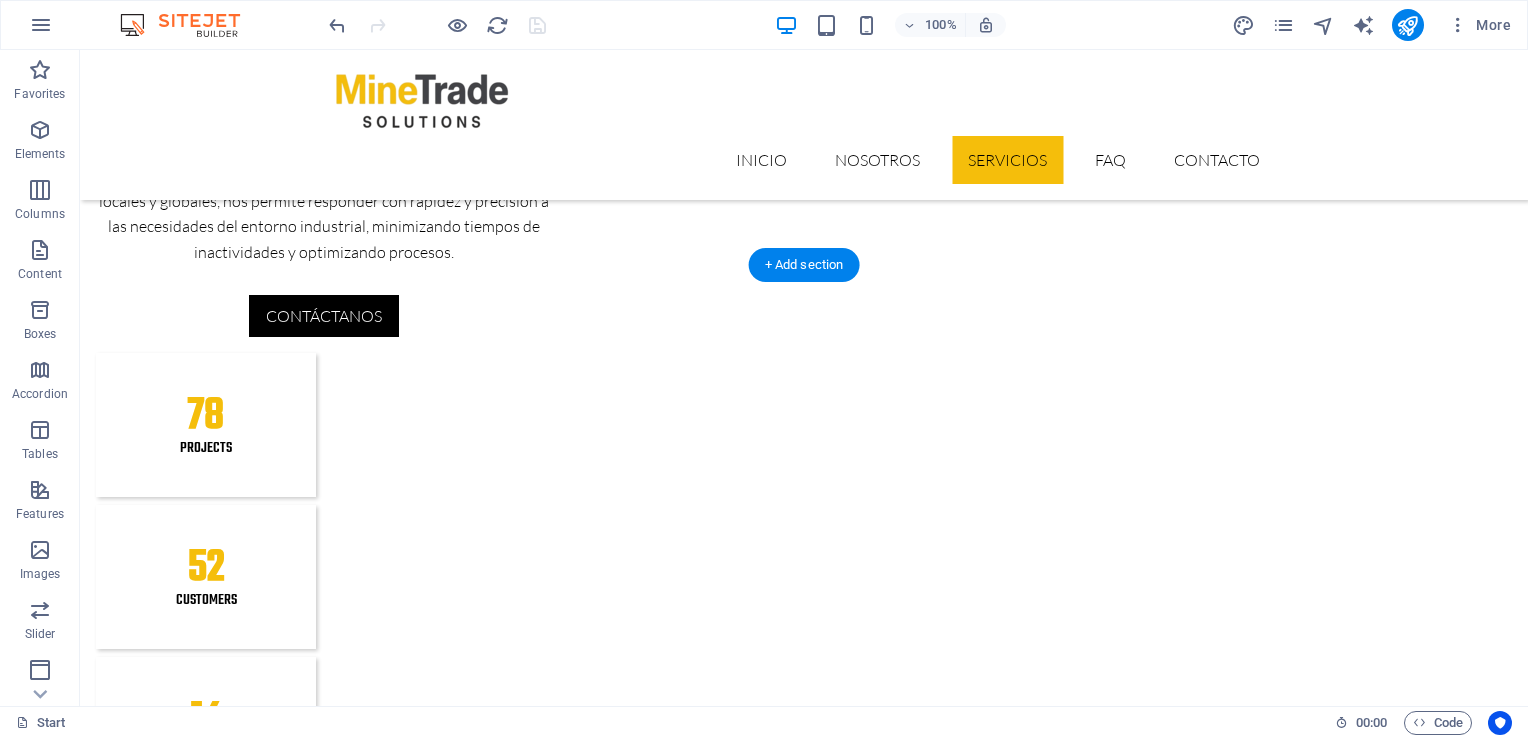 scroll, scrollTop: 2070, scrollLeft: 0, axis: vertical 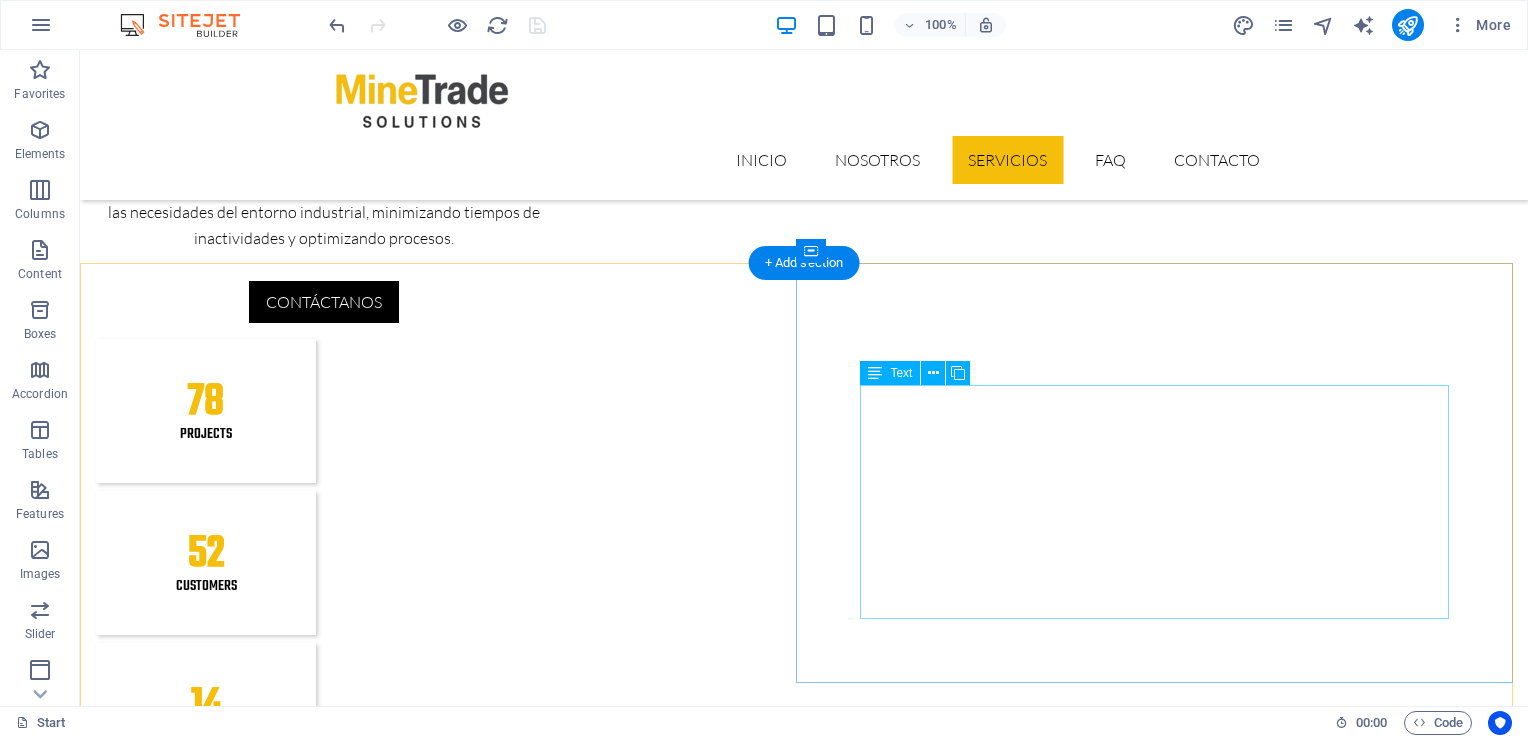 click on "Nos especializamos en la gestión eficiente de compras tanto a nivel nacional como internacional, enfocándonos en la importación de repuestos herramientas y solicitudes especiales Mistinctio adipisci error fuga Tempore Reprehenderit porro omnis obcaecati laborum Omnis odit saepe soluta atque magni consequuntur Fugit sit atque eaque modi fuga dolorum Lorem ipsum dolor sit amet, consectetur adipisicing elit" at bounding box center [804, 4600] 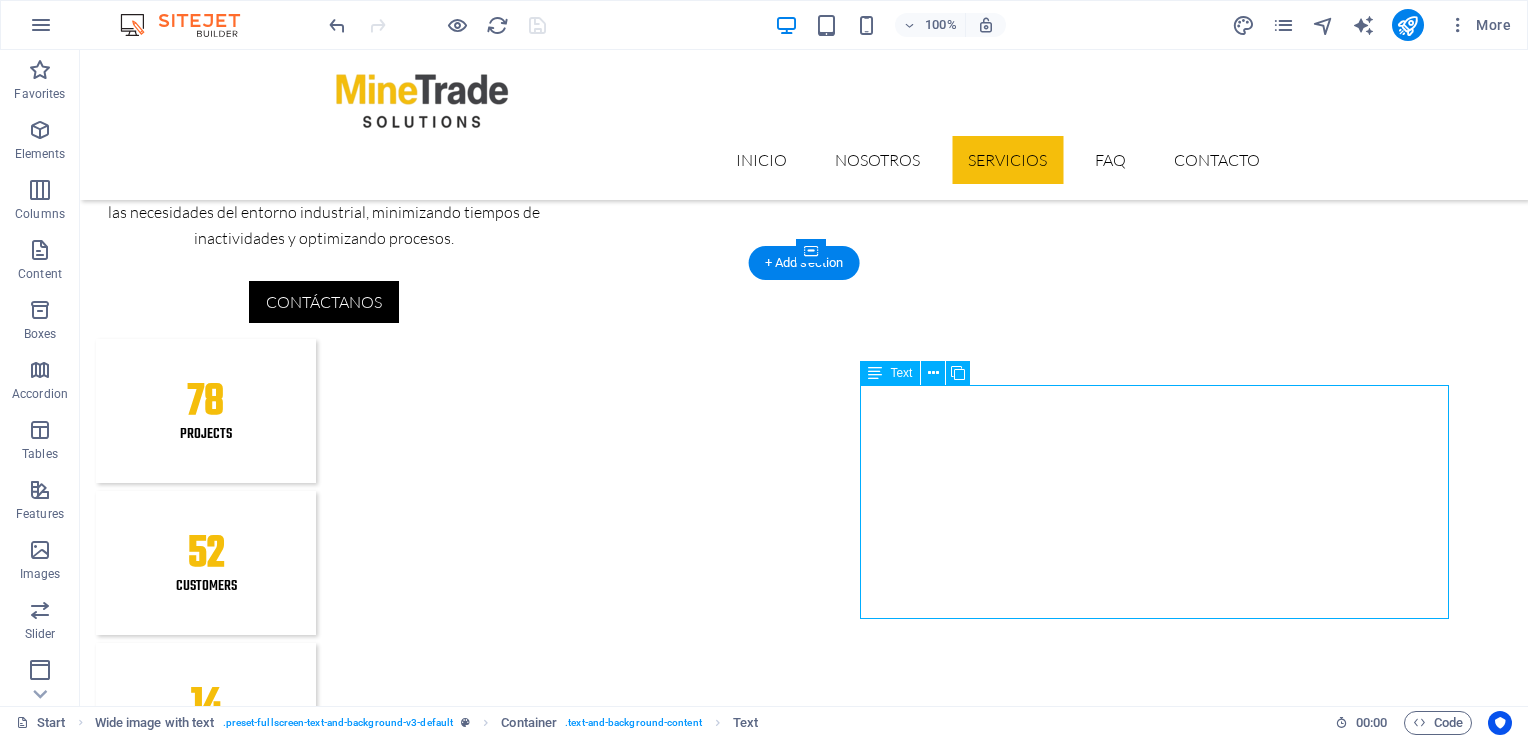 click on "Nos especializamos en la gestión eficiente de compras tanto a nivel nacional como internacional, enfocándonos en la importación de repuestos herramientas y solicitudes especiales Mistinctio adipisci error fuga Tempore Reprehenderit porro omnis obcaecati laborum Omnis odit saepe soluta atque magni consequuntur Fugit sit atque eaque modi fuga dolorum Lorem ipsum dolor sit amet, consectetur adipisicing elit" at bounding box center [804, 4600] 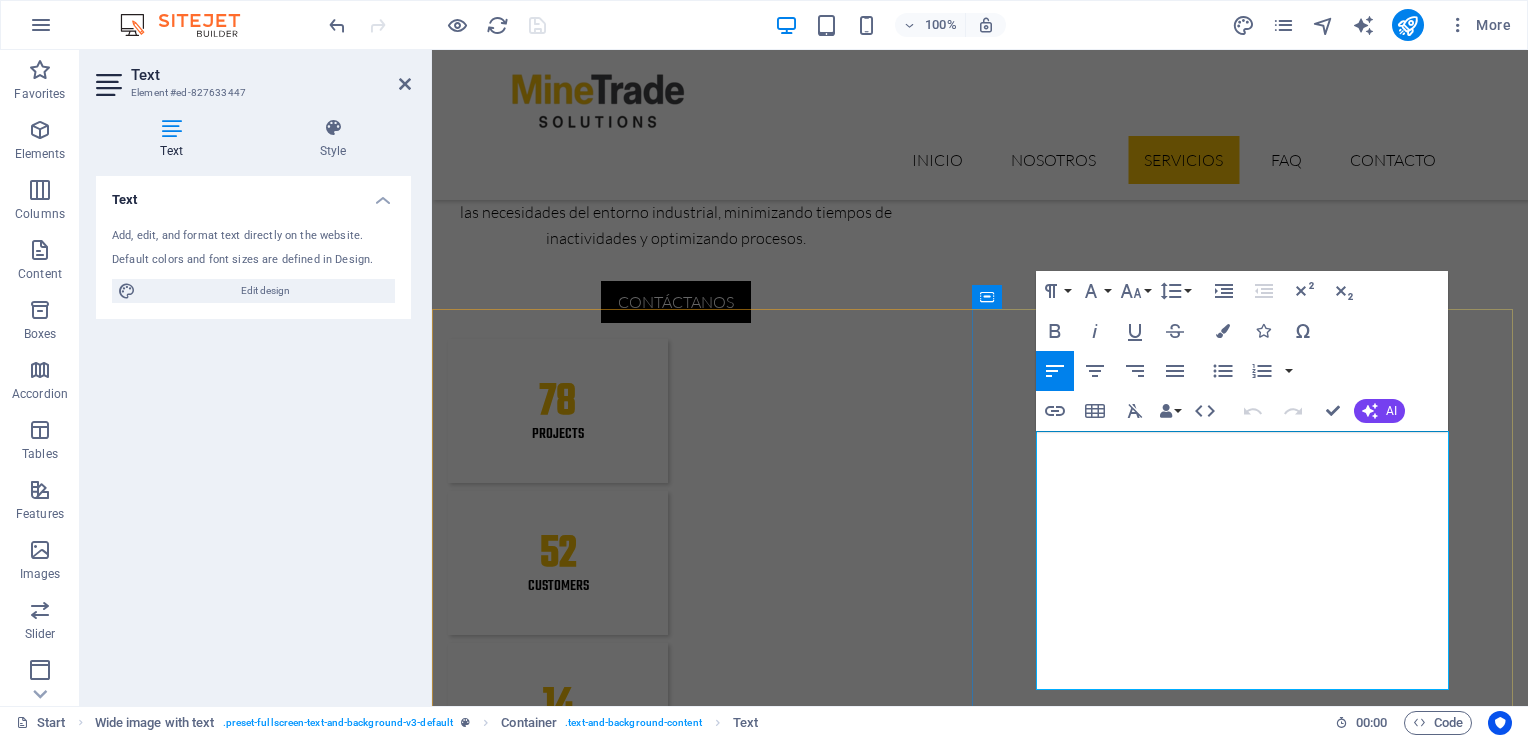 scroll, scrollTop: 2064, scrollLeft: 0, axis: vertical 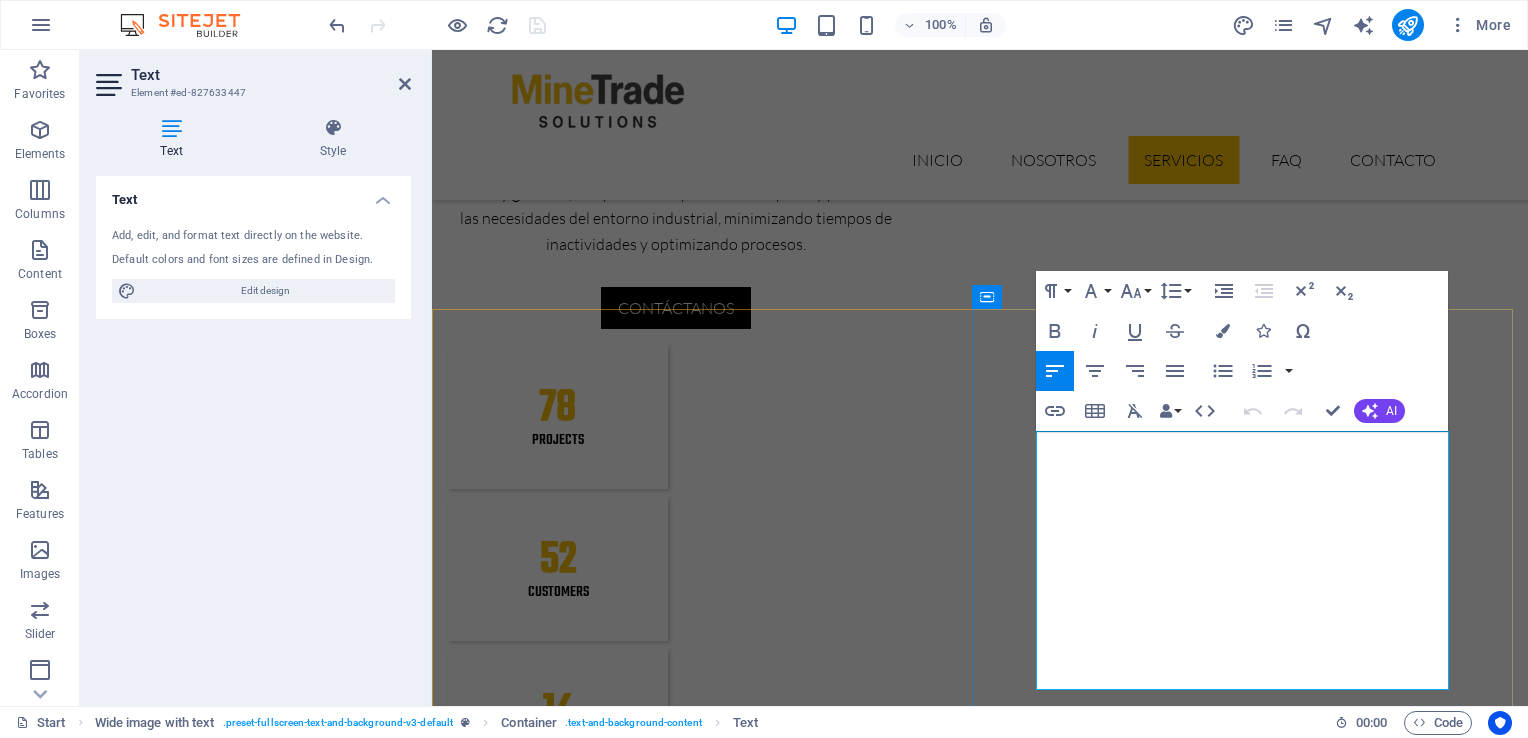 click on "Nos especializamos en la gestión eficiente de compras tanto a nivel nacional como internacional, enfocándonos en la importación de repuestos herramientas y solicitudes especiales" at bounding box center [980, 4488] 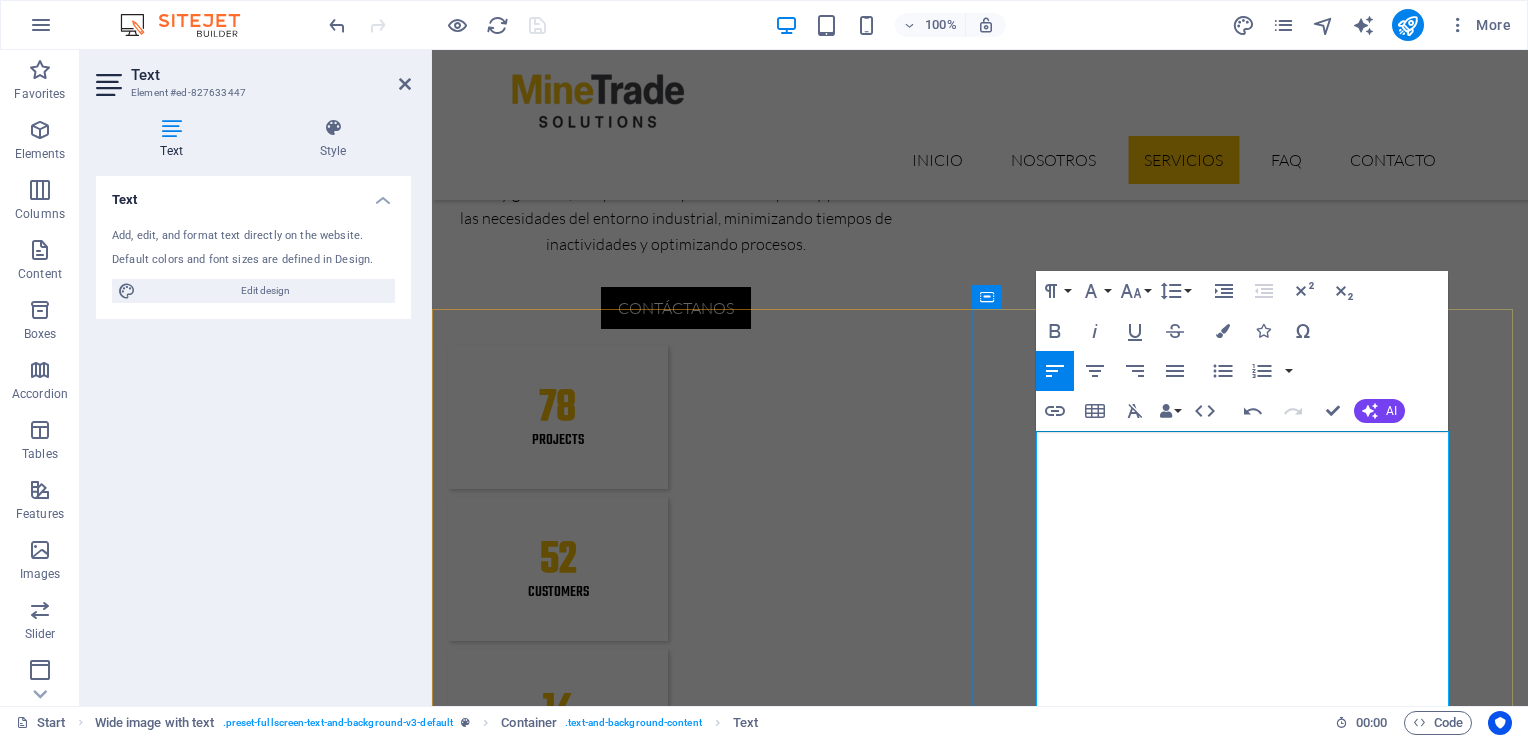 click on "Mistinctio adipisci error fuga Tempore" at bounding box center [980, 4677] 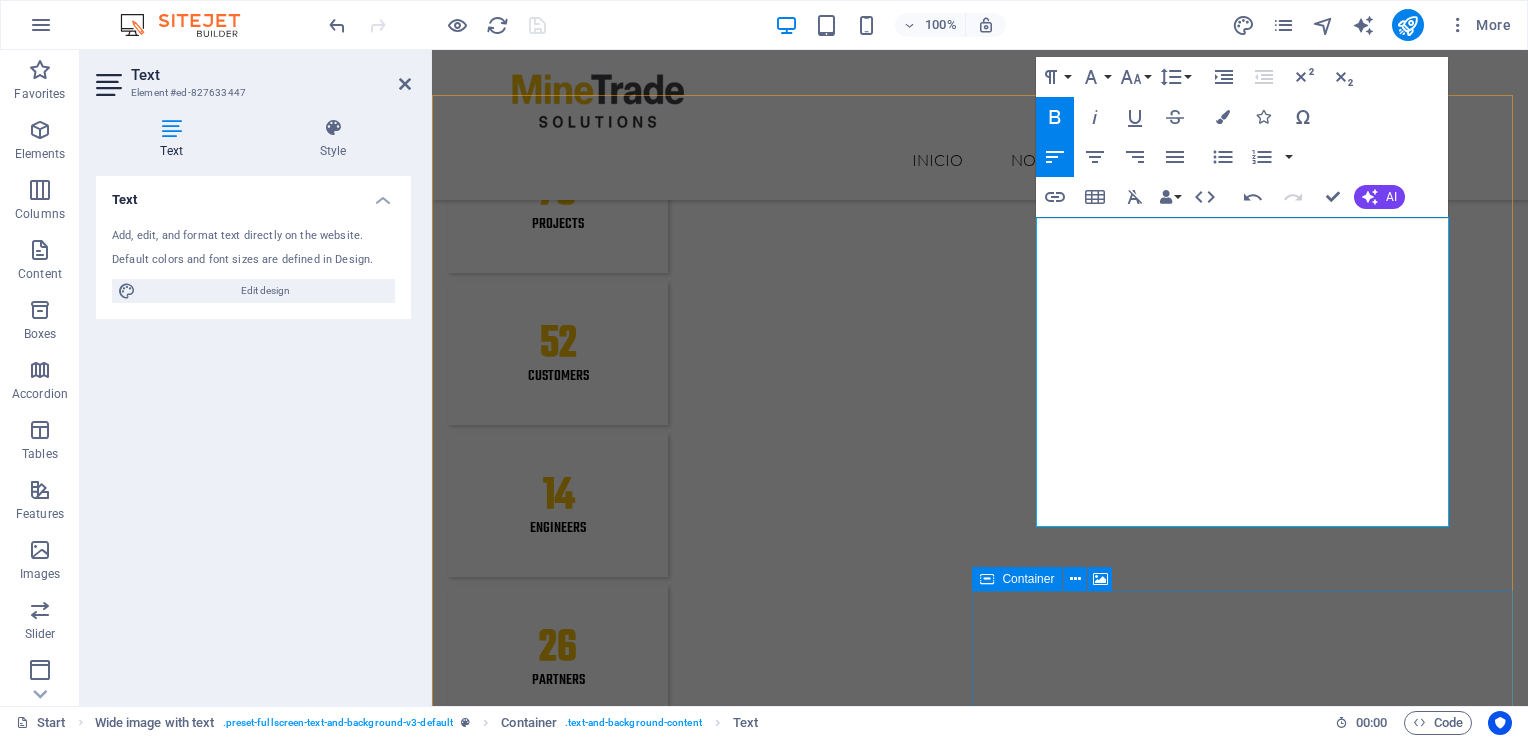 scroll, scrollTop: 2278, scrollLeft: 0, axis: vertical 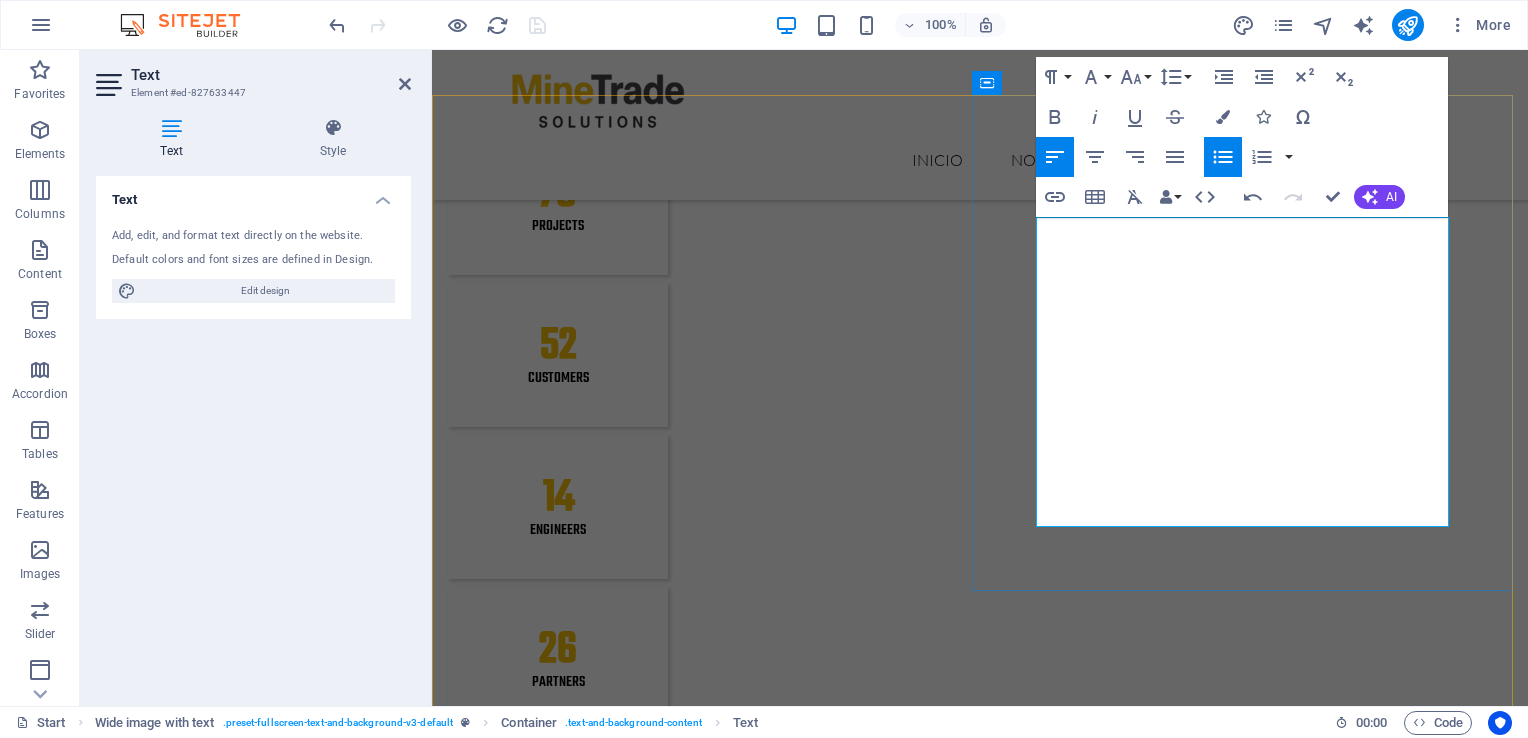 click on "GRÚA HORQUILLA ELÉCTRICA 5 TON" at bounding box center [988, 4515] 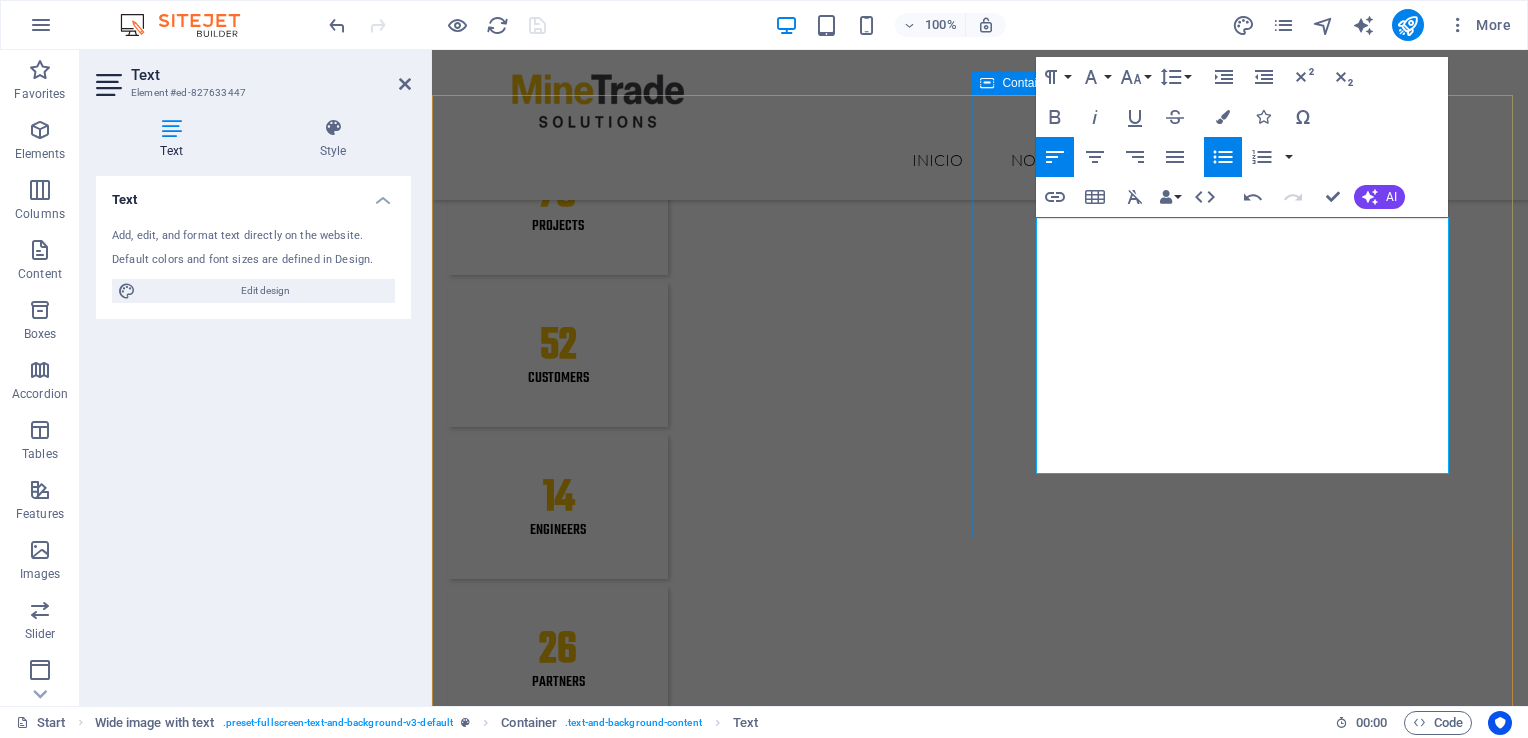 click on "Gestión de Compras Nos especializamos en la gestión eficiente de compras tanto a nivel nacional como internacional, enfocándonos en la importación de repuestos herramientas y solicitudes especiales. Nos adaptamos a sus necesidades operativas, buscando y entregando equipos de alta calidad, ya sea a nivel nacional o mediante importaciones directas. Herramientas Especializadas Máquina Grabadora Láser Grúa Horquilla Eléctrica 5 Toneladas" at bounding box center [980, 4382] 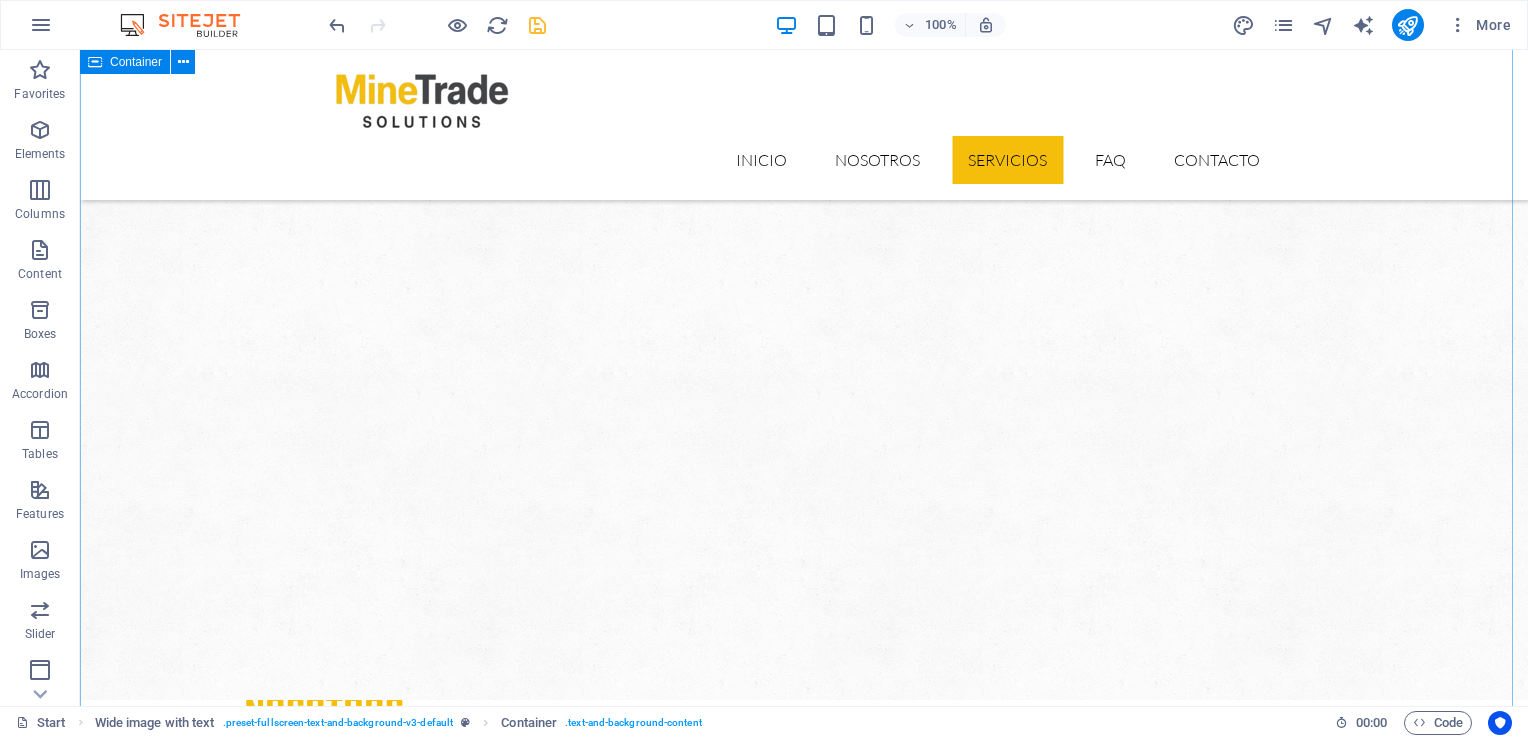 scroll, scrollTop: 1292, scrollLeft: 0, axis: vertical 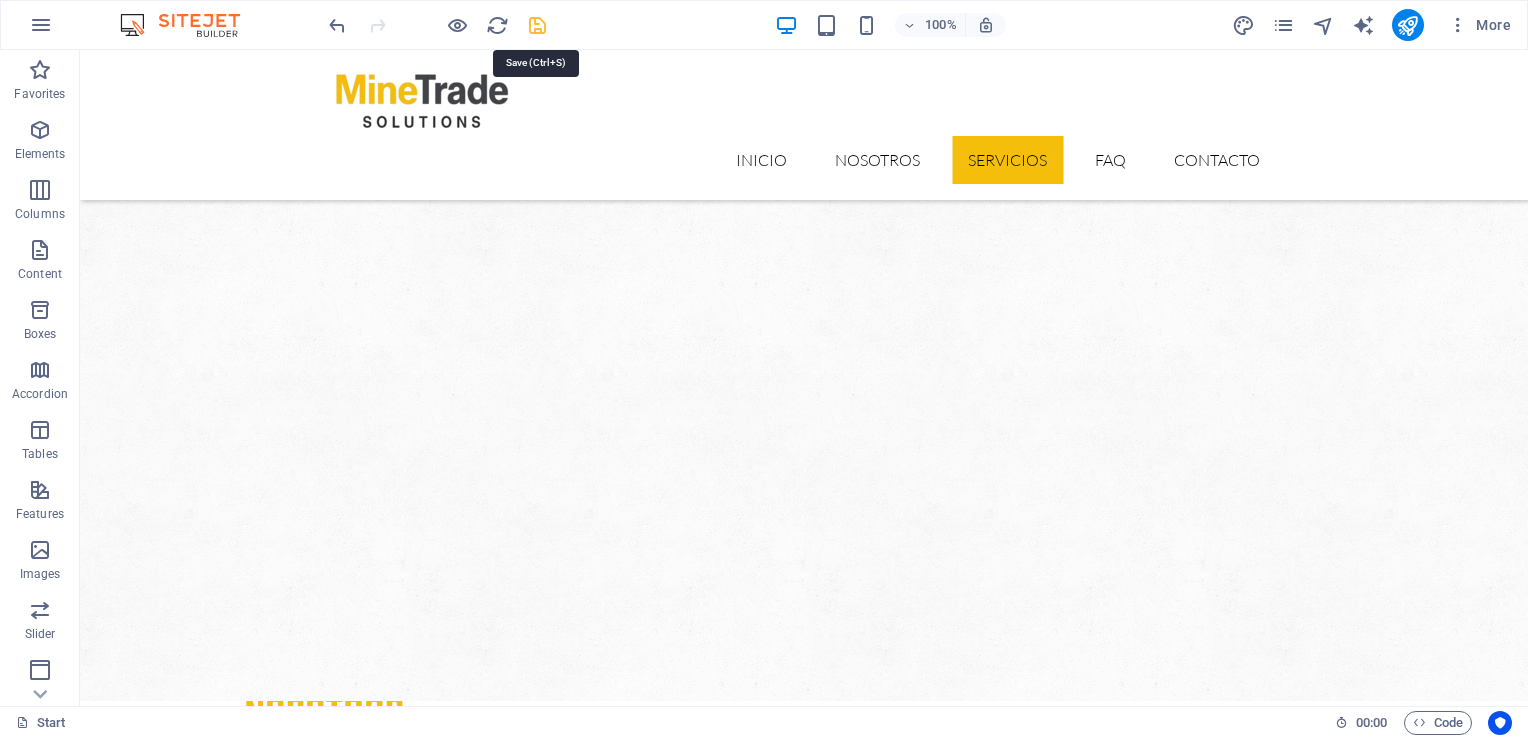 click at bounding box center (537, 25) 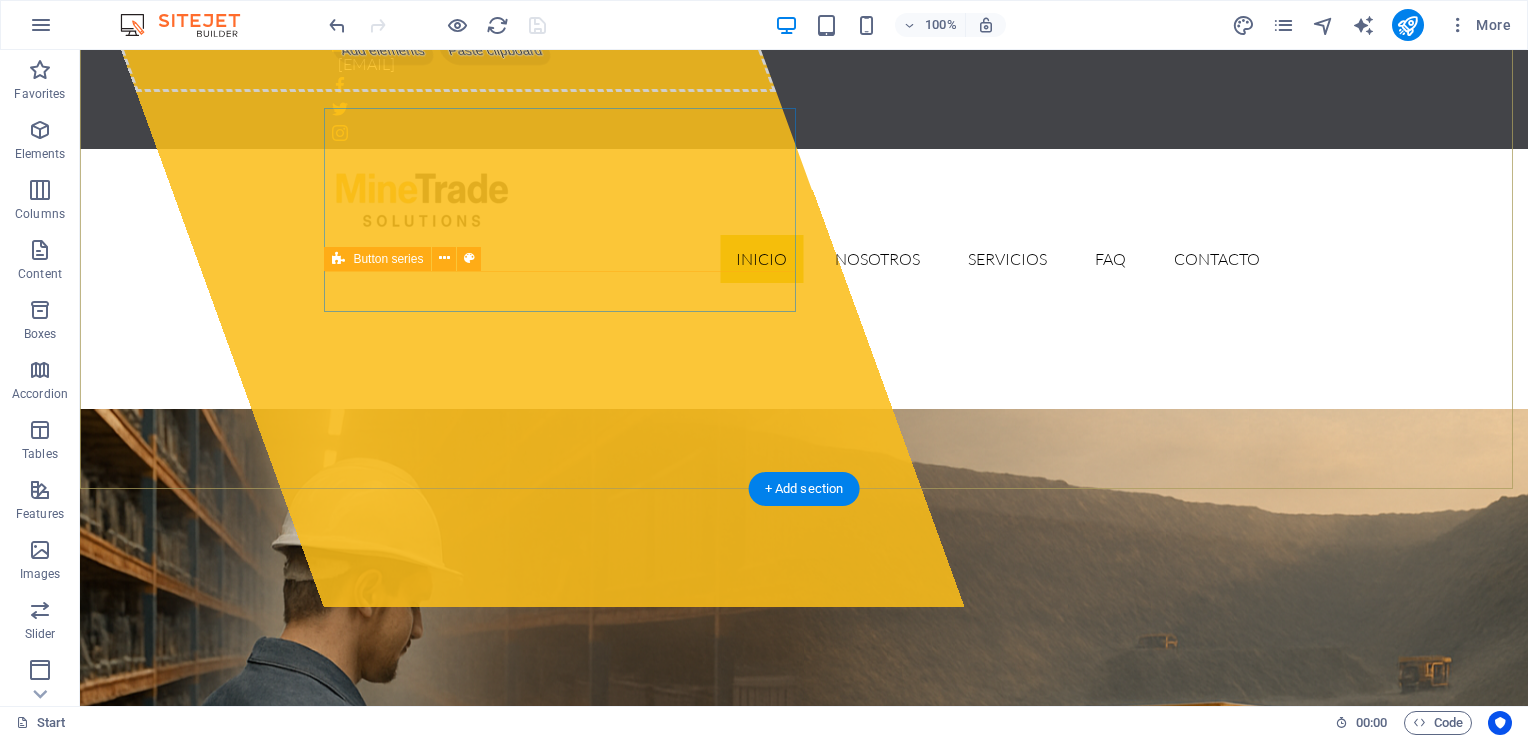 scroll, scrollTop: 0, scrollLeft: 0, axis: both 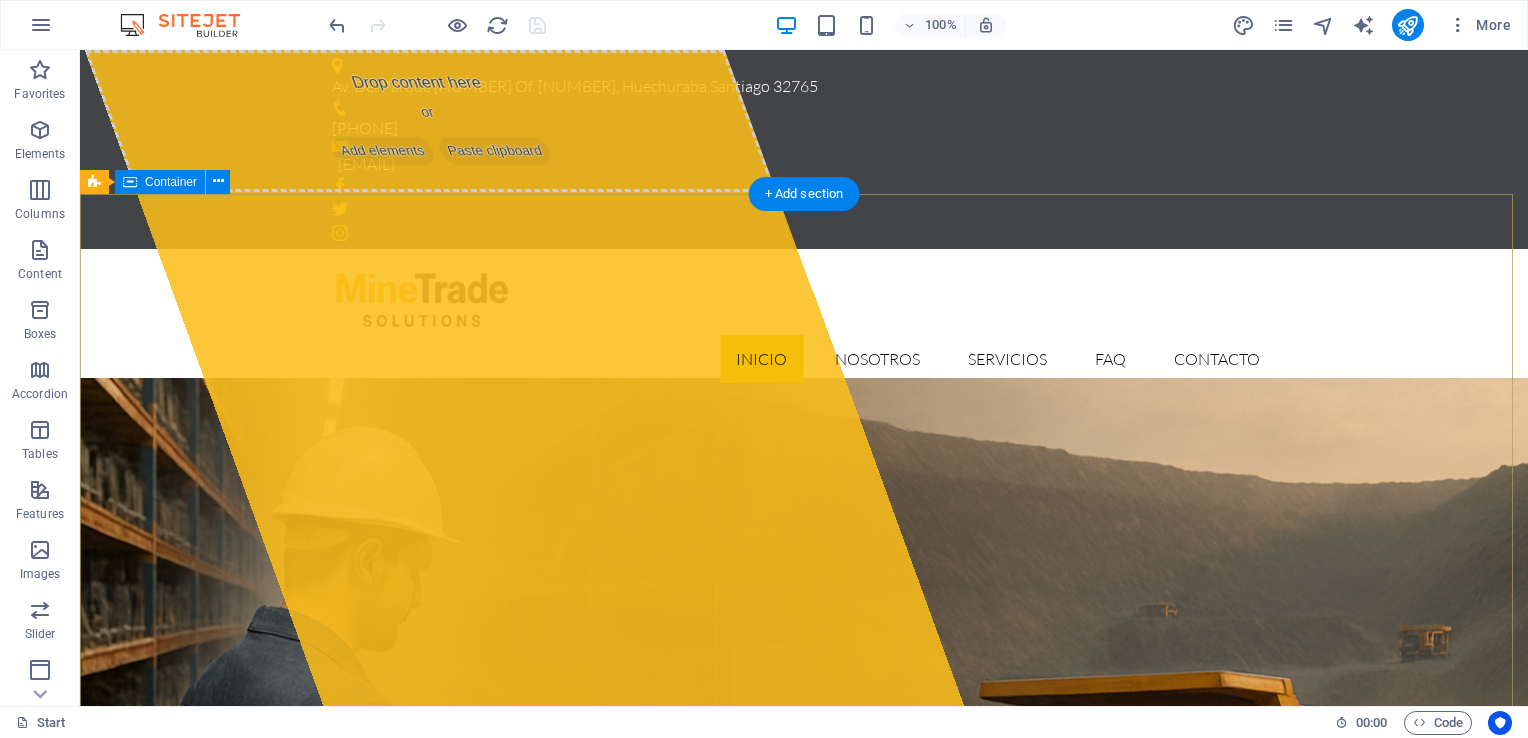 click on "Drop content here or  Add elements  Paste clipboard MineTrade Solutions Nacemos con la convicción de ser un socio clave para nuestros clientes, aportando valor real a través de un servicio ágil, personalizado y alineado a la exigencia del rubro  minero nacional e internacional. Leer más ver servicios" at bounding box center [804, 1195] 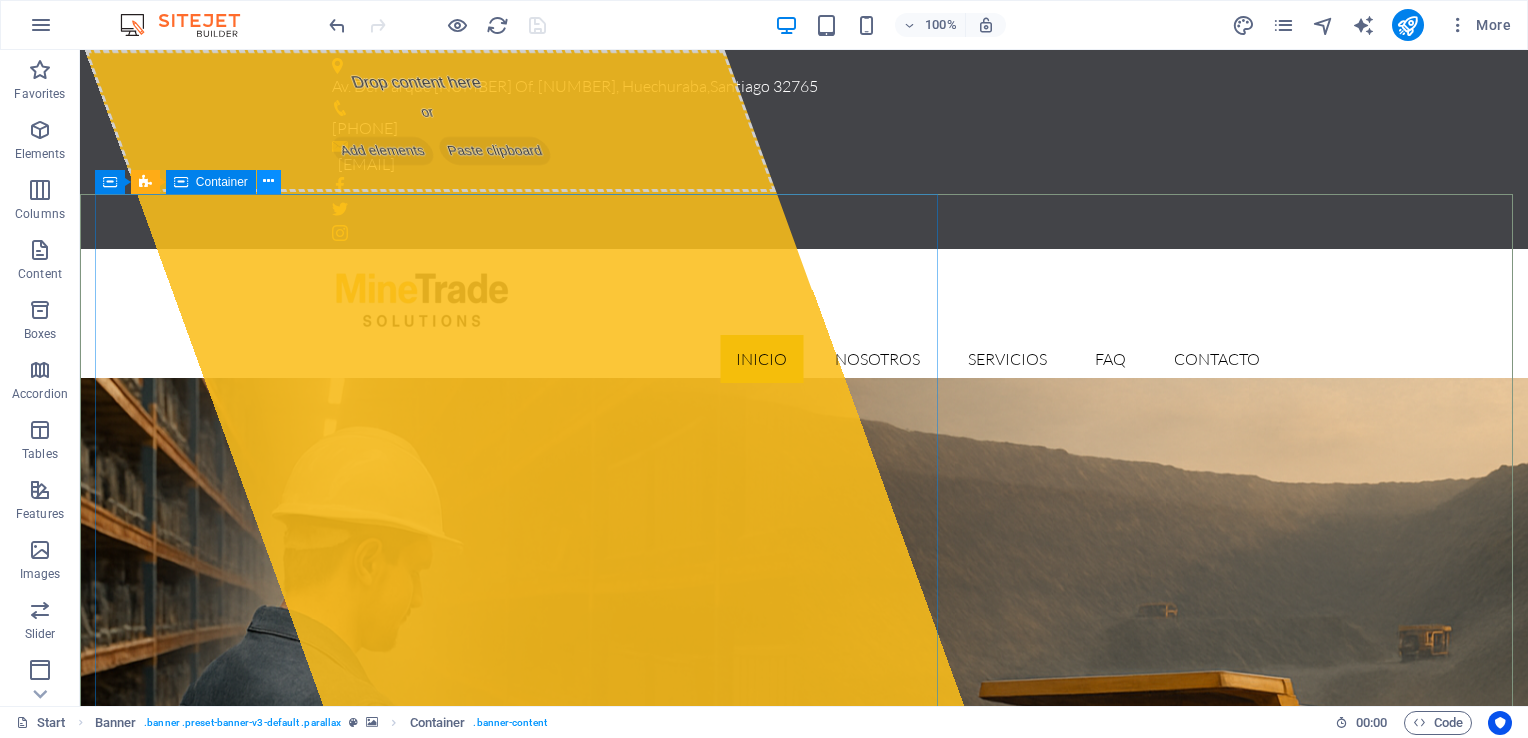 click at bounding box center [268, 181] 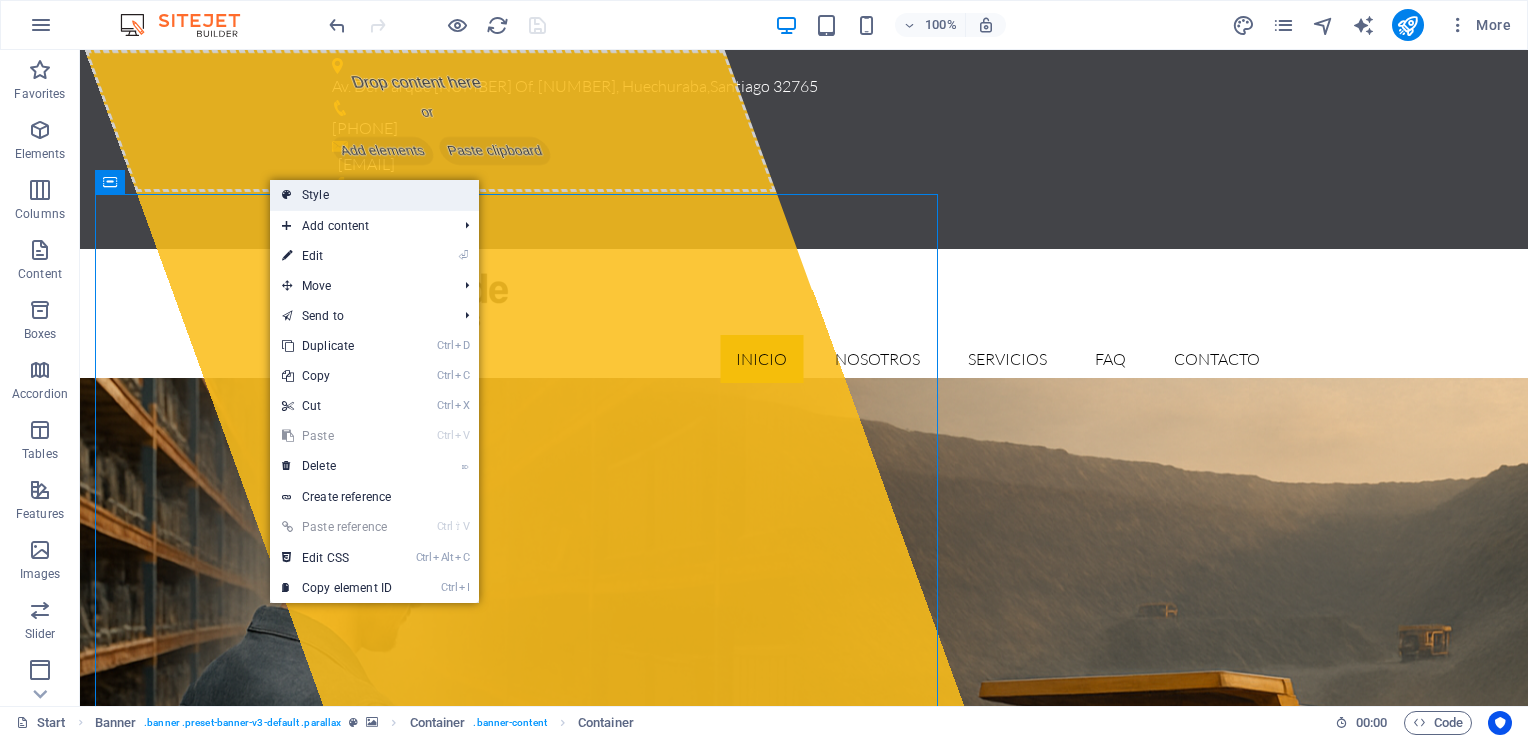click on "Style" at bounding box center [374, 195] 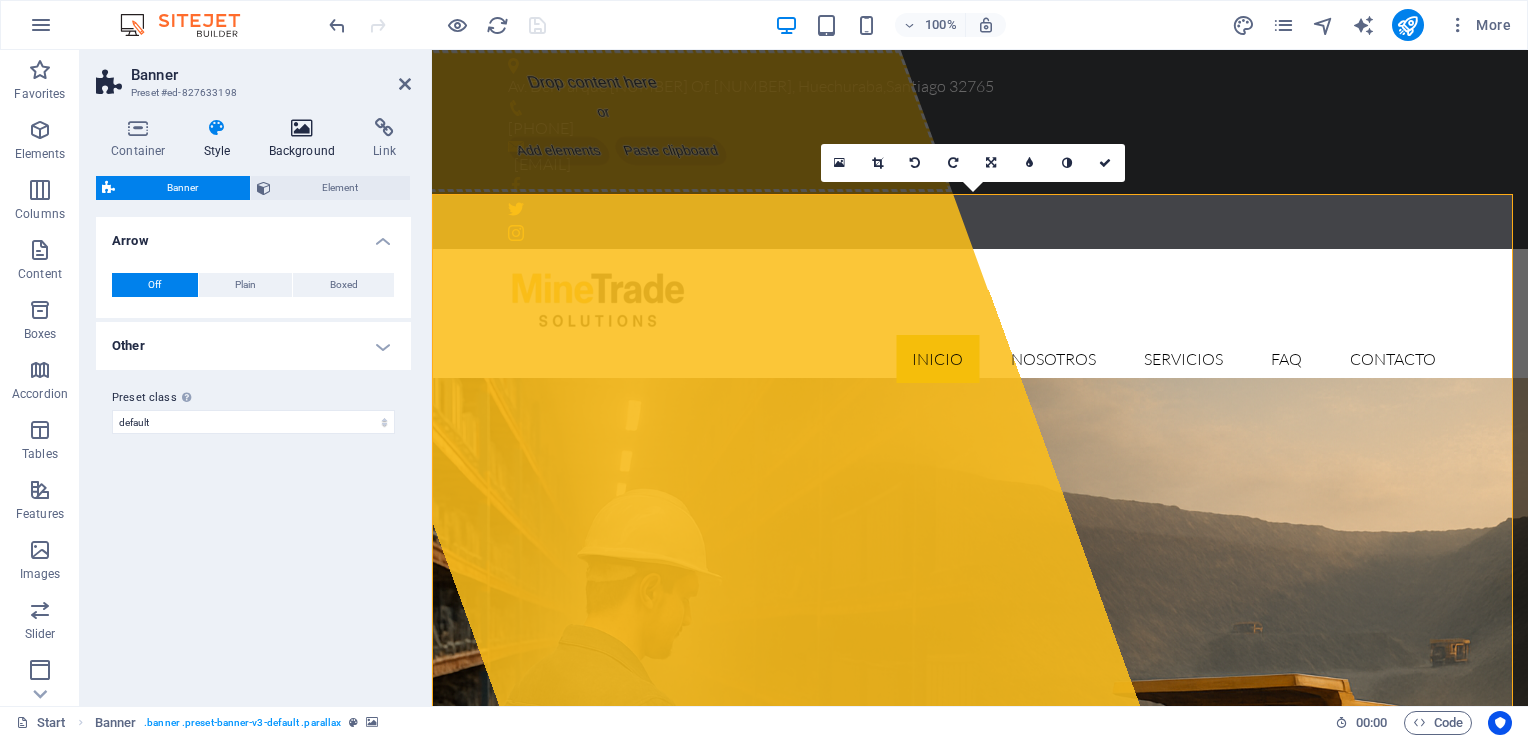 click on "Background" at bounding box center [306, 139] 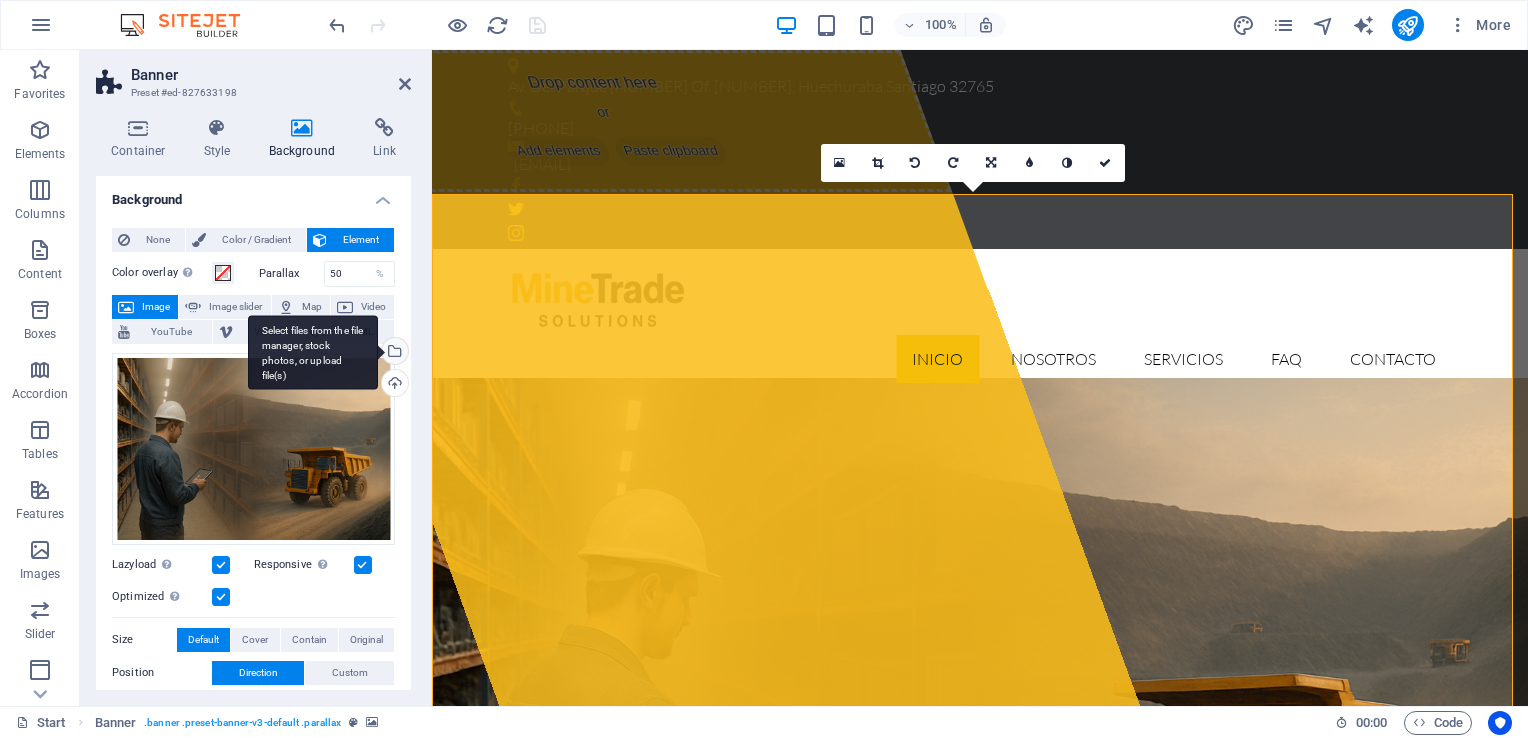 click on "Select files from the file manager, stock photos, or upload file(s)" at bounding box center (393, 353) 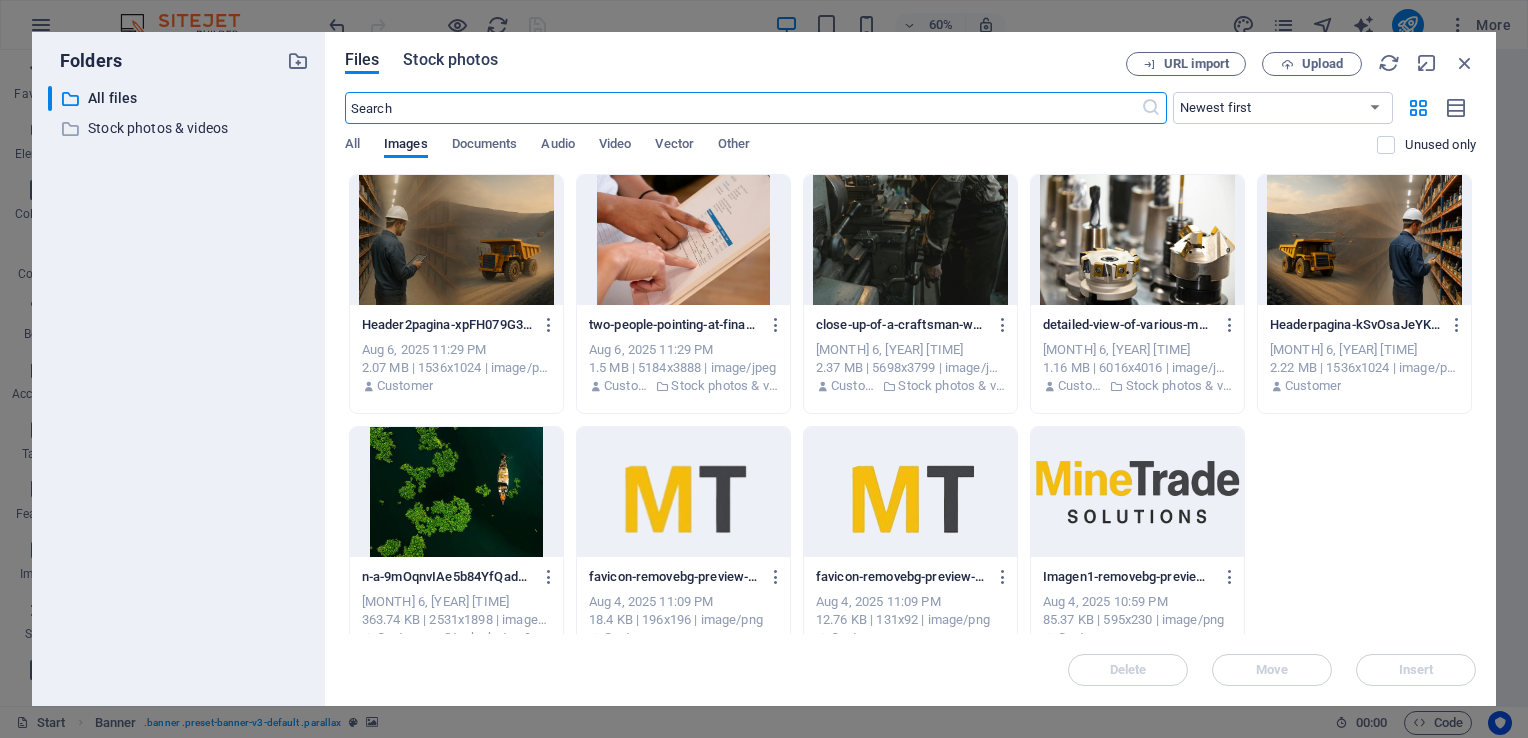 click on "Stock photos" at bounding box center (450, 60) 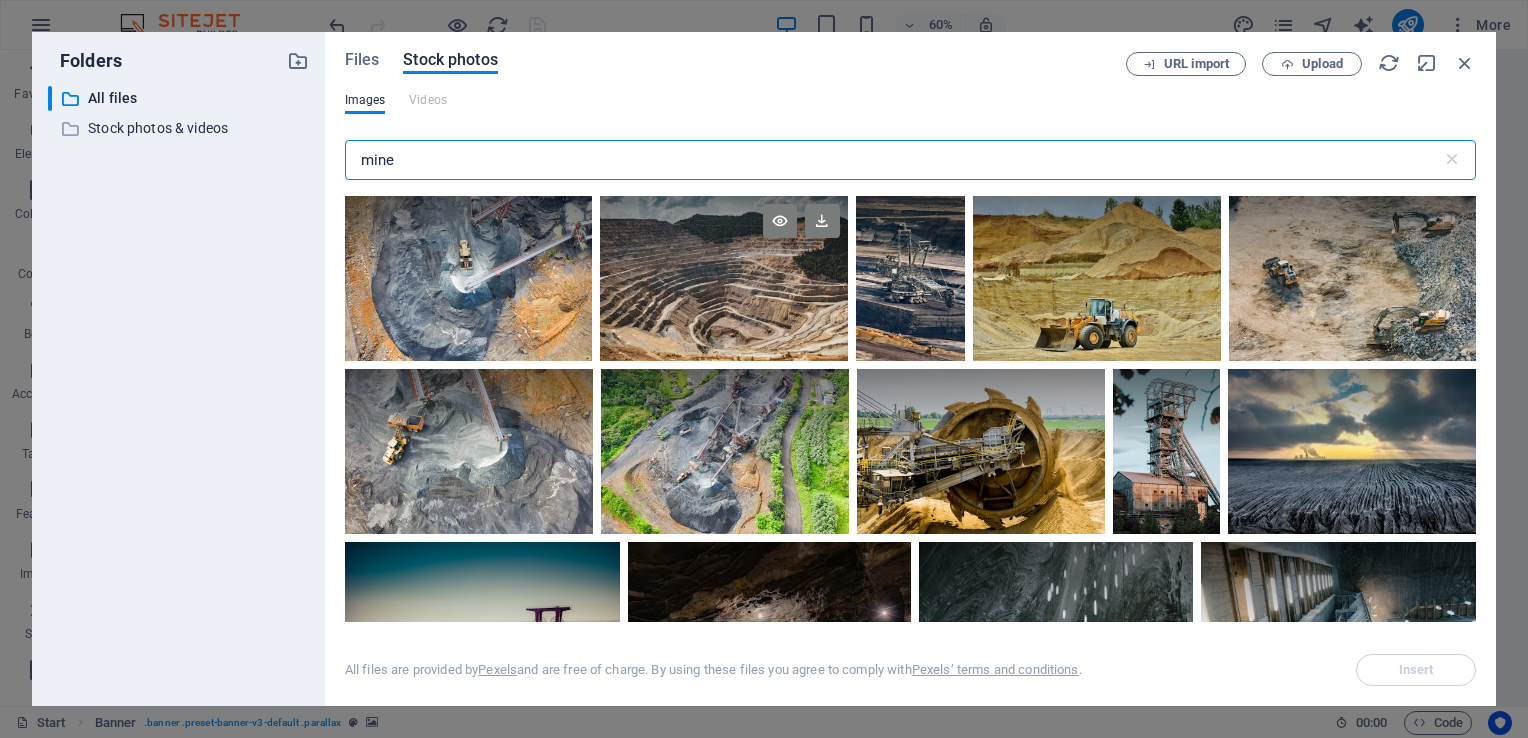 click at bounding box center (723, 278) 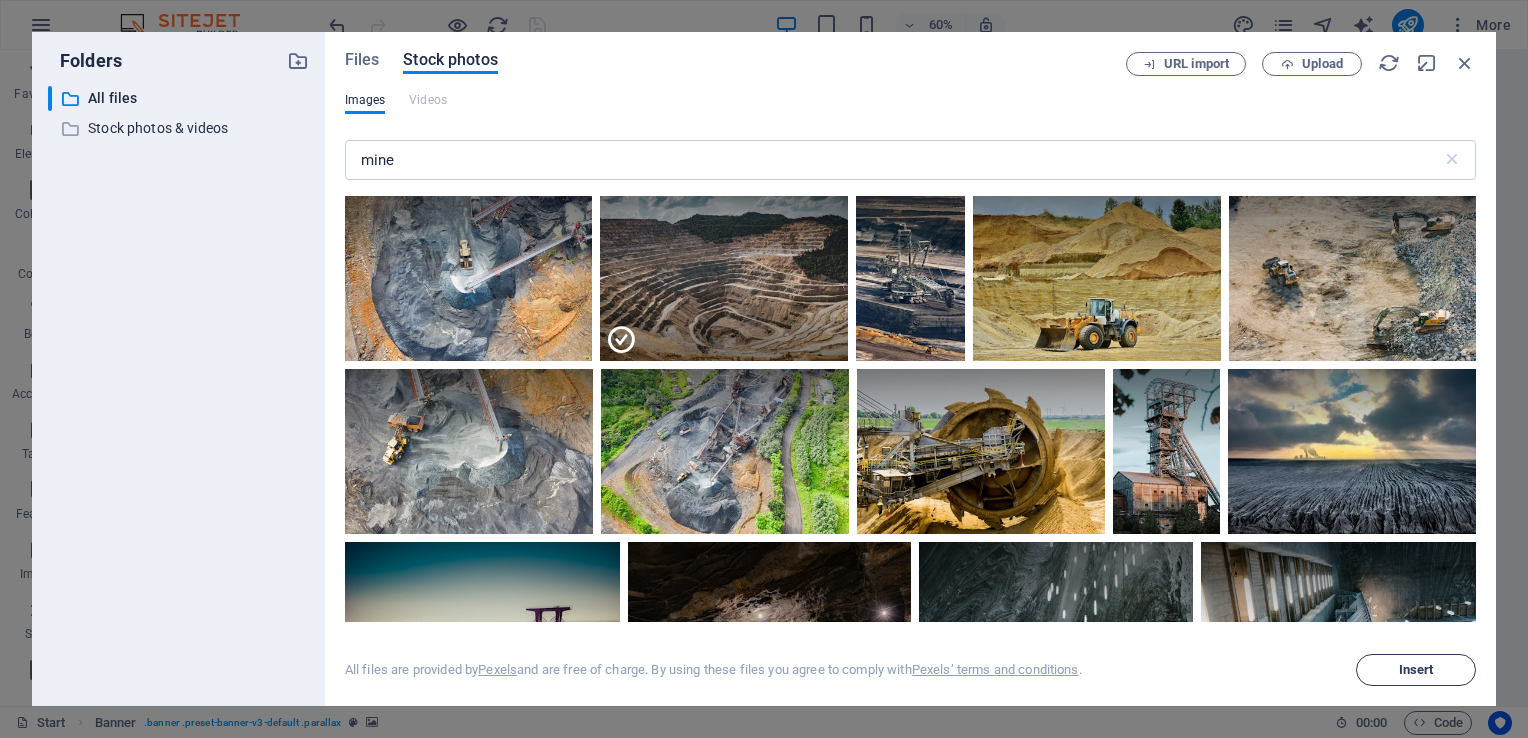 click on "Insert" at bounding box center [1416, 670] 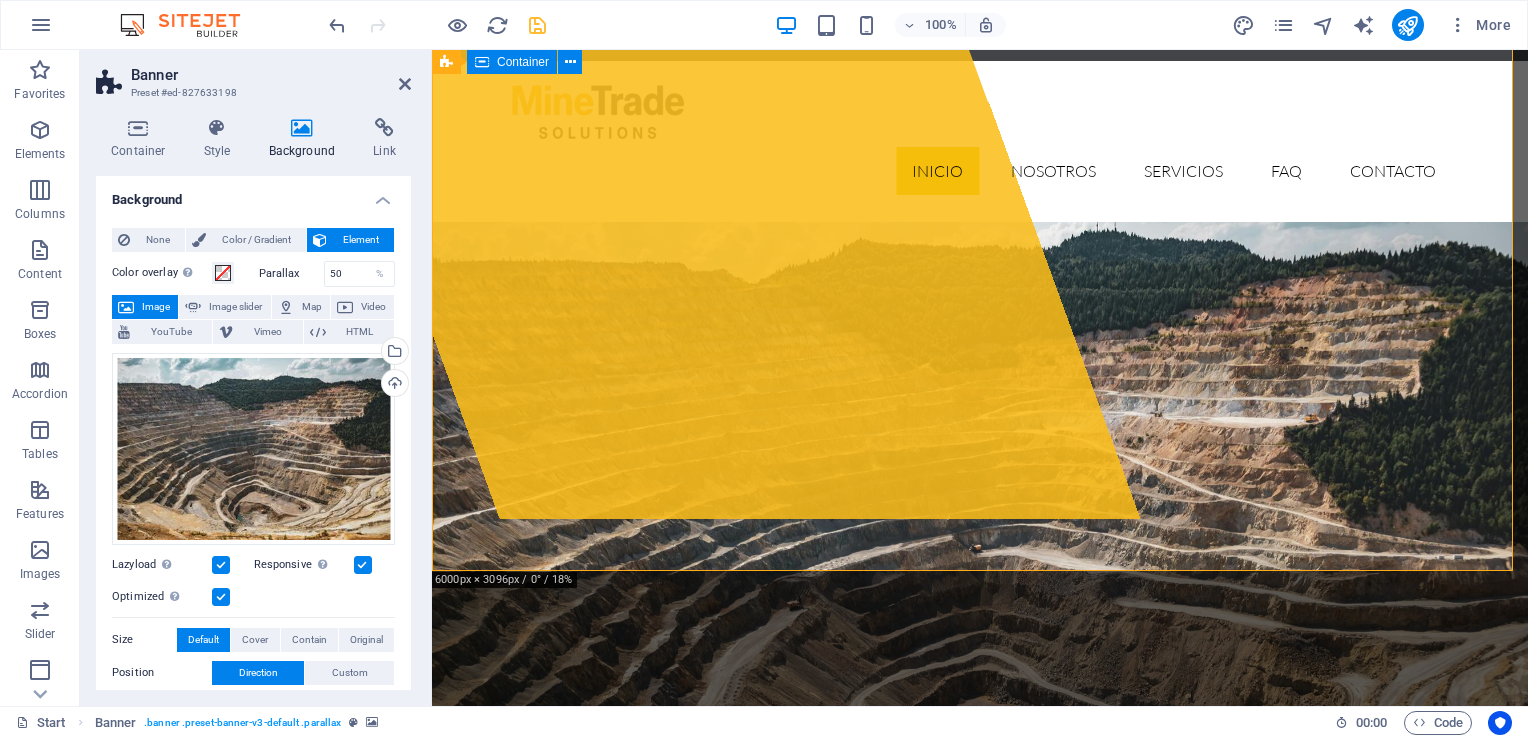 scroll, scrollTop: 0, scrollLeft: 0, axis: both 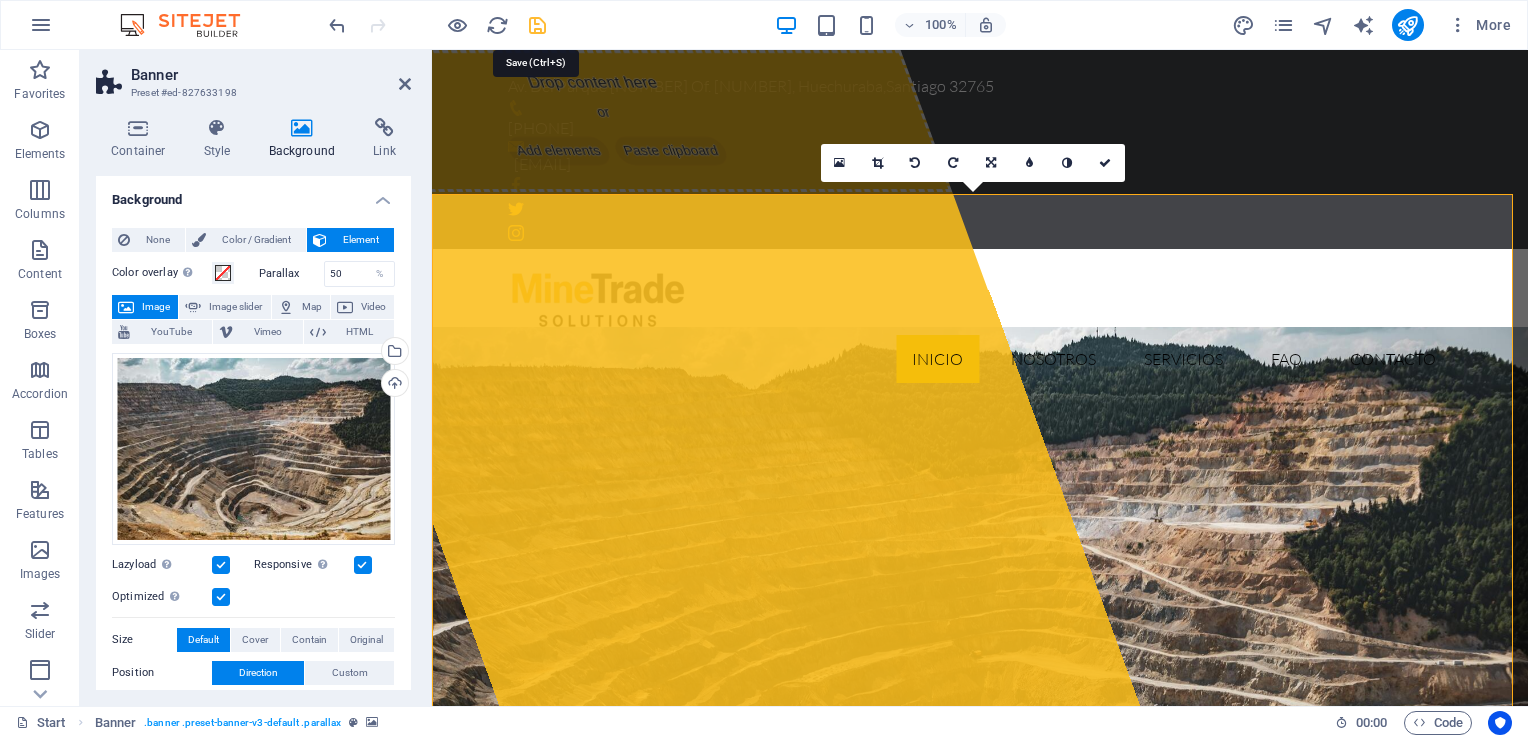 click at bounding box center [537, 25] 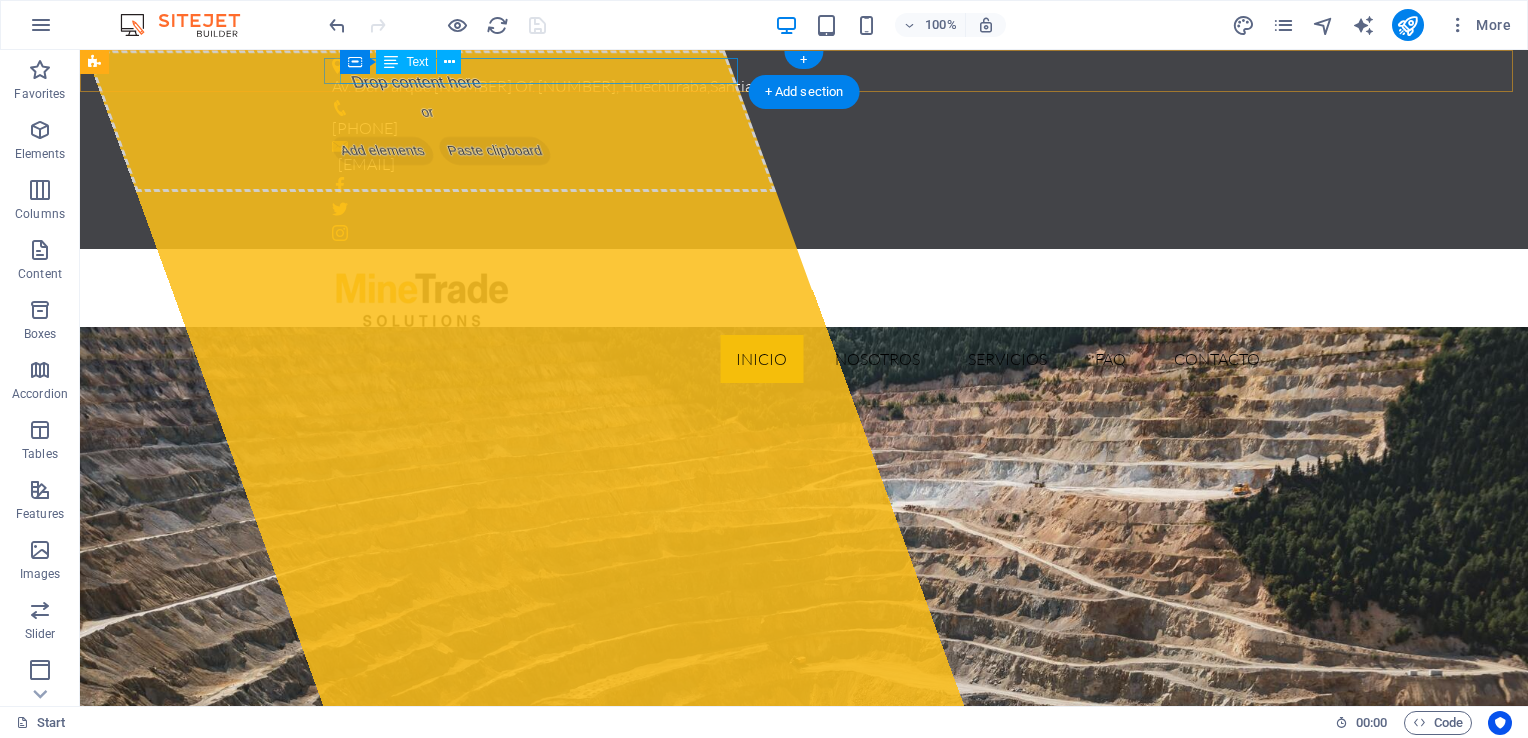 click on "Av. Del Parque [NUMBER], Huechuraba , [CITY] [POSTAL_CODE]" at bounding box center [796, 87] 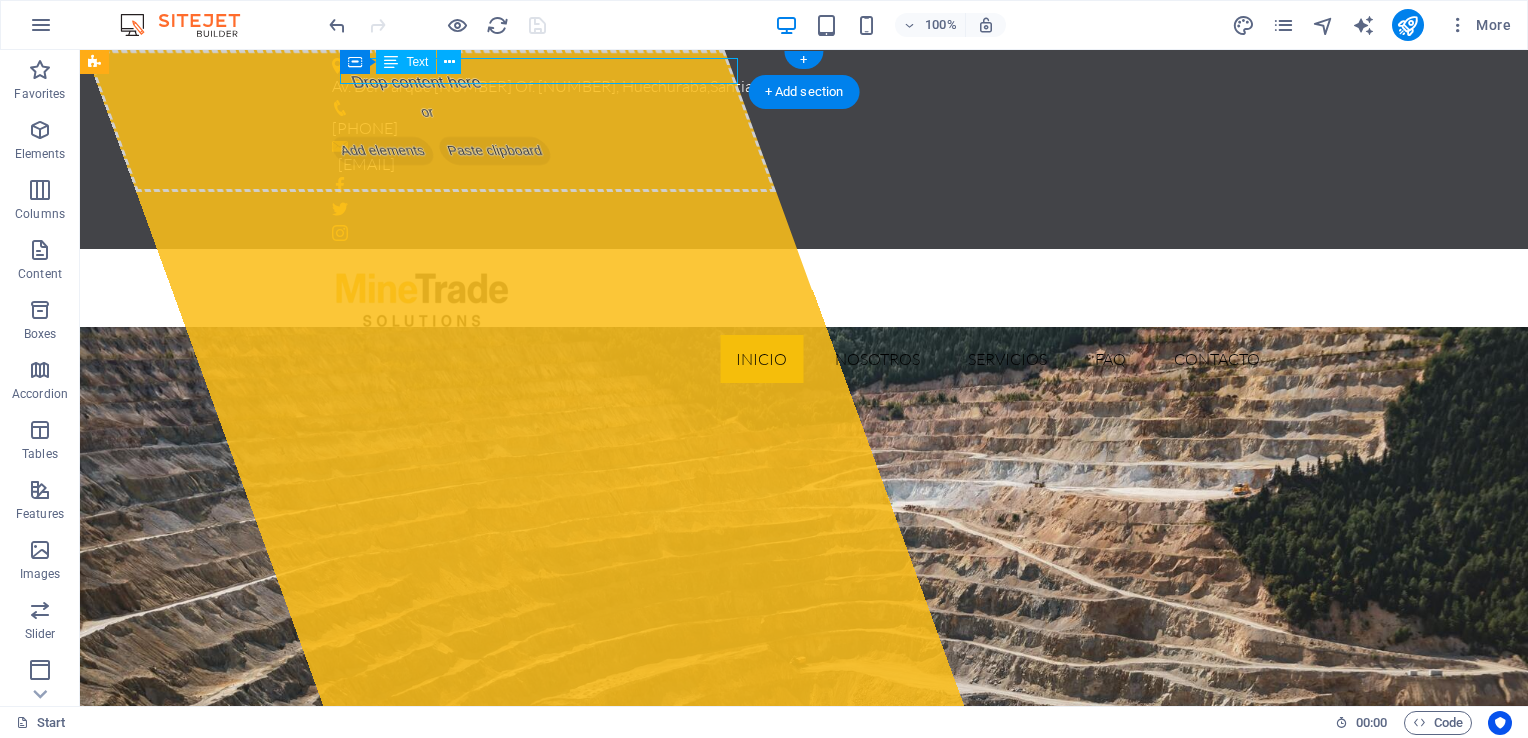 click on "Av. Del Parque [NUMBER], Huechuraba , [CITY] [POSTAL_CODE]" at bounding box center [796, 87] 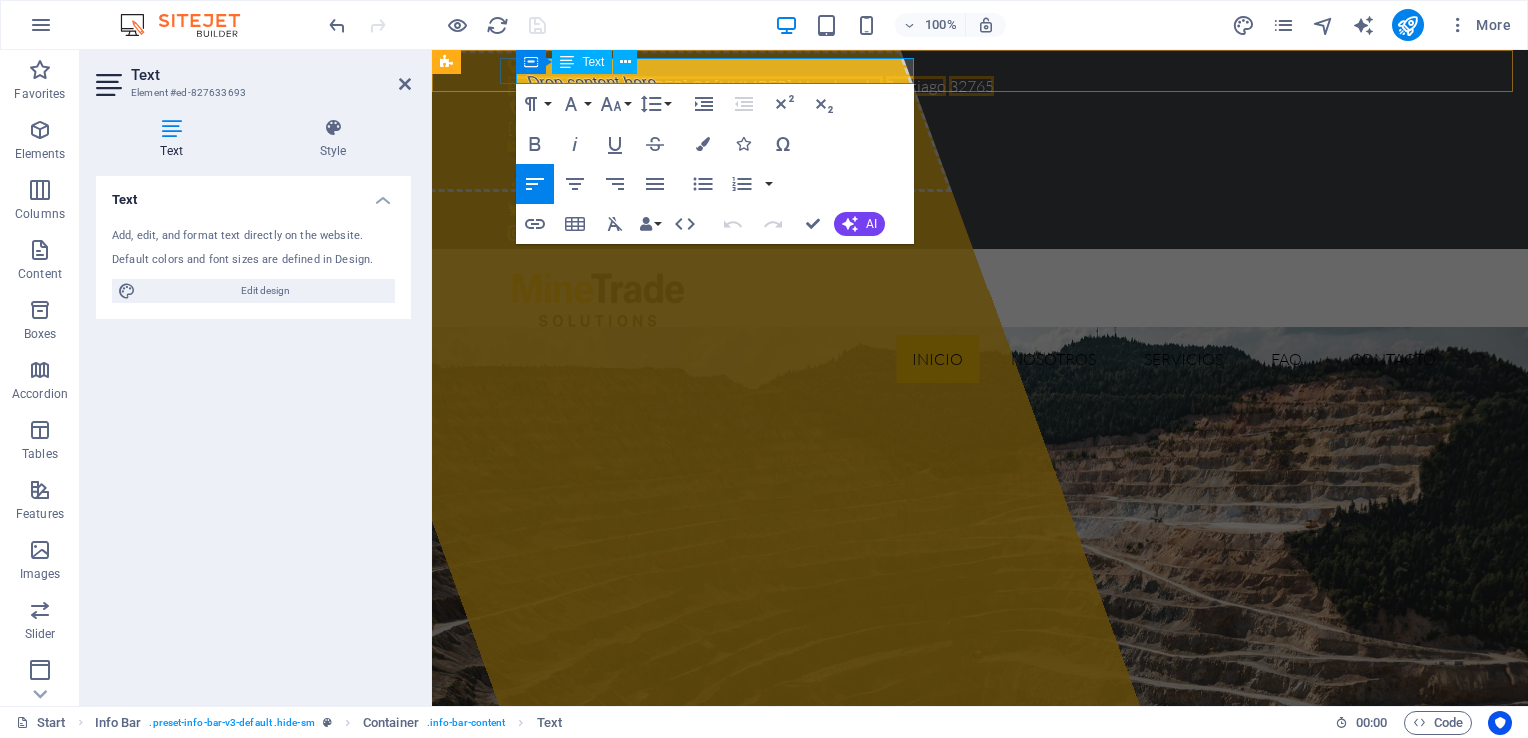 click on "32765" at bounding box center [971, 86] 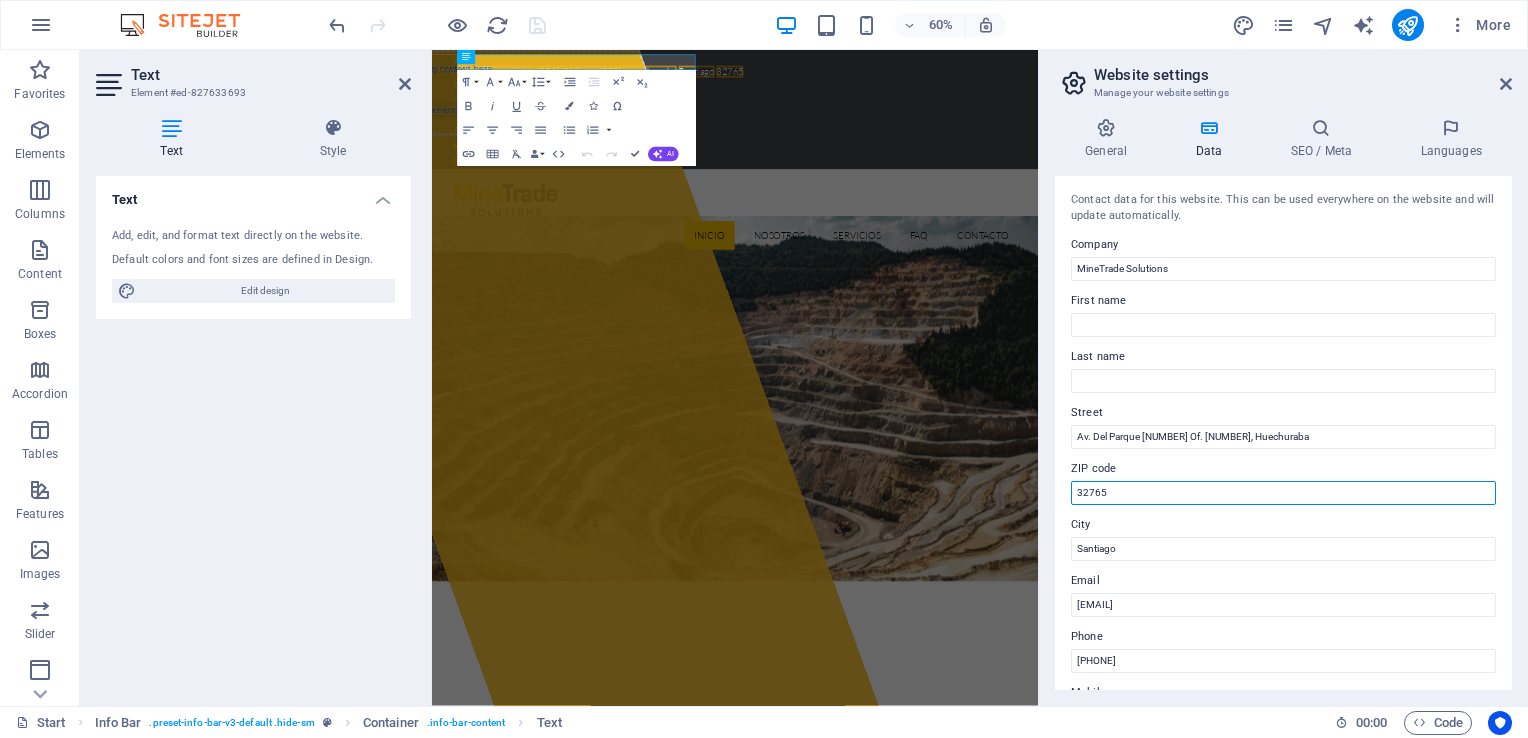 drag, startPoint x: 1133, startPoint y: 493, endPoint x: 1046, endPoint y: 498, distance: 87.14356 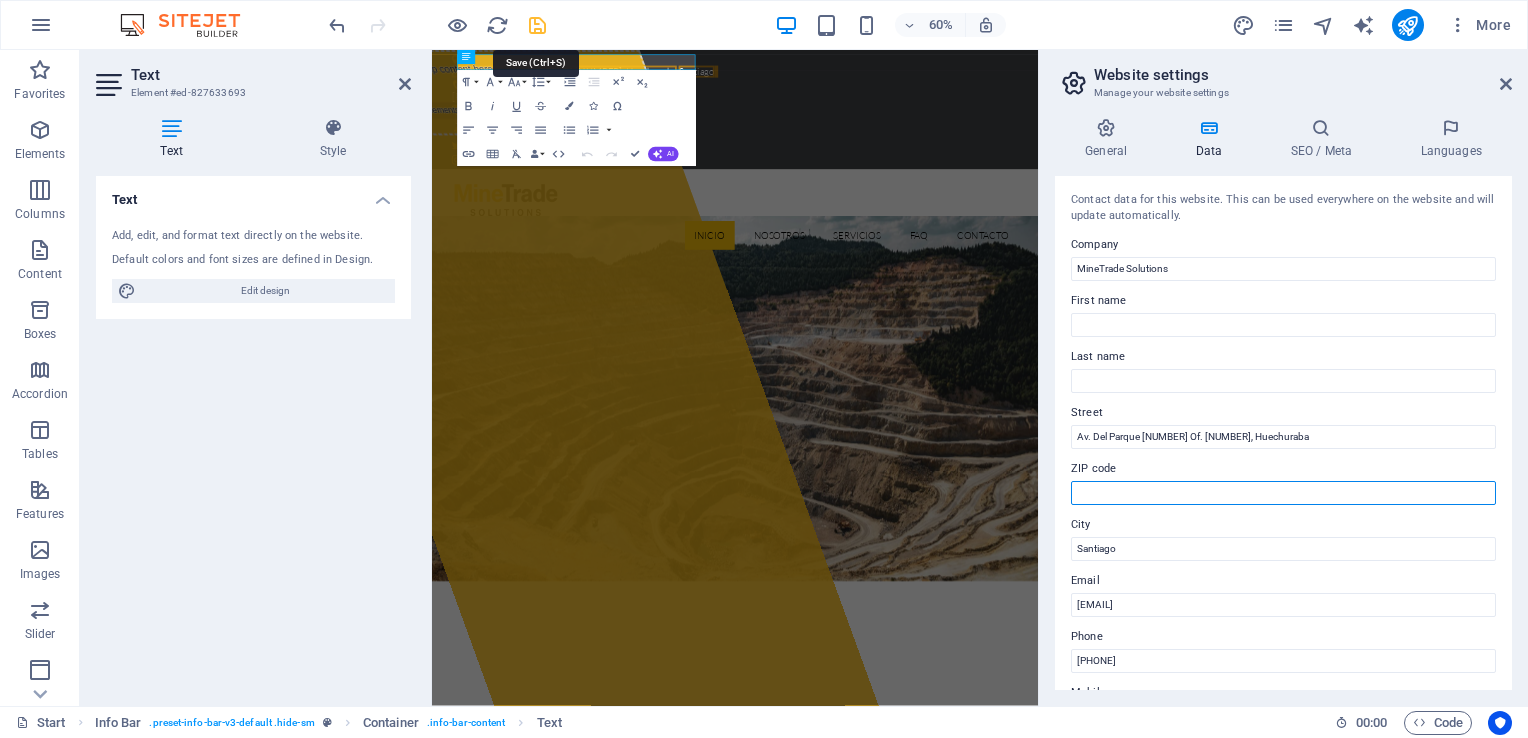 type 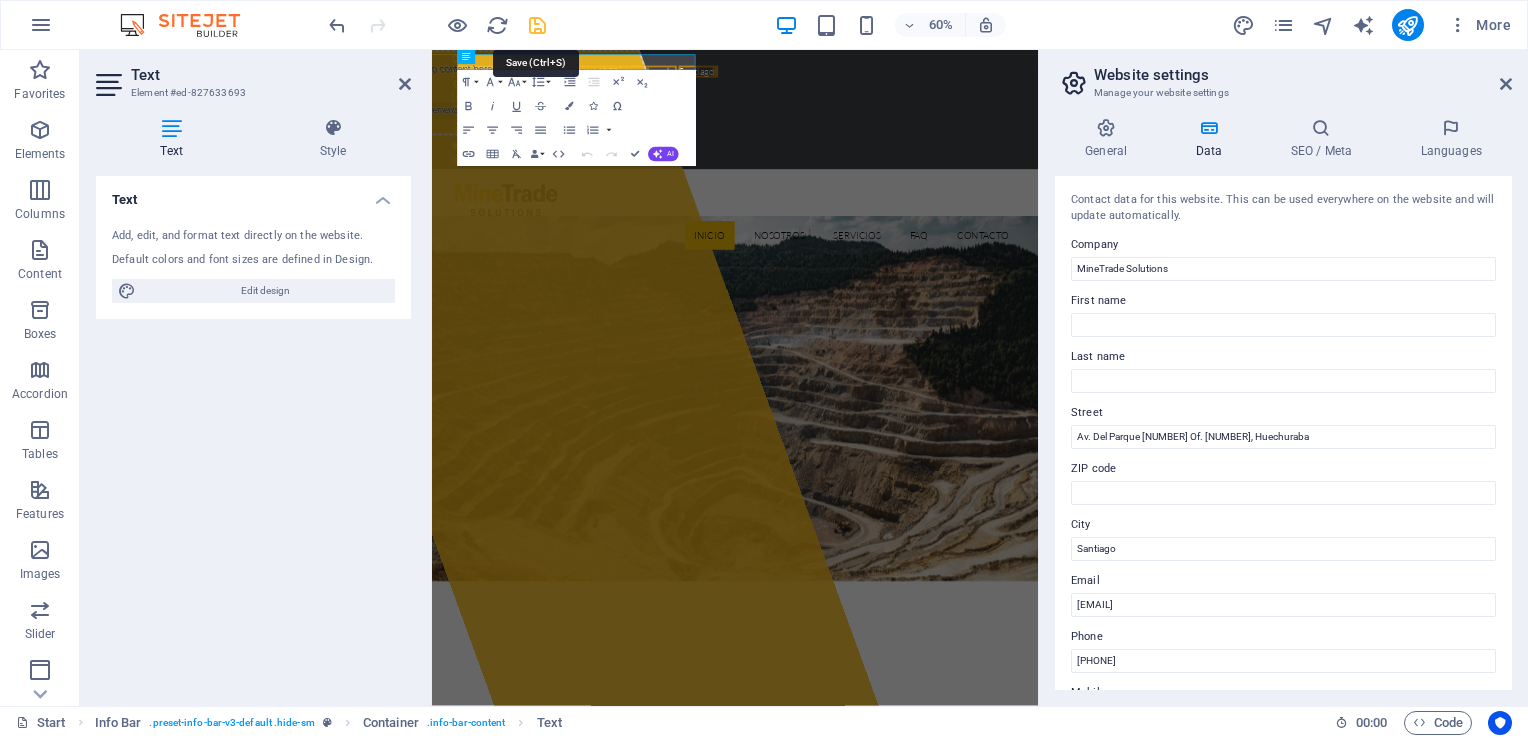 click at bounding box center (537, 25) 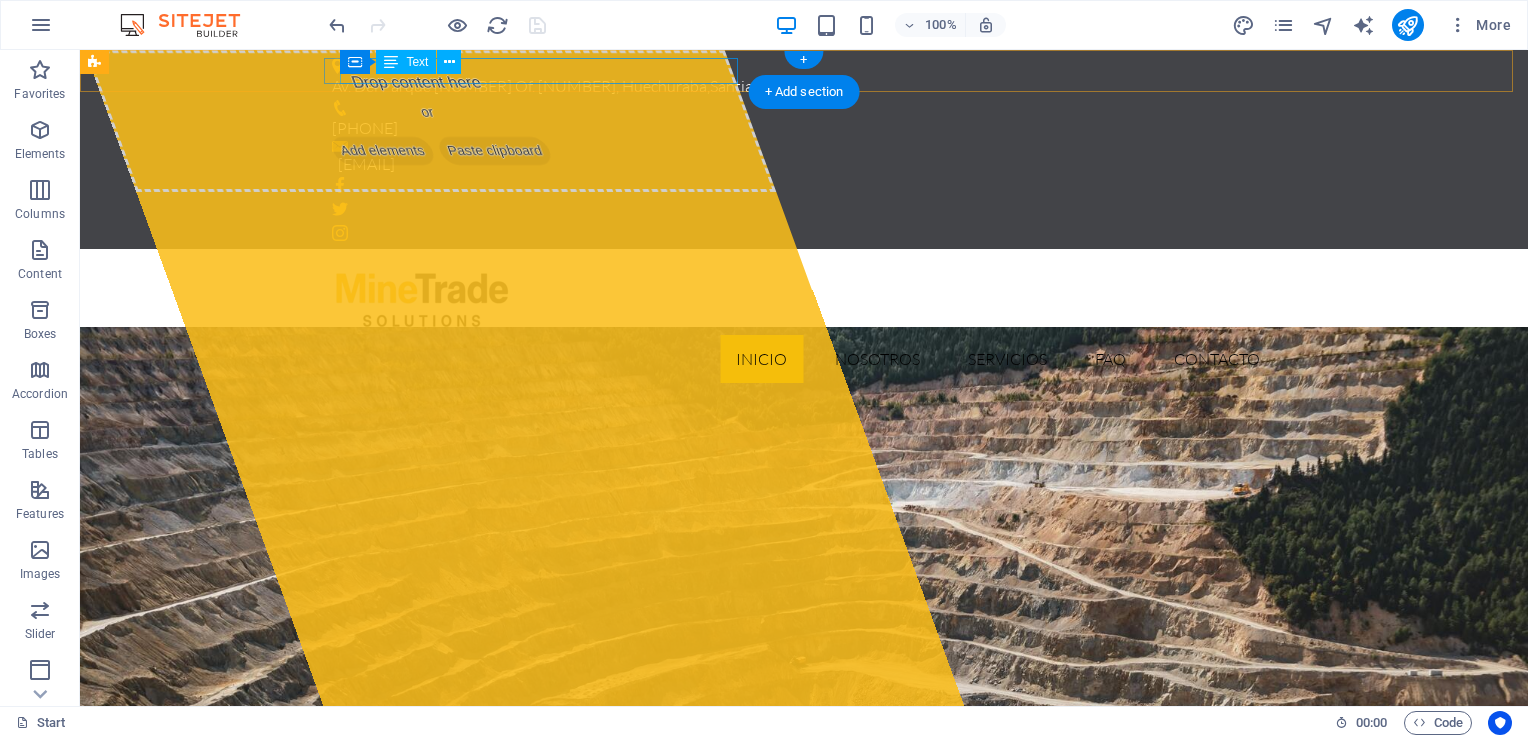 click on "Av. Del Parque [NUMBER], Huechuraba , [CITY] [POSTAL_CODE]" at bounding box center [796, 87] 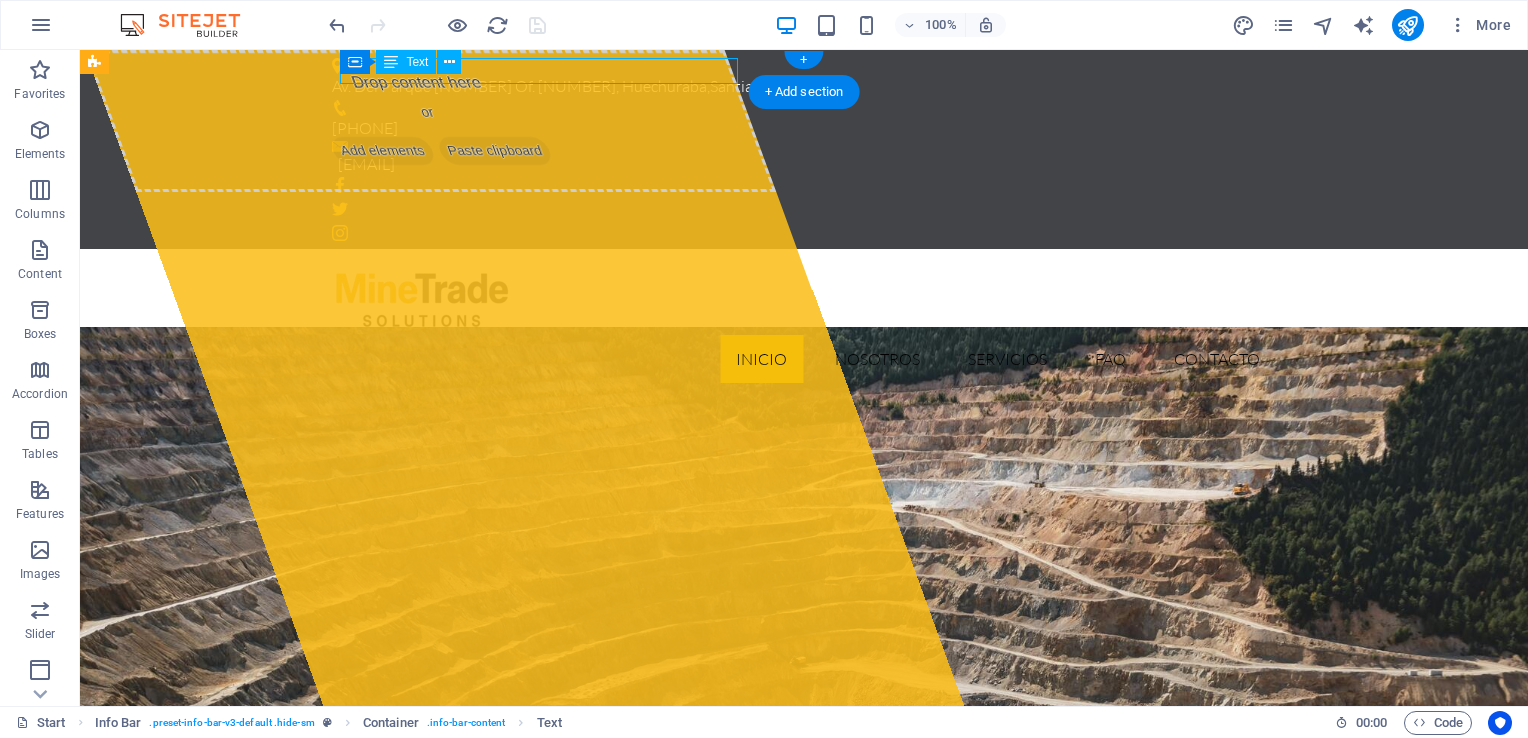 click on "Av. Del Parque [NUMBER], Huechuraba , [CITY] [POSTAL_CODE]" at bounding box center [796, 87] 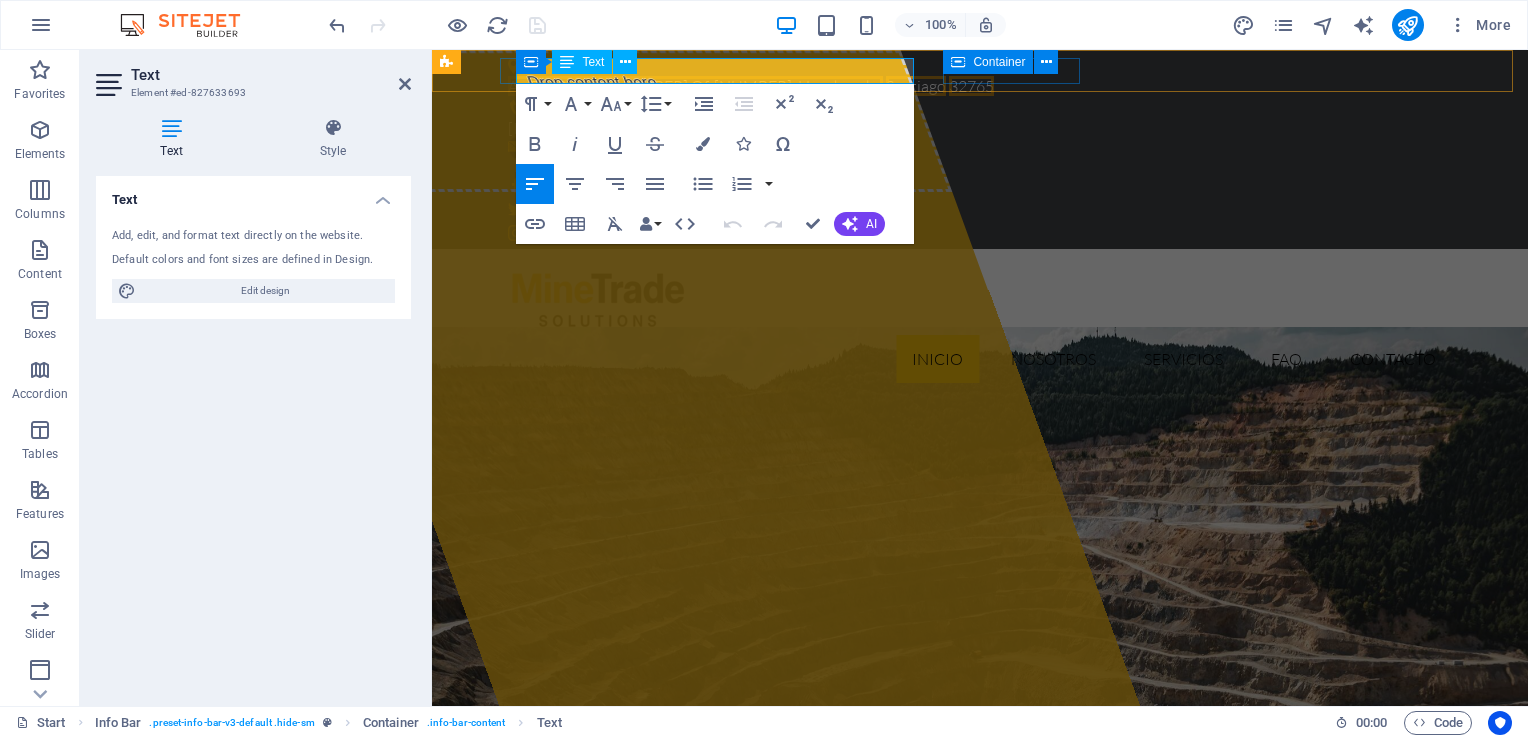 click on "32765" at bounding box center [971, 86] 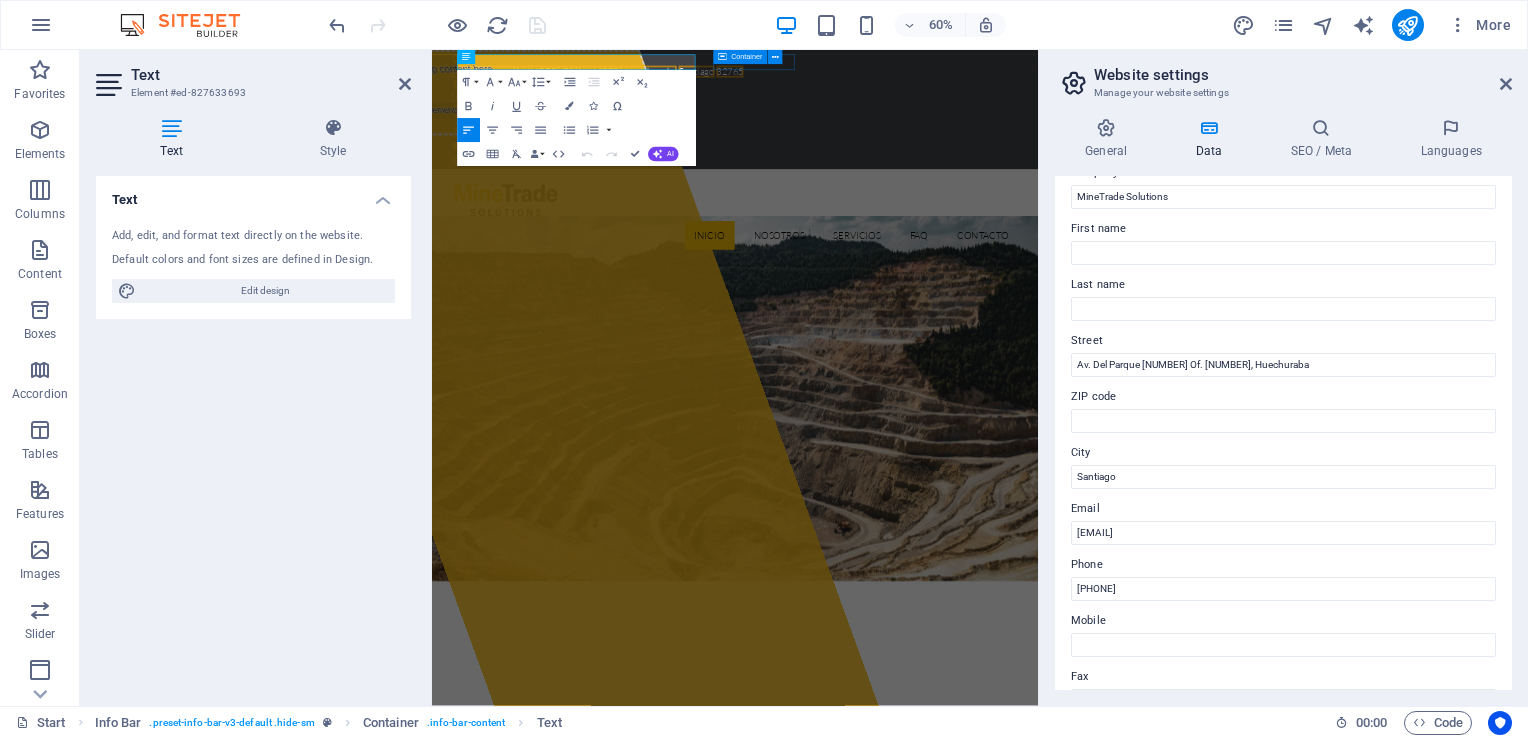 scroll, scrollTop: 0, scrollLeft: 0, axis: both 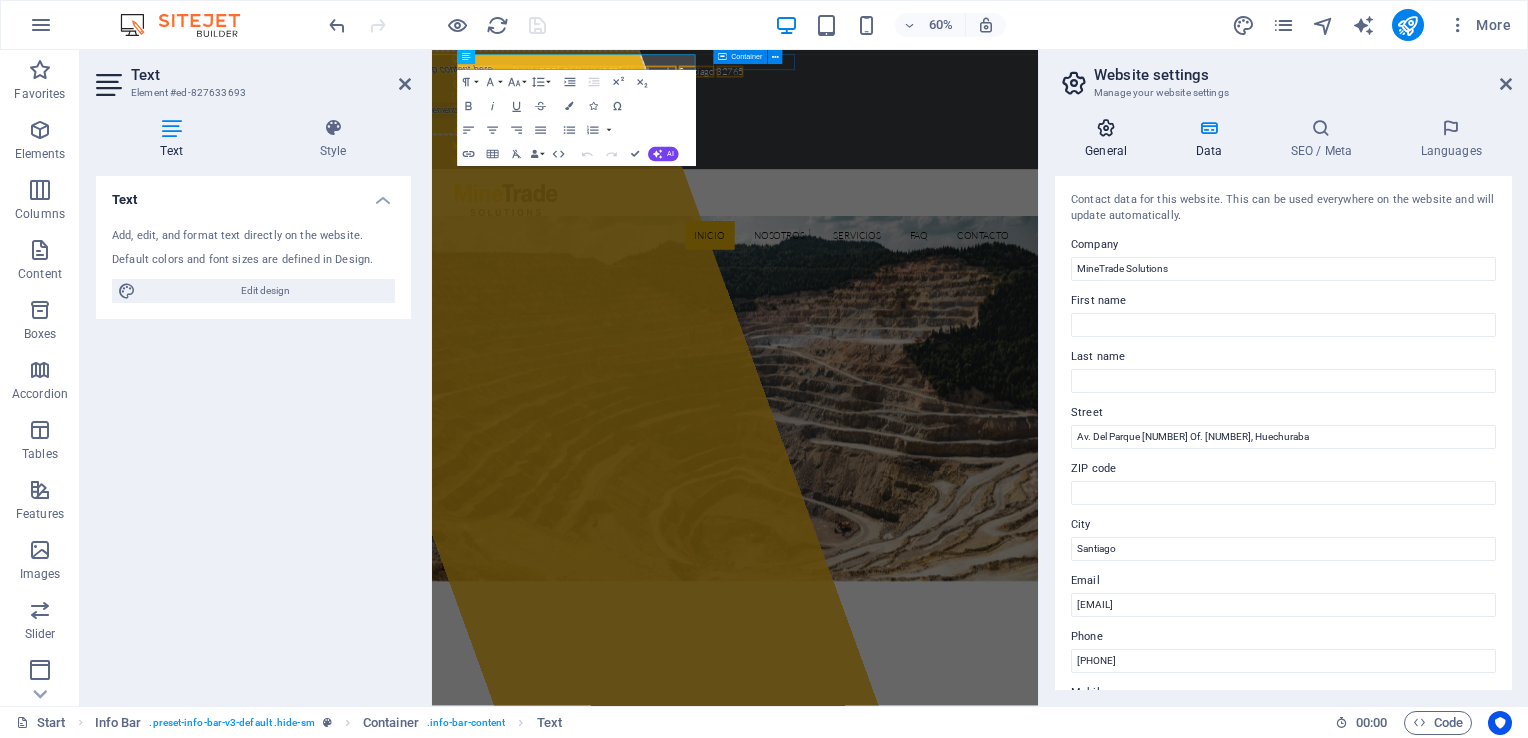 click at bounding box center [1106, 128] 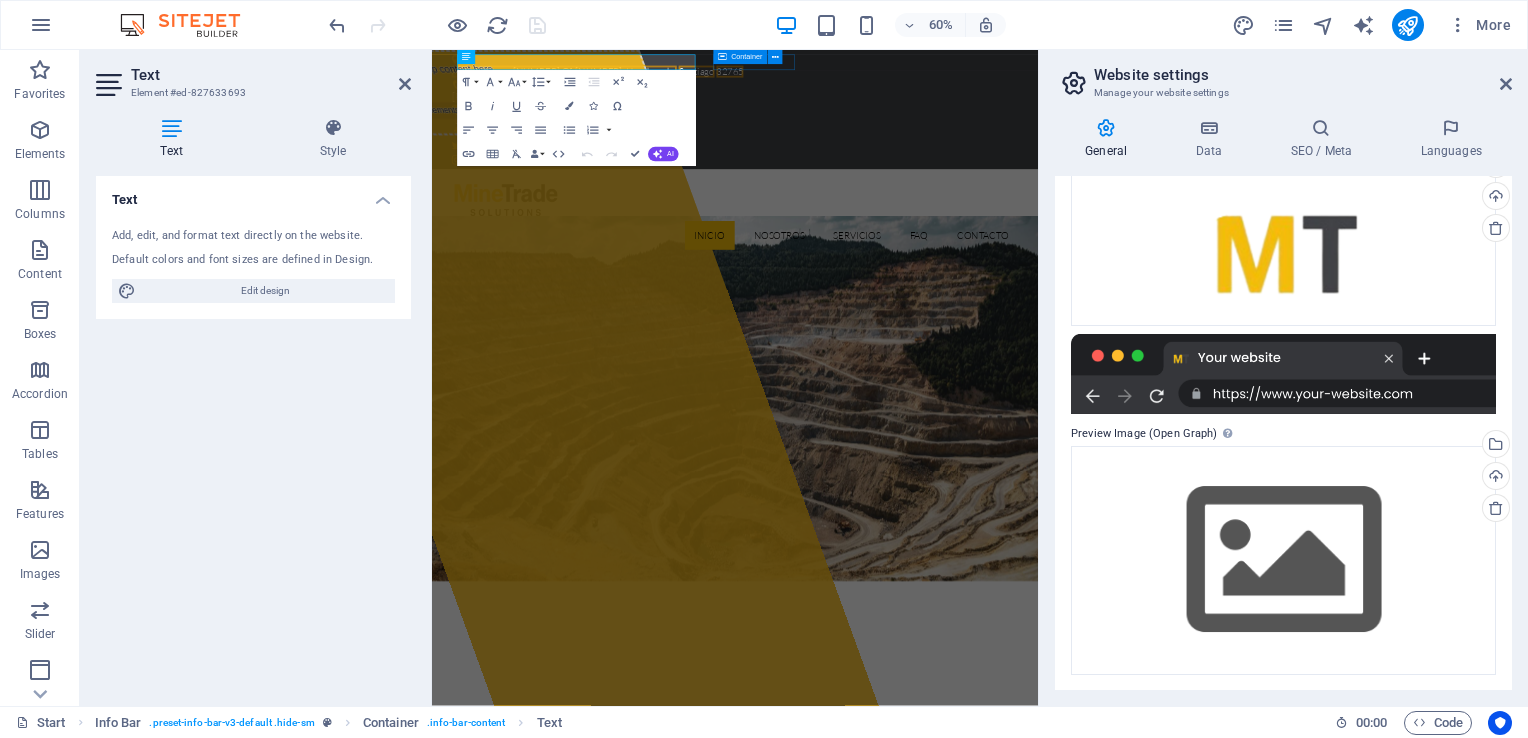 scroll, scrollTop: 0, scrollLeft: 0, axis: both 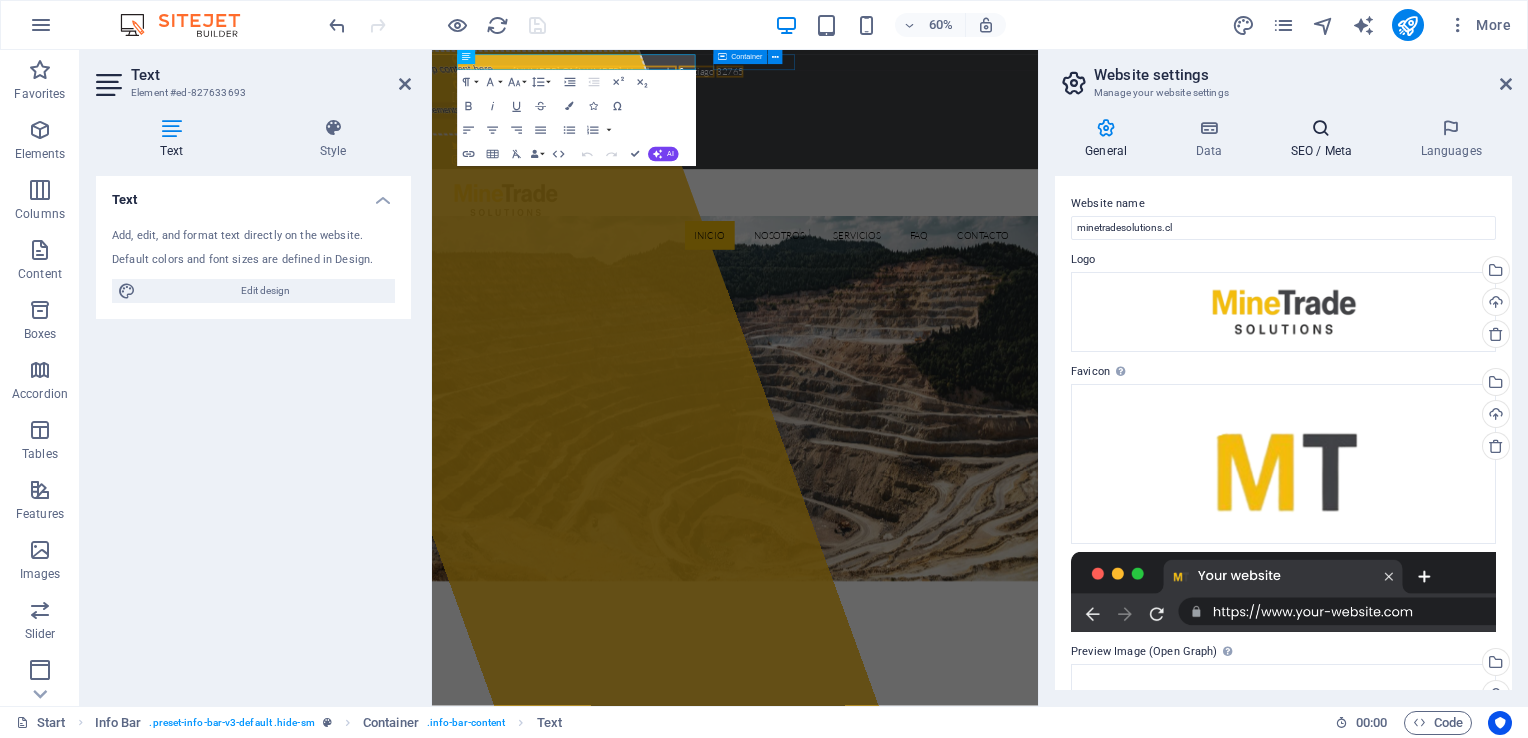 click on "SEO / Meta" at bounding box center [1325, 139] 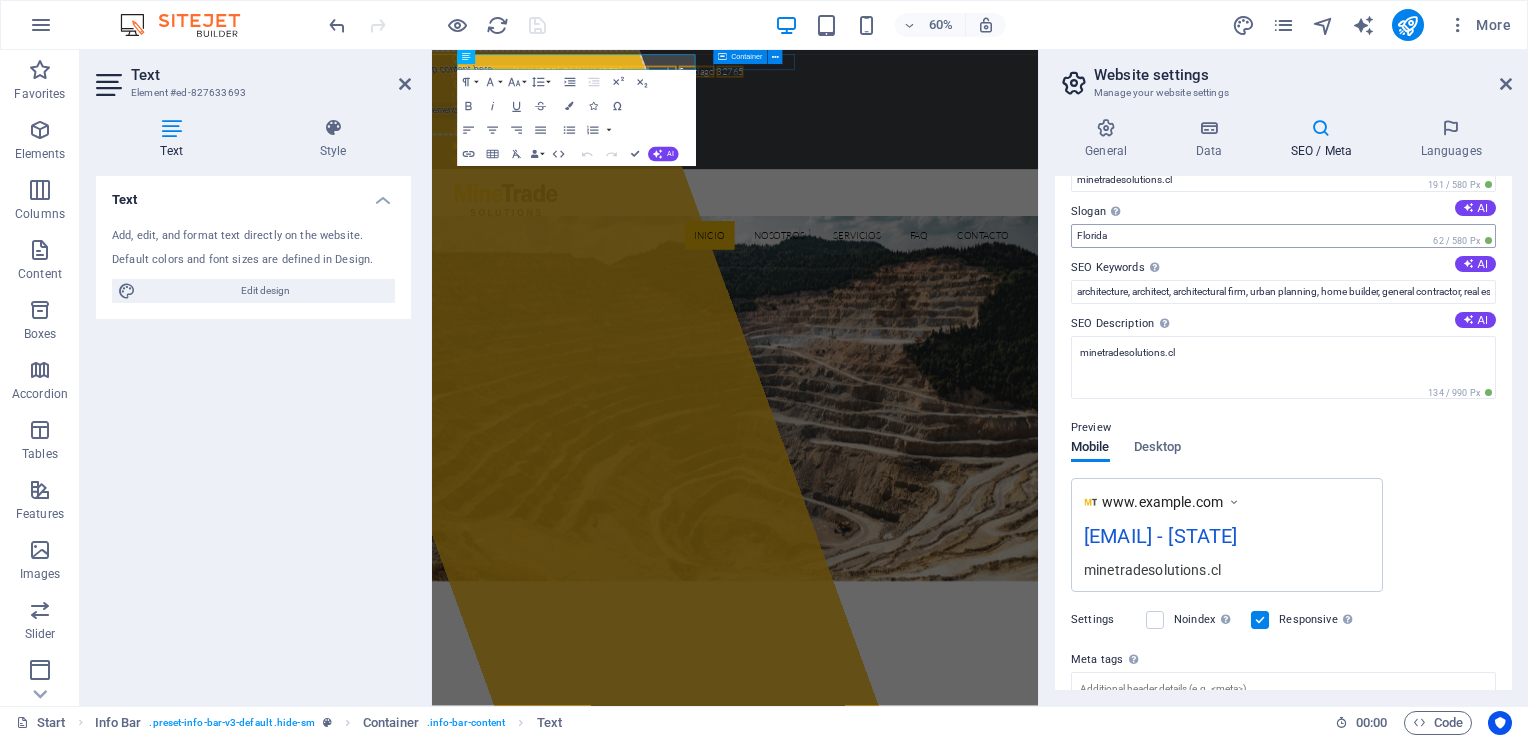 scroll, scrollTop: 0, scrollLeft: 0, axis: both 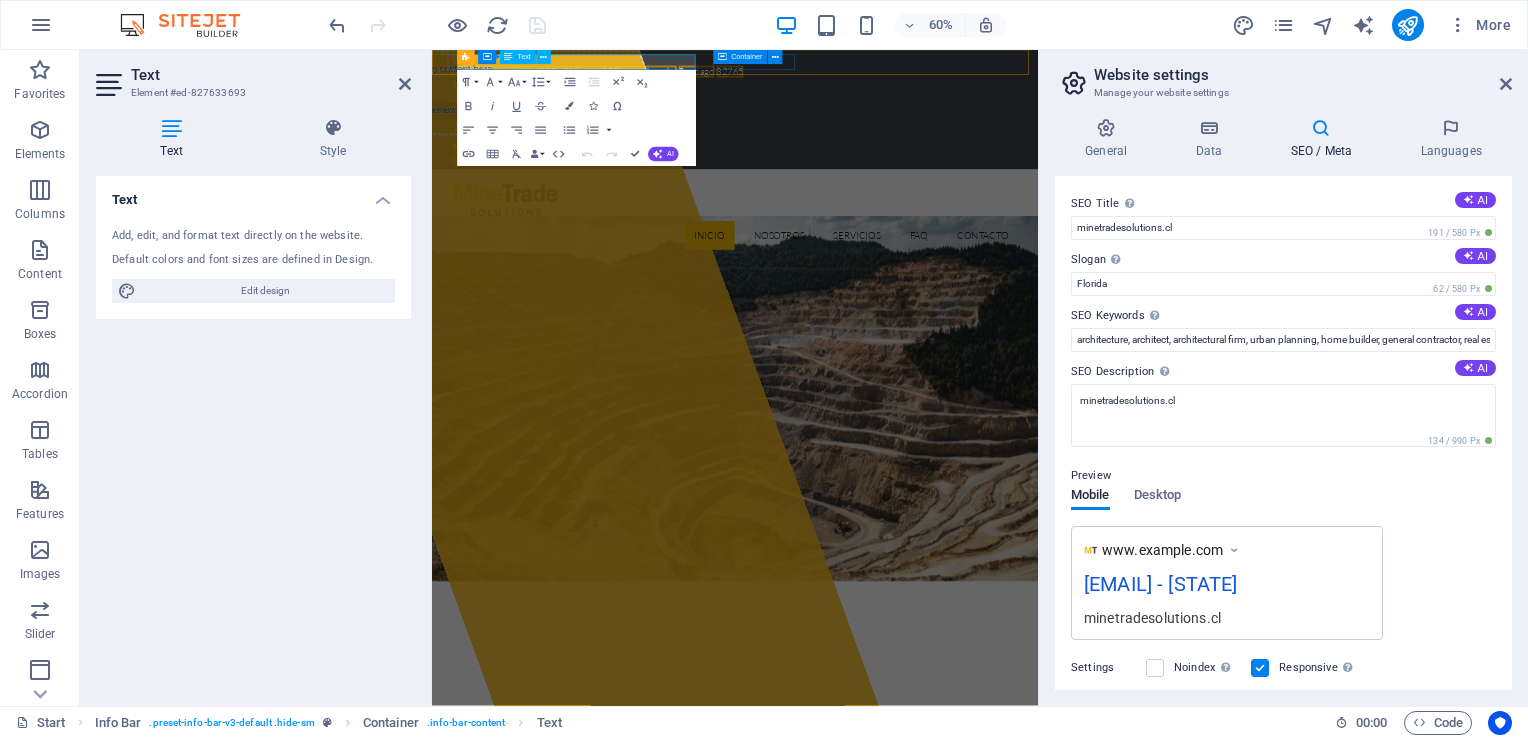 click on "32765" at bounding box center [928, 86] 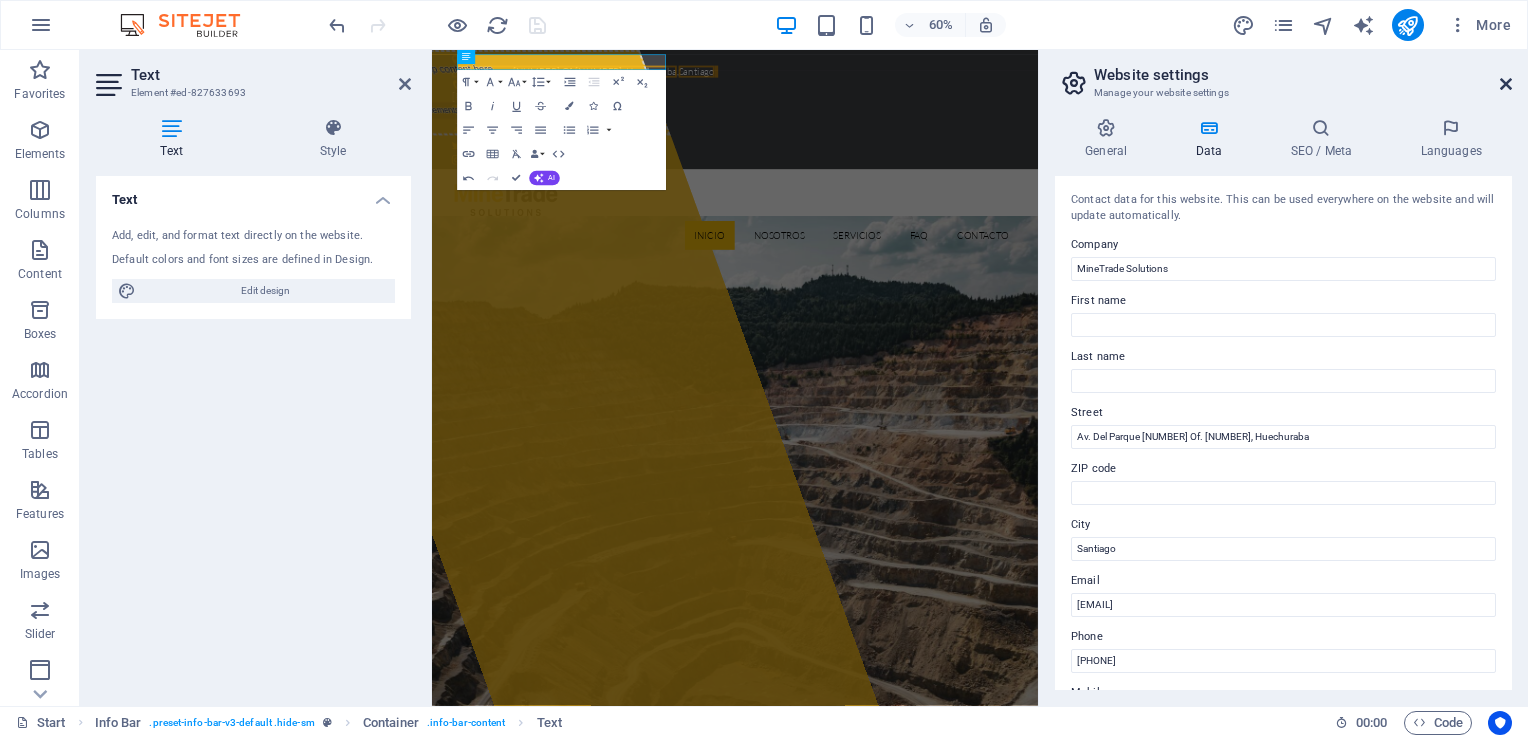 click at bounding box center [1506, 84] 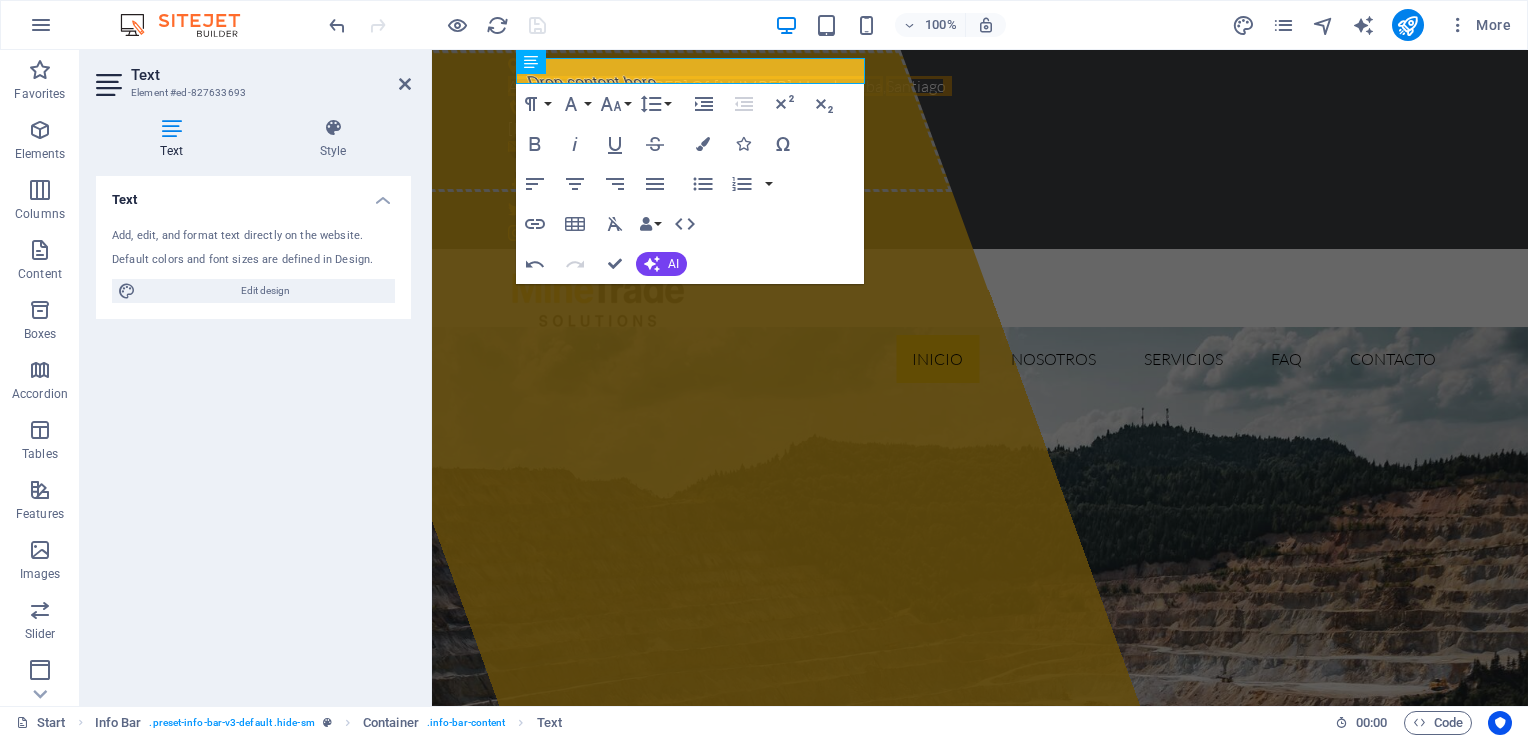 click on "100% More" at bounding box center (764, 25) 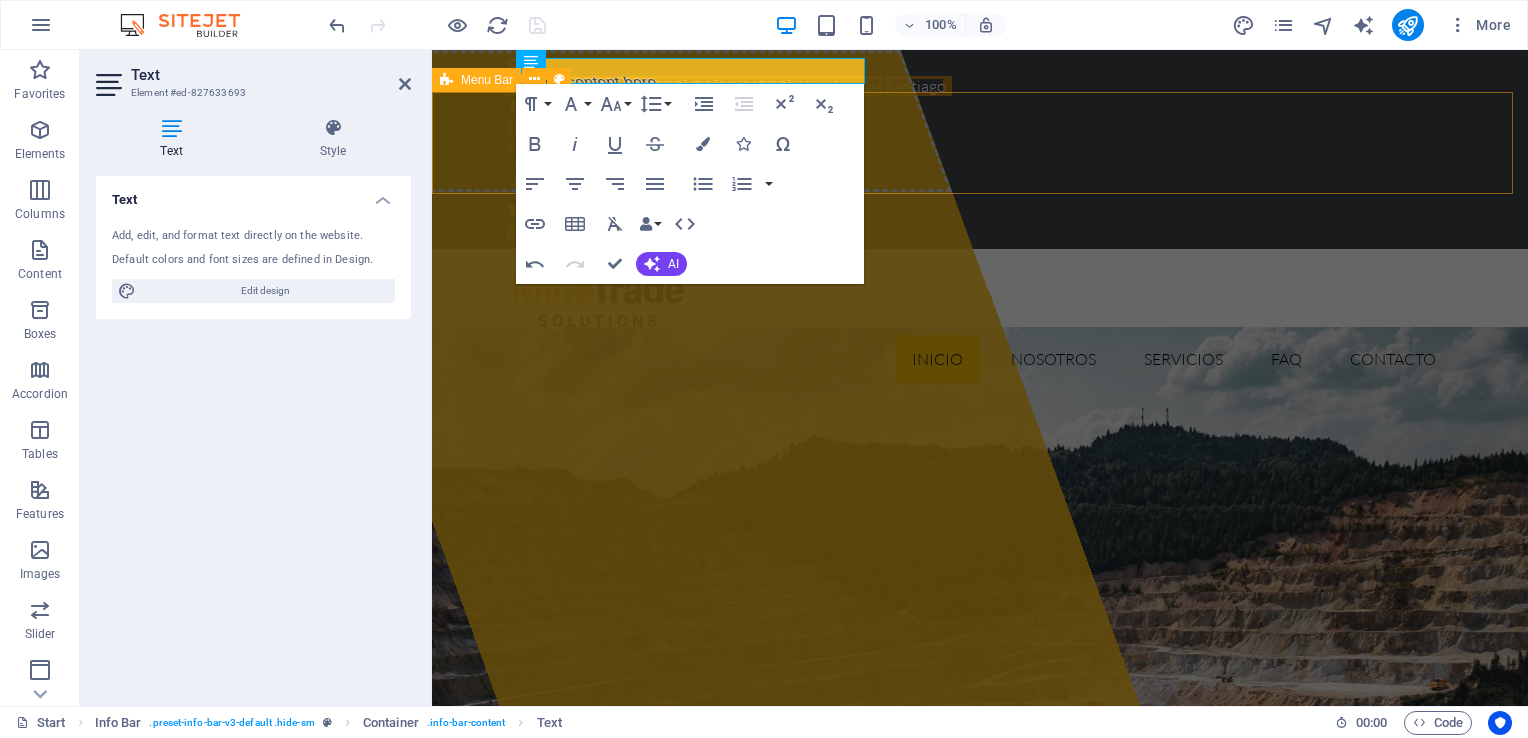 click on "Inicio Nosotros Servicios FAQ Contacto" at bounding box center [980, 324] 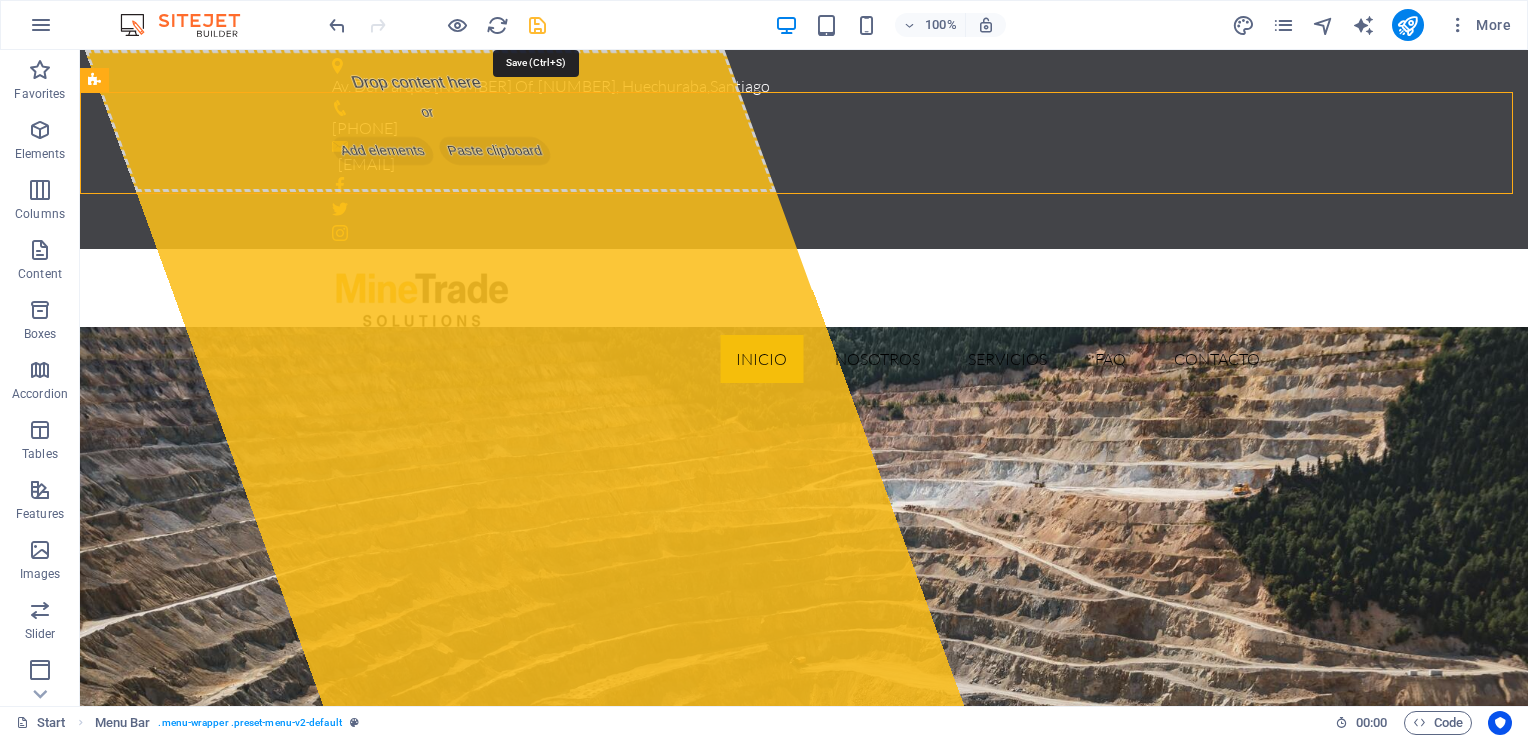 click at bounding box center (537, 25) 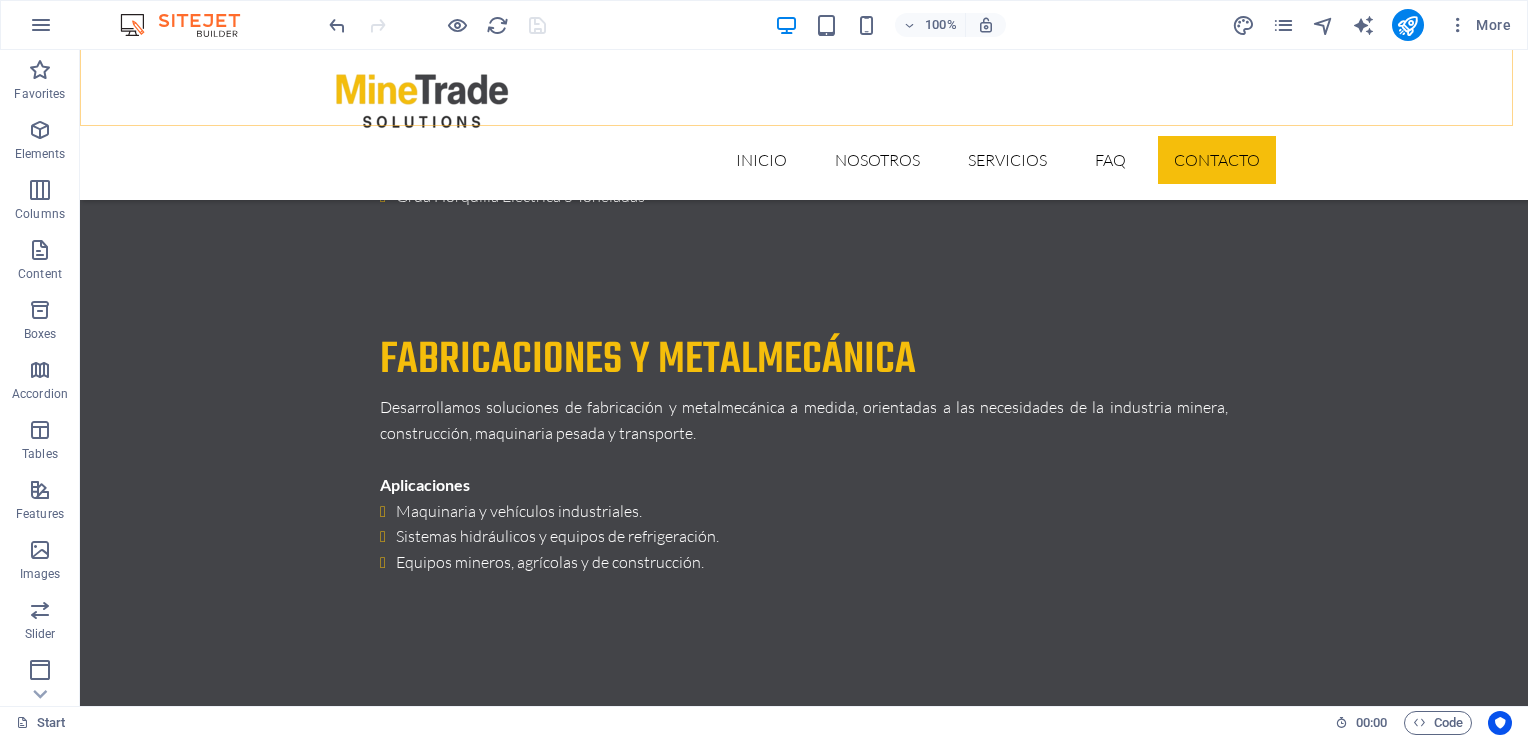scroll, scrollTop: 6576, scrollLeft: 0, axis: vertical 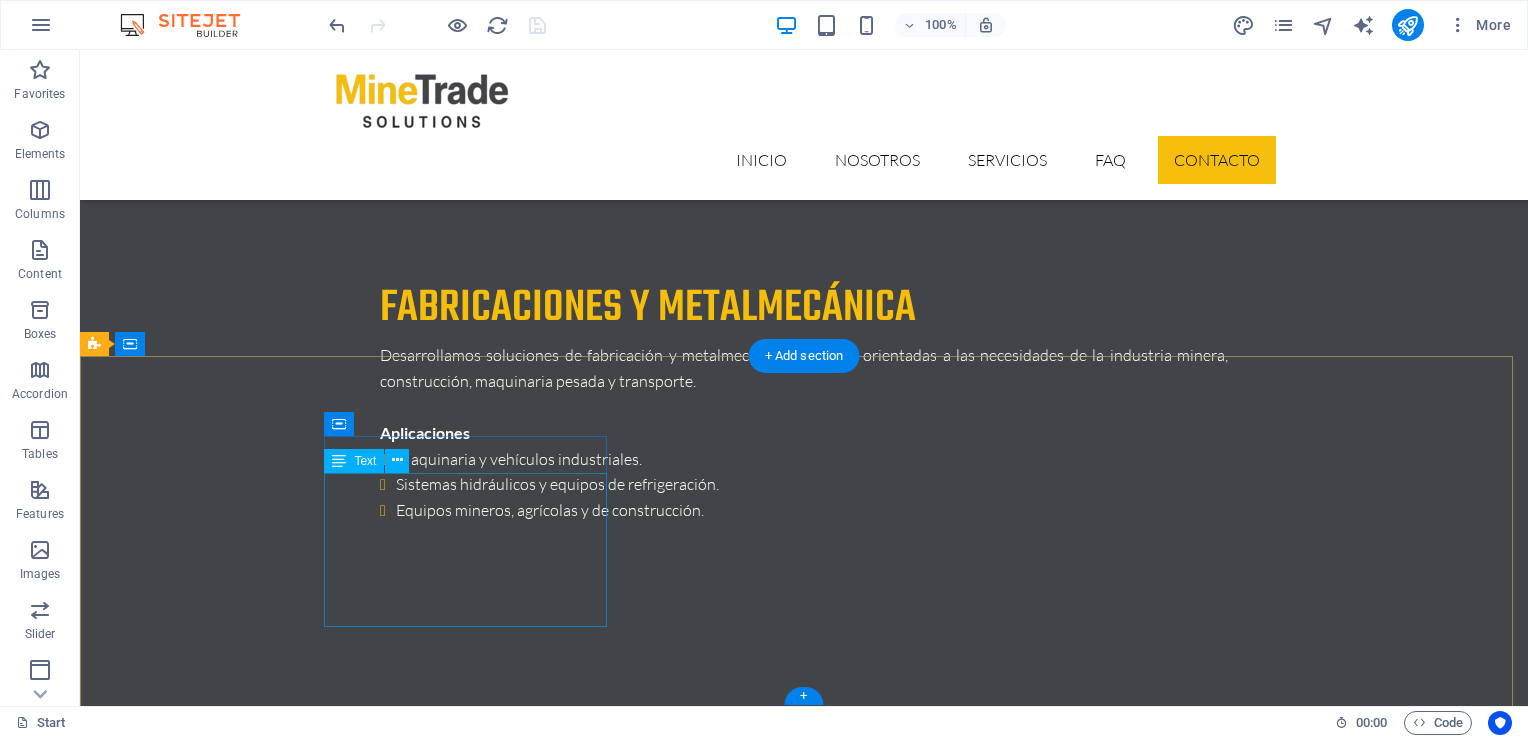 click on "Av. Del Parque [NUMBER], Huechuraba [CITY] [POSTAL_CODE] Teléfono:  [PHONE] Email:  [EMAIL] Legal Notice  |  Privacy" at bounding box center (237, 7208) 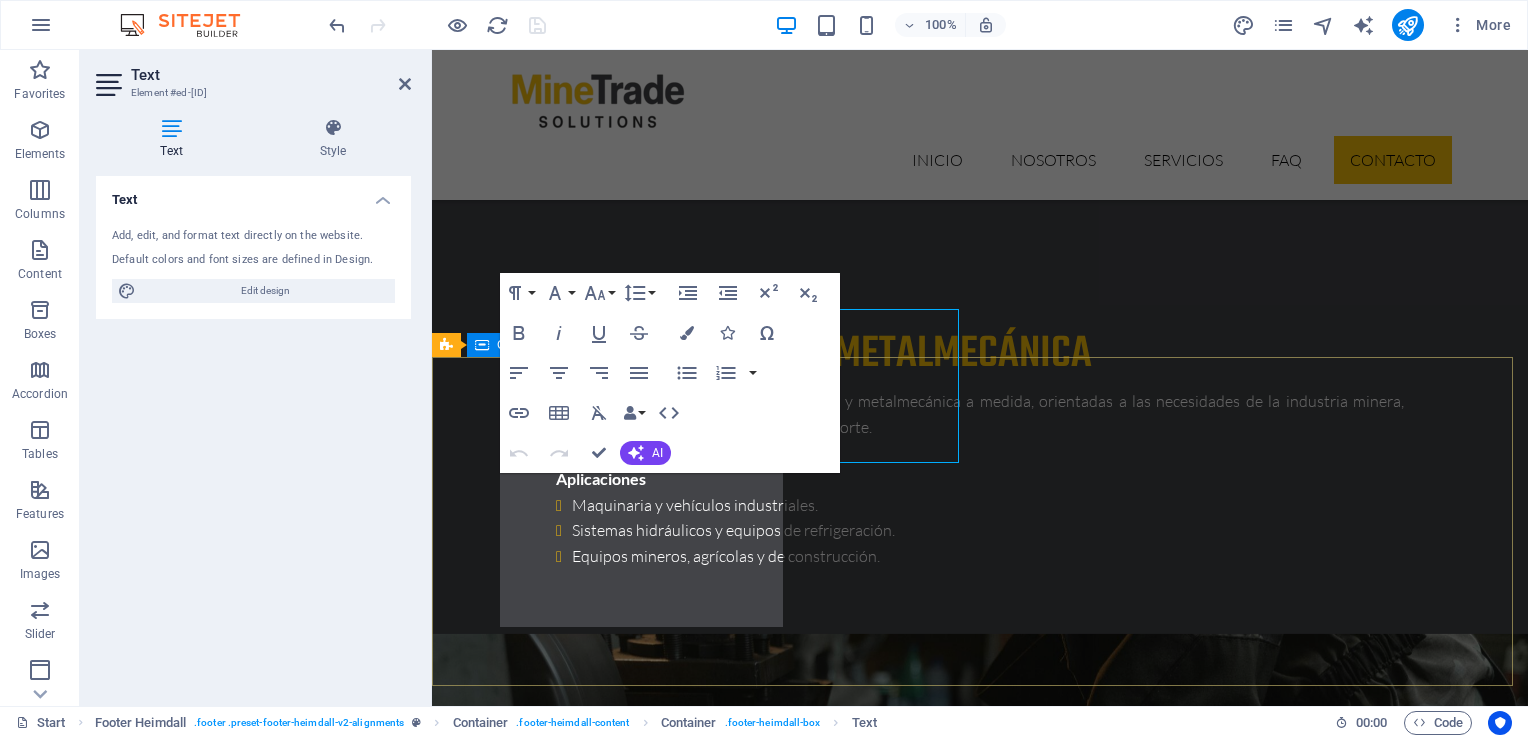 scroll, scrollTop: 6740, scrollLeft: 0, axis: vertical 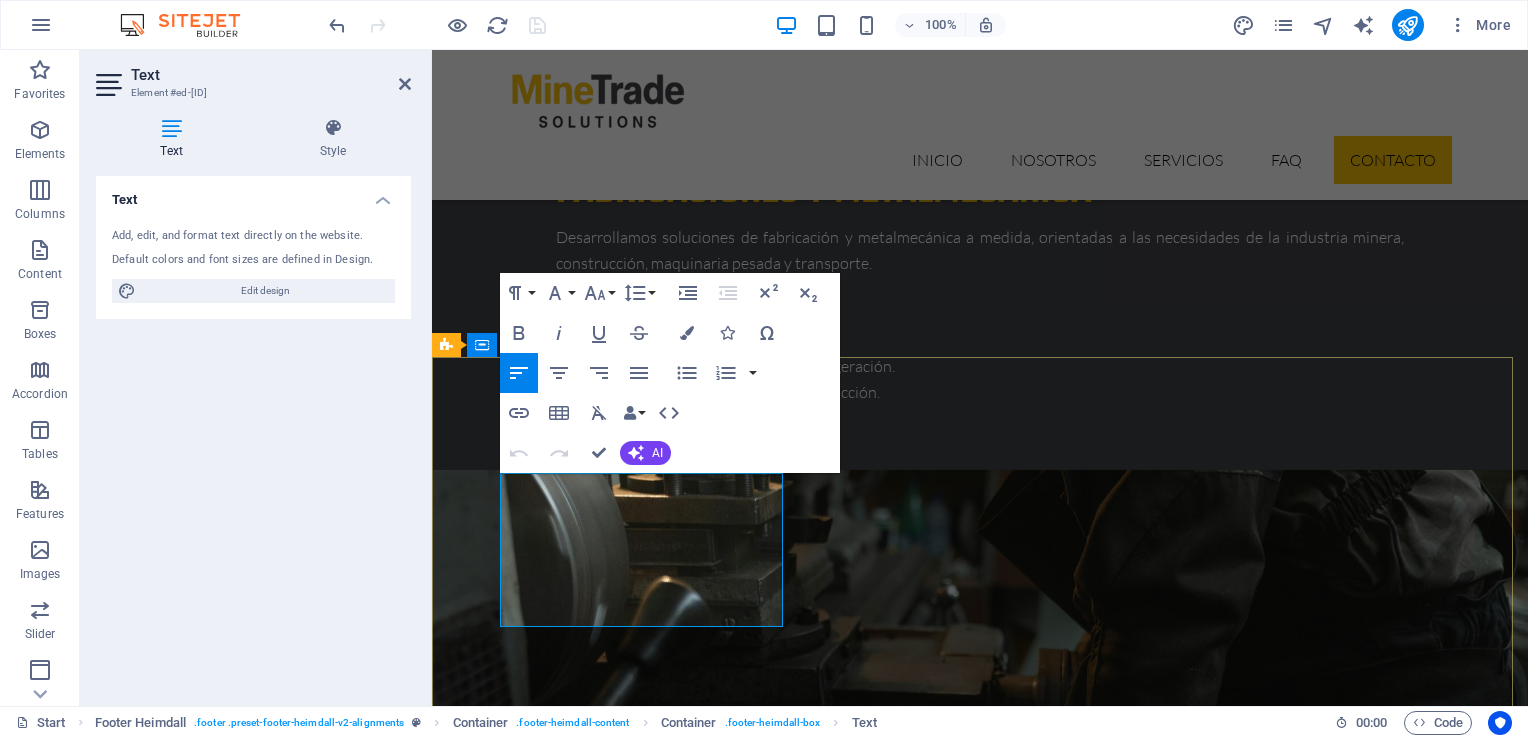 click on "[CITY] [POSTAL_CODE]" at bounding box center [589, 7113] 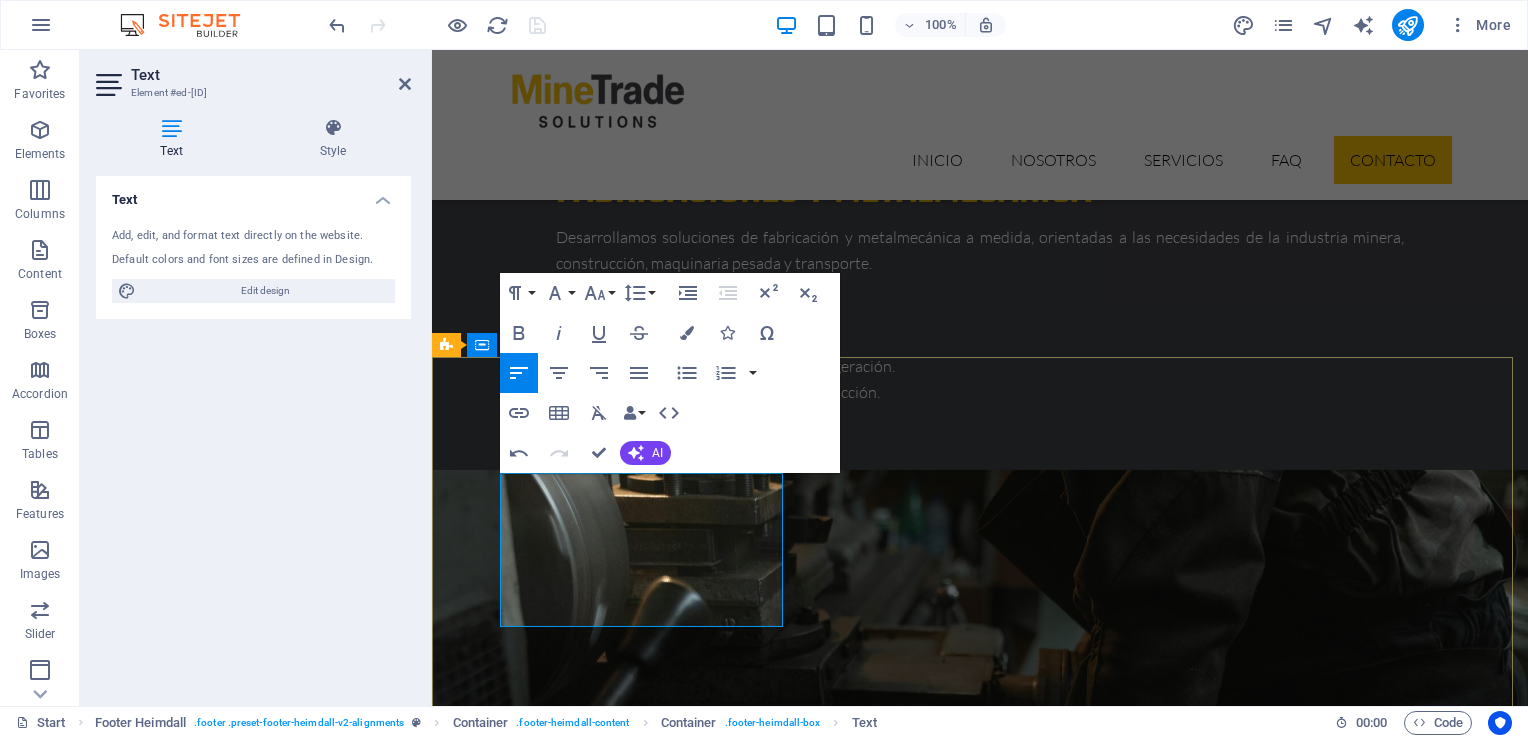 scroll, scrollTop: 6720, scrollLeft: 0, axis: vertical 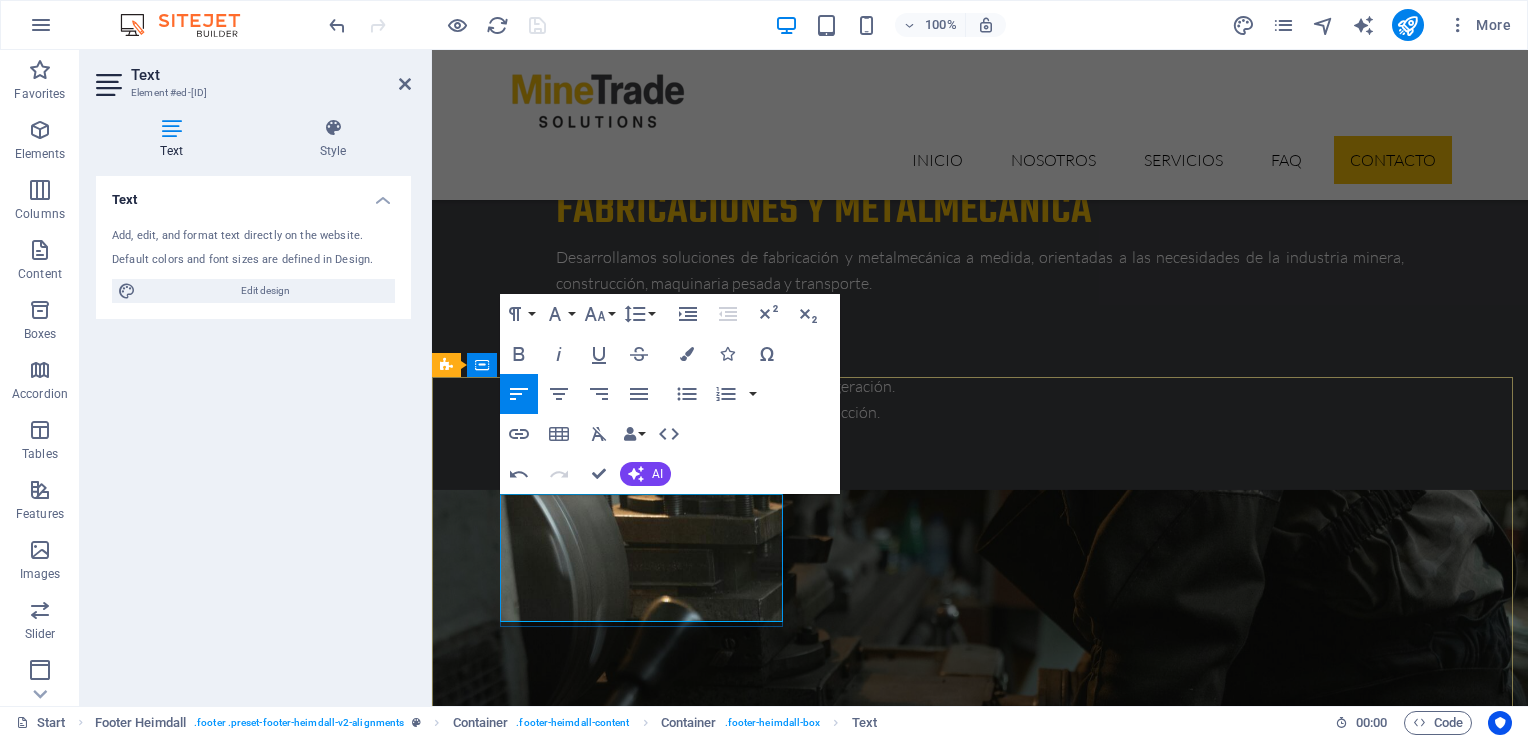 type 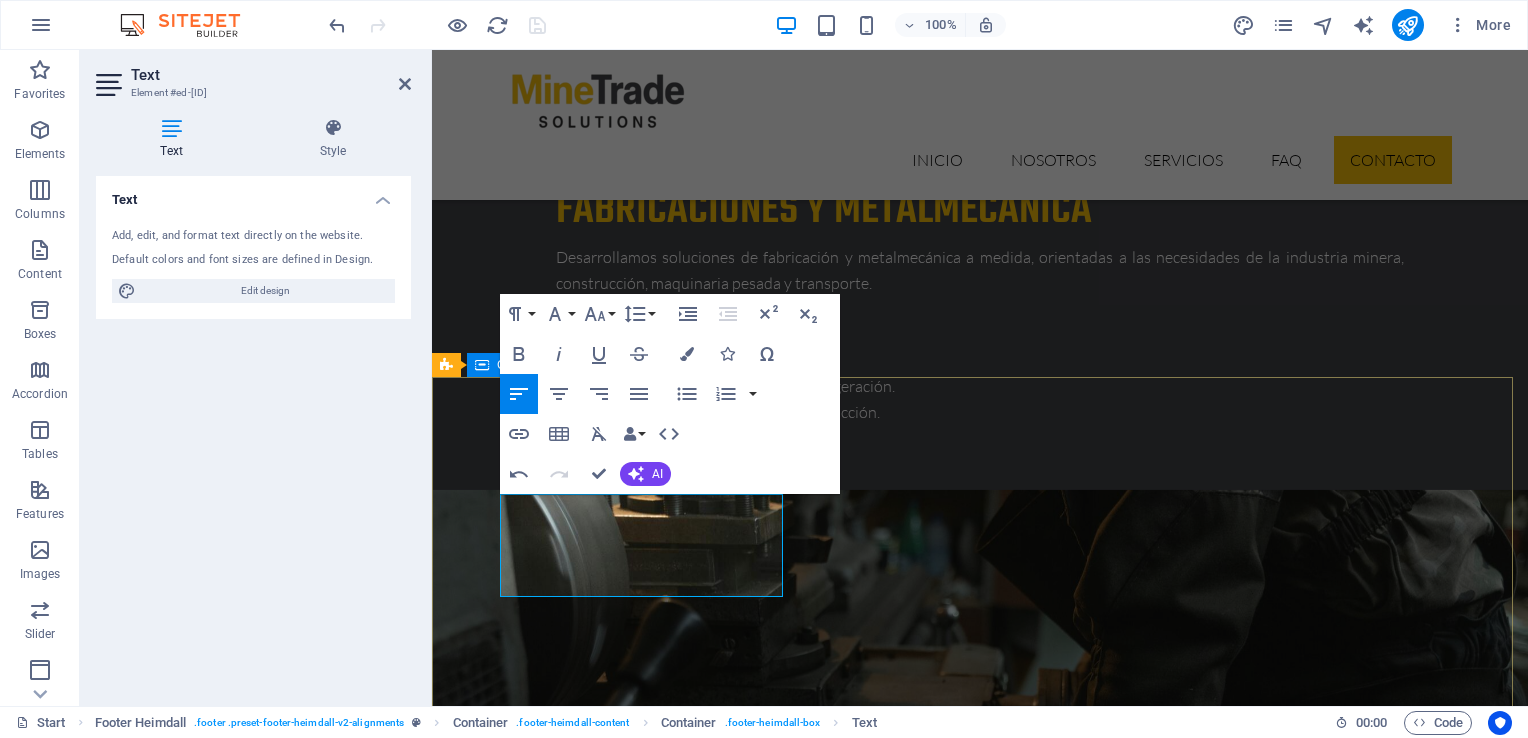 click on "Contáctanos Av. Del Parque 5339 Of. 106, Huechuraba, Santiago Teléfono: [PHONE] Email: [EMAIL] Lorem ipsum dolor sit amet, consetur adipisicing elit. Natus, dores midimak at eligendi repellat voluptatem officia. Navegación Nosotros Servicios FAQ´S Contacto" at bounding box center (980, 7280) 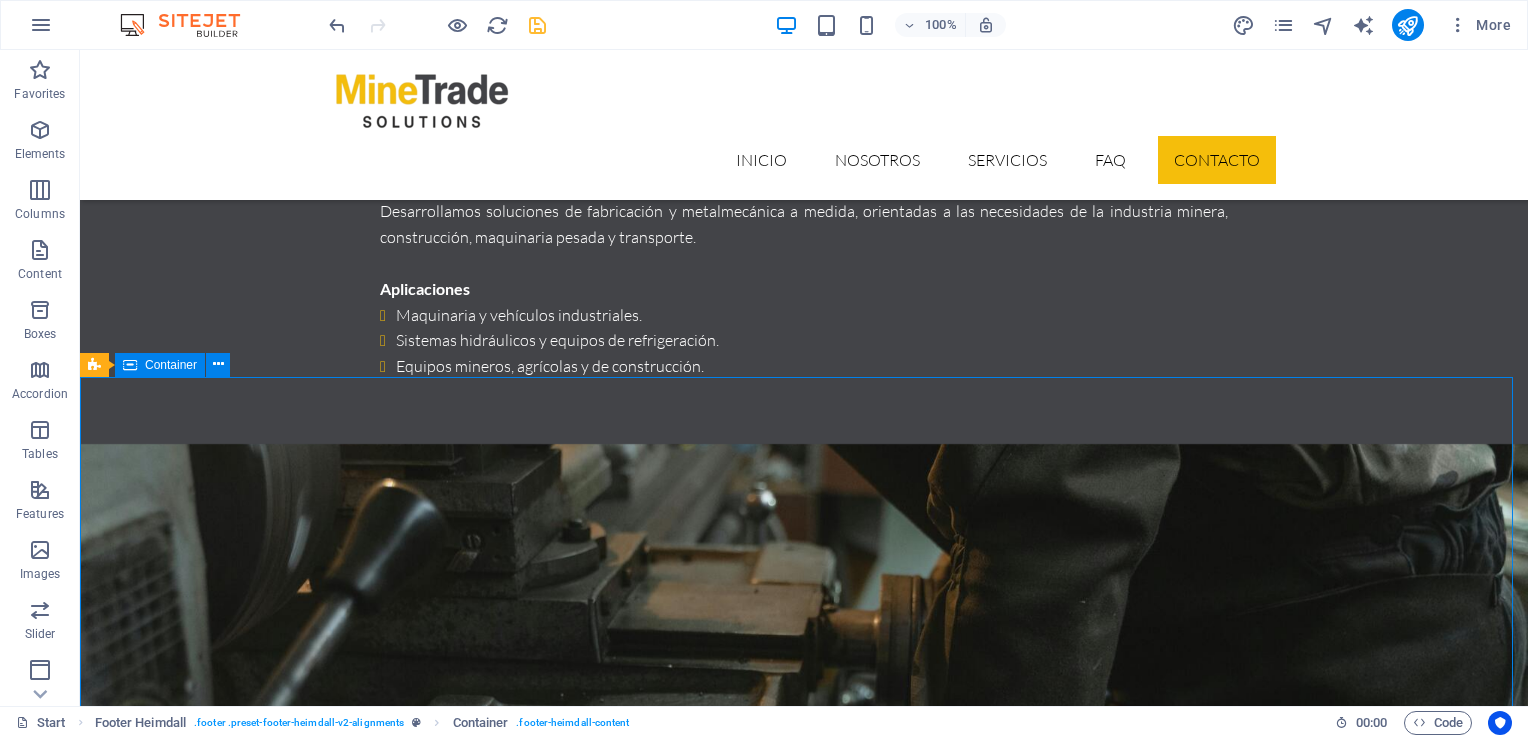 scroll, scrollTop: 6556, scrollLeft: 0, axis: vertical 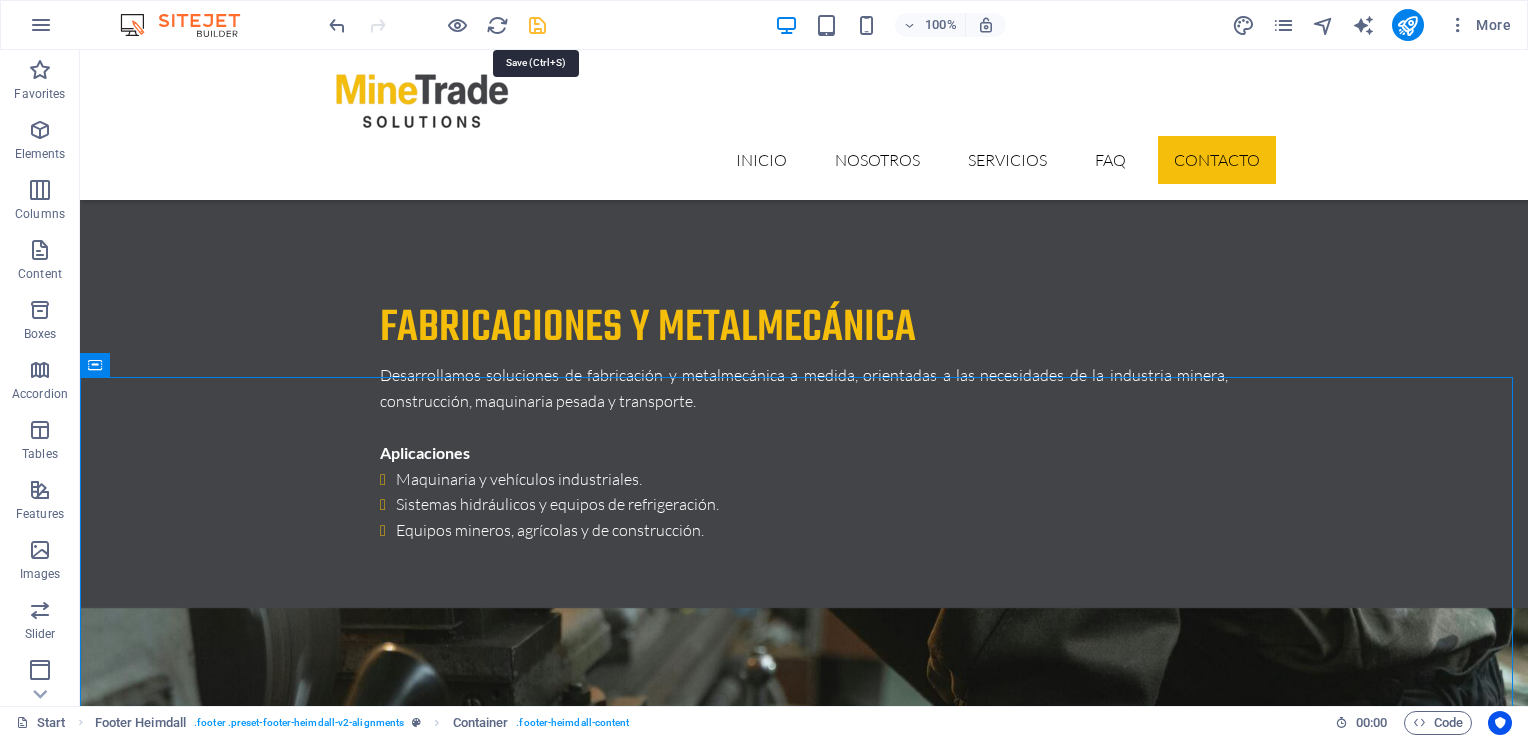 click at bounding box center (537, 25) 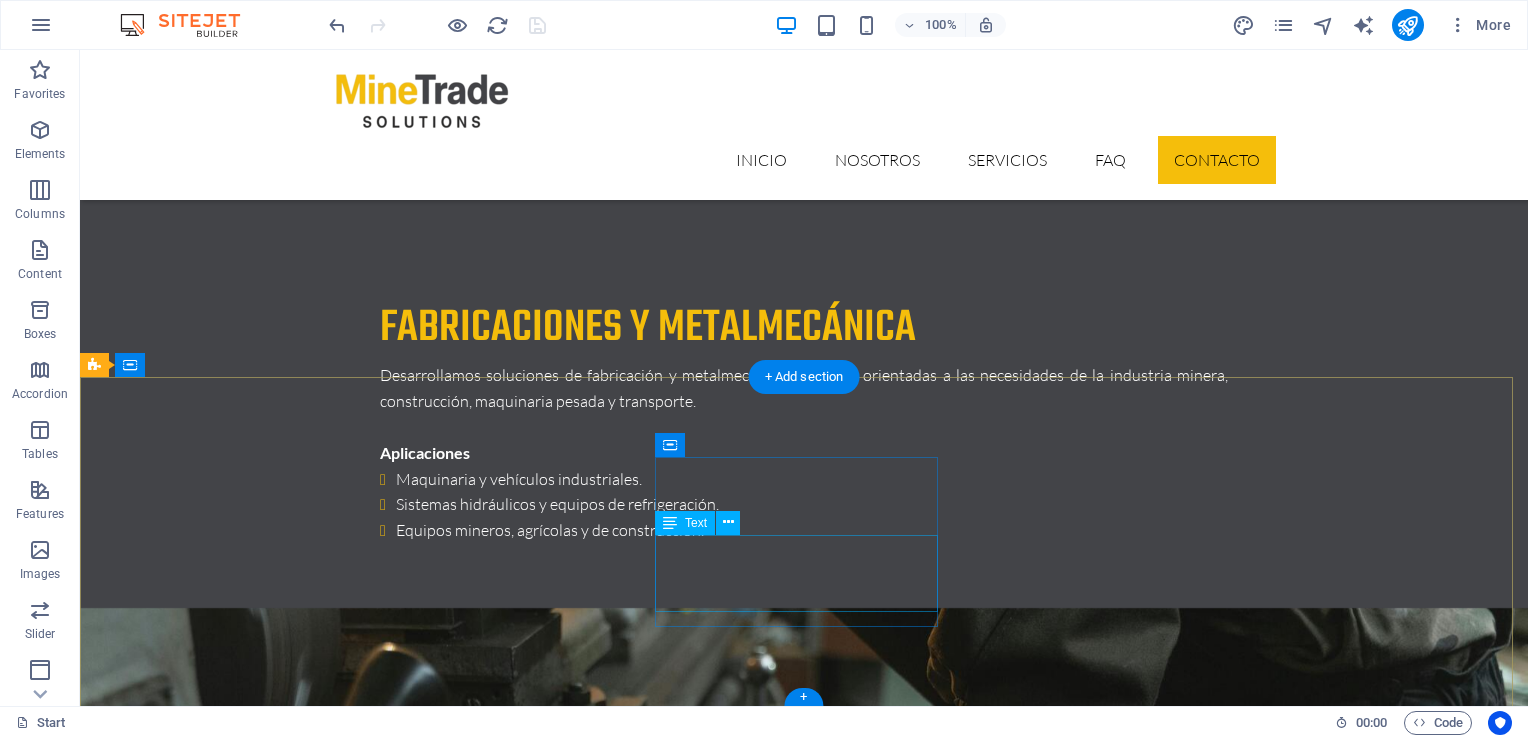 click on "Lorem ipsum dolor sit amet, consetur adipisicing elit. Natus, dores midimak at eligendi repellat voluptatem officia." at bounding box center [237, 7393] 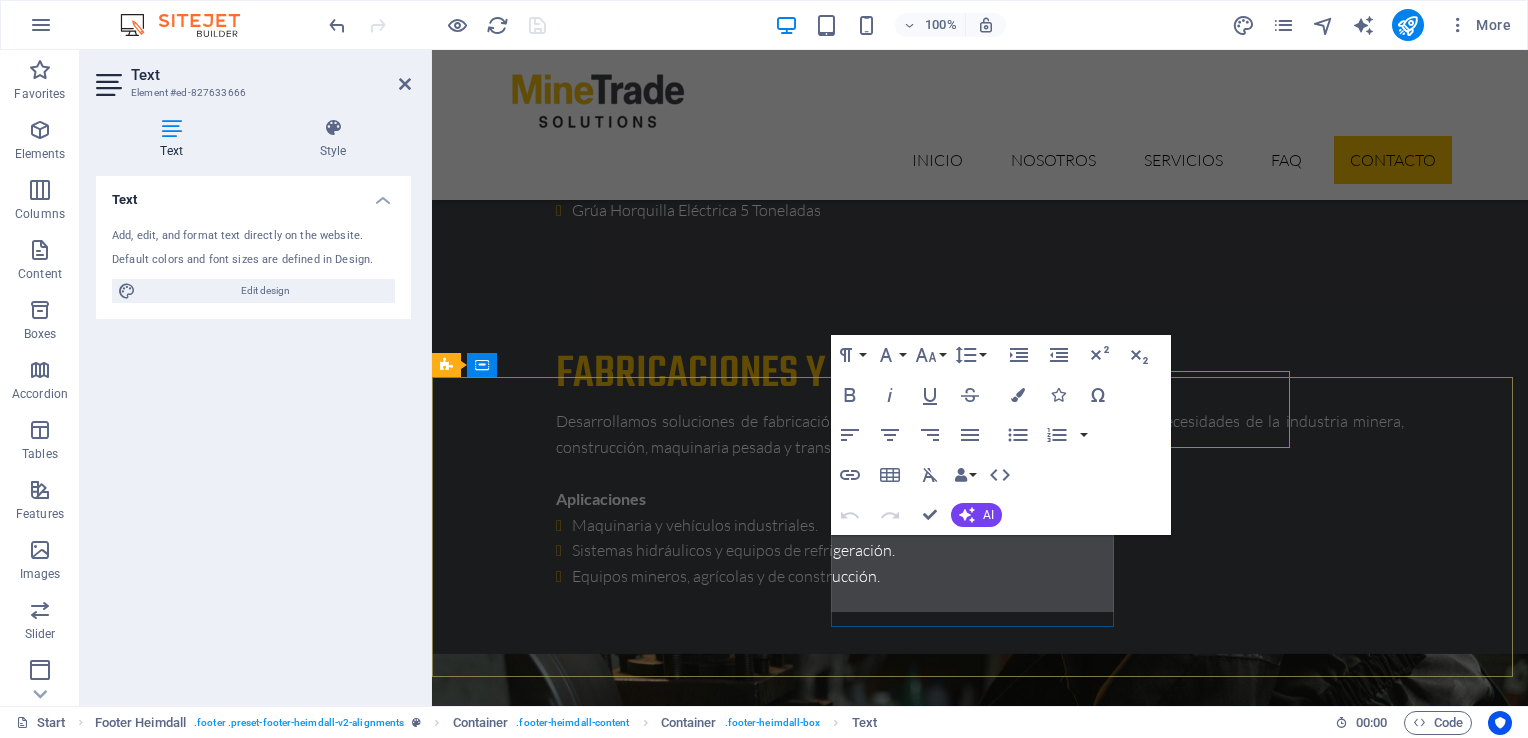scroll, scrollTop: 6720, scrollLeft: 0, axis: vertical 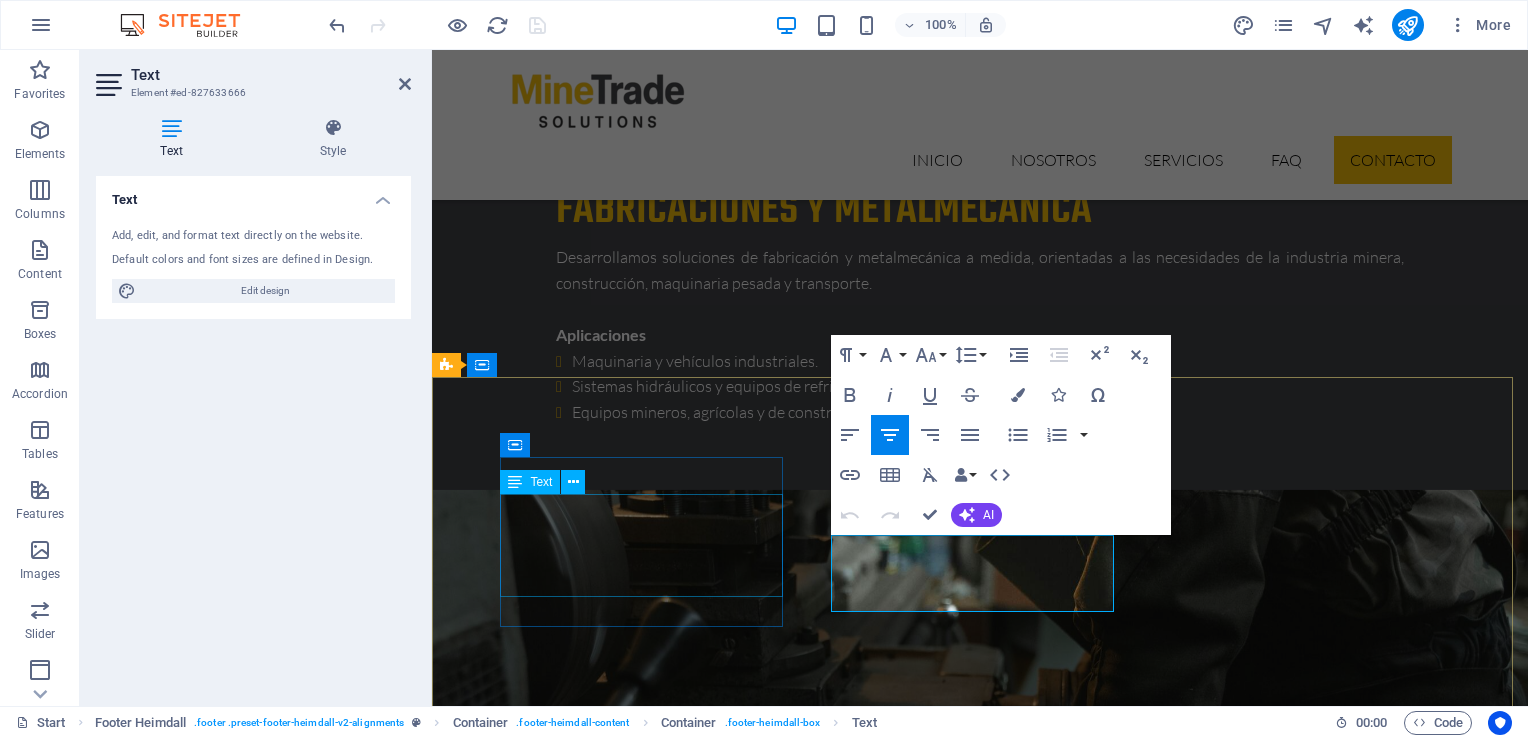 drag, startPoint x: 1095, startPoint y: 602, endPoint x: 776, endPoint y: 538, distance: 325.35672 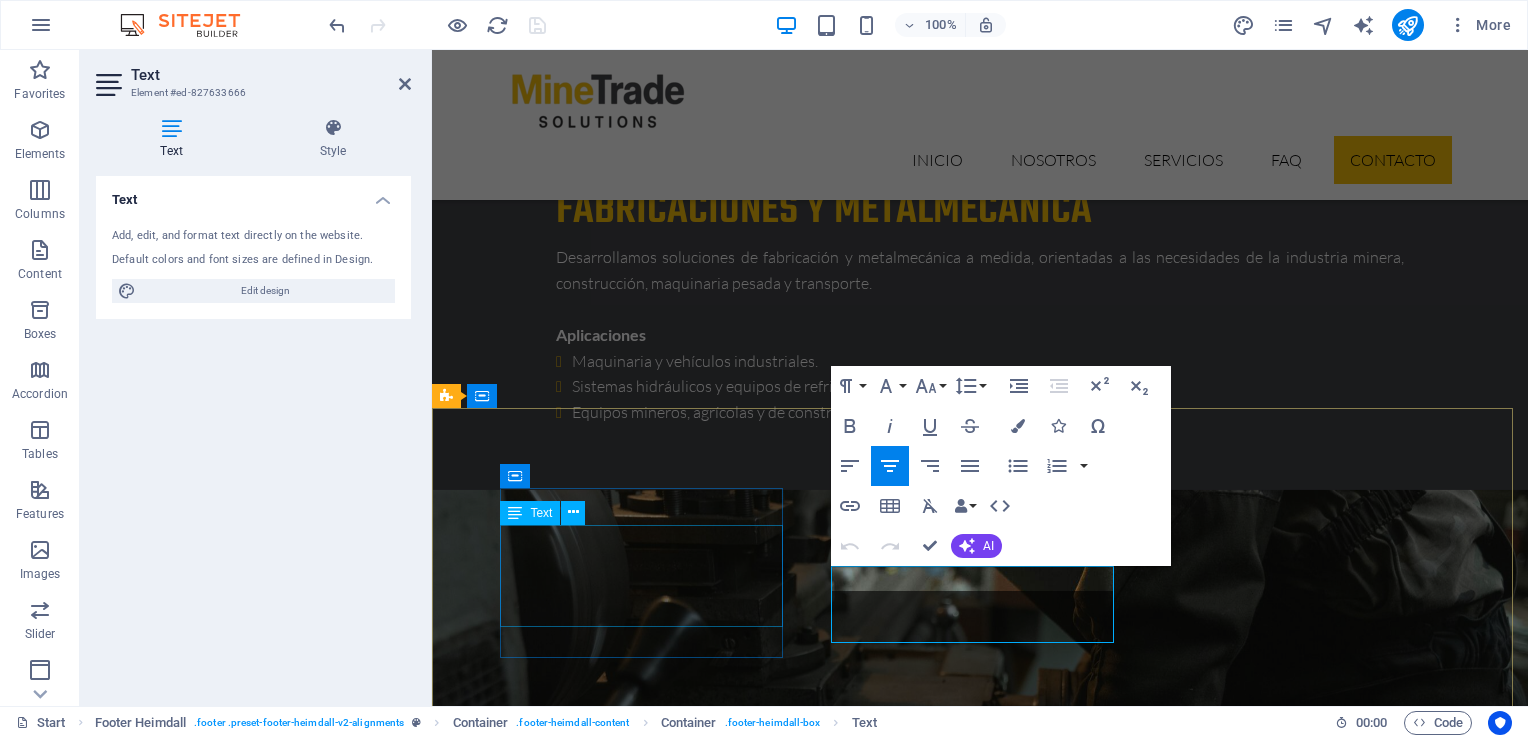 scroll, scrollTop: 6689, scrollLeft: 0, axis: vertical 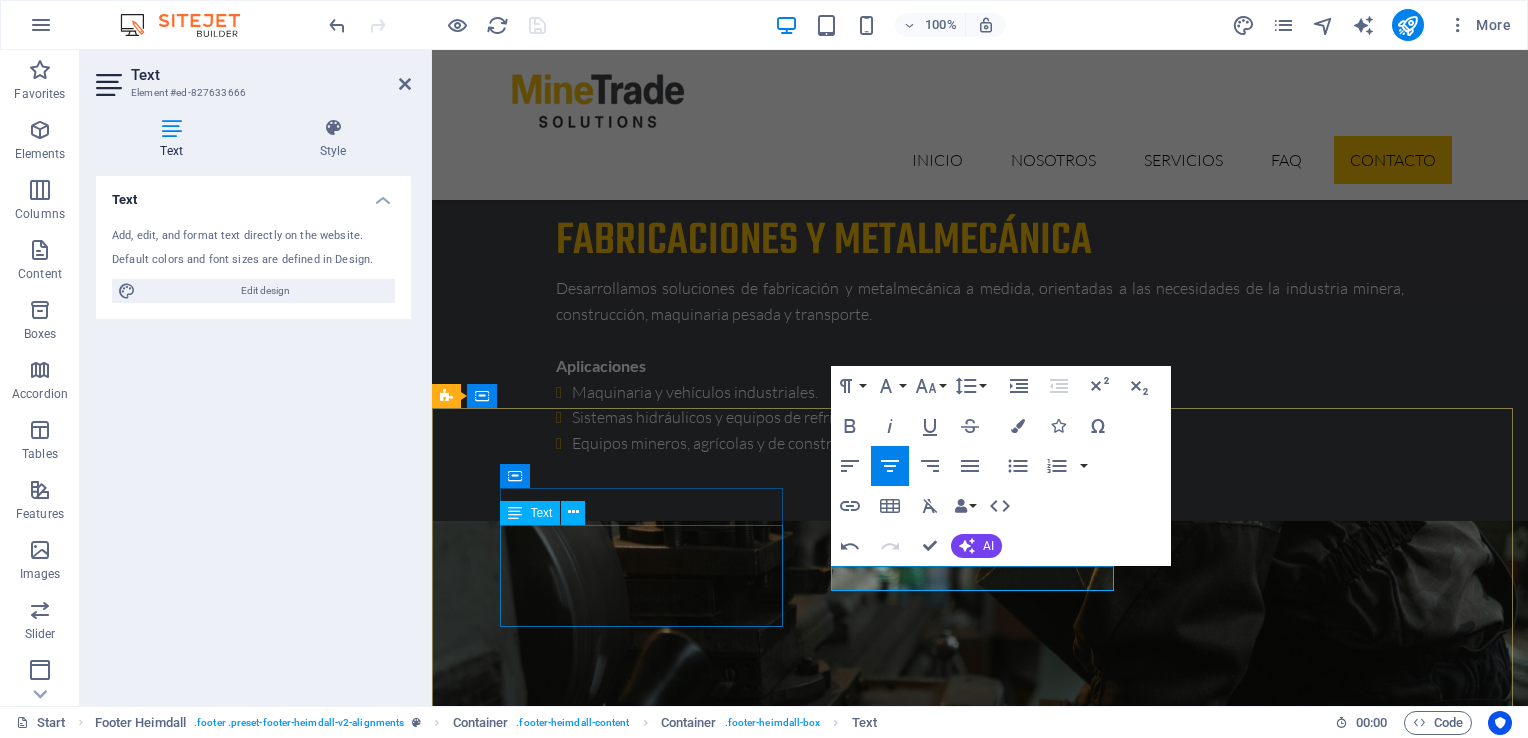 type 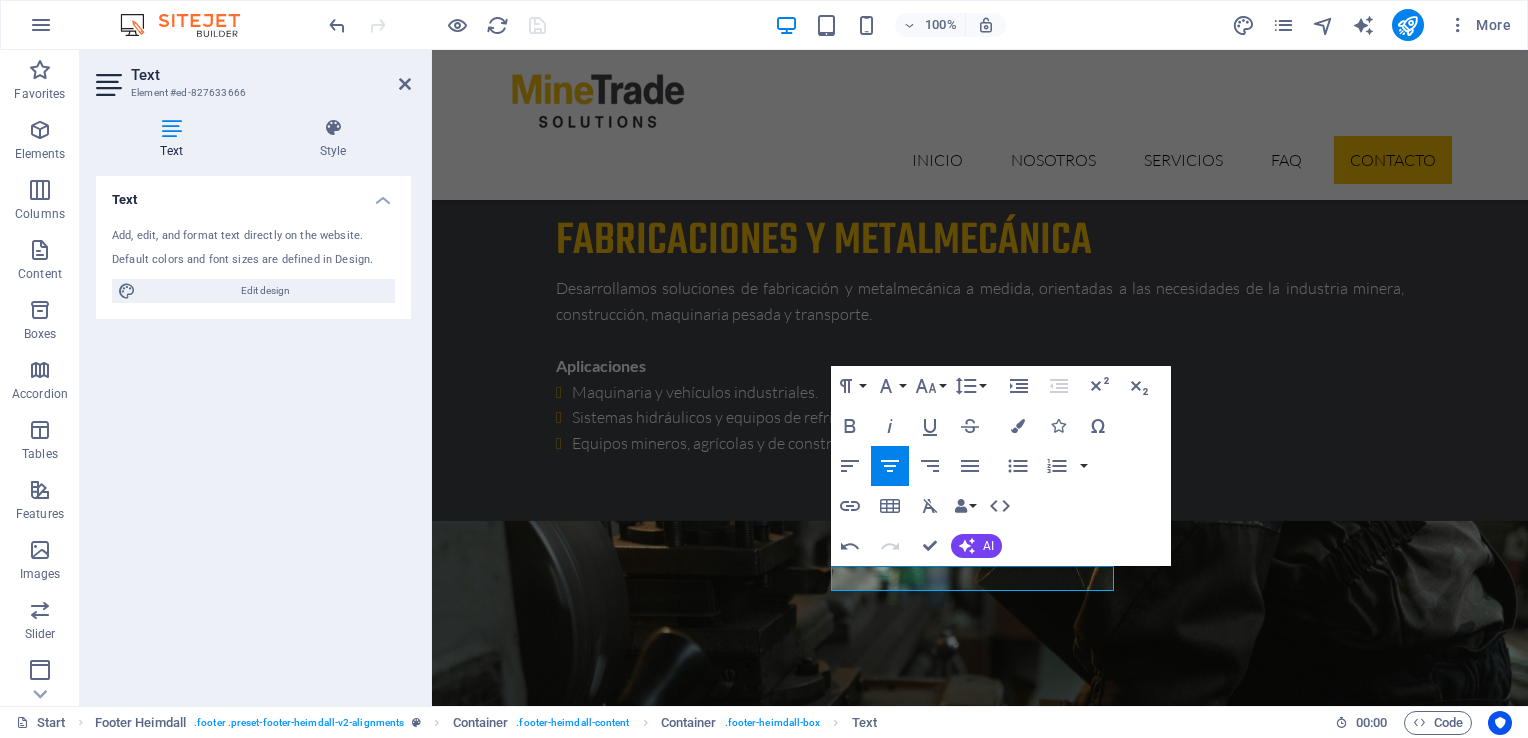 scroll, scrollTop: 6694, scrollLeft: 0, axis: vertical 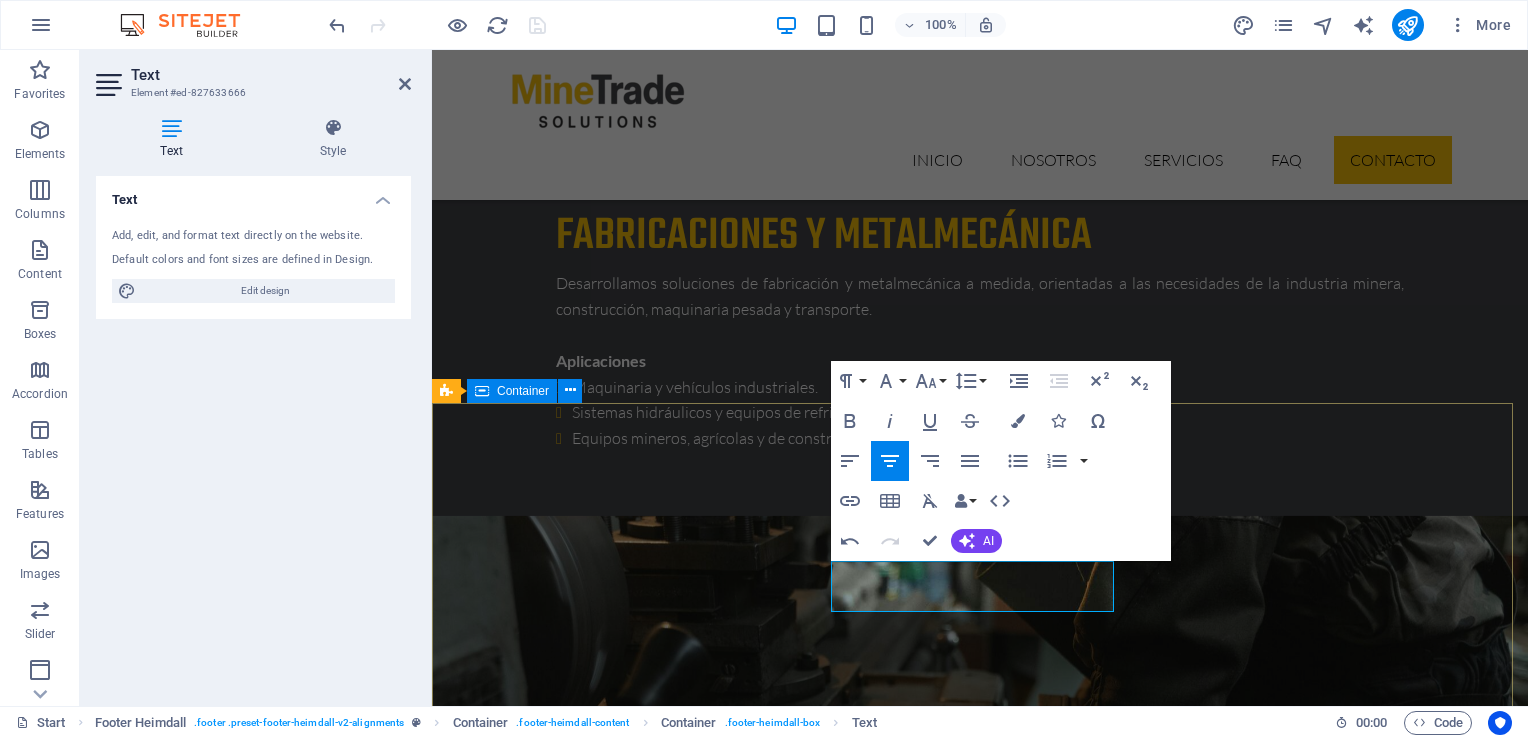 click on "Contáctanos Av. Del Parque 5339 Of. 106, Huechuraba, Santiago Teléfono: [PHONE] Email: [EMAIL] ​"Si no lo tenemos, lo conseguimos por usted" Navegación Nosotros Servicios FAQ´S Contacto" at bounding box center [980, 7293] 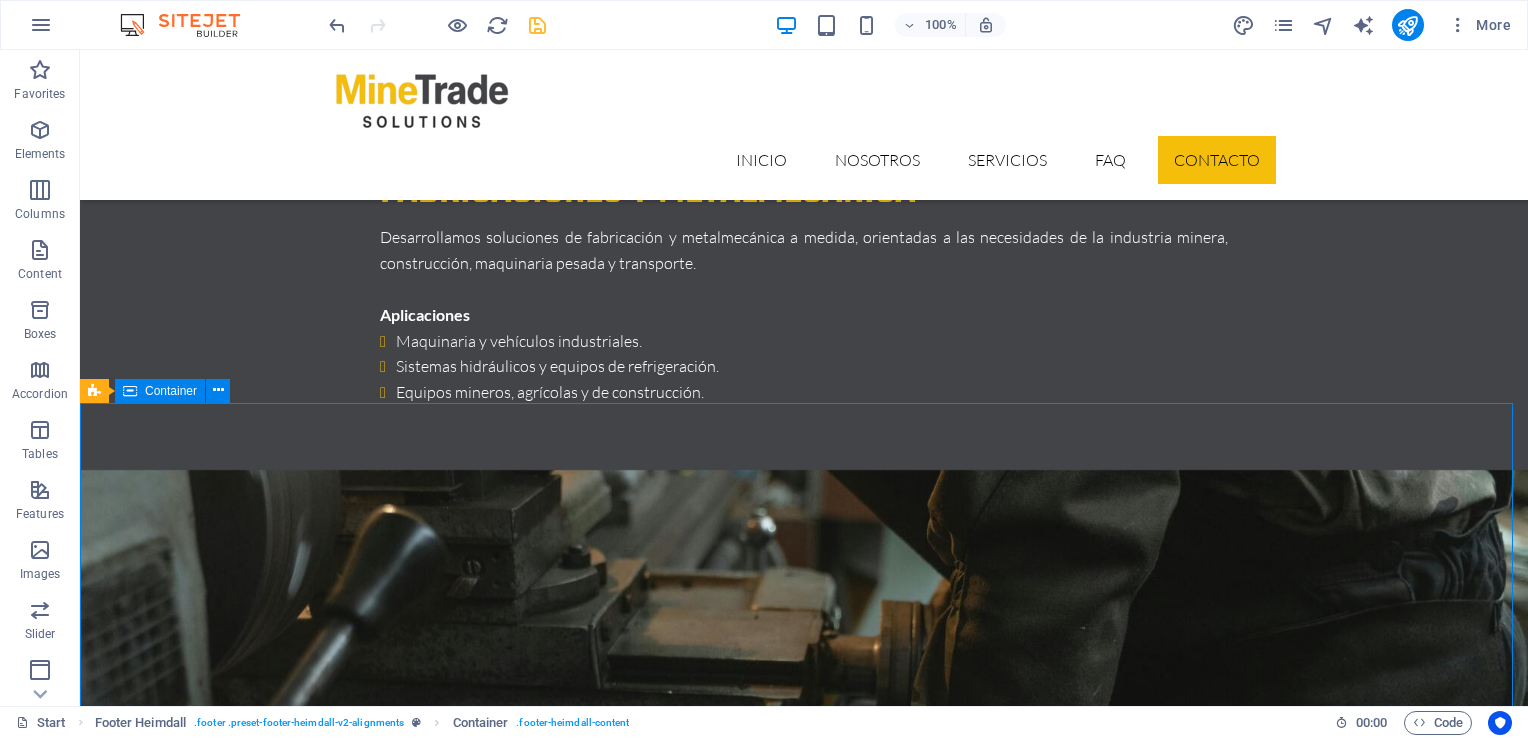 scroll, scrollTop: 6530, scrollLeft: 0, axis: vertical 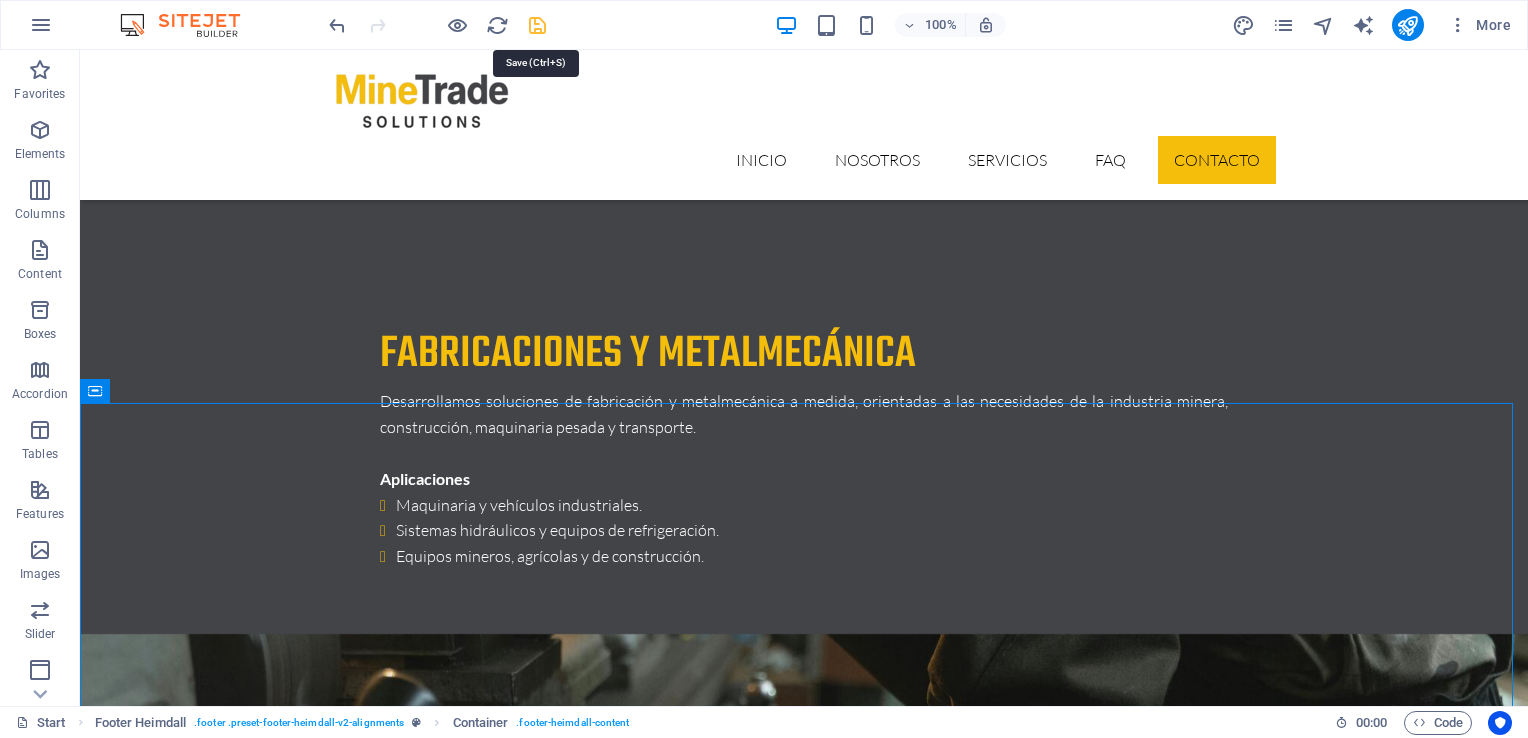 click at bounding box center (537, 25) 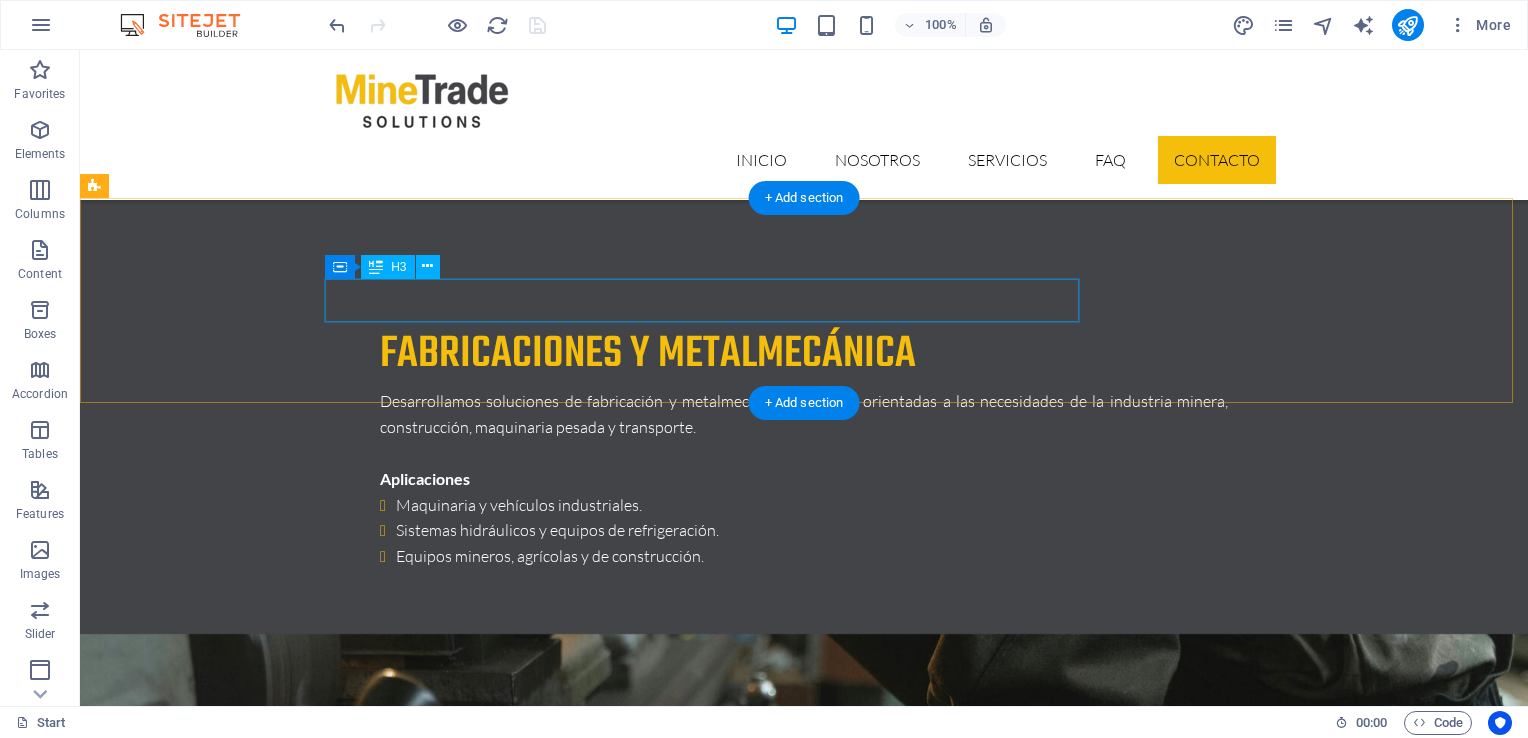 click on "Looking for a quality and affordable Services for your next project?" at bounding box center [568, 6886] 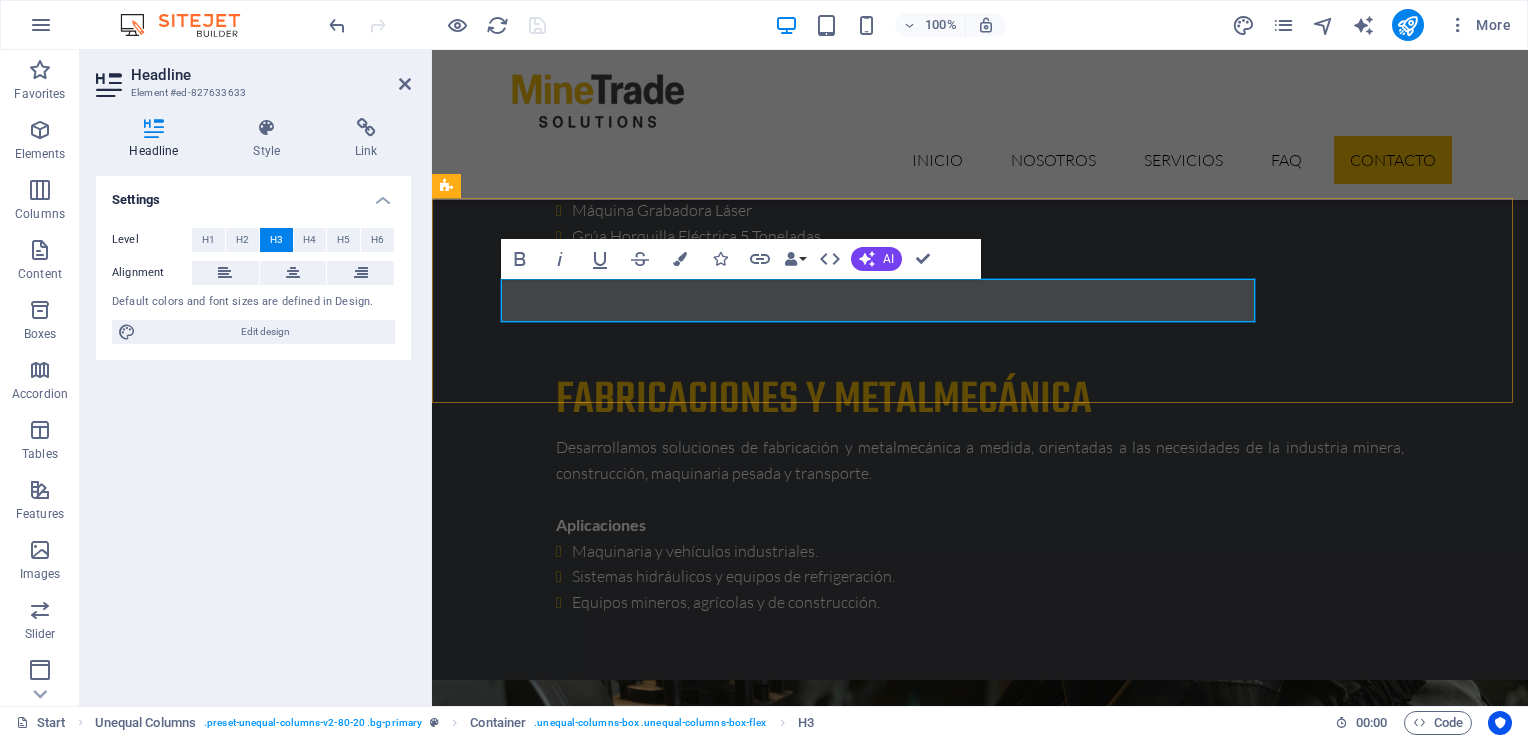 scroll, scrollTop: 6694, scrollLeft: 0, axis: vertical 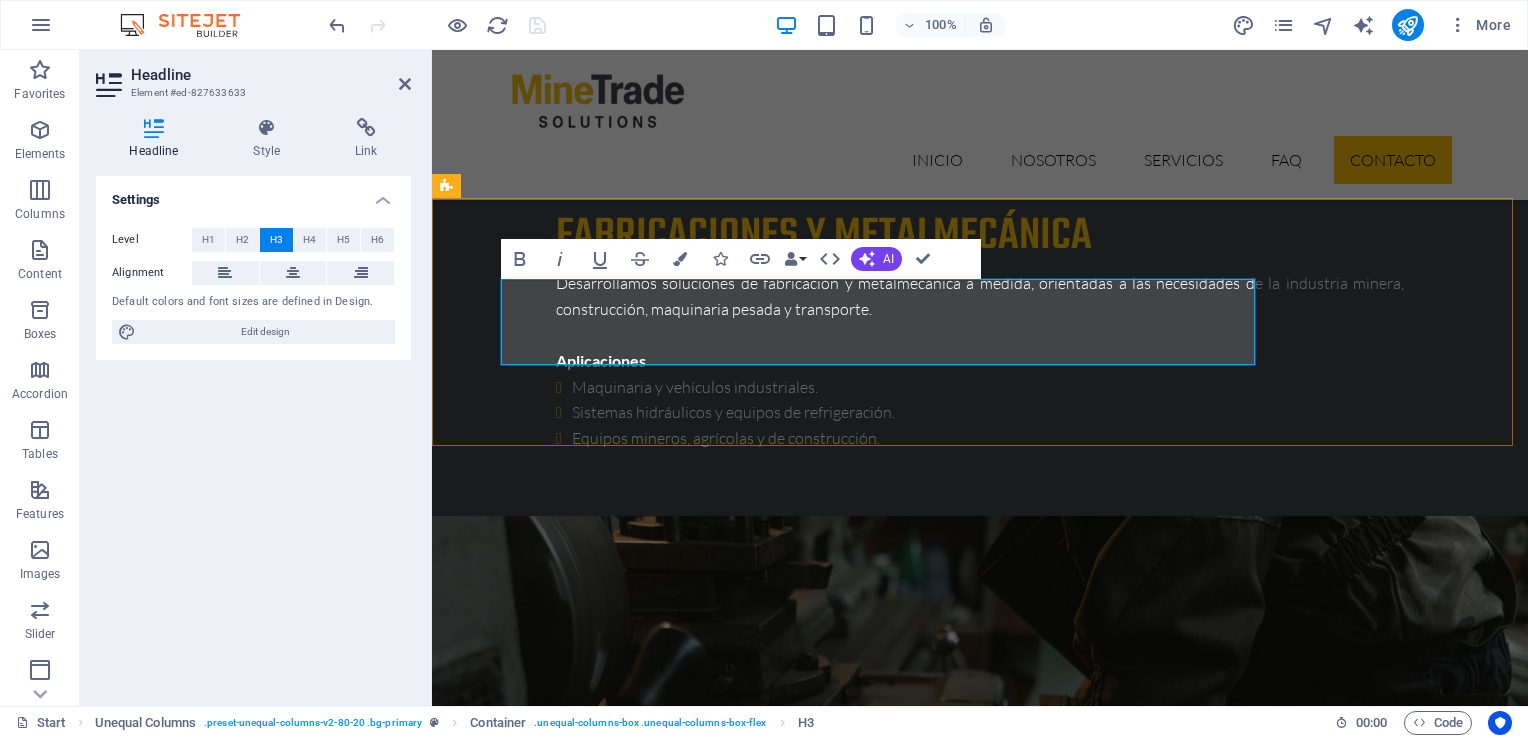 click on "servicios estratégicos y soluciones integrales para la  industria minera y transporte" at bounding box center (920, 6804) 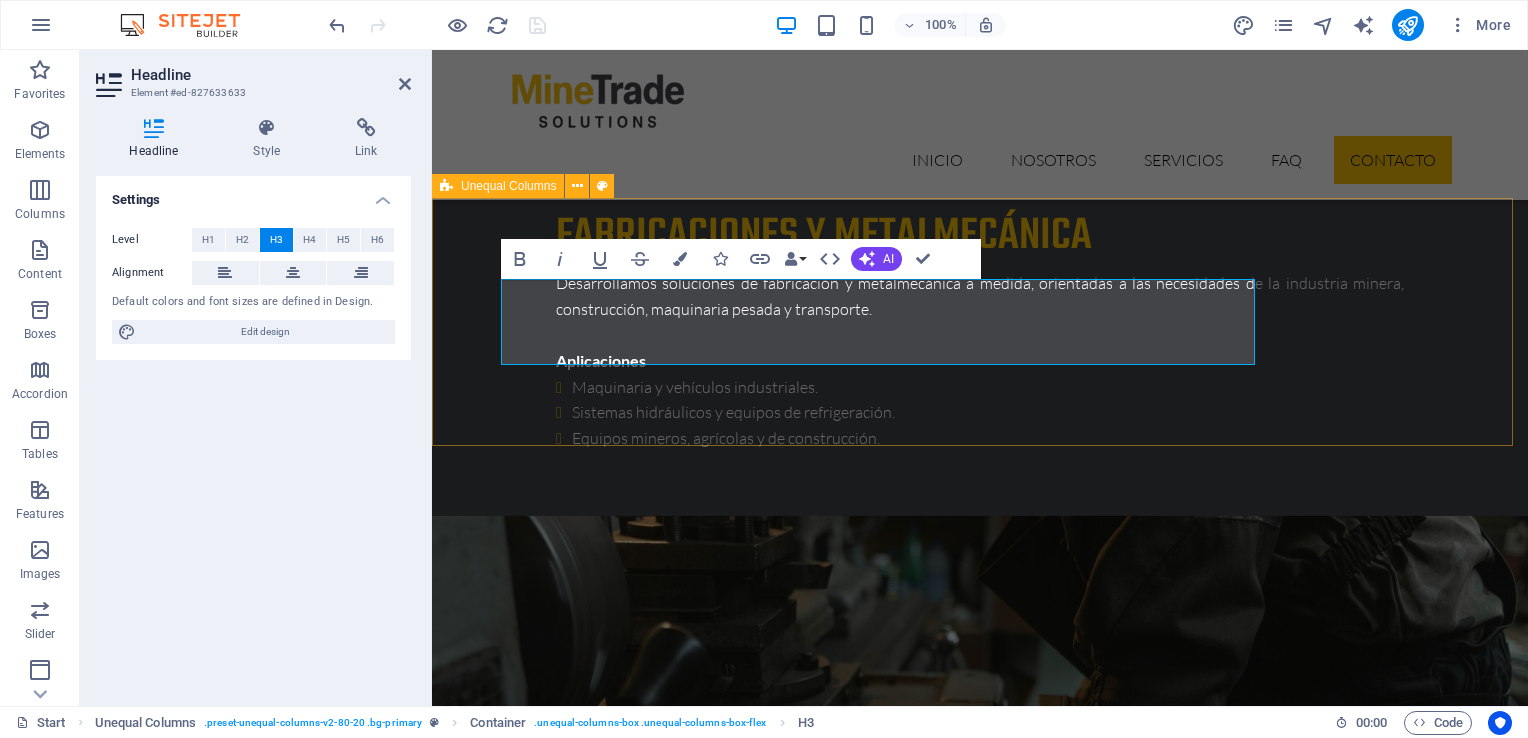 click on "¿ buscas servicios estratégicos y soluciones integrales para la  industria minera y transporte?   +56 9 5165 1442" at bounding box center [980, 6847] 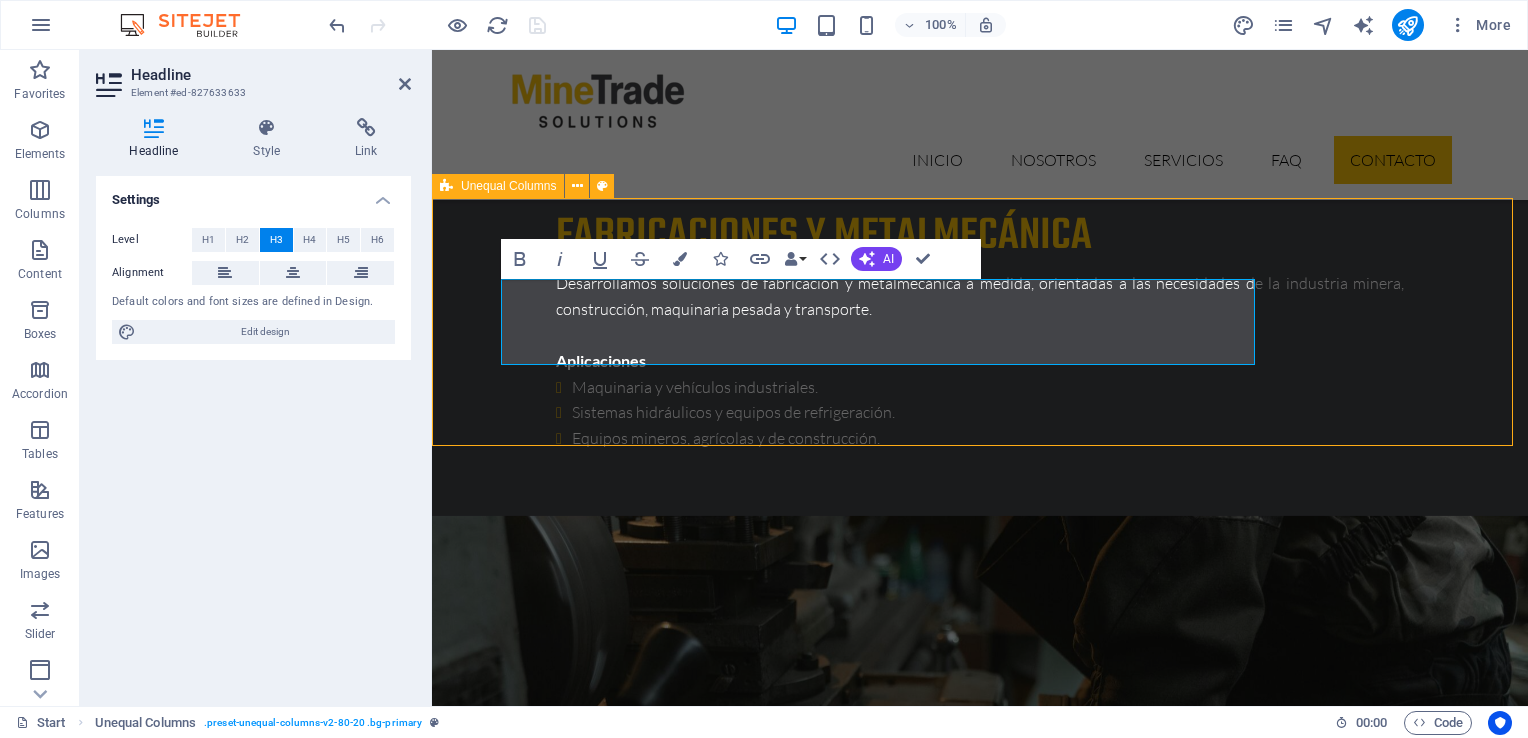 scroll, scrollTop: 6530, scrollLeft: 0, axis: vertical 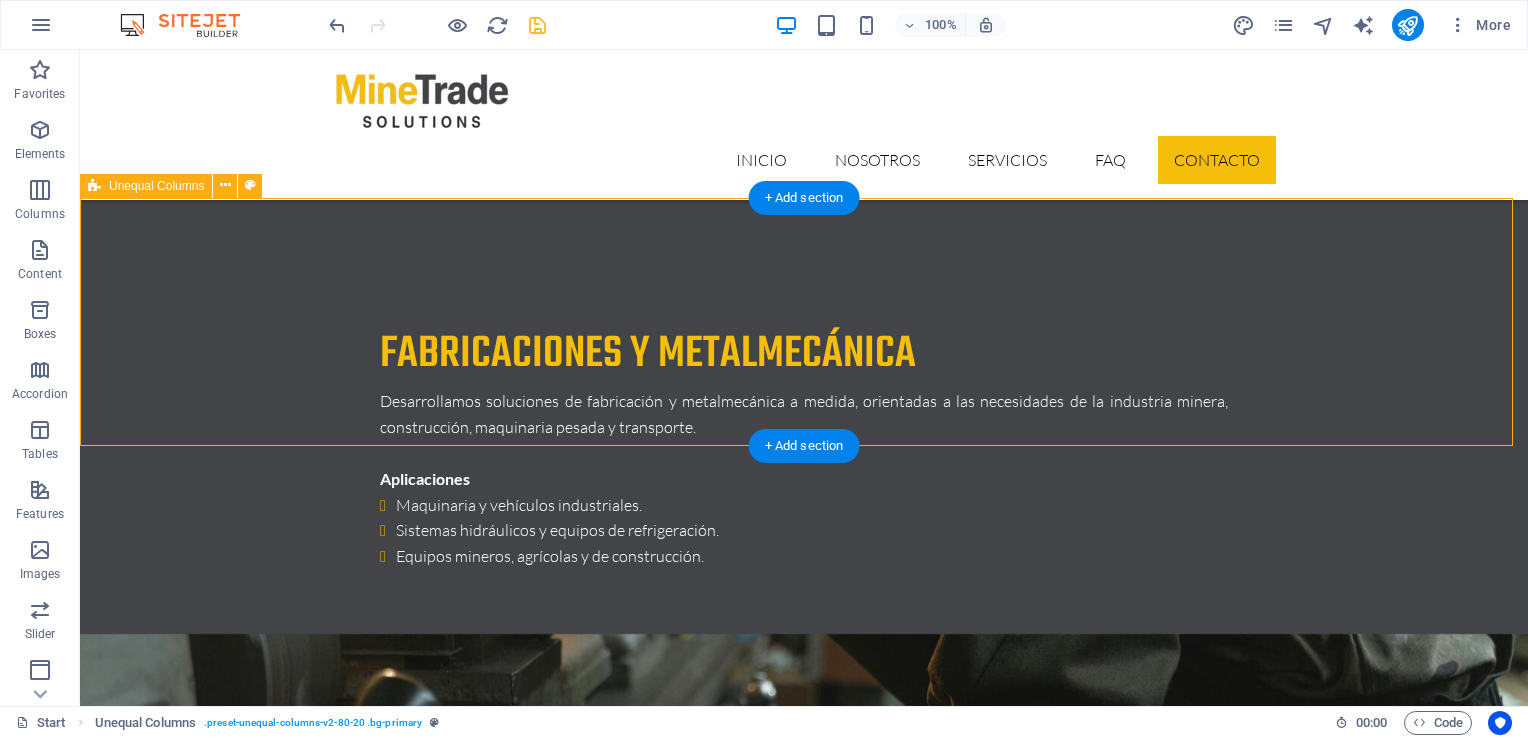 click on "¿ buscas servicios estratégicos y soluciones integrales para la  industria minera y transporte?   +56 9 5165 1442" at bounding box center [804, 6929] 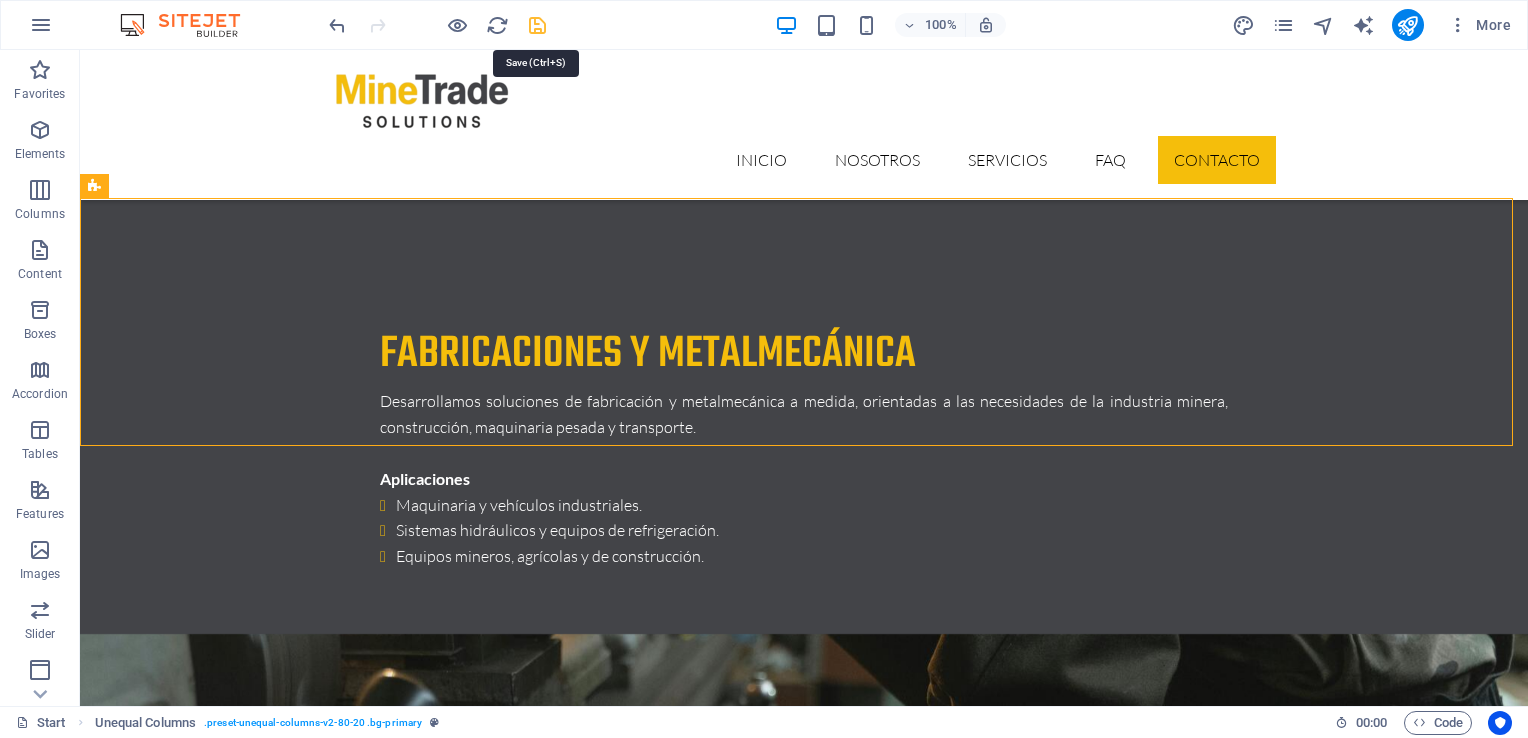 click at bounding box center [537, 25] 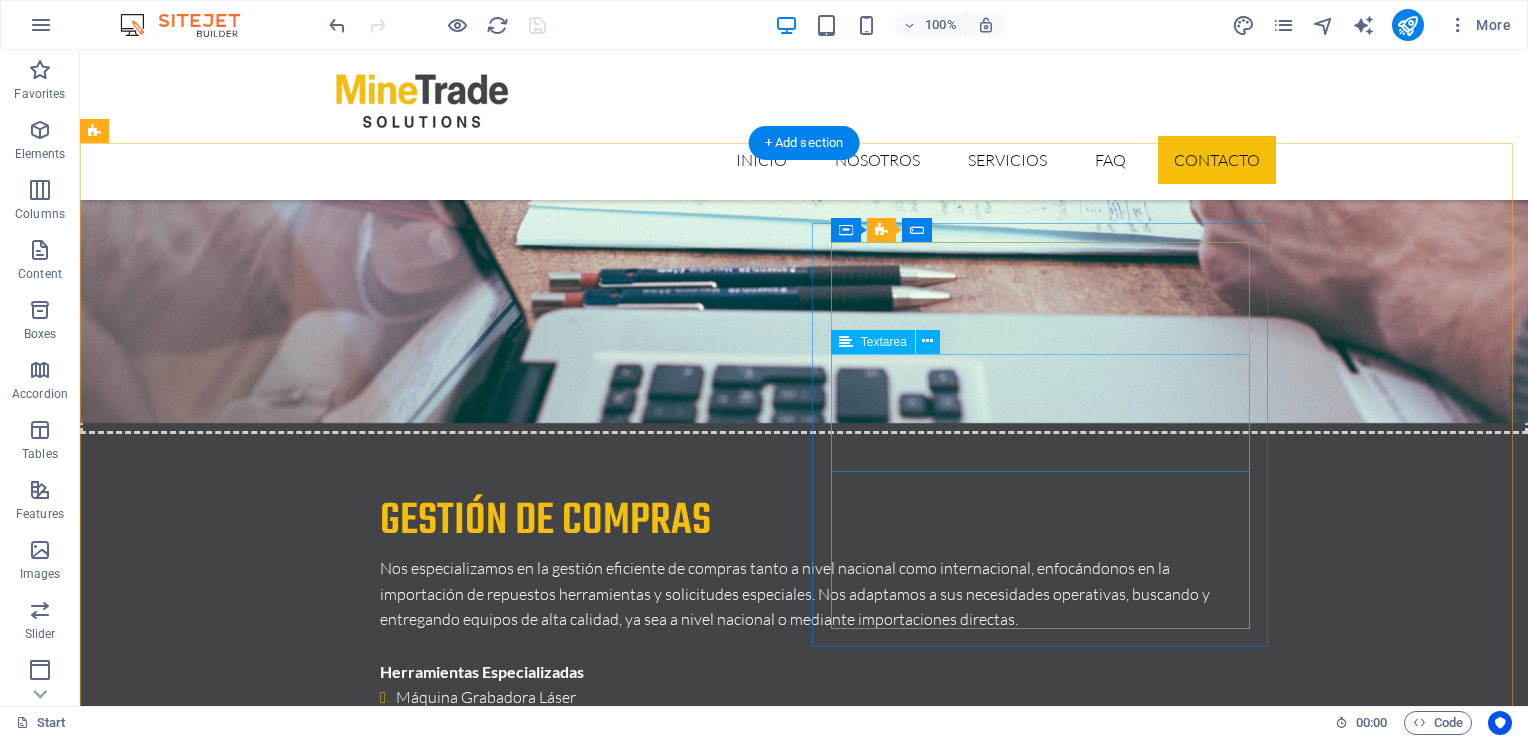 scroll, scrollTop: 6004, scrollLeft: 0, axis: vertical 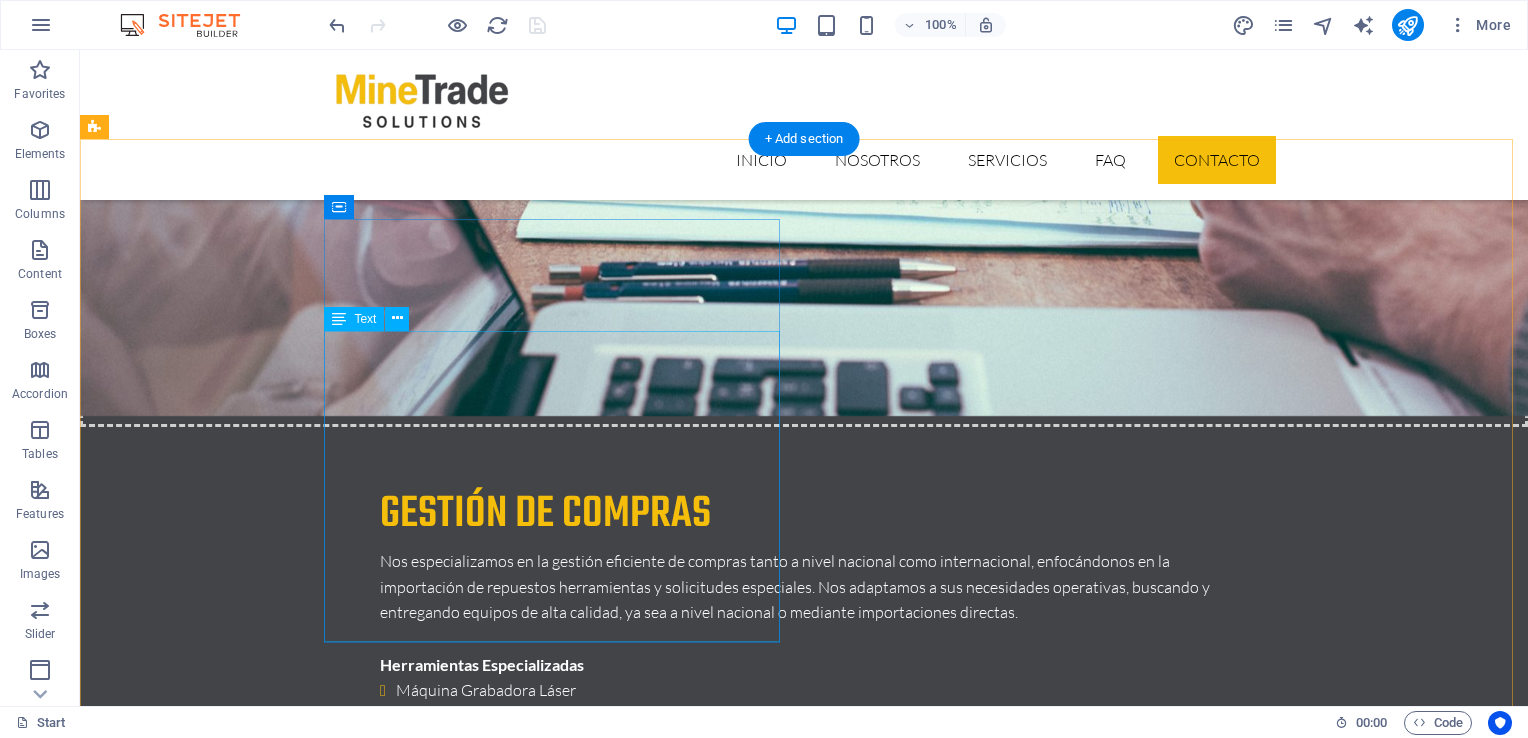 click on "Lorem ipsum dolor sit amet, consectetur adipisicing elit. Natus, dolores, at, nisi eligendi repellat voluptatem minima officia veritatis quasi animi porro laudantium dicta dolor voluptate non maiores ipsum reprehenderit odio fugiat reiciendis consectetur fuga pariatur libero accusantium quod minus odit debitis. Morrupti ipsum Perferendis Cumque quo adipisci vel vitae aliquid  Maiores ipsum porro  reprehenderit odio Corrupti perferendis voluptates Voluptatem non minima officia veritatis Adio fugiat reiciendis at consectetur" at bounding box center (324, 6507) 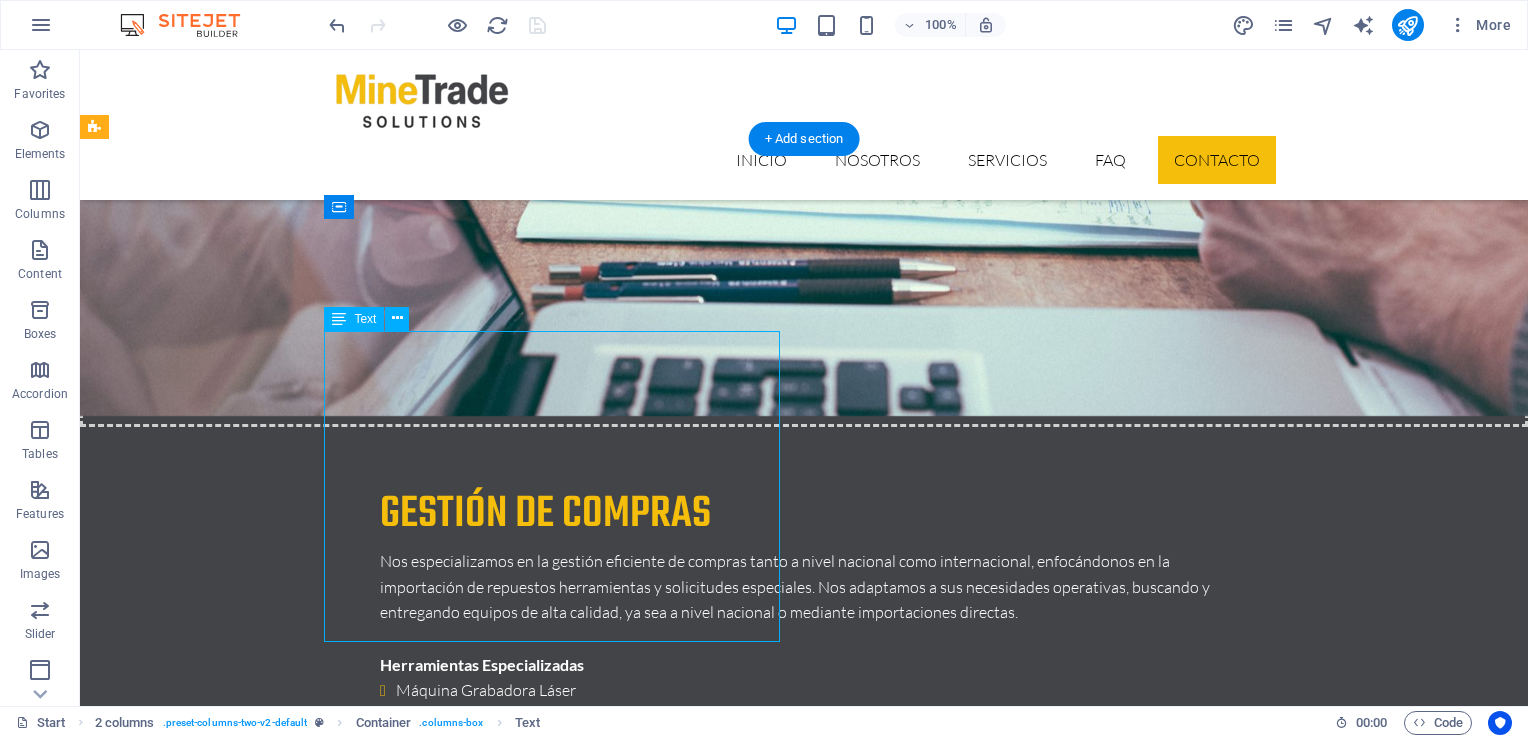 click on "Lorem ipsum dolor sit amet, consectetur adipisicing elit. Natus, dolores, at, nisi eligendi repellat voluptatem minima officia veritatis quasi animi porro laudantium dicta dolor voluptate non maiores ipsum reprehenderit odio fugiat reiciendis consectetur fuga pariatur libero accusantium quod minus odit debitis. Morrupti ipsum Perferendis Cumque quo adipisci vel vitae aliquid  Maiores ipsum porro  reprehenderit odio Corrupti perferendis voluptates Voluptatem non minima officia veritatis Adio fugiat reiciendis at consectetur" at bounding box center [324, 6507] 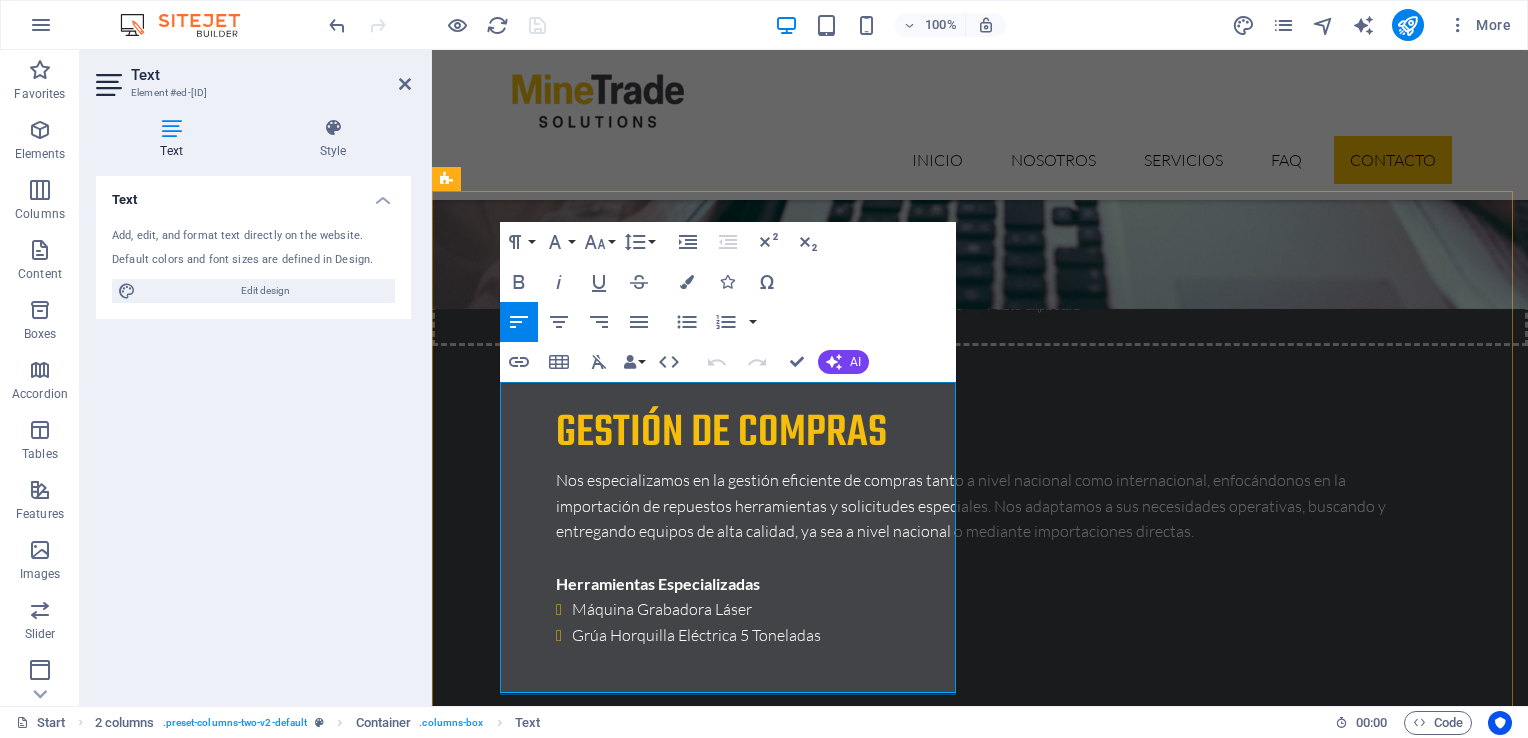 scroll, scrollTop: 6147, scrollLeft: 0, axis: vertical 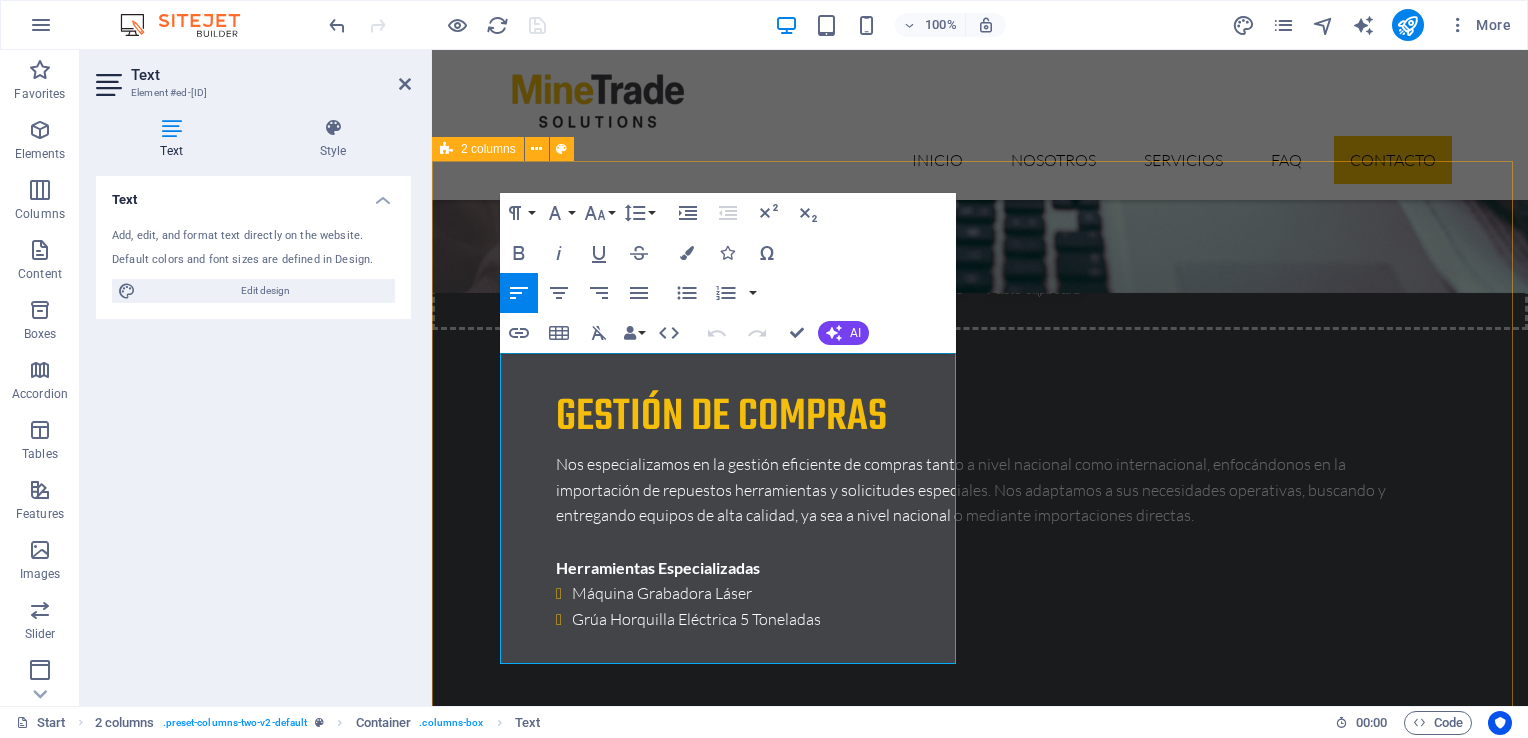 drag, startPoint x: 778, startPoint y: 654, endPoint x: 493, endPoint y: 523, distance: 313.66544 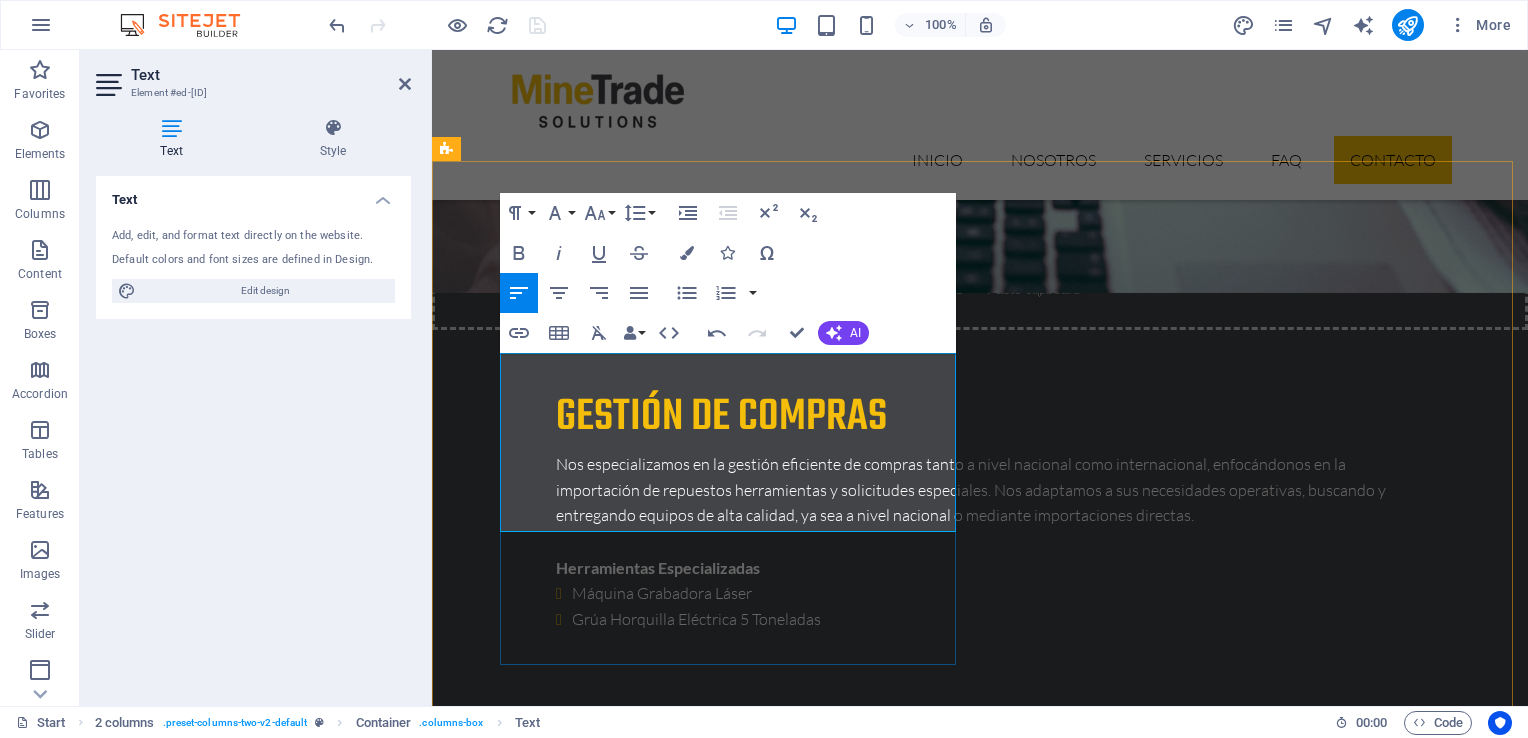 click on "contáctanos soluciones para la industria Lorem ipsum dolor sit amet, consectetur adipisicing elit. Natus, dolores, at, nisi eligendi repellat voluptatem minima officia veritatis quasi animi porro laudantium dicta dolor voluptate non maiores ipsum reprehenderit odio fugiat reiciendis consectetur fuga pariatur libero accusantium quod minus odit debitis." at bounding box center (676, 6325) 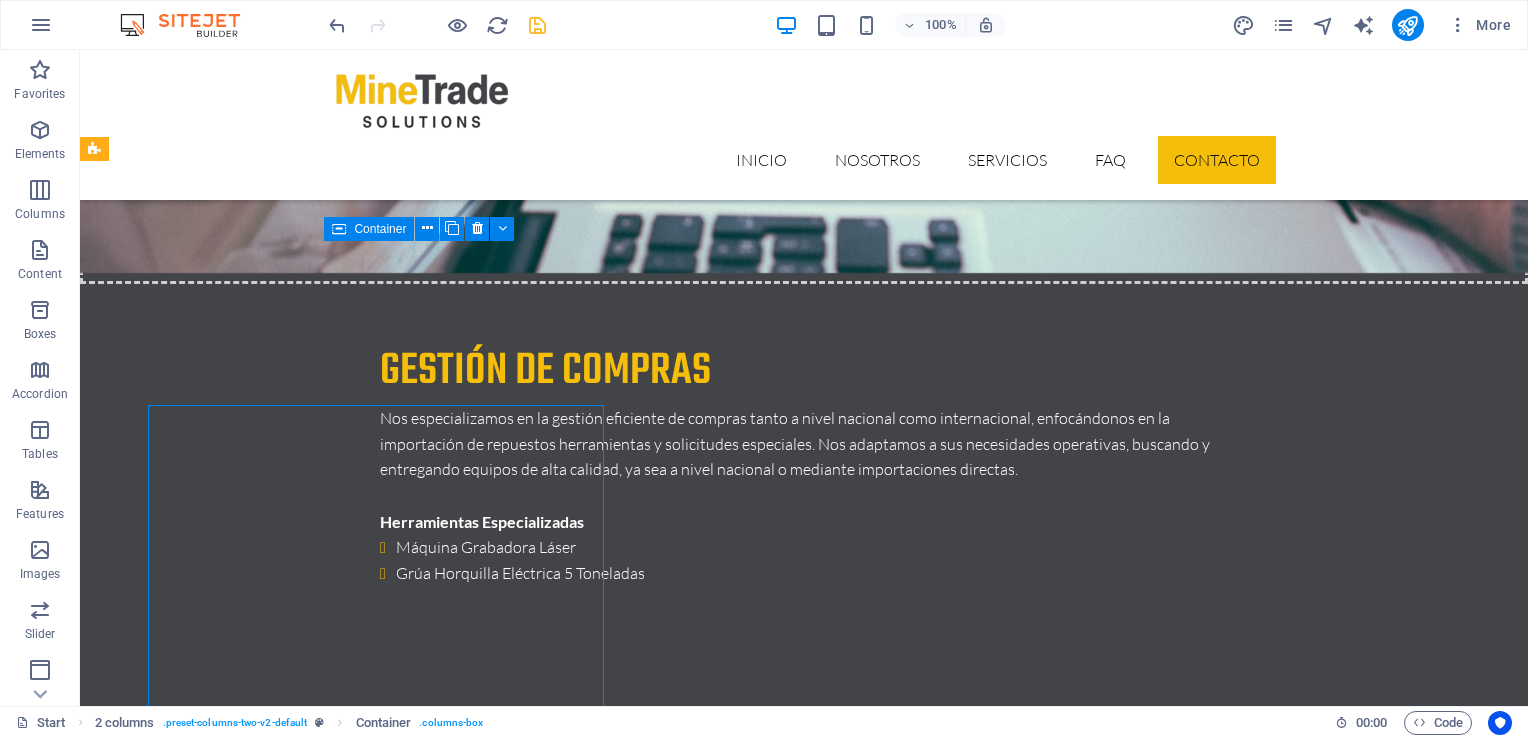 scroll, scrollTop: 5983, scrollLeft: 0, axis: vertical 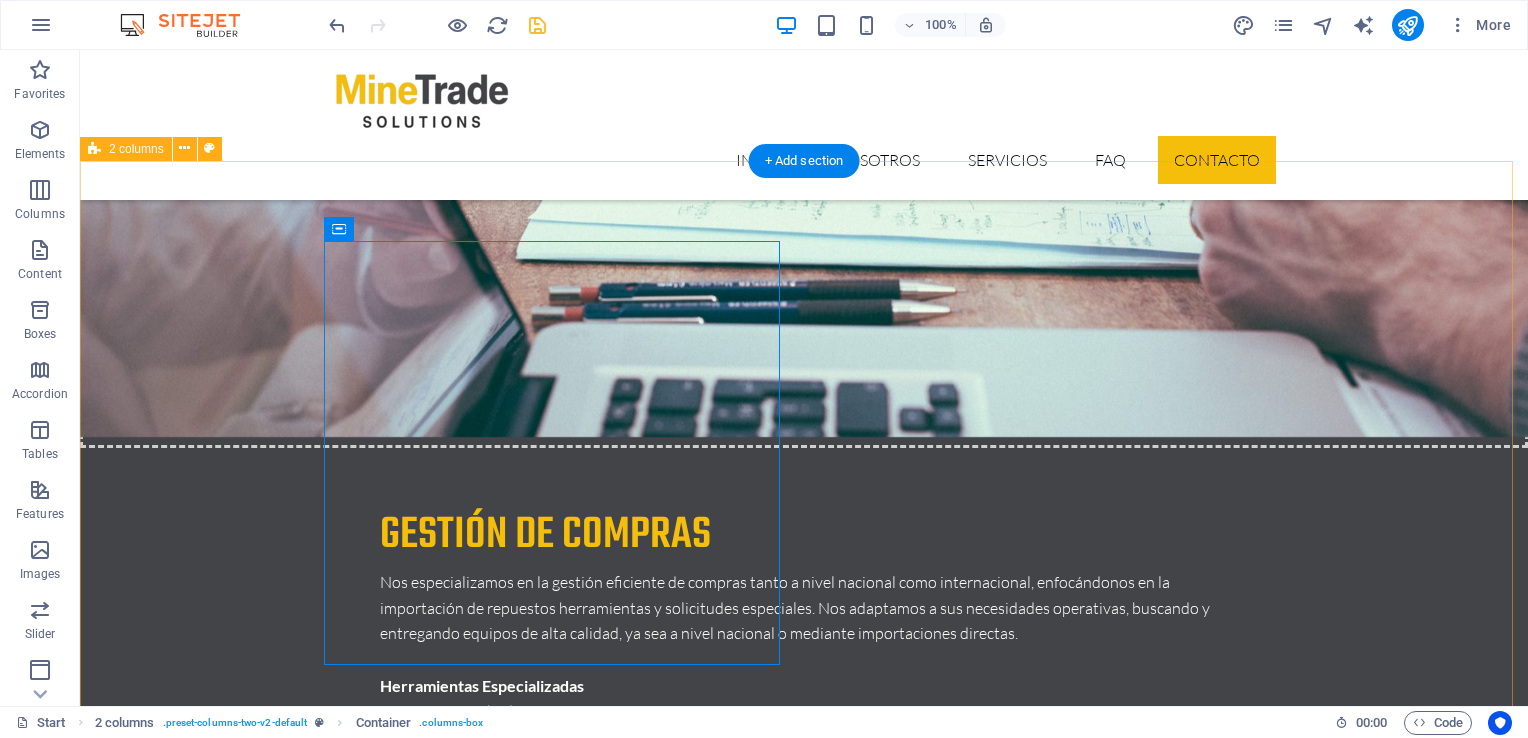 click on "contáctanos soluciones para la industria Lorem ipsum dolor sit amet, consectetur adipisicing elit. Natus, dolores, at, nisi eligendi repellat voluptatem minima officia veritatis quasi animi porro laudantium dicta dolor voluptate non maiores ipsum reprehenderit odio fugiat reiciendis consectetur fuga pariatur libero accusantium quod minus odit debitis.   I have read and understand the privacy policy. Unreadable? Load new Enviar" at bounding box center (804, 6691) 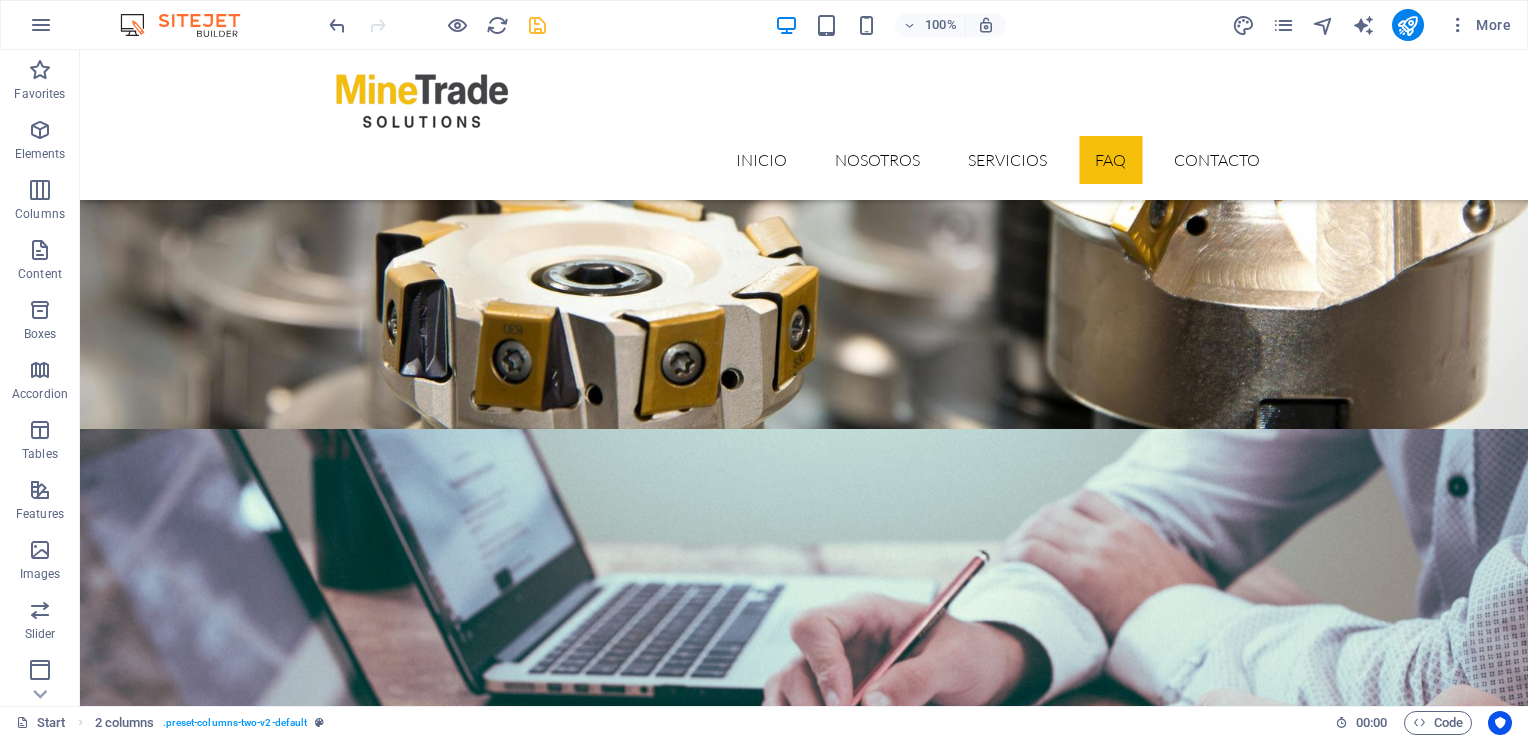 scroll, scrollTop: 5334, scrollLeft: 0, axis: vertical 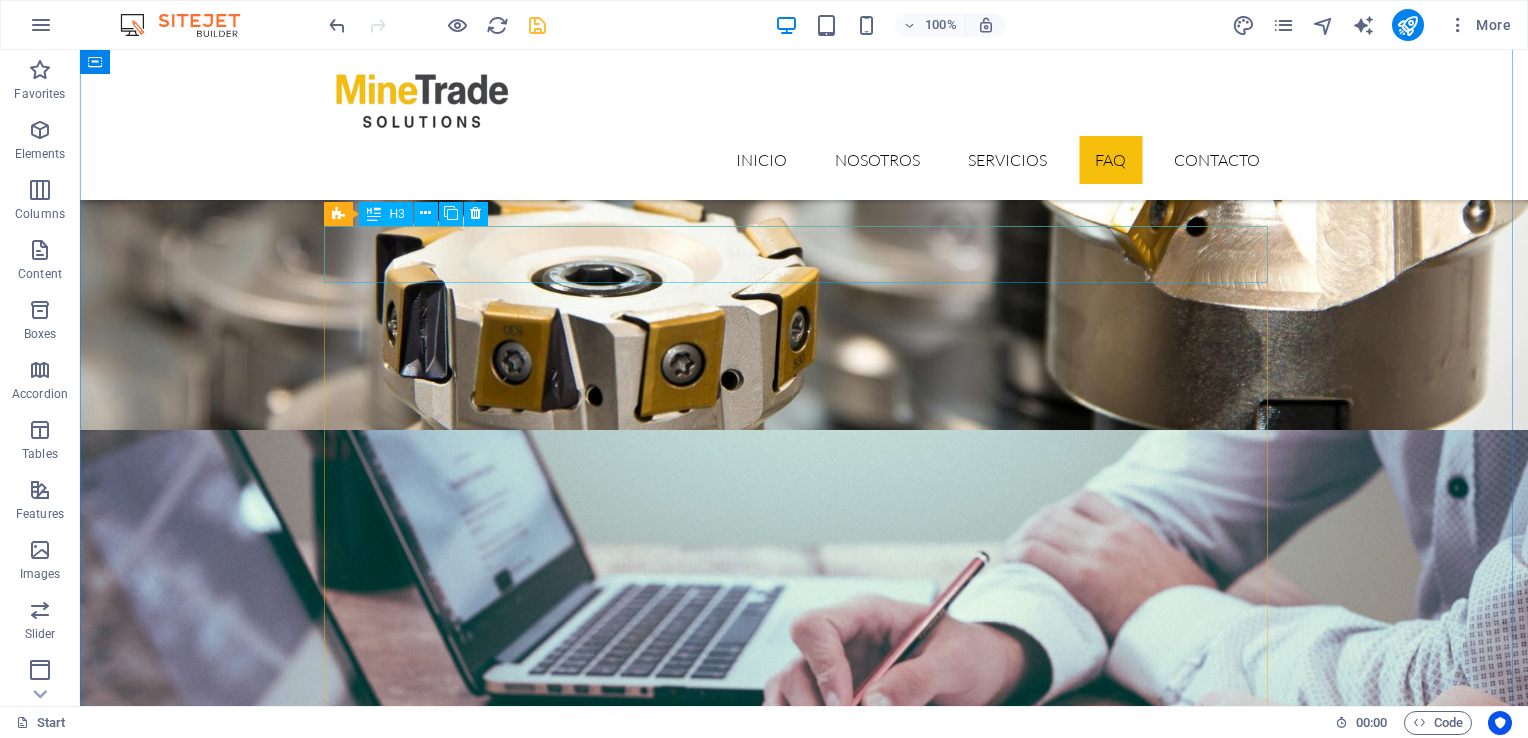 click on "Stet clita kasd gubergren no sea takimata?" at bounding box center [804, 6274] 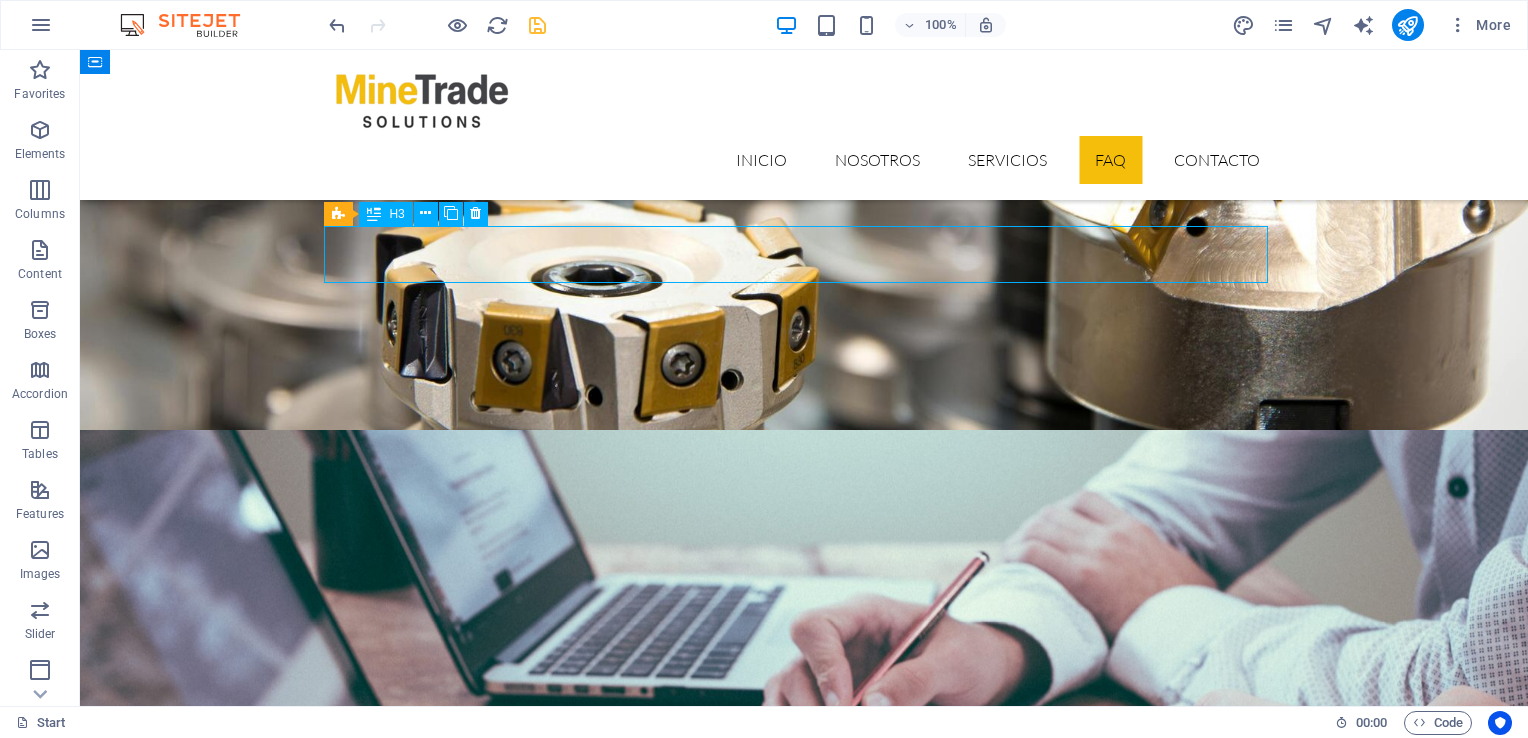 click on "Stet clita kasd gubergren no sea takimata?" at bounding box center [804, 6274] 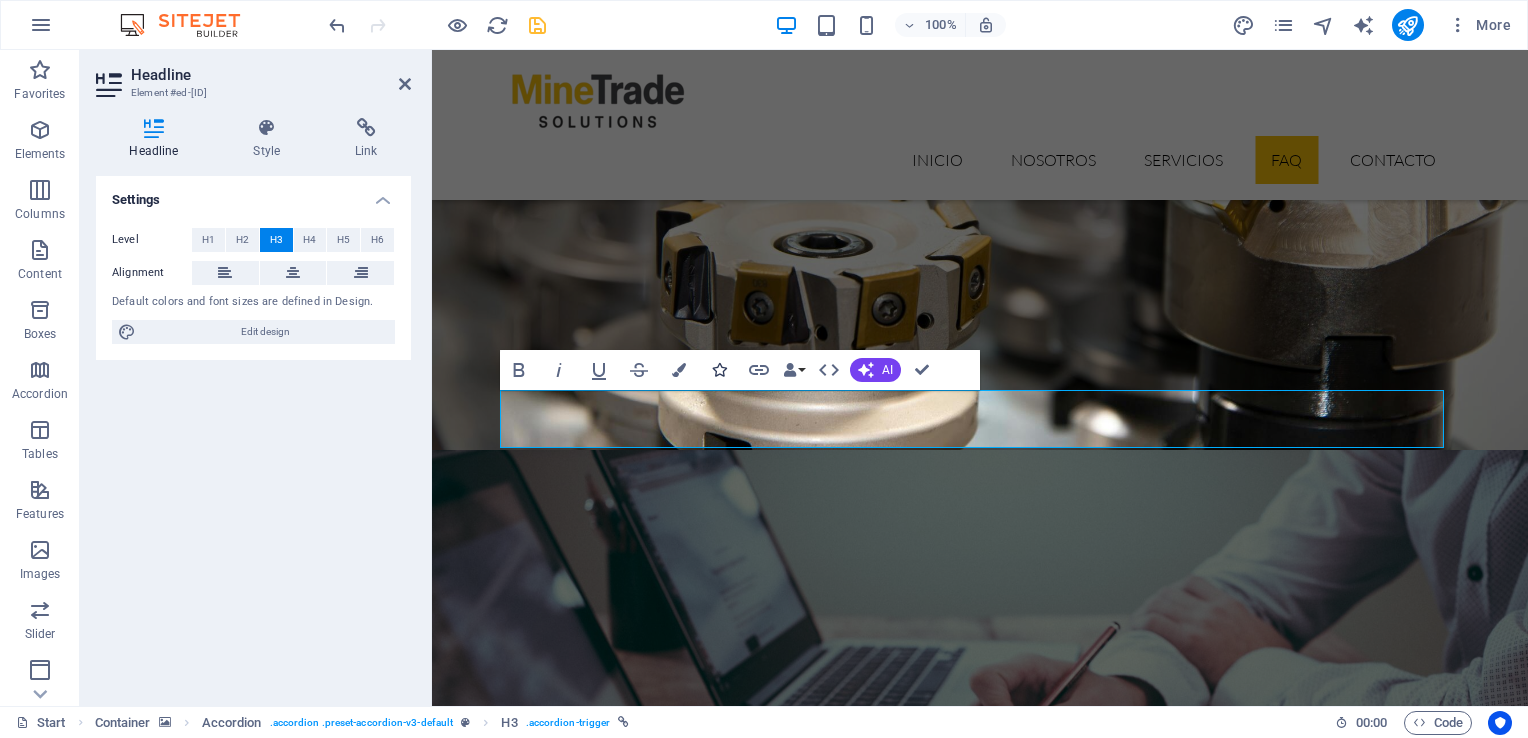type 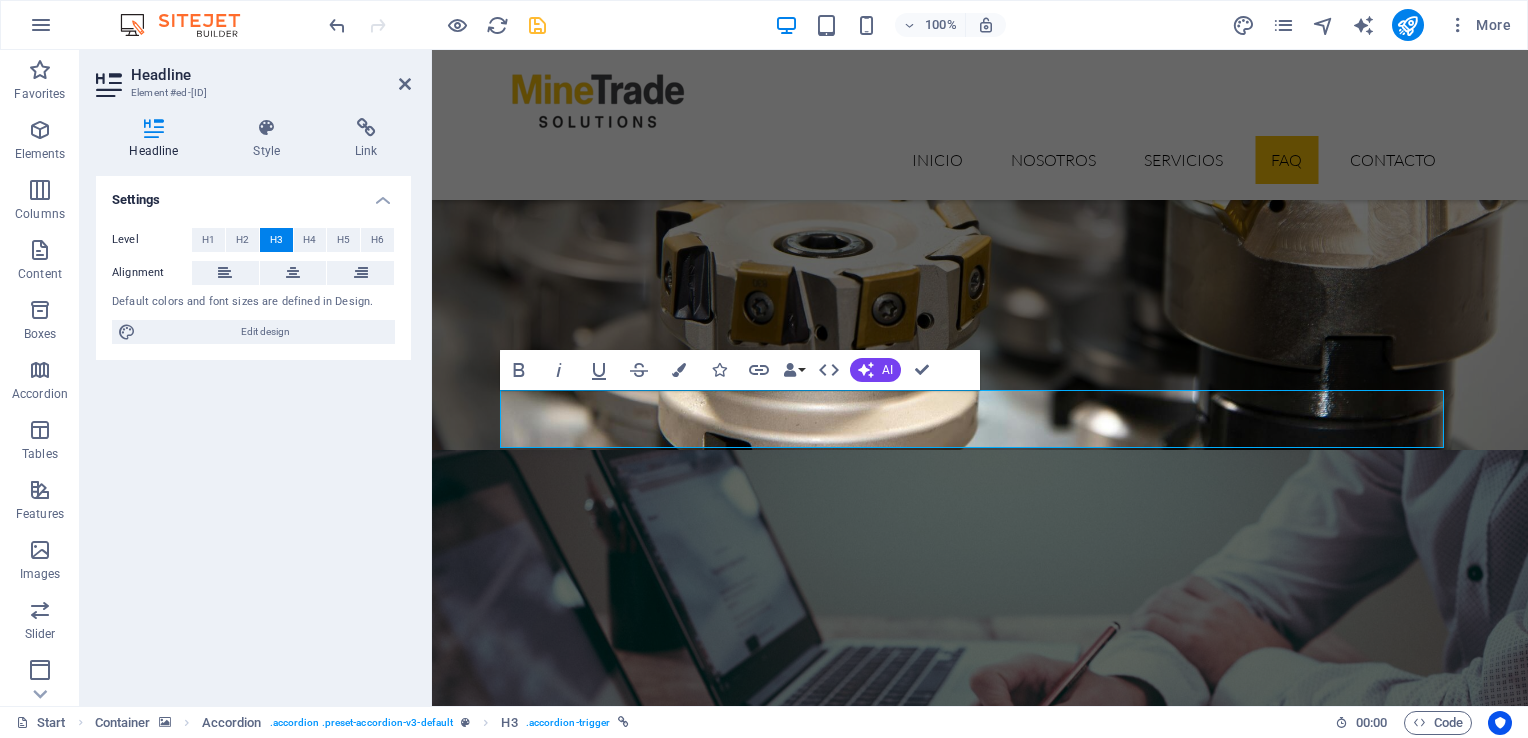 click at bounding box center [980, 5741] 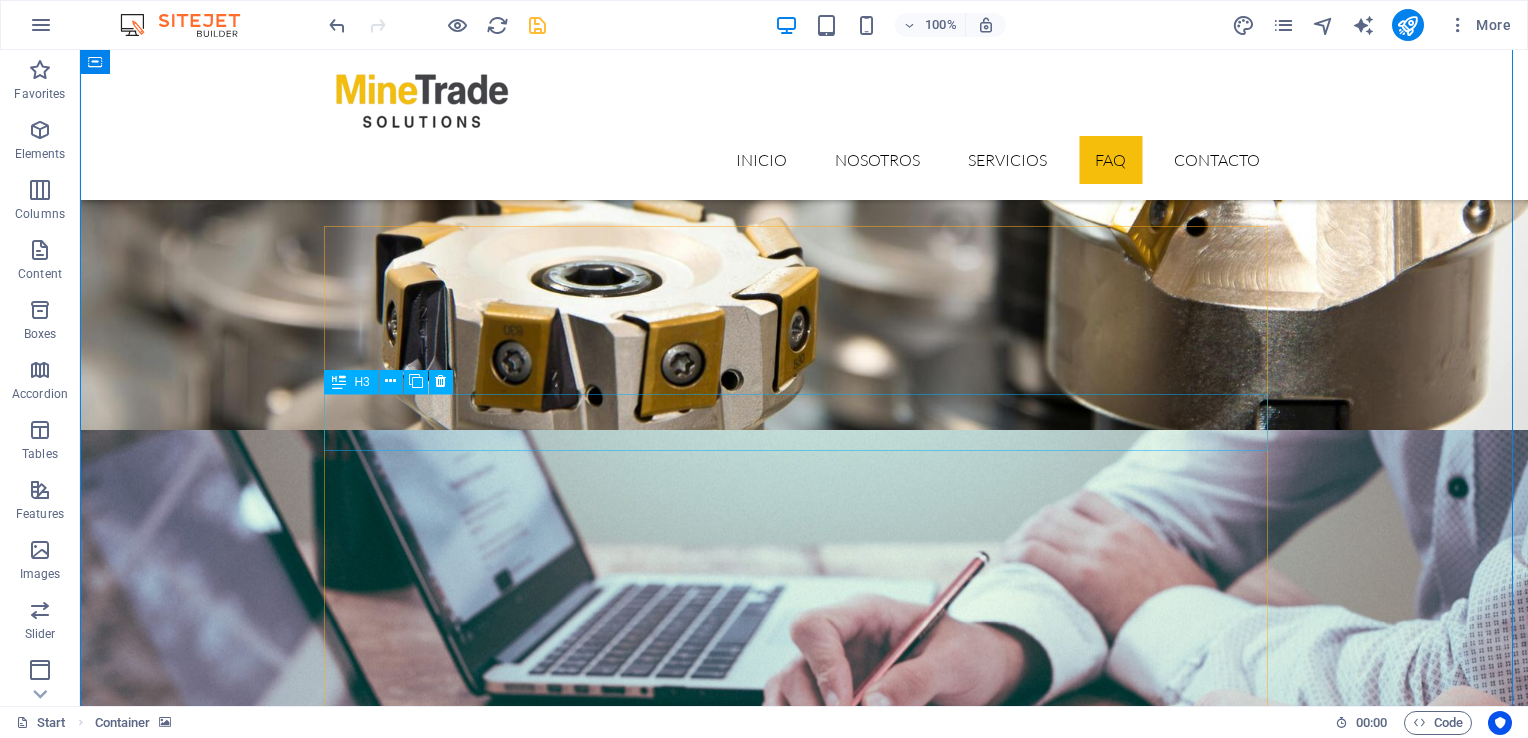 click on "Lorem ipsum dolor sit amet consetetur sadipscing?" at bounding box center [804, 6443] 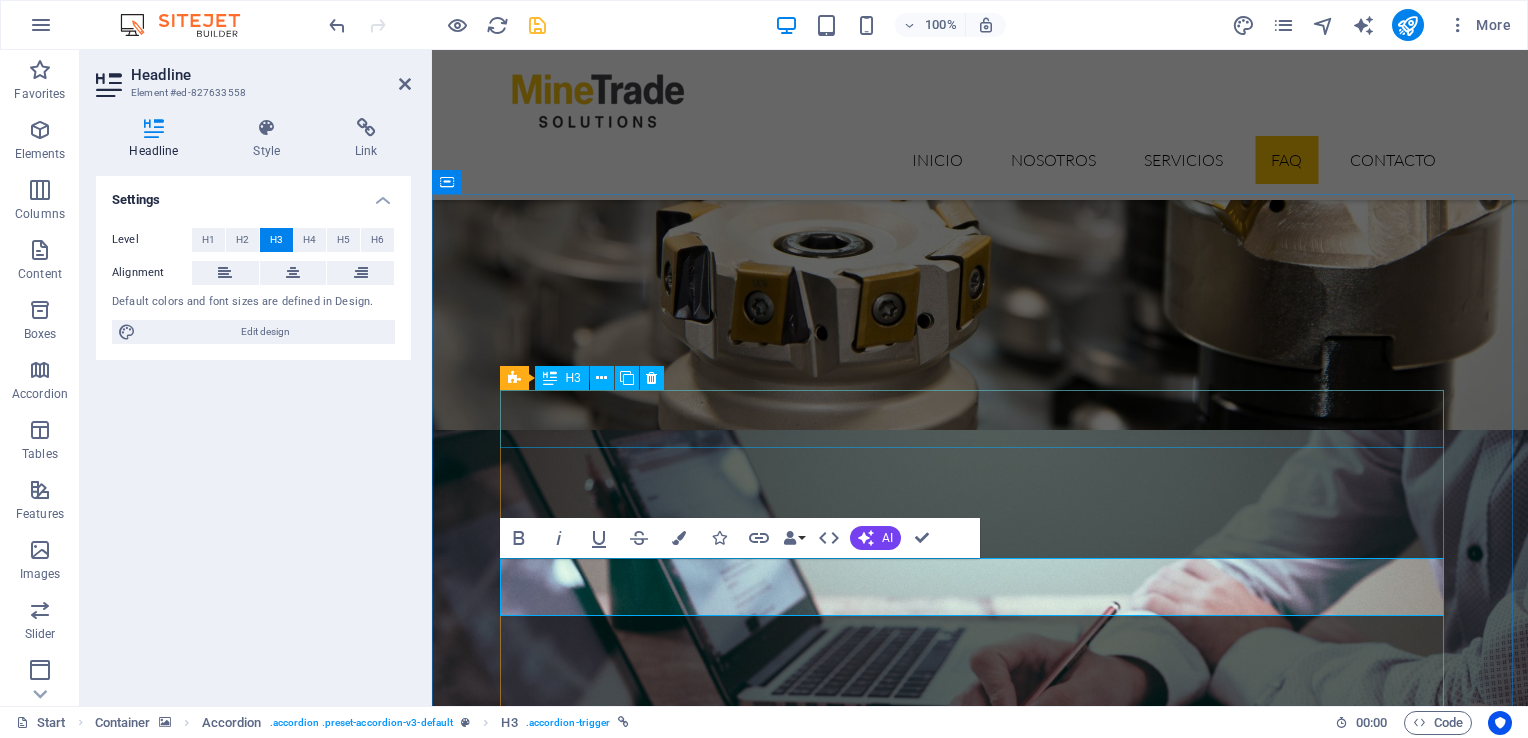 type 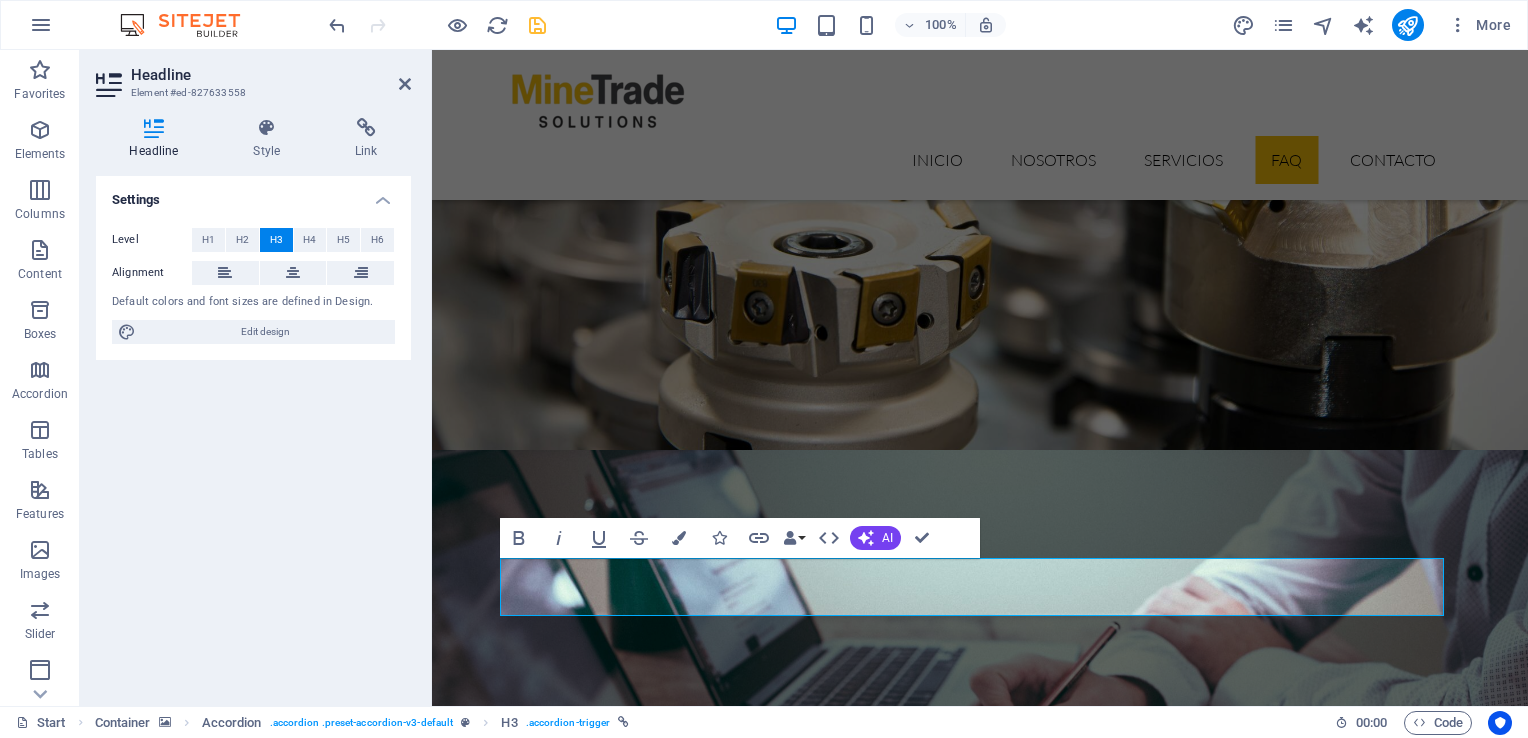 click at bounding box center (980, 5741) 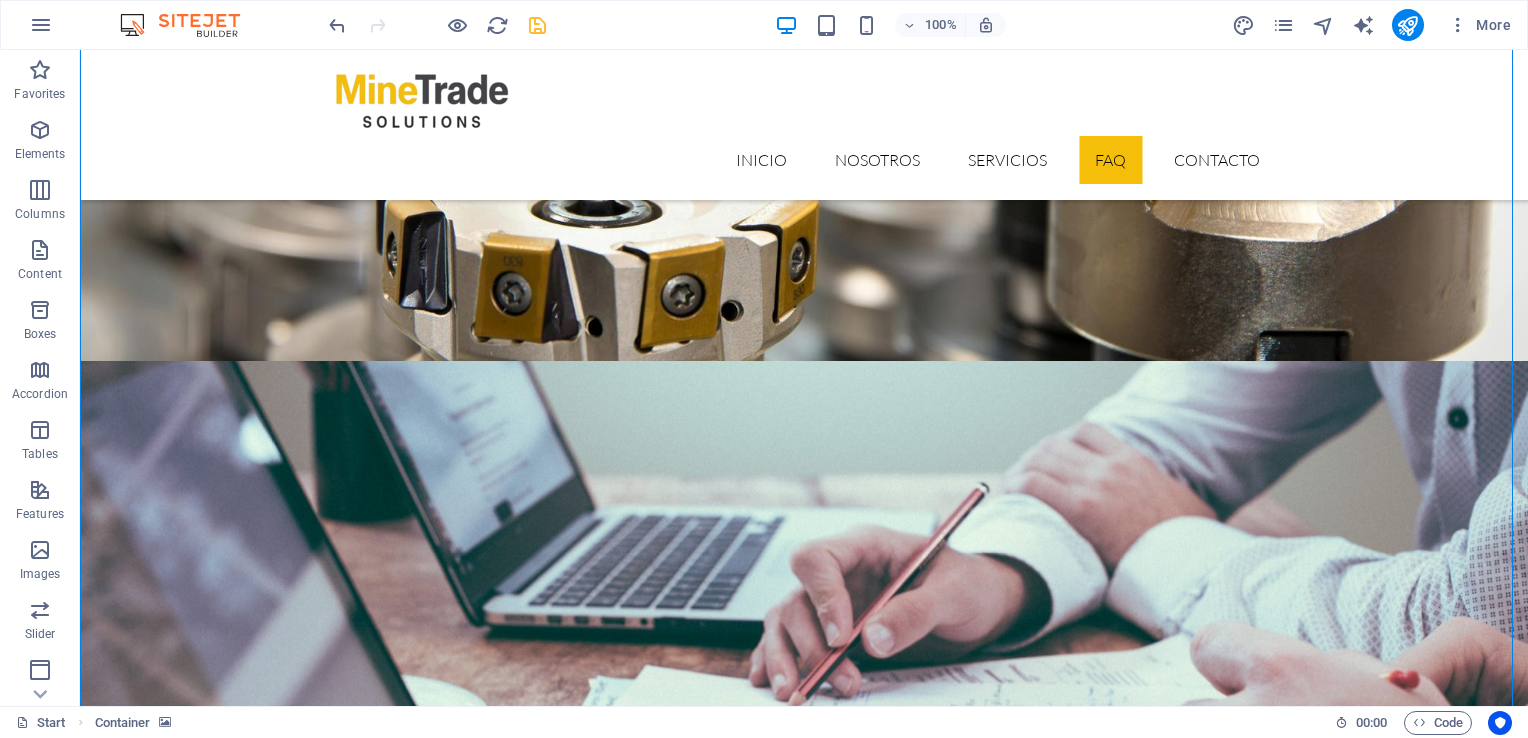 scroll, scrollTop: 5410, scrollLeft: 0, axis: vertical 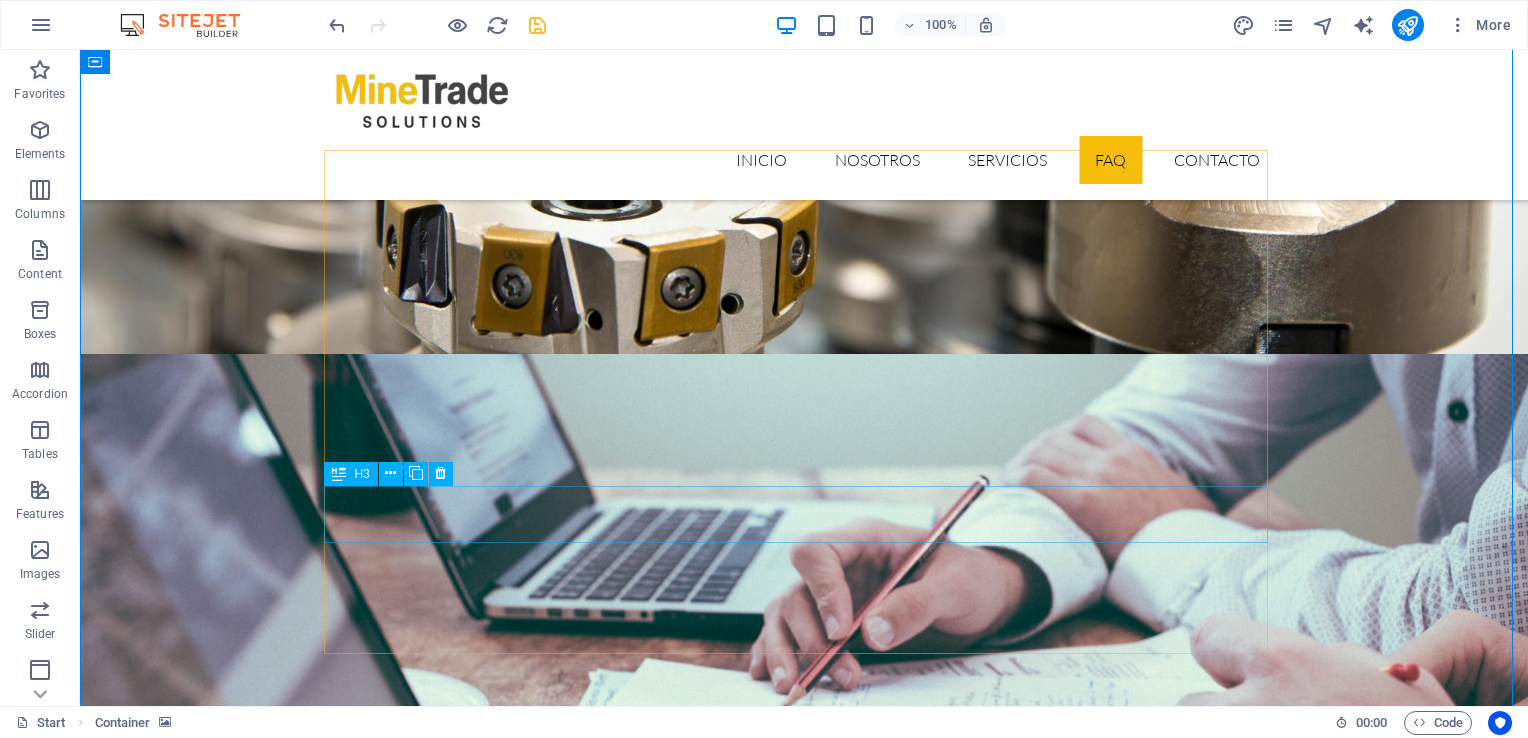 click on "At vero eos et accusam et justo?" at bounding box center (804, 6536) 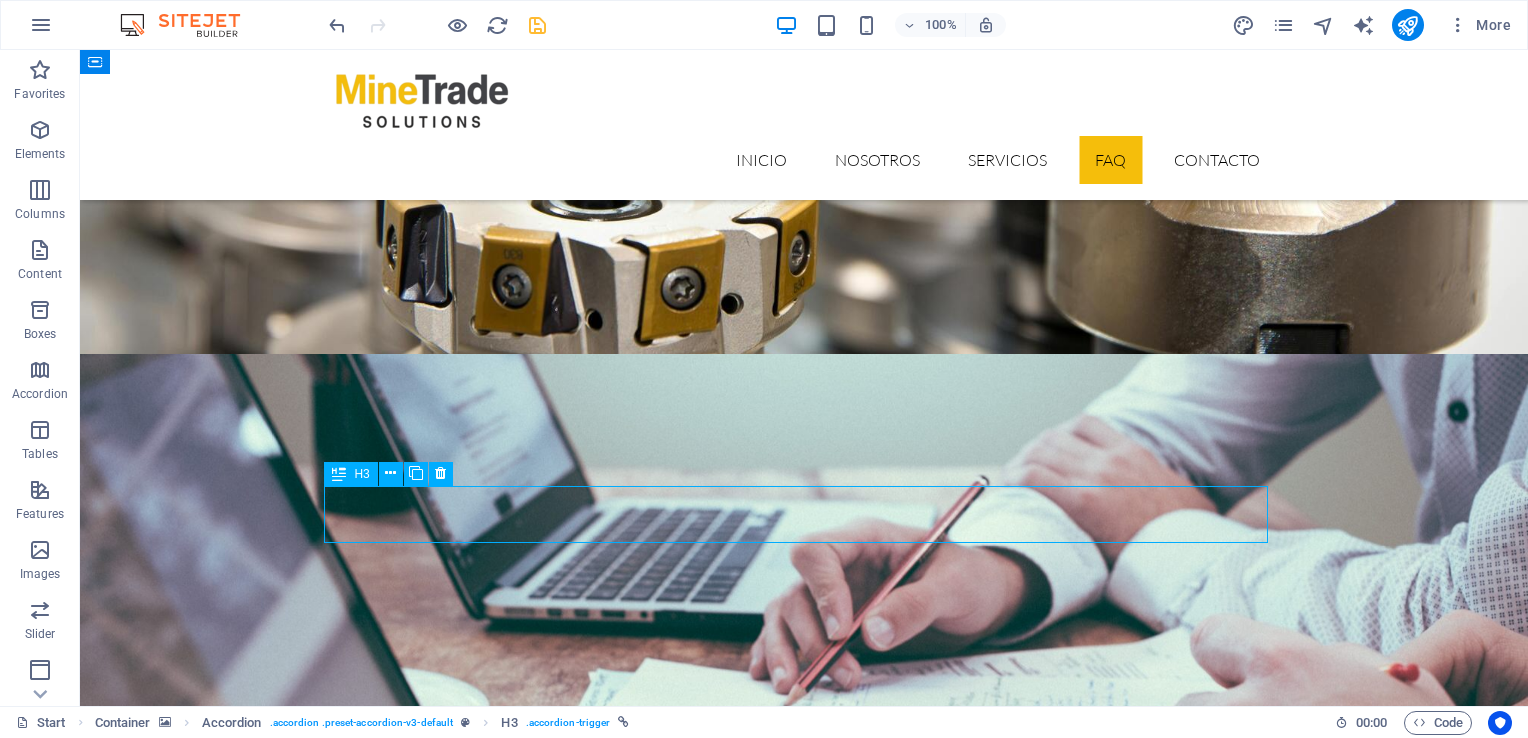 click on "At vero eos et accusam et justo?" at bounding box center (804, 6536) 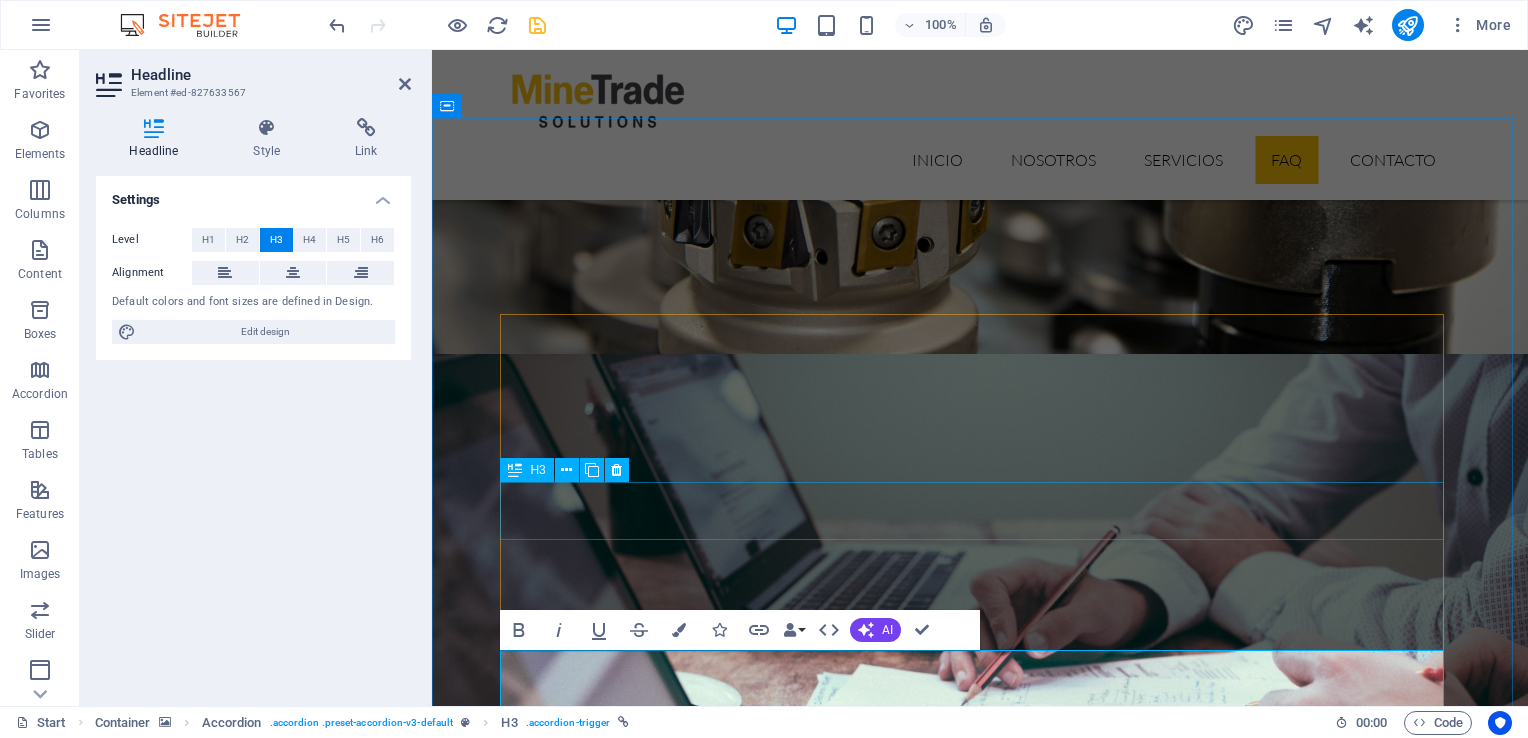 type 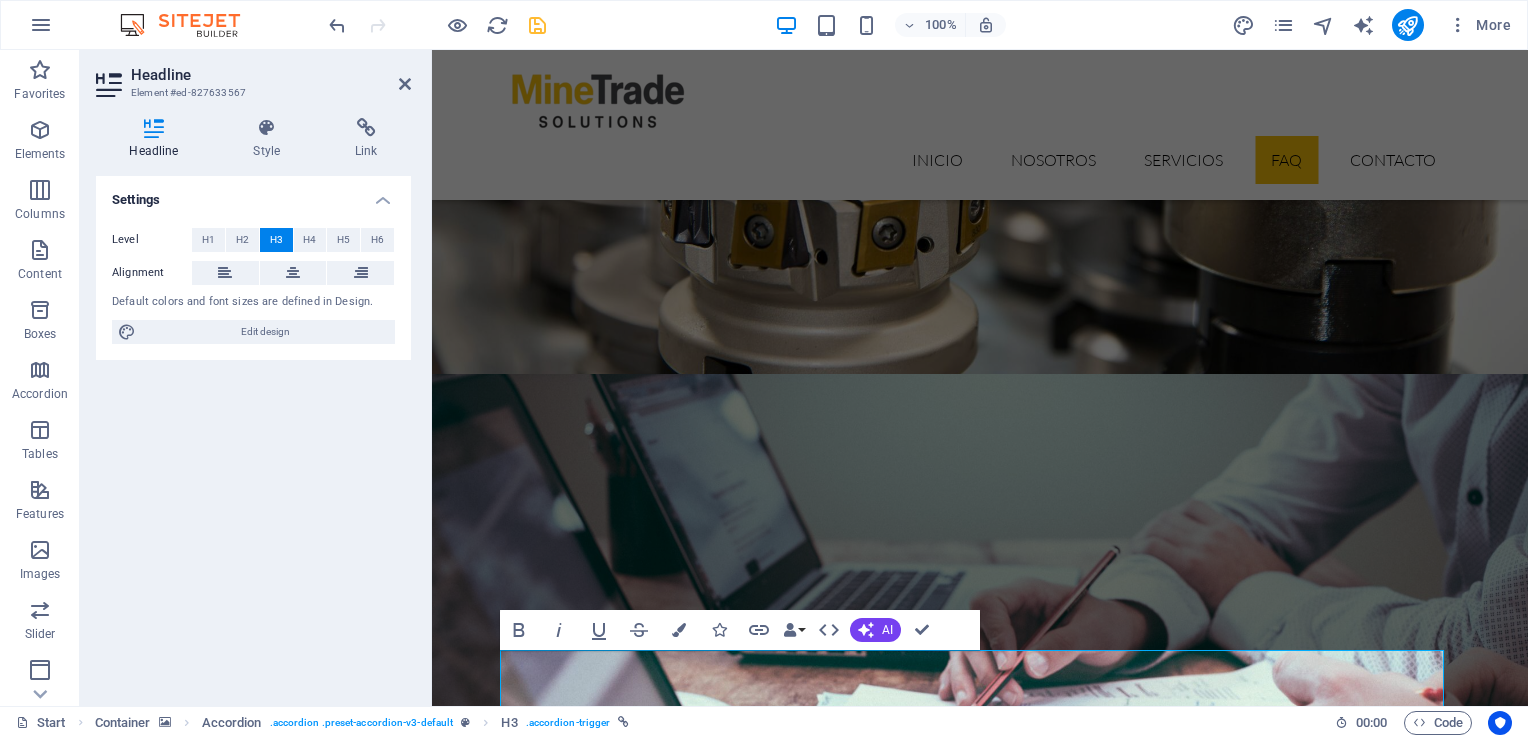 click at bounding box center (980, 5665) 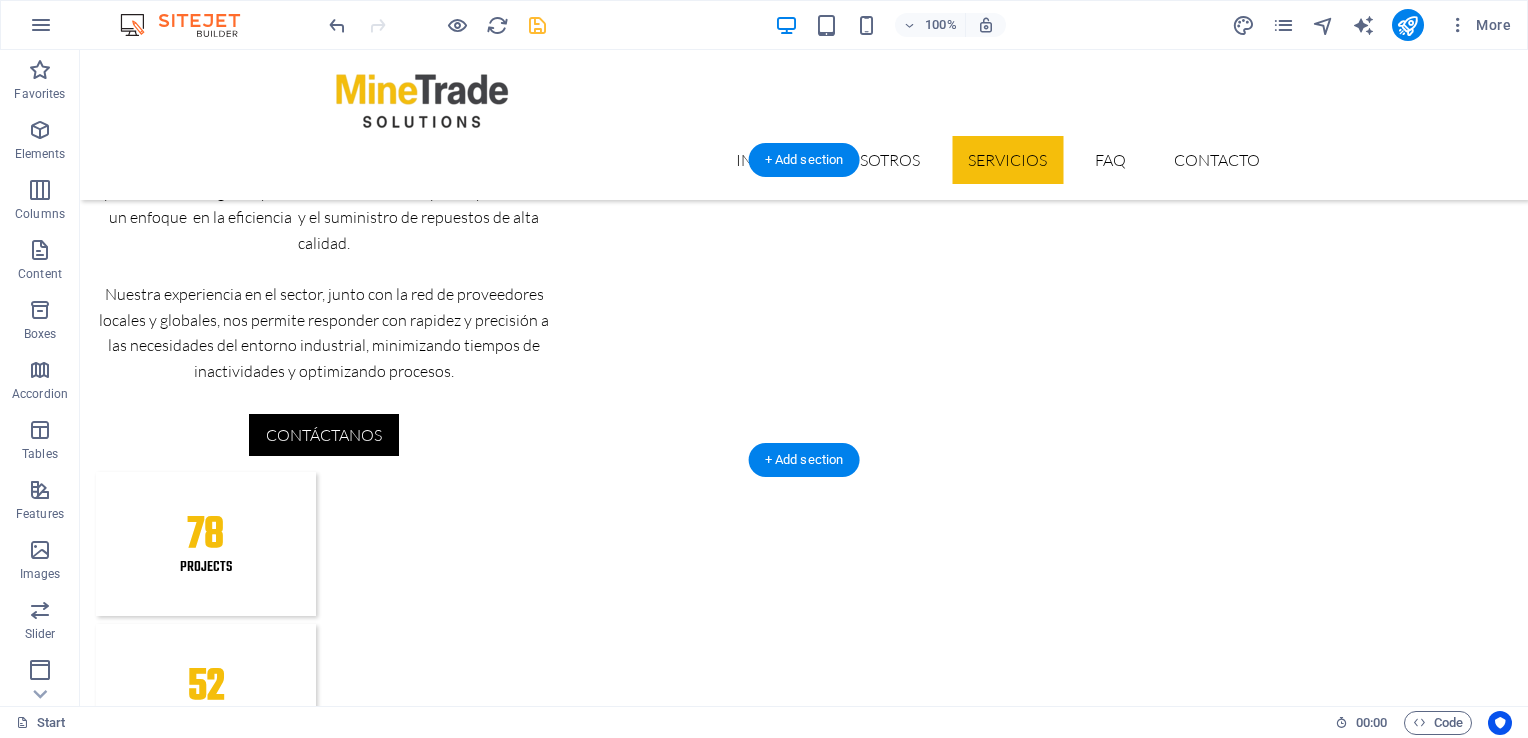 scroll, scrollTop: 1860, scrollLeft: 0, axis: vertical 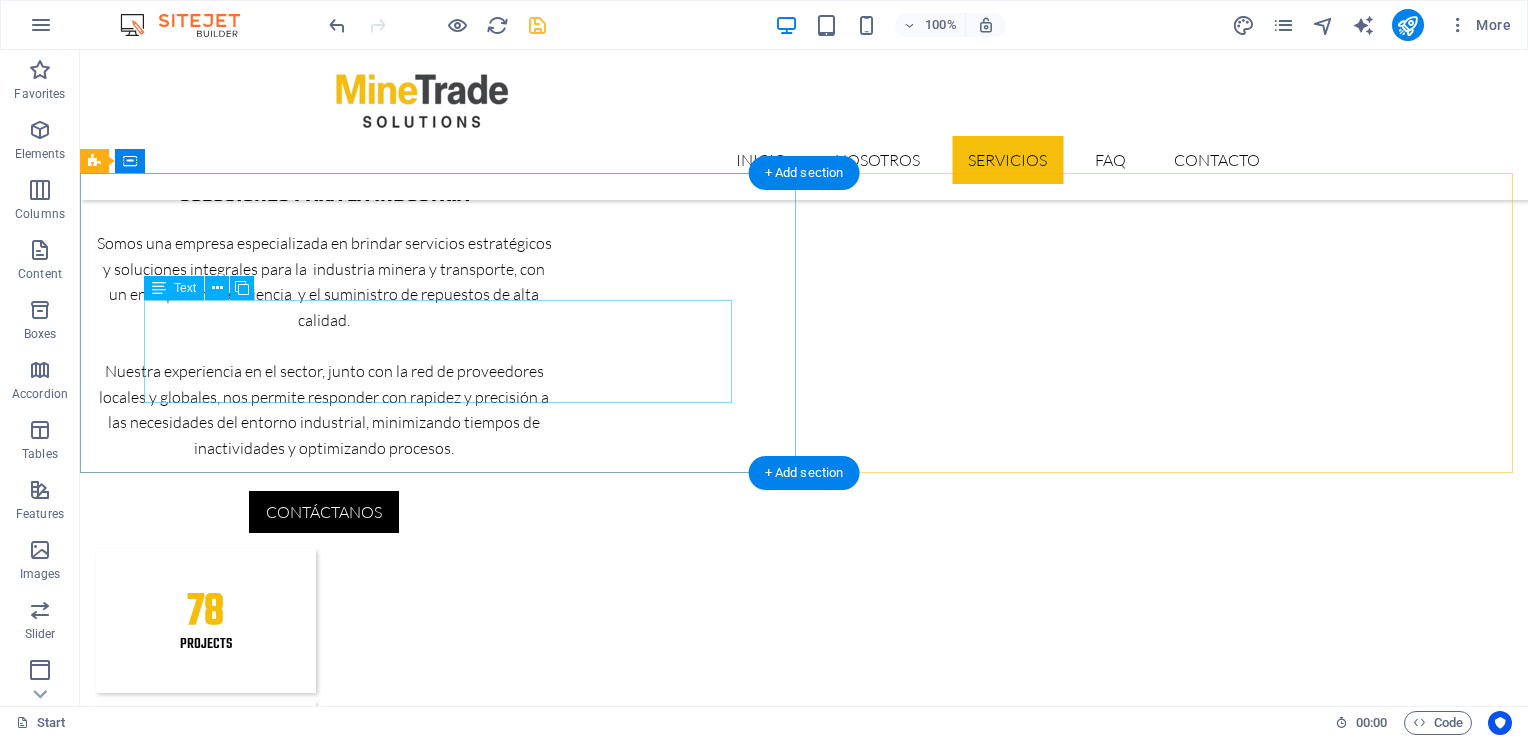click on "Contamos experiencia de repuestos originales y alternativos de alta calidad para maquinaria pesada, equipos industriales y sistemas hidráulicos. Trabajamos con marcas reconocidas y otras equivalentes del mercado, asegurando compatibilidad, rendimiento y eficiencia en cada componente. Repuestos nuevos y reacondicionados (Reman)." at bounding box center (804, 3180) 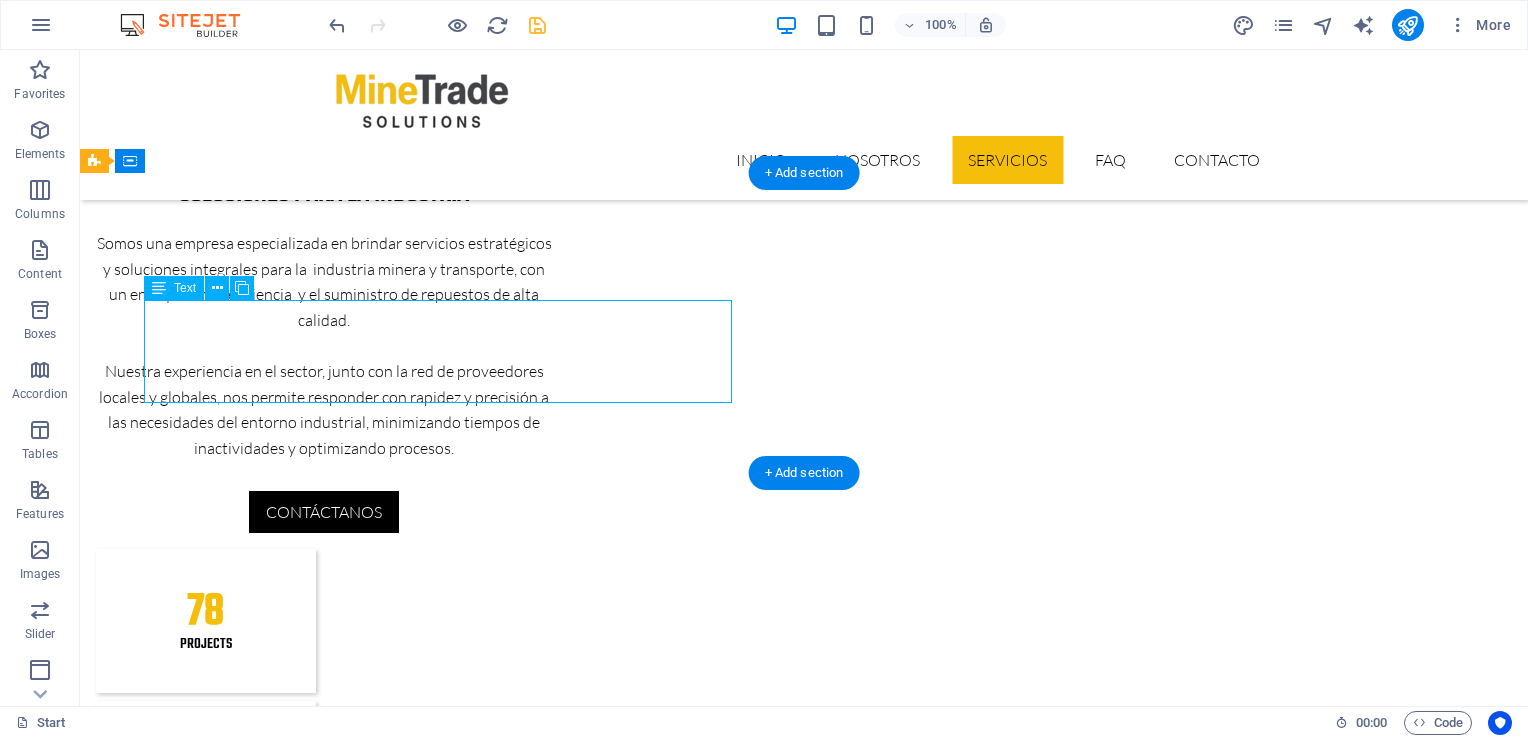click on "Contamos experiencia de repuestos originales y alternativos de alta calidad para maquinaria pesada, equipos industriales y sistemas hidráulicos. Trabajamos con marcas reconocidas y otras equivalentes del mercado, asegurando compatibilidad, rendimiento y eficiencia en cada componente. Repuestos nuevos y reacondicionados (Reman)." at bounding box center (804, 3180) 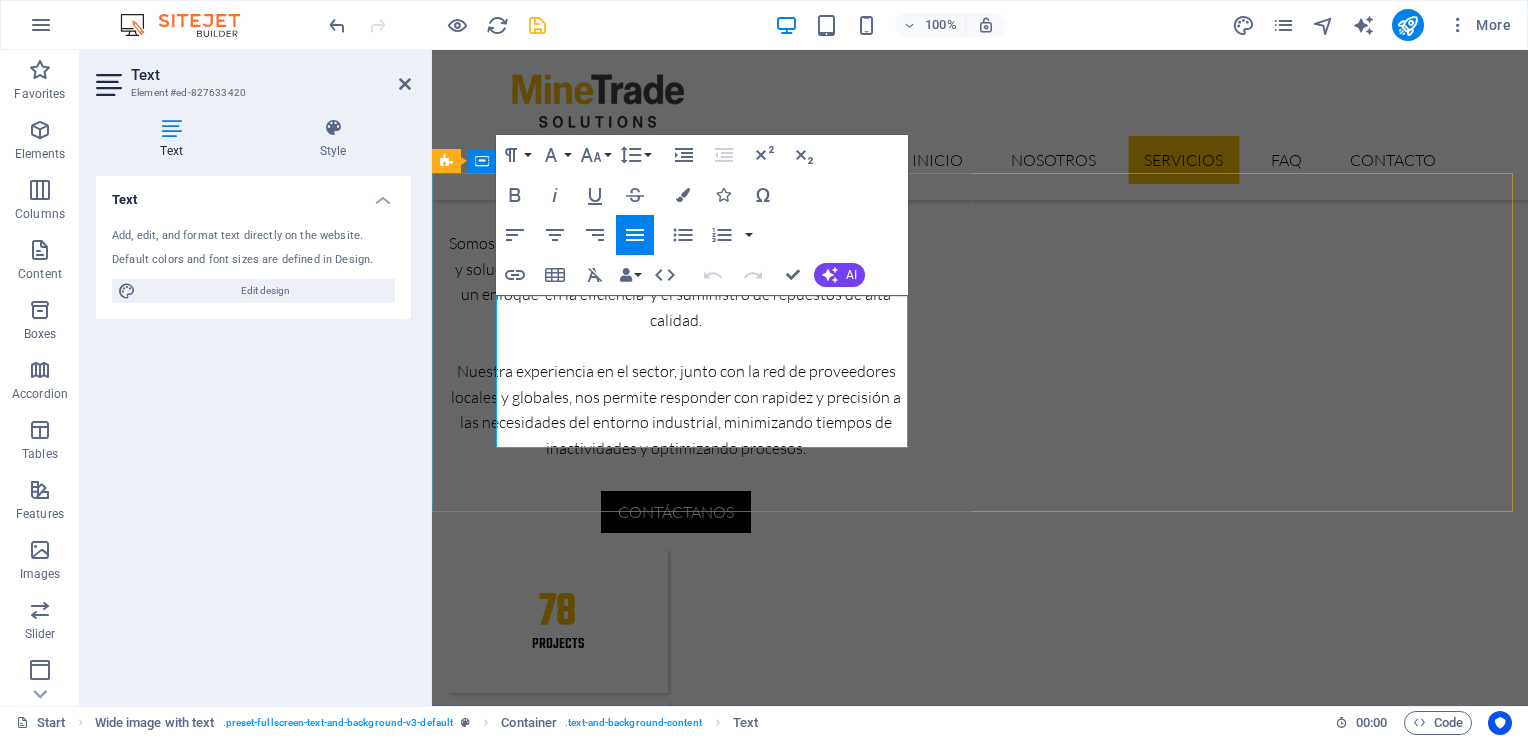 click on "Contamos experiencia de repuestos originales y alternativos de alta calidad para maquinaria pesada, equipos industriales y sistemas hidráulicos. Trabajamos con marcas reconocidas y otras equivalentes del mercado, asegurando compatibilidad, rendimiento y eficiencia en cada componente. Repuestos nuevos y reacondicionados (Reman)." at bounding box center (980, 3180) 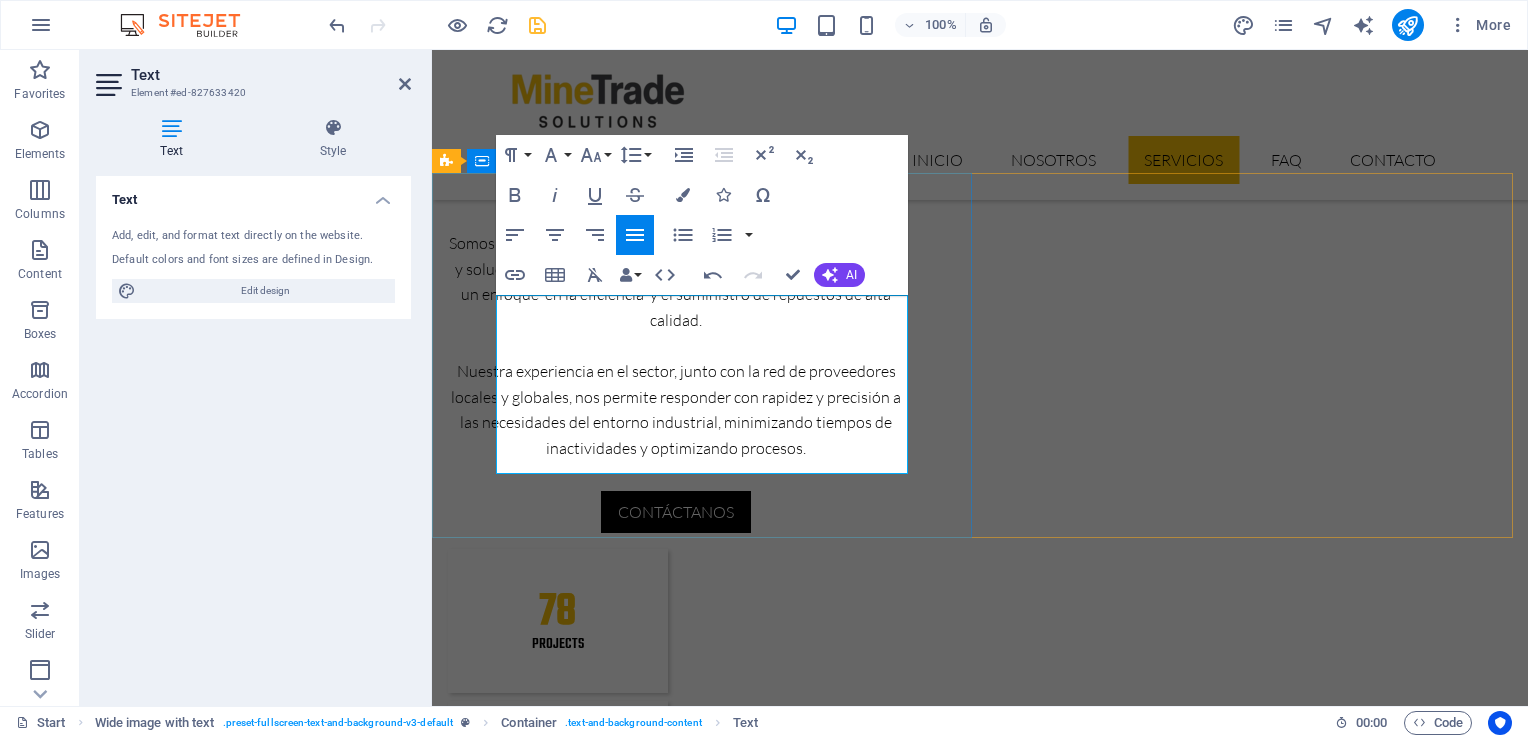 click on "Venta de repuestos Contamos con una alta  experiencia en variedad  de repuestos originales y alternativos de alta calidad para maquinaria pesada, equipos industriales y sistemas hidráulicos. Trabajamos con marcas reconocidas y otras equivalentes del mercado, asegurando compatibilidad, rendimiento y eficiencia en cada componente. Repuestos nuevos y reacondicionados (Reman)." at bounding box center (980, 3151) 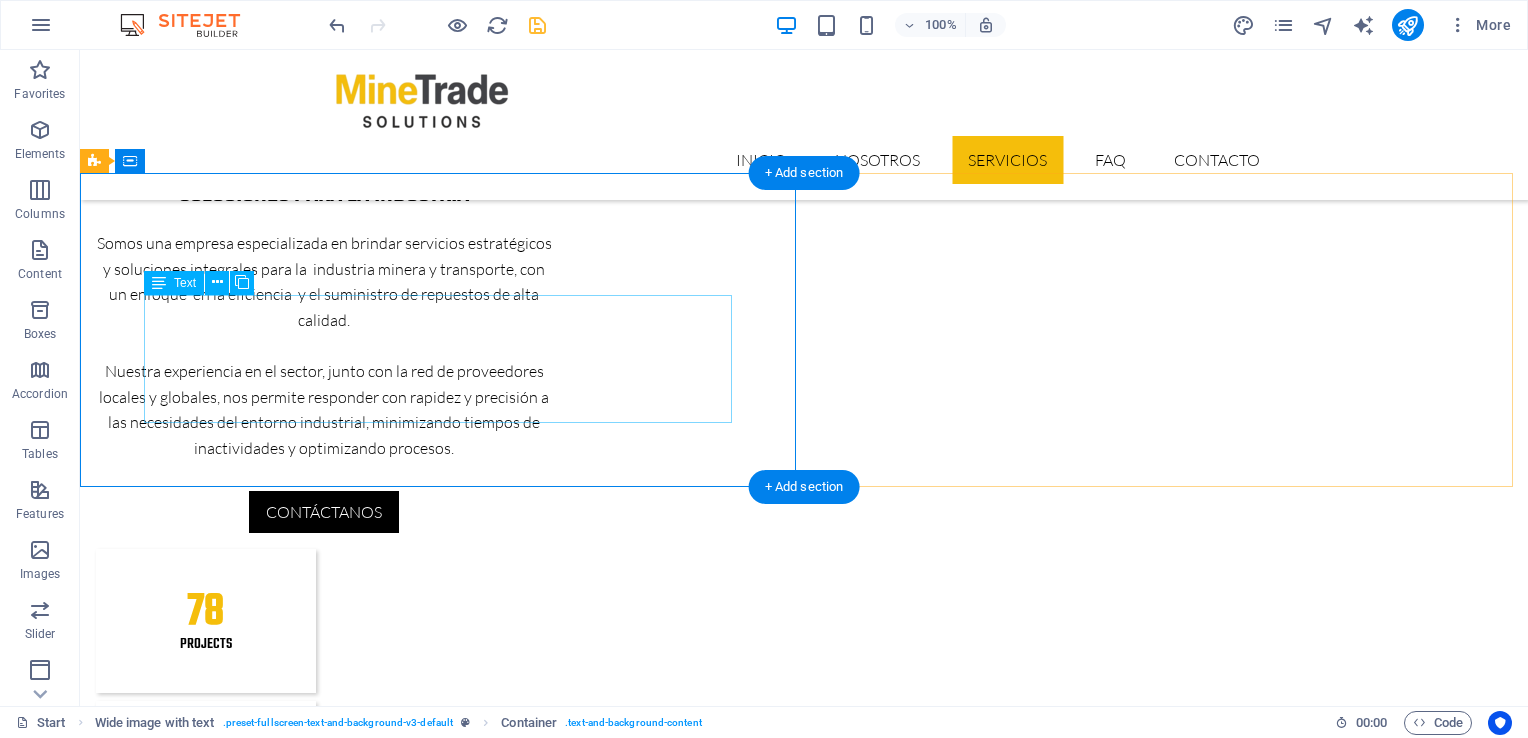 click on "Contamos con una alta experiencia en variedad de repuestos originales y alternativos de alta calidad para maquinaria pesada, equipos industriales y sistemas hidráulicos. Trabajamos con marcas reconocidas y otras equivalentes del mercado, asegurando compatibilidad, rendimiento y eficiencia en cada componente. Repuestos nuevos y reacondicionados (Reman)." at bounding box center (804, 3180) 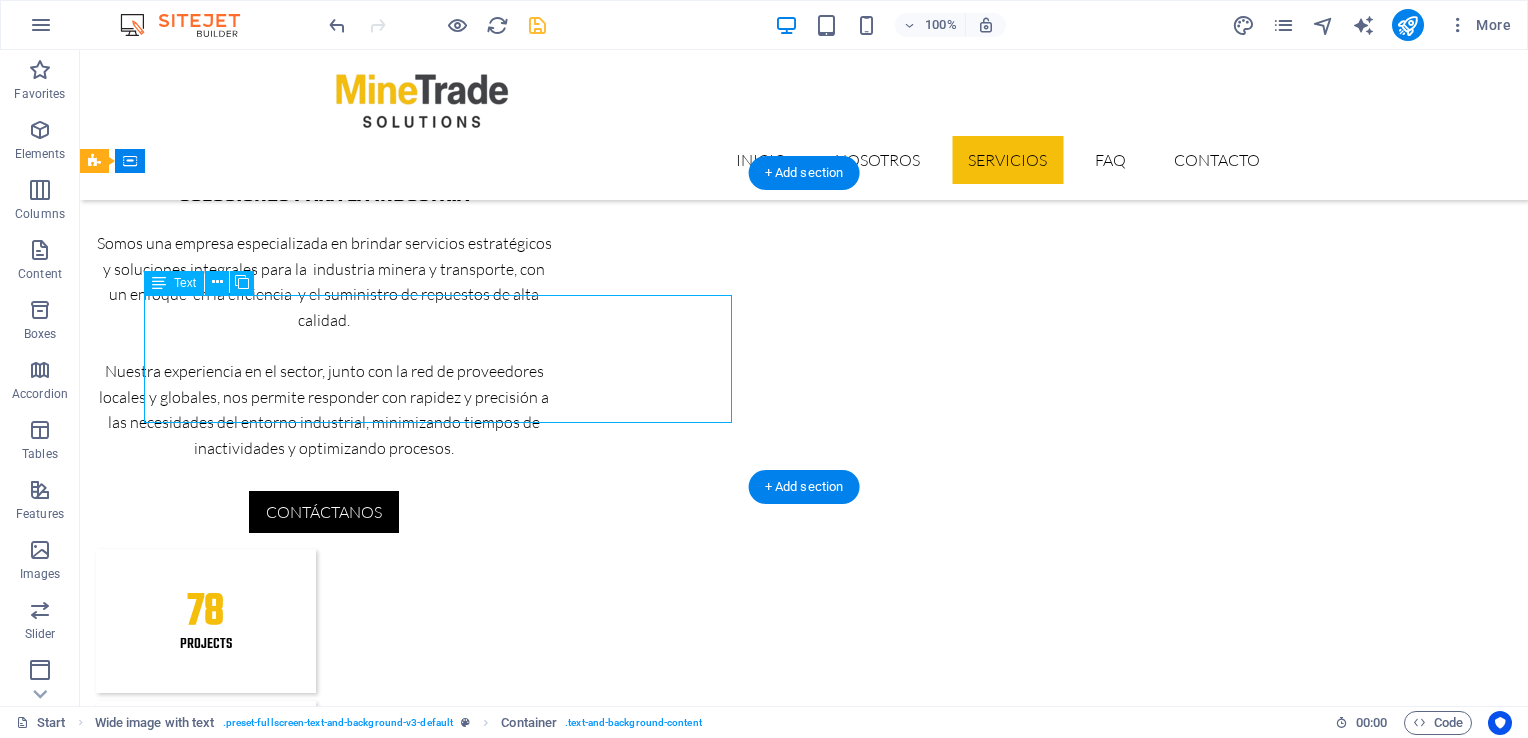 click on "Contamos con una alta experiencia en variedad de repuestos originales y alternativos de alta calidad para maquinaria pesada, equipos industriales y sistemas hidráulicos. Trabajamos con marcas reconocidas y otras equivalentes del mercado, asegurando compatibilidad, rendimiento y eficiencia en cada componente. Repuestos nuevos y reacondicionados (Reman)." at bounding box center [804, 3180] 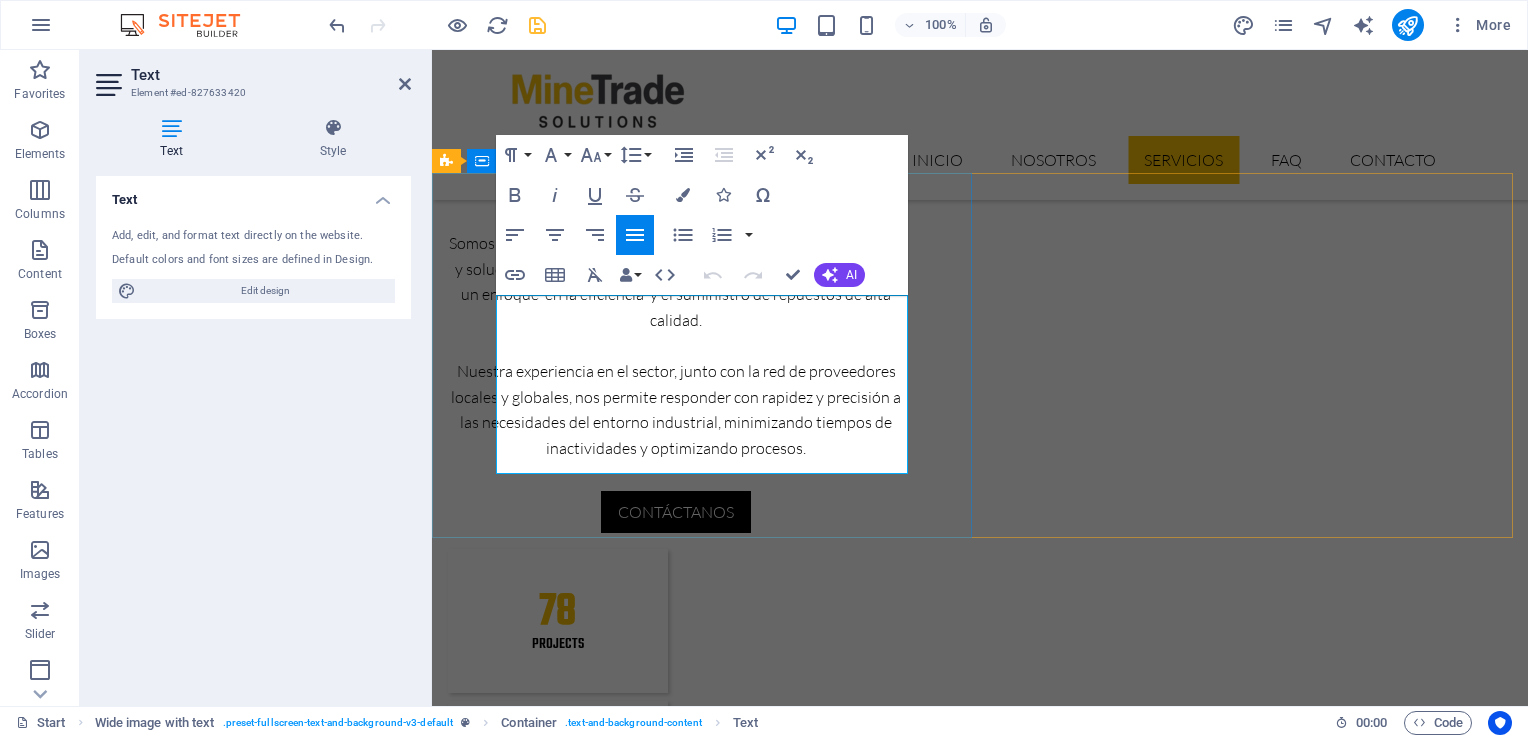 click on "Contamos con una alta experiencia en variedad de repuestos originales y alternativos de alta calidad para maquinaria pesada, equipos industriales y sistemas hidráulicos. Trabajamos con marcas reconocidas y otras equivalentes del mercado, asegurando compatibilidad, rendimiento y eficiencia en cada componente. Repuestos nuevos y reacondicionados (Reman)." at bounding box center [980, 3180] 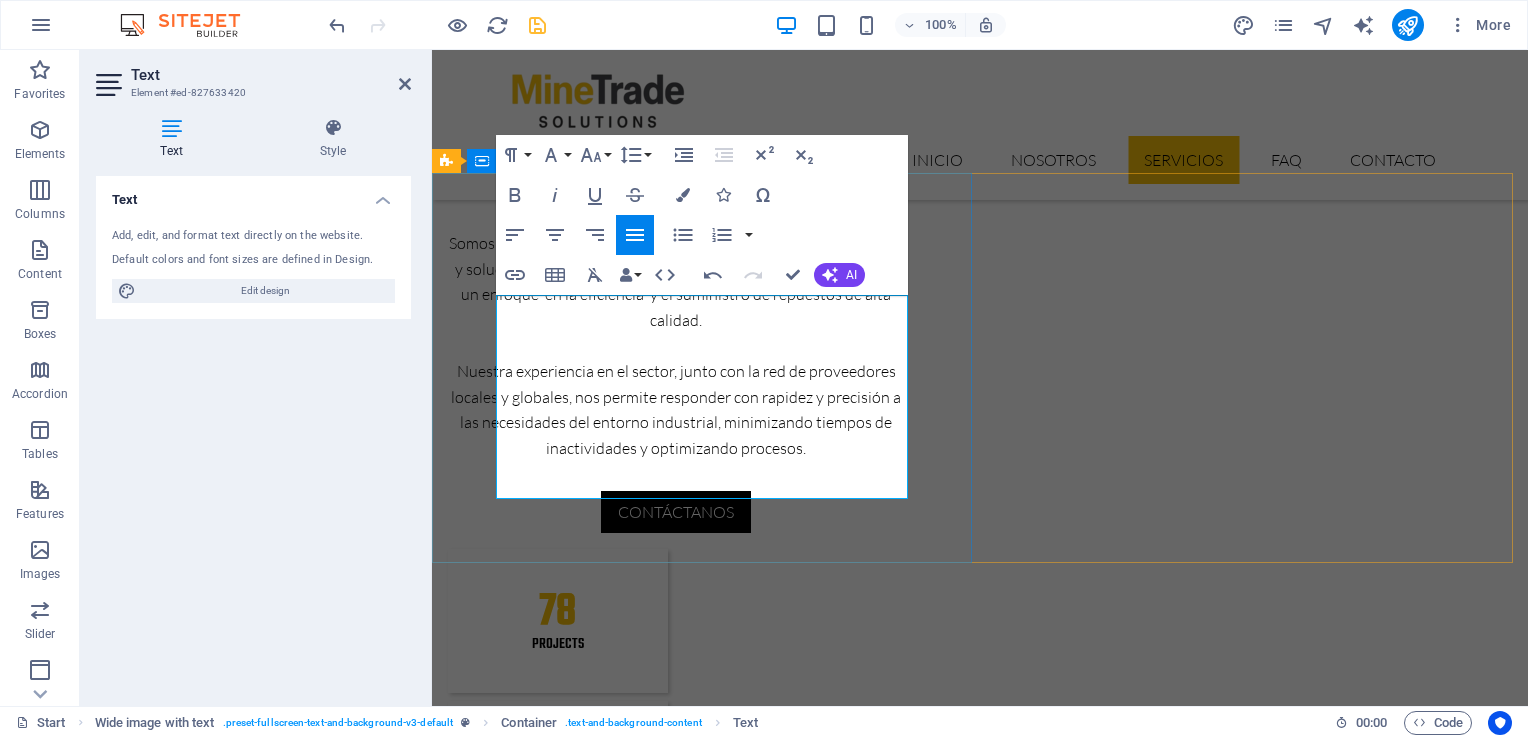 click on "Venta de repuestos Contamos con una alta experiencia en variedad de repuestos originales y alternativos de alta calidad para maquinaria pesada, equipos industriales y sistemas hidráulicos.  Trabajamos con marcas reconocidas y otras equivalentes del mercado, asegurando compatibilidad, rendimiento y eficiencia en cada componente. Repuestos nuevos y reacondicionados (Reman)." at bounding box center [980, 3177] 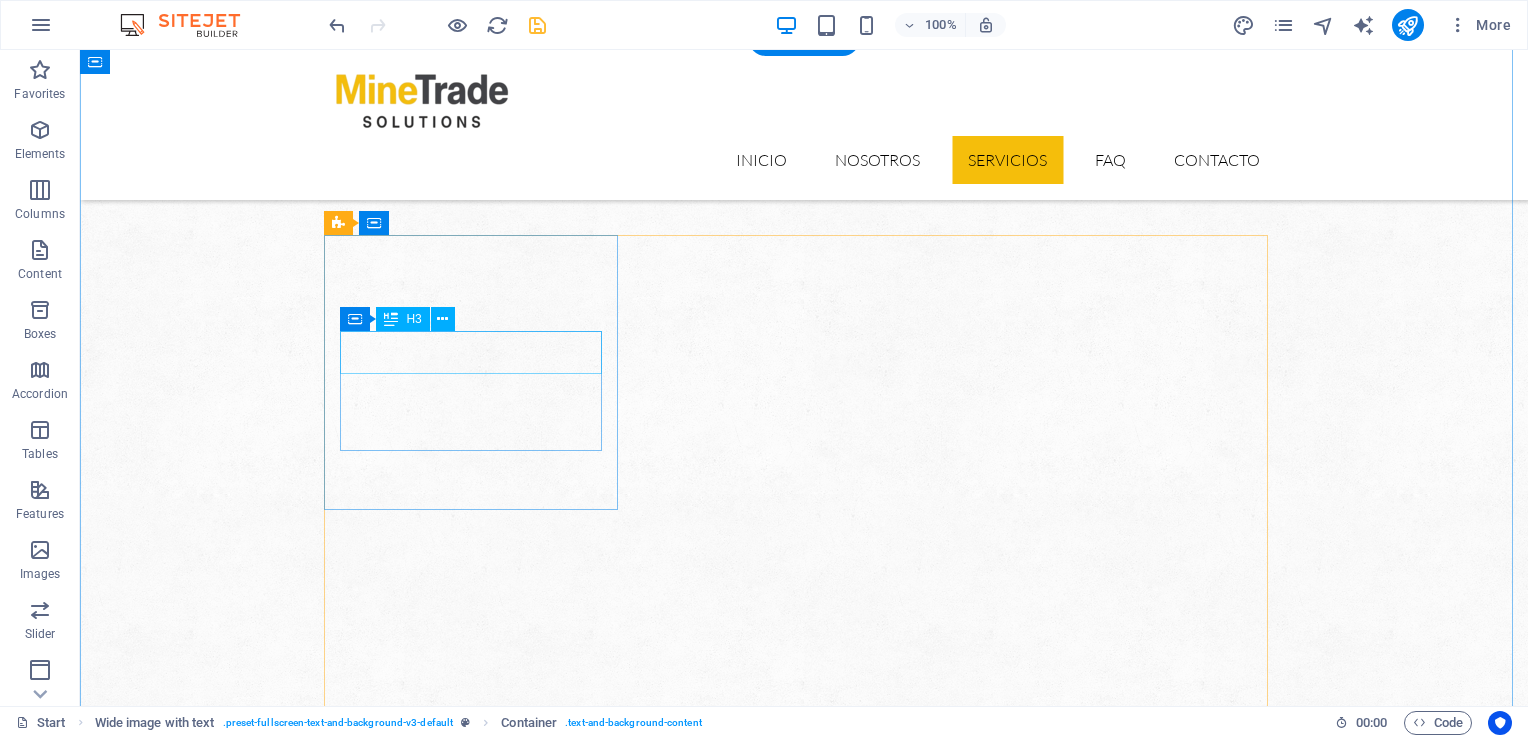 scroll, scrollTop: 1167, scrollLeft: 0, axis: vertical 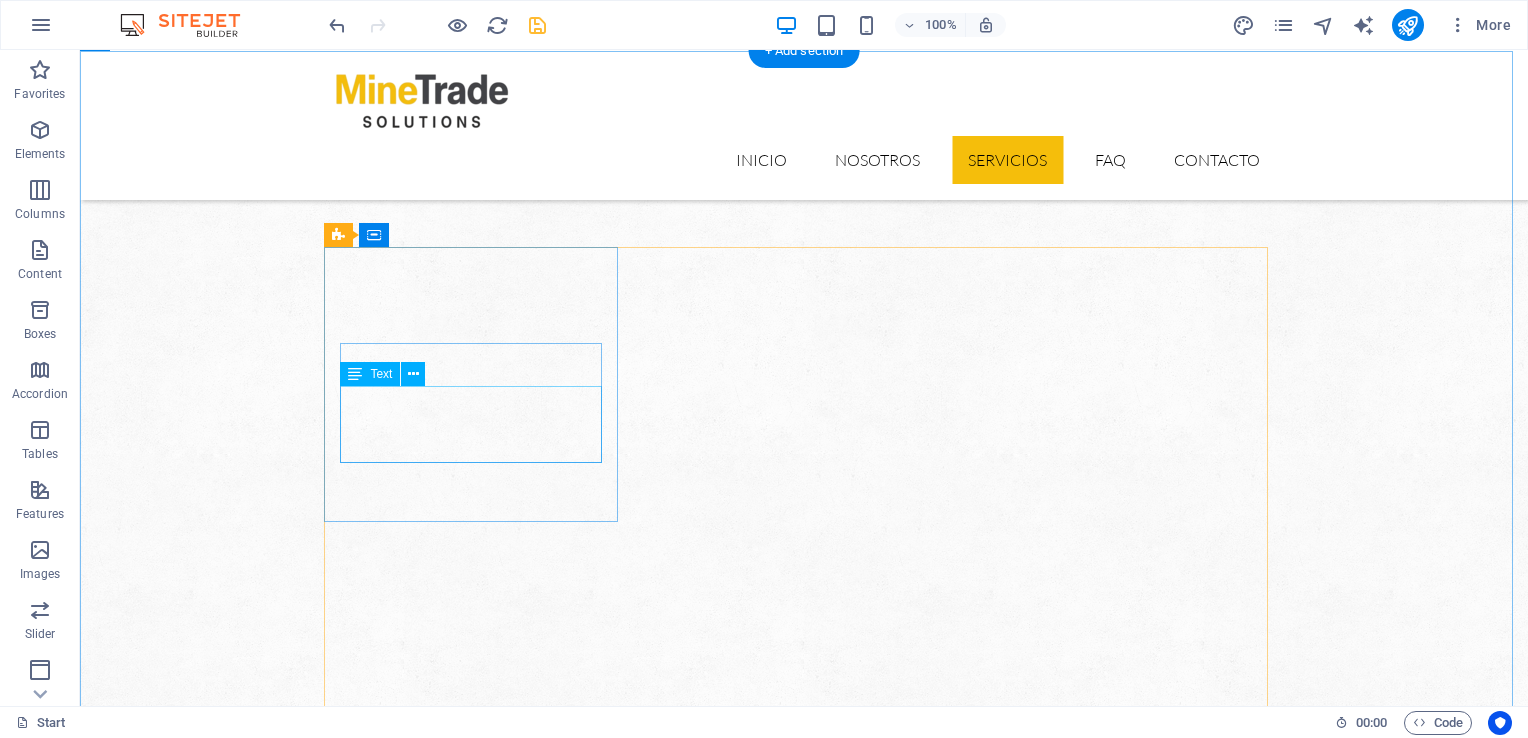 click on "Lorem ipsum dolor sit amet, consectetur adipisicing elit. Veritatis, dolorem!" at bounding box center (478, 2296) 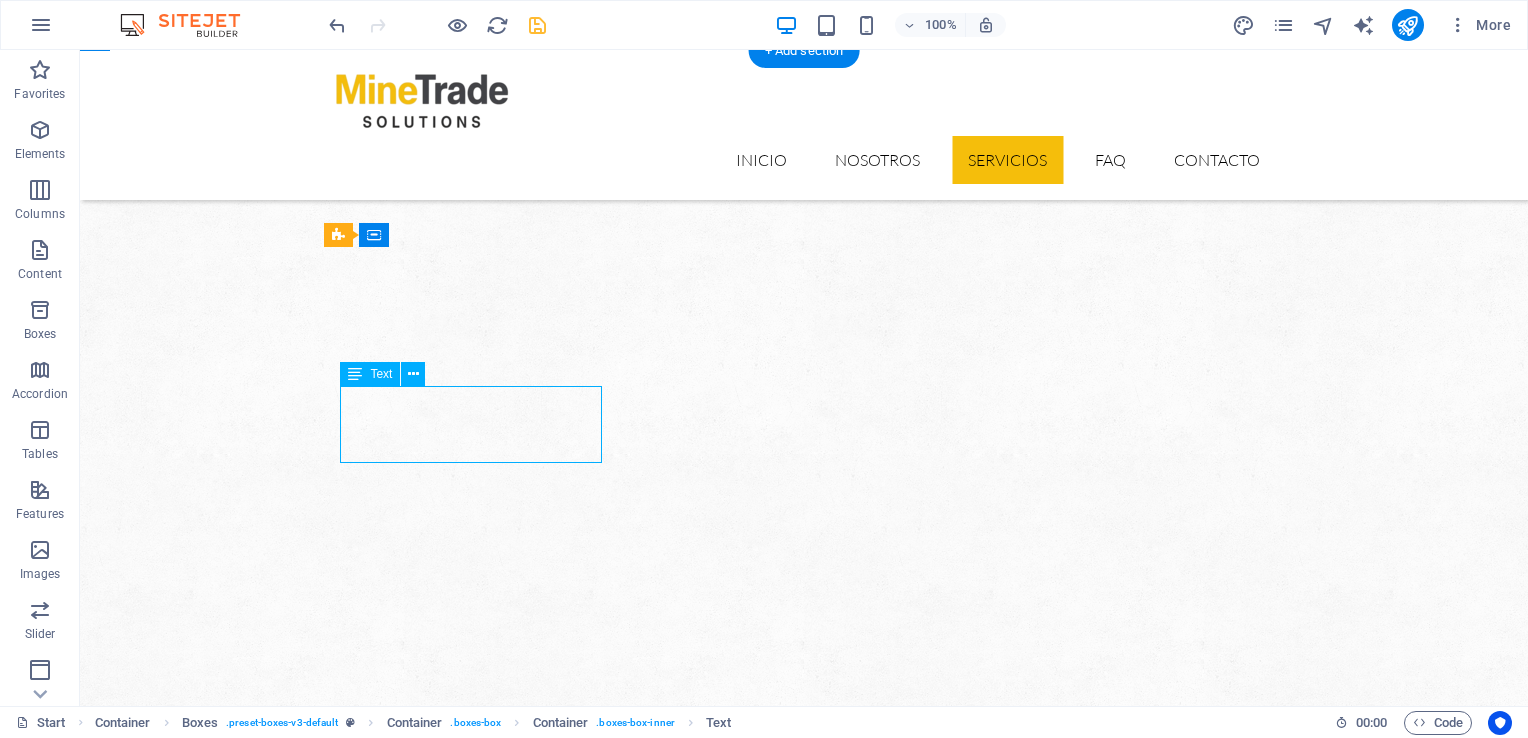 click on "Lorem ipsum dolor sit amet, consectetur adipisicing elit. Veritatis, dolorem!" at bounding box center [478, 2296] 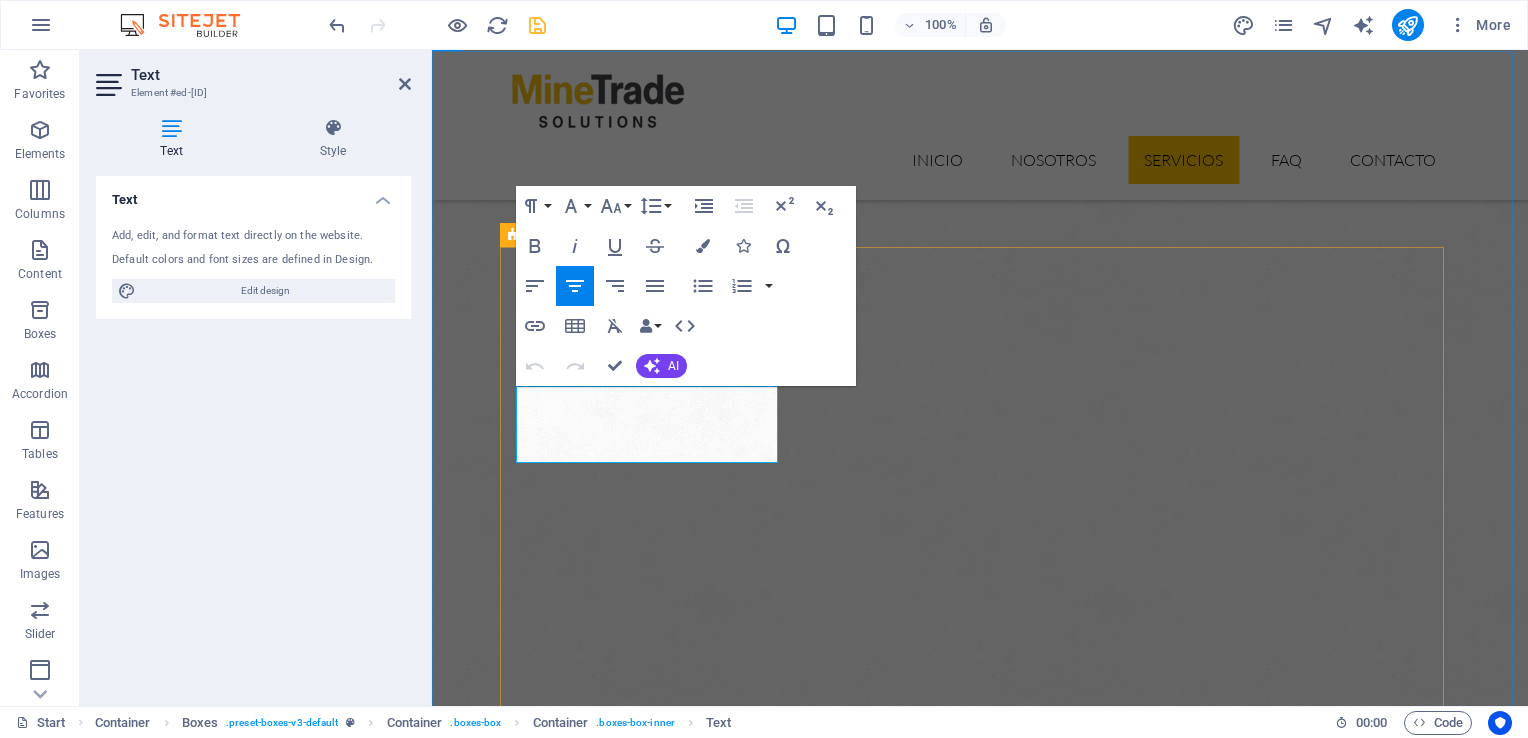 click on "Venta de repuestos Lorem ipsum dolor sit amet, consectetur adipisicing elit. Veritatis, dolorem! gestión de compras Lorem ipsum dolor sit amet, consectetur adipisicing elit. Veritatis, dolorem! fabricaciones y metalmecánica Lorem ipsum dolor sit amet, consectetur adipisicing elit. Veritatis, dolorem! Oil Industry Lorem ipsum dolor sit amet, consectetur adipisicing elit. Veritatis, dolorem! Car Industry Lorem ipsum dolor sit amet, consectetur adipisicing elit. Veritatis, dolorem! House Building Lorem ipsum dolor sit amet, consectetur adipisicing elit. Veritatis, dolorem!" at bounding box center (980, 2875) 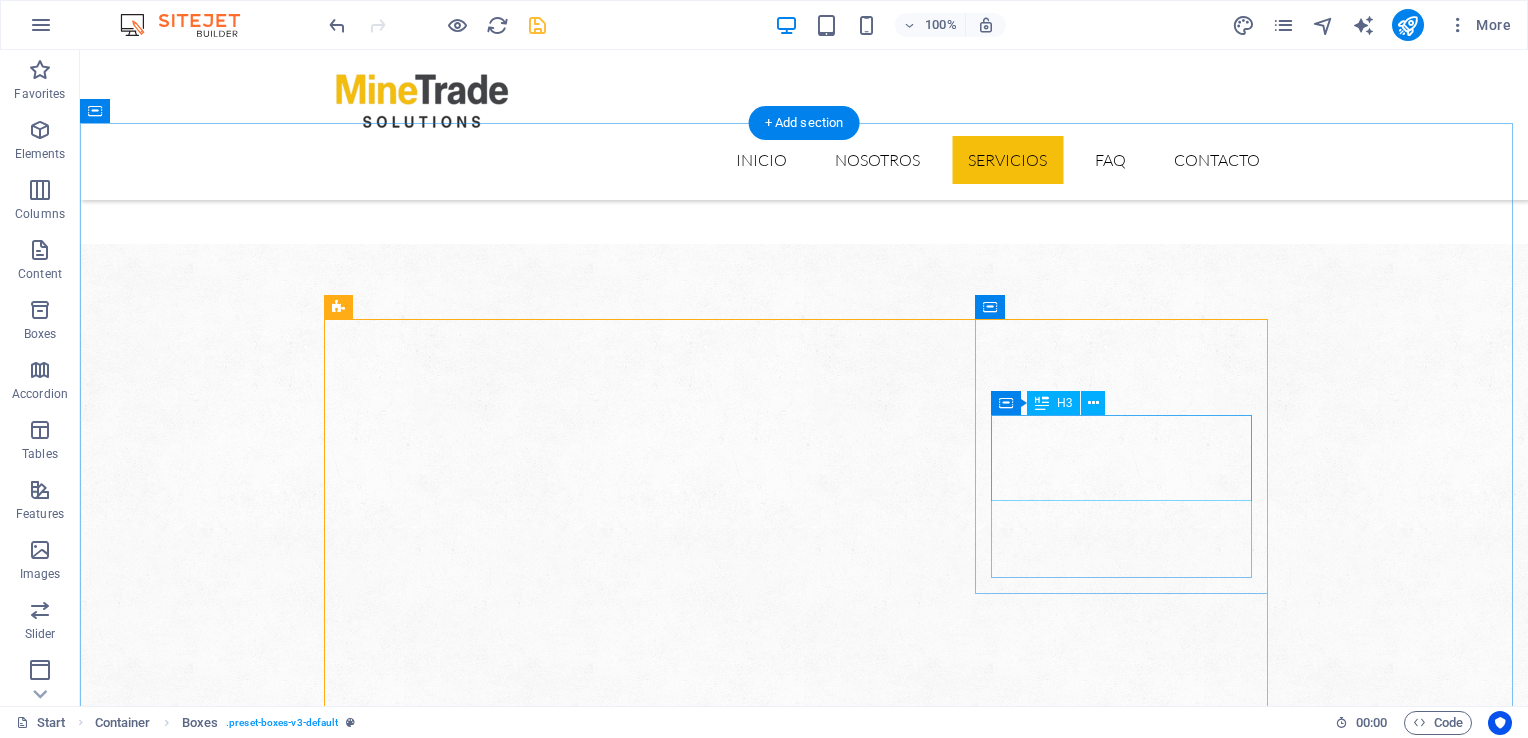 scroll, scrollTop: 1092, scrollLeft: 0, axis: vertical 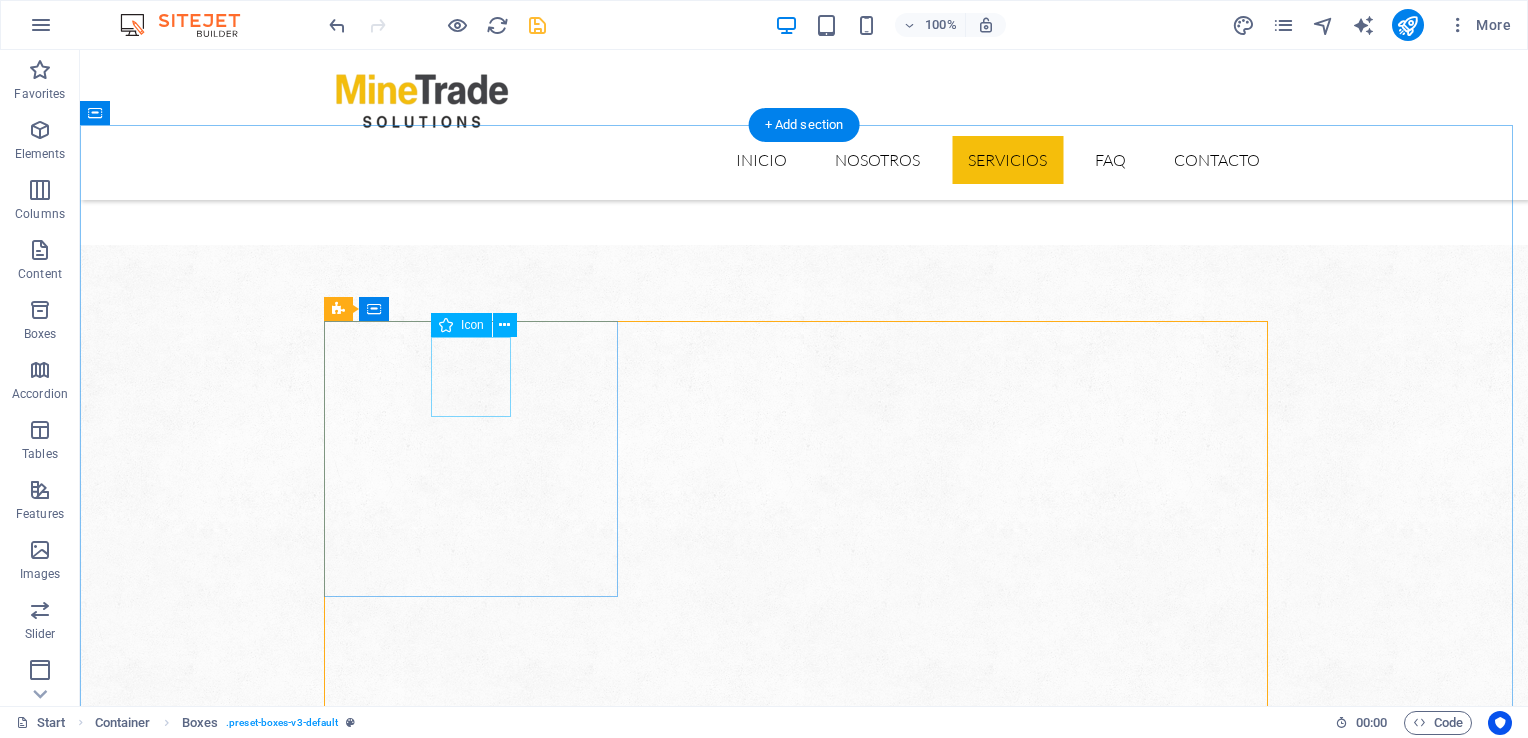 click at bounding box center [478, 2249] 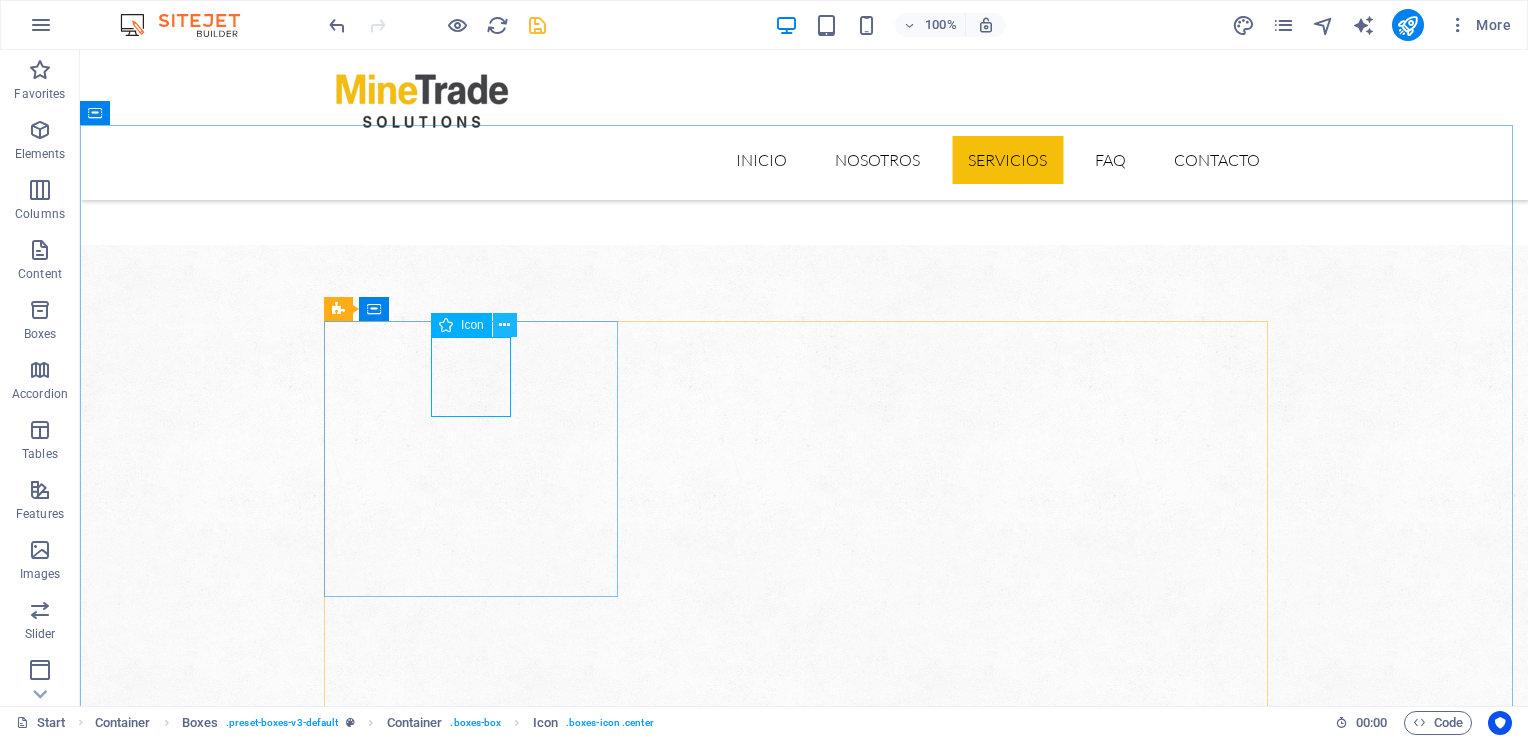 click at bounding box center (504, 325) 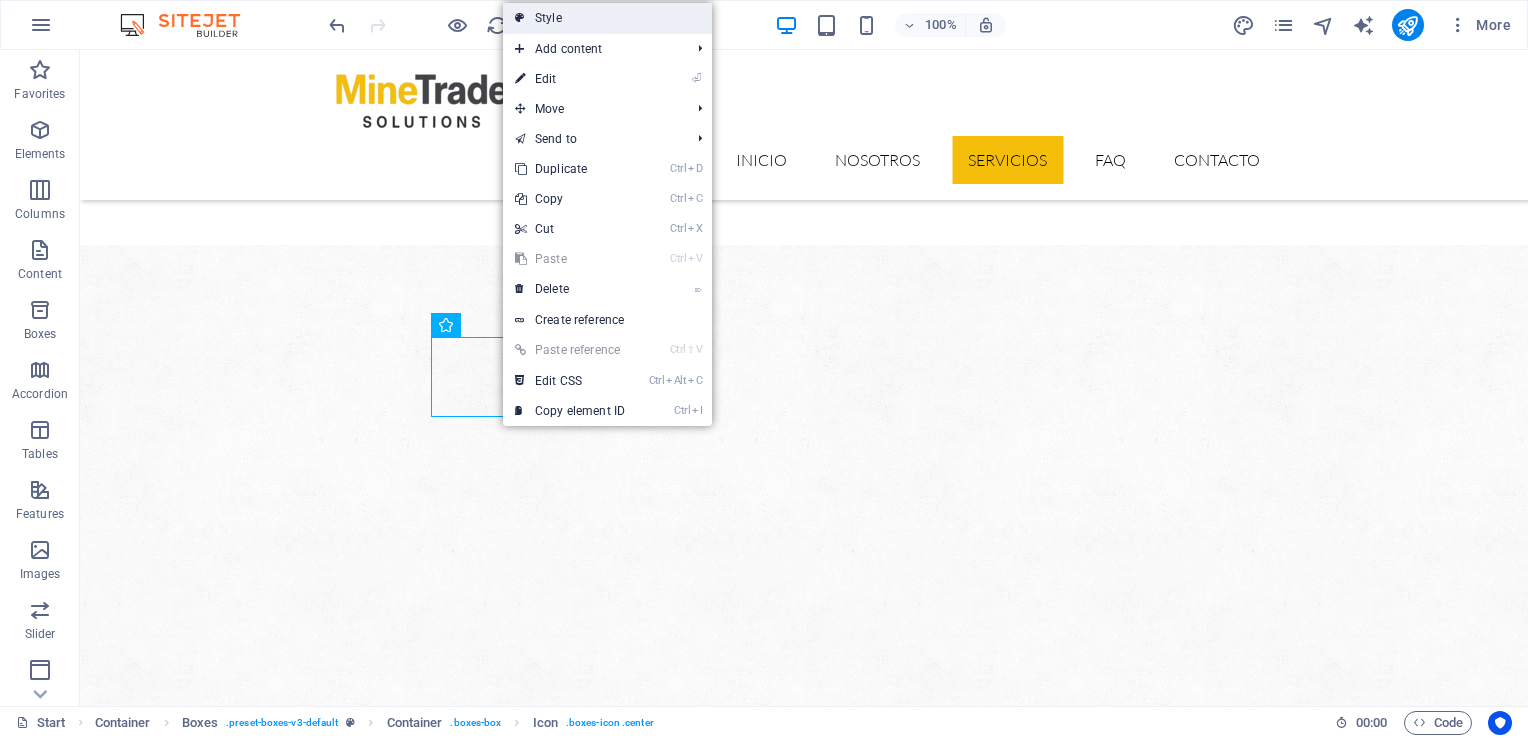 click on "Style" at bounding box center [607, 18] 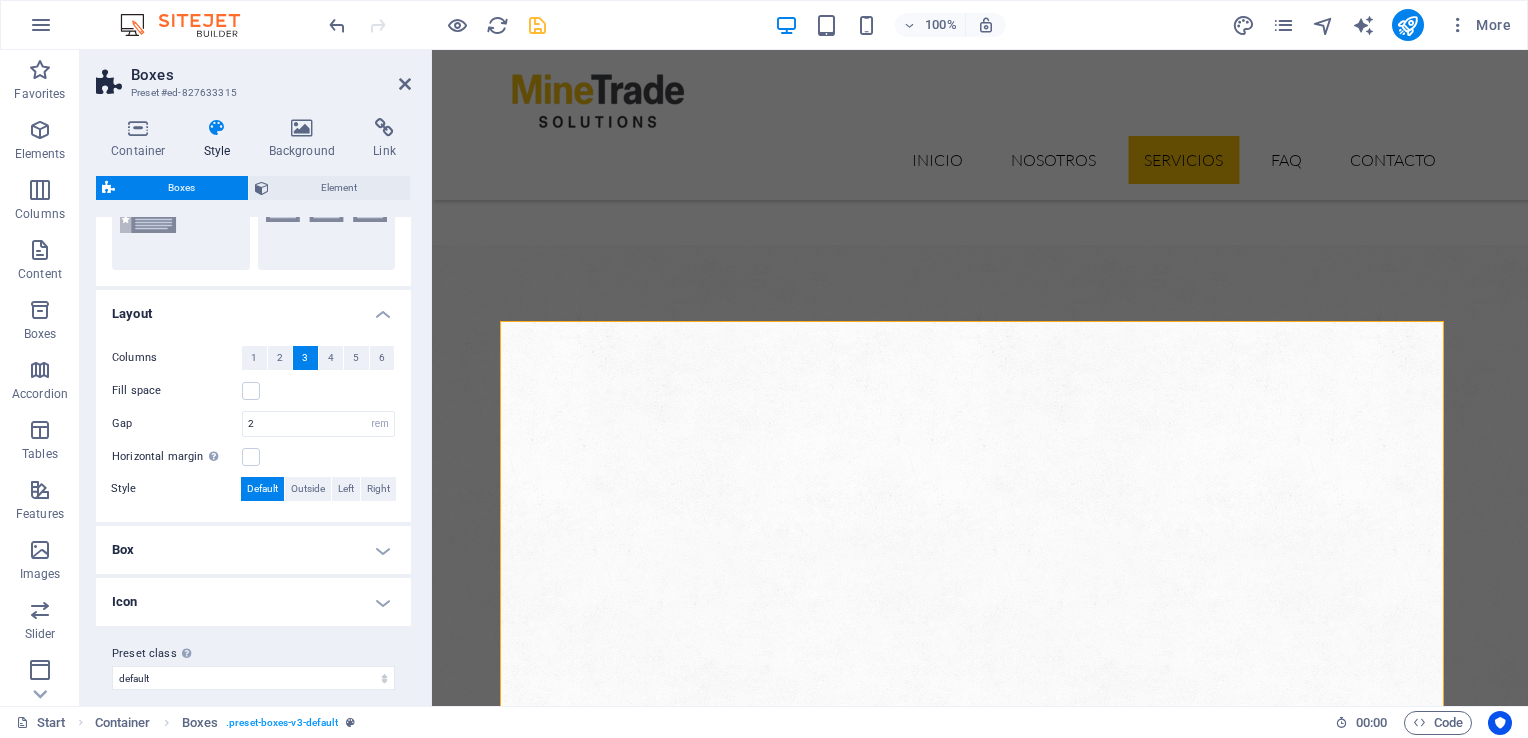 scroll, scrollTop: 285, scrollLeft: 0, axis: vertical 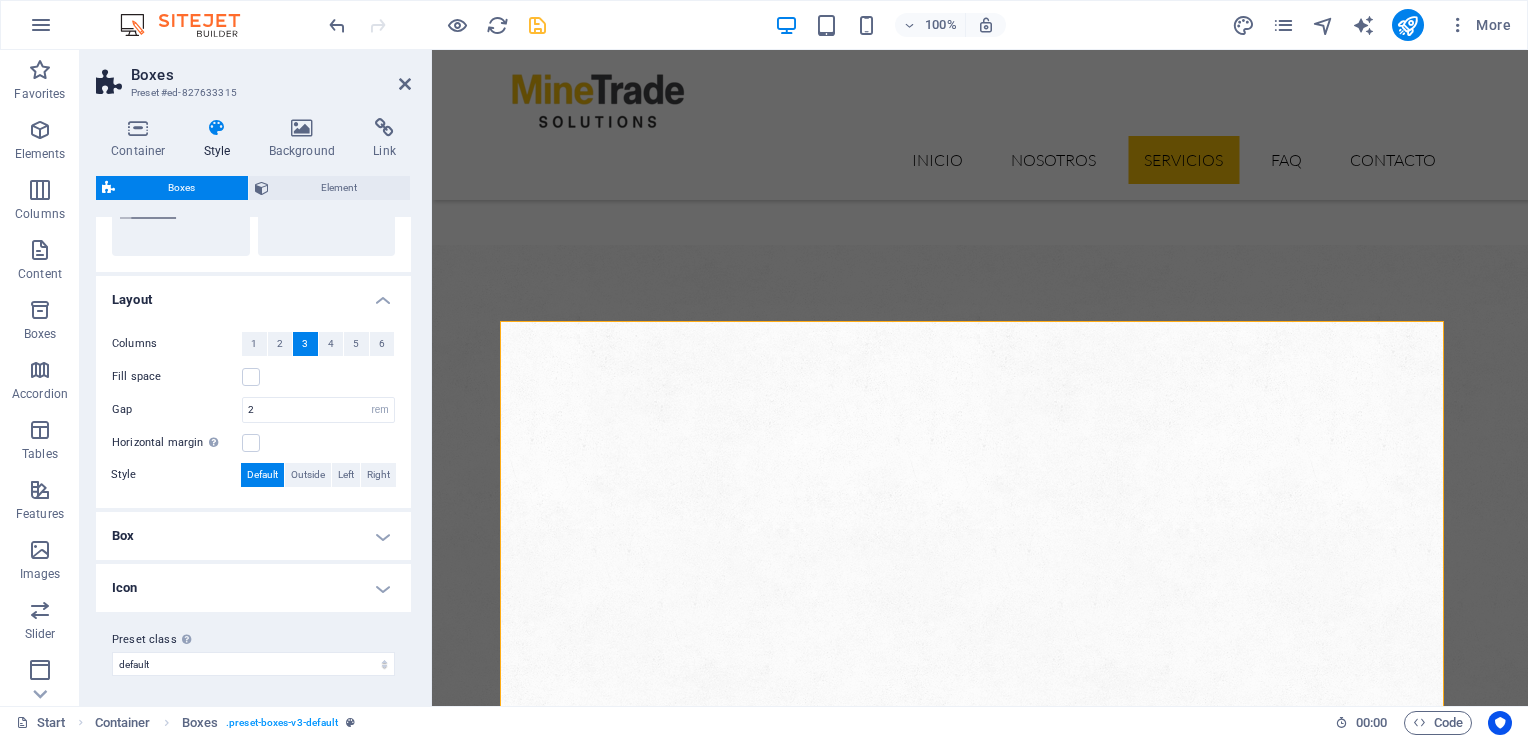 click on "Icon" at bounding box center (253, 588) 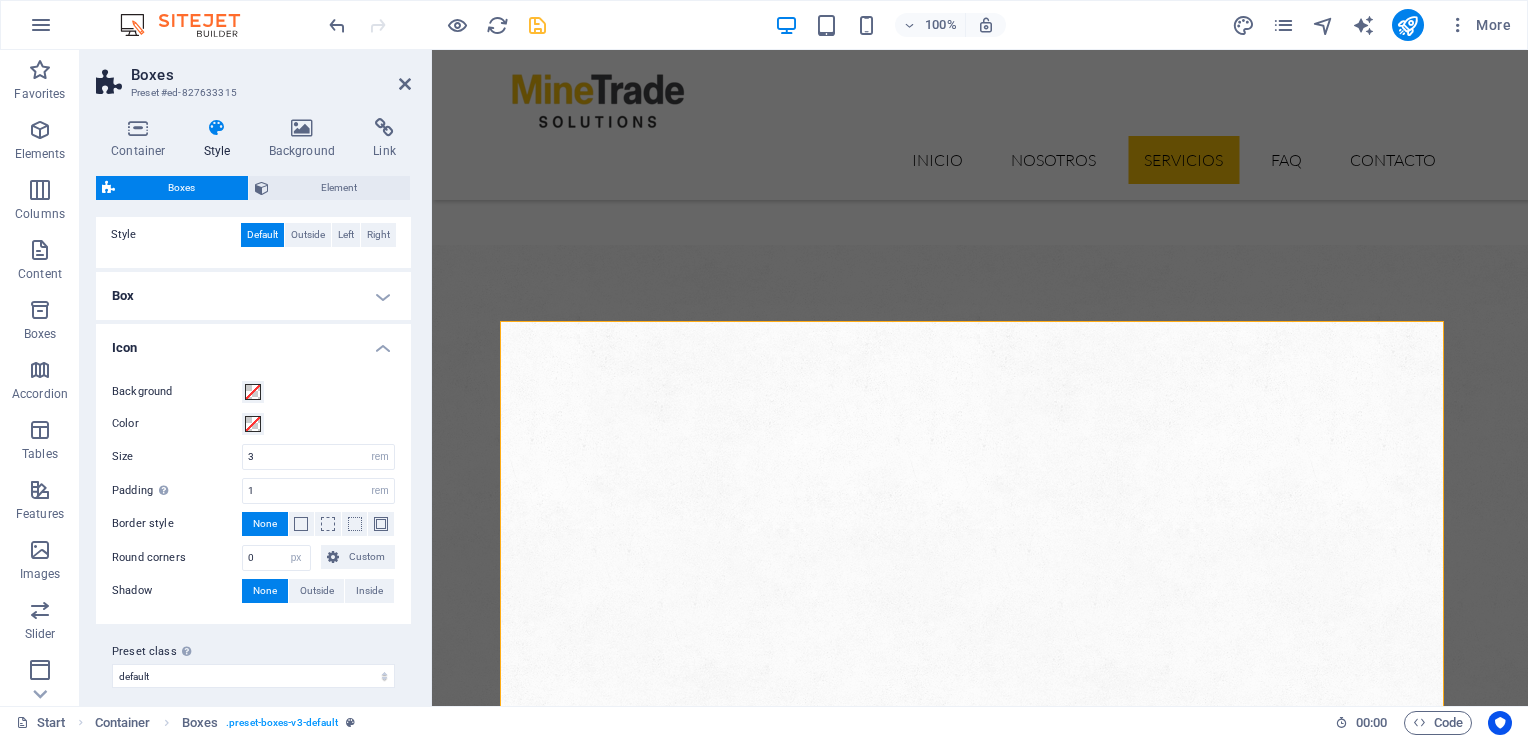 scroll, scrollTop: 536, scrollLeft: 0, axis: vertical 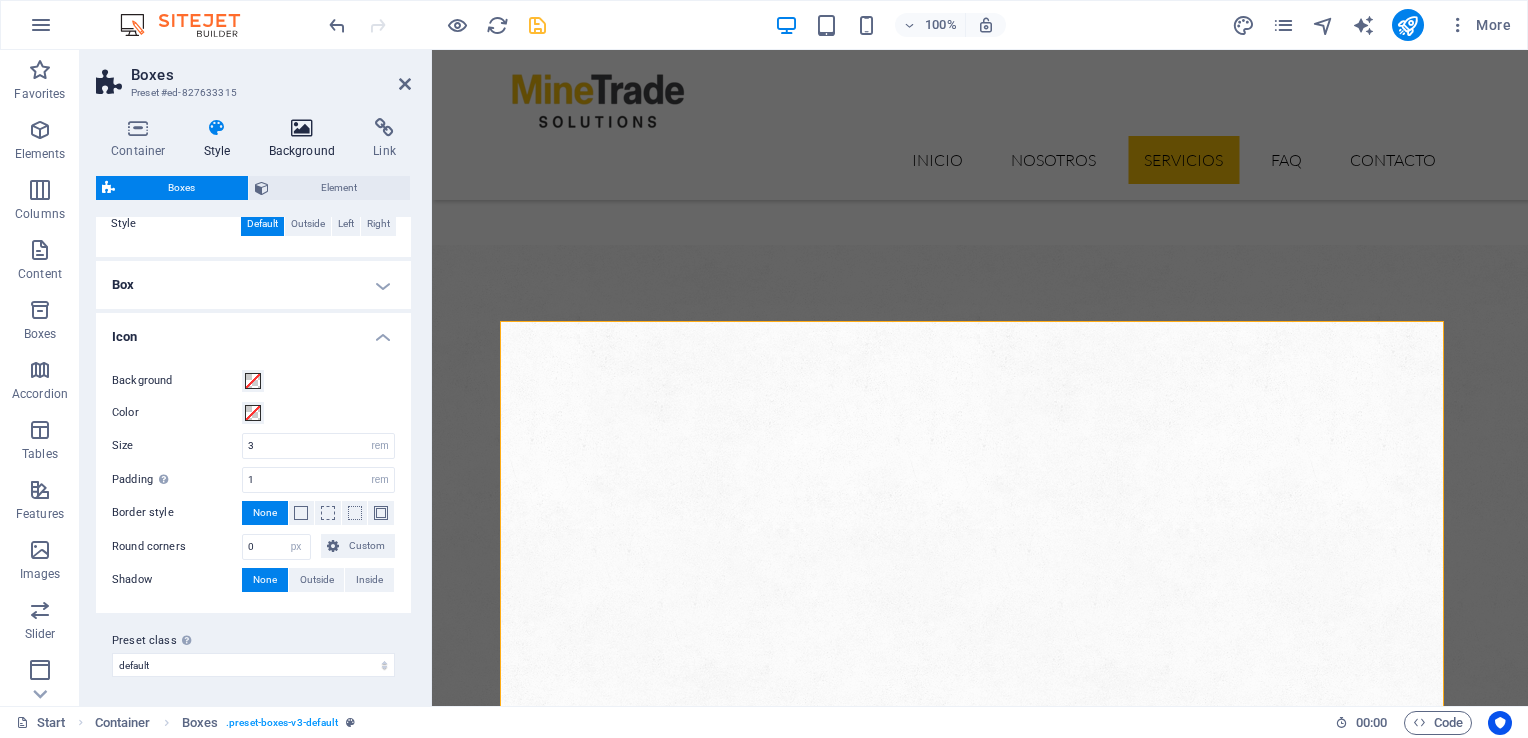 click on "Background" at bounding box center (306, 139) 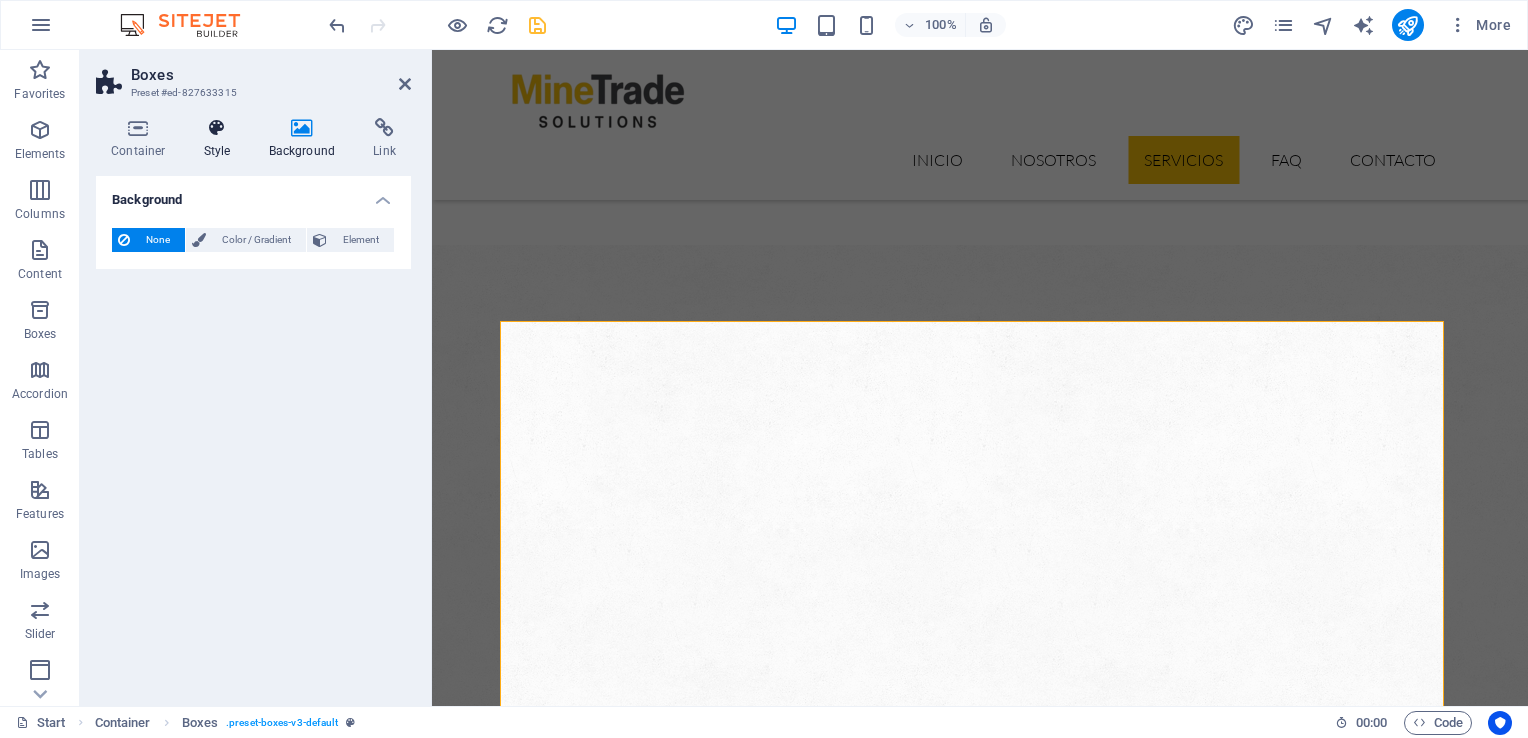 click at bounding box center (217, 128) 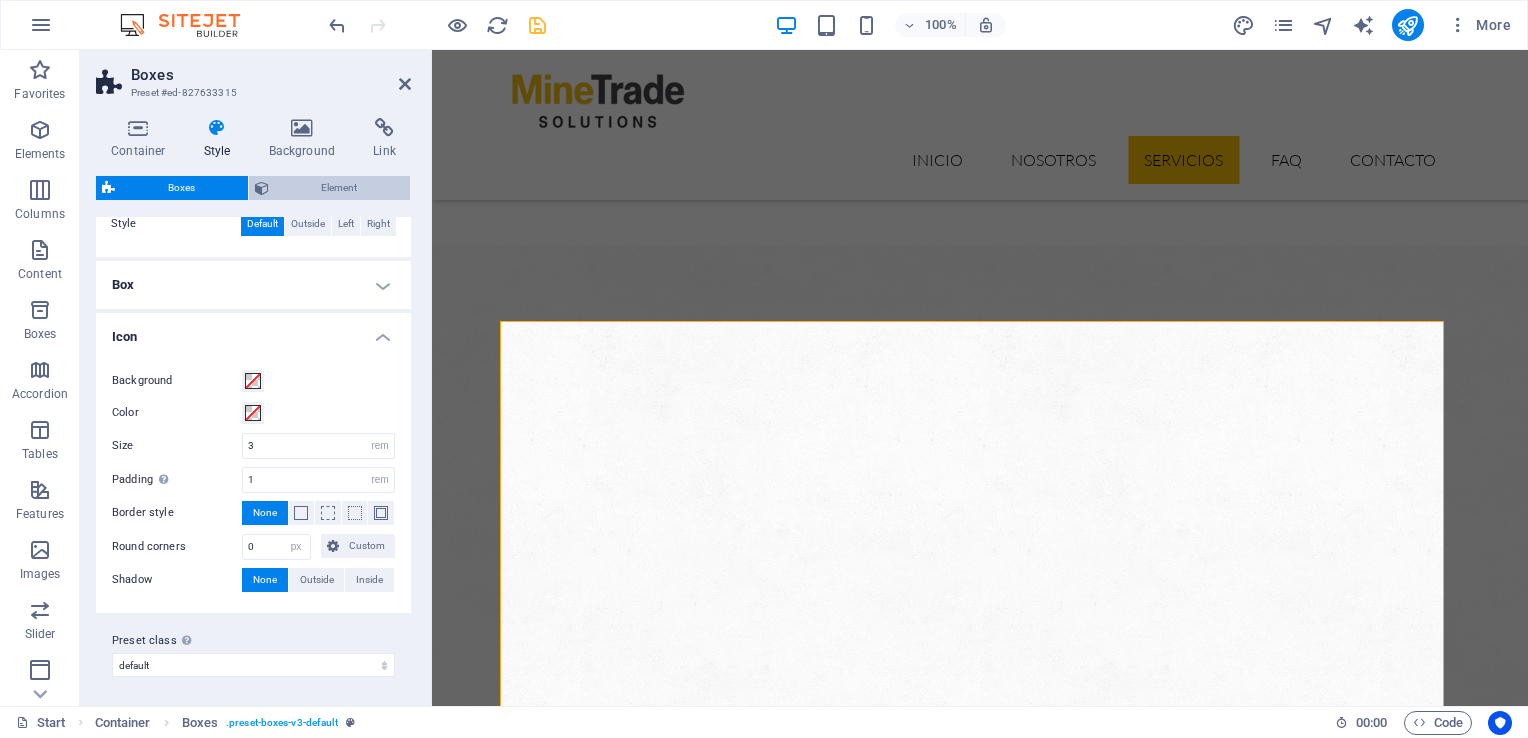 click on "Element" at bounding box center [340, 188] 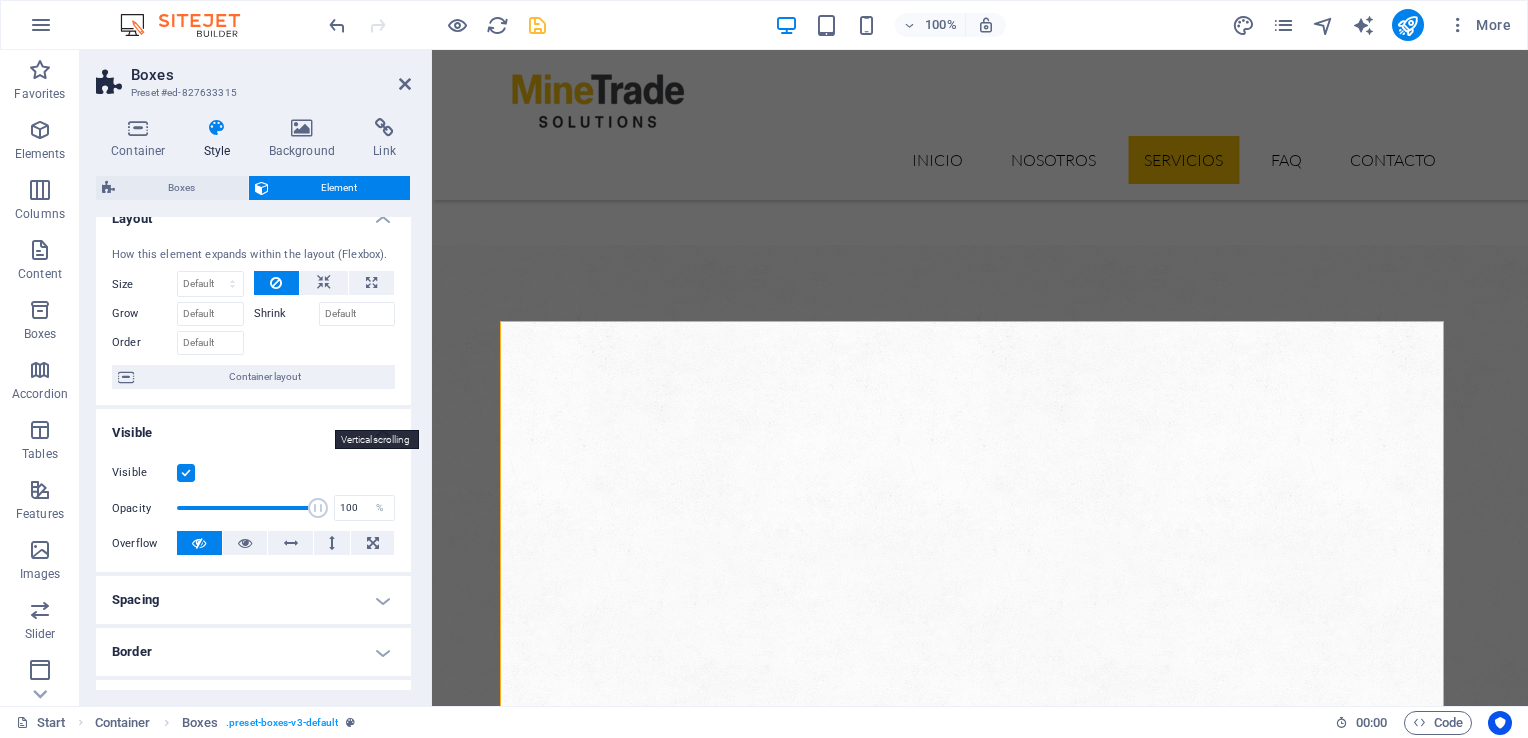 scroll, scrollTop: 20, scrollLeft: 0, axis: vertical 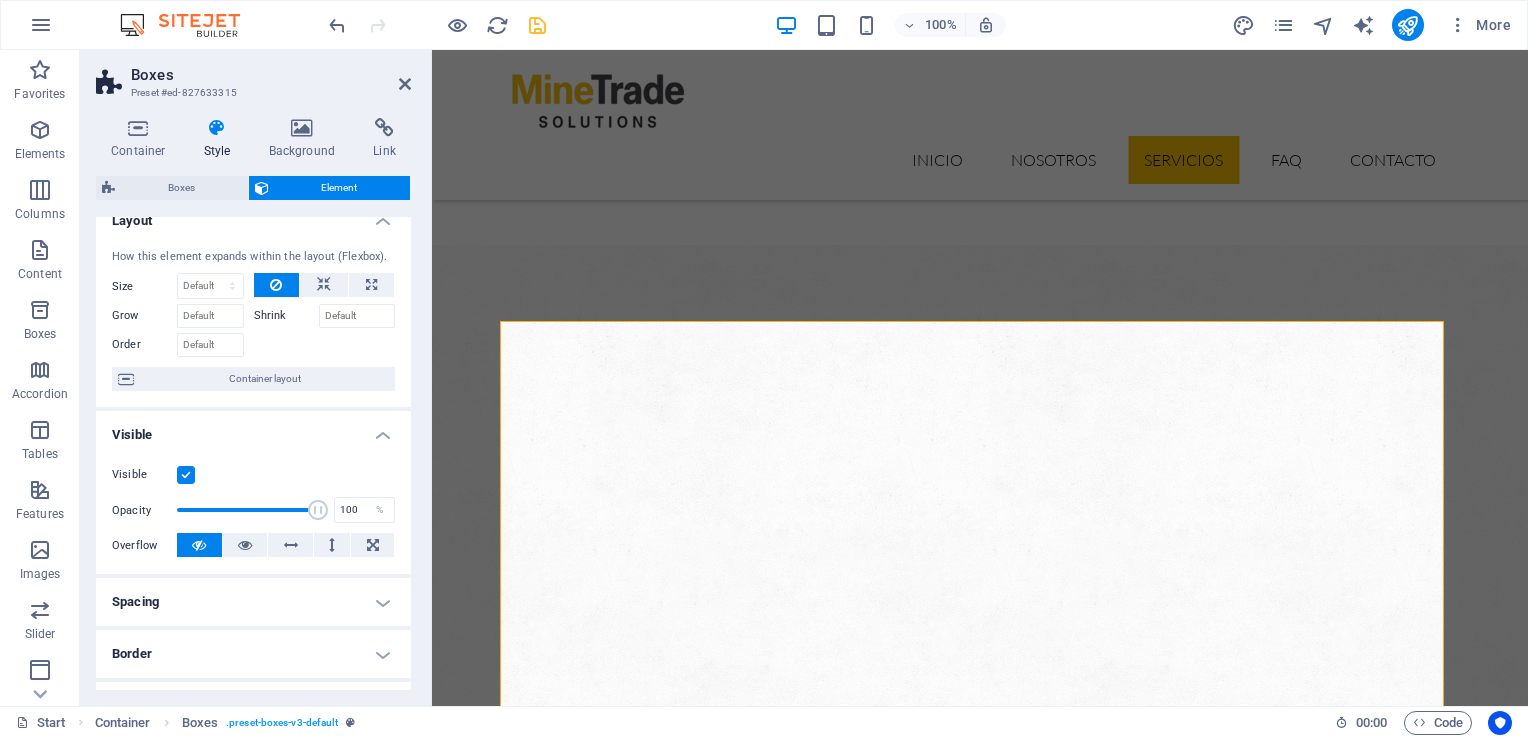 click on "Visible" at bounding box center [253, 429] 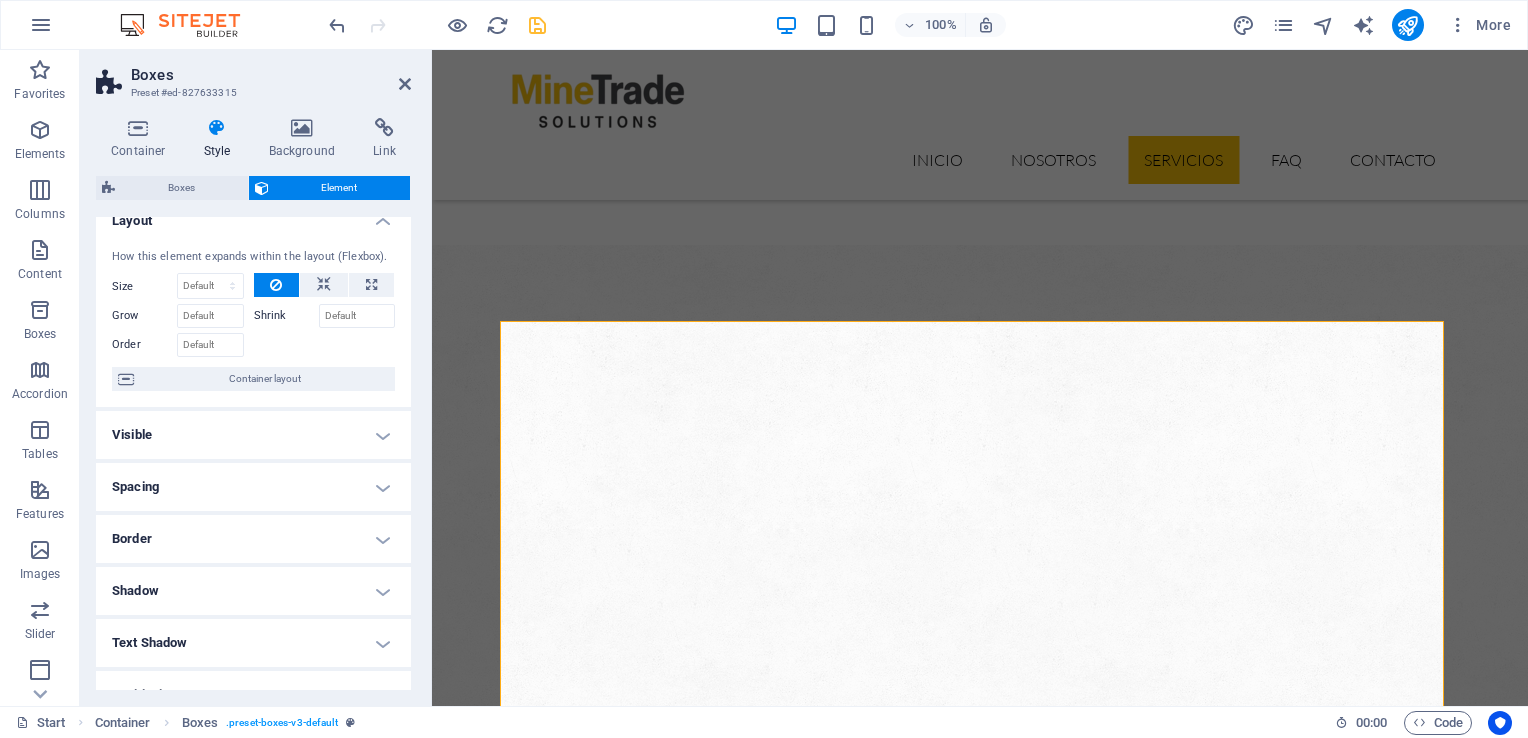 click on "Layout" at bounding box center [253, 215] 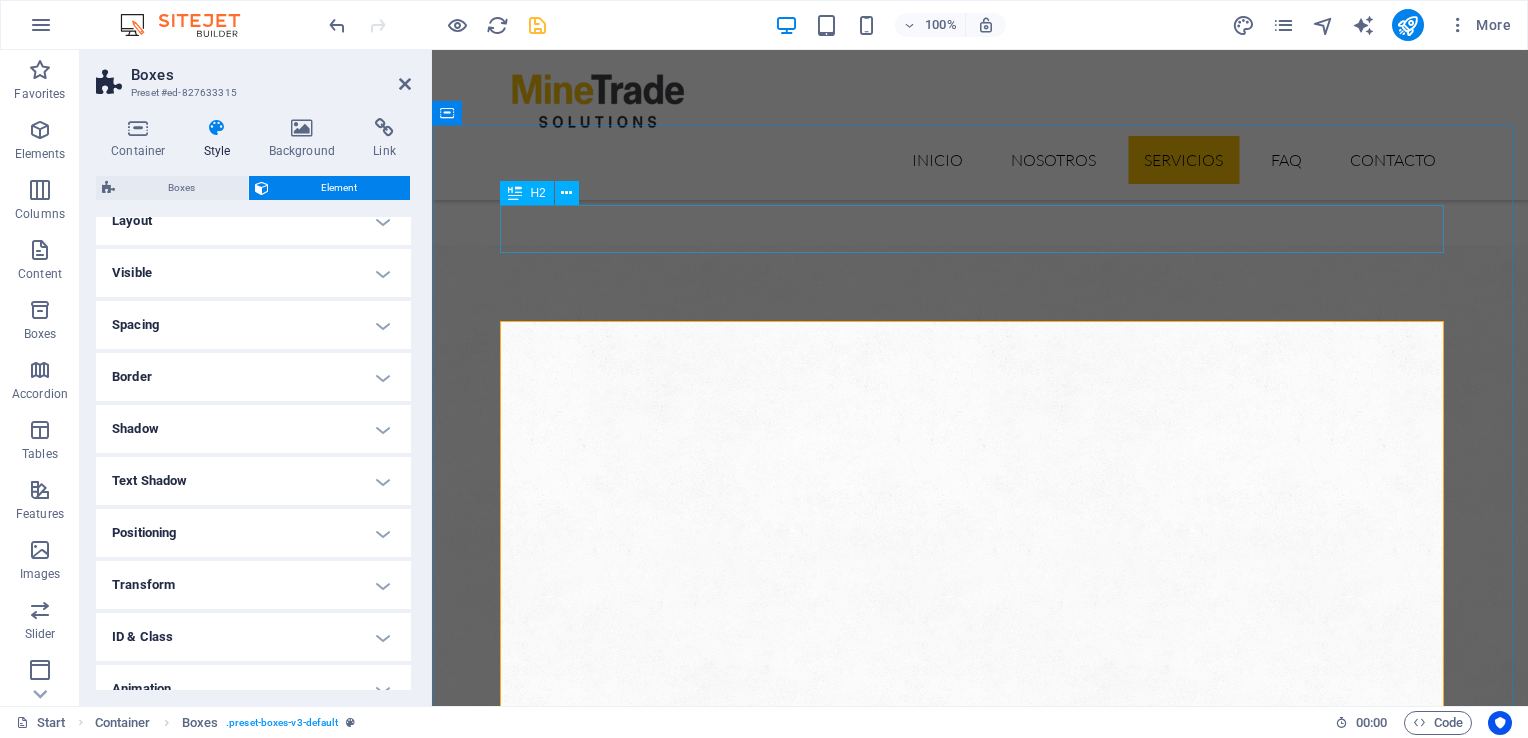 click on "nuestros servicios" at bounding box center (980, 2101) 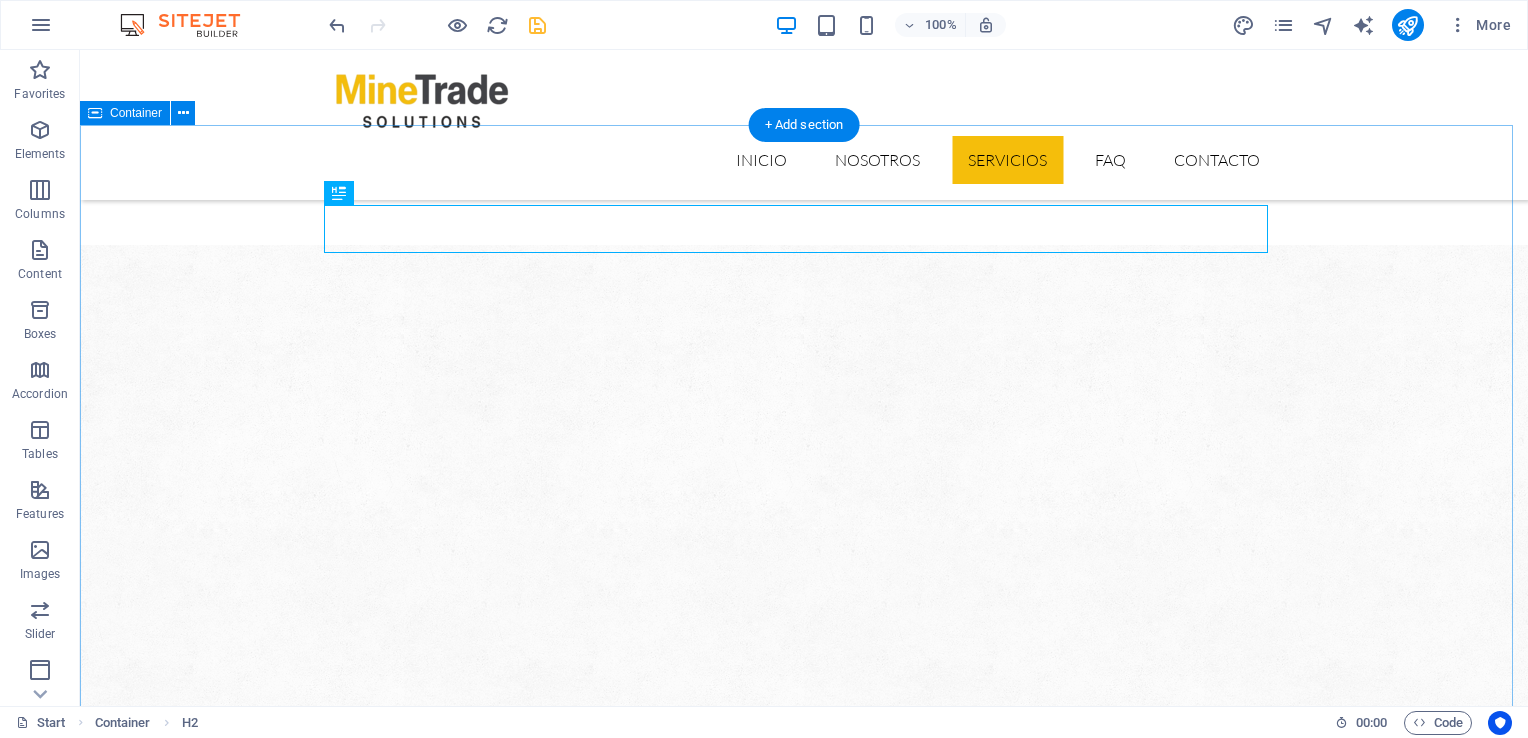 click on "nuestros servicios Solution for Industries Venta de repuestos Lorem ipsum dolor sit amet, consectetur adipisicing elit. Veritatis, dolorem! gestión de compras Lorem ipsum dolor sit amet, consectetur adipisicing elit. Veritatis, dolorem! fabricaciones y metalmecánica Lorem ipsum dolor sit amet, consectetur adipisicing elit. Veritatis, dolorem! Oil Industry Lorem ipsum dolor sit amet, consectetur adipisicing elit. Veritatis, dolorem! Car Industry Lorem ipsum dolor sit amet, consectetur adipisicing elit. Veritatis, dolorem! House Building Lorem ipsum dolor sit amet, consectetur adipisicing elit. Veritatis, dolorem!" at bounding box center (804, 2892) 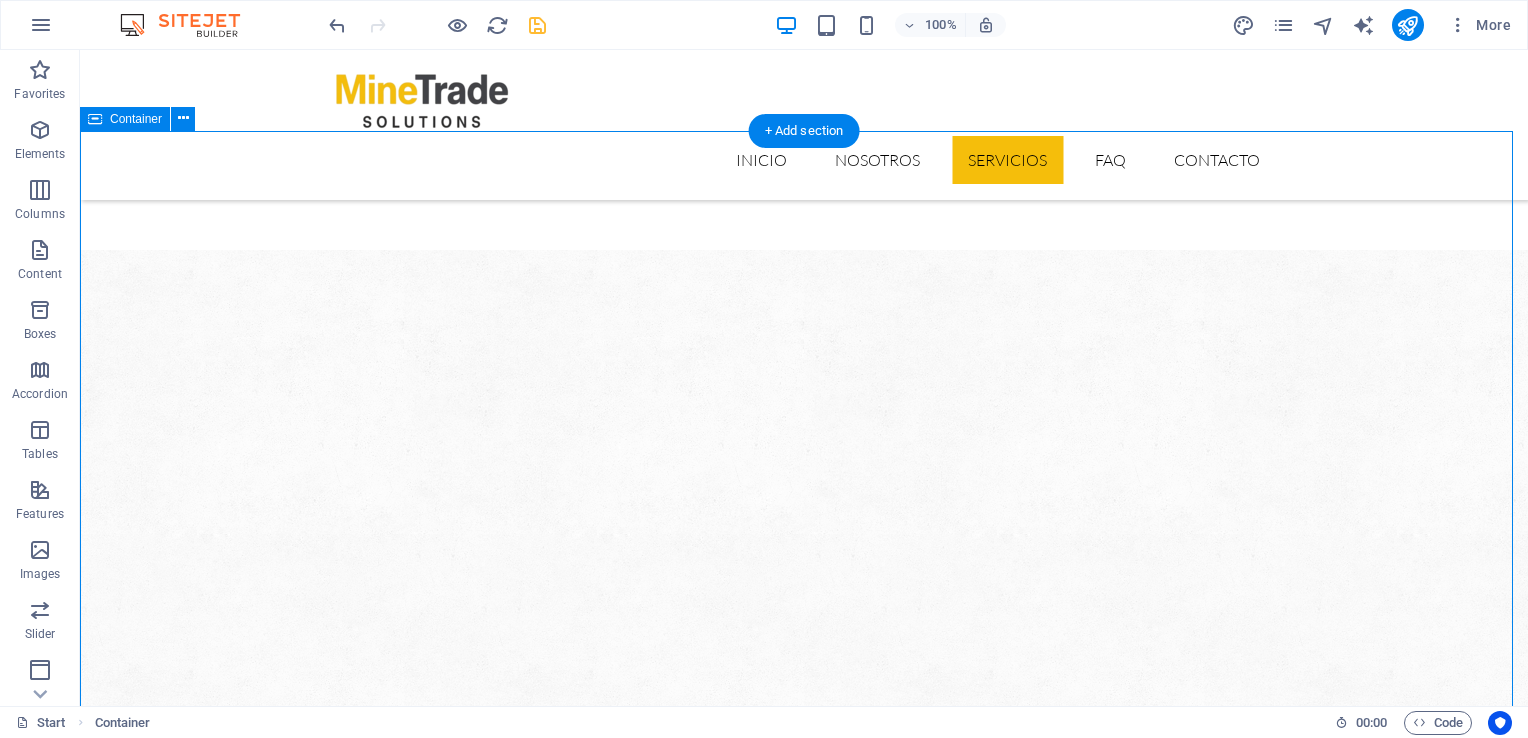 scroll, scrollTop: 1088, scrollLeft: 0, axis: vertical 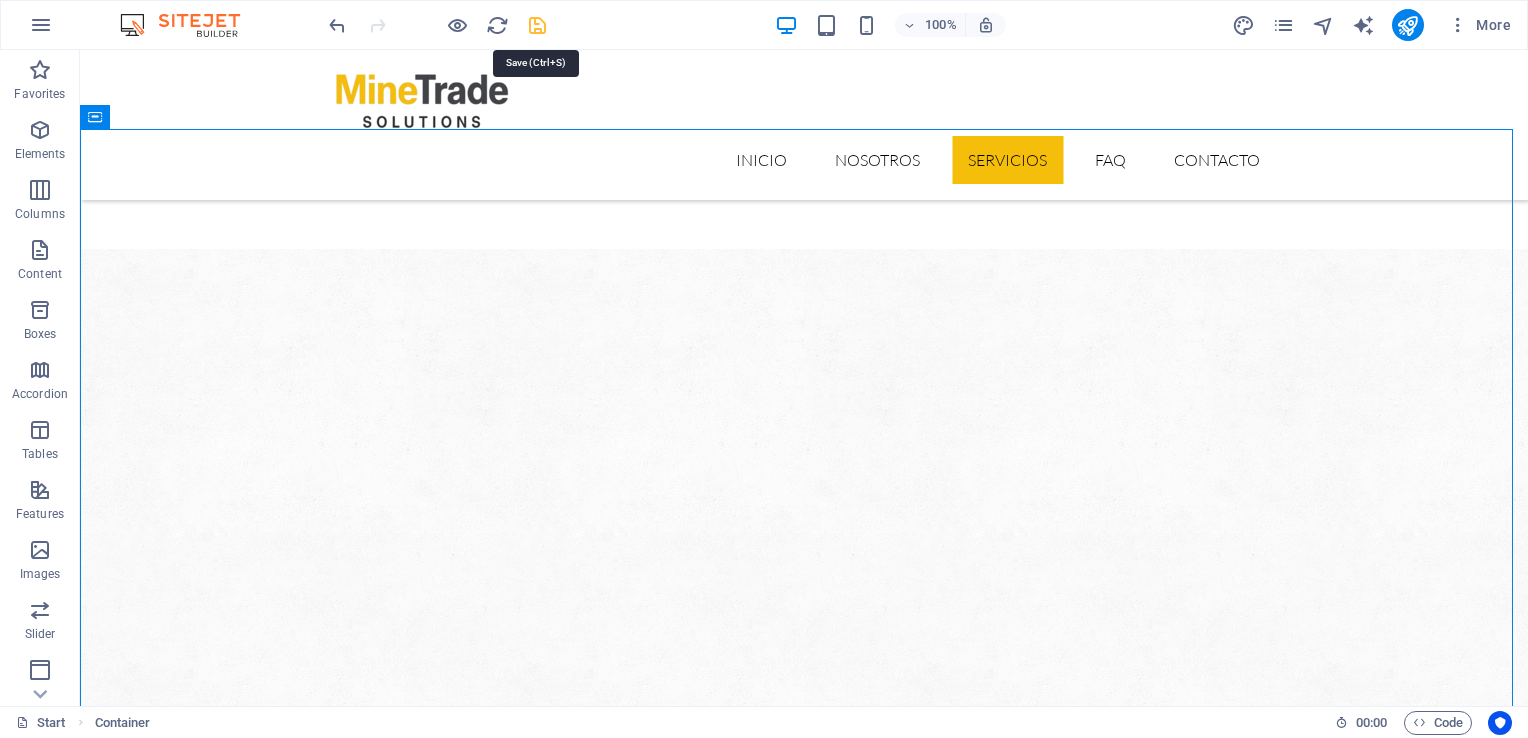 click at bounding box center (537, 25) 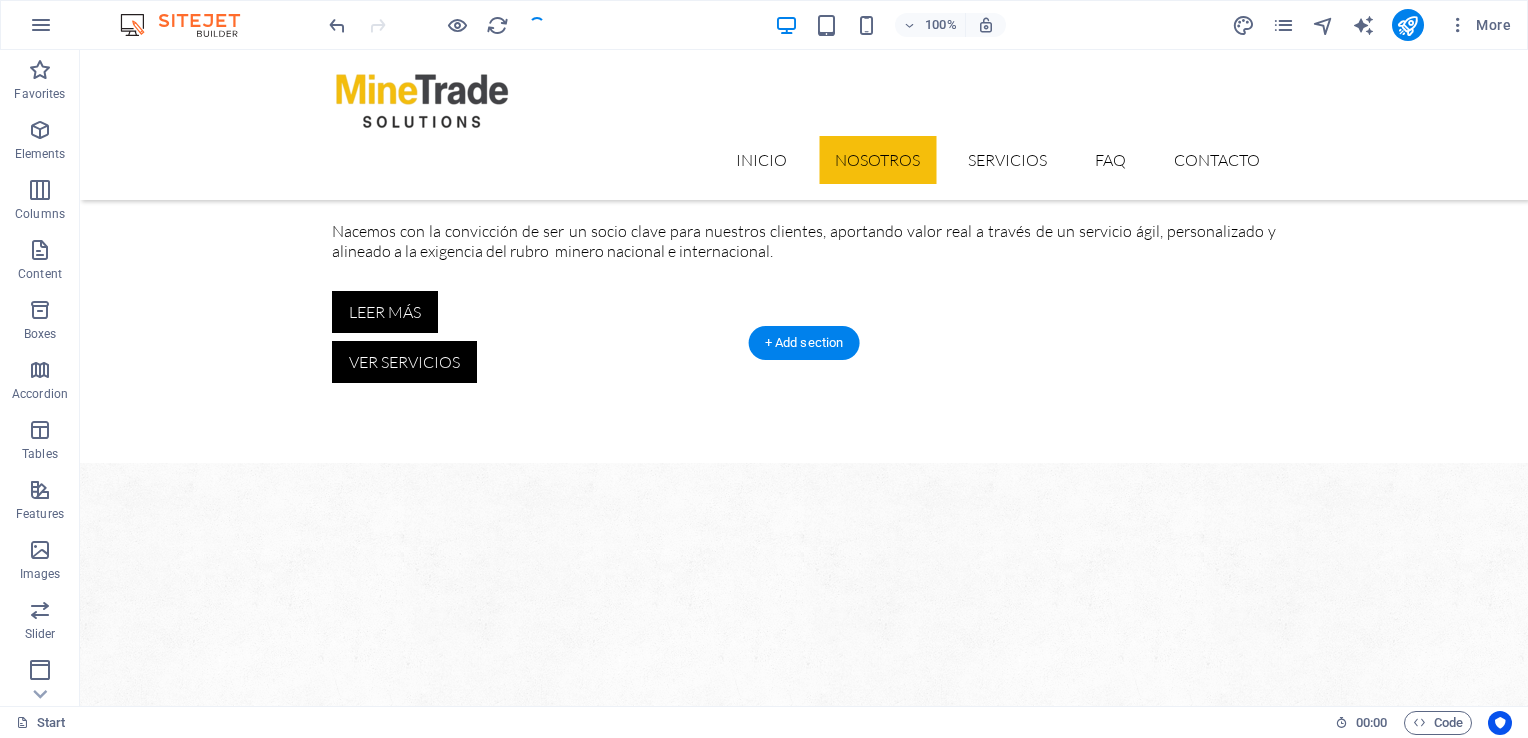 scroll, scrollTop: 872, scrollLeft: 0, axis: vertical 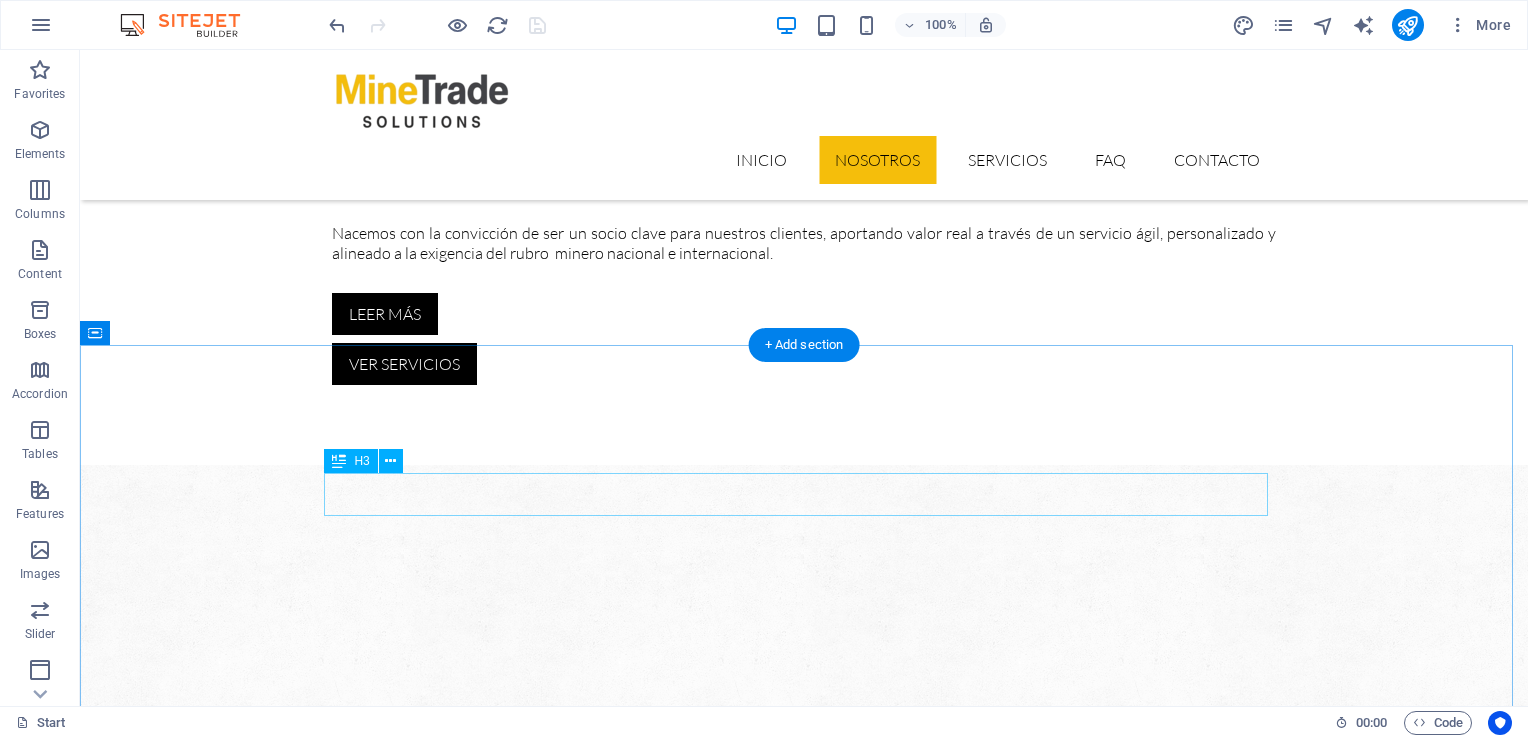 click on "Solution for Industries" at bounding box center (804, 2366) 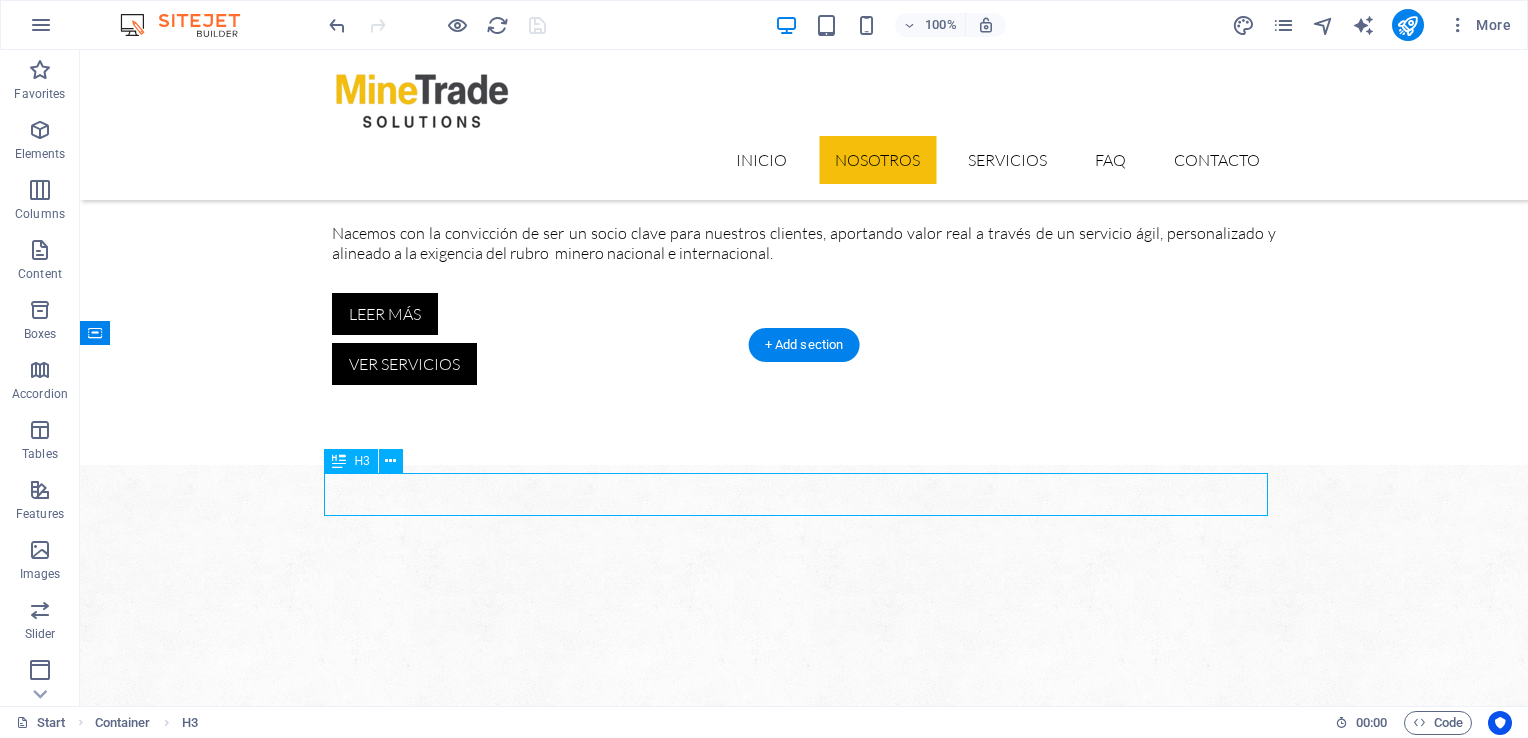 click on "Solution for Industries" at bounding box center (804, 2366) 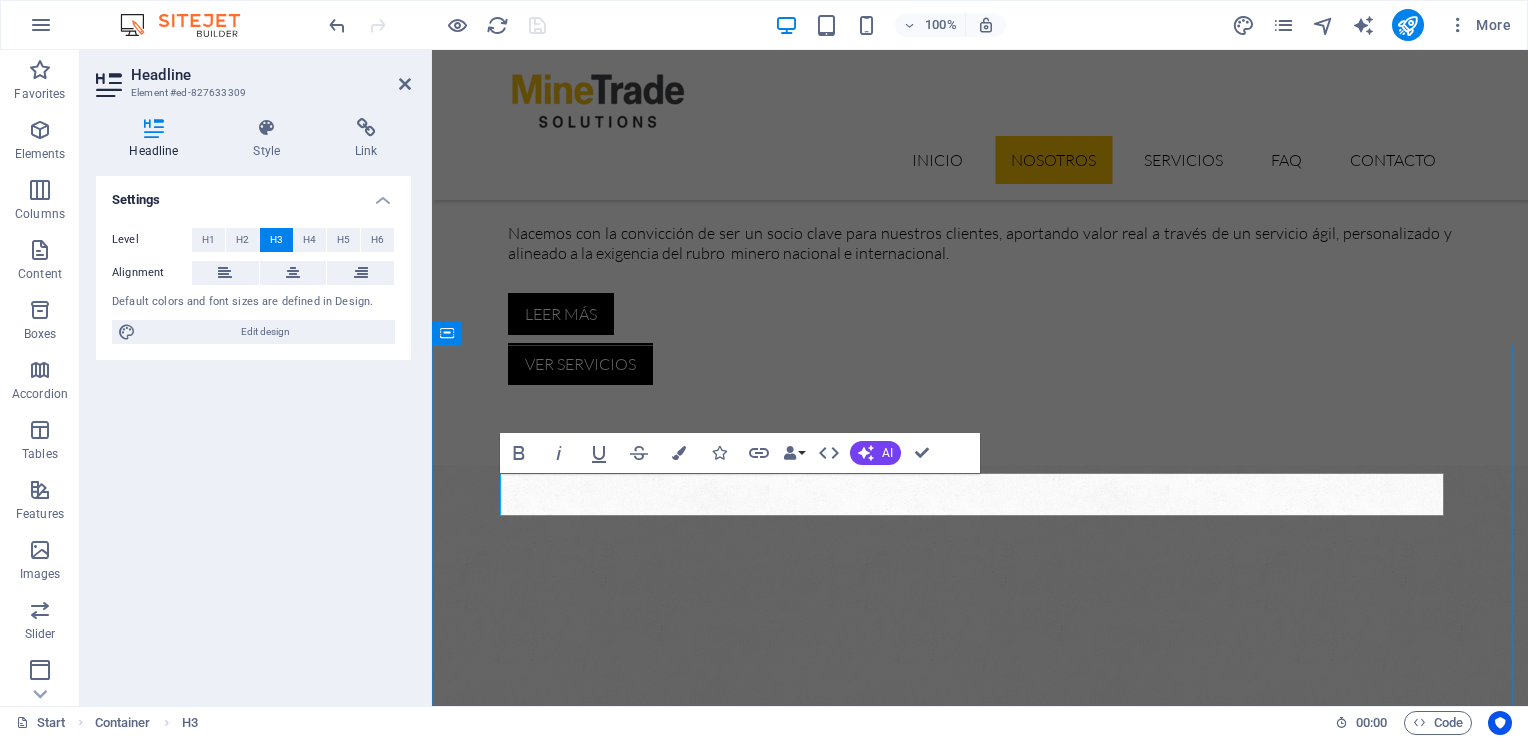 type 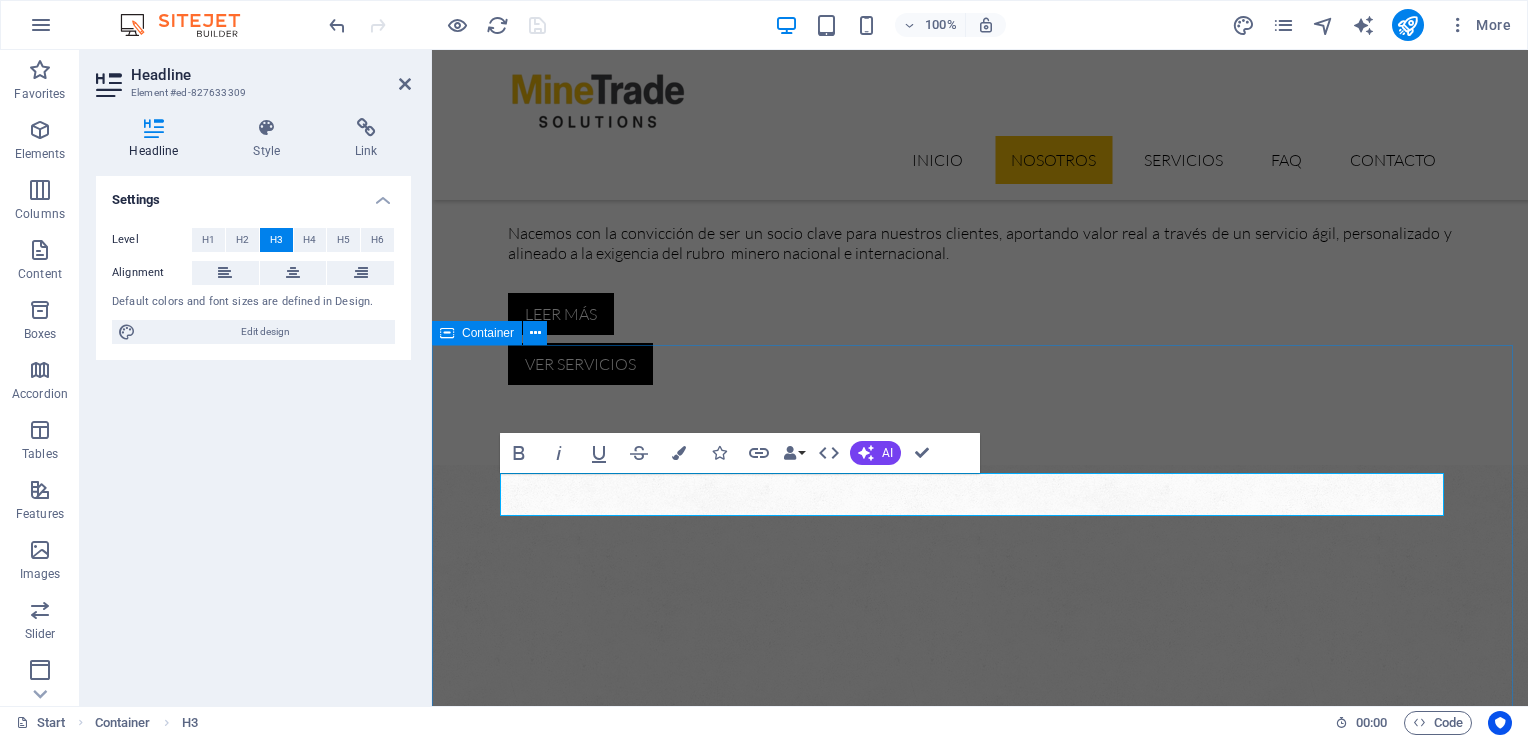click on "nuestros servicios soluciones para la industria Venta de repuestos Lorem ipsum dolor sit amet, consectetur adipisicing elit. Veritatis, dolorem! gestión de compras Lorem ipsum dolor sit amet, consectetur adipisicing elit. Veritatis, dolorem! fabricaciones y metalmecánica Lorem ipsum dolor sit amet, consectetur adipisicing elit. Veritatis, dolorem! Oil Industry Lorem ipsum dolor sit amet, consectetur adipisicing elit. Veritatis, dolorem! Car Industry Lorem ipsum dolor sit amet, consectetur adipisicing elit. Veritatis, dolorem! House Building Lorem ipsum dolor sit amet, consectetur adipisicing elit. Veritatis, dolorem!" at bounding box center [980, 3112] 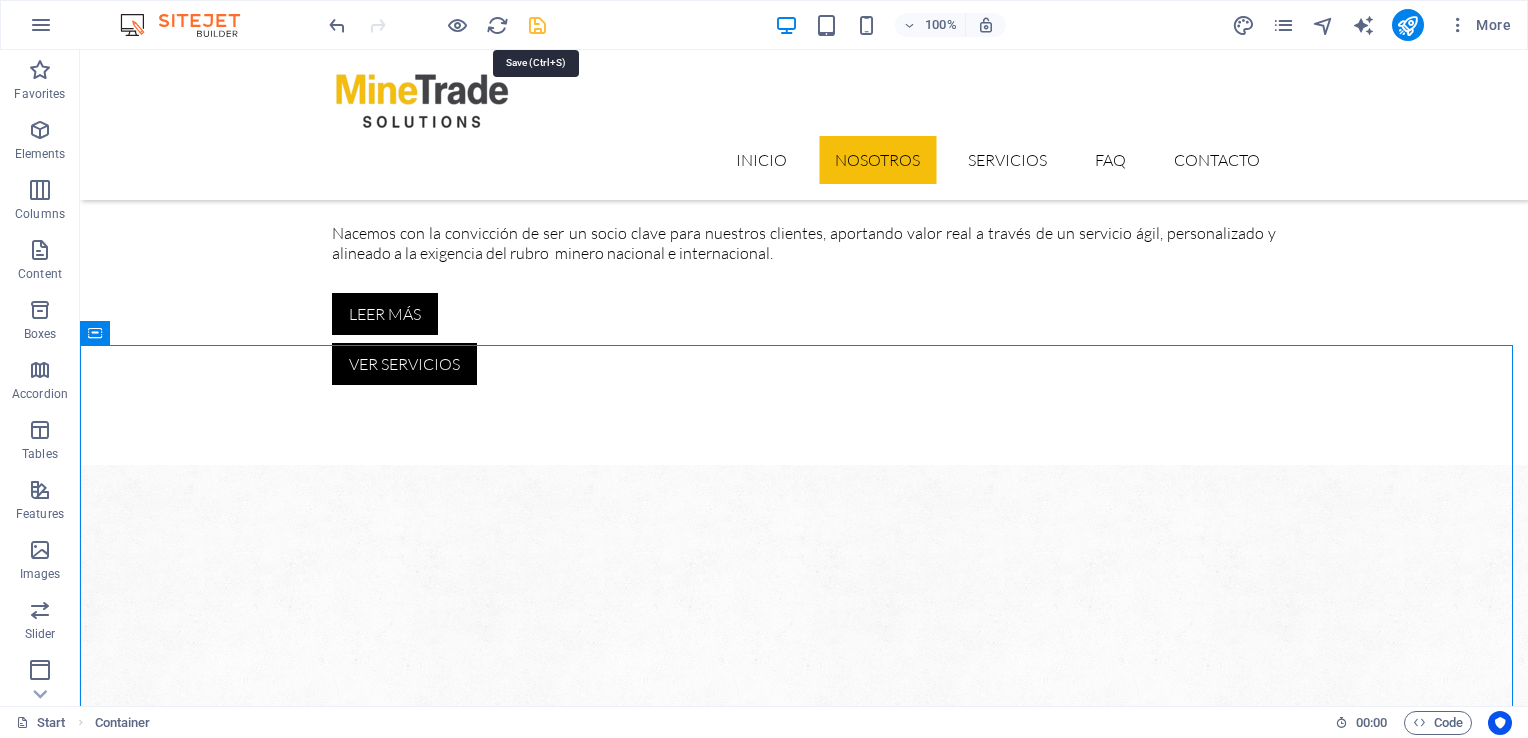 click at bounding box center [537, 25] 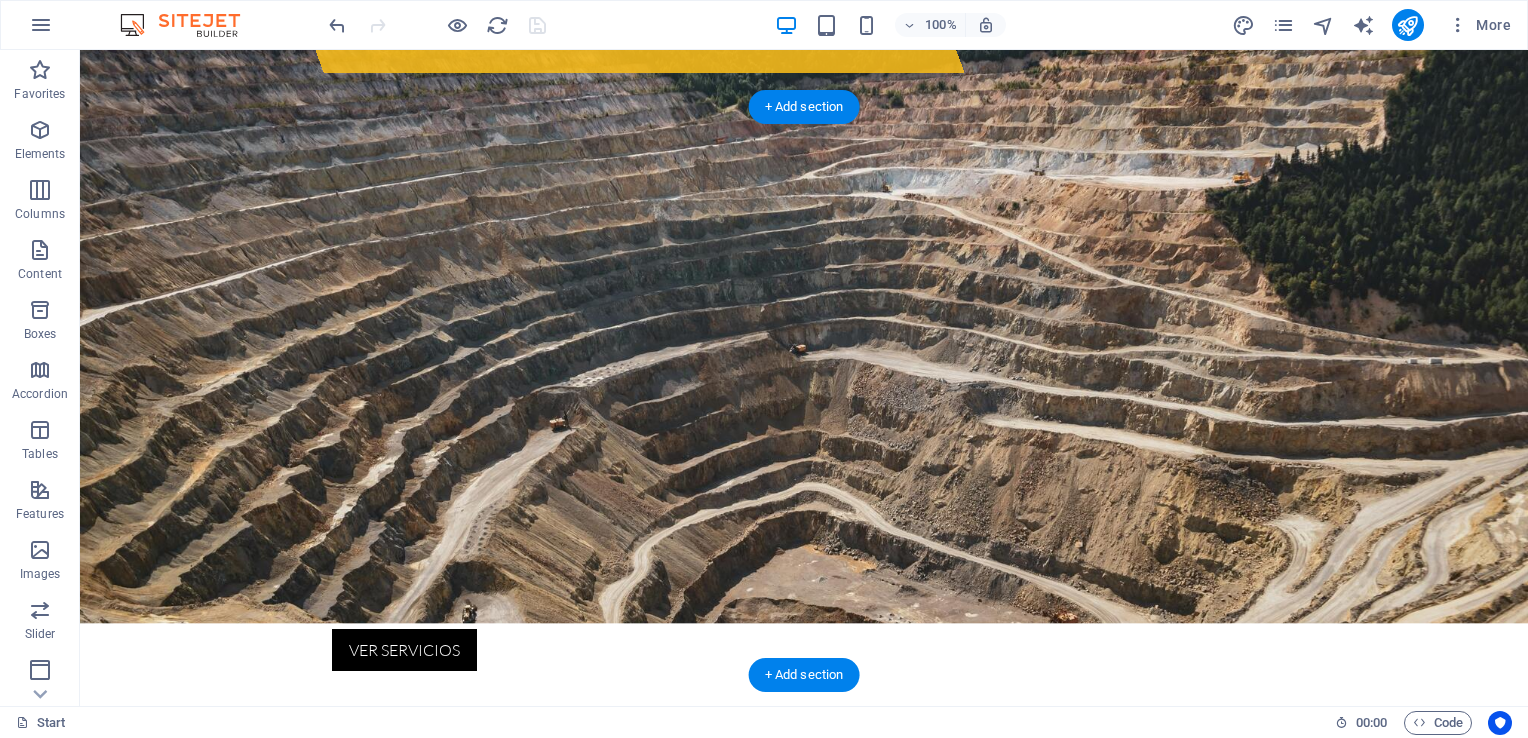 scroll, scrollTop: 522, scrollLeft: 0, axis: vertical 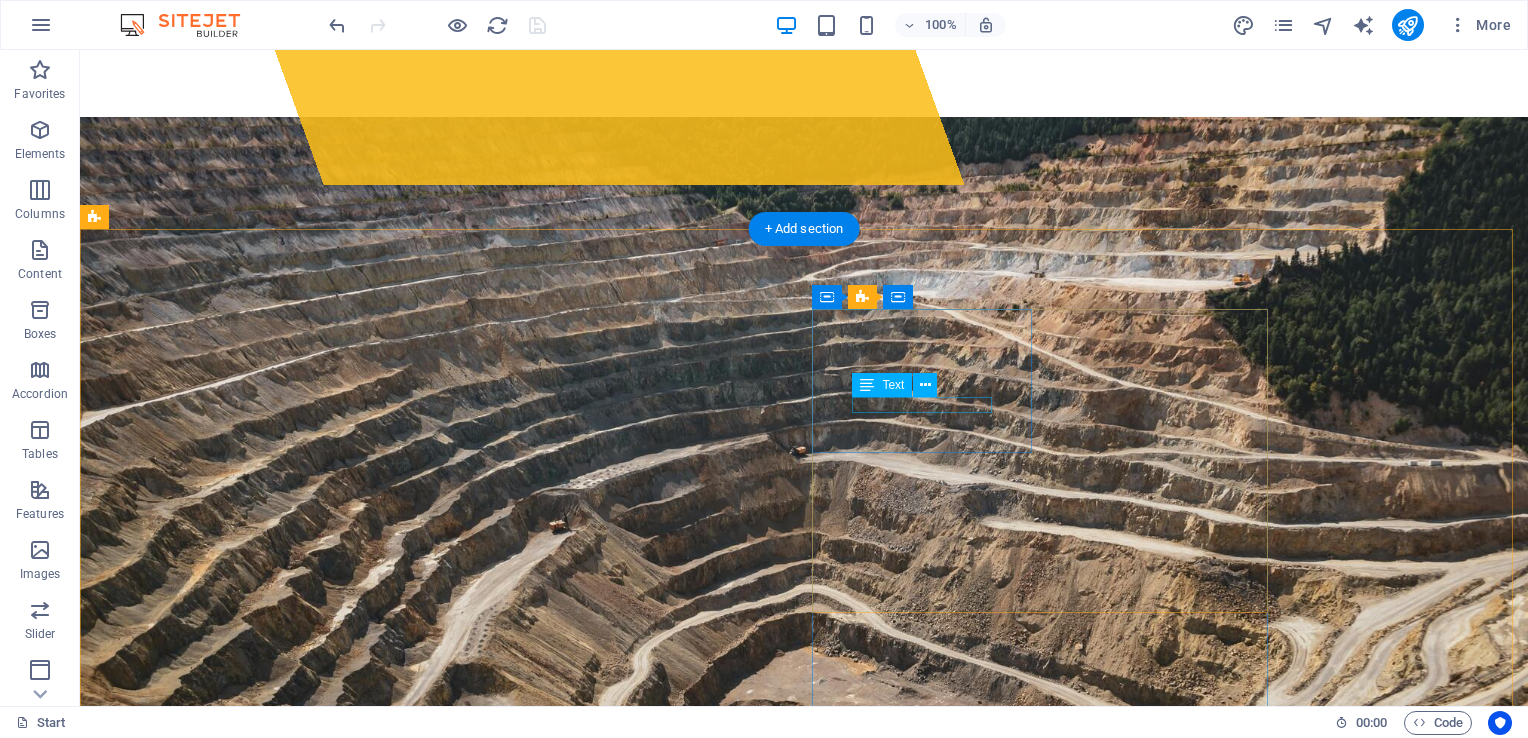 click on "Projects" at bounding box center [206, 2031] 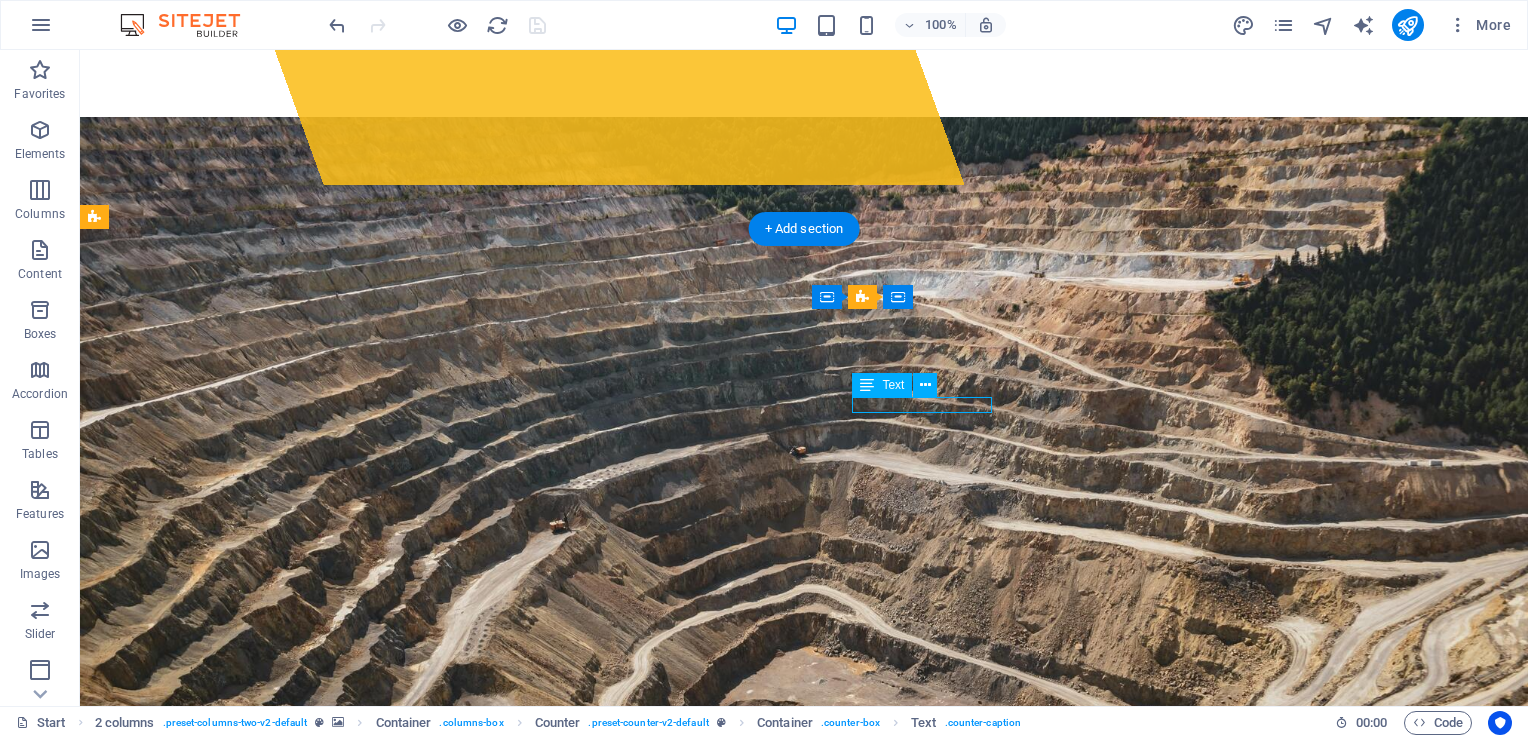 click on "Projects" at bounding box center [206, 2031] 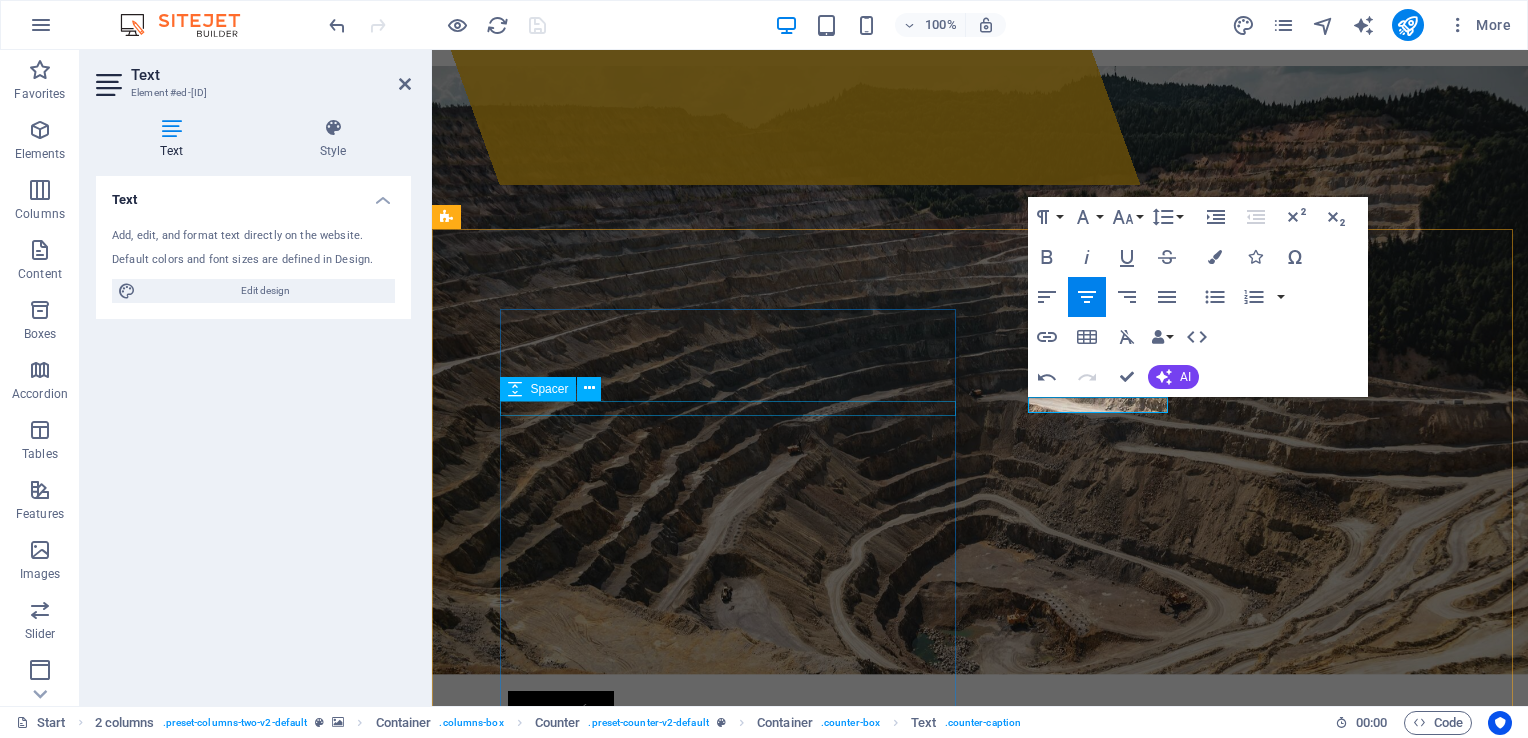 type 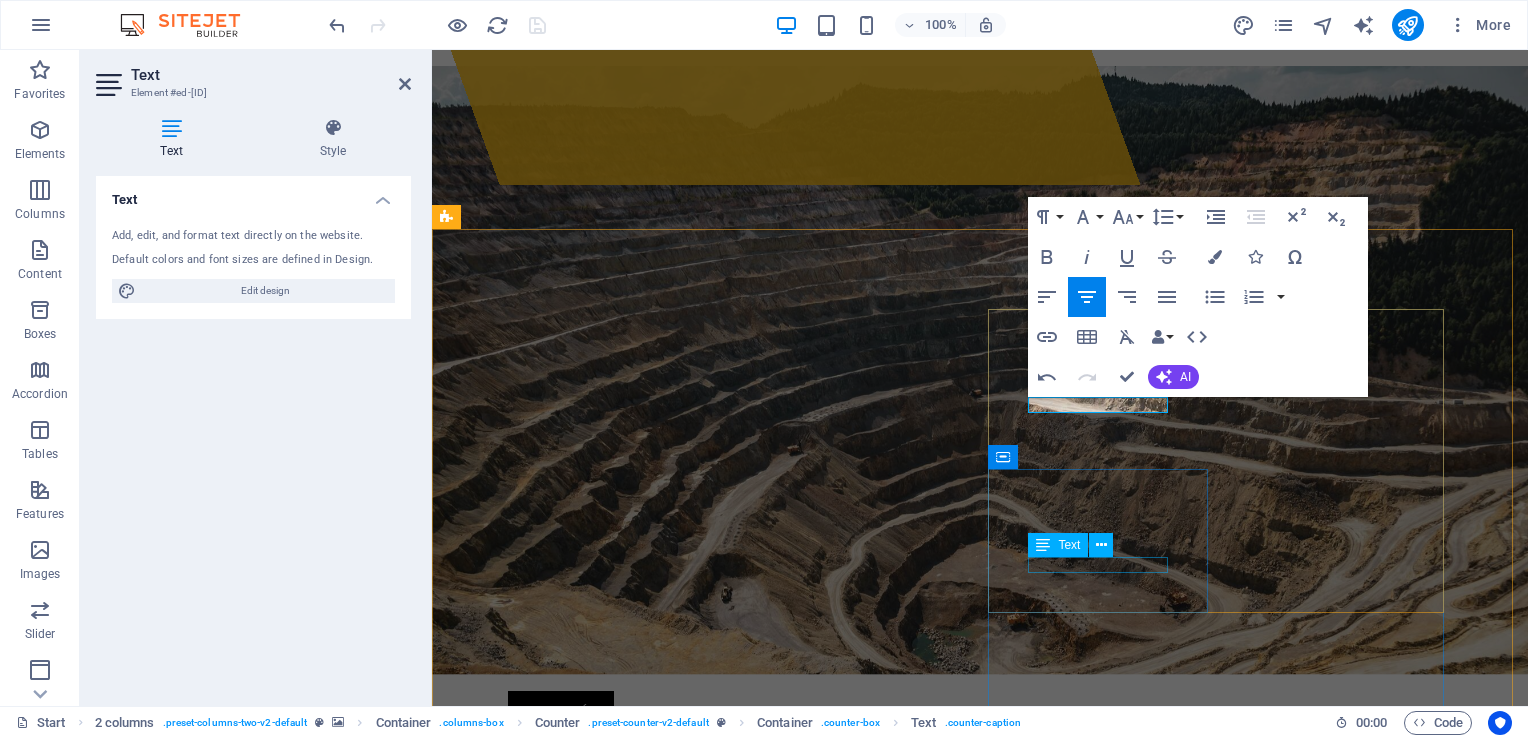 click on "Engineers" at bounding box center [558, 2335] 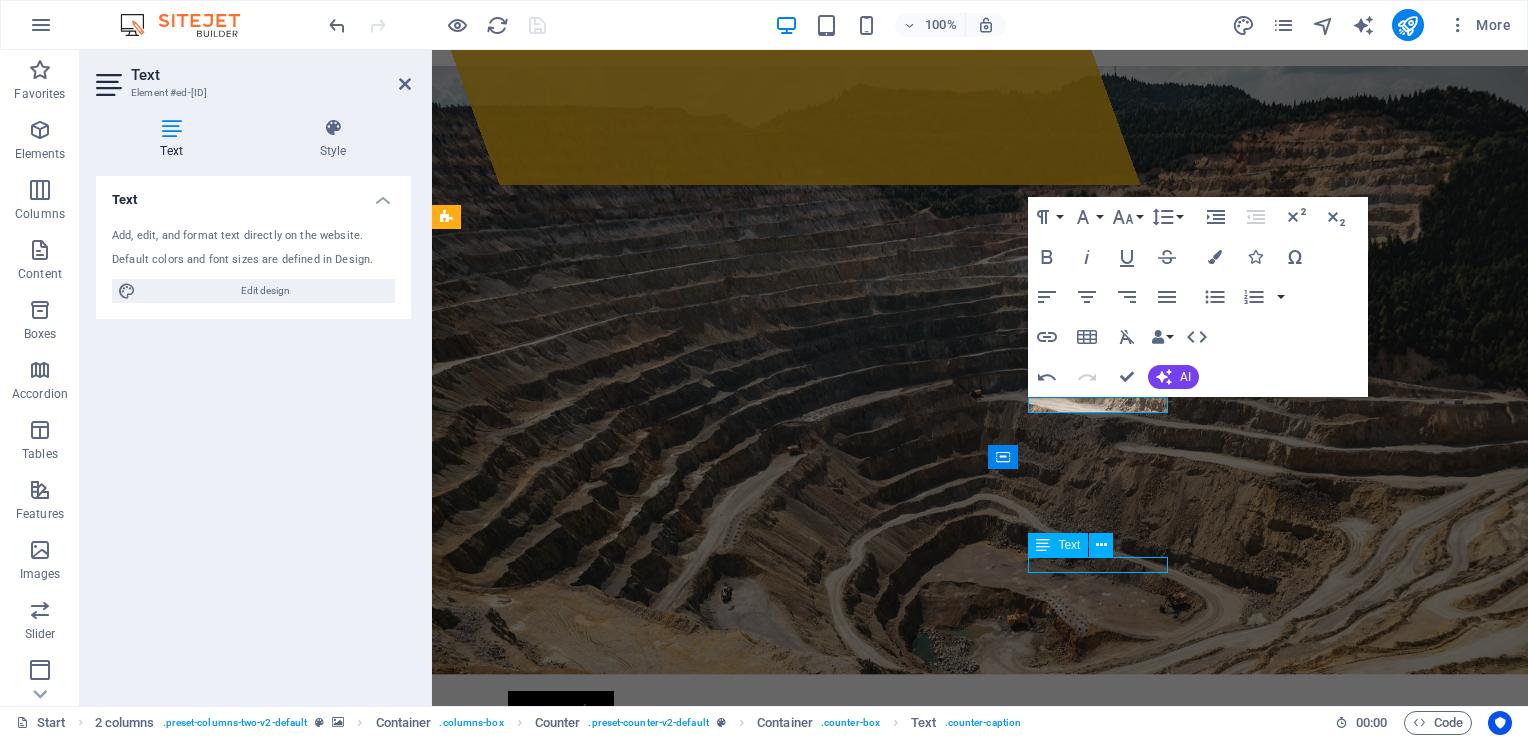 click on "Engineers" at bounding box center (558, 2335) 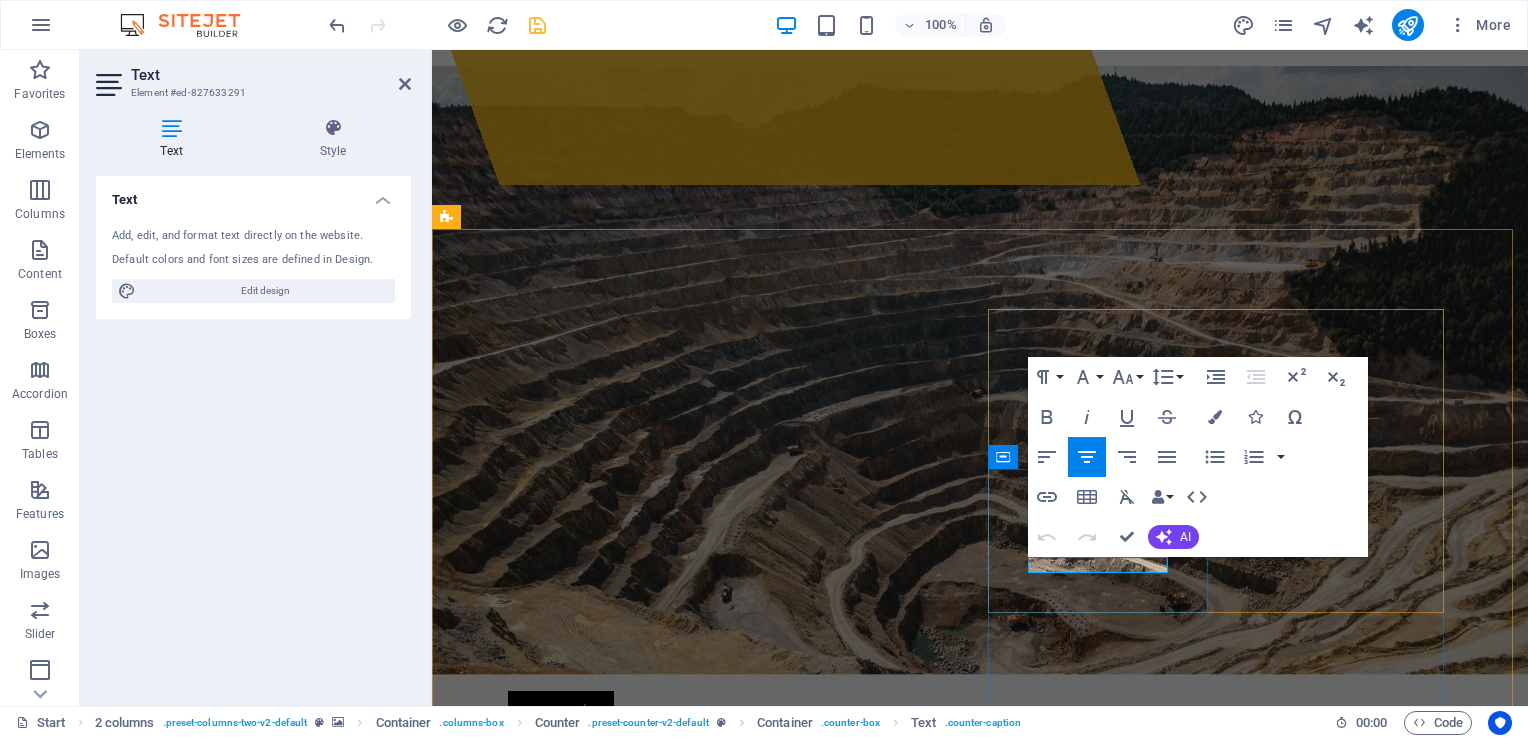 type 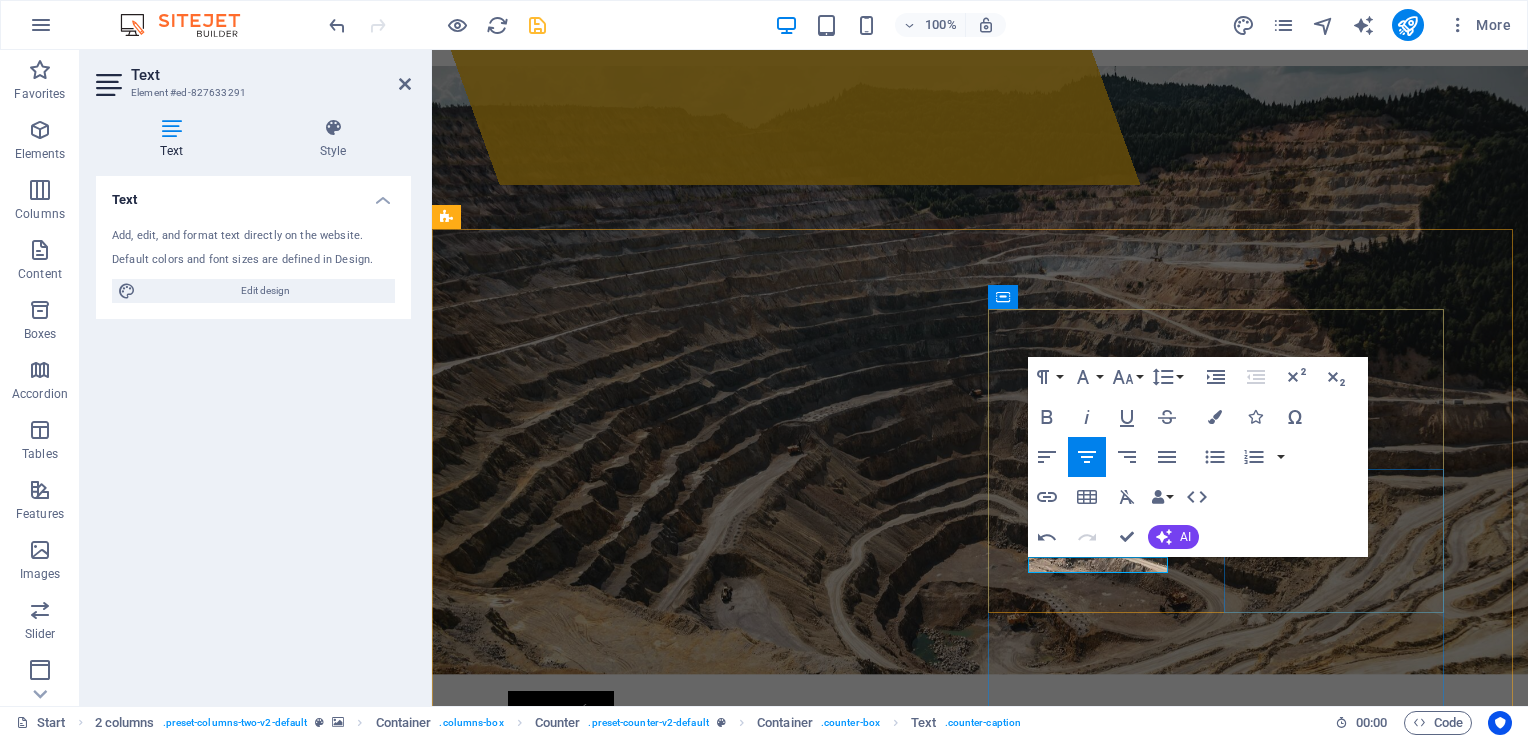 click on "26 Partners" at bounding box center [558, 2463] 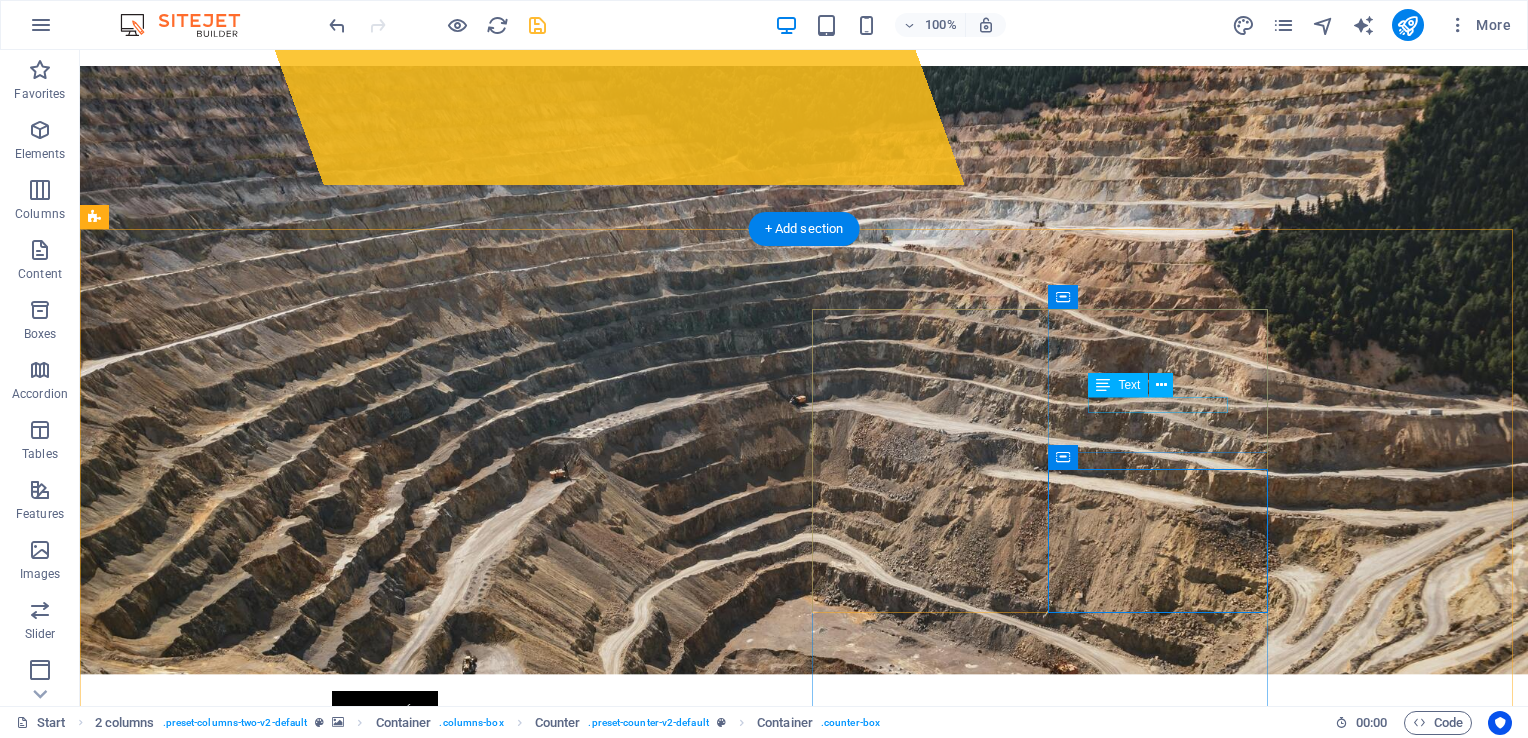 click on "Customers" at bounding box center [206, 2183] 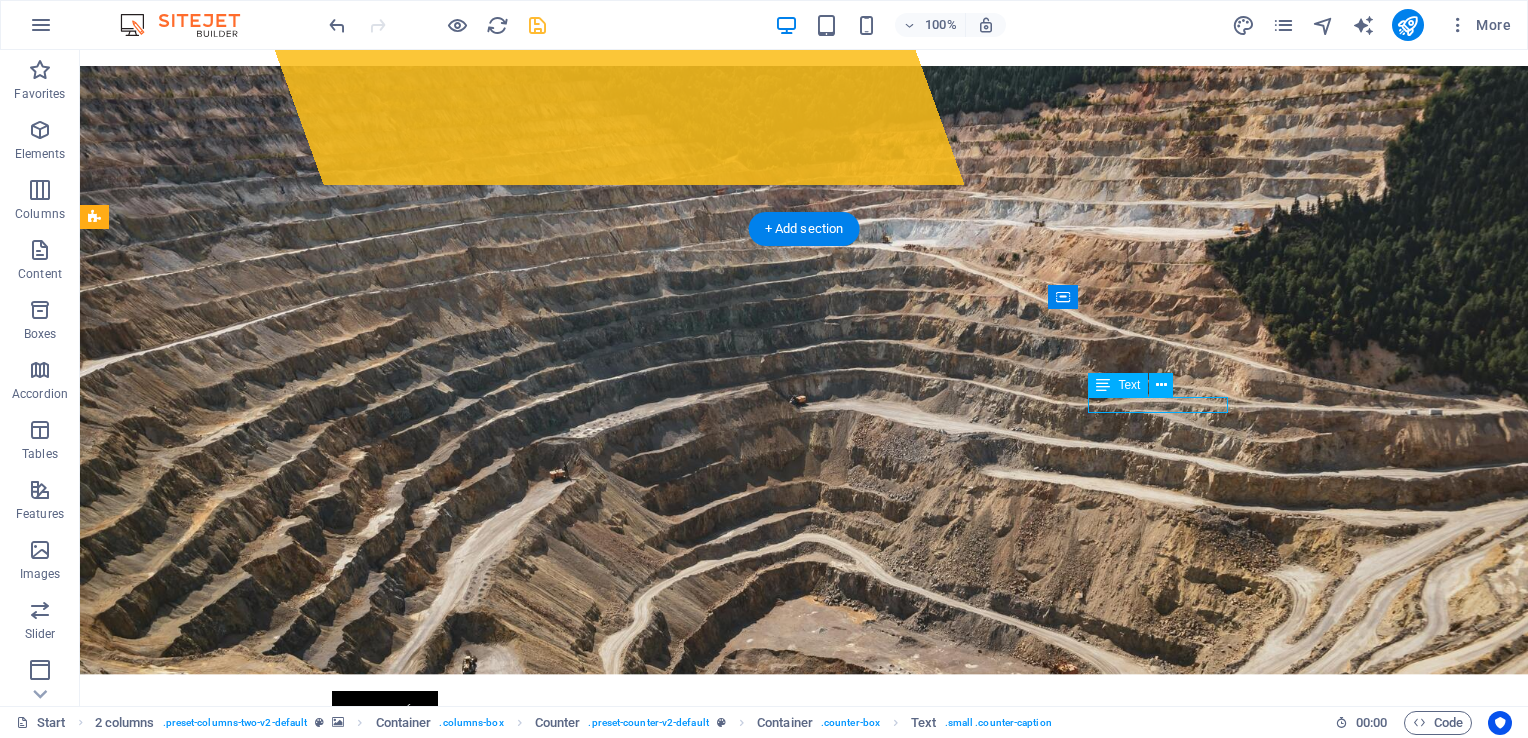 click on "Customers" at bounding box center [206, 2183] 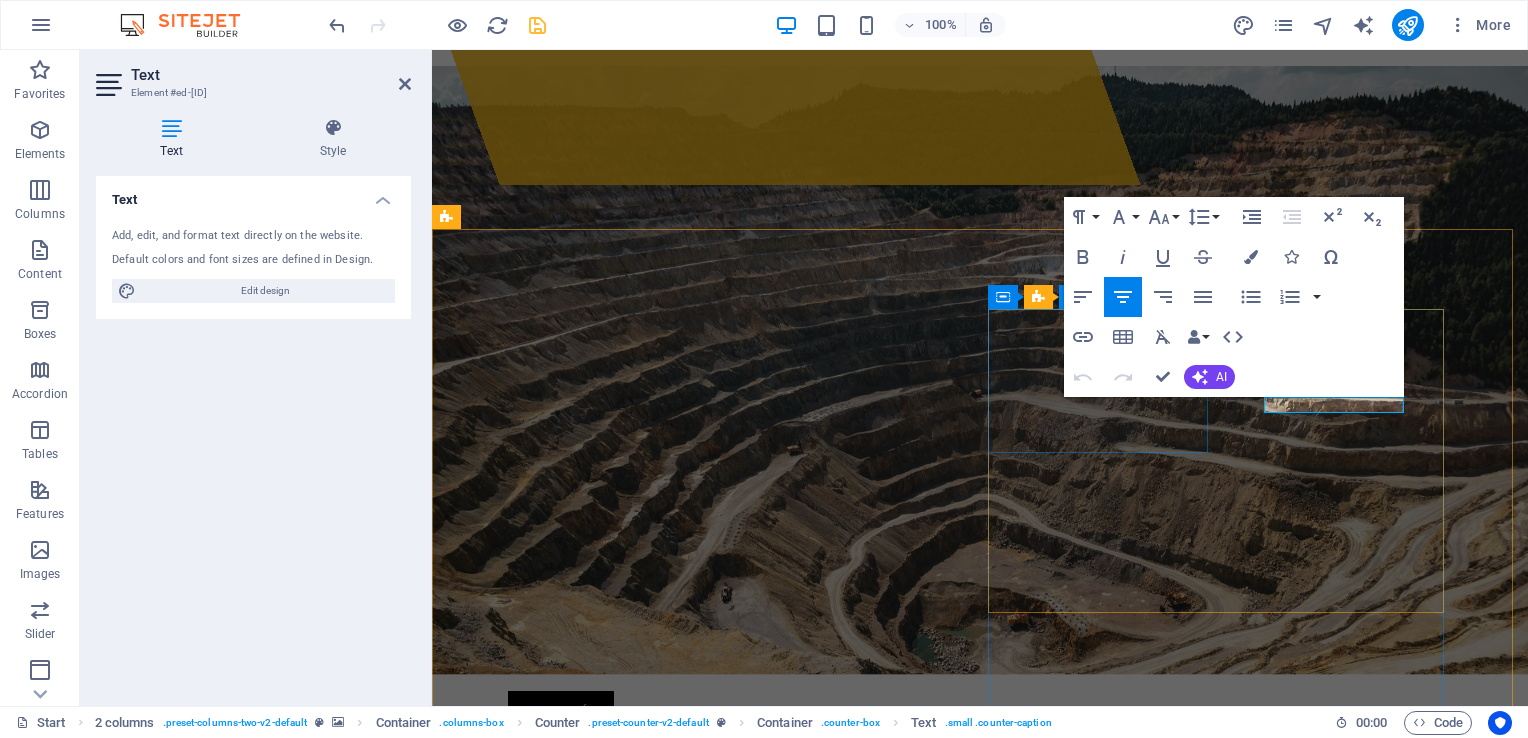 type 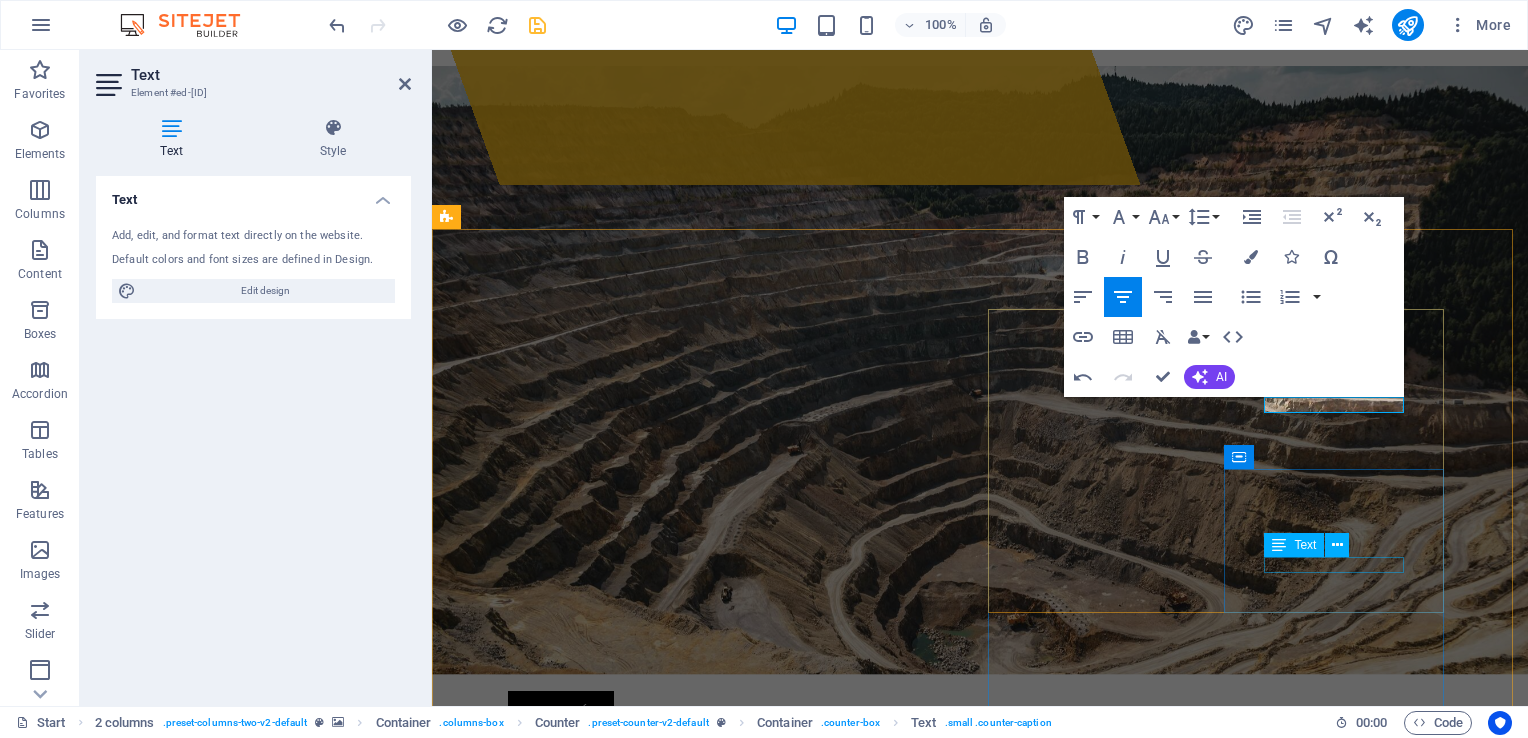 click on "Partners" at bounding box center (558, 2487) 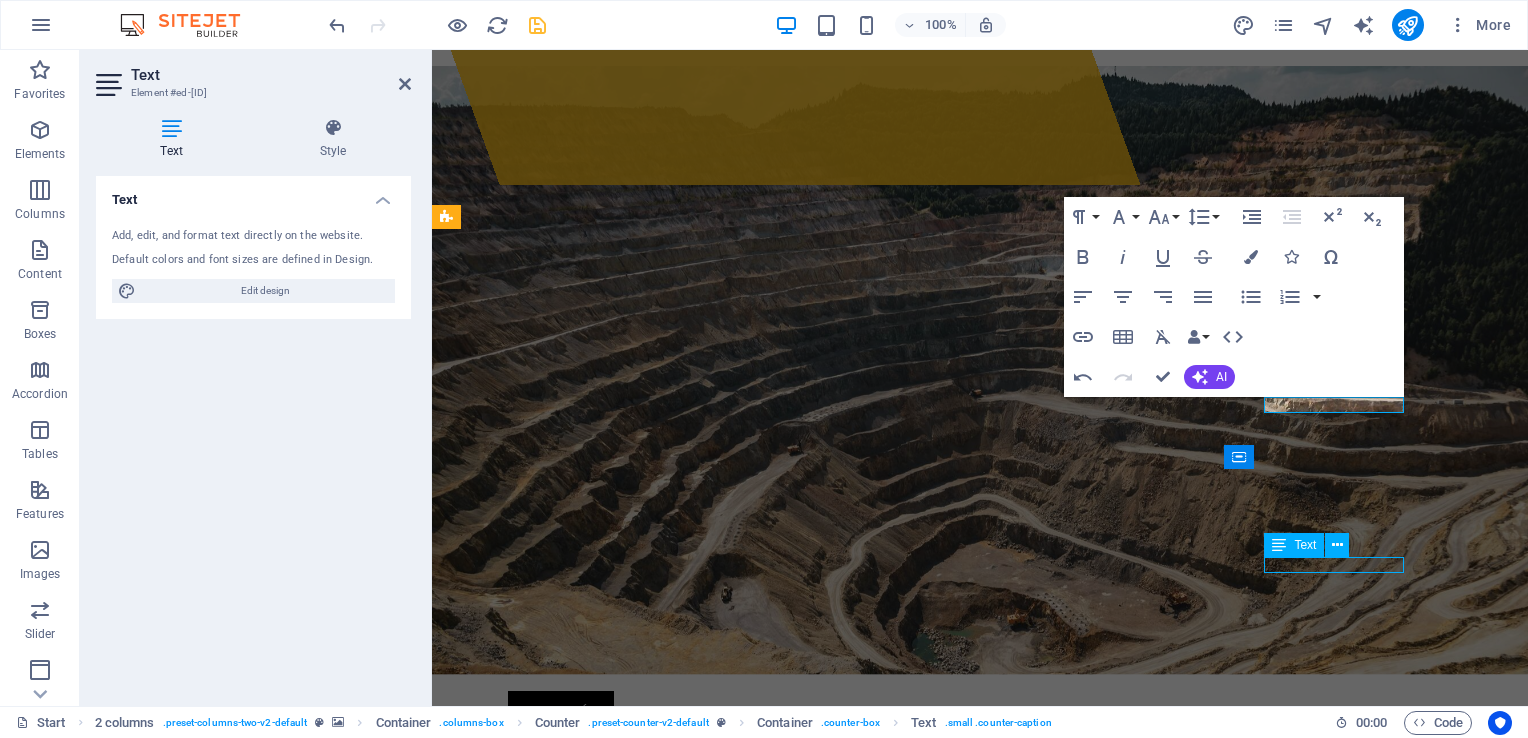 click on "Partners" at bounding box center (558, 2487) 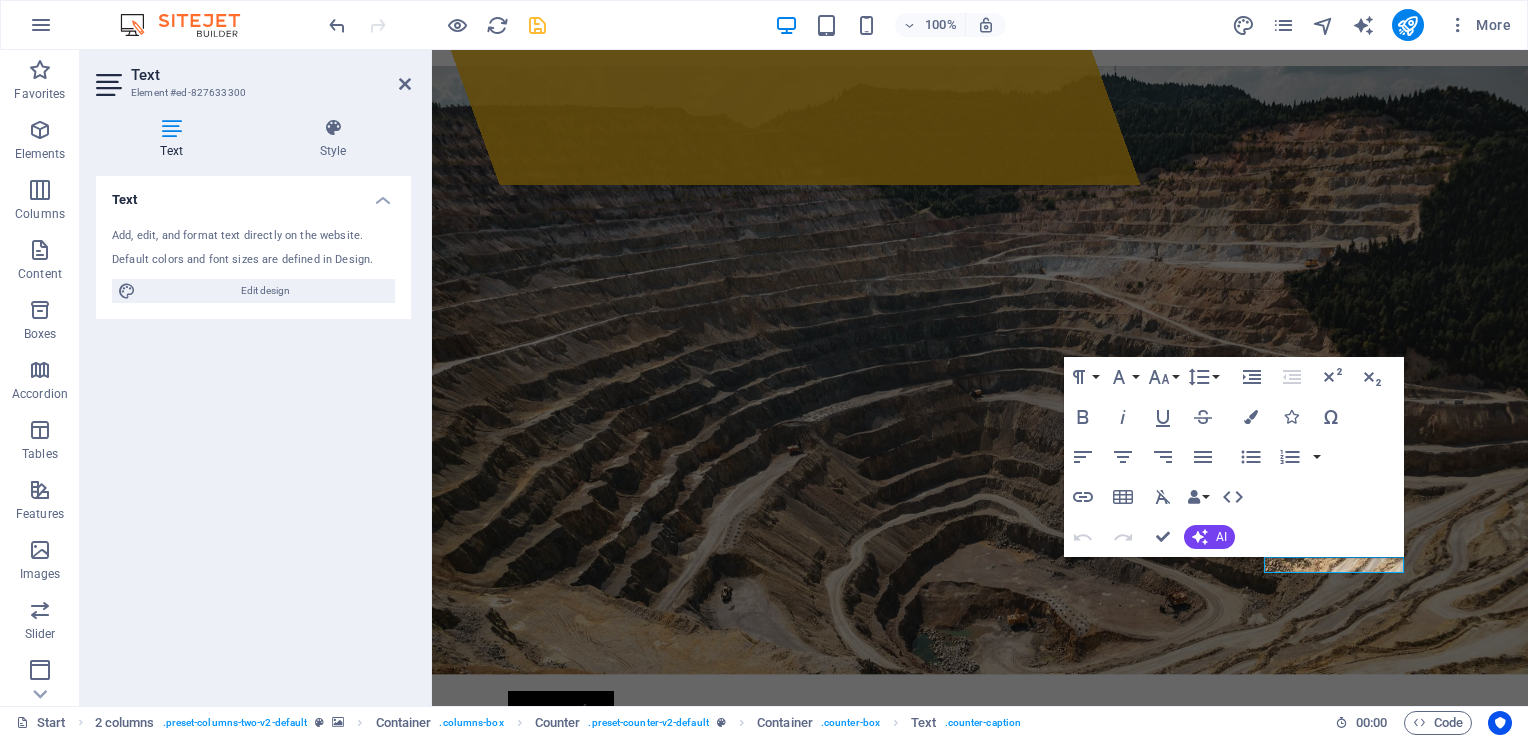 click at bounding box center (980, 1147) 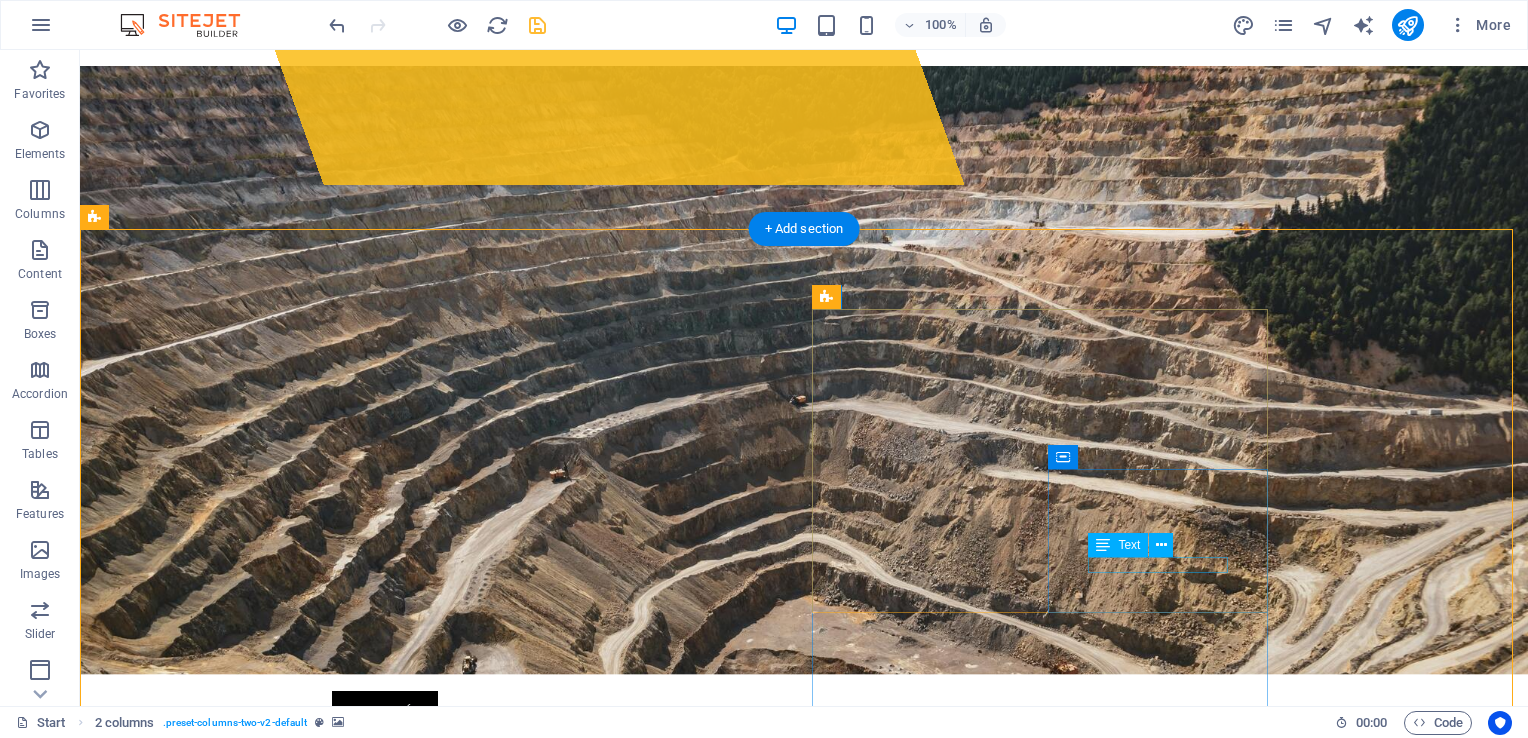 click on "Partners" at bounding box center (206, 2487) 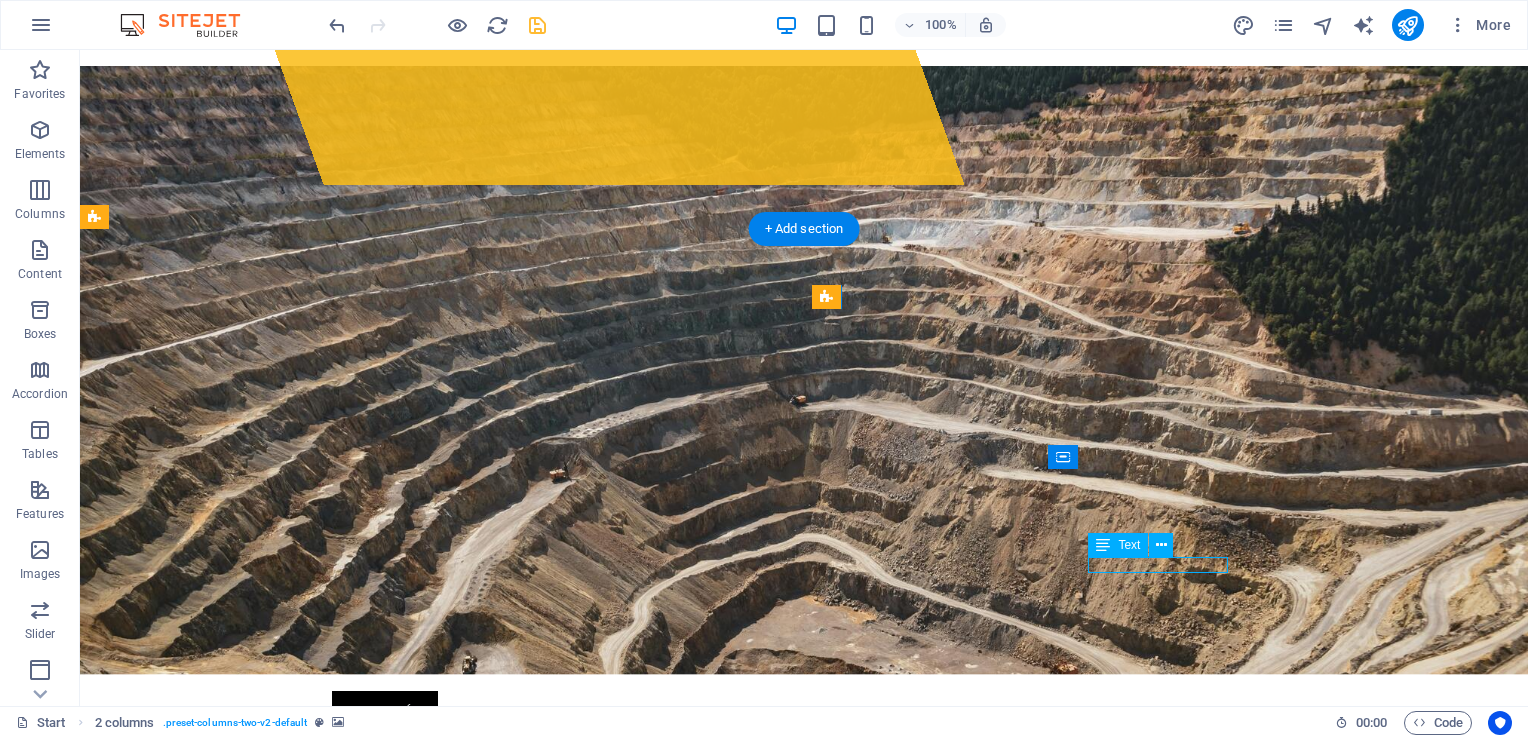 click on "Partners" at bounding box center (206, 2487) 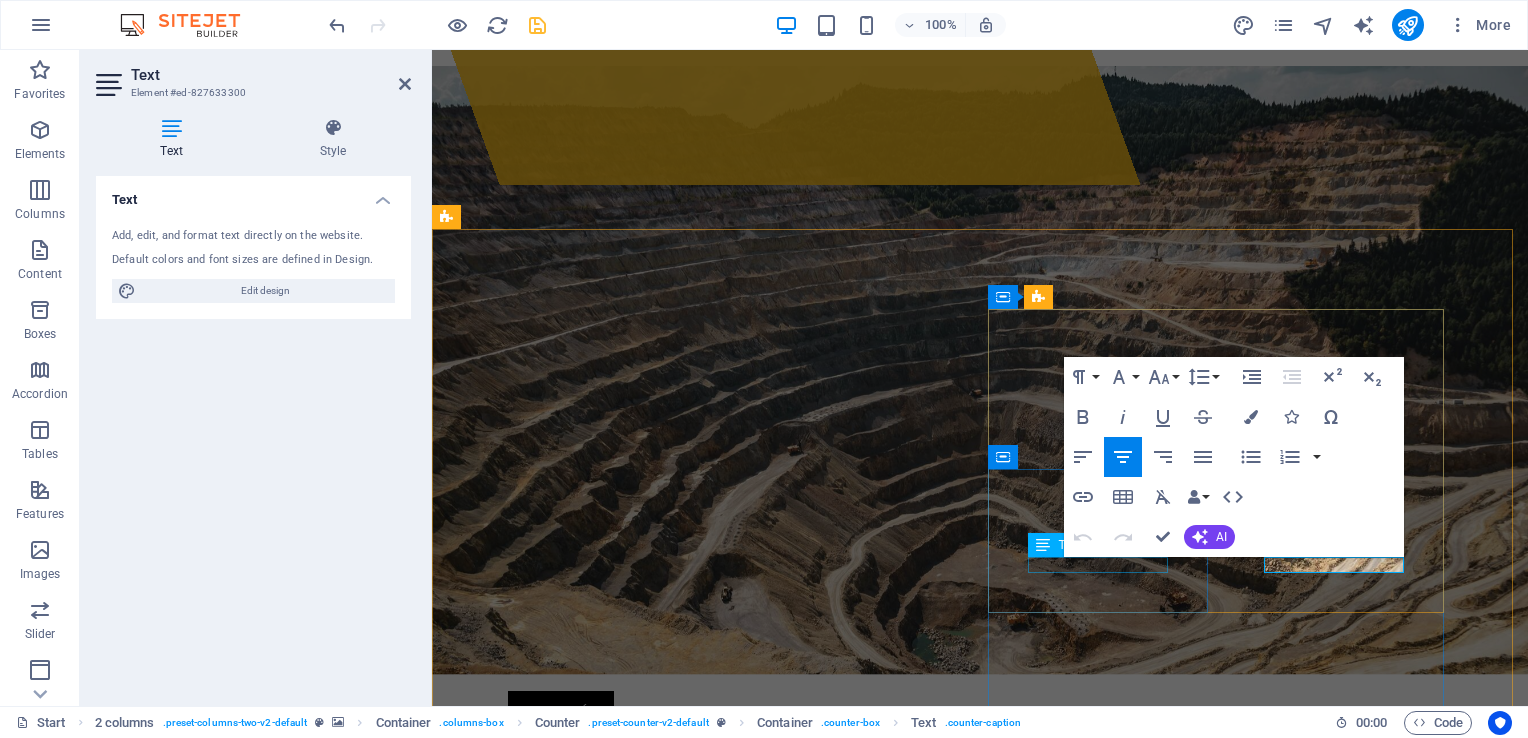 type 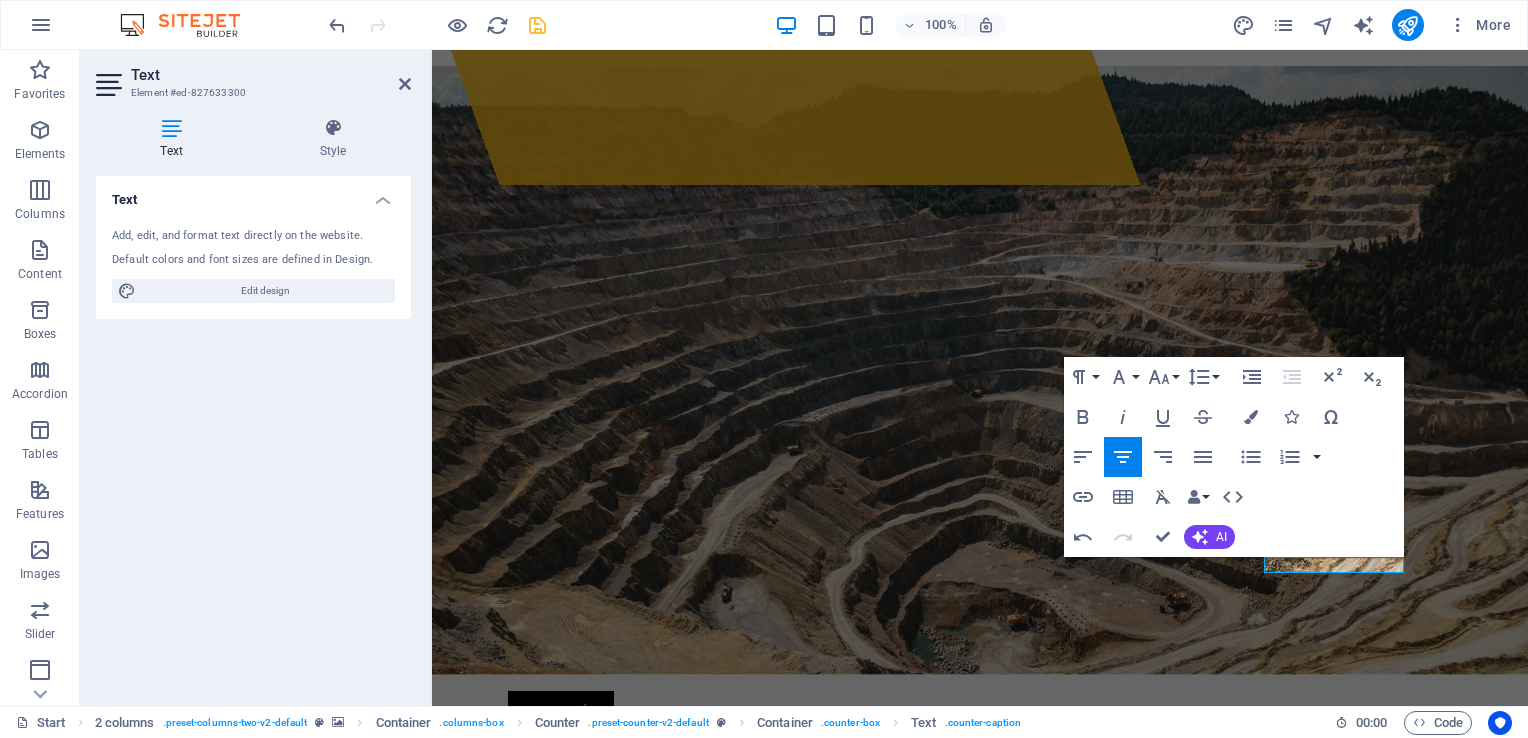 click at bounding box center (980, 1147) 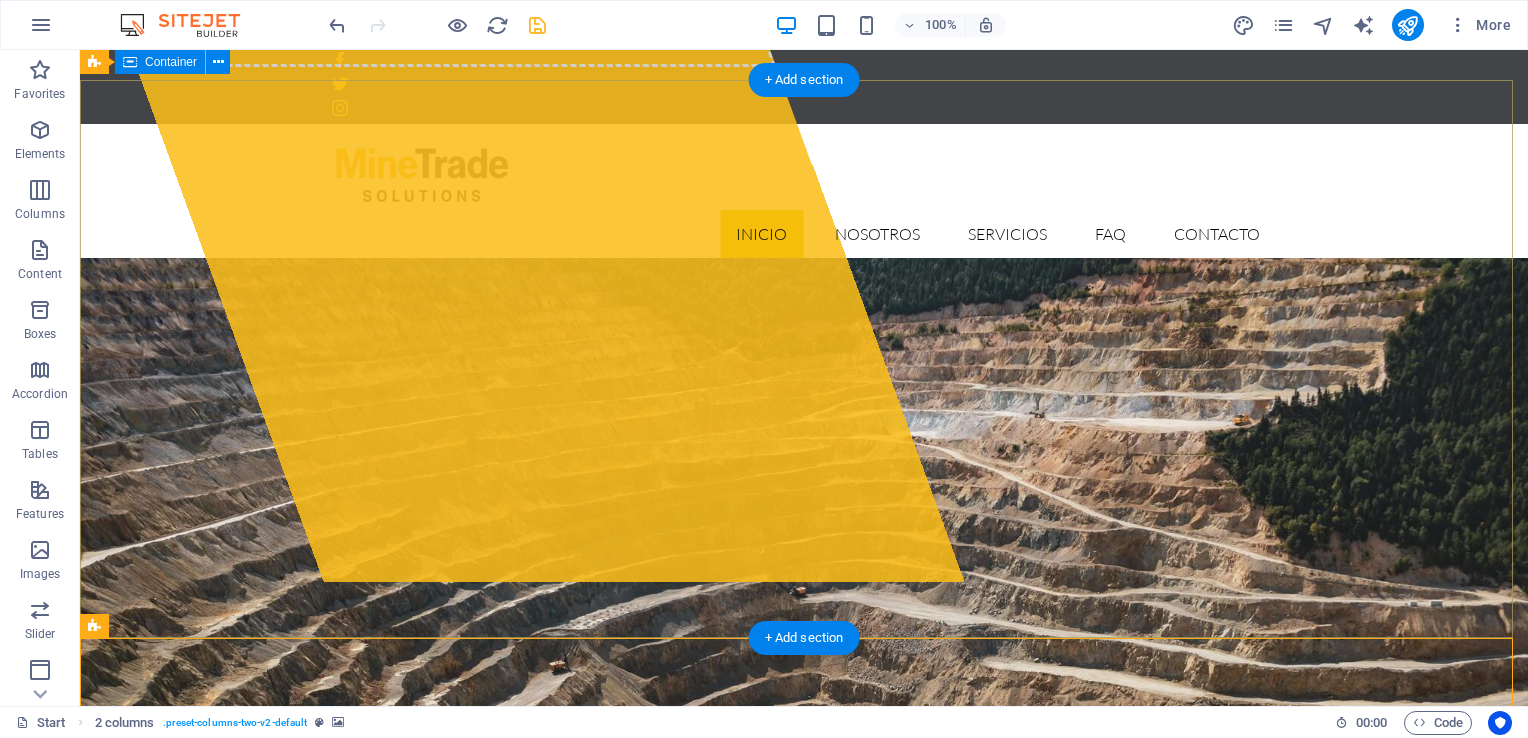 scroll, scrollTop: 107, scrollLeft: 0, axis: vertical 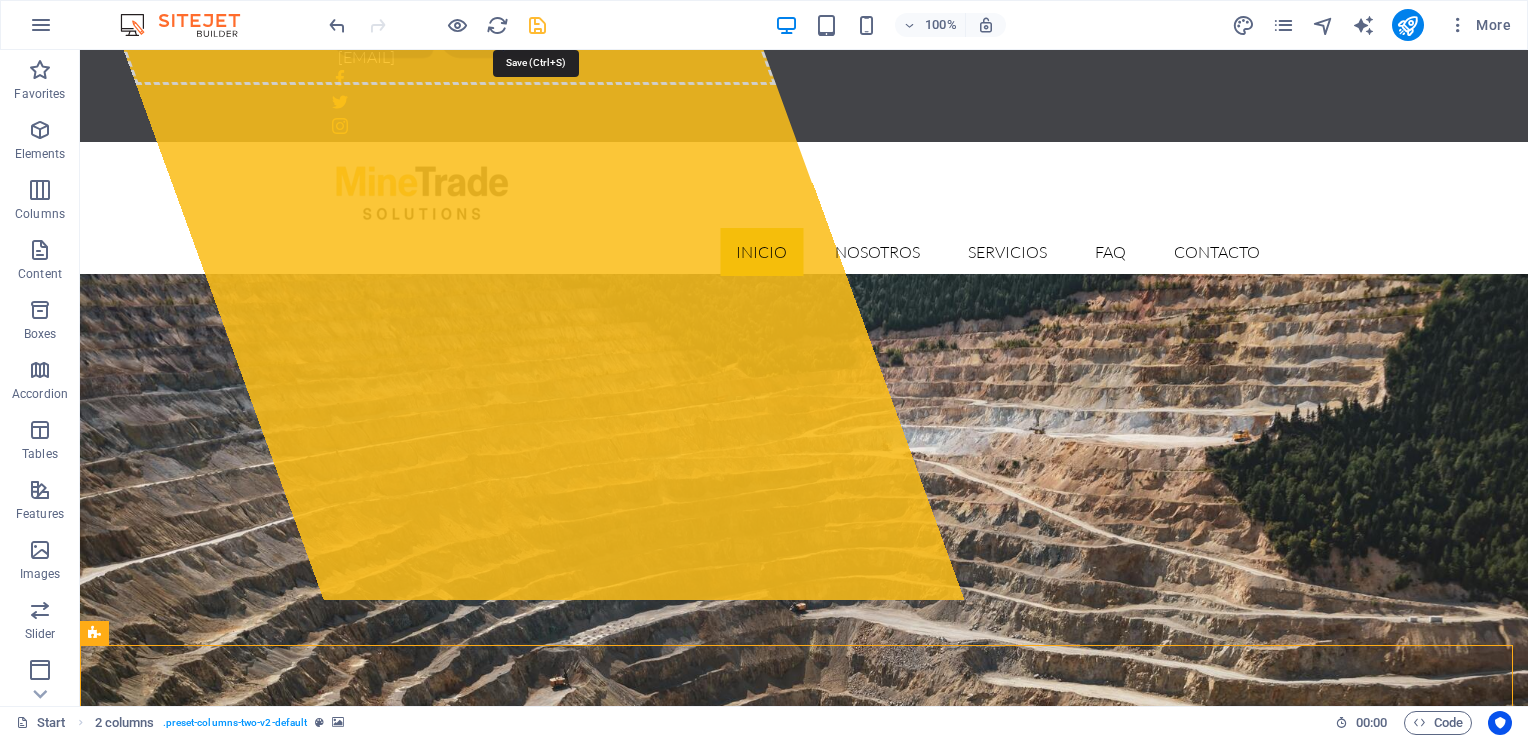click at bounding box center (537, 25) 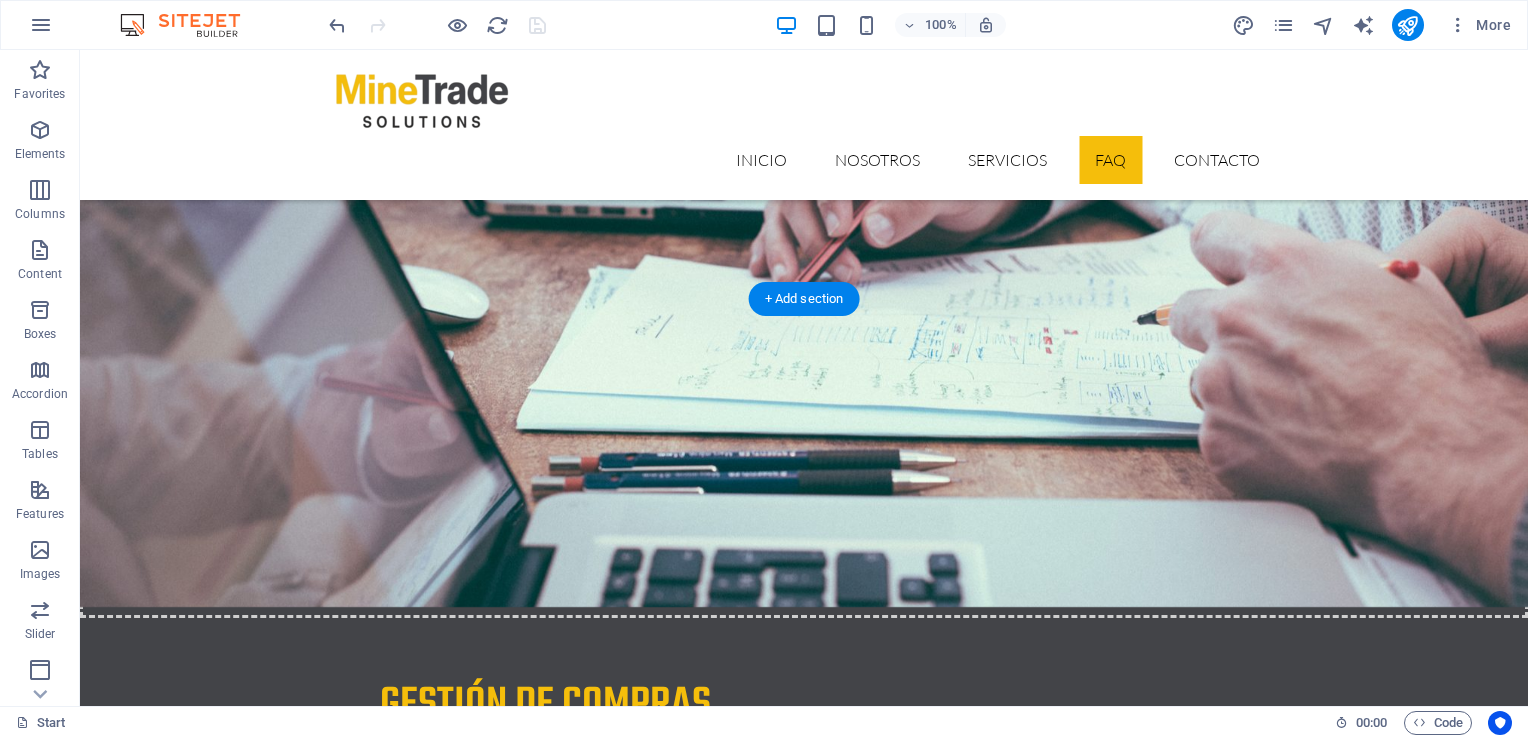 scroll, scrollTop: 5892, scrollLeft: 0, axis: vertical 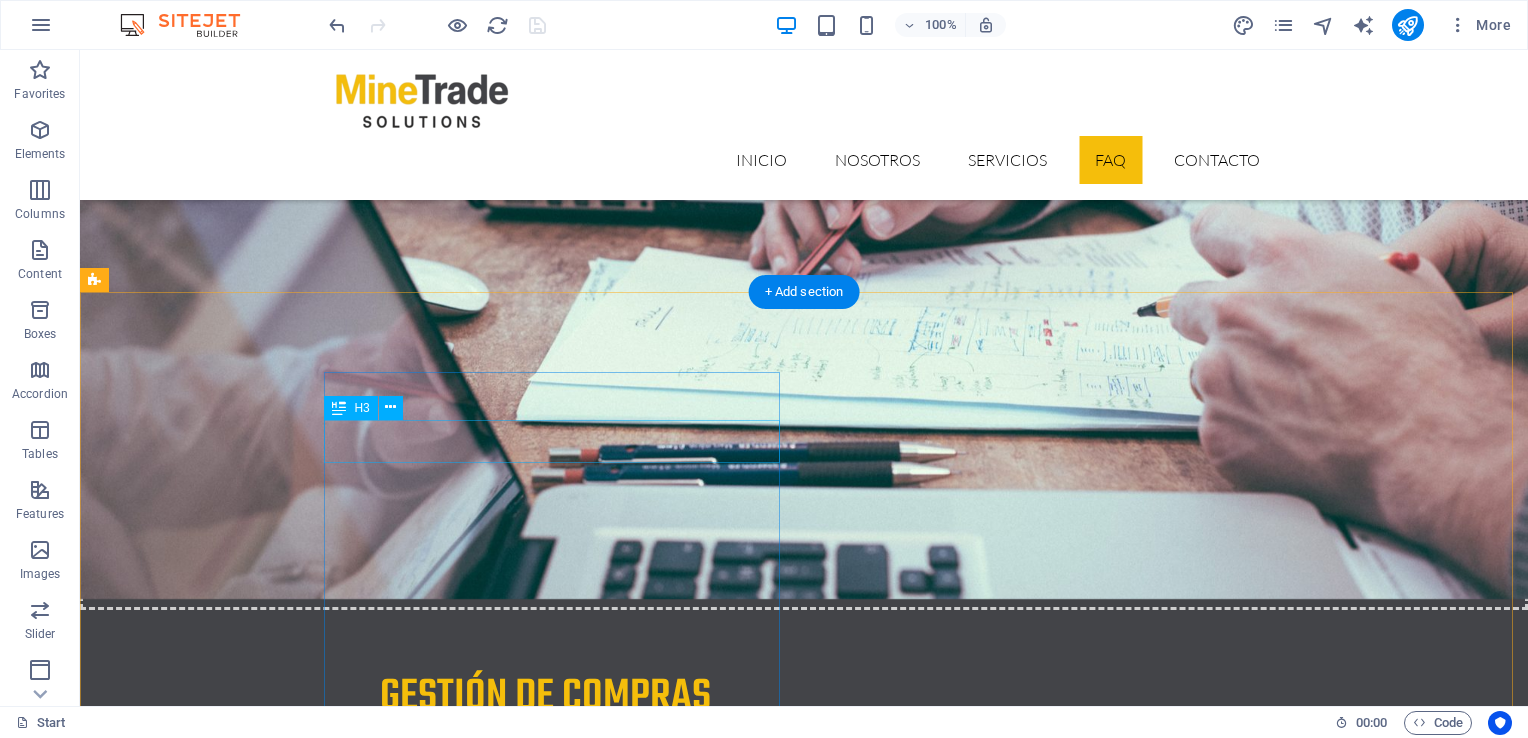 click on "soluciones para la industria" at bounding box center [324, 6494] 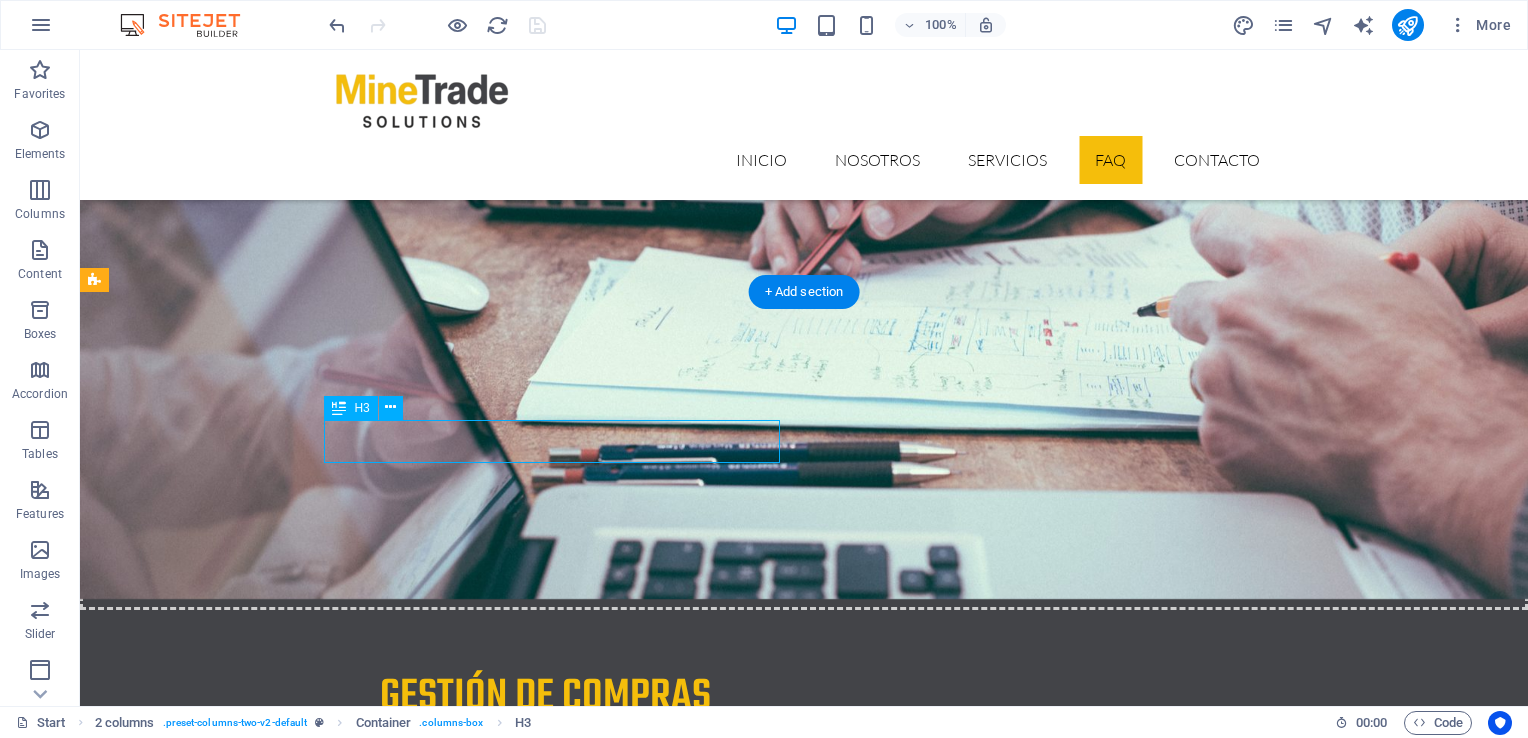 click on "soluciones para la industria" at bounding box center [324, 6494] 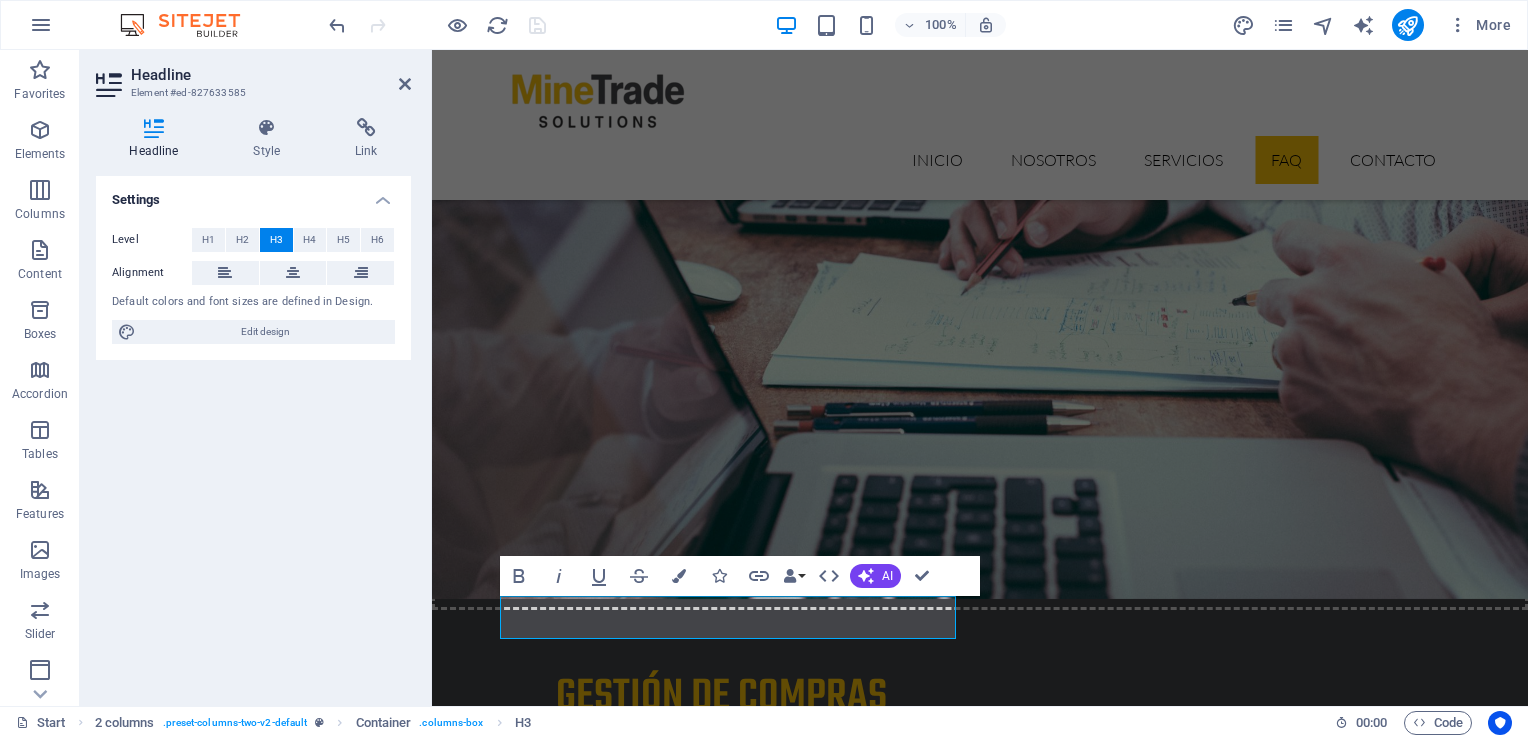type 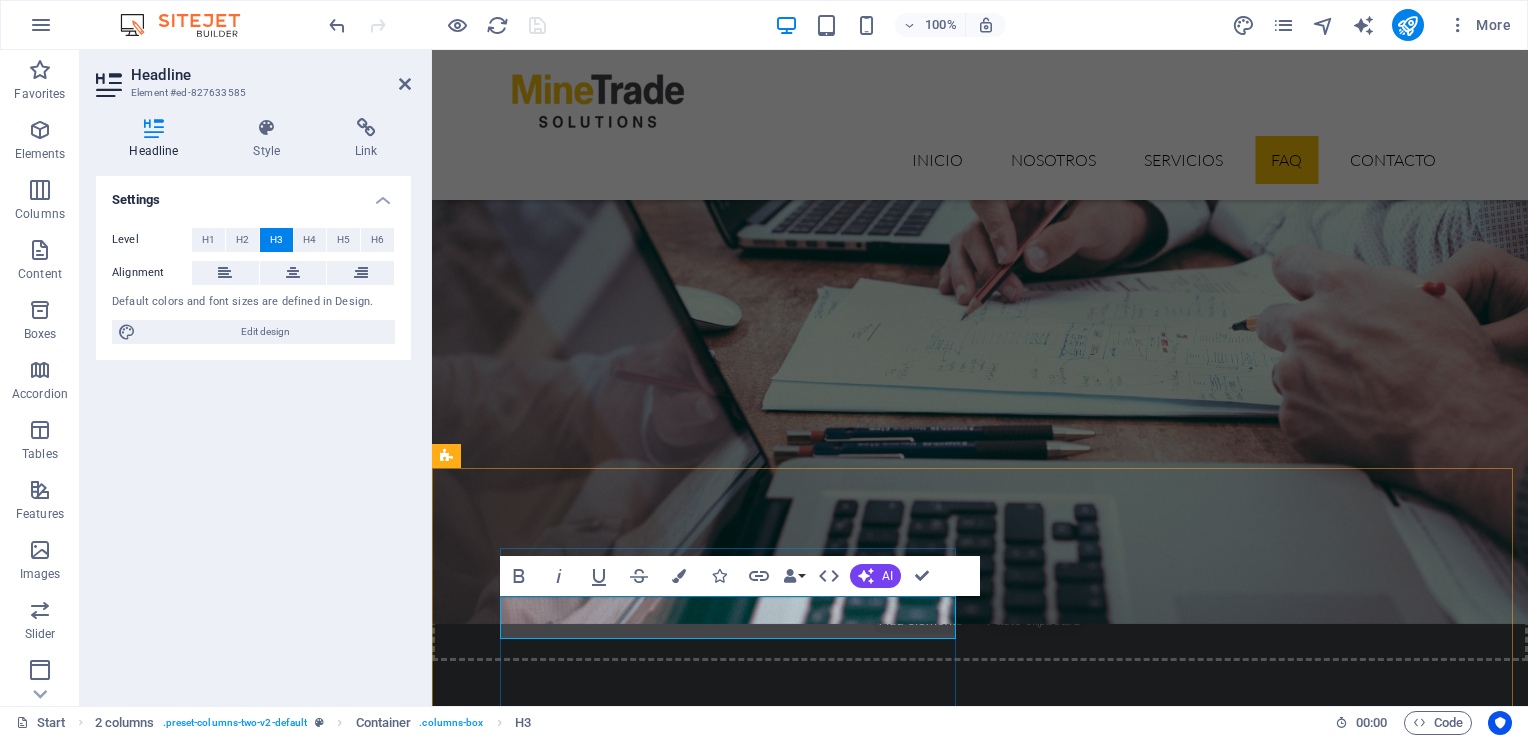 click on "escribenos y te ayudamos" at bounding box center [676, 6581] 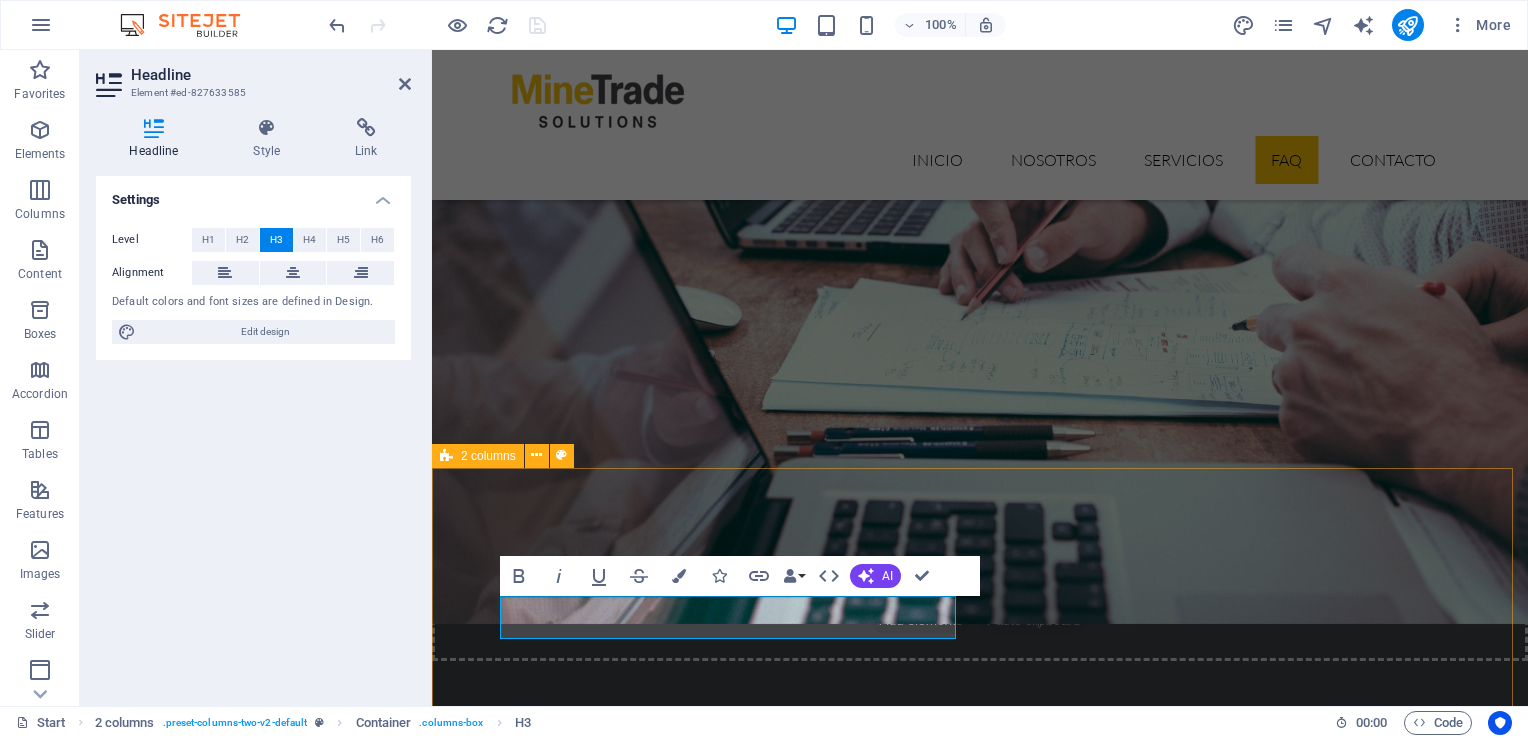 click on "contáctanos escríbenos y te ayudamos Lorem ipsum dolor sit amet, consectetur adipisicing elit. Natus, dolores, at, nisi eligendi repellat voluptatem minima officia veritatis quasi animi porro laudantium dicta dolor voluptate non maiores ipsum reprehenderit odio fugiat reiciendis consectetur fuga pariatur libero accusantium quod minus odit debitis.   I have read and understand the privacy policy. Unreadable? Load new Enviar" at bounding box center (980, 6941) 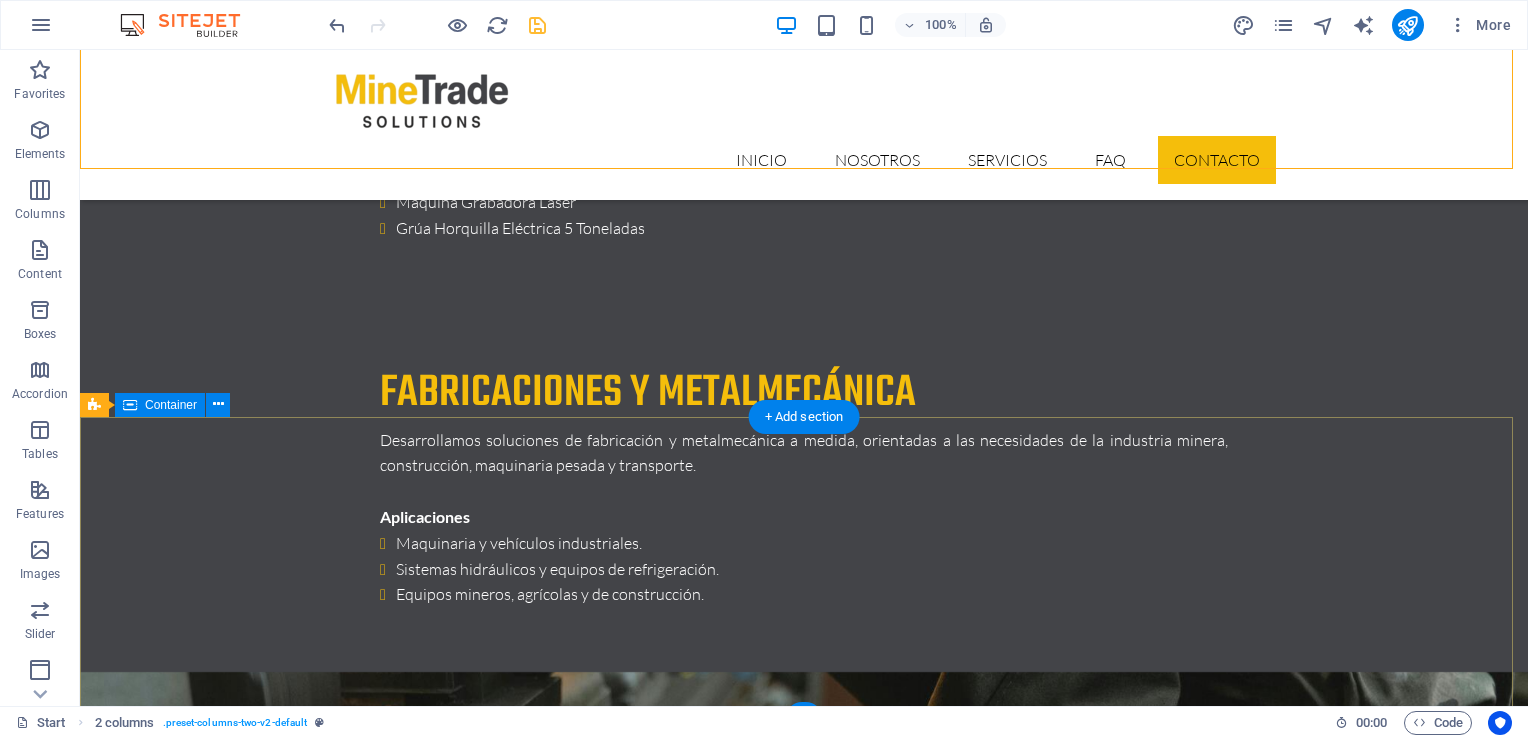 scroll, scrollTop: 6612, scrollLeft: 0, axis: vertical 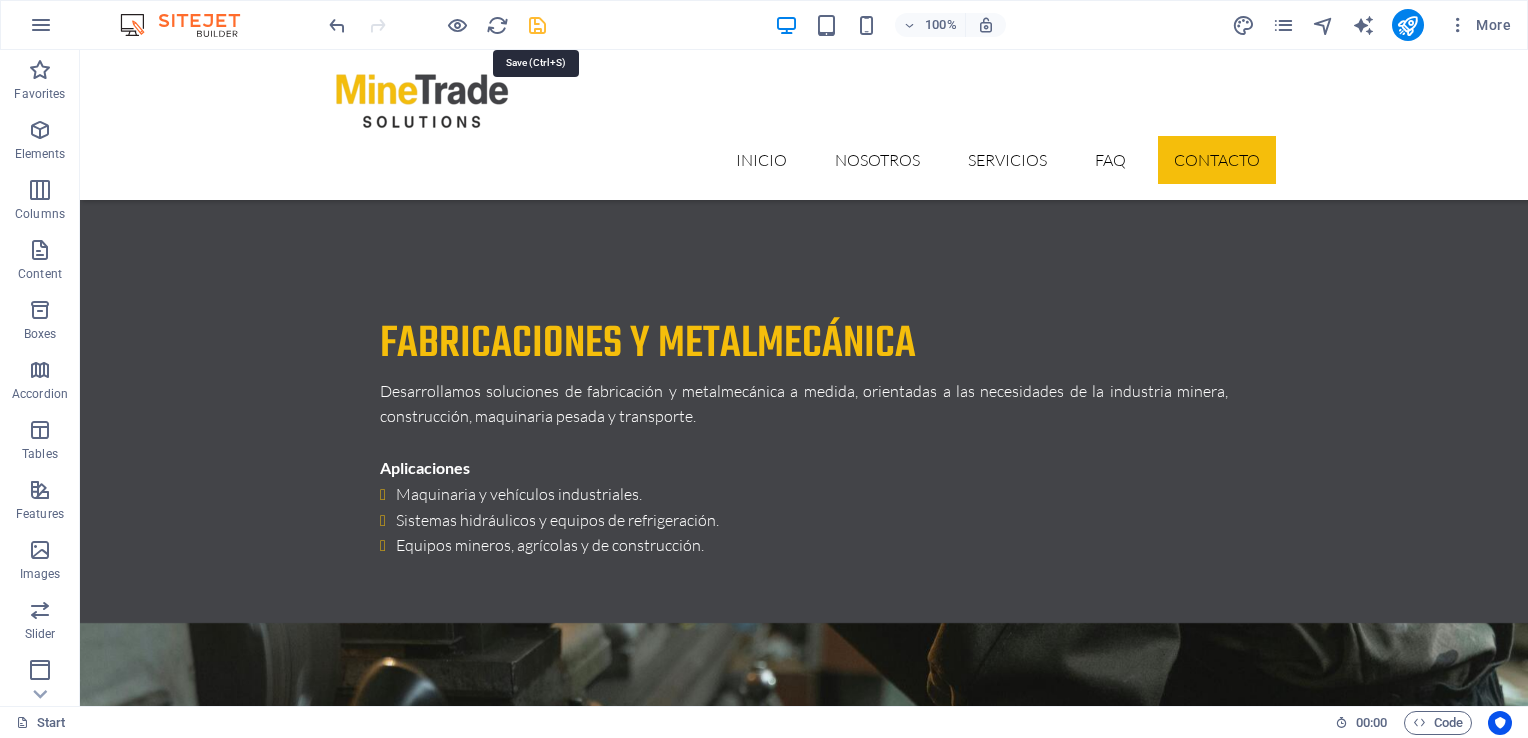 click at bounding box center [537, 25] 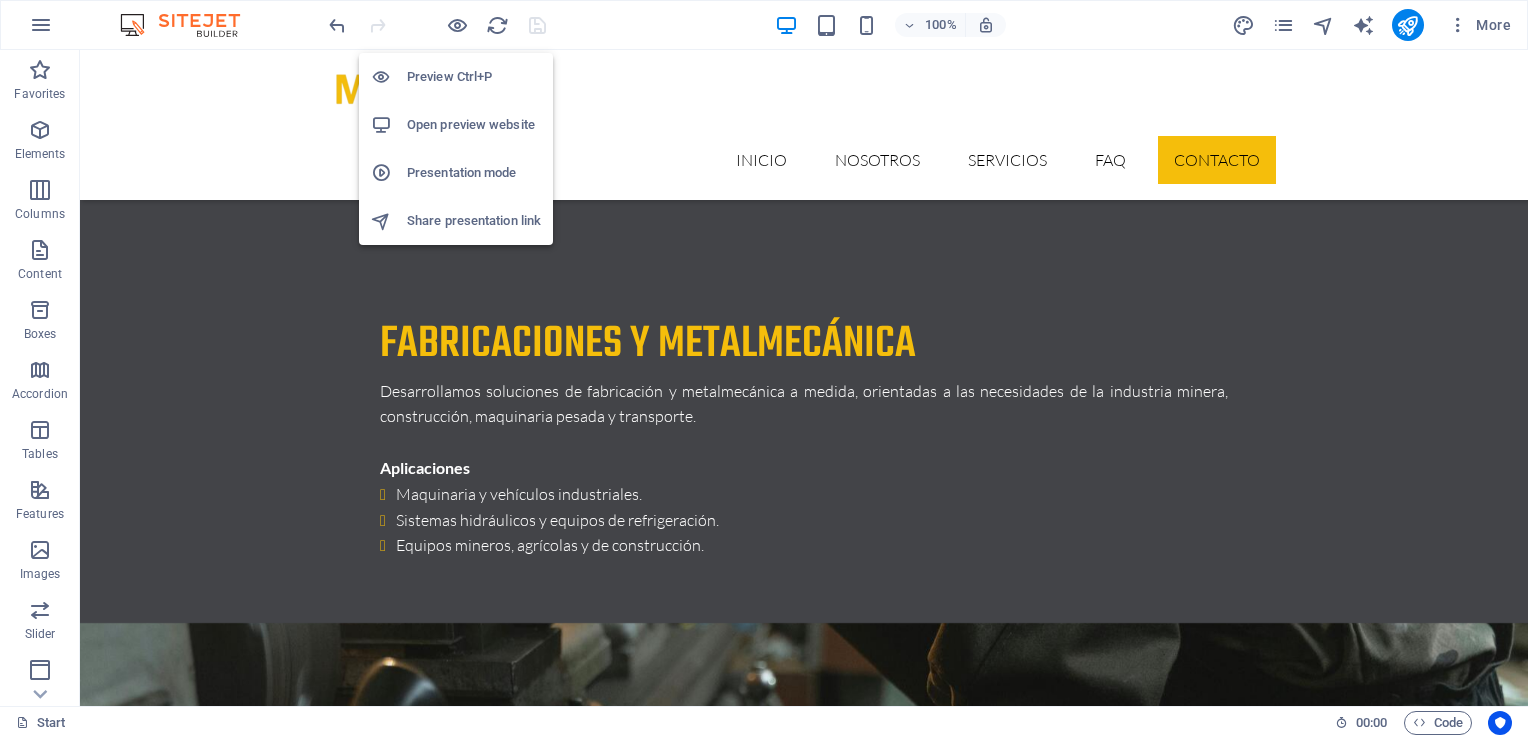 click on "Open preview website" at bounding box center (474, 125) 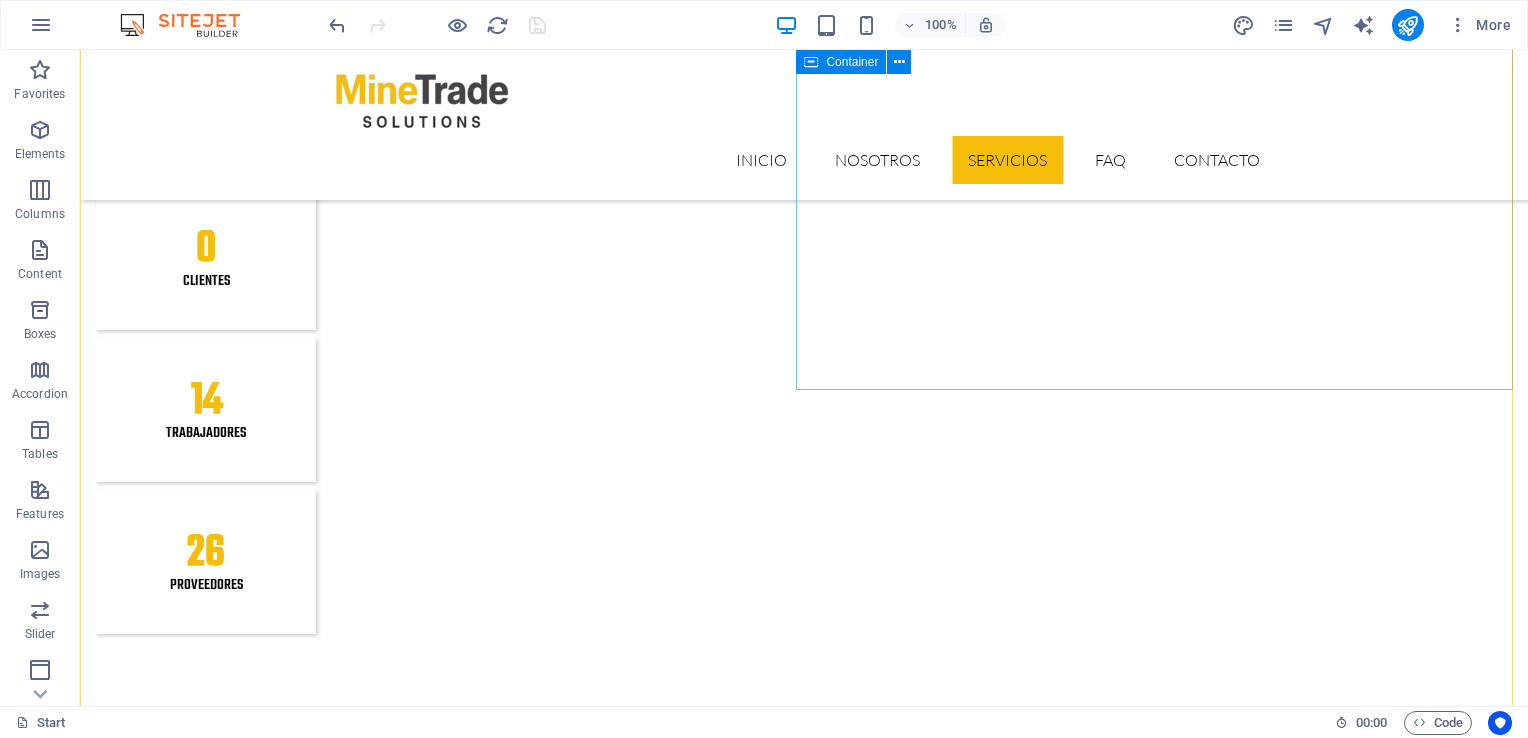 scroll, scrollTop: 2387, scrollLeft: 0, axis: vertical 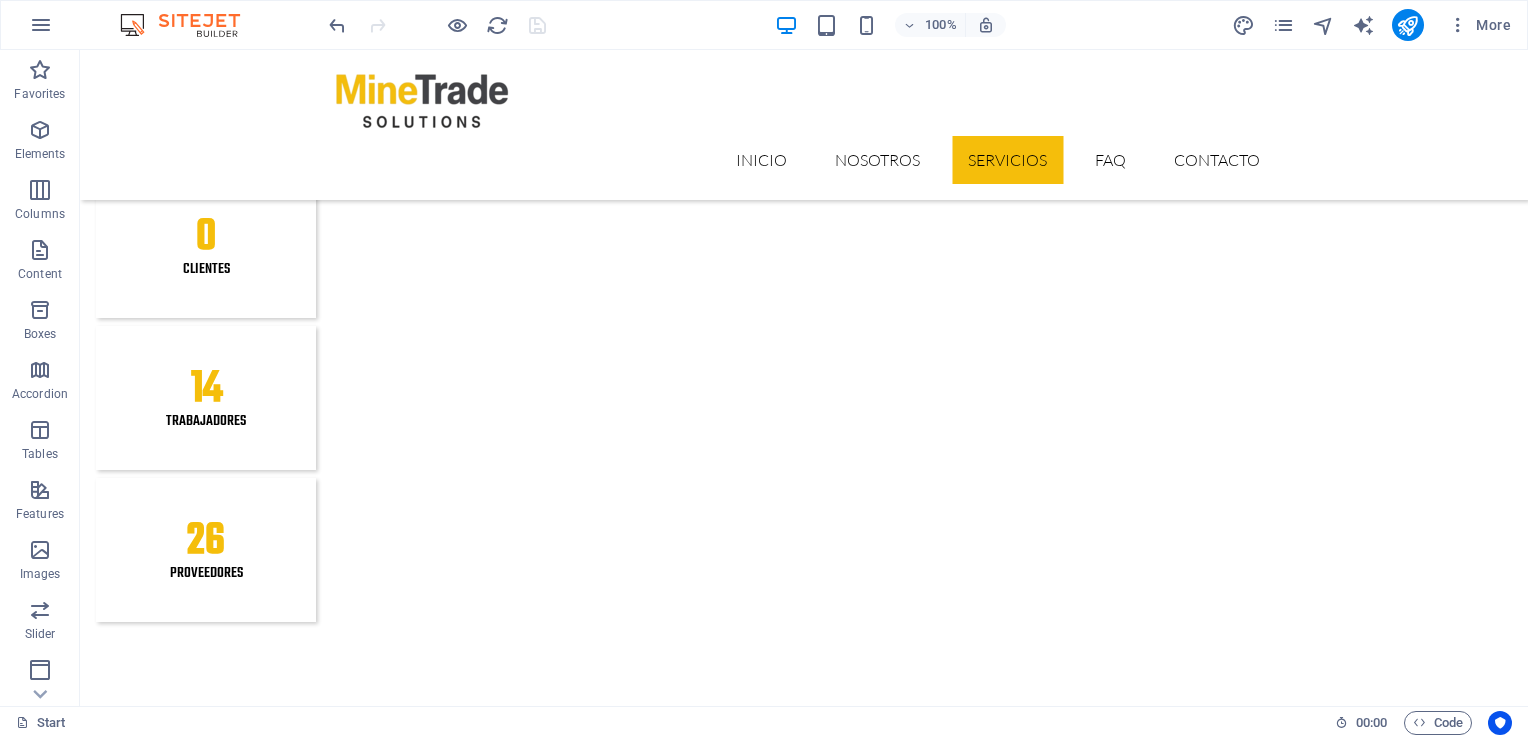 click at bounding box center [804, 4940] 